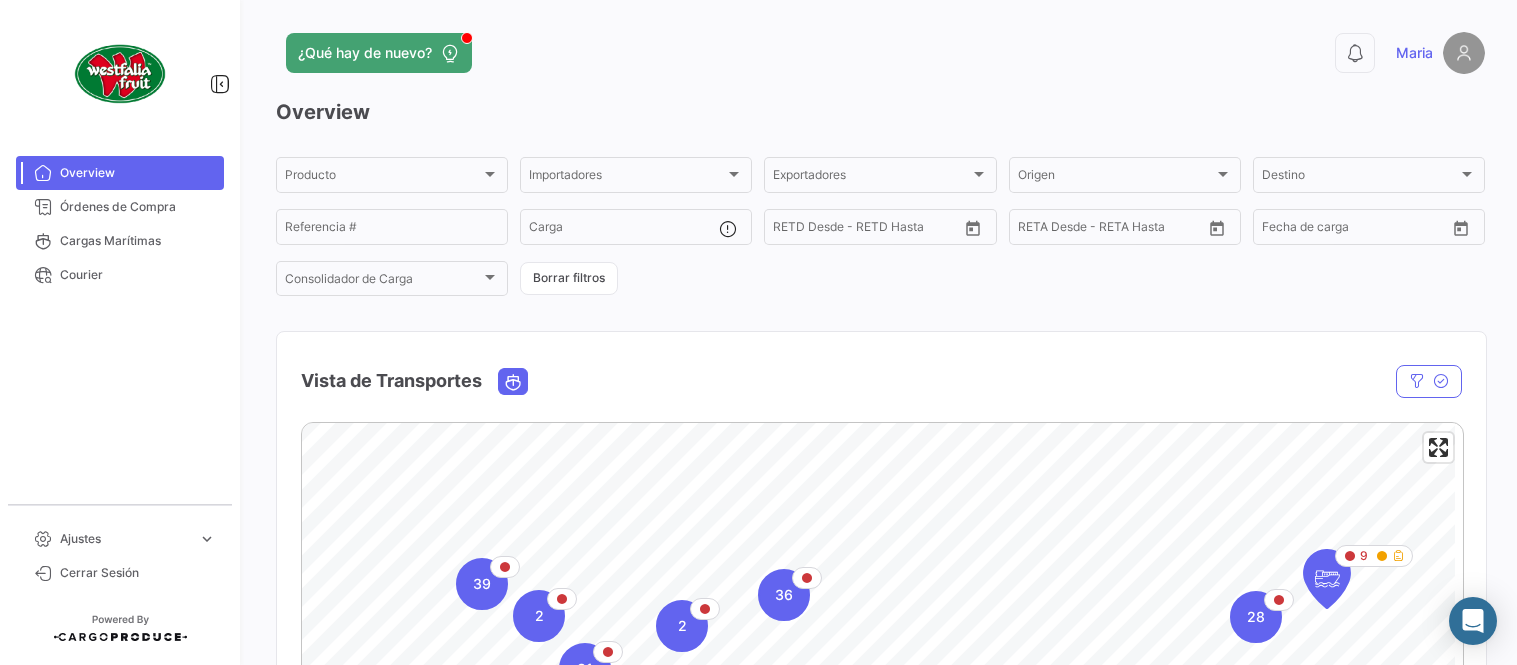 scroll, scrollTop: 0, scrollLeft: 0, axis: both 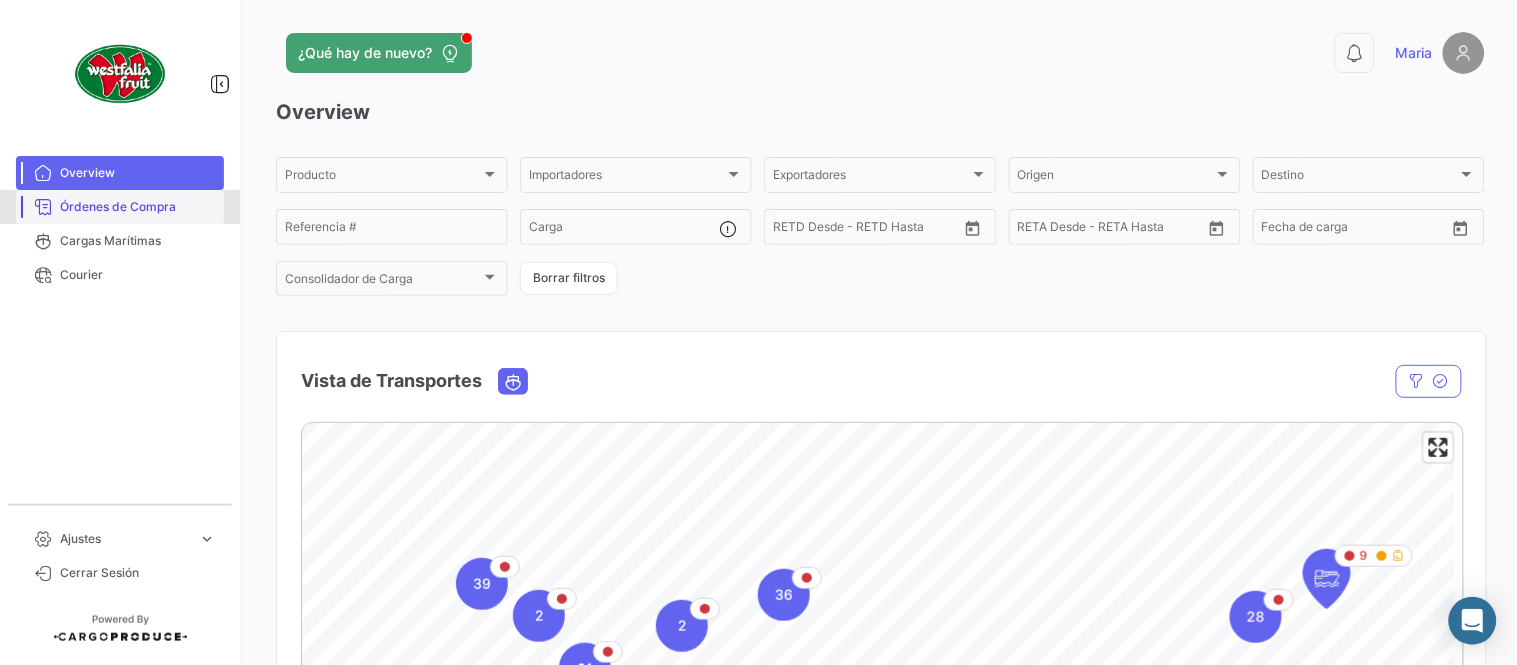 click on "Órdenes de Compra" at bounding box center (120, 207) 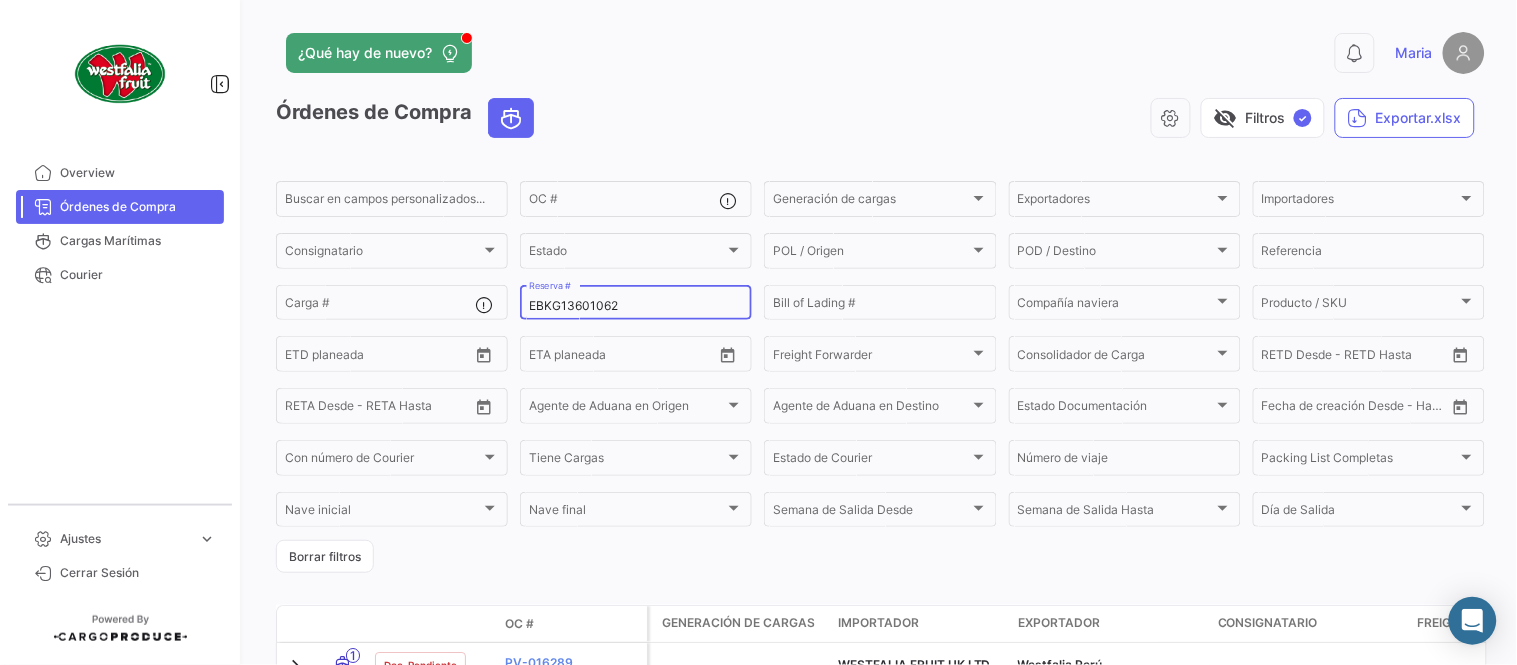 click on "EBKG13601062" at bounding box center (636, 306) 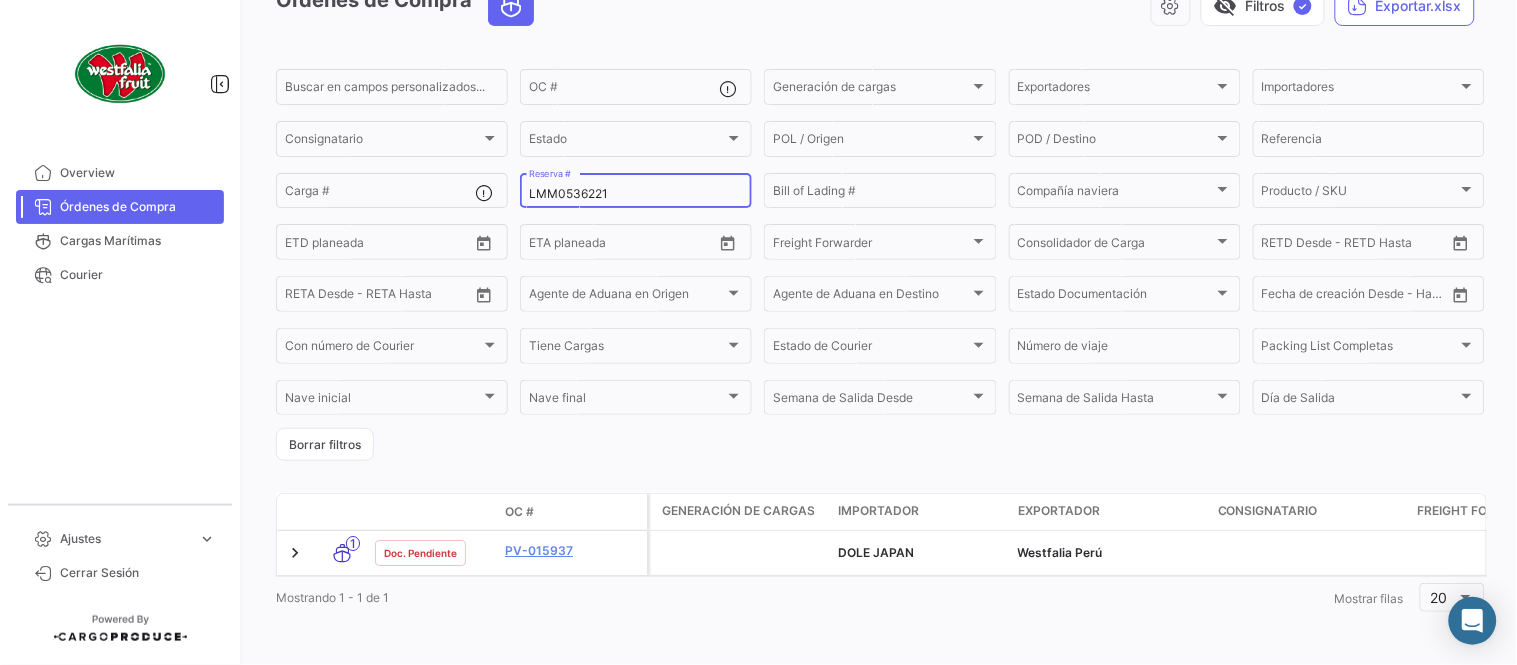 scroll, scrollTop: 128, scrollLeft: 0, axis: vertical 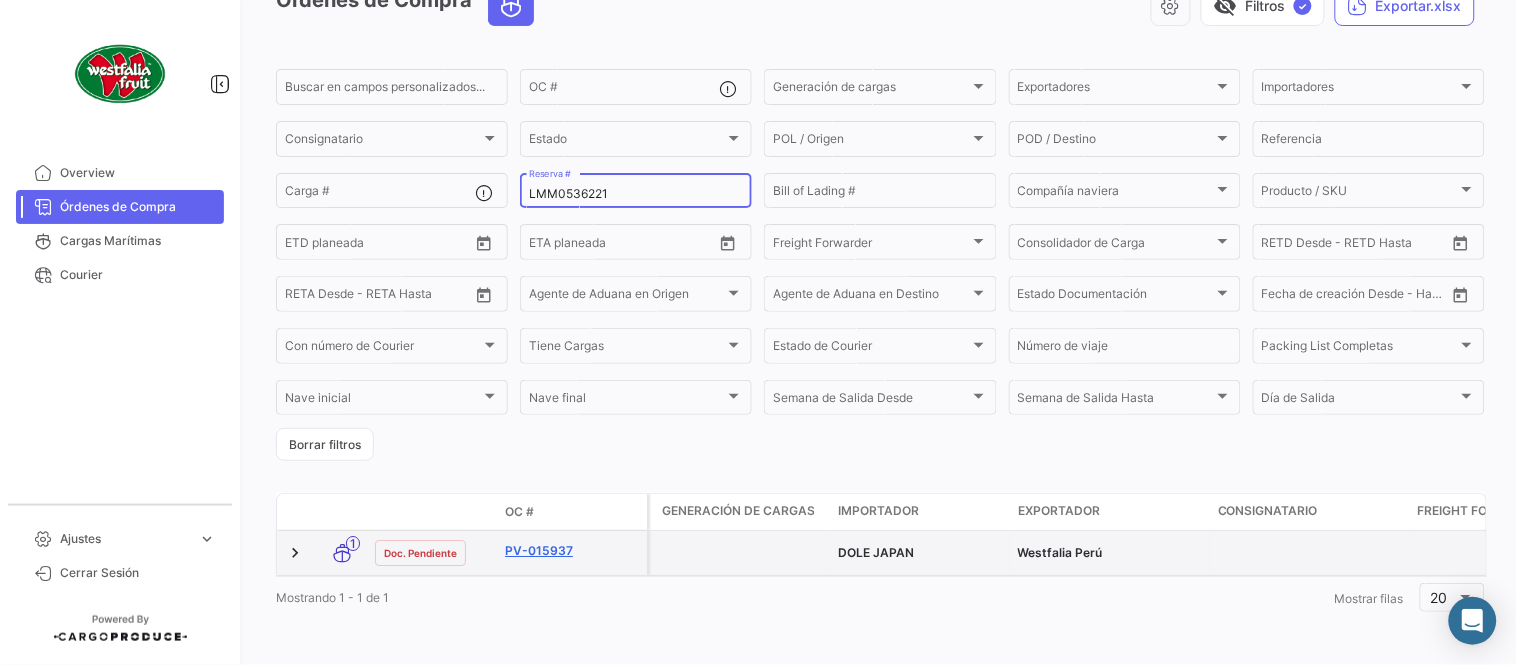 type on "LMM0536221" 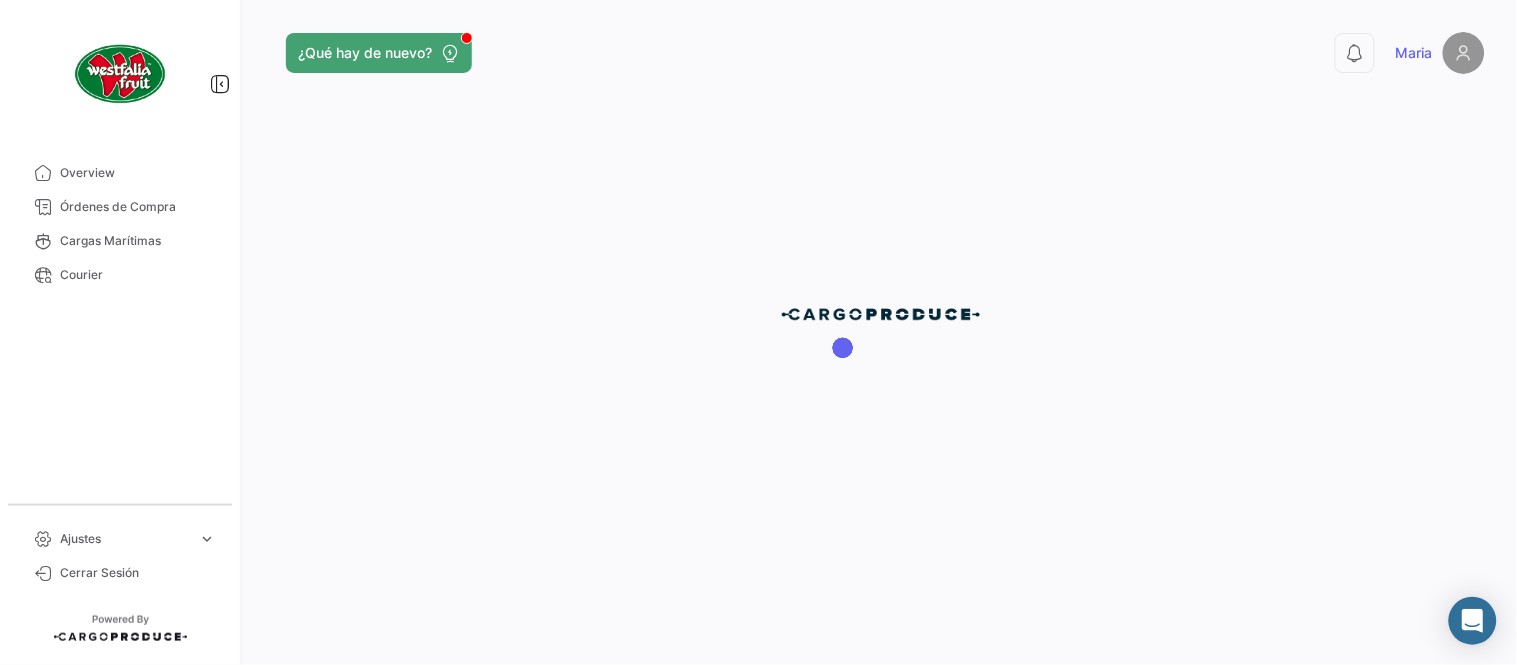 scroll, scrollTop: 0, scrollLeft: 0, axis: both 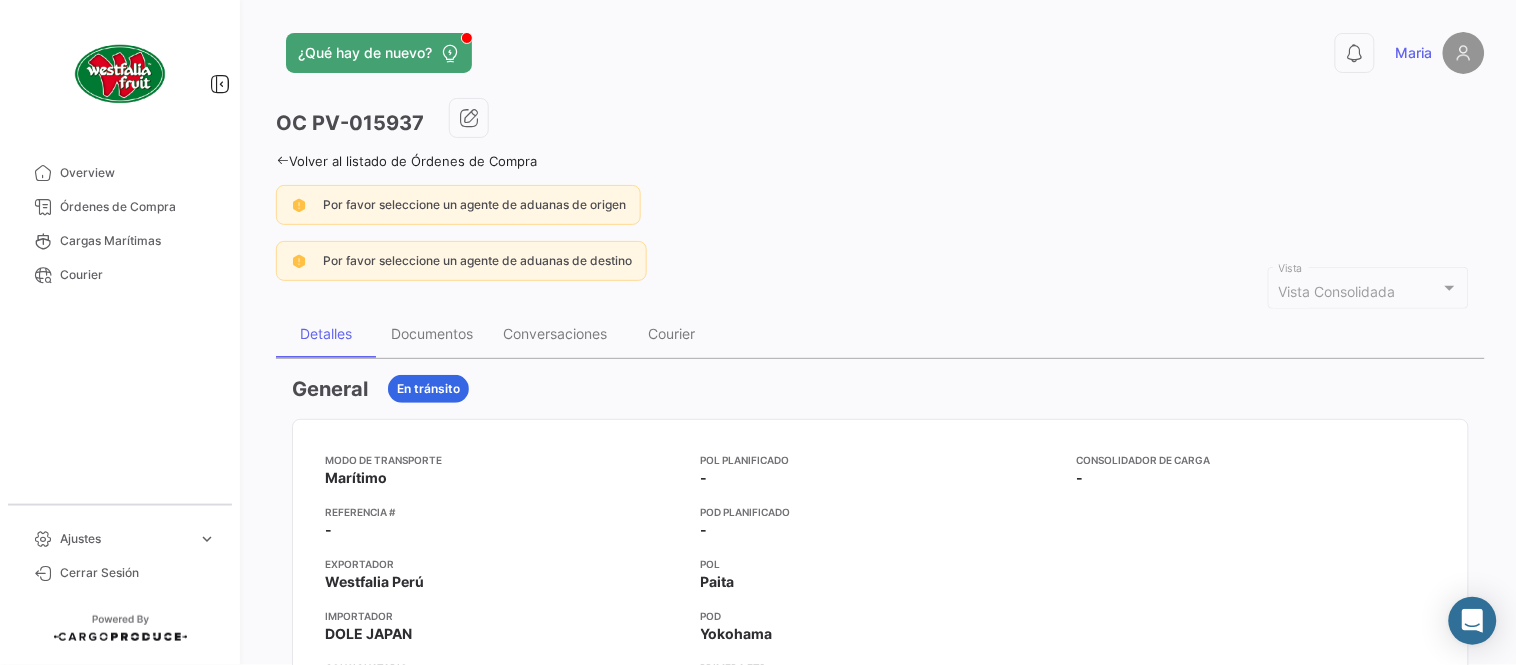 click on "Por favor seleccione un agente de aduanas de origen" 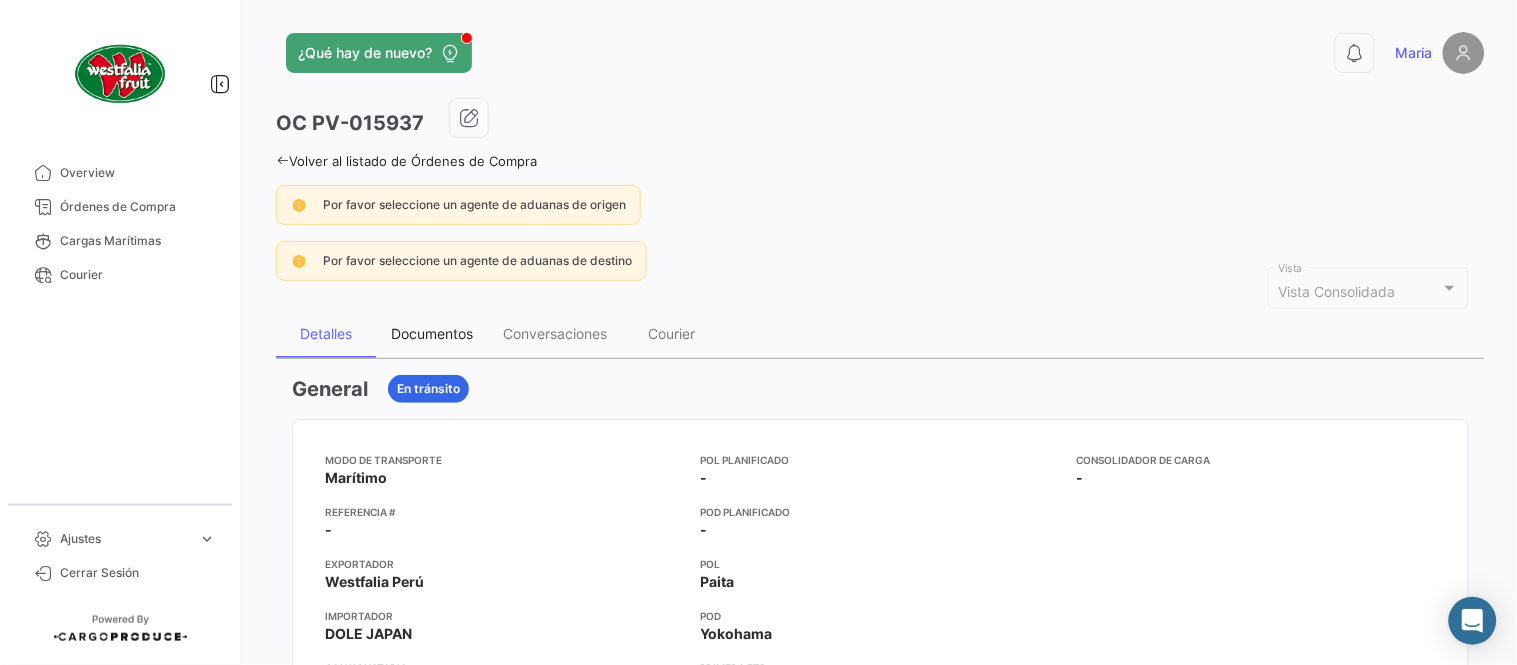 click on "Documentos" at bounding box center (432, 334) 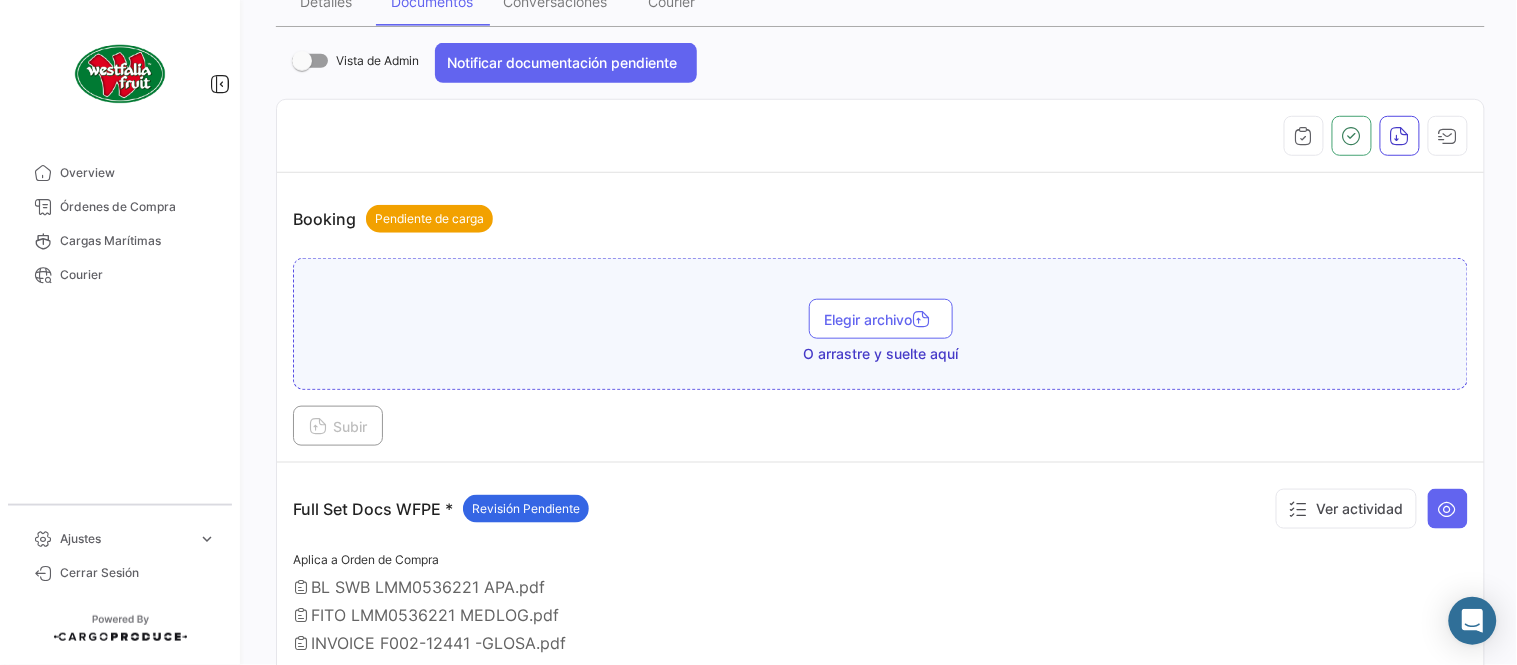 scroll, scrollTop: 110, scrollLeft: 0, axis: vertical 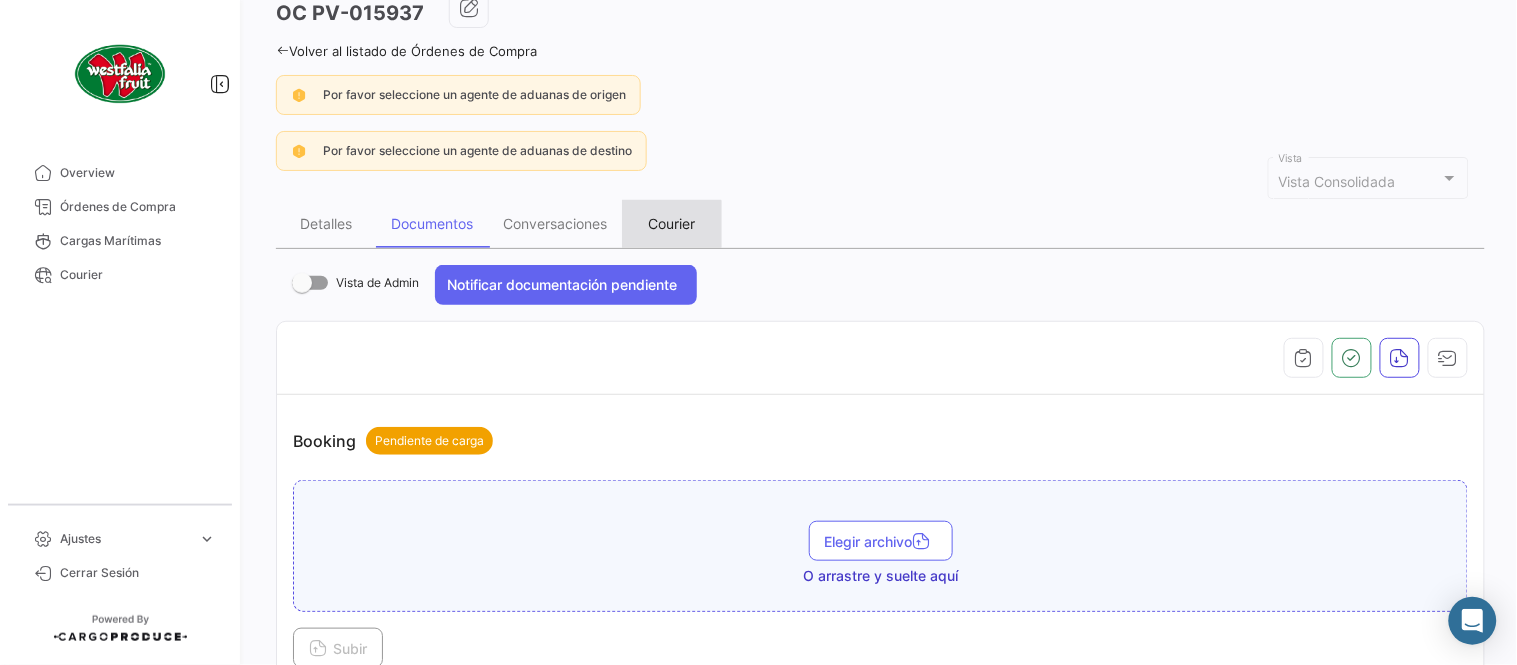 click on "Courier" at bounding box center (672, 223) 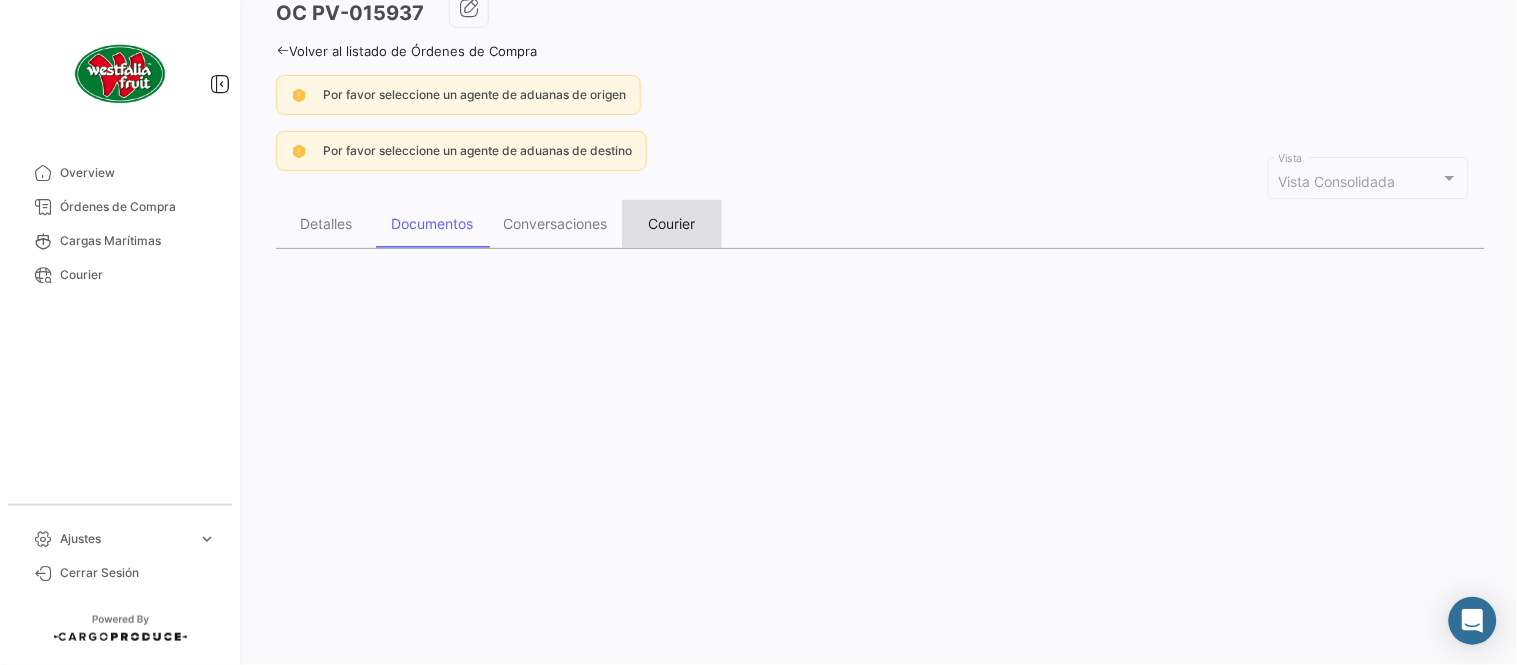 scroll, scrollTop: 0, scrollLeft: 0, axis: both 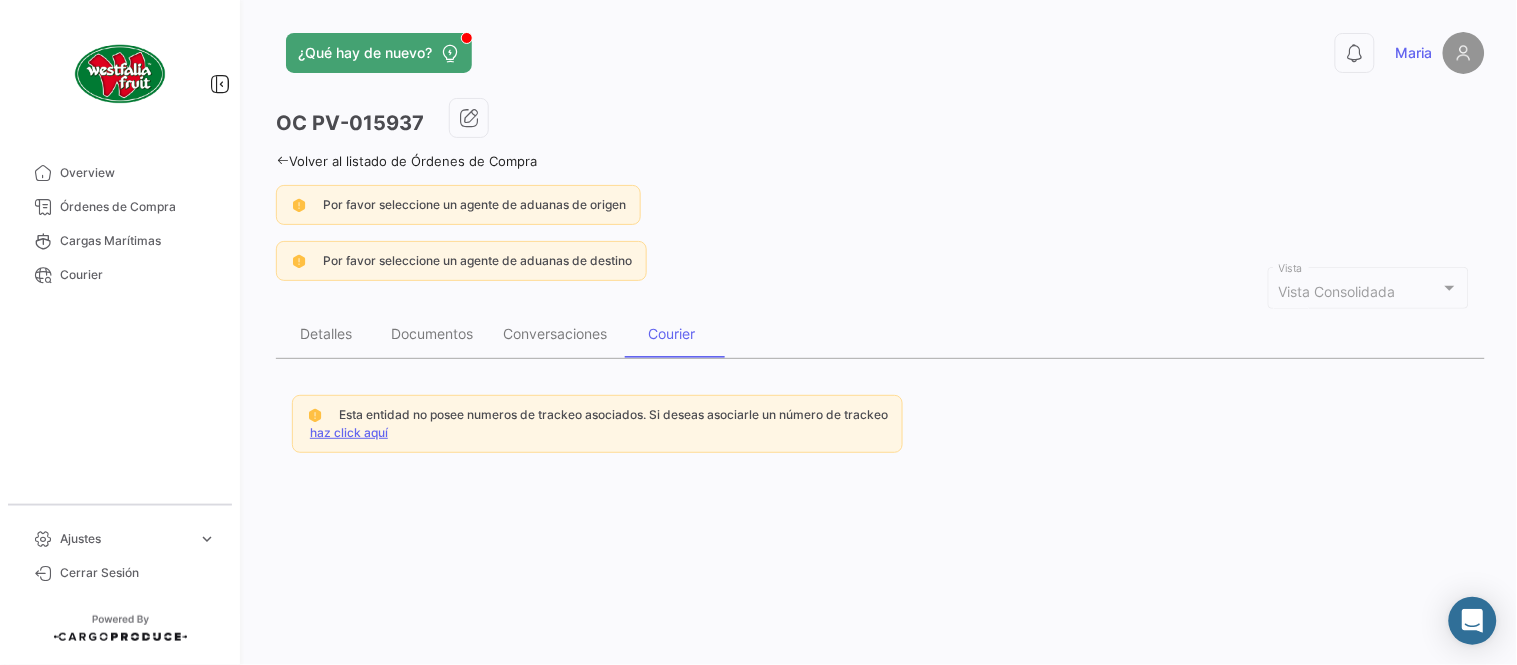 click on "haz click aquí" at bounding box center (349, 432) 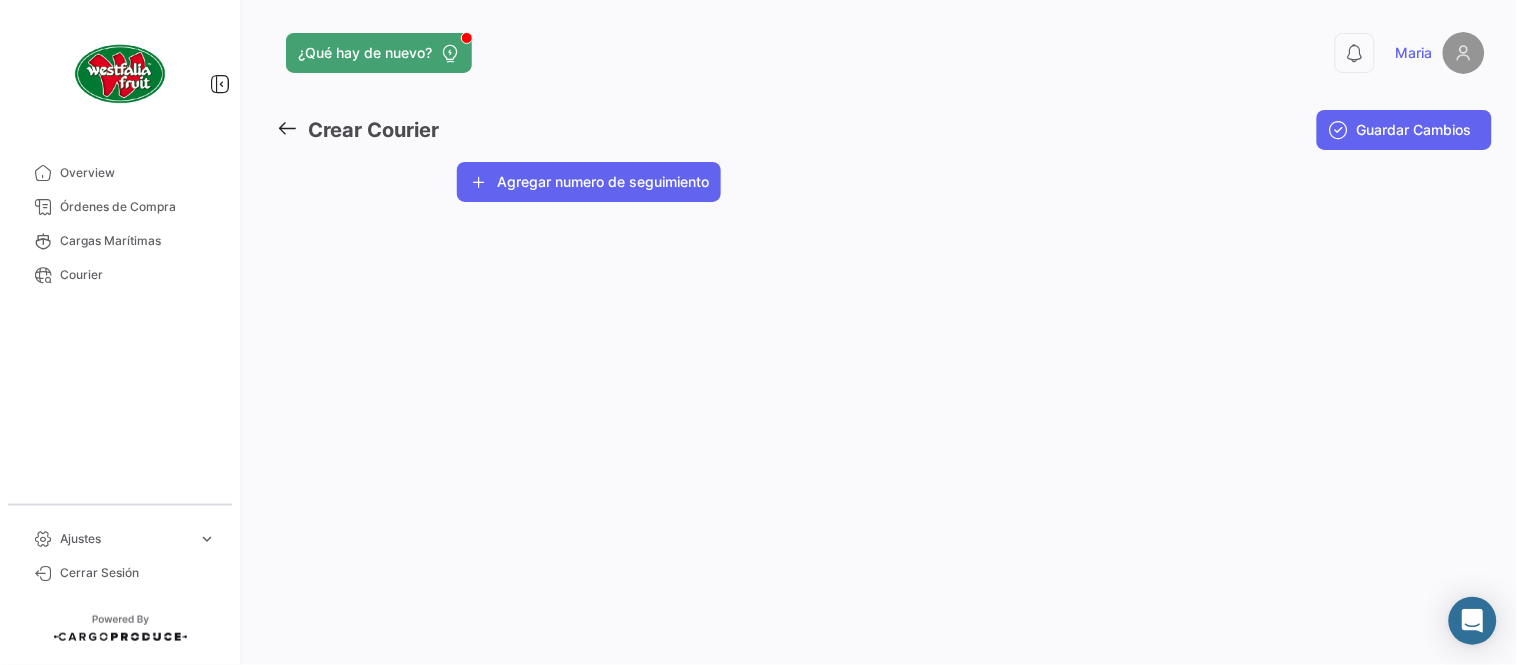 click on "Agregar numero de seguimiento" 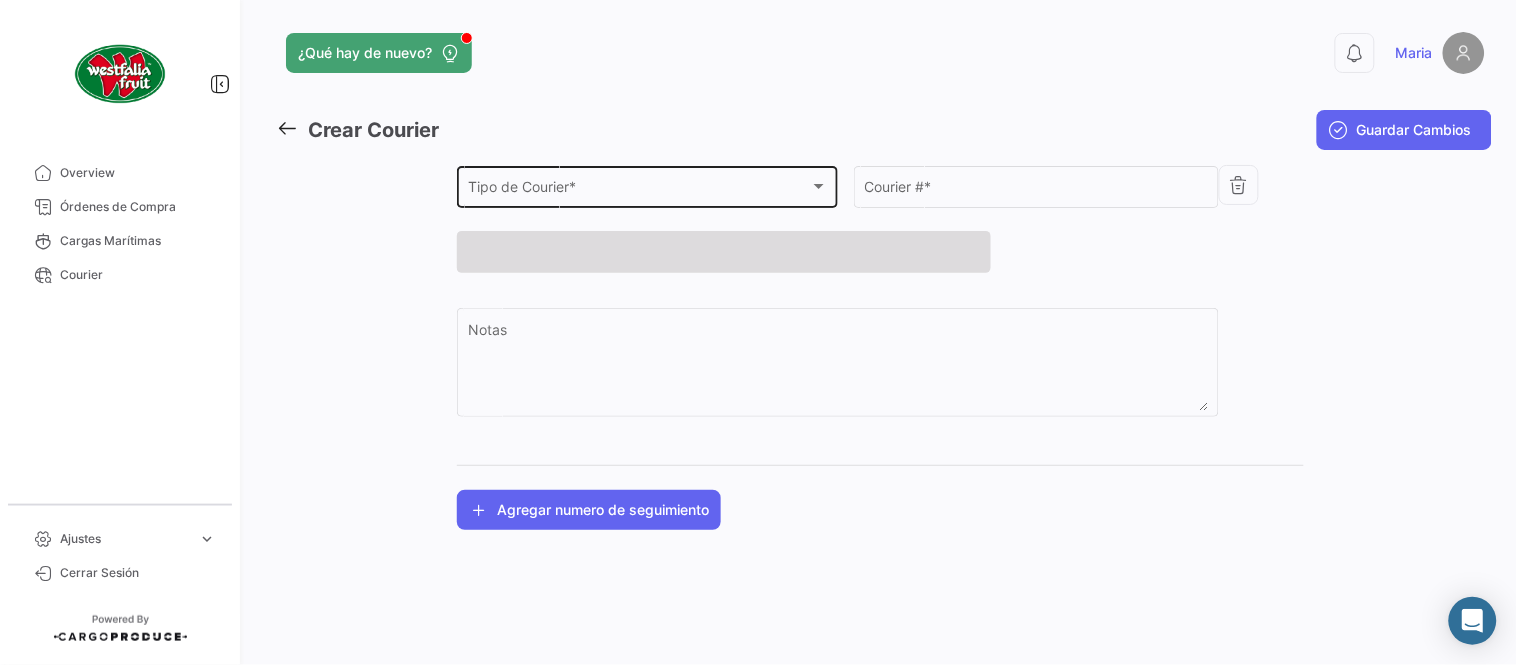 click on "Tipo de Courier * Tipo de Courier  *" 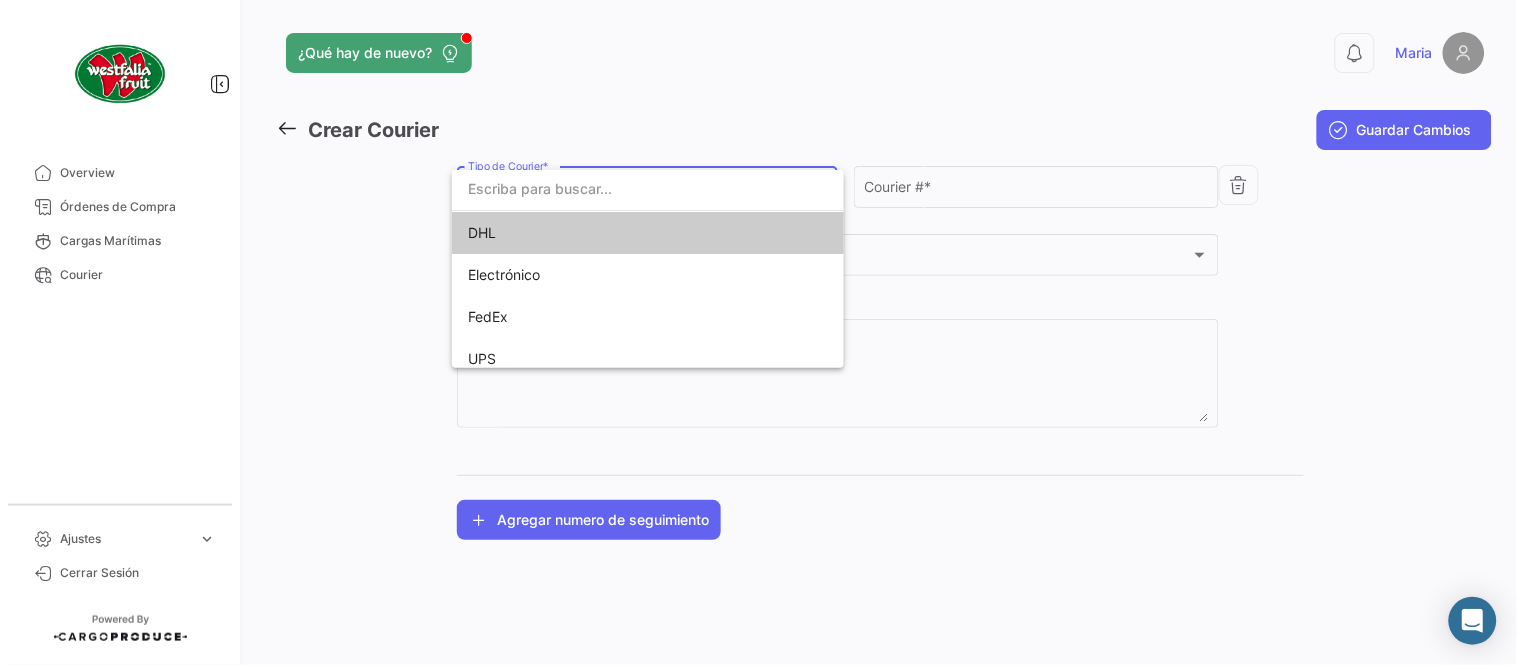 click on "DHL" at bounding box center [608, 233] 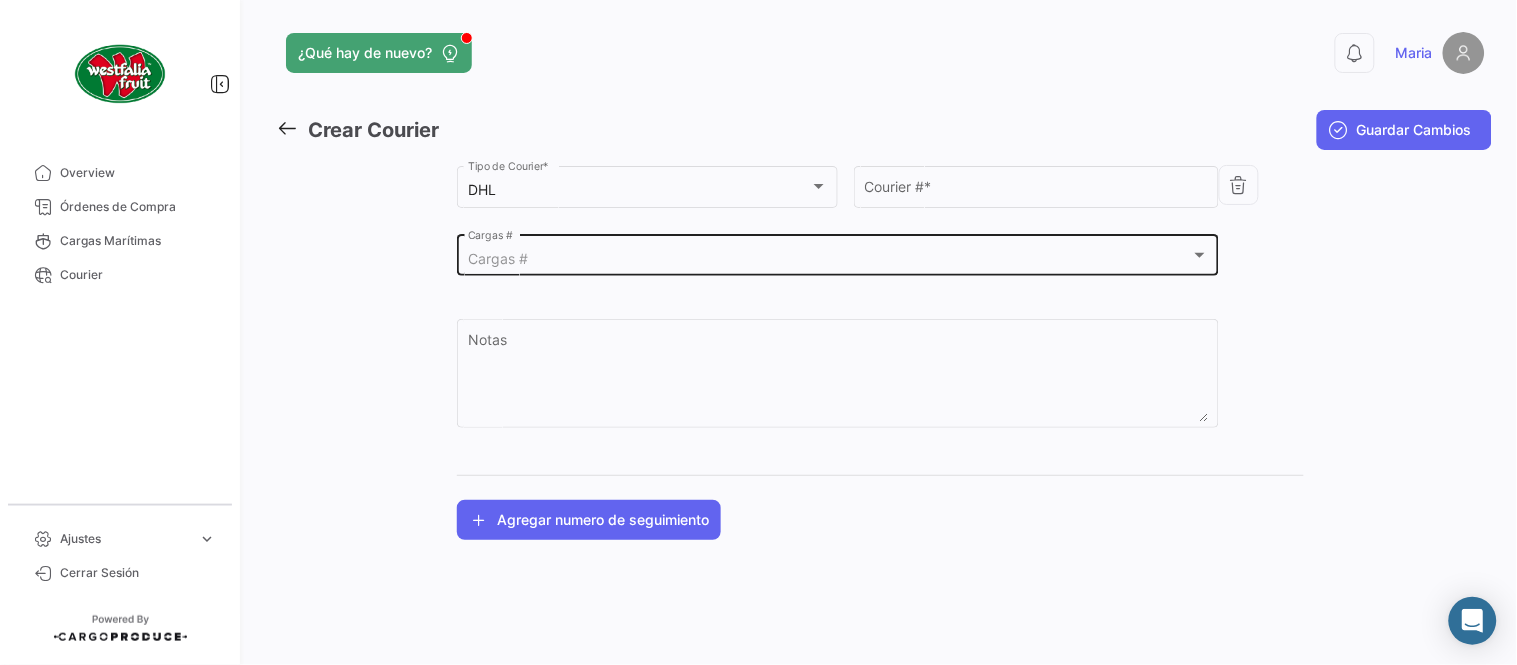 click on "Cargas #  Cargas #" 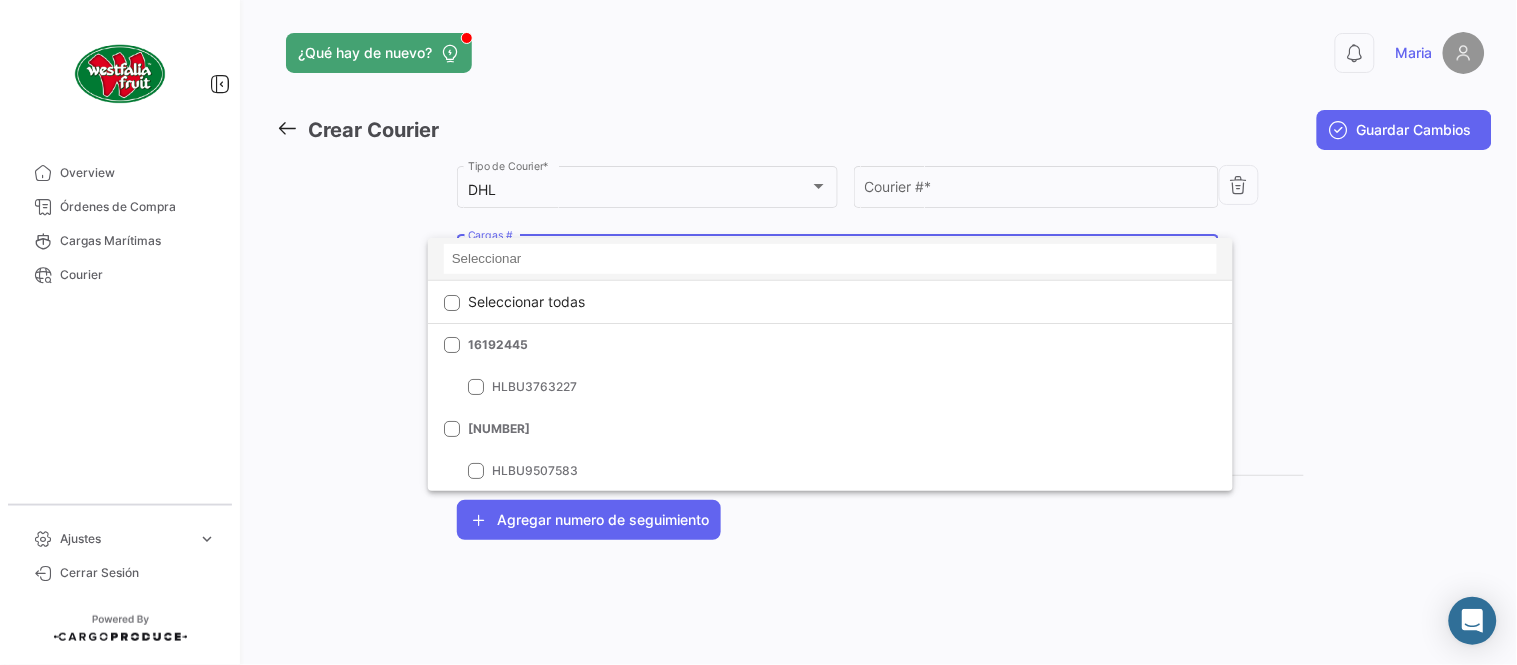 click at bounding box center (830, 259) 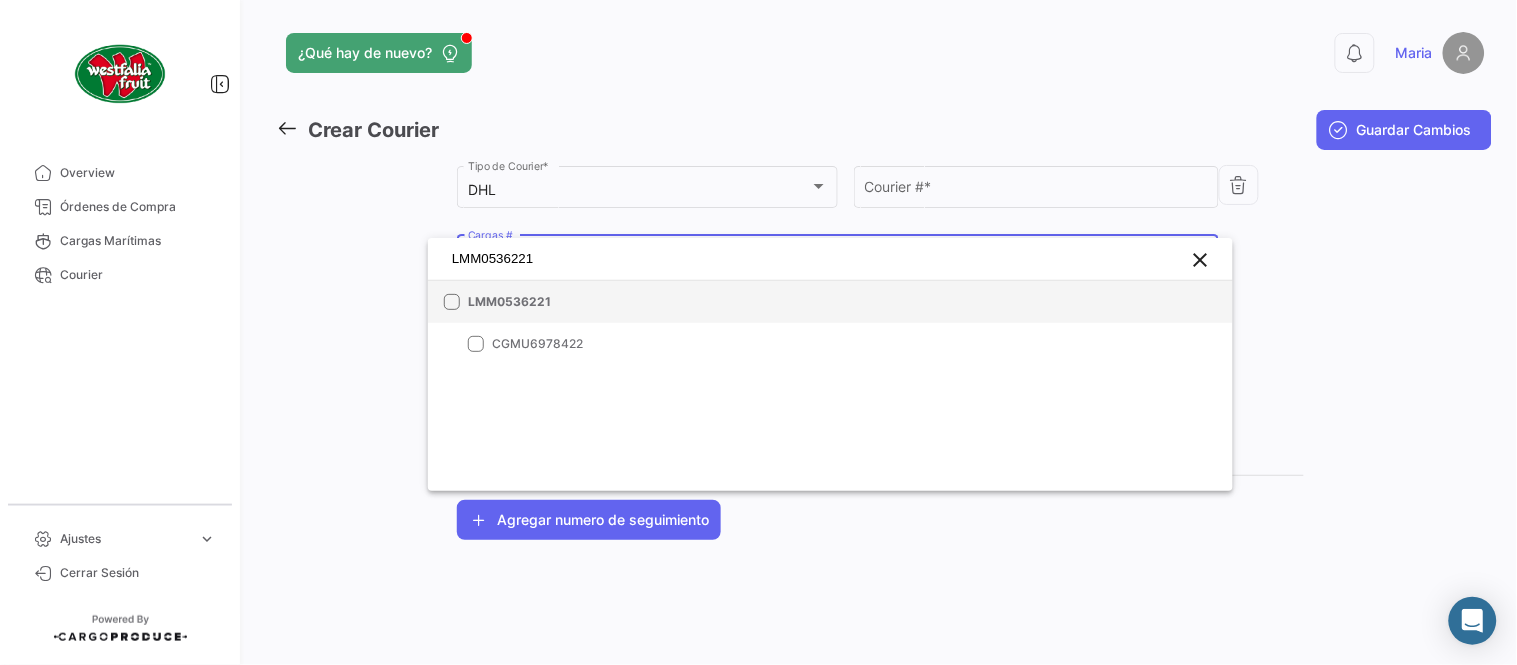 type on "LMM0536221" 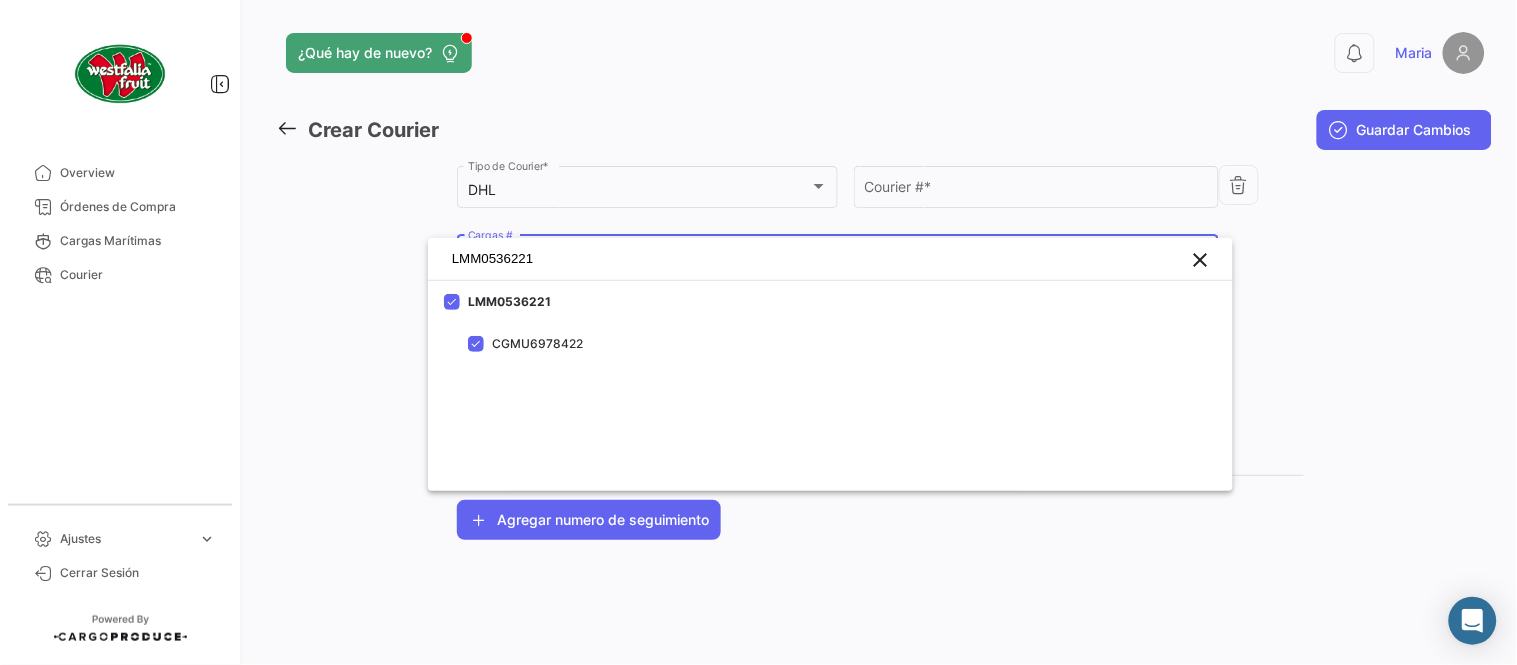 click at bounding box center (758, 332) 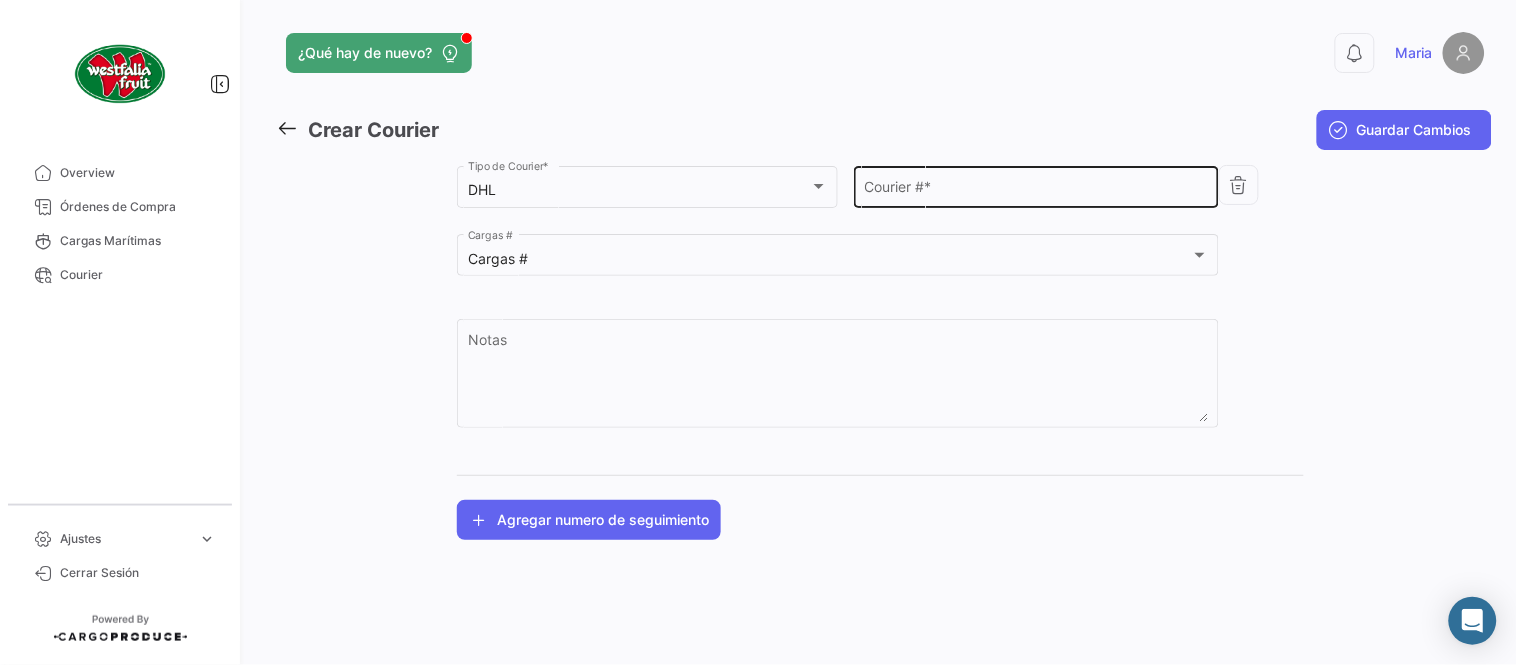 click on "Courier #  *" 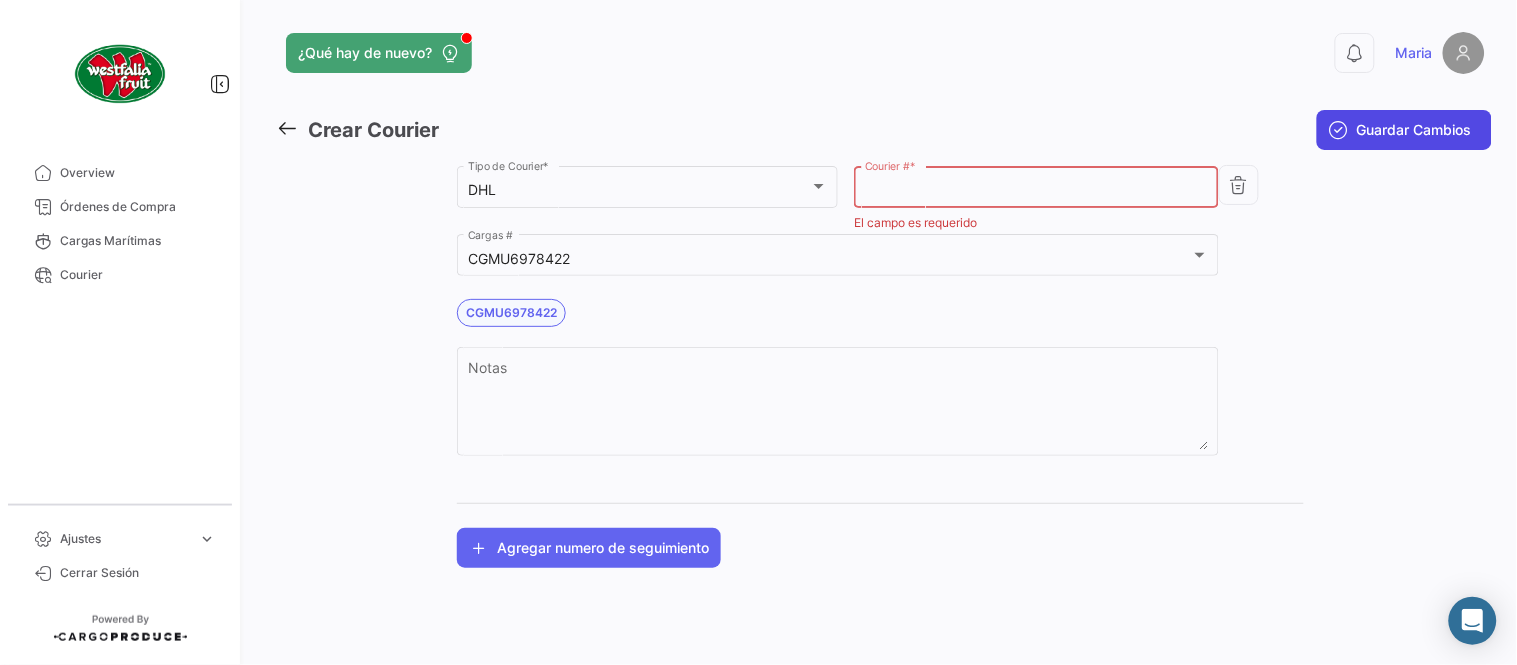 paste on "2132563344" 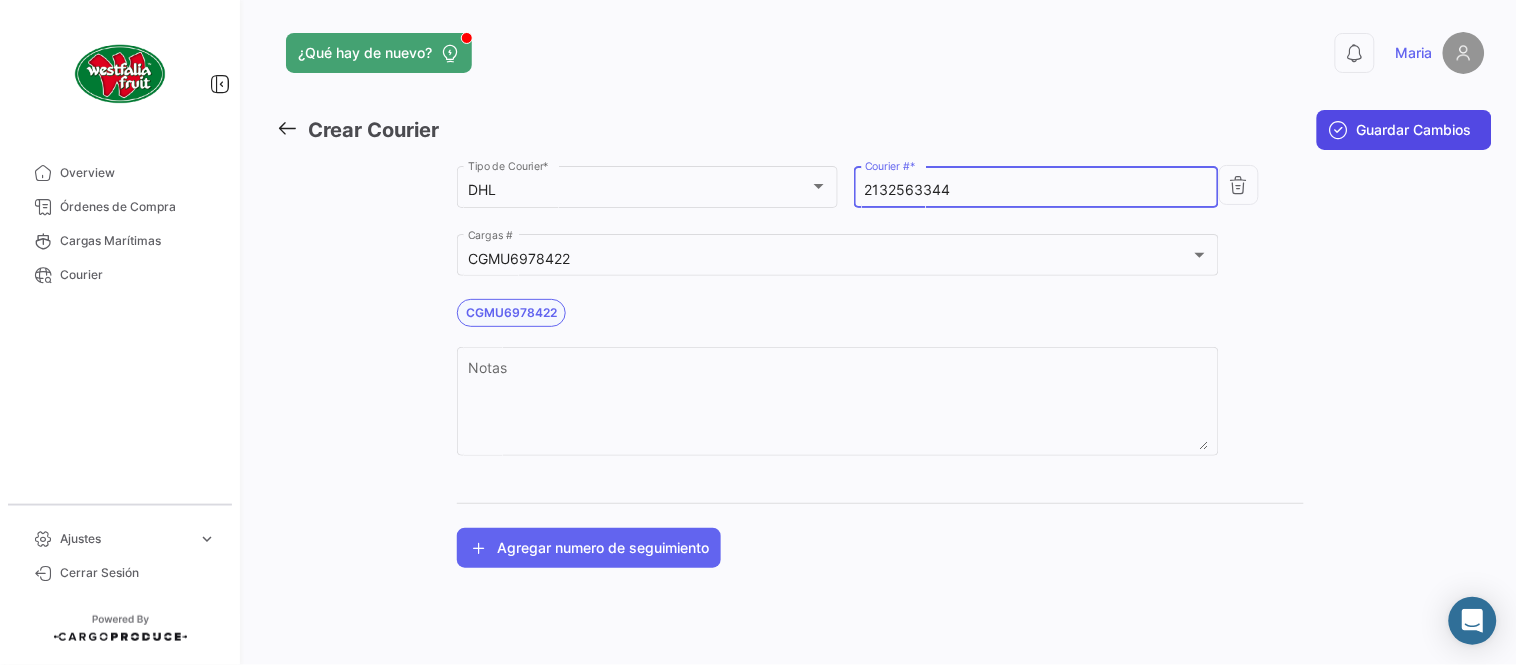 type on "2132563344" 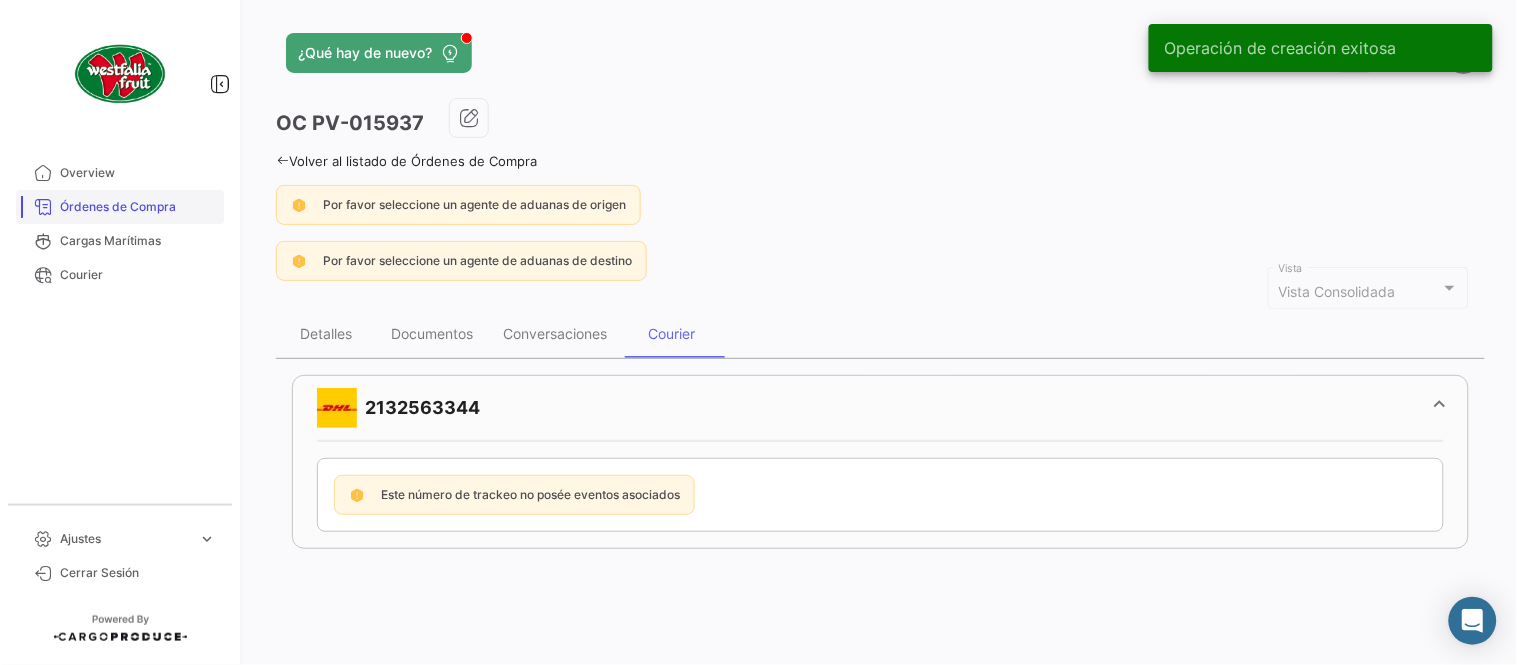 click on "Órdenes de Compra" at bounding box center [138, 207] 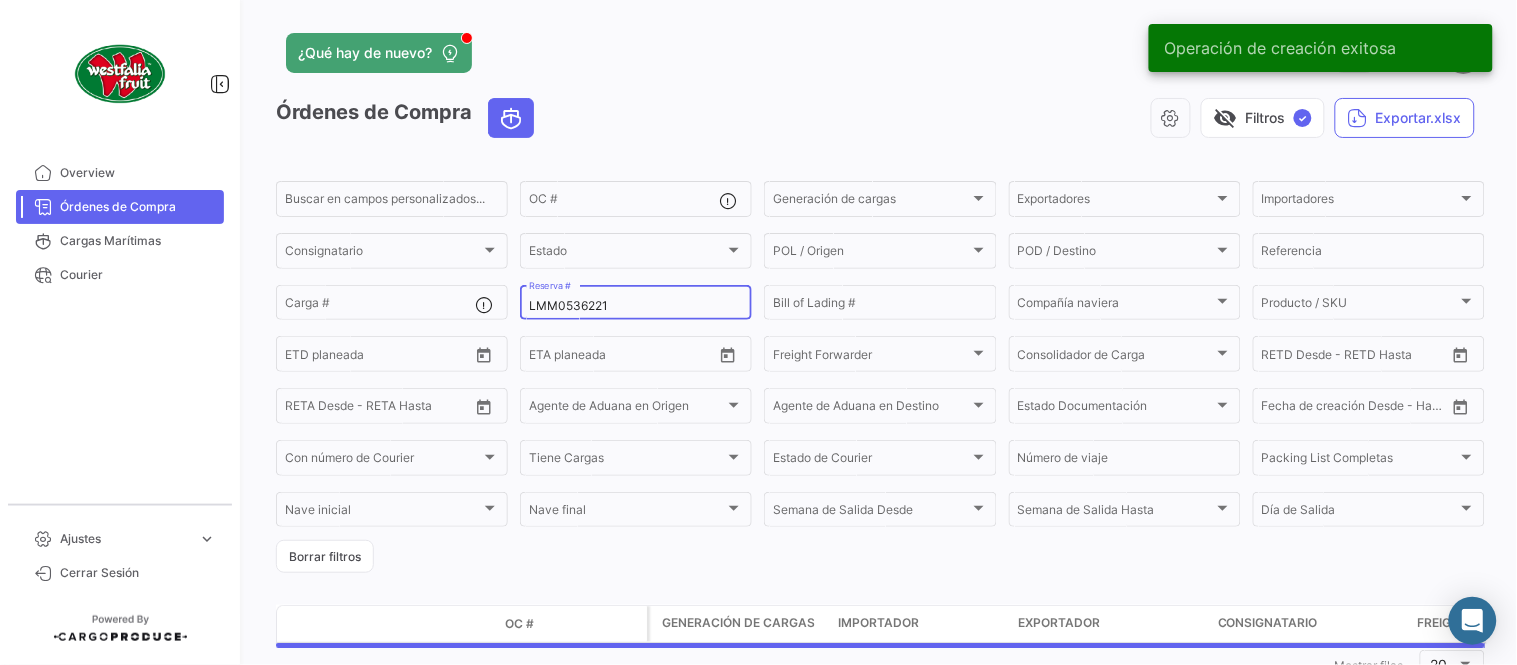 click on "LMM0536221" at bounding box center [636, 306] 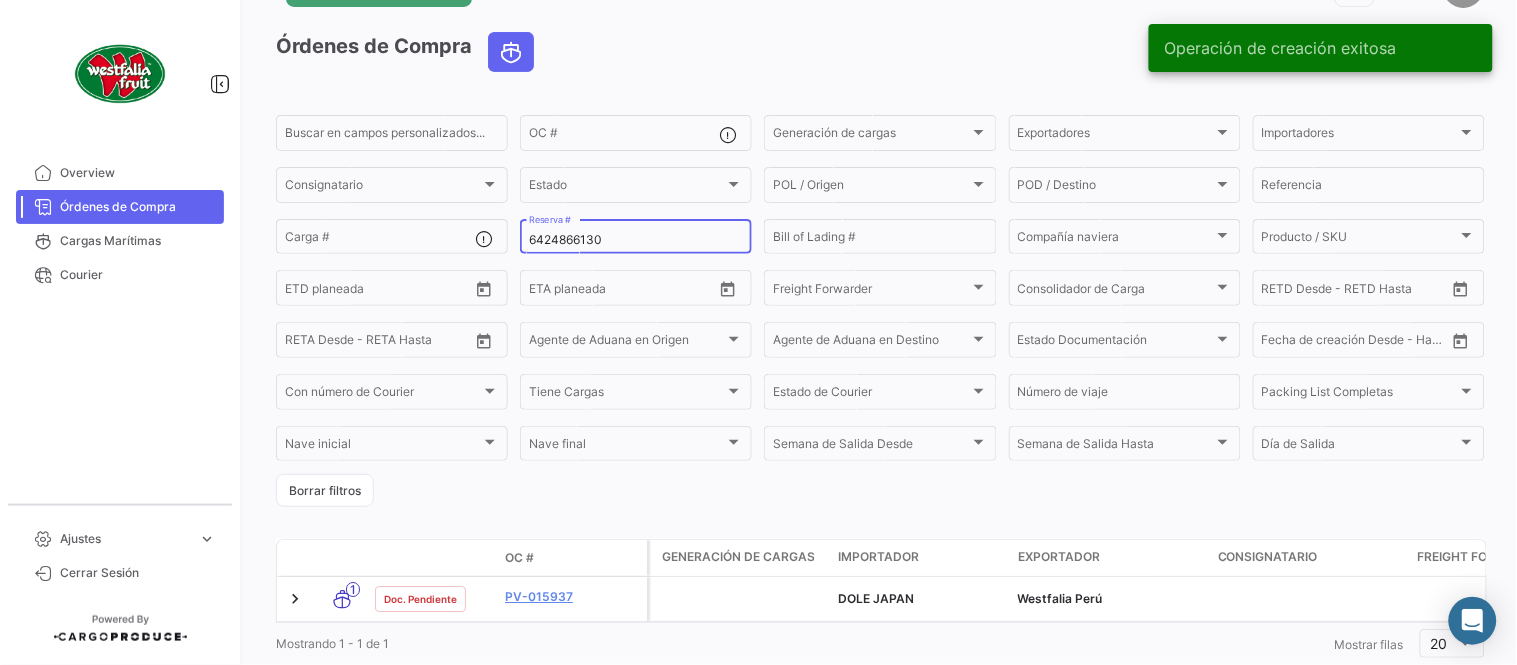 scroll, scrollTop: 128, scrollLeft: 0, axis: vertical 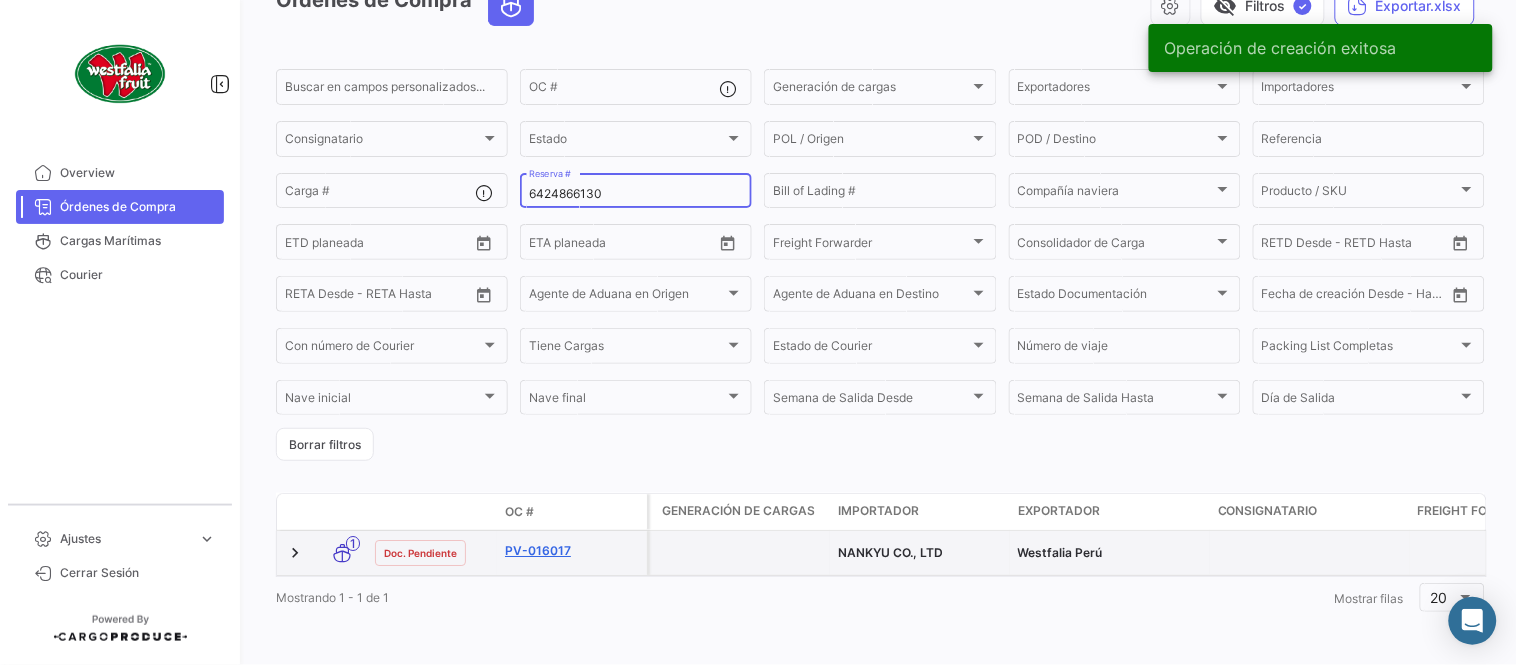 type on "6424866130" 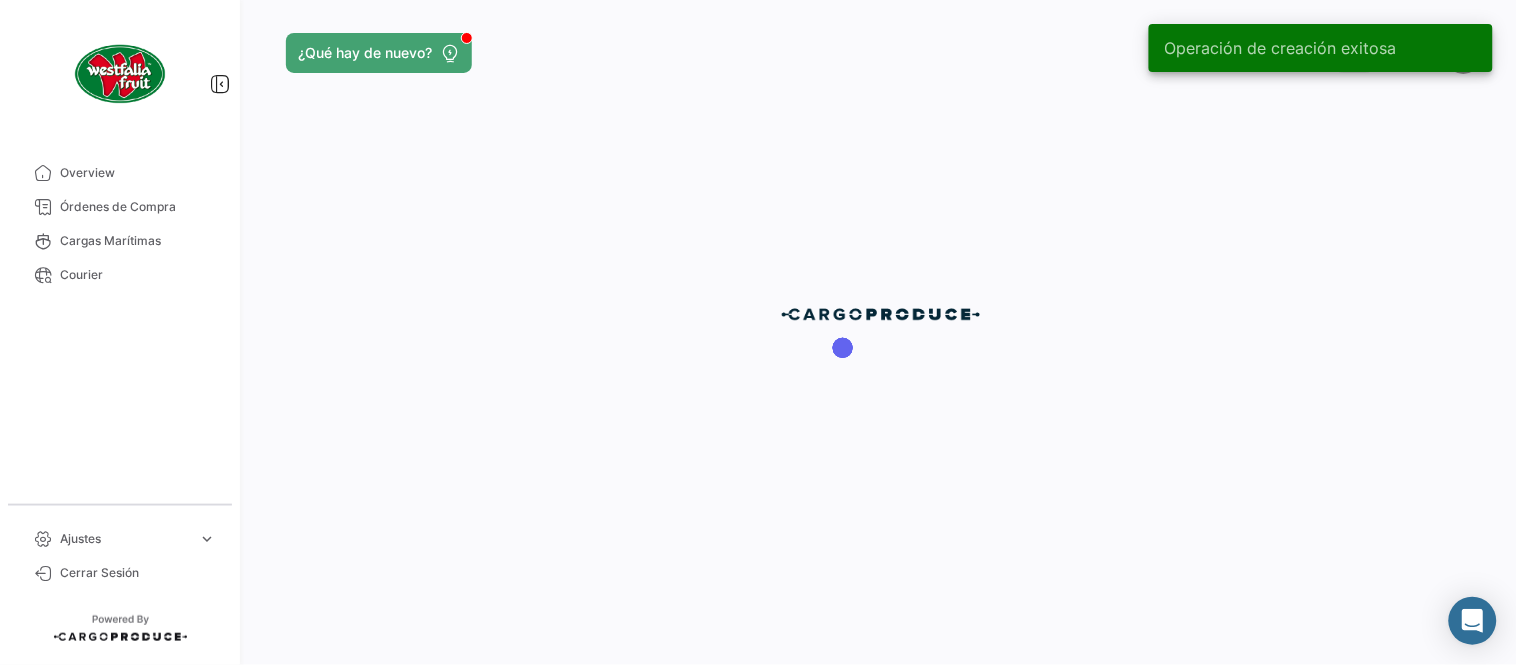 scroll, scrollTop: 0, scrollLeft: 0, axis: both 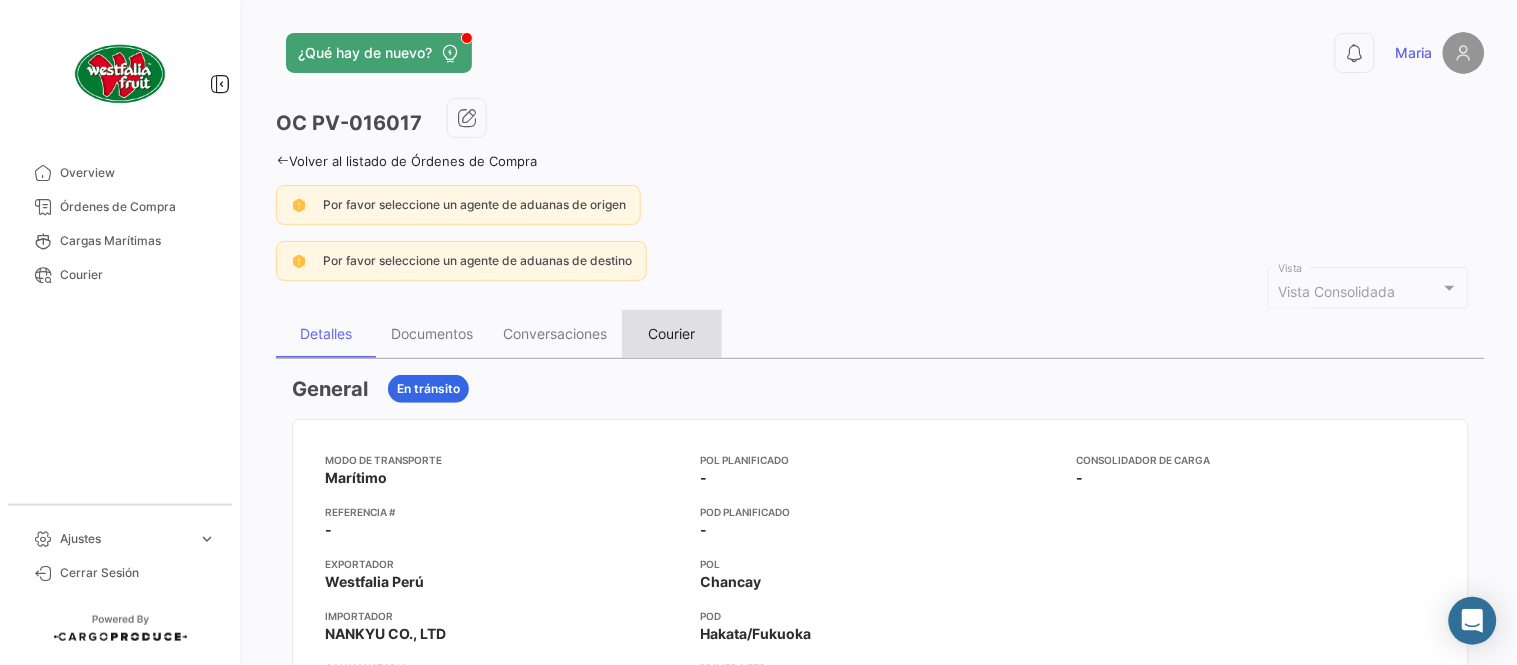click on "Courier" at bounding box center [672, 333] 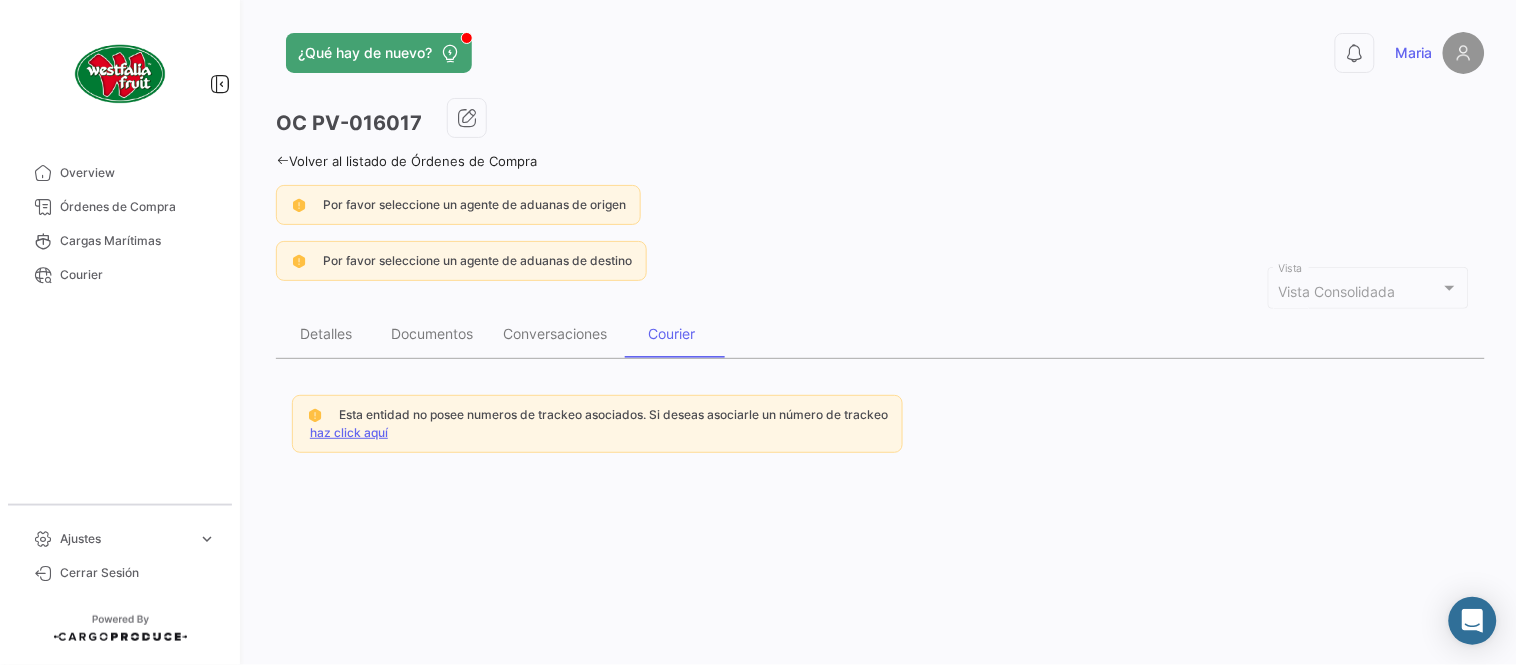 click on "haz click aquí" at bounding box center [349, 432] 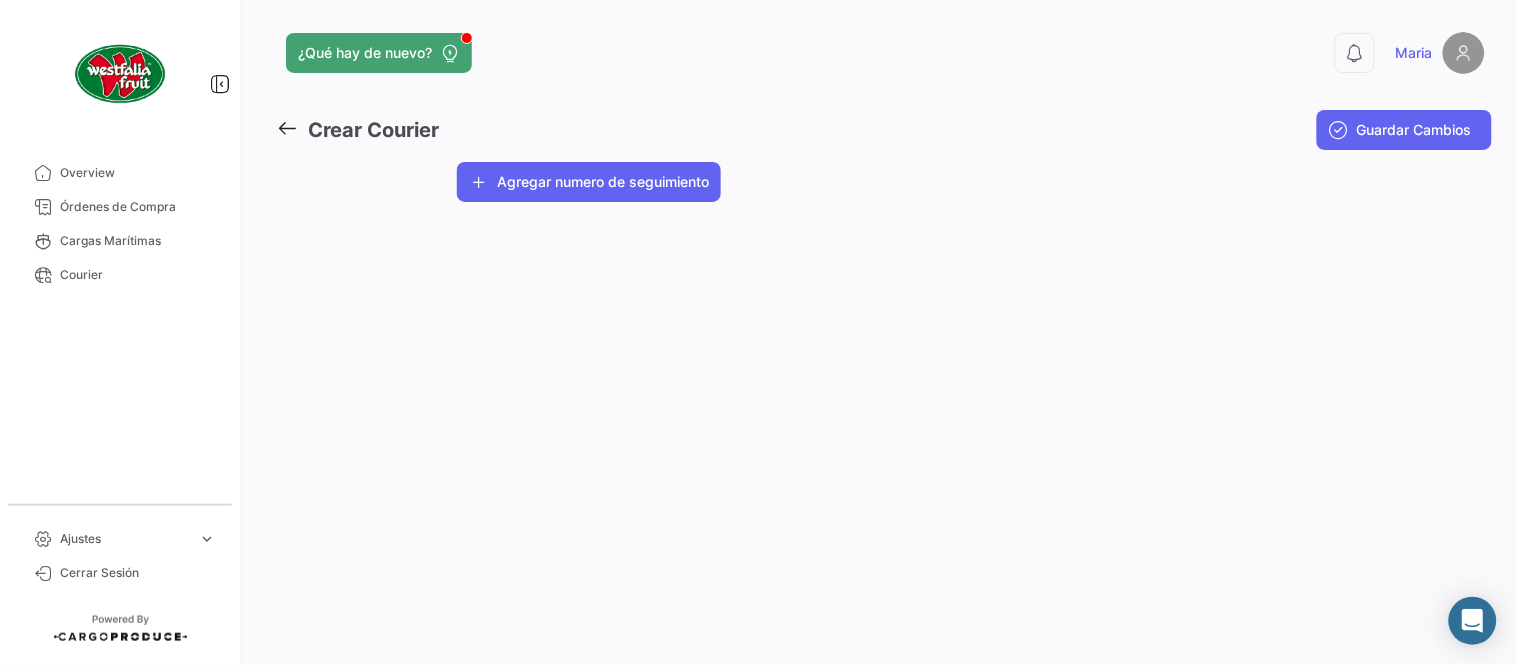 click on "Agregar numero de seguimiento" 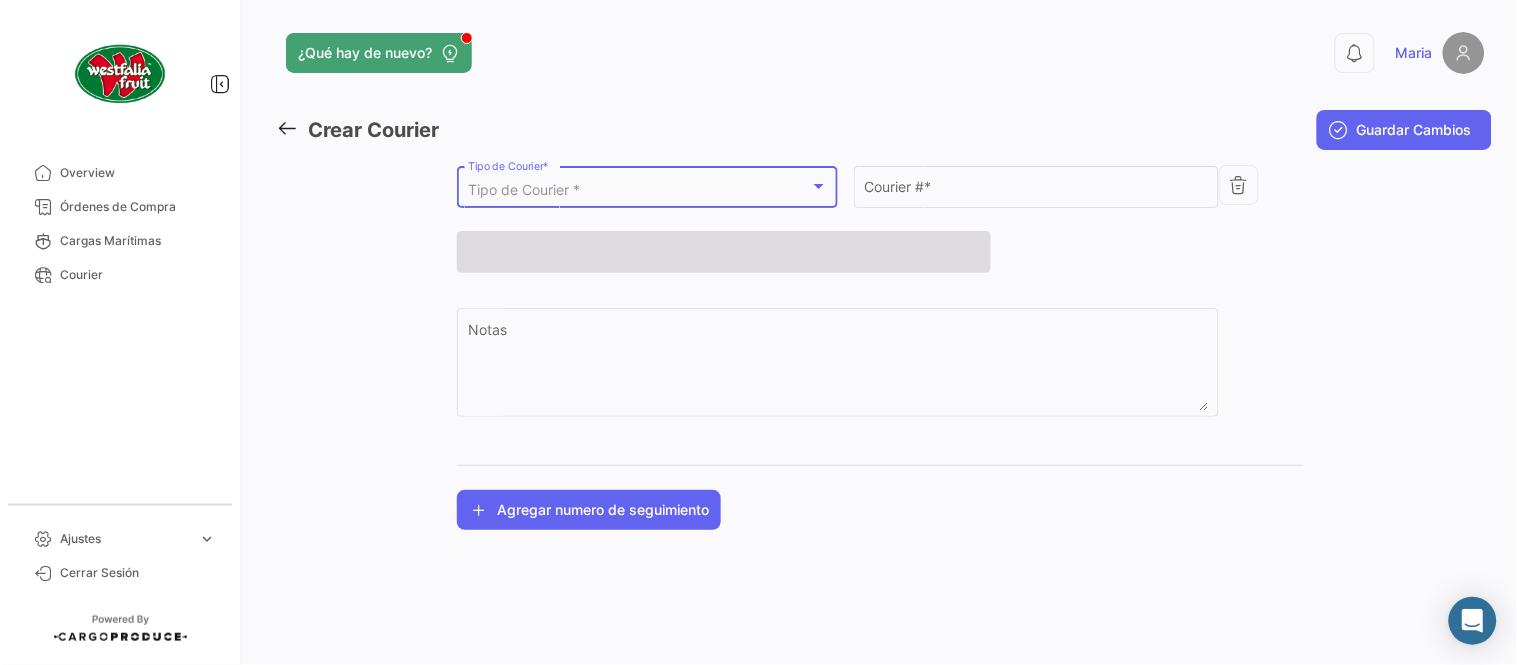click on "Tipo de Courier *" at bounding box center [524, 189] 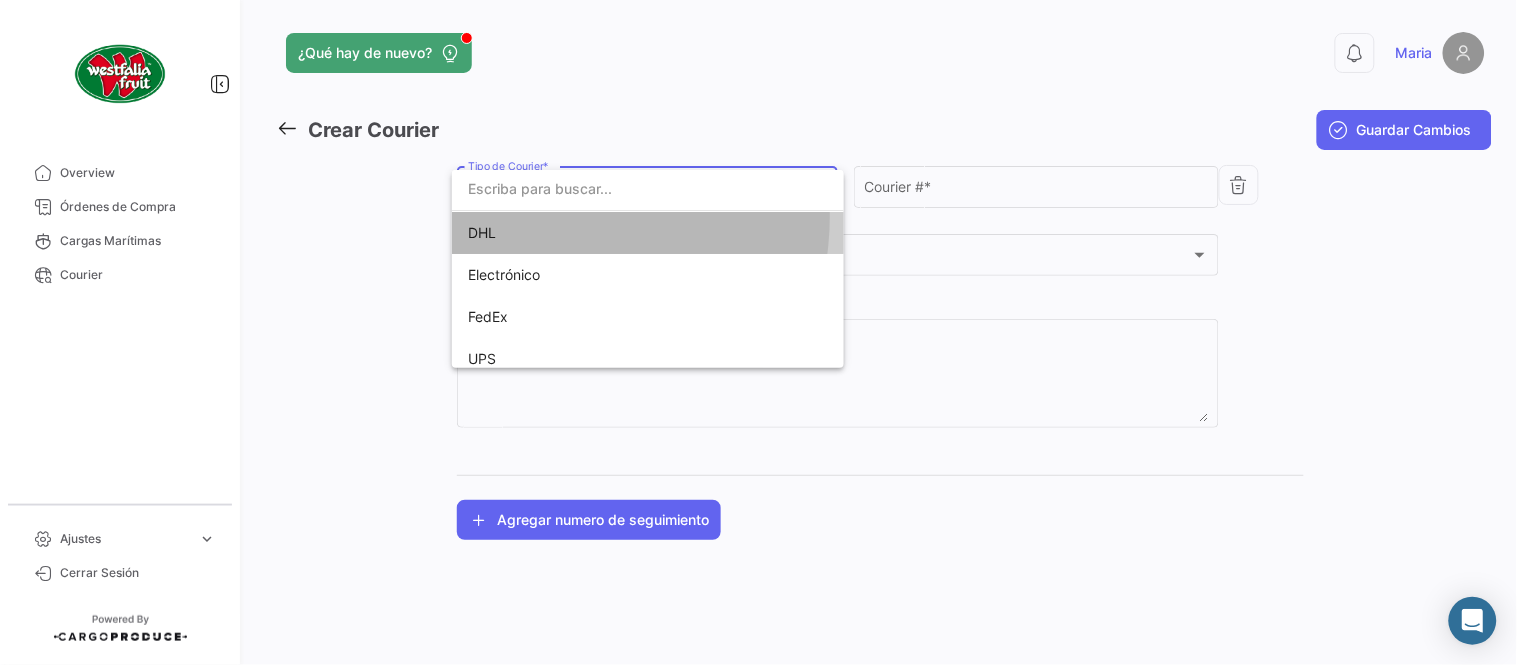 click on "DHL" at bounding box center [608, 233] 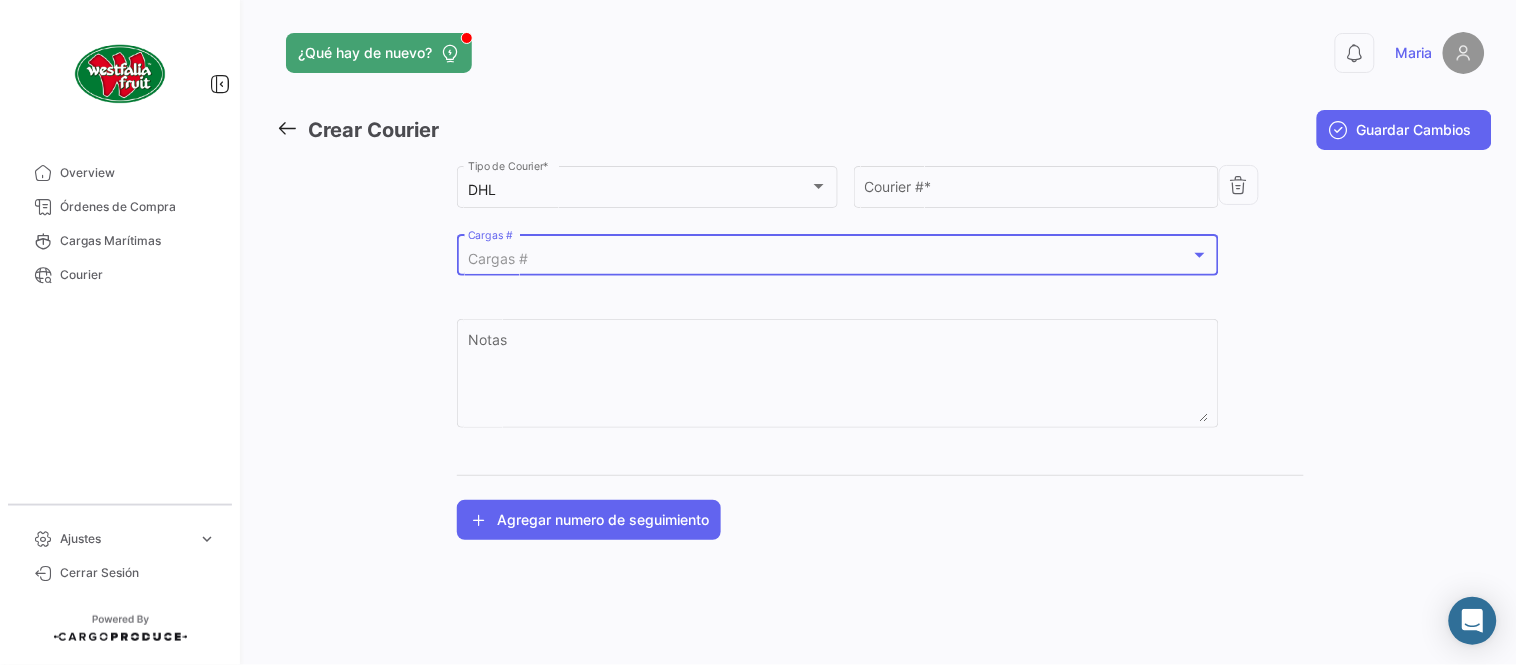 click on "Cargas #" at bounding box center (829, 259) 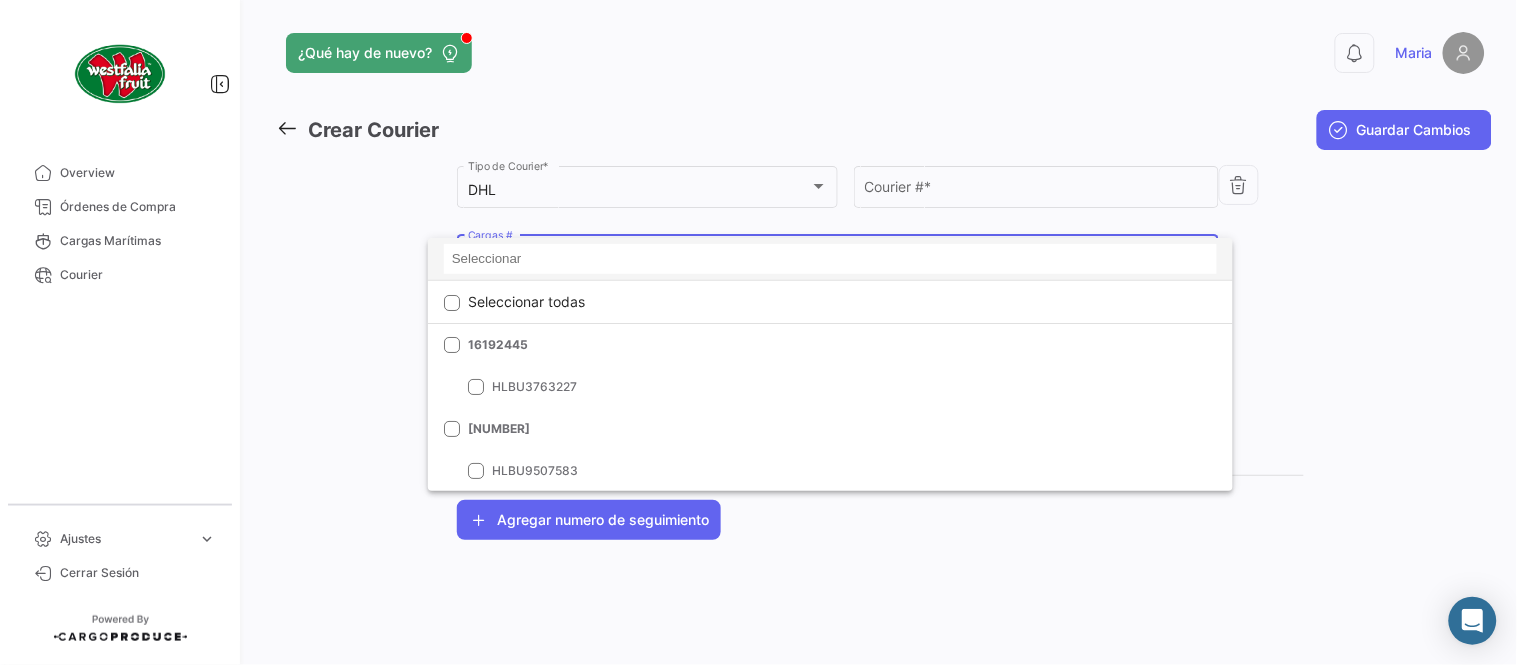 click at bounding box center (830, 259) 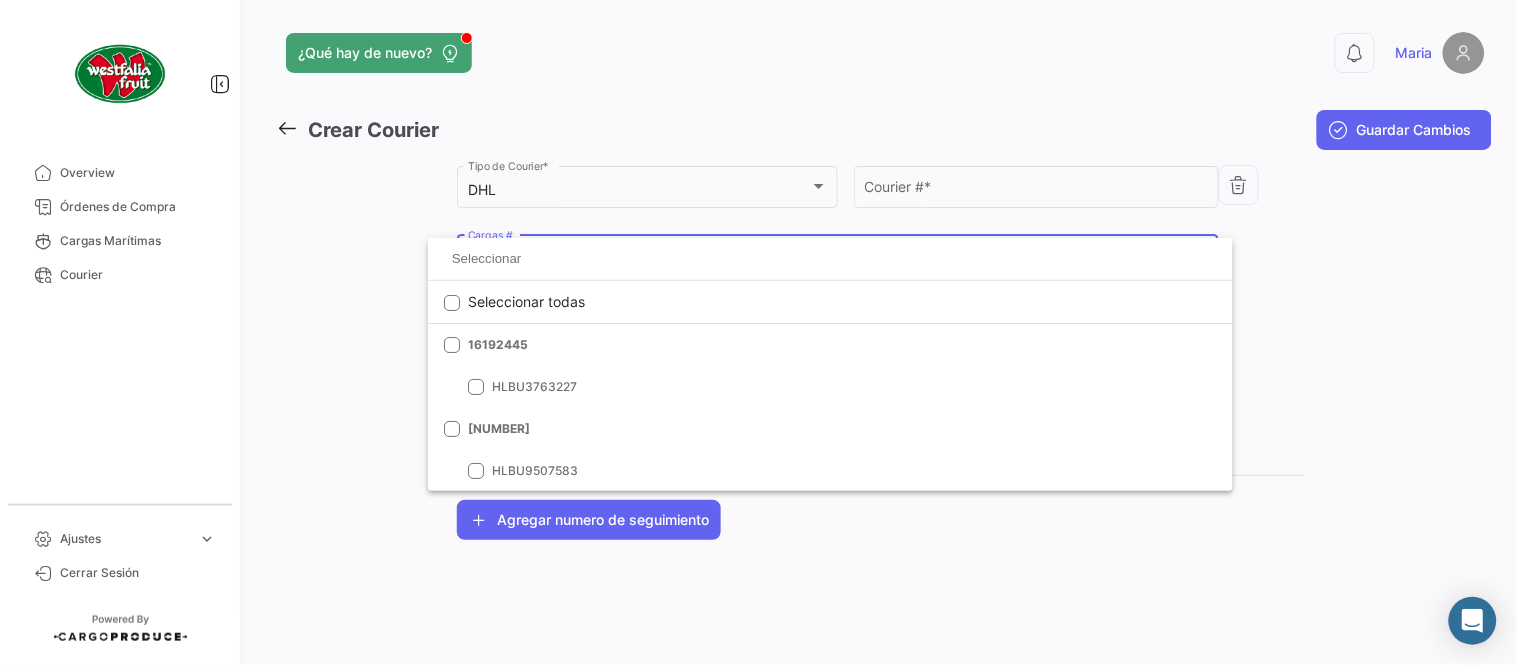 paste on "6424866130" 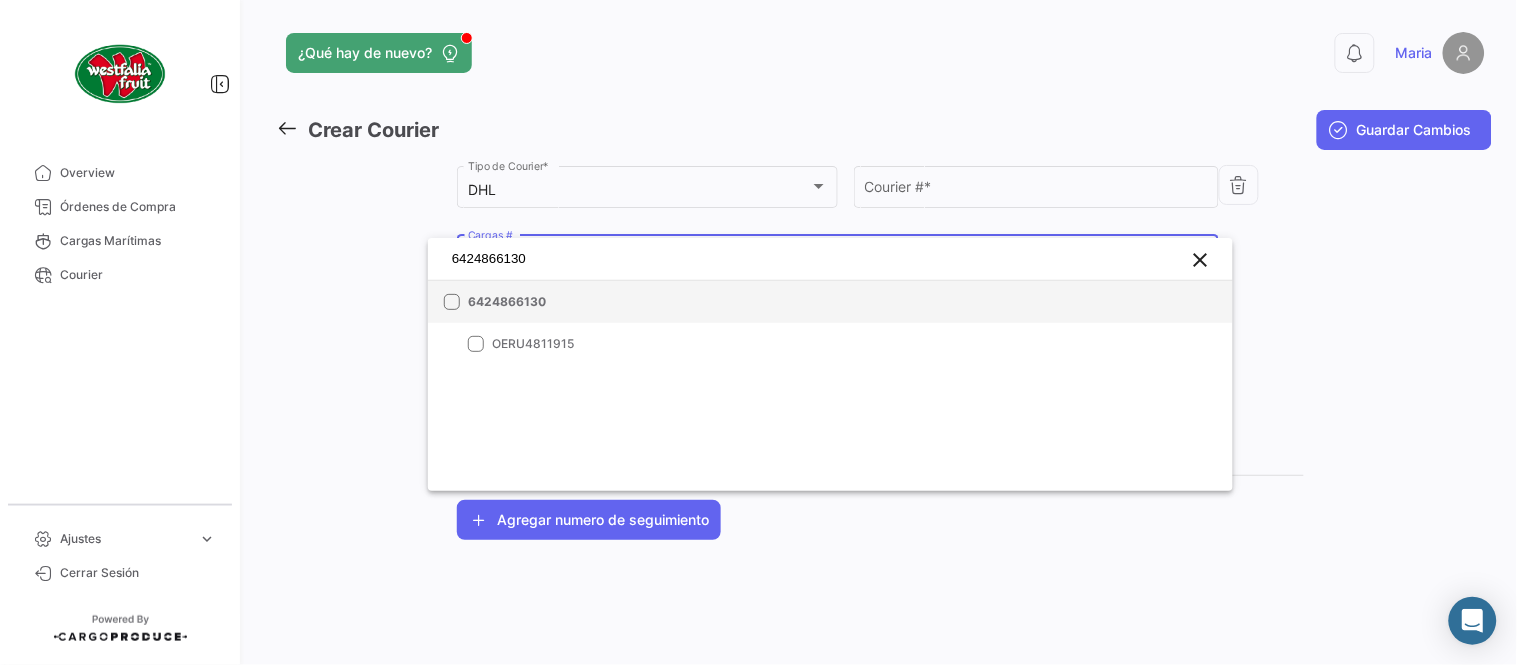 type on "6424866130" 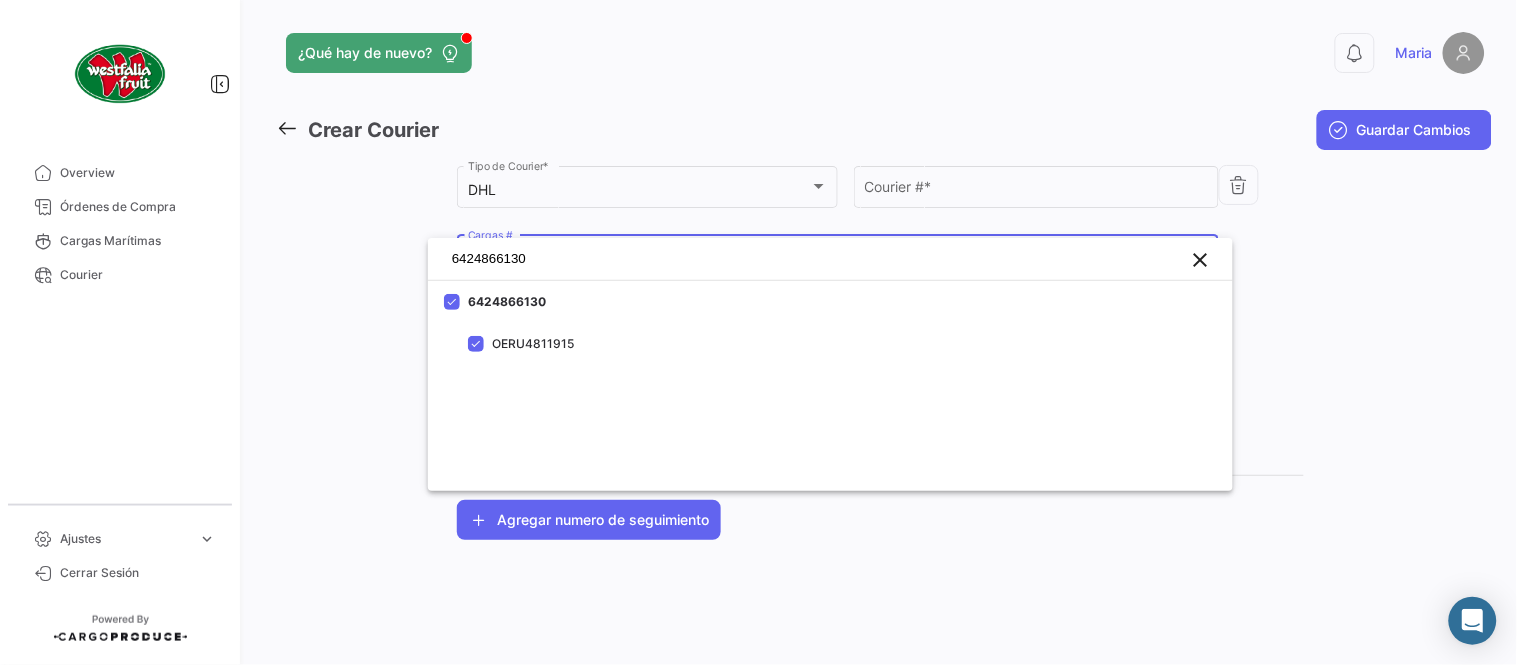 click at bounding box center [758, 332] 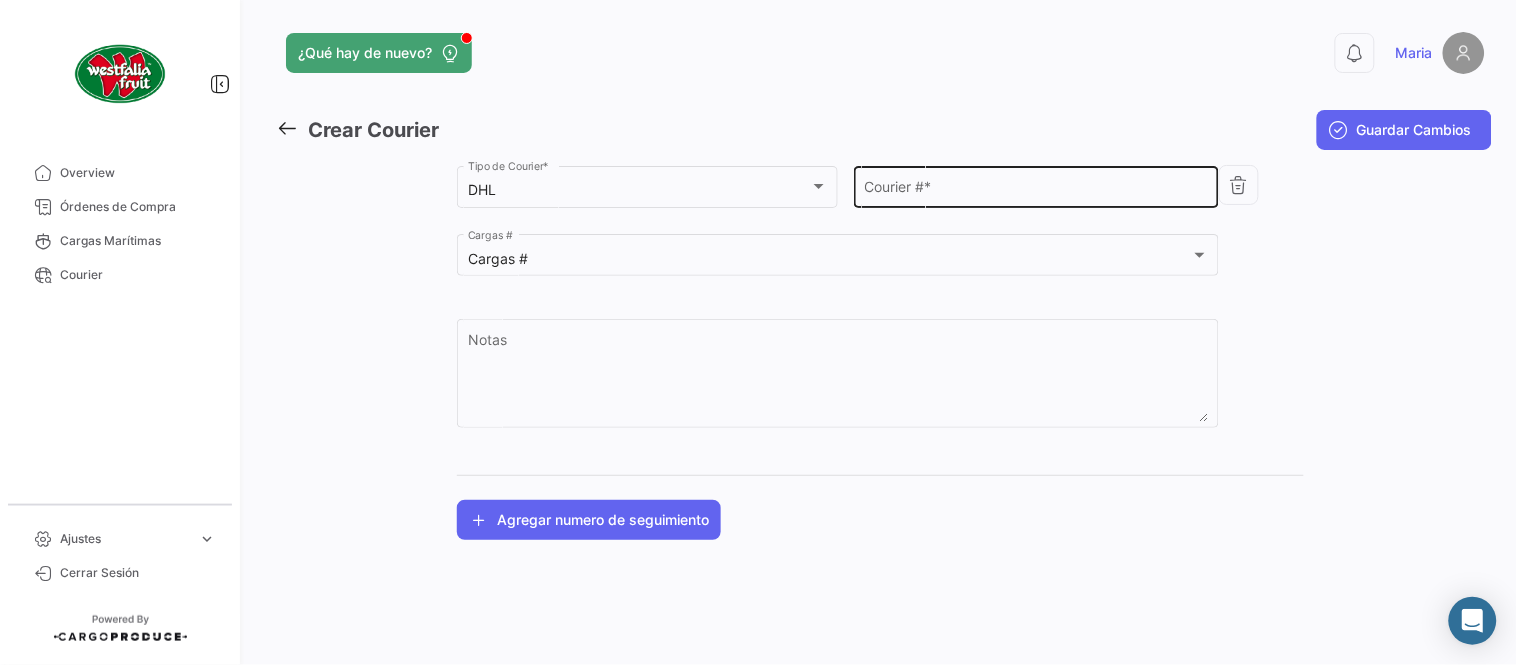 click on "Courier #  *" 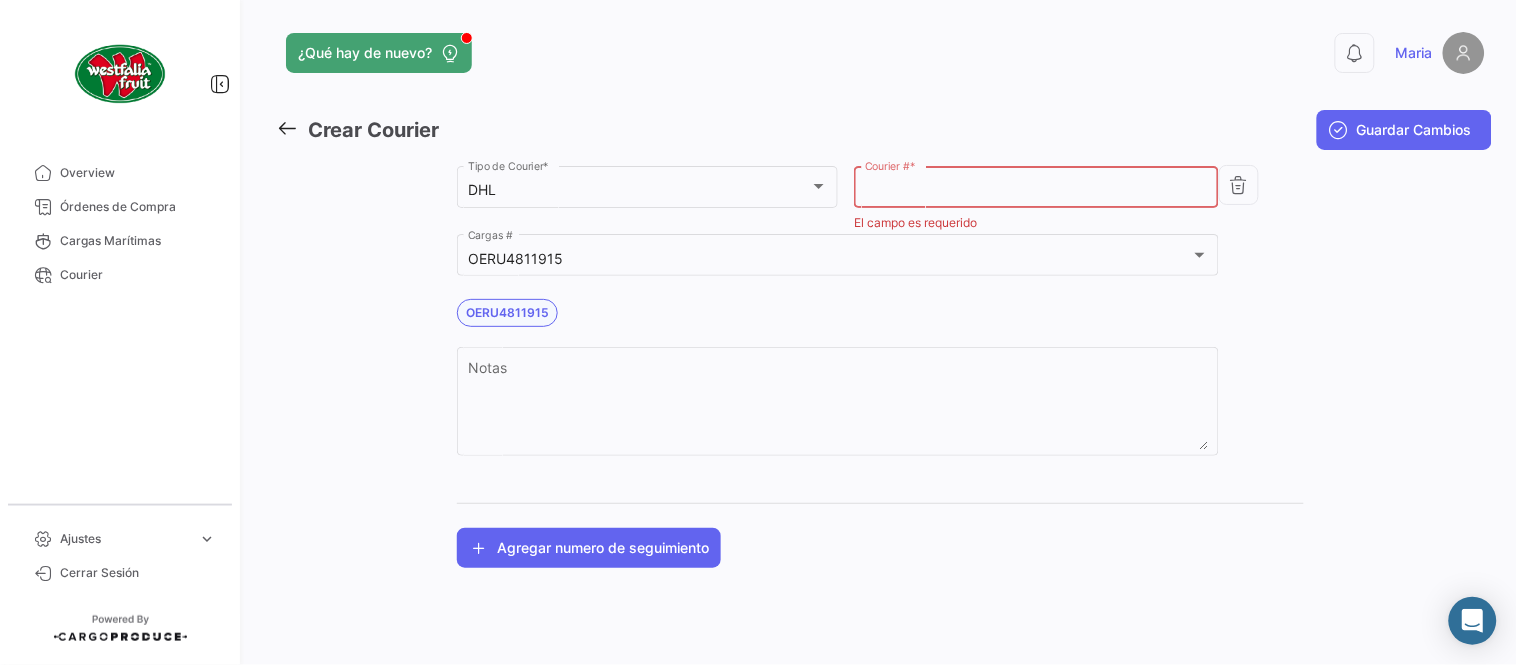 paste on "2132566693" 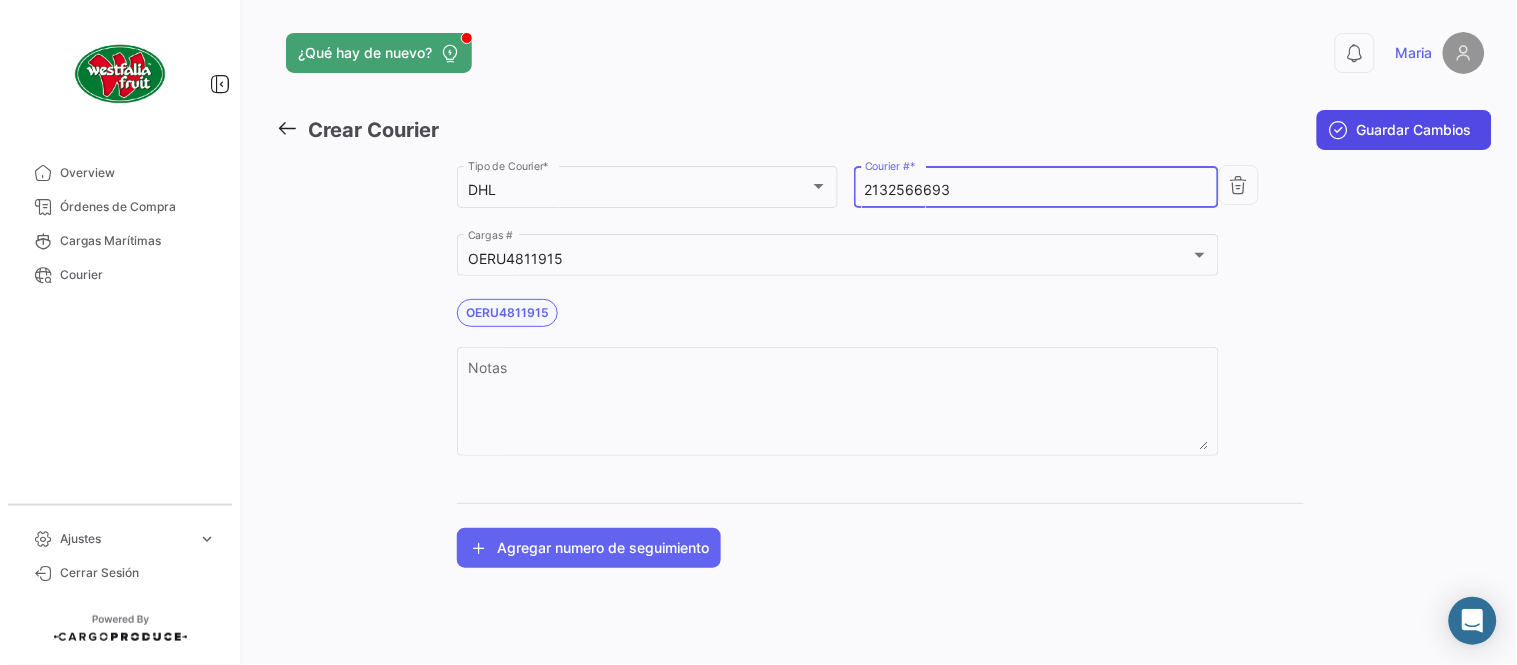 type on "2132566693" 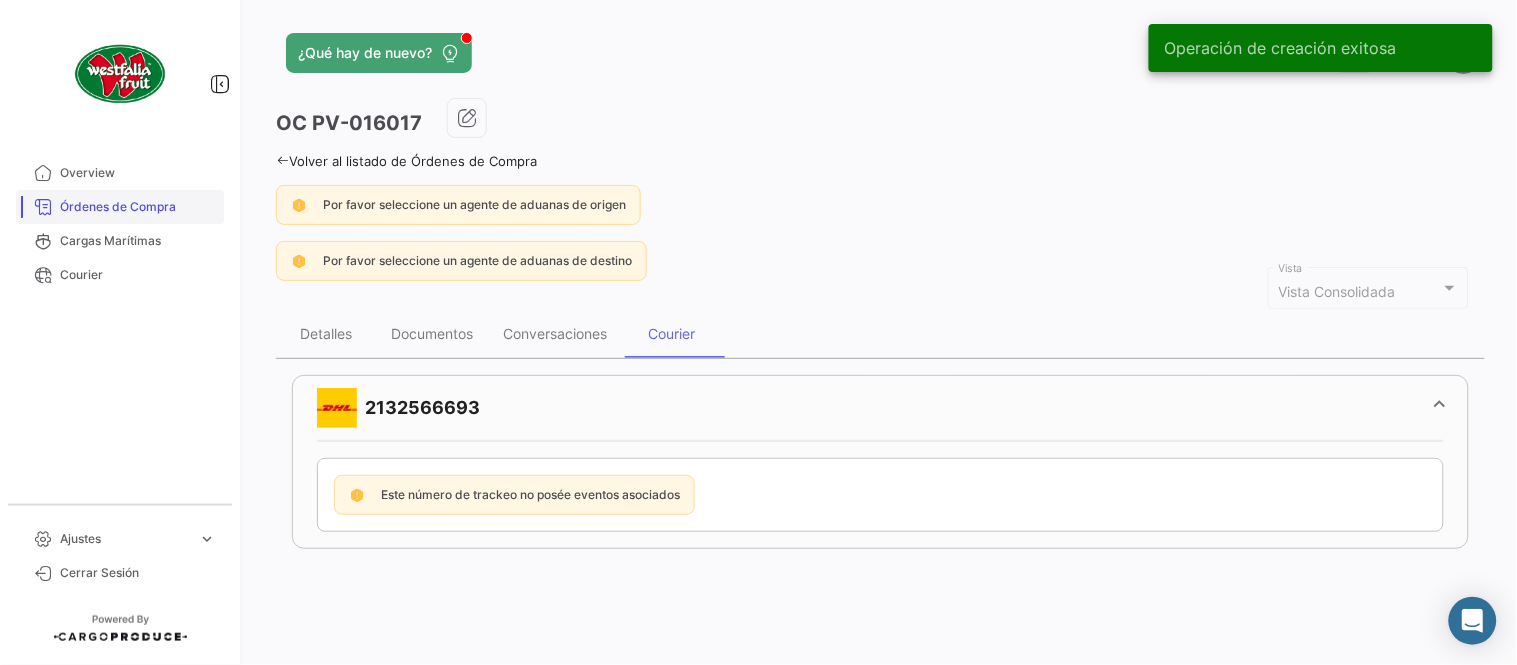 click on "Órdenes de Compra" at bounding box center (138, 207) 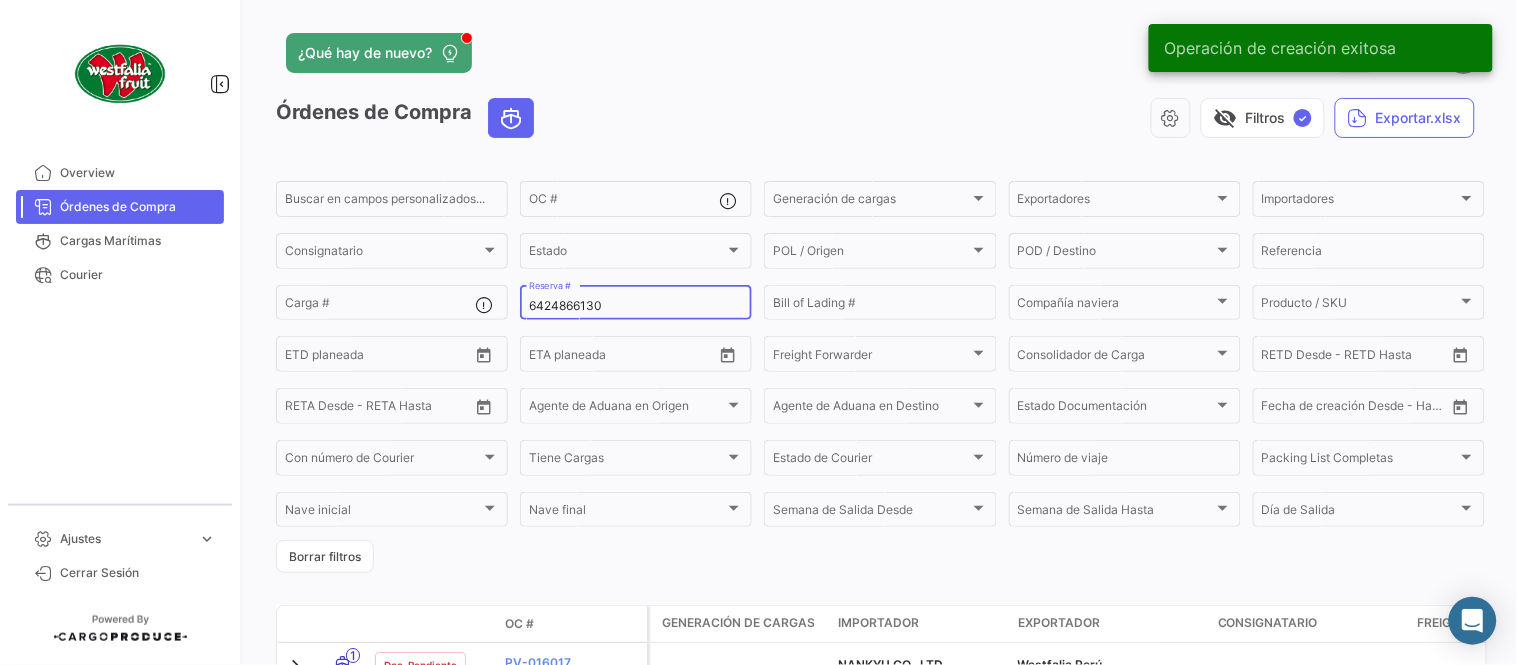 click on "6424866130" at bounding box center (636, 306) 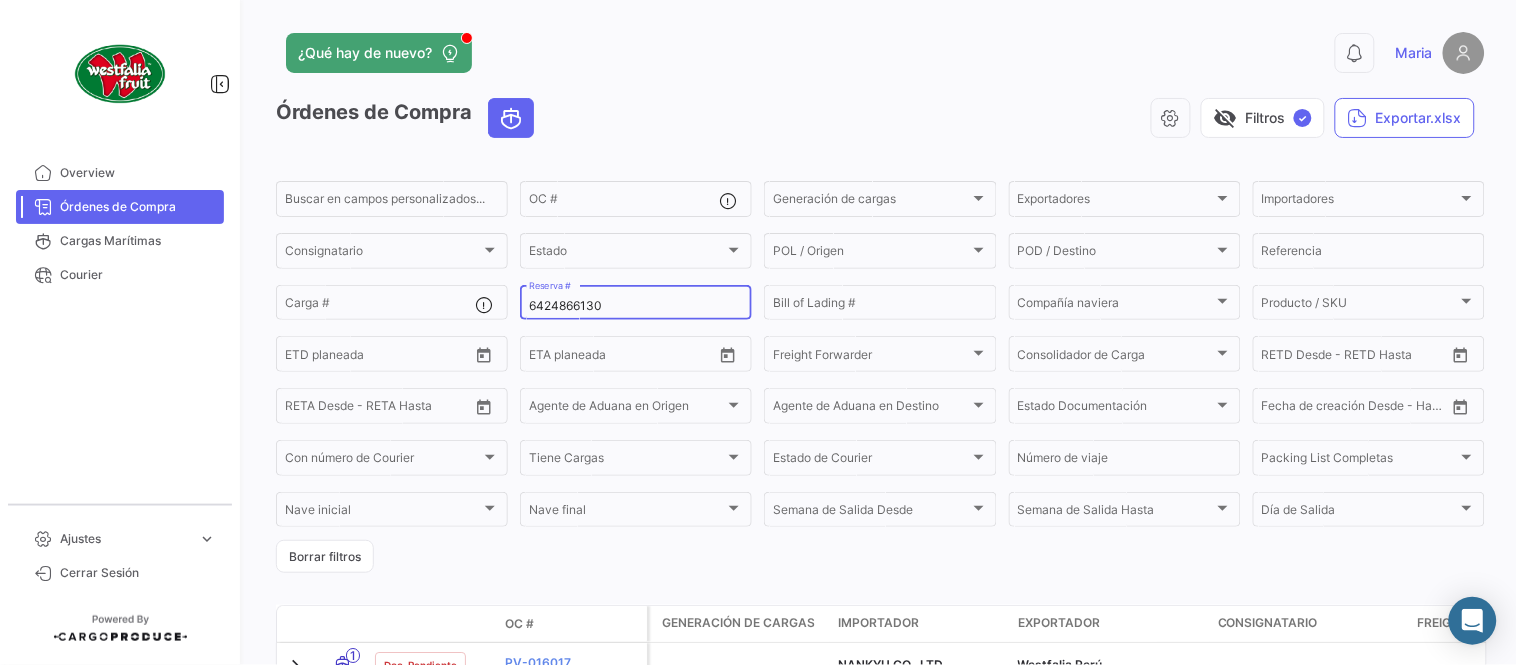 paste on "231013349" 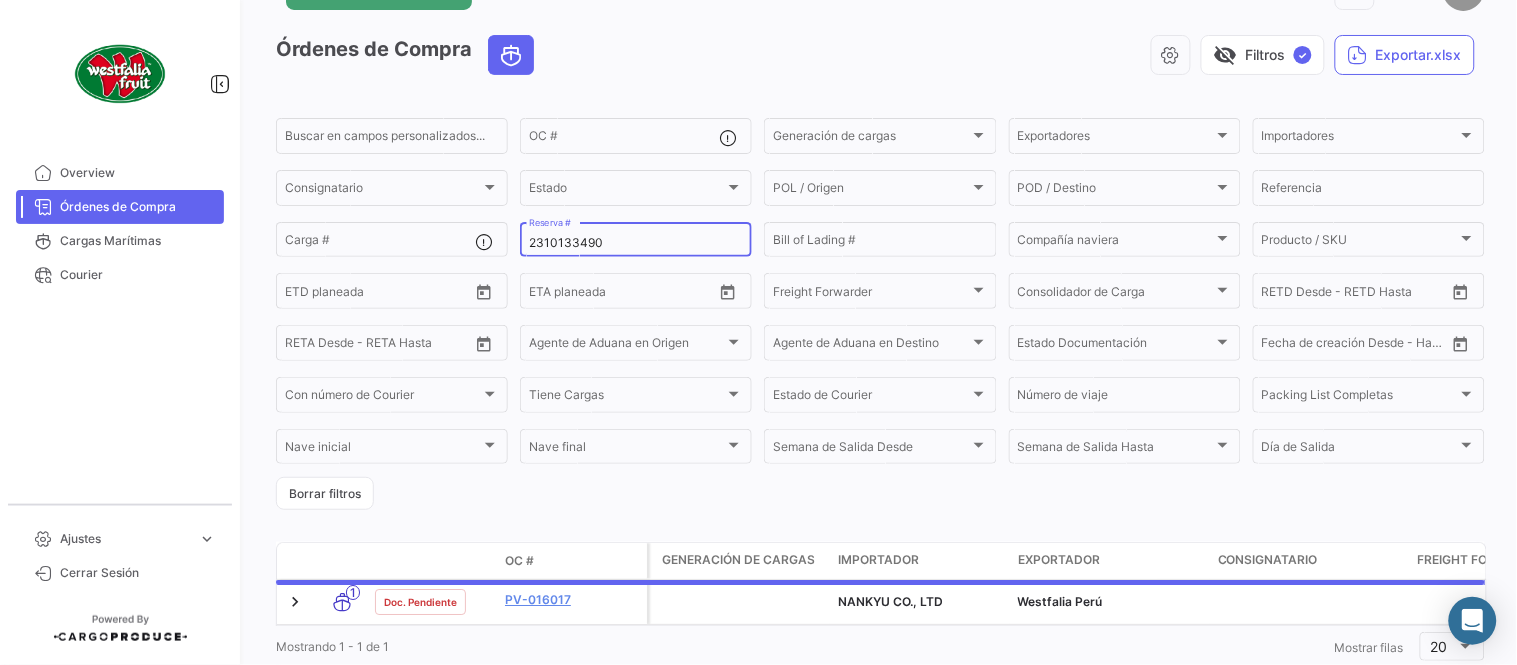 scroll, scrollTop: 128, scrollLeft: 0, axis: vertical 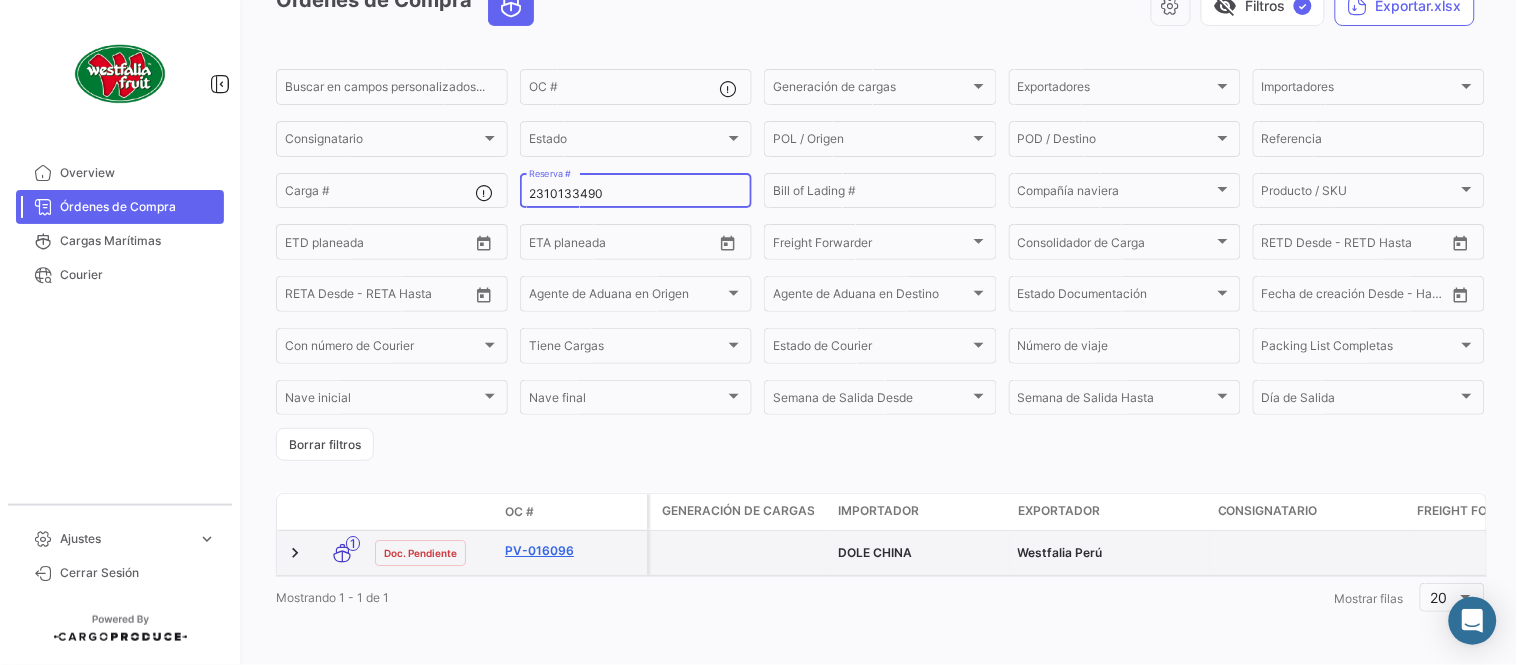 type on "2310133490" 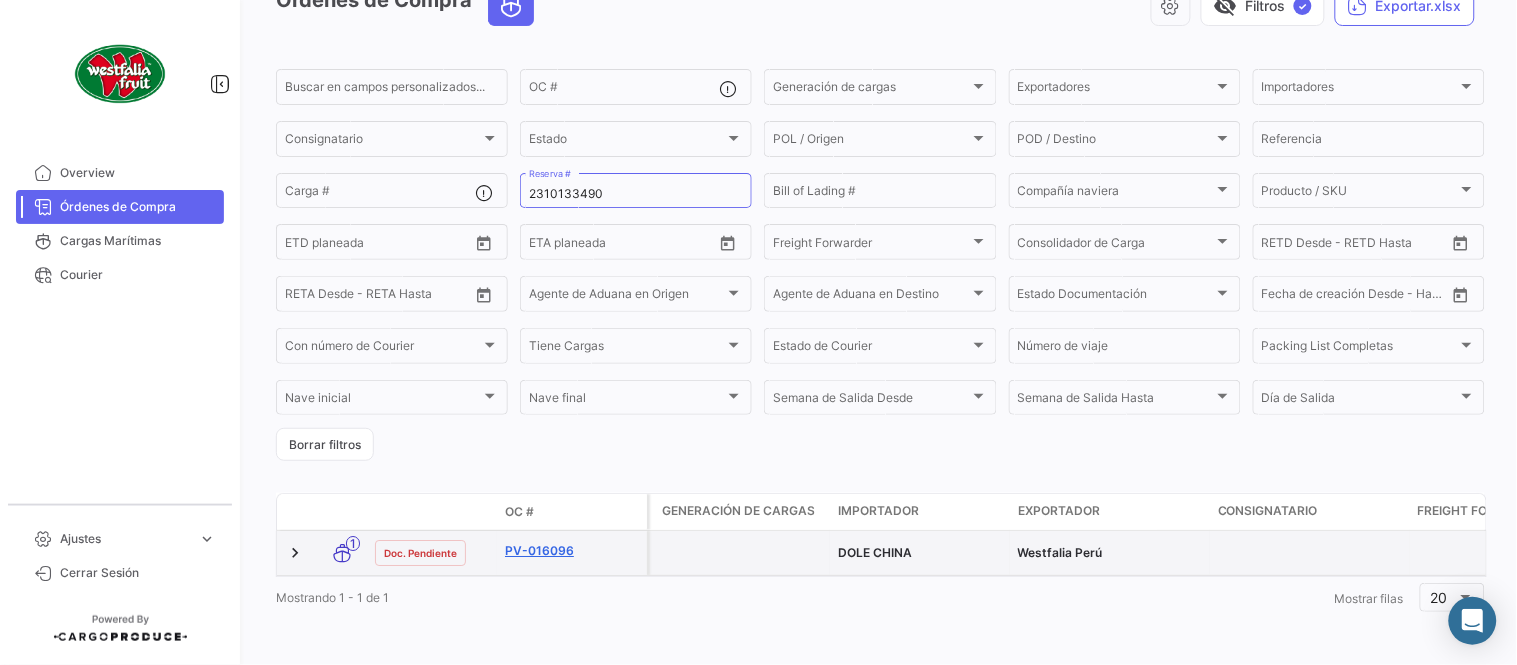 click on "PV-016096" 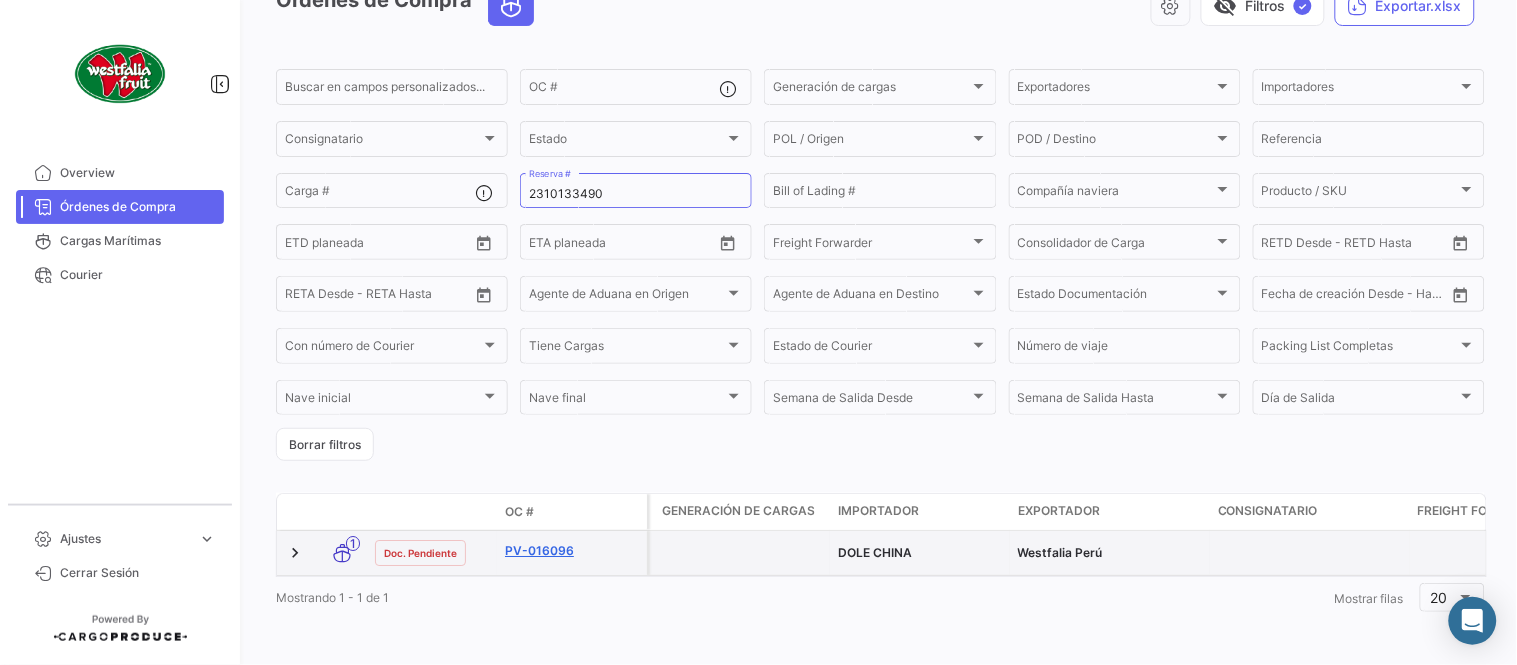 scroll, scrollTop: 0, scrollLeft: 0, axis: both 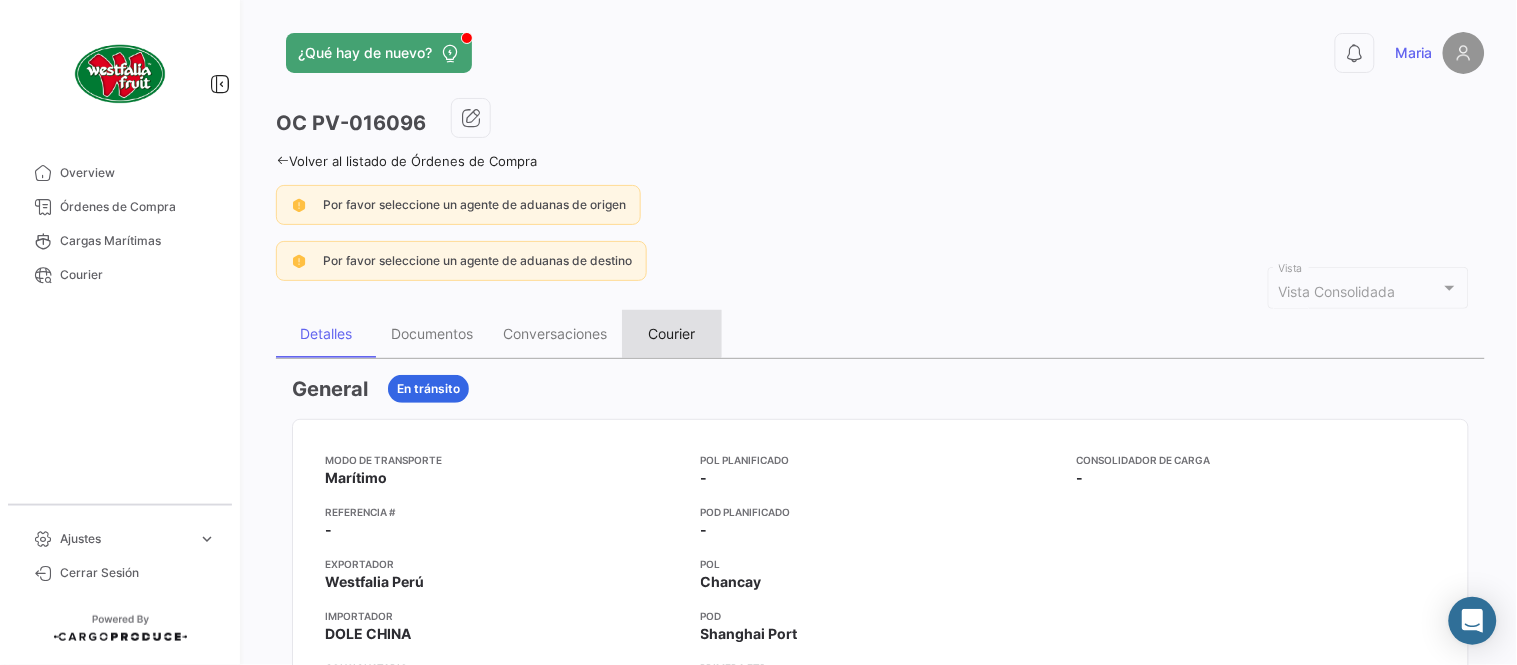 click on "Courier" at bounding box center (672, 334) 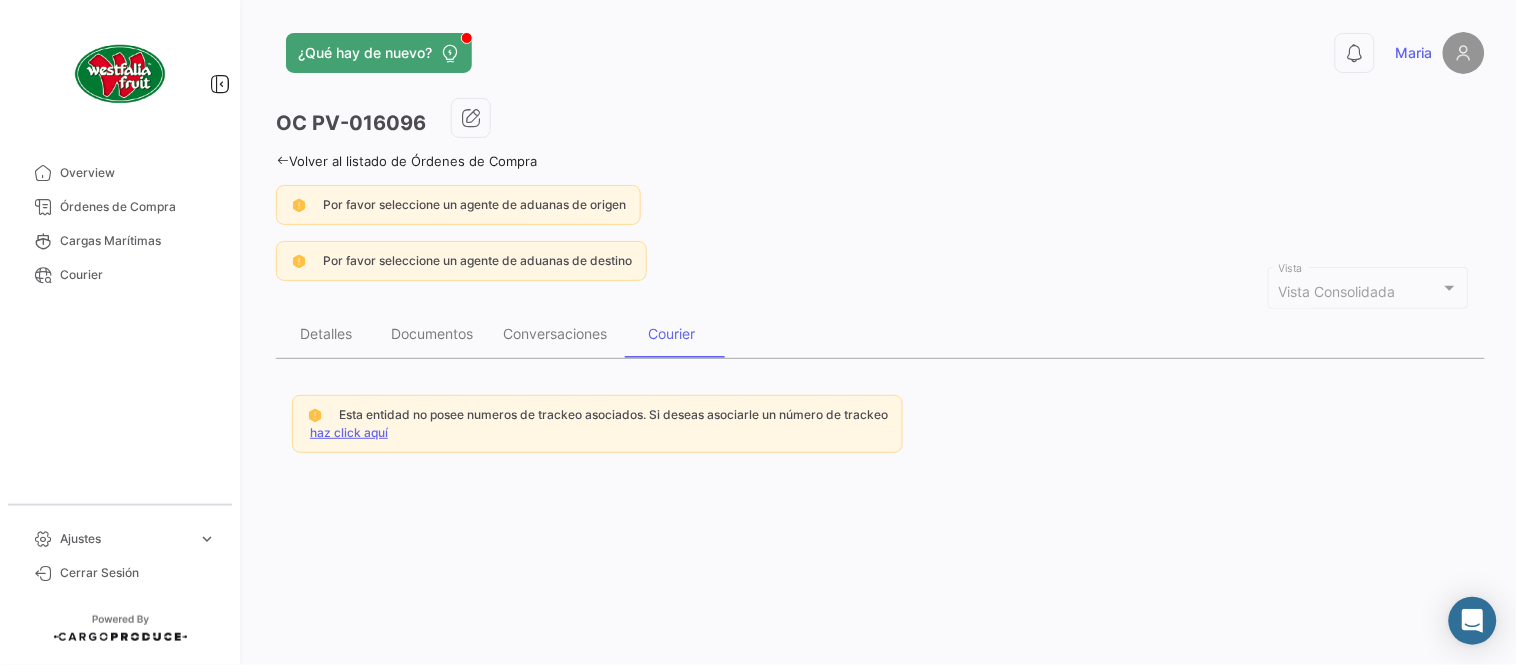 click on "haz click aquí" at bounding box center (349, 432) 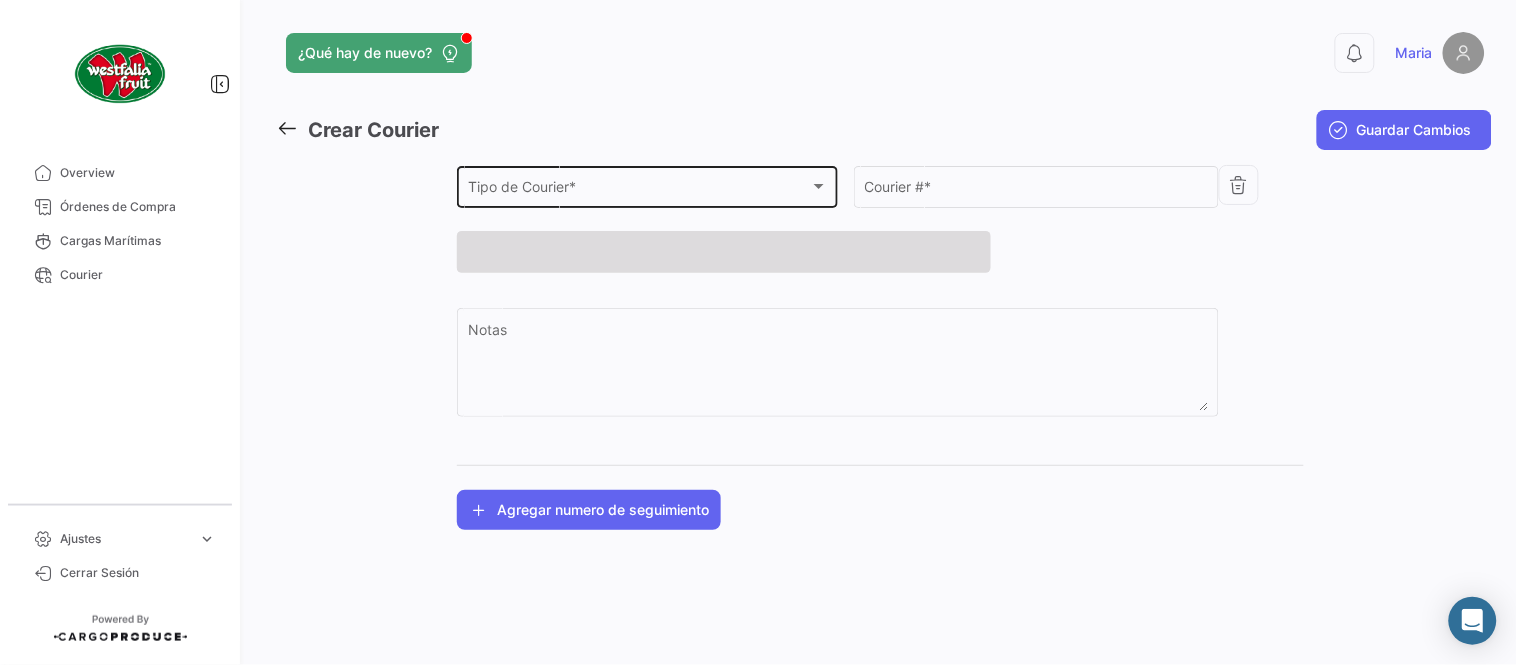 click on "Tipo de Courier *" at bounding box center [639, 190] 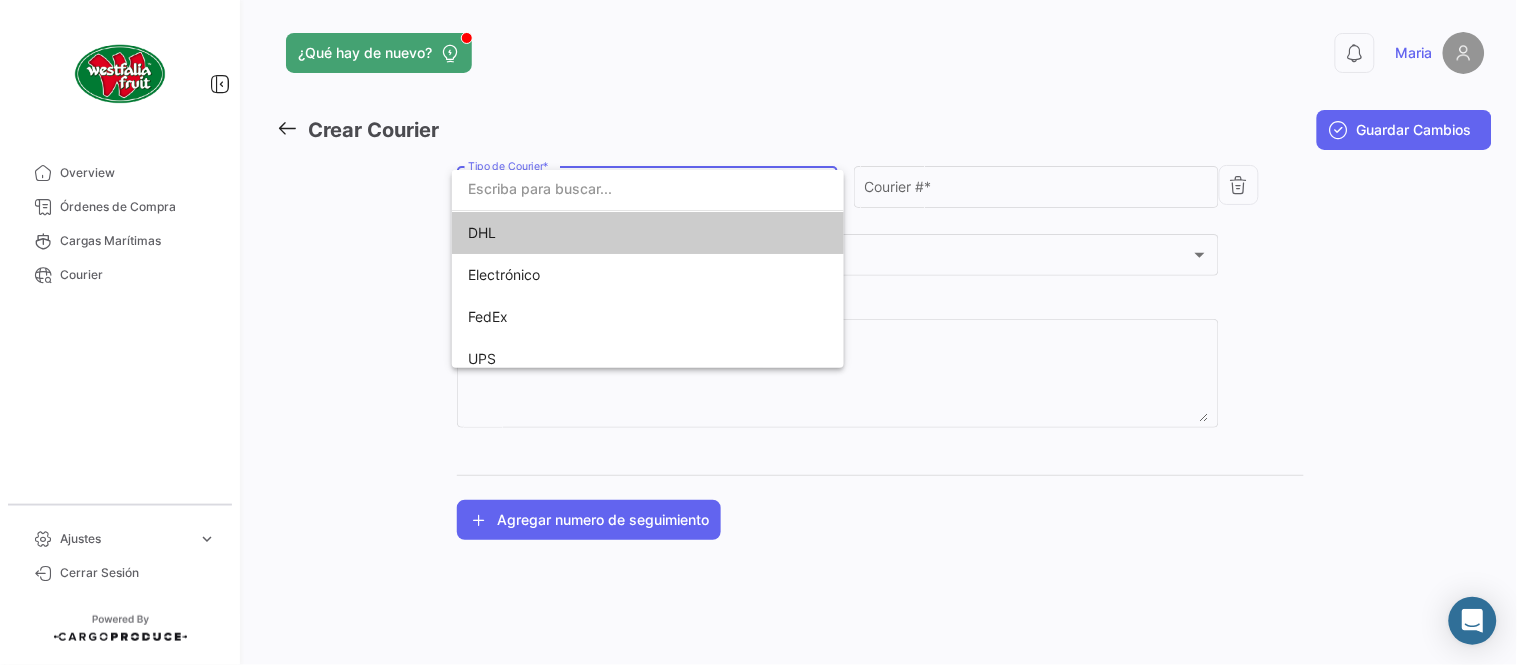 click on "DHL" at bounding box center (608, 233) 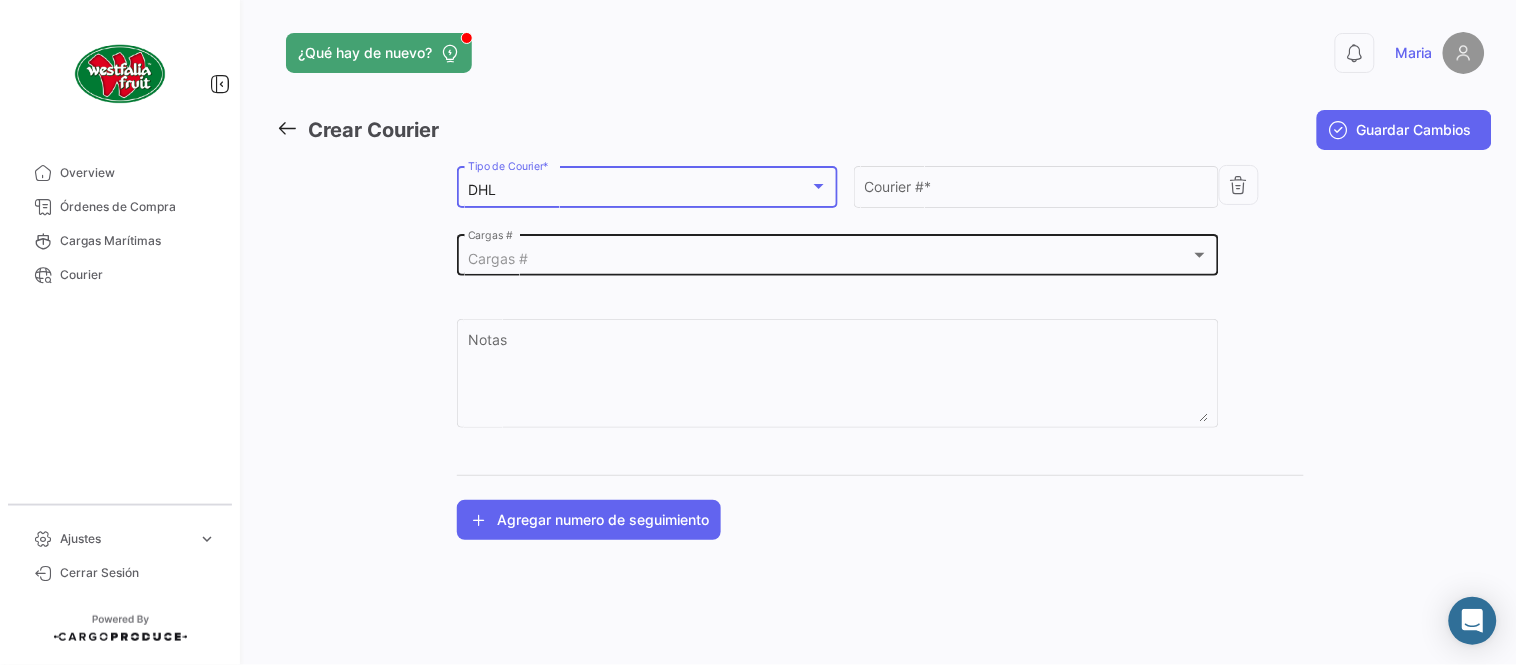 click on "Cargas #  Cargas #" 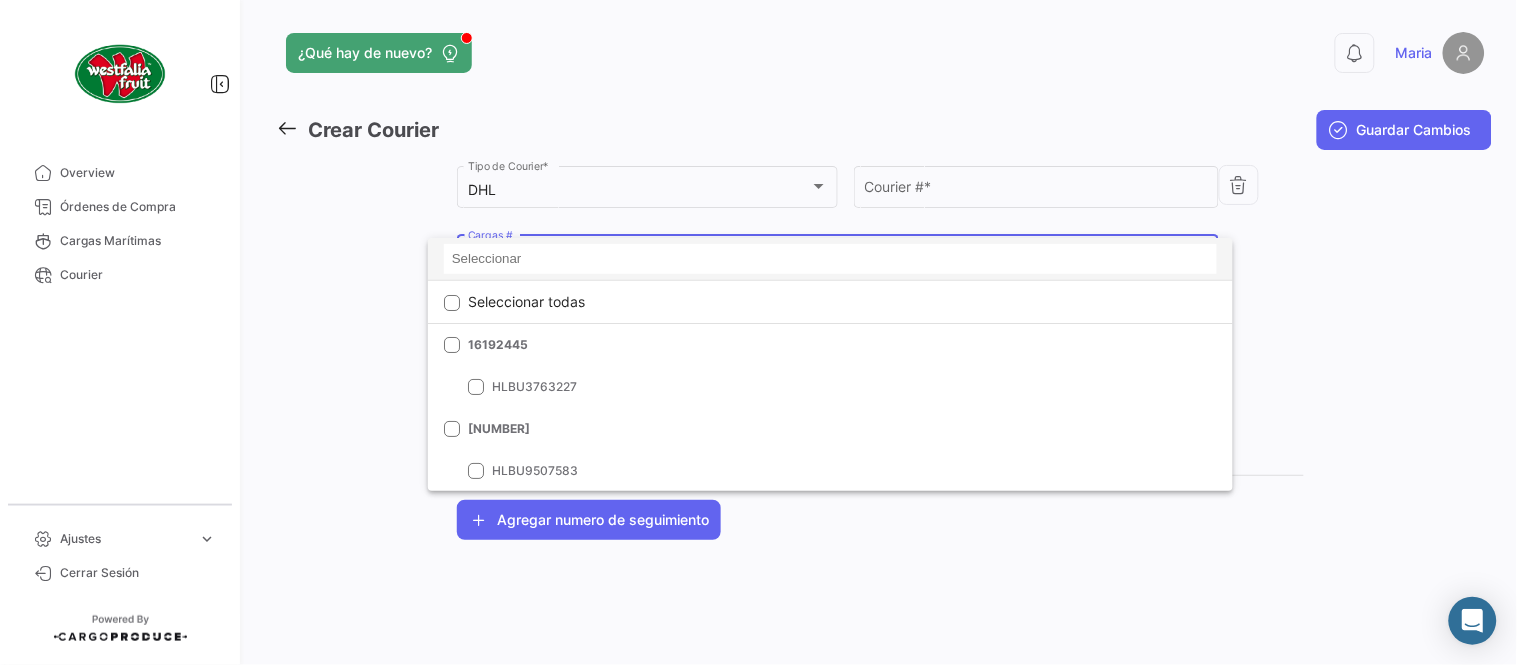 click at bounding box center [830, 259] 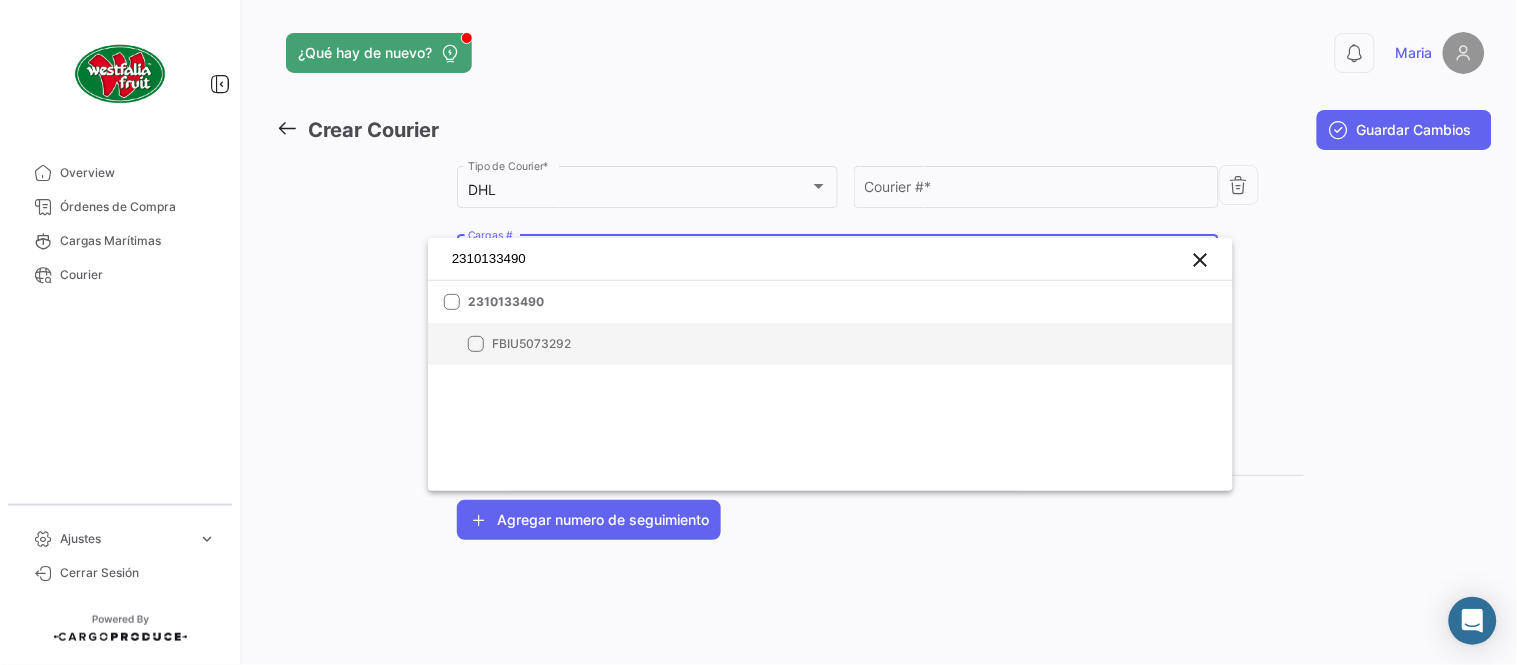 type on "2310133490" 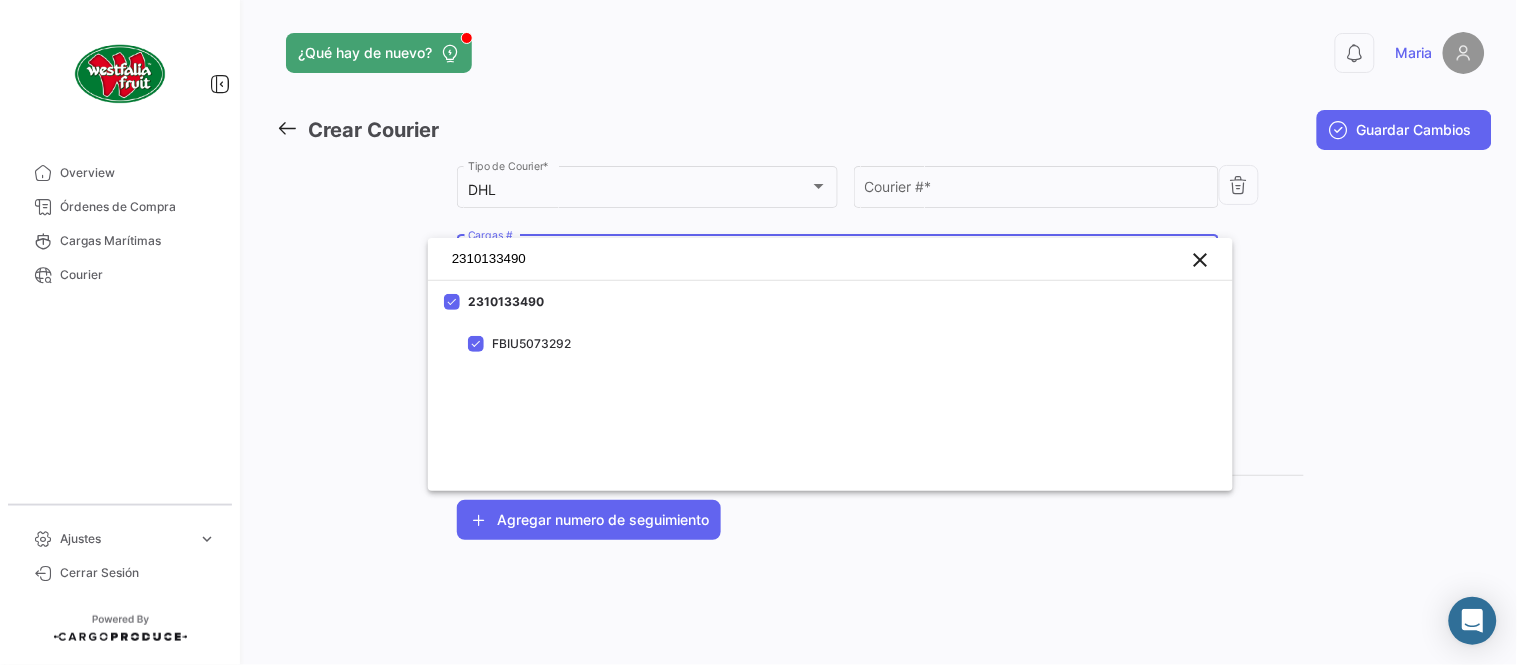 click at bounding box center [758, 332] 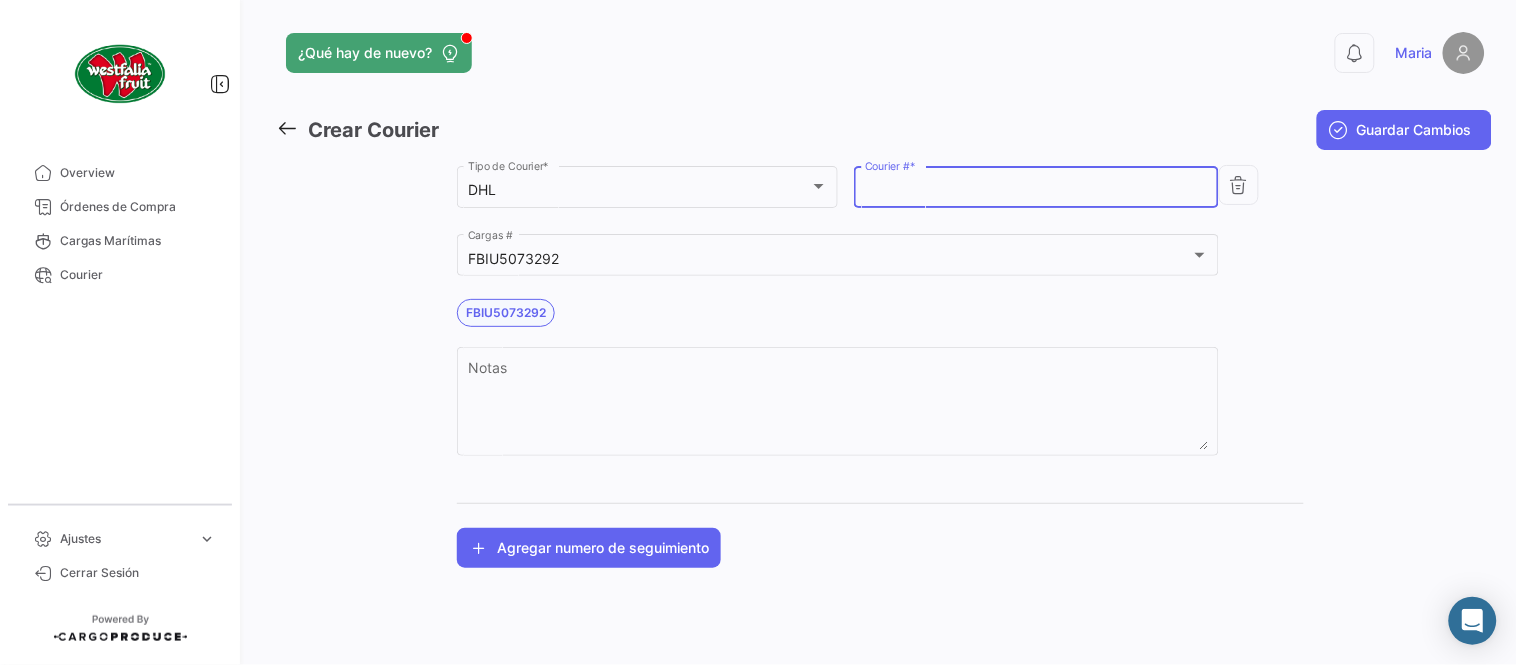 click on "Courier #  *" at bounding box center [1037, 190] 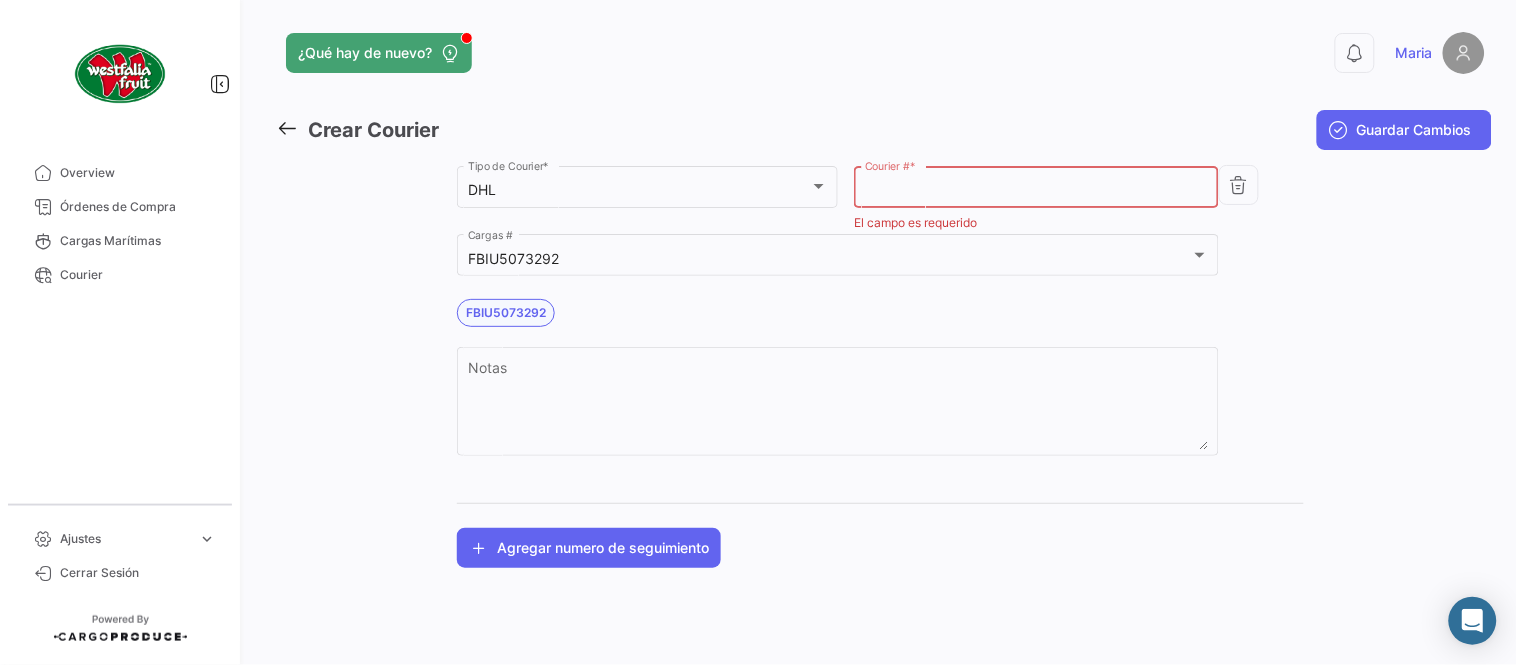 paste on "[NUMBER]" 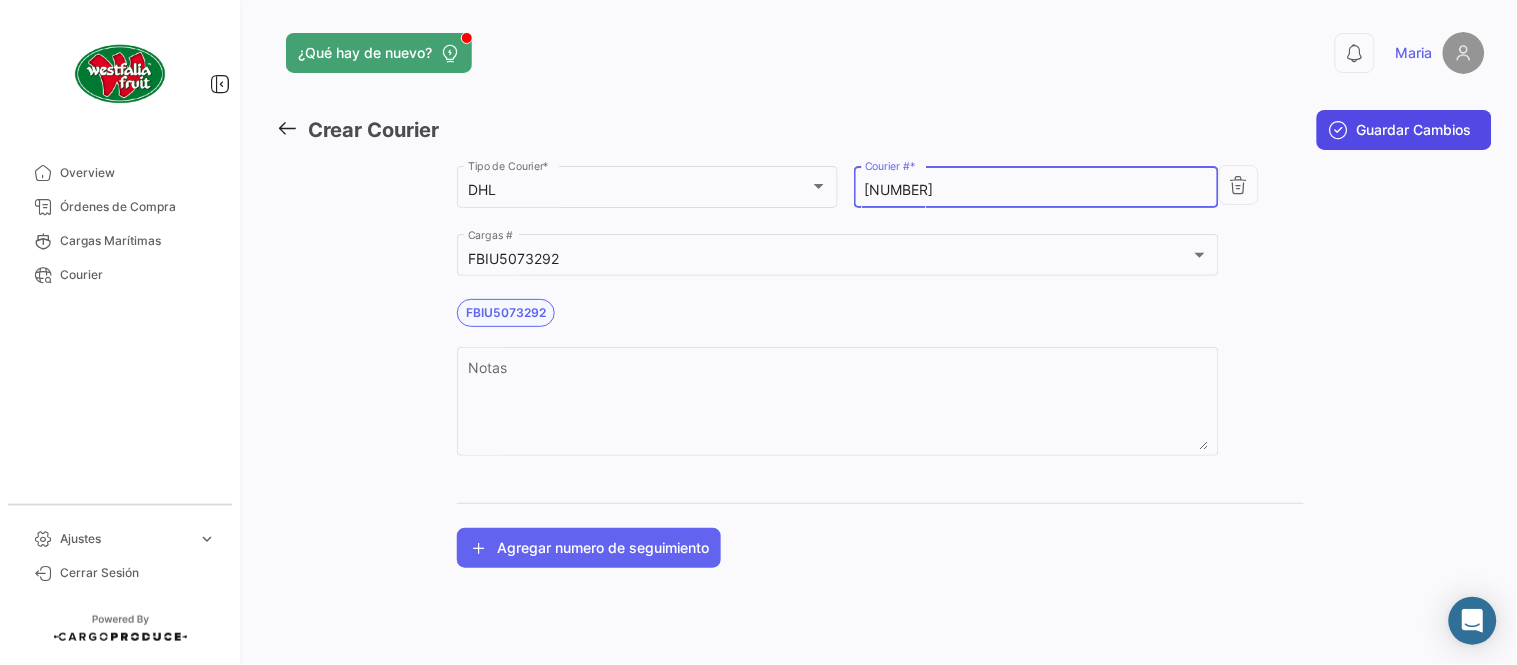 type on "[NUMBER]" 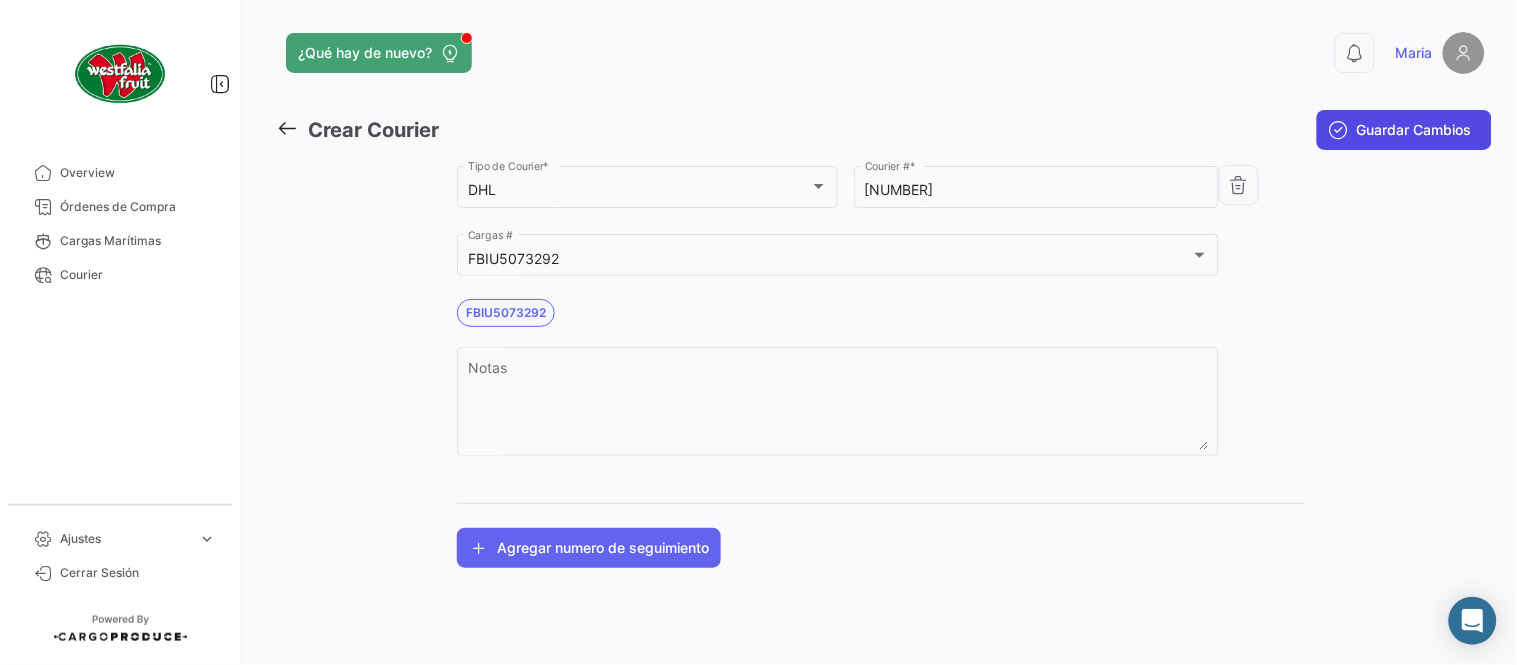 click on "Guardar Cambios" 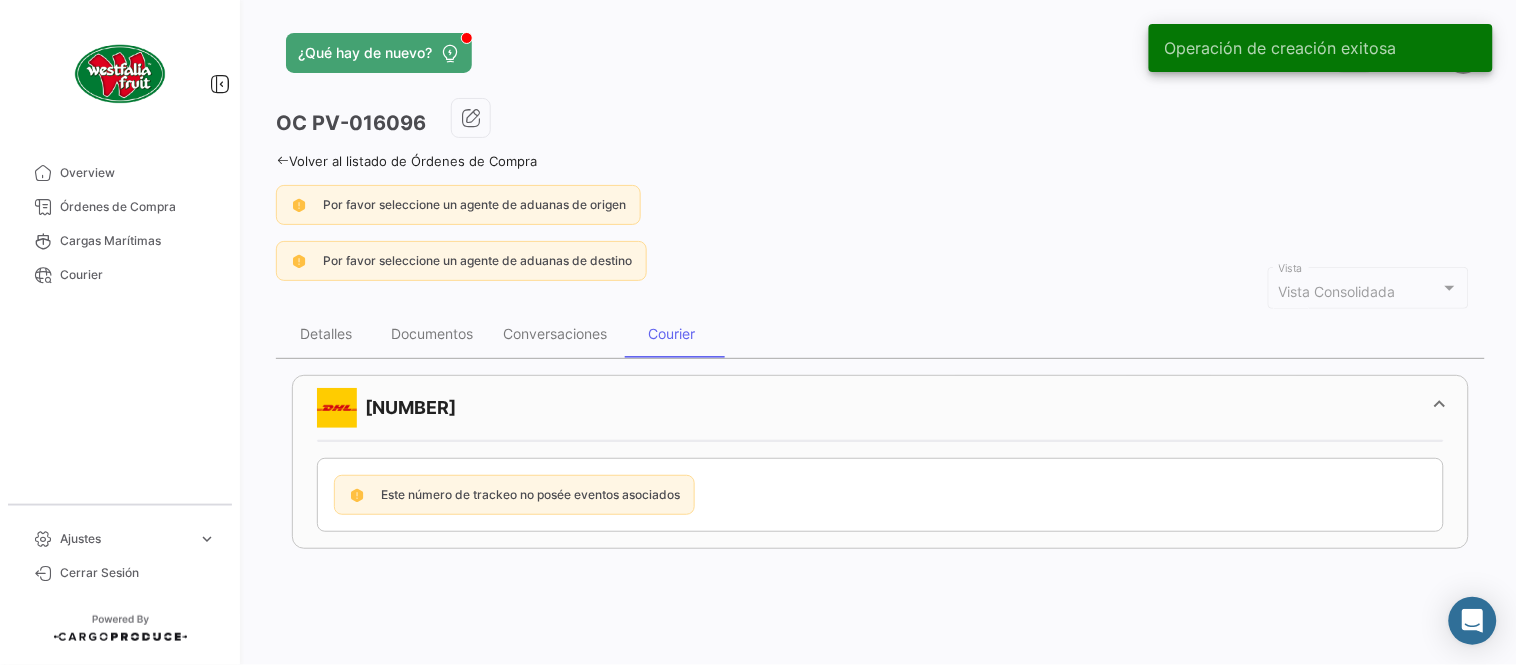 drag, startPoint x: 161, startPoint y: 203, endPoint x: 246, endPoint y: 223, distance: 87.32124 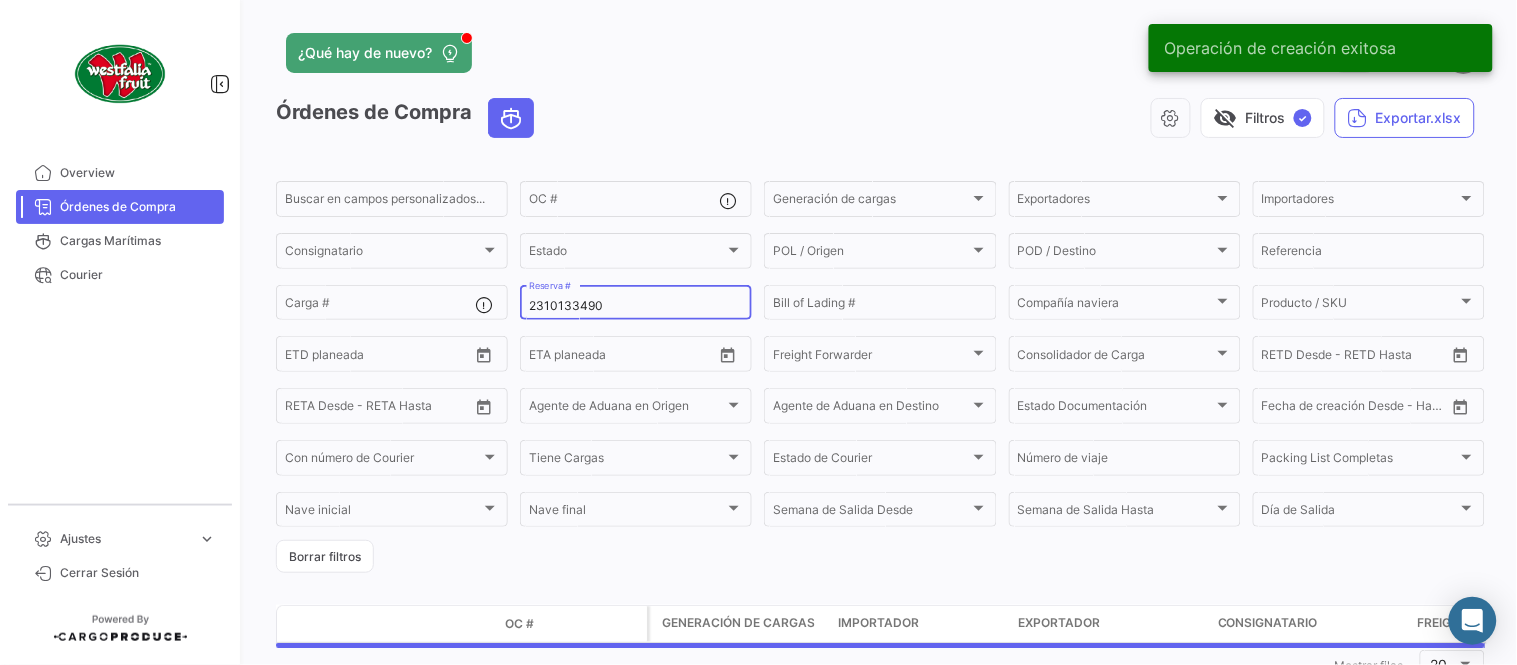 click on "2310133490" at bounding box center (636, 306) 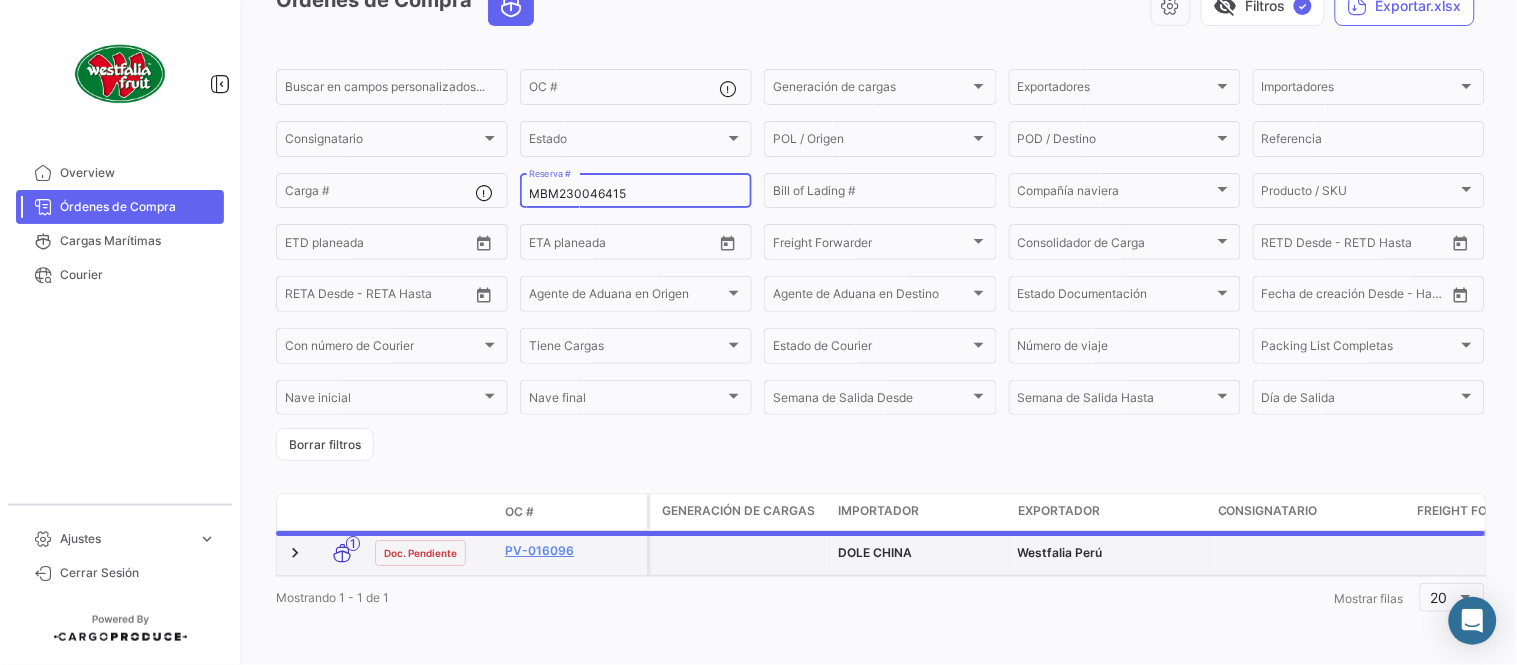 scroll, scrollTop: 128, scrollLeft: 0, axis: vertical 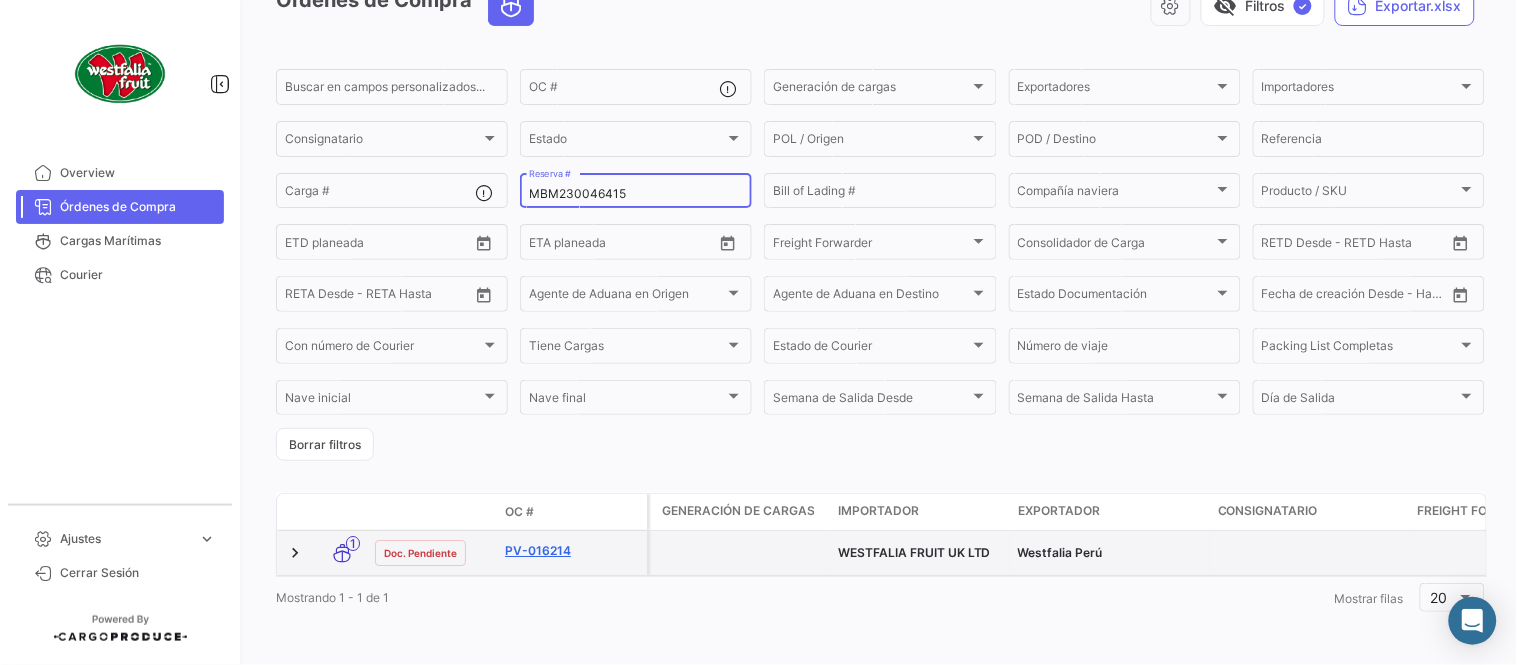 type on "MBM230046415" 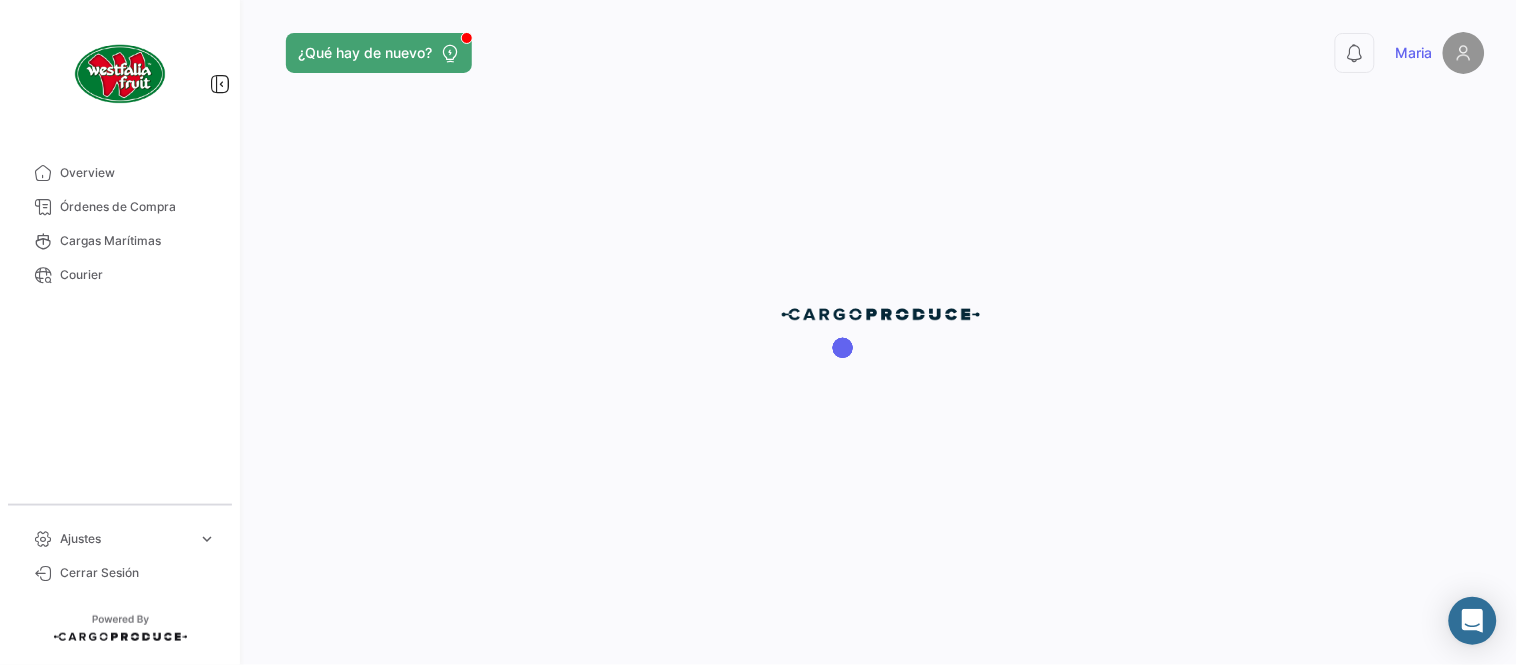 scroll, scrollTop: 0, scrollLeft: 0, axis: both 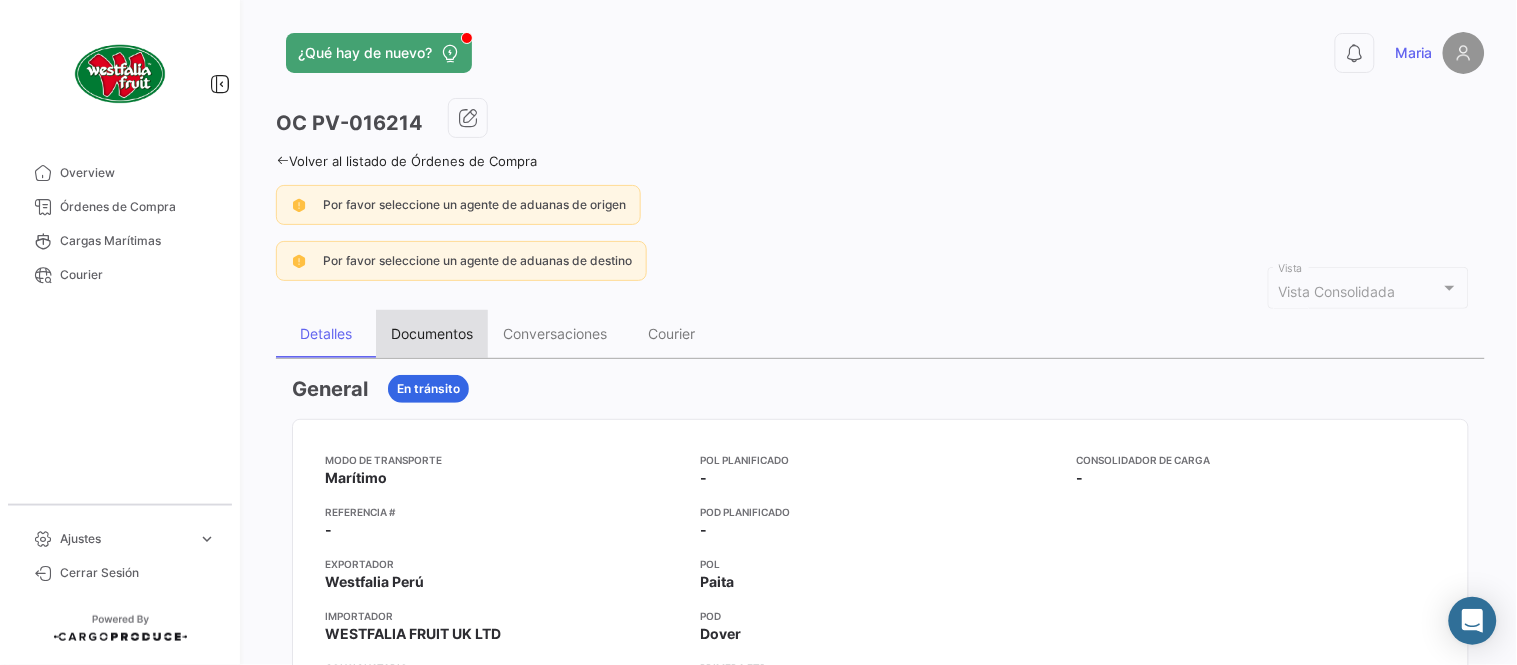 click on "Documentos" at bounding box center [432, 333] 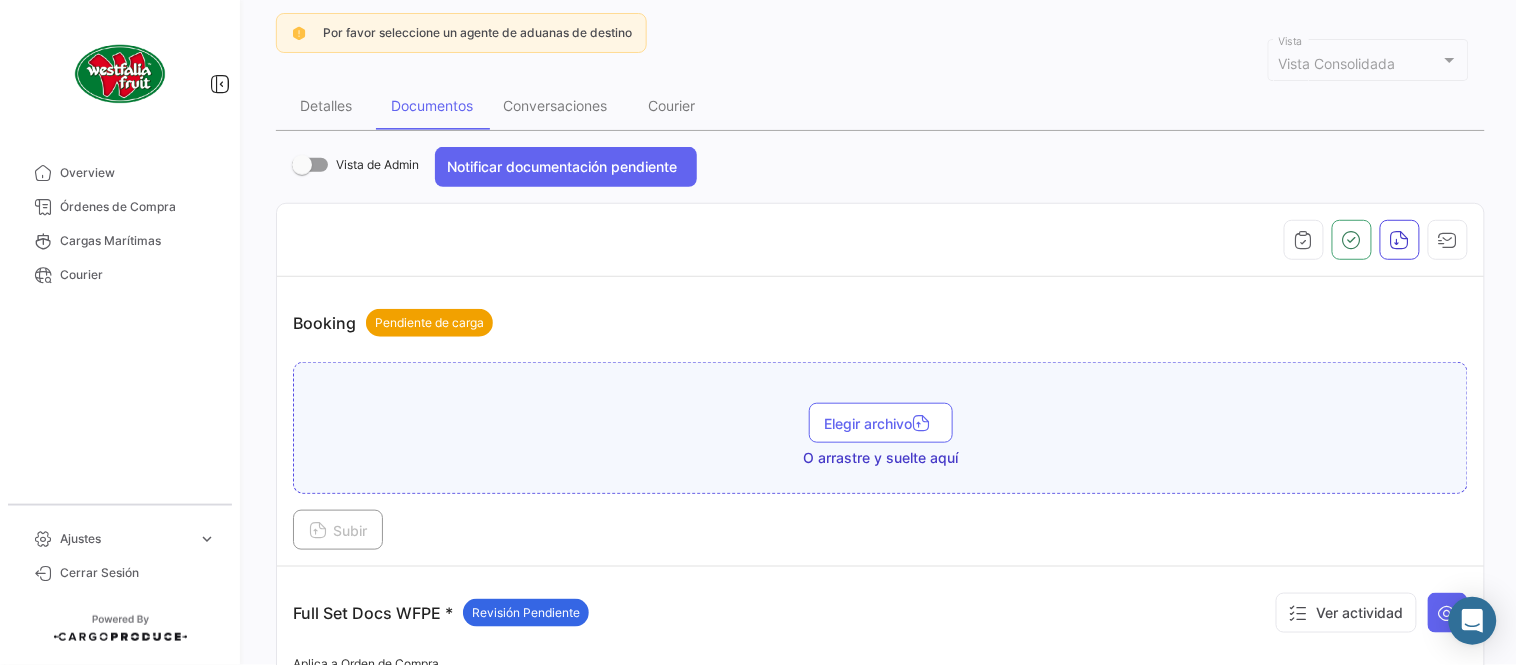 scroll, scrollTop: 0, scrollLeft: 0, axis: both 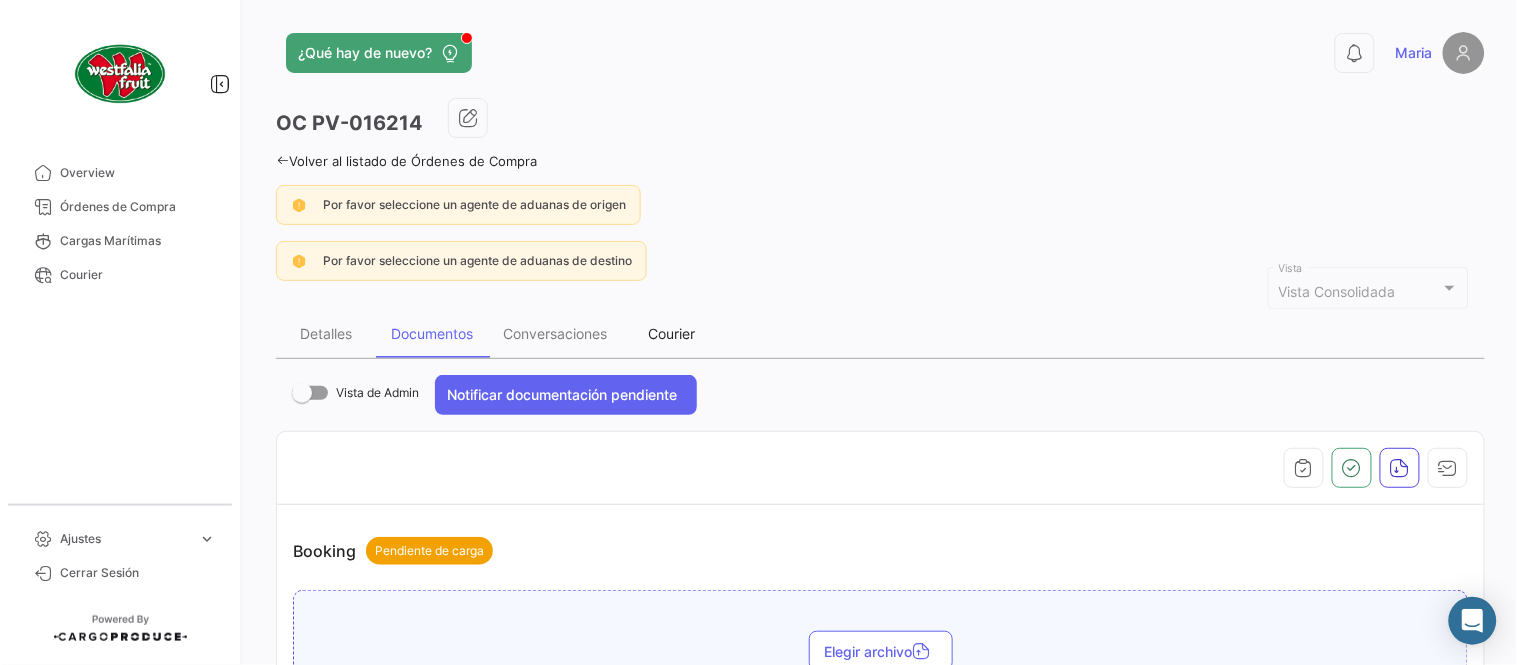 click on "Courier" at bounding box center (672, 333) 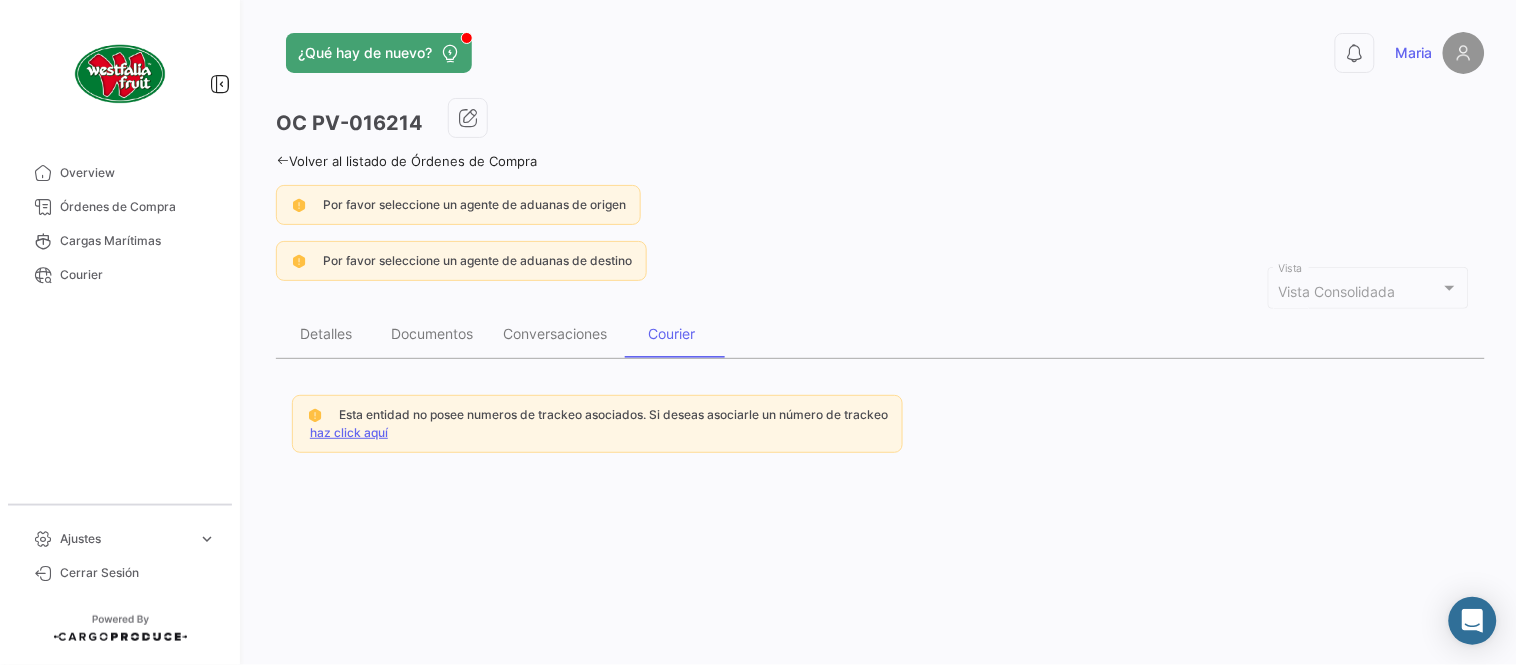 click on "Esta entidad no posee numeros de trackeo asociados. Si deseas asociarle un número de trackeo   haz click aquí" at bounding box center [597, 424] 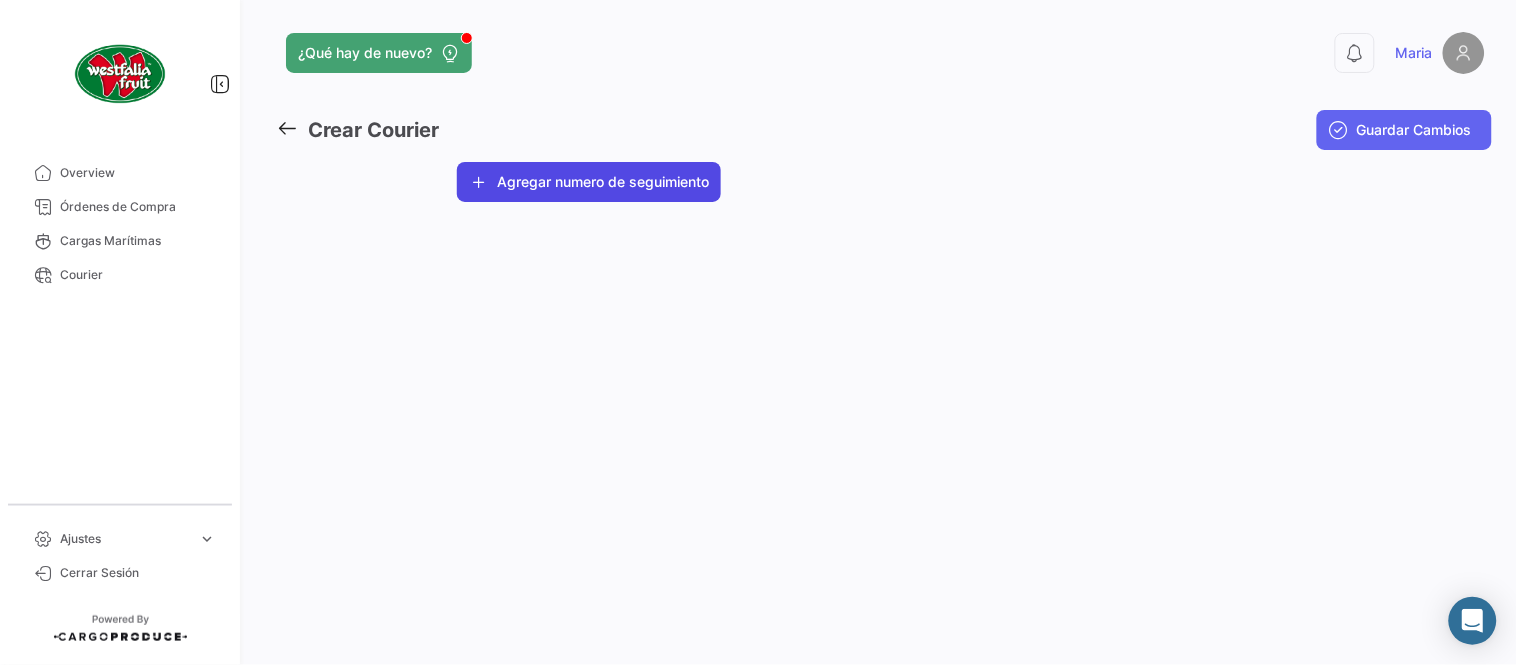 click on "Agregar numero de seguimiento" 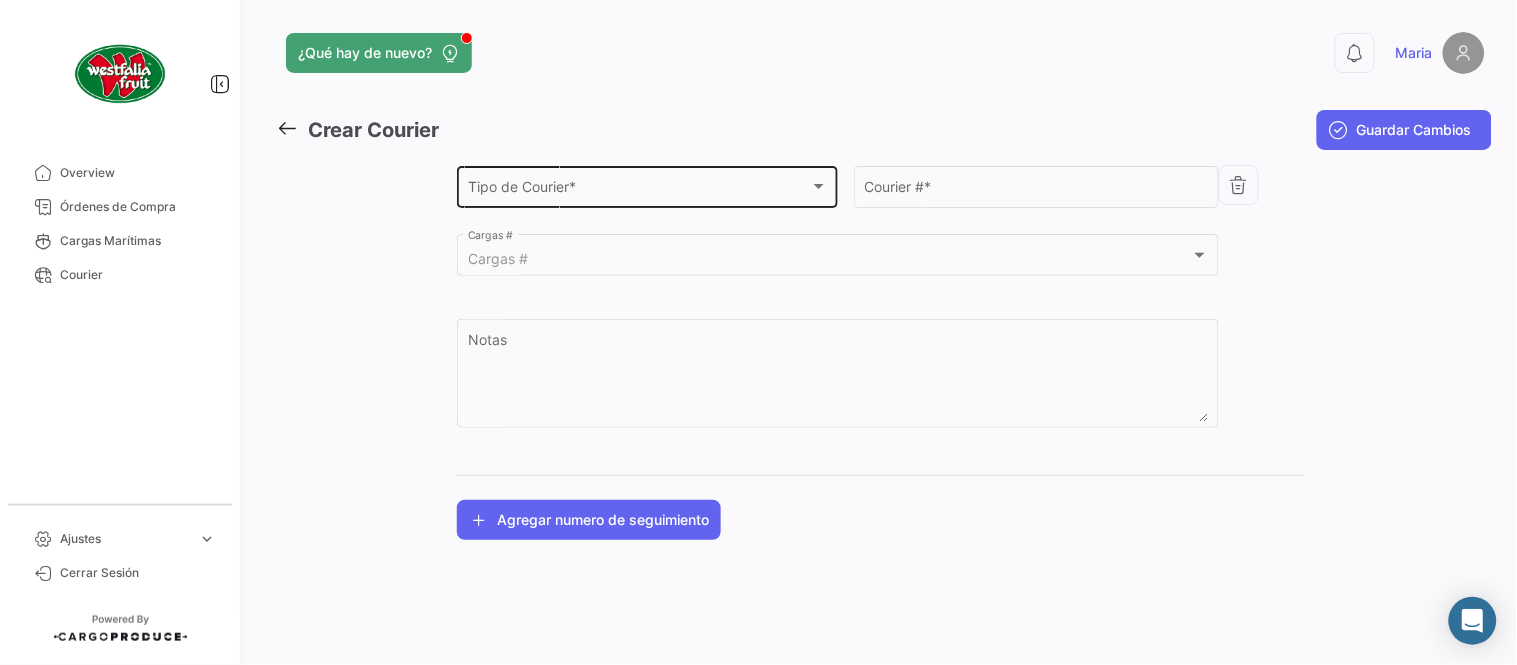 click on "Tipo de Courier * Tipo de Courier  *" 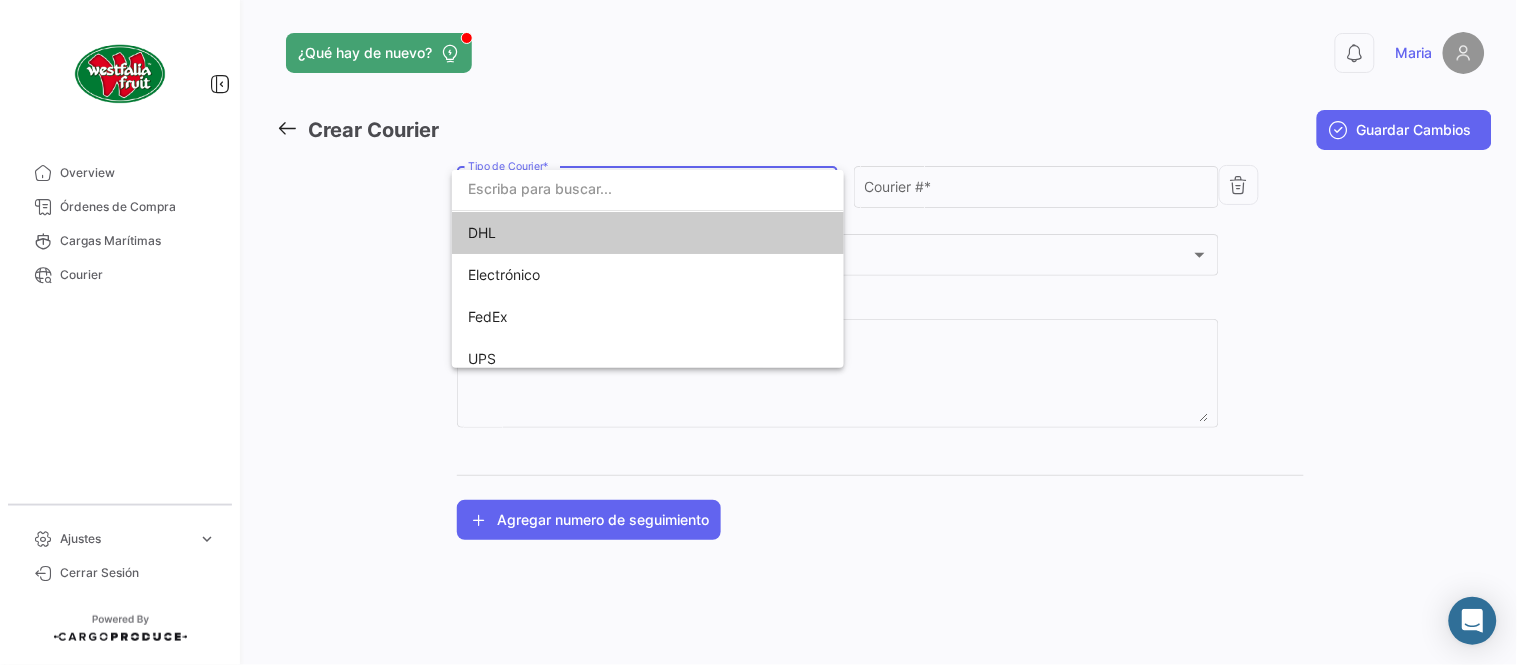 click on "DHL" at bounding box center (608, 233) 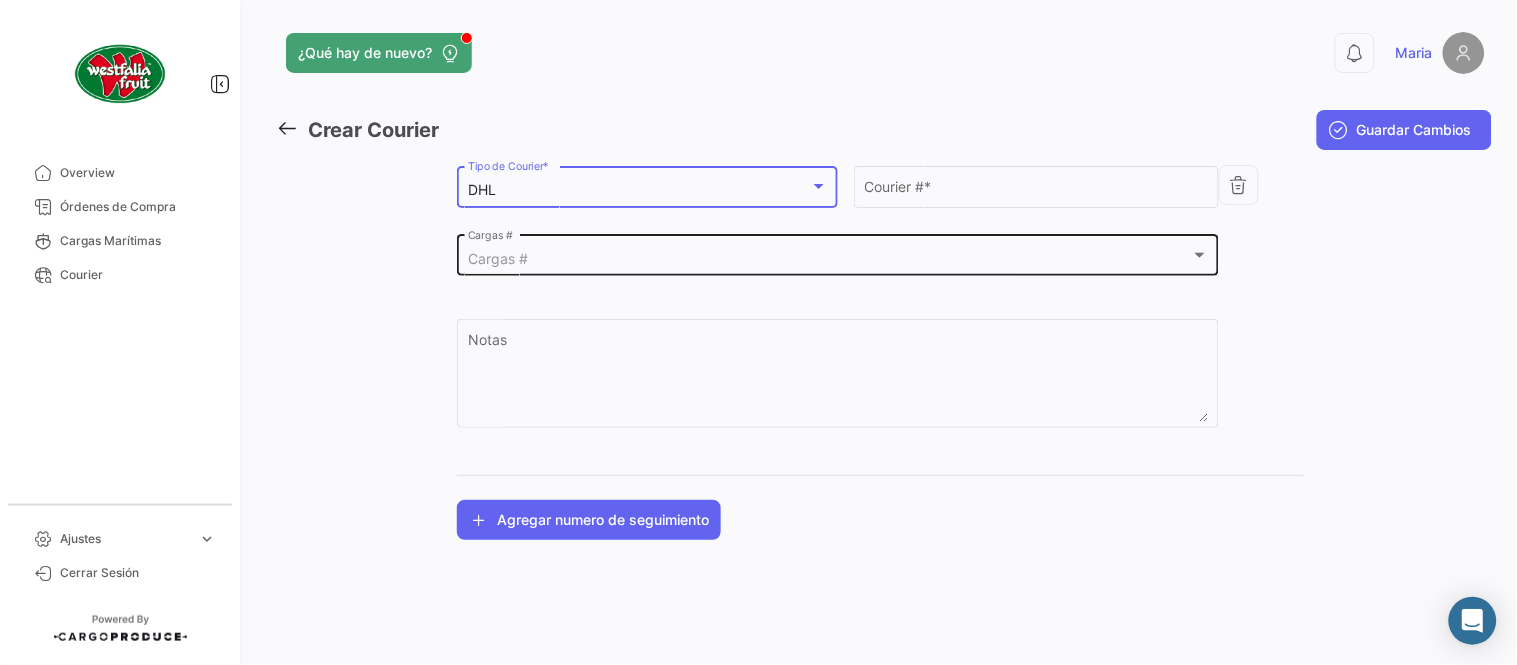 click on "Cargas #" at bounding box center [829, 259] 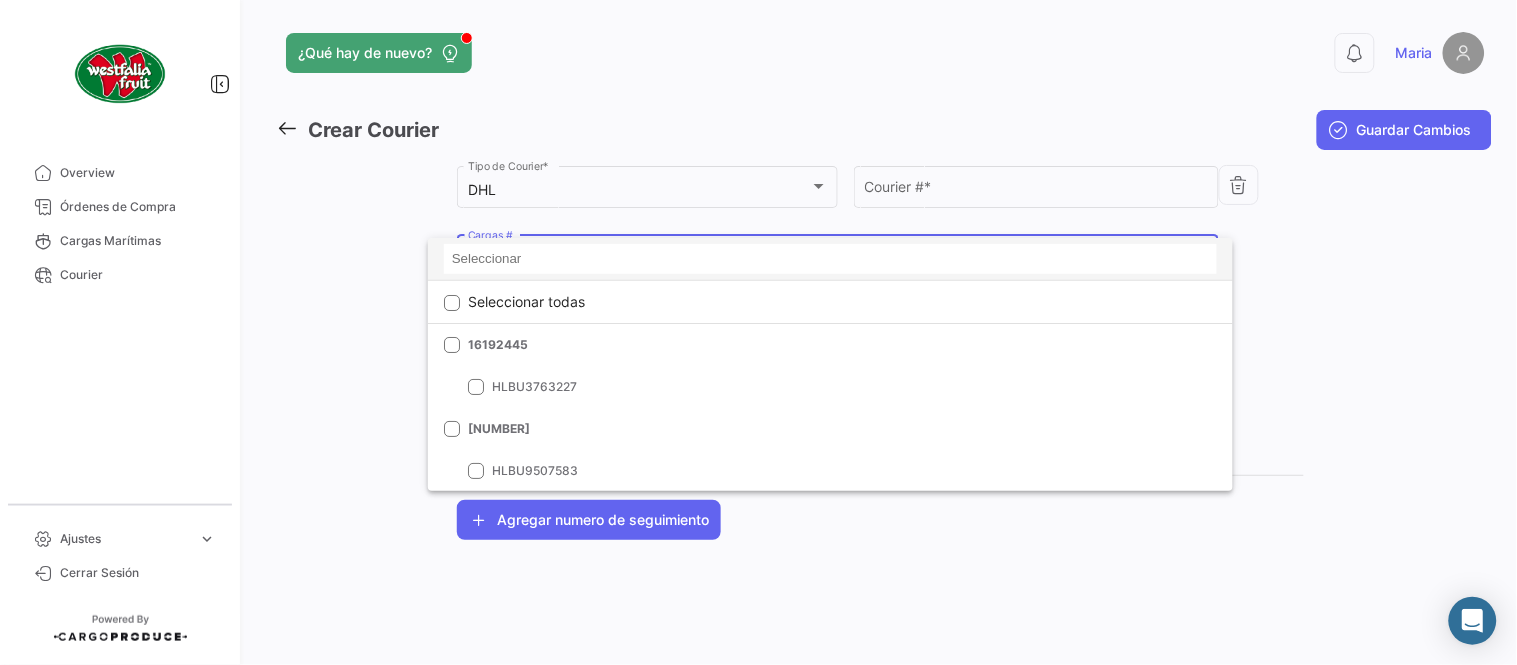 click at bounding box center (830, 259) 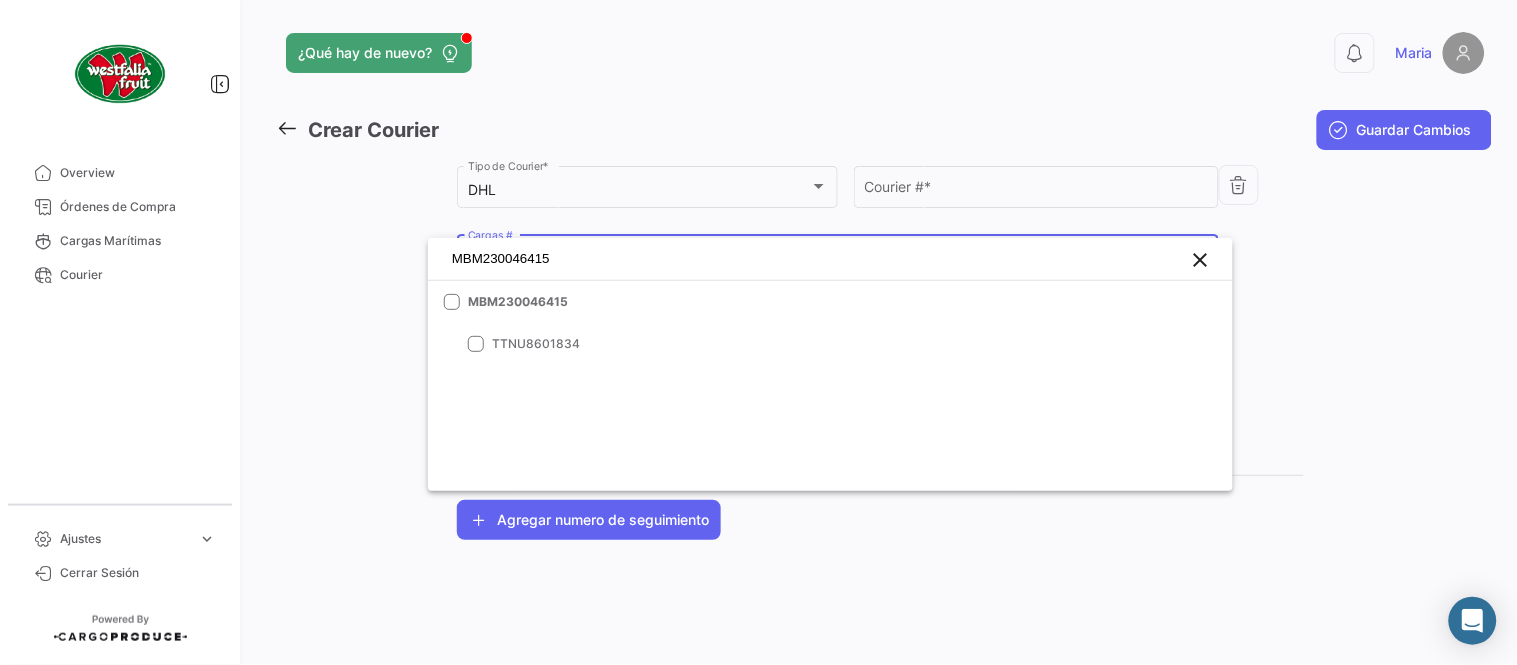 type on "MBM230046415" 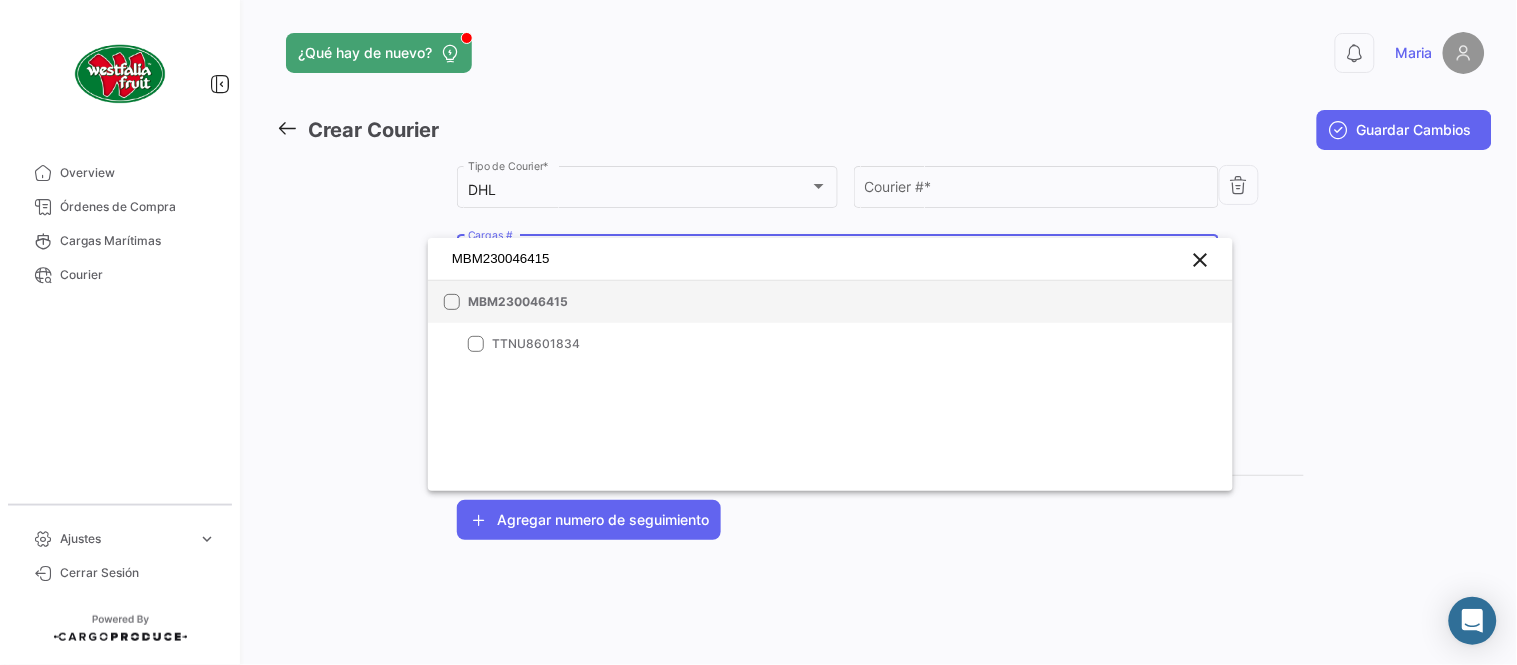 click on "MBM230046415" at bounding box center [608, 302] 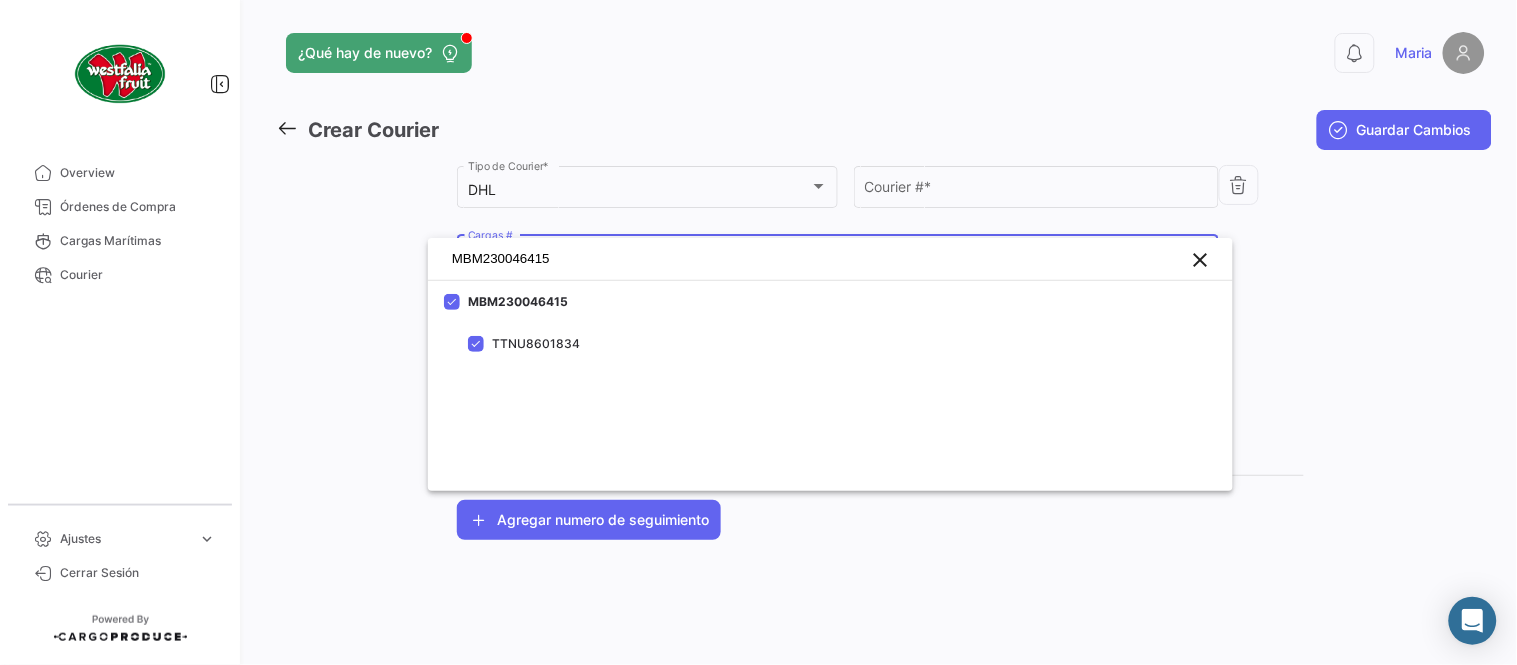 click at bounding box center [758, 332] 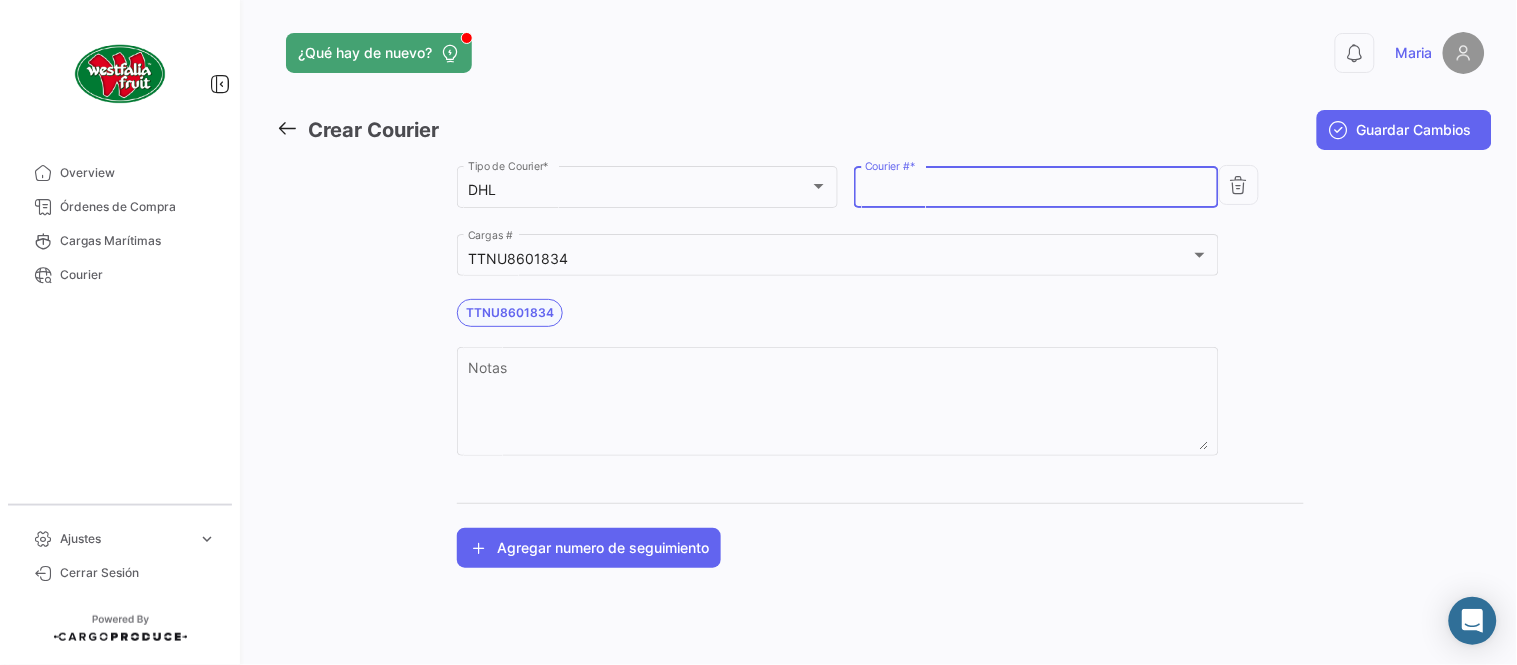 click on "Courier #  *" at bounding box center (1037, 190) 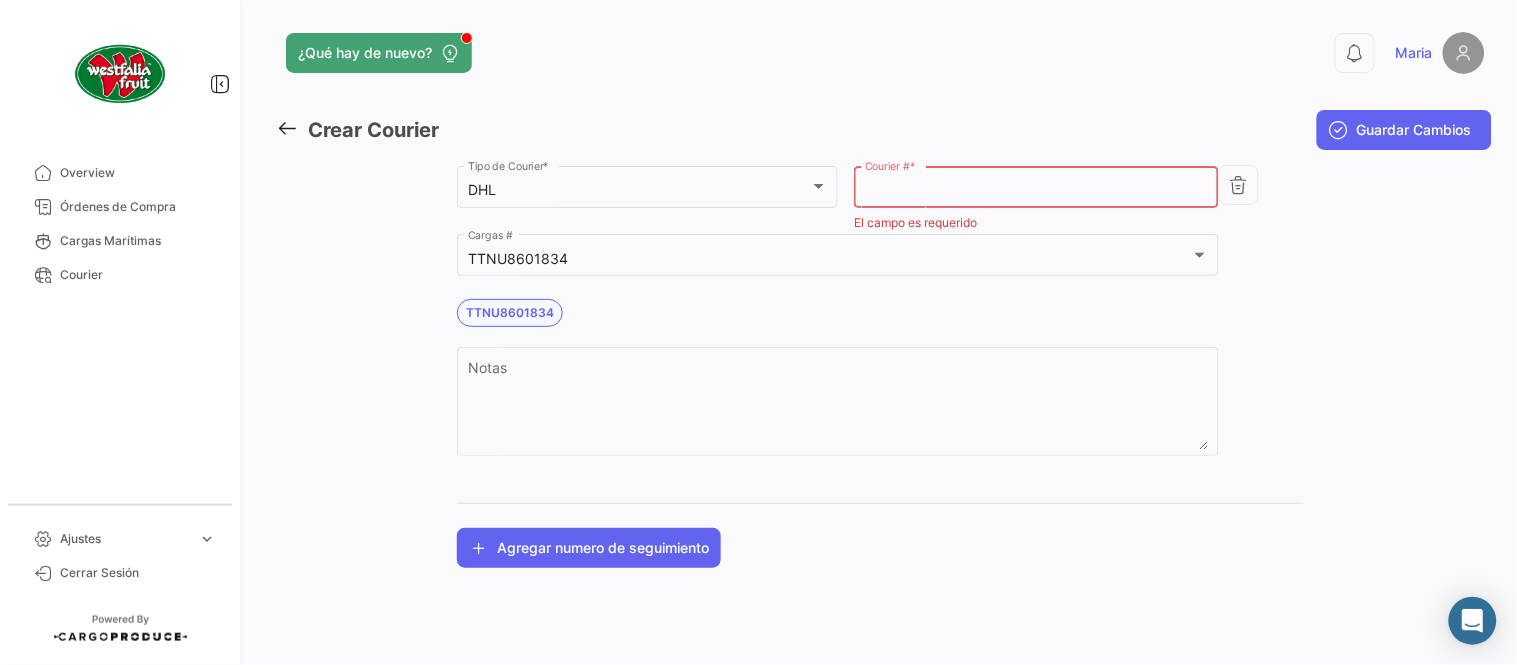 paste on "[NUMBER]" 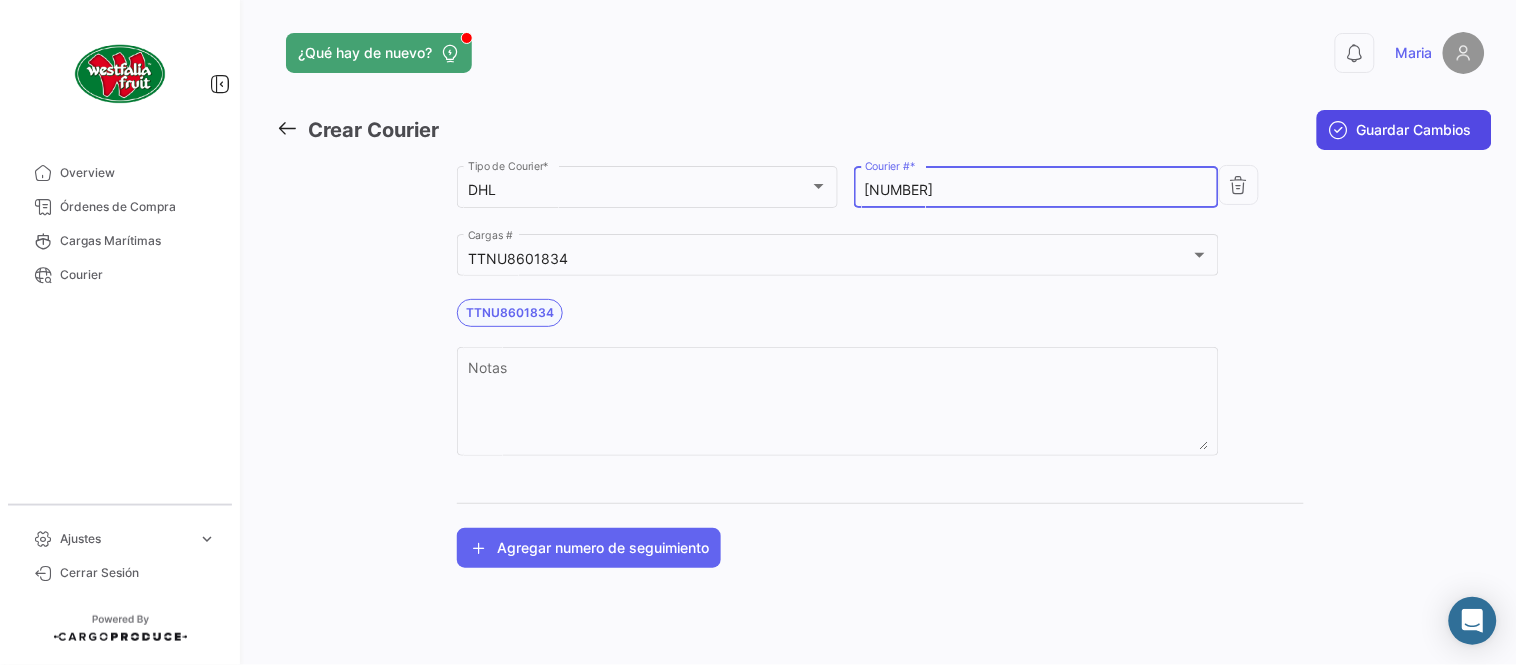 type on "[NUMBER]" 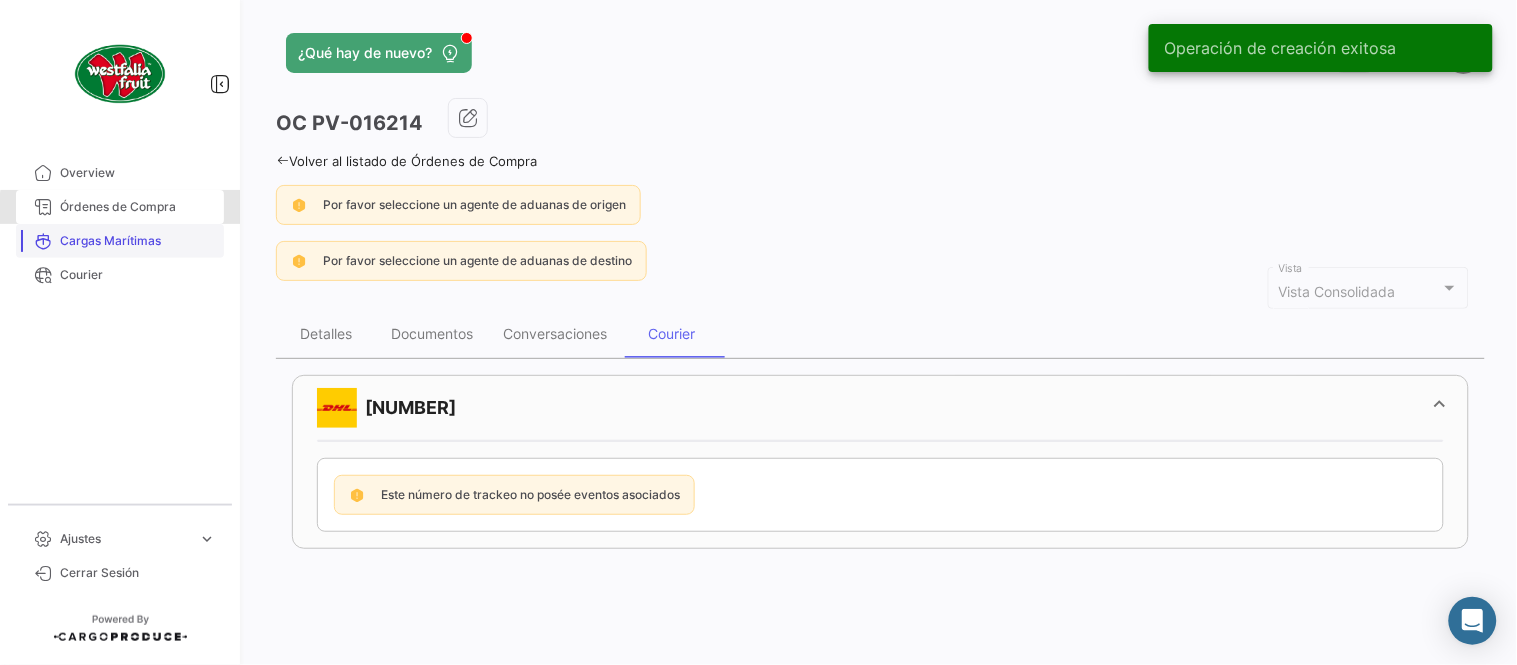 drag, startPoint x: 158, startPoint y: 211, endPoint x: 213, endPoint y: 223, distance: 56.293873 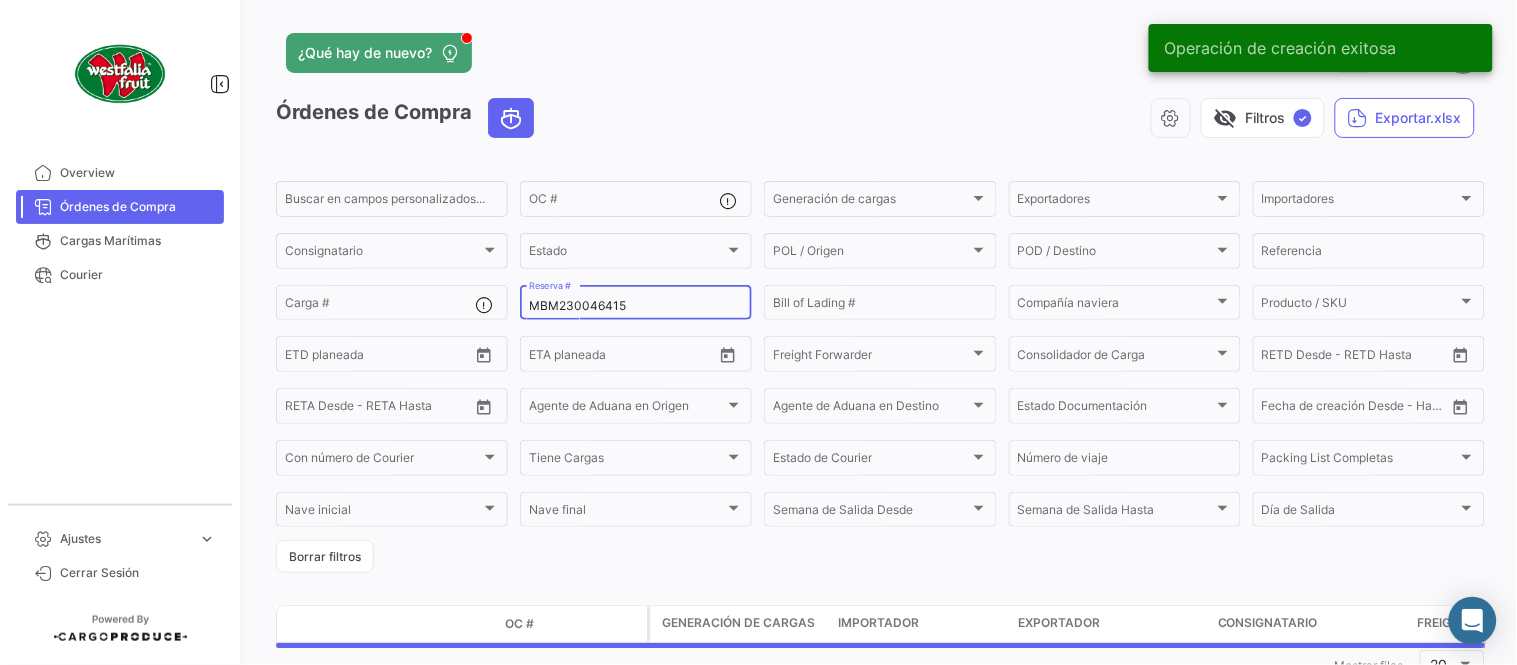 click on "MBM230046415" at bounding box center [636, 306] 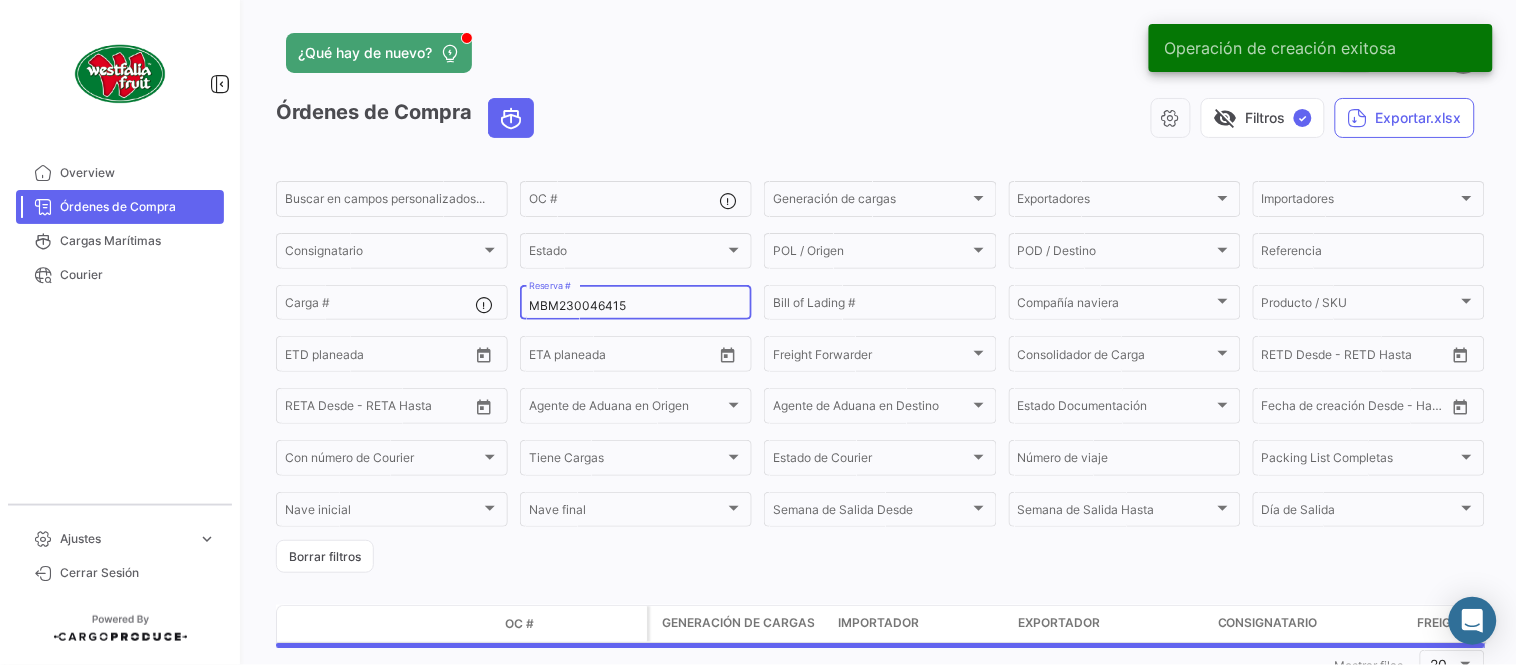 click on "MBM230046415" at bounding box center [636, 306] 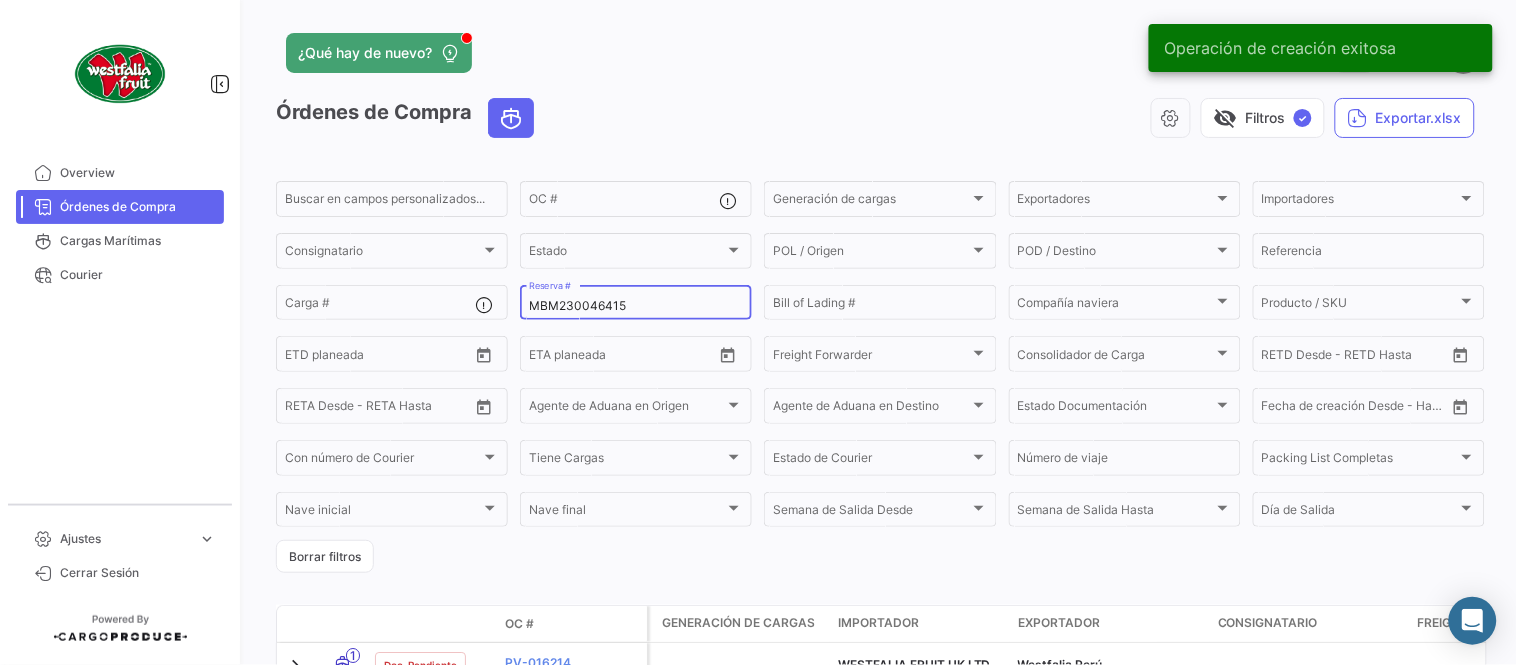 paste on "20" 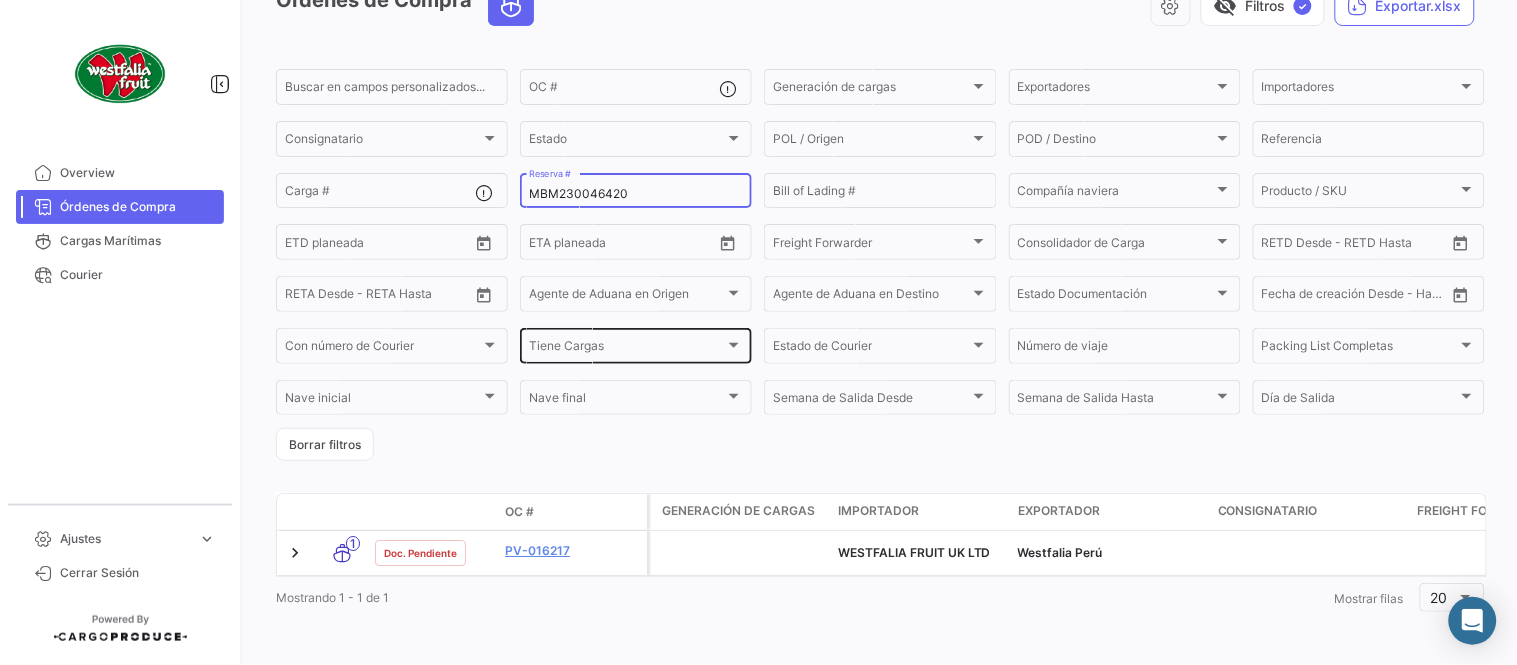 scroll, scrollTop: 128, scrollLeft: 0, axis: vertical 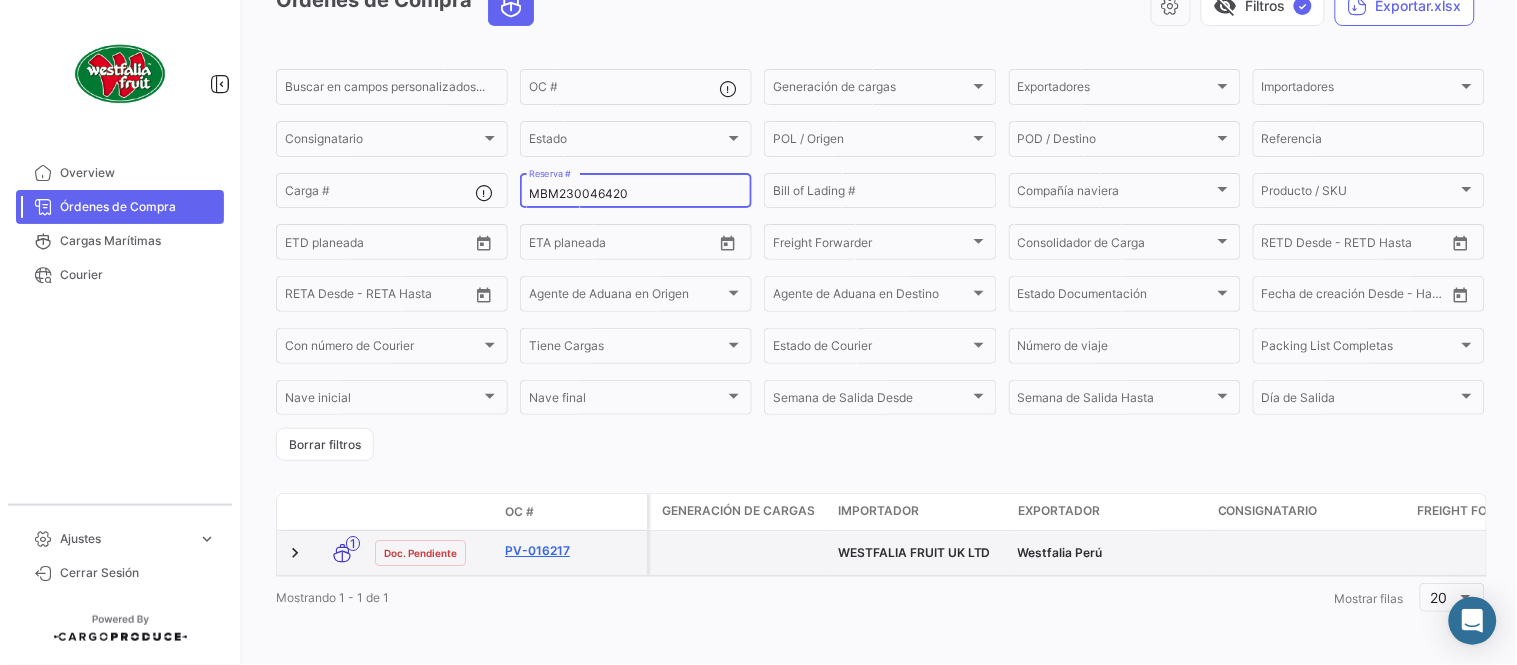 type on "MBM230046420" 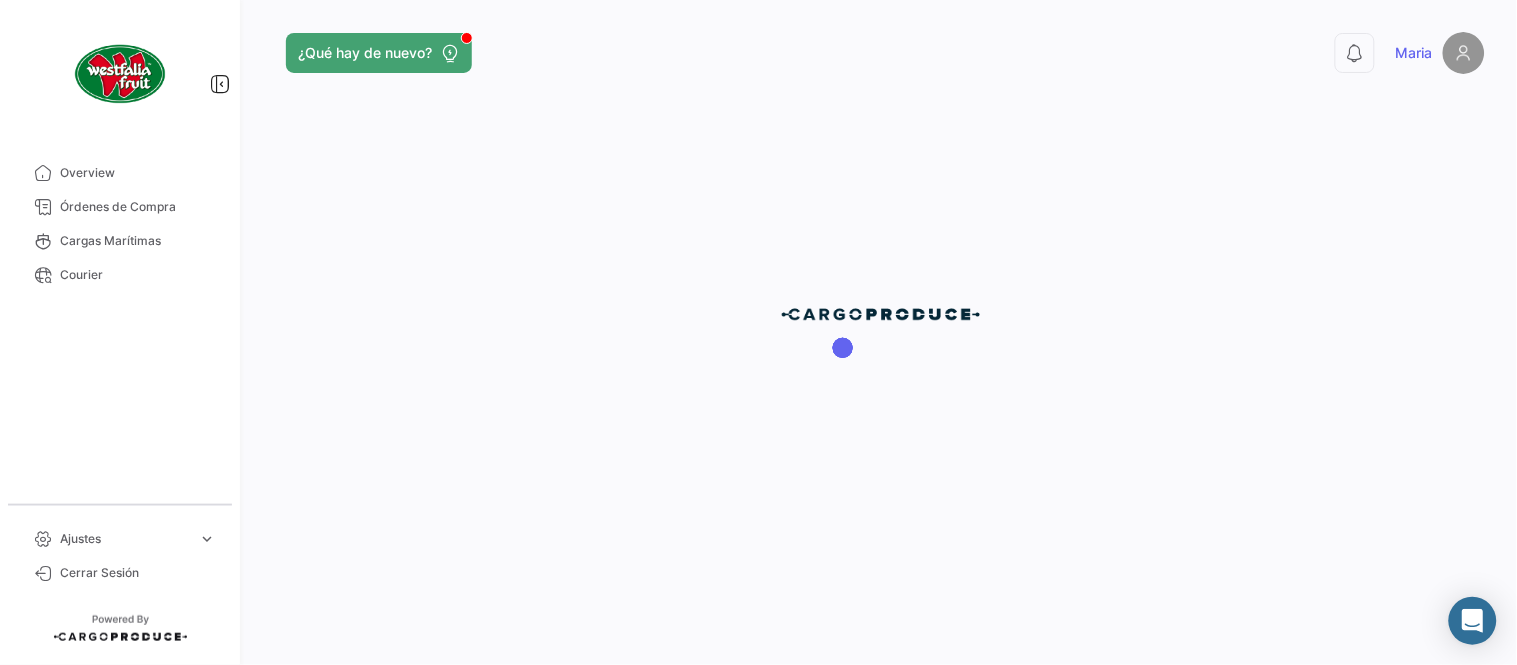 scroll, scrollTop: 0, scrollLeft: 0, axis: both 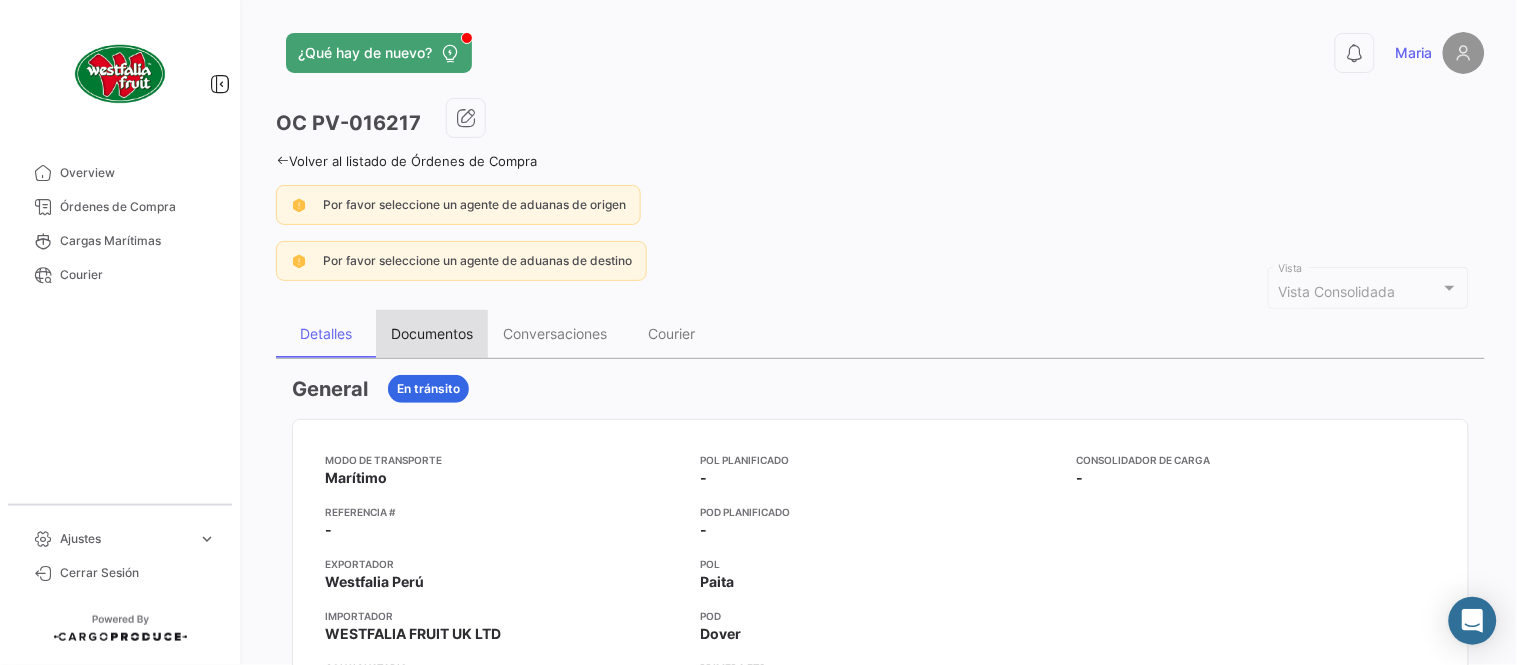 click on "Documentos" at bounding box center (432, 334) 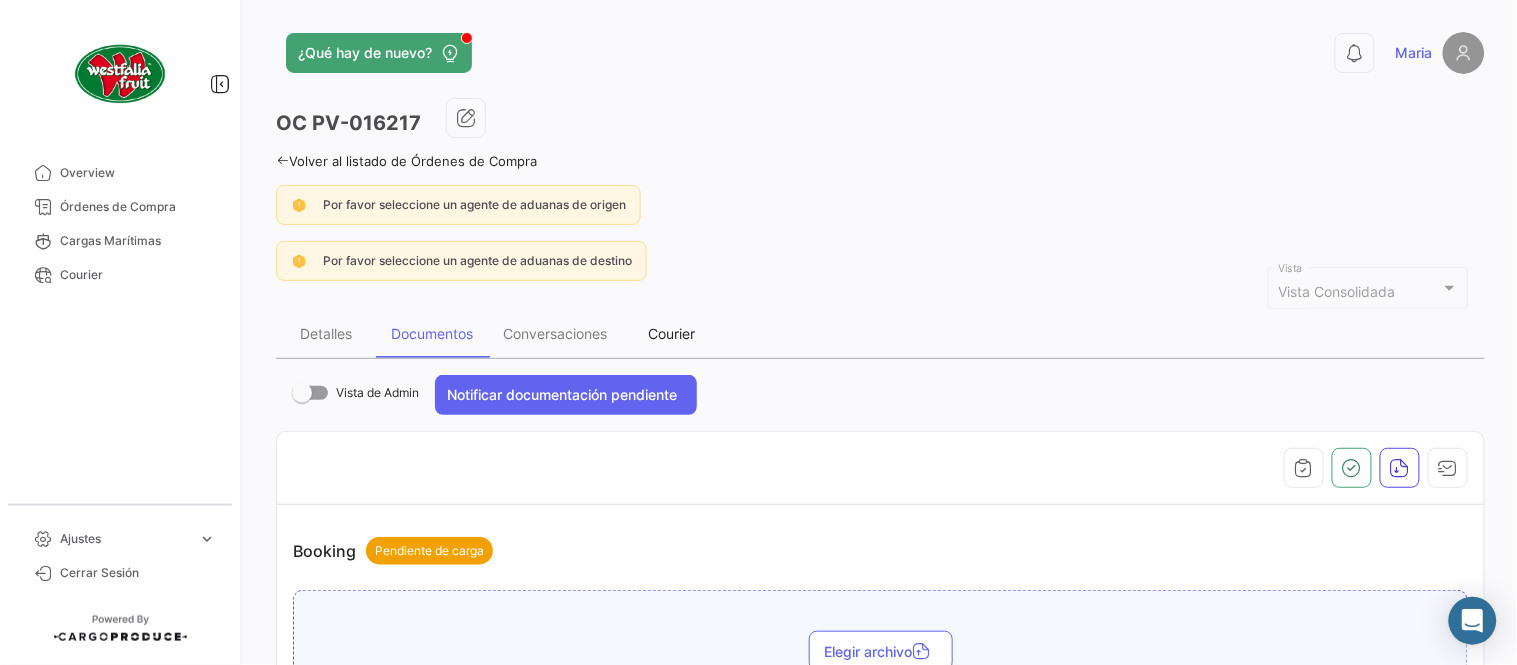 click on "Courier" at bounding box center [672, 334] 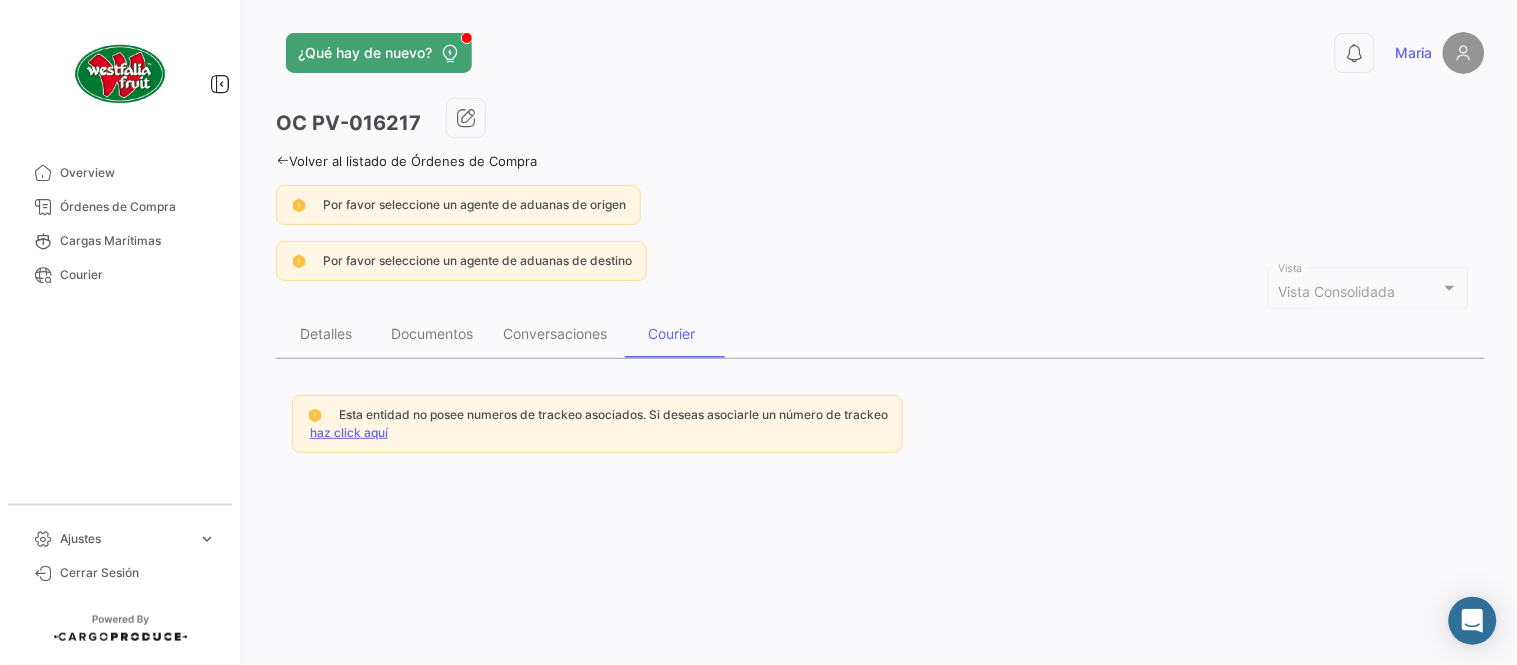 click on "Esta entidad no posee numeros de trackeo asociados. Si deseas asociarle un número de trackeo   haz click aquí" at bounding box center [597, 424] 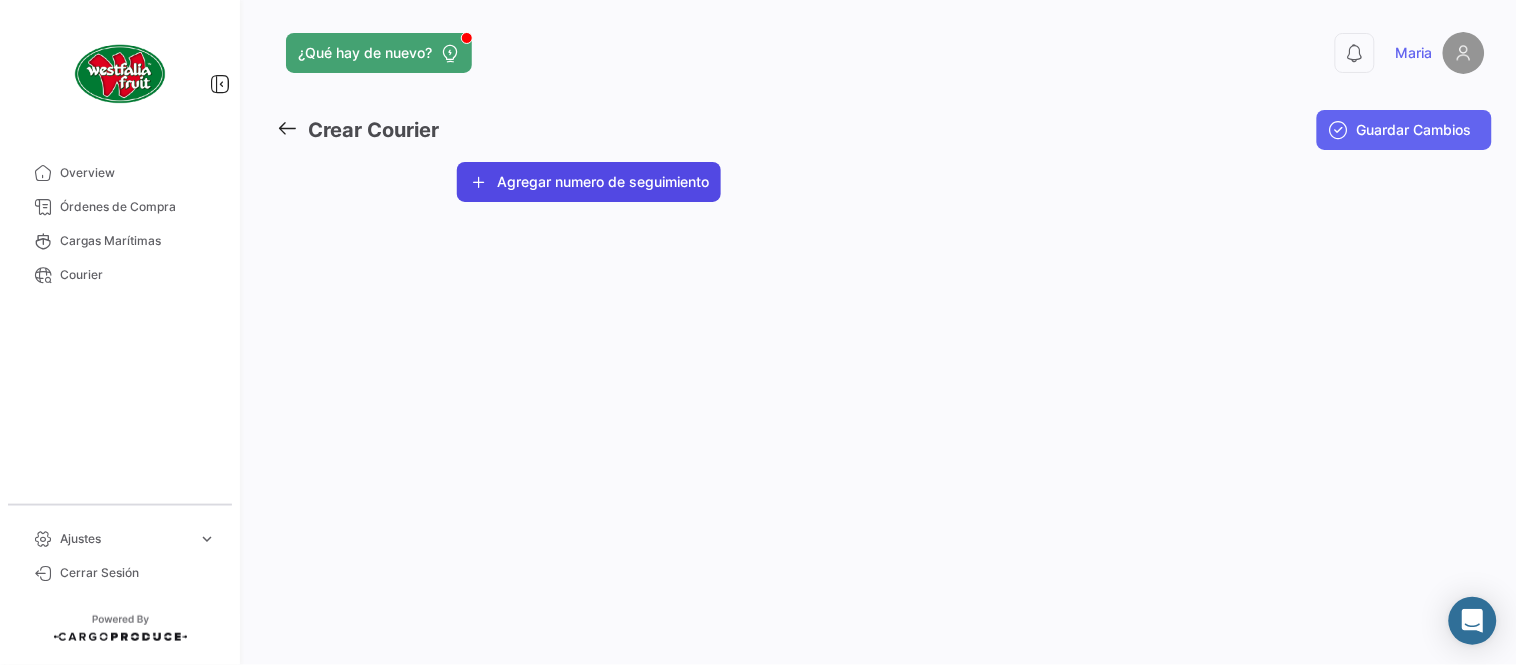 click on "Agregar numero de seguimiento" 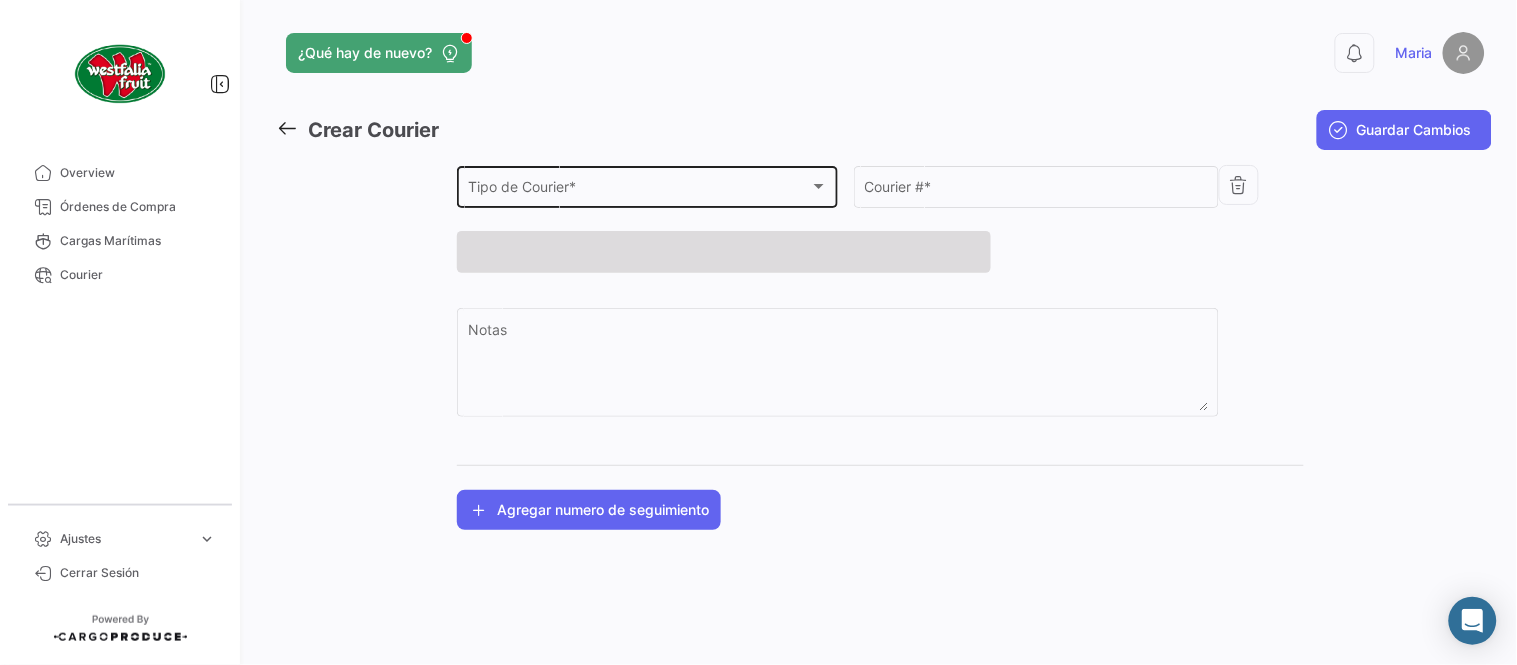 click on "Tipo de Courier * Tipo de Courier  *" 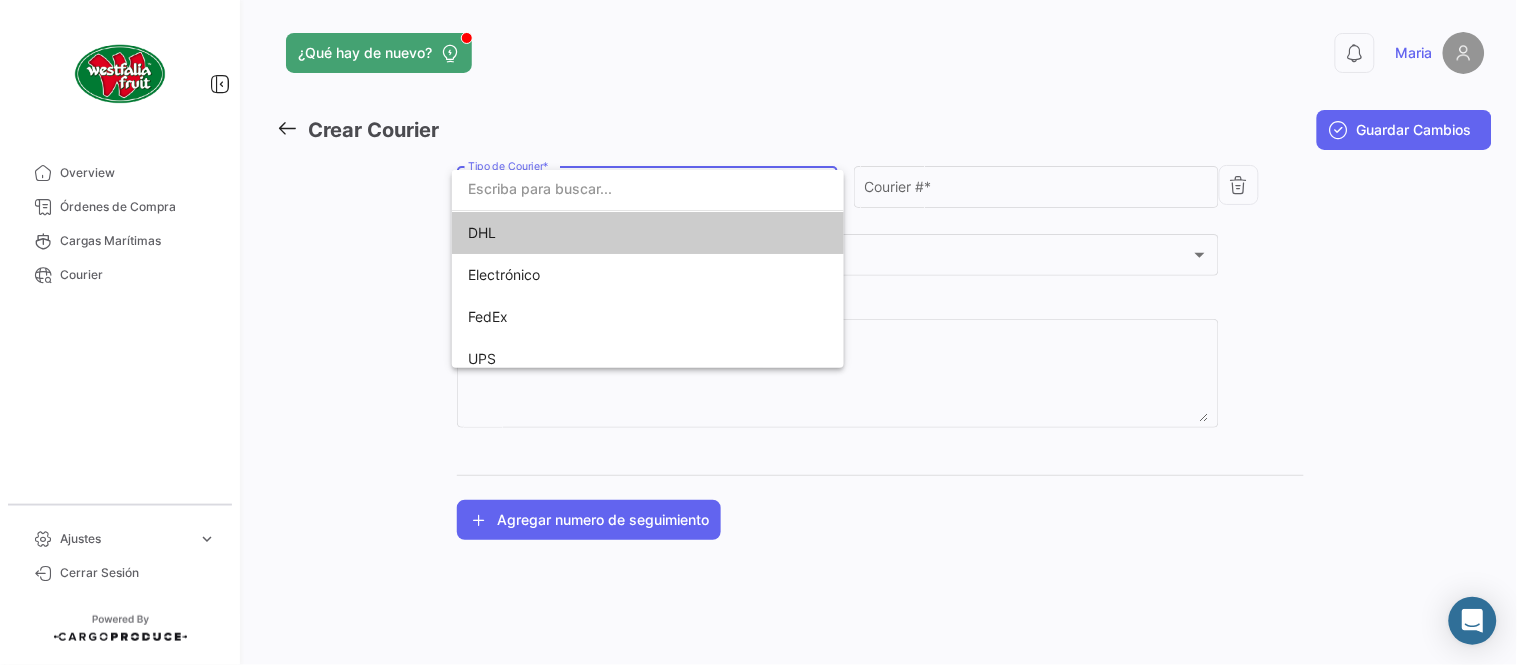 click at bounding box center [648, 189] 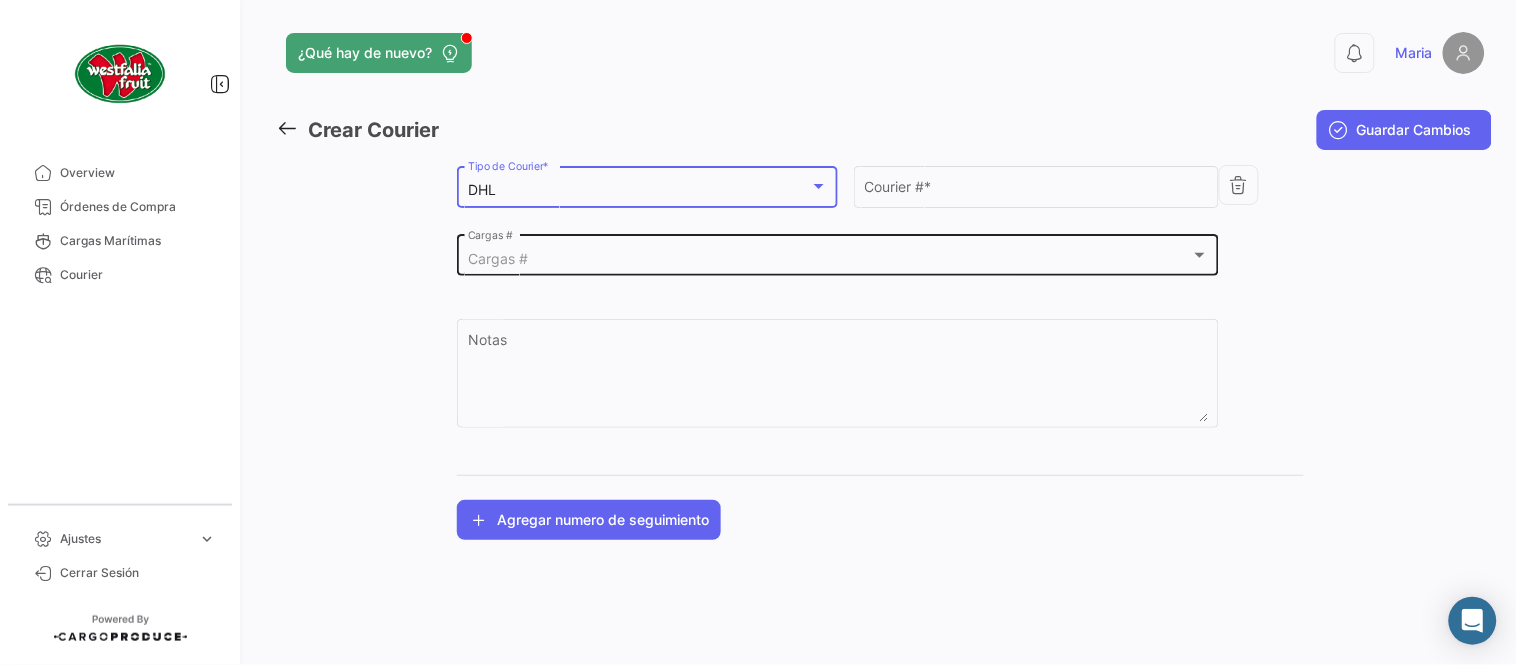 click on "Cargas #" at bounding box center (829, 259) 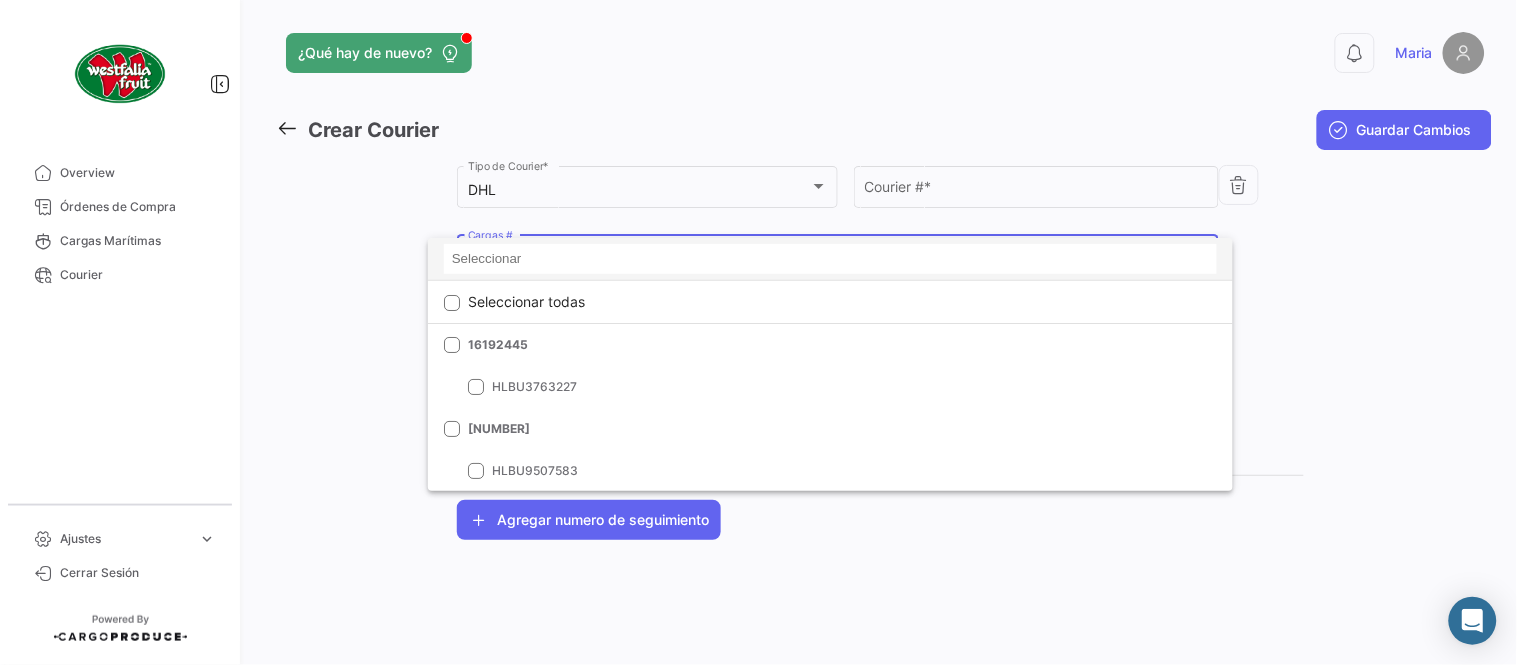 click at bounding box center (830, 259) 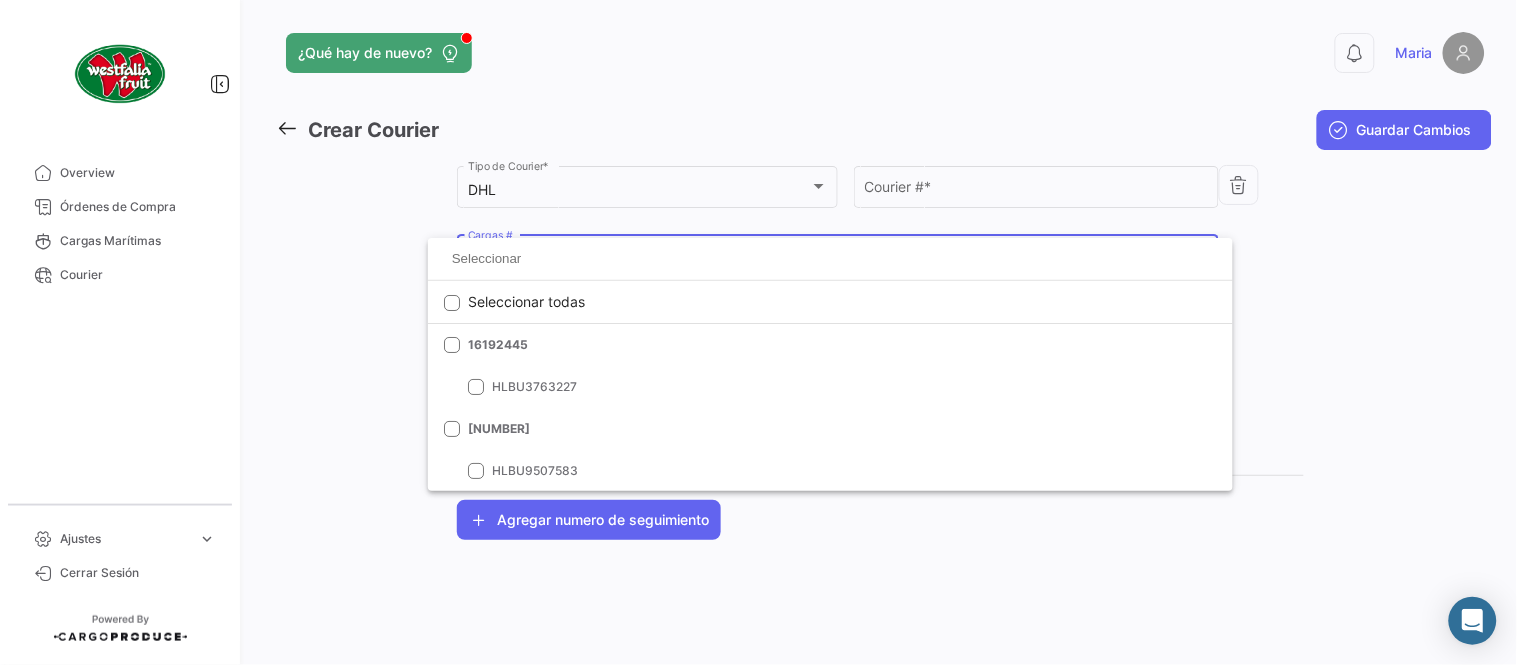 paste on "MBM230046420" 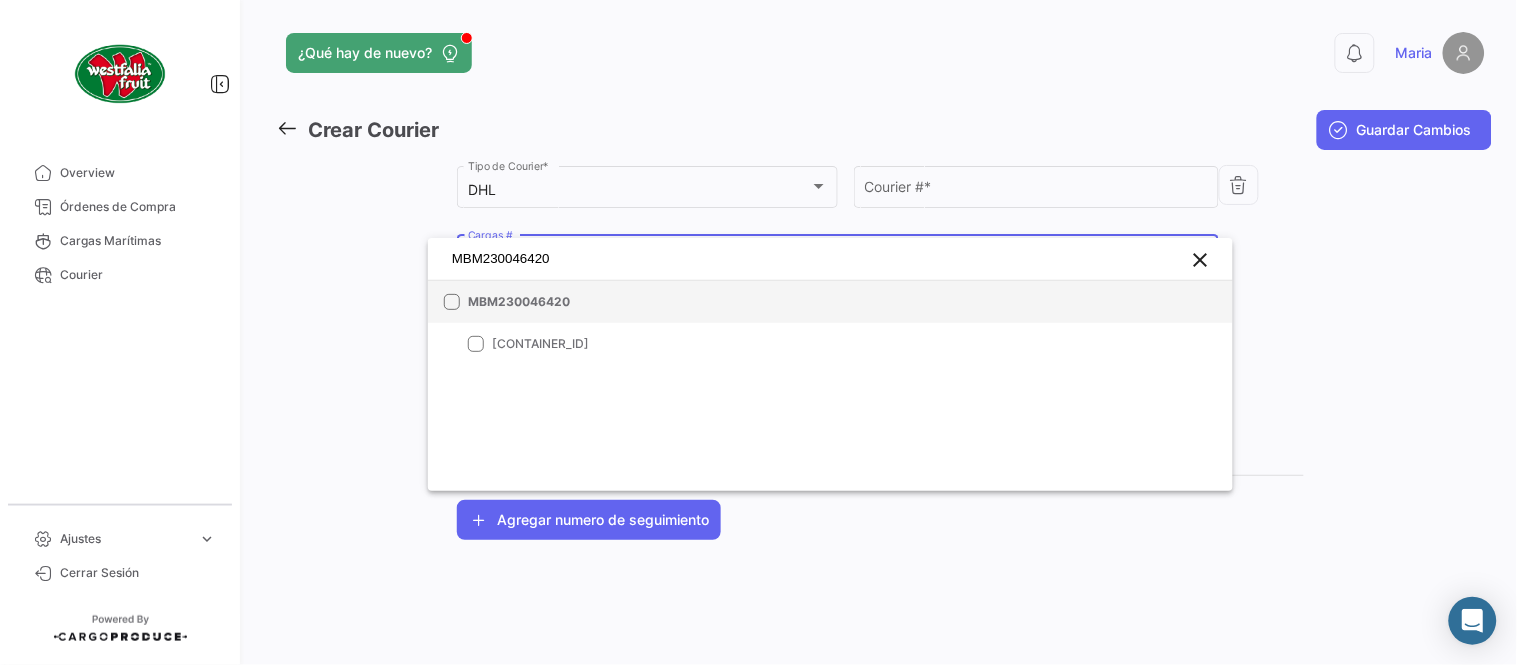 type on "MBM230046420" 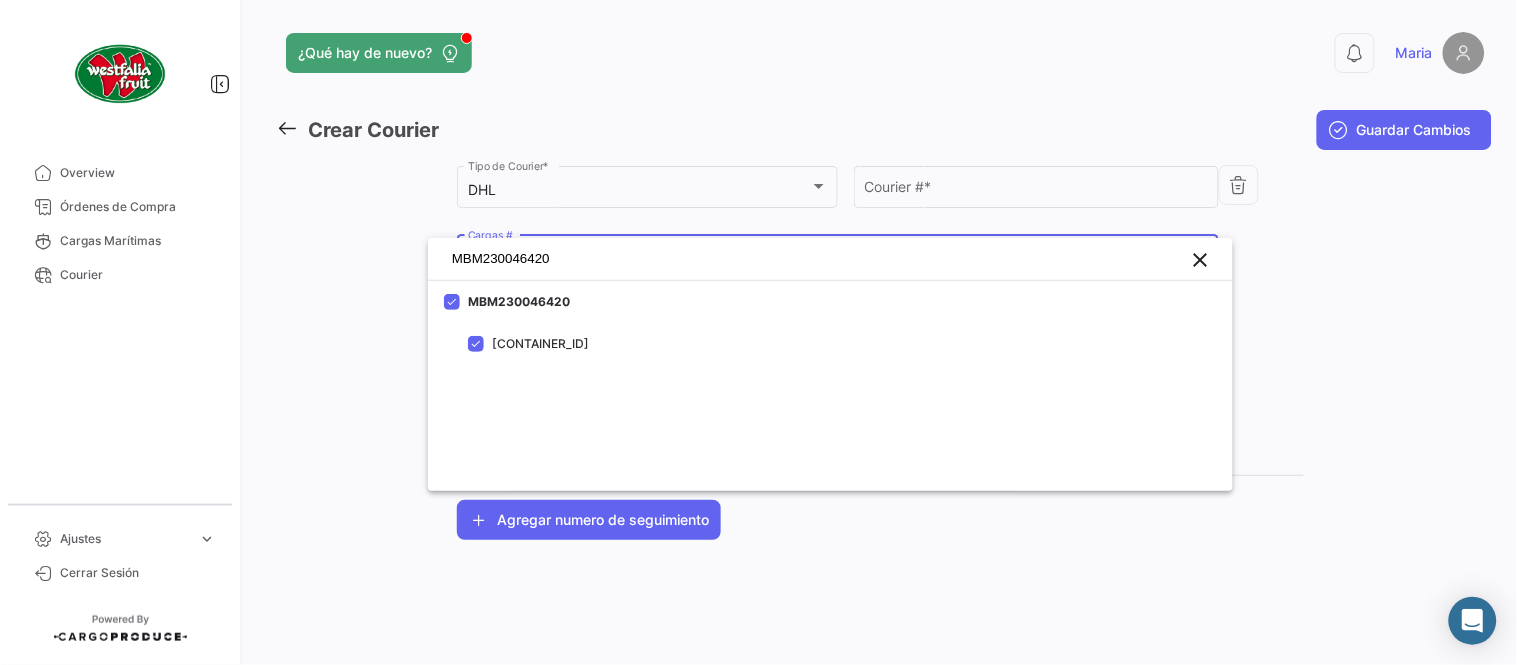 click at bounding box center [758, 332] 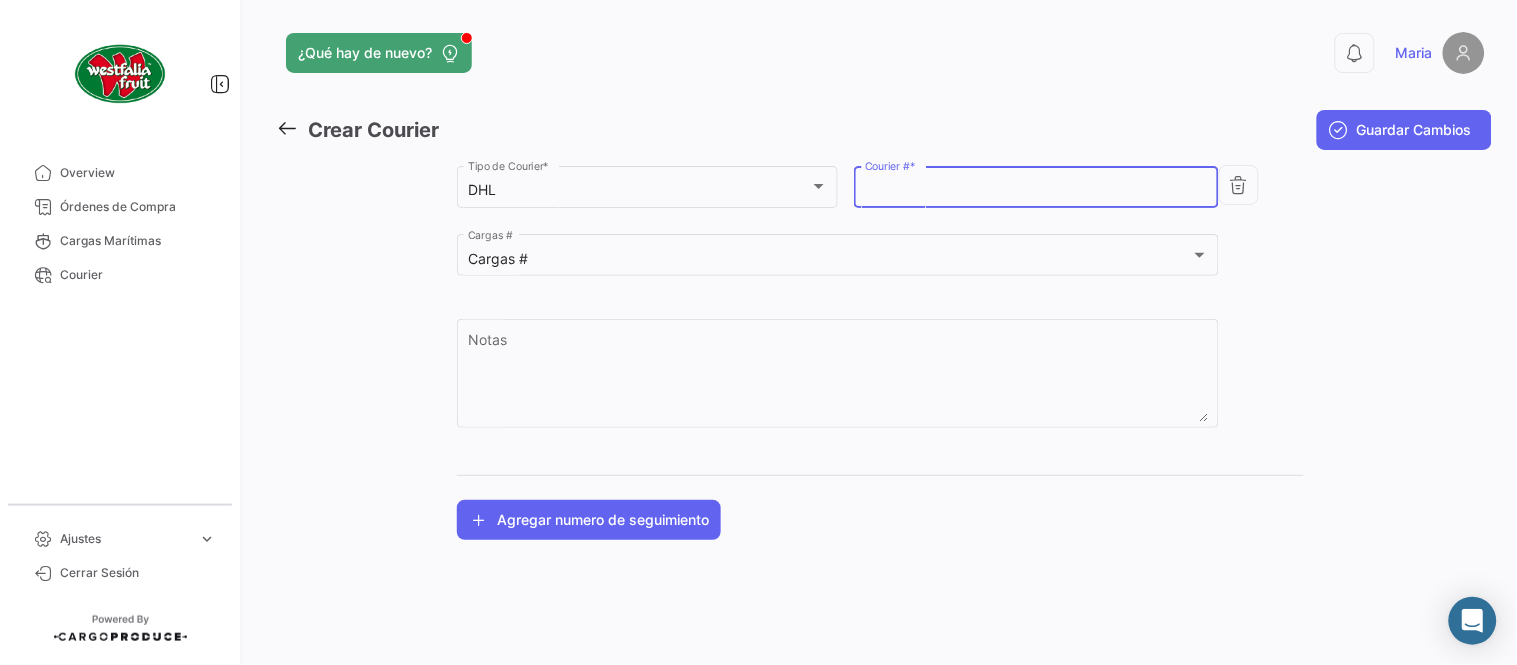 click on "Courier #  *" at bounding box center [1037, 190] 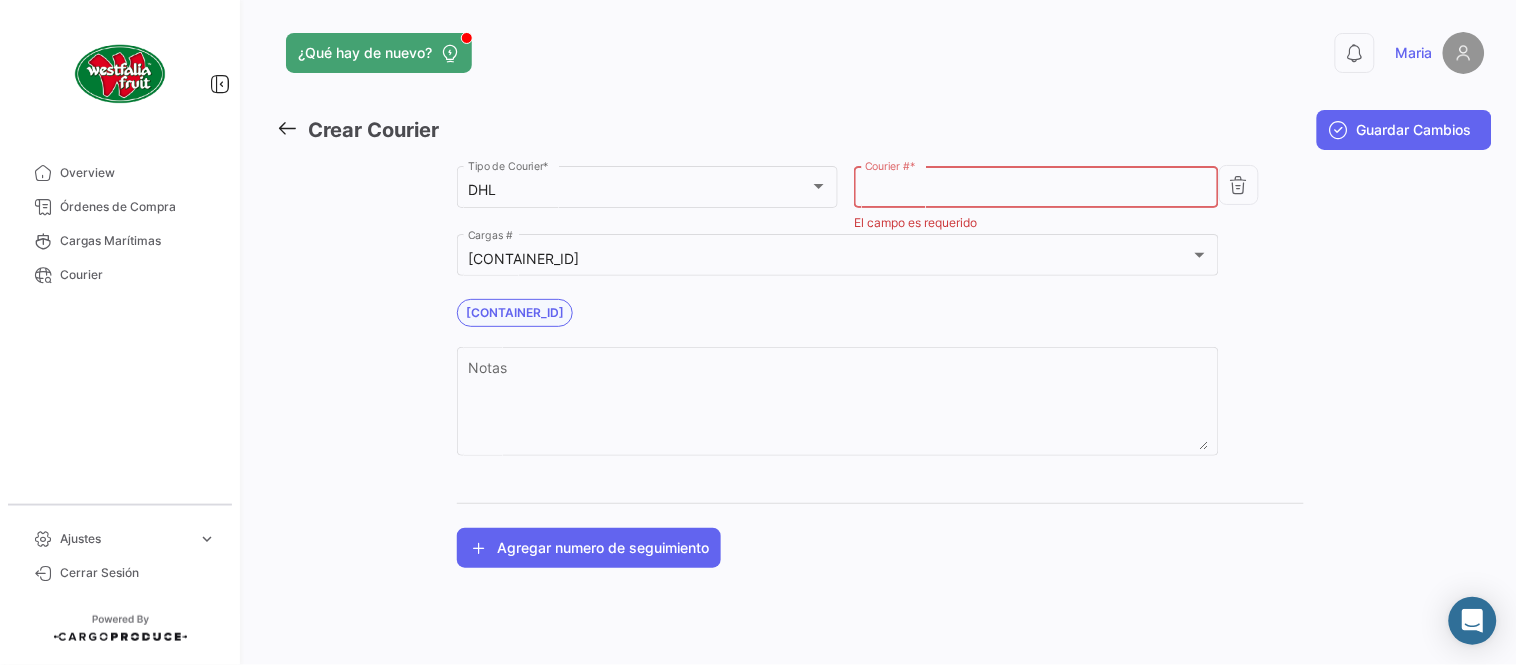 paste on "6975940952" 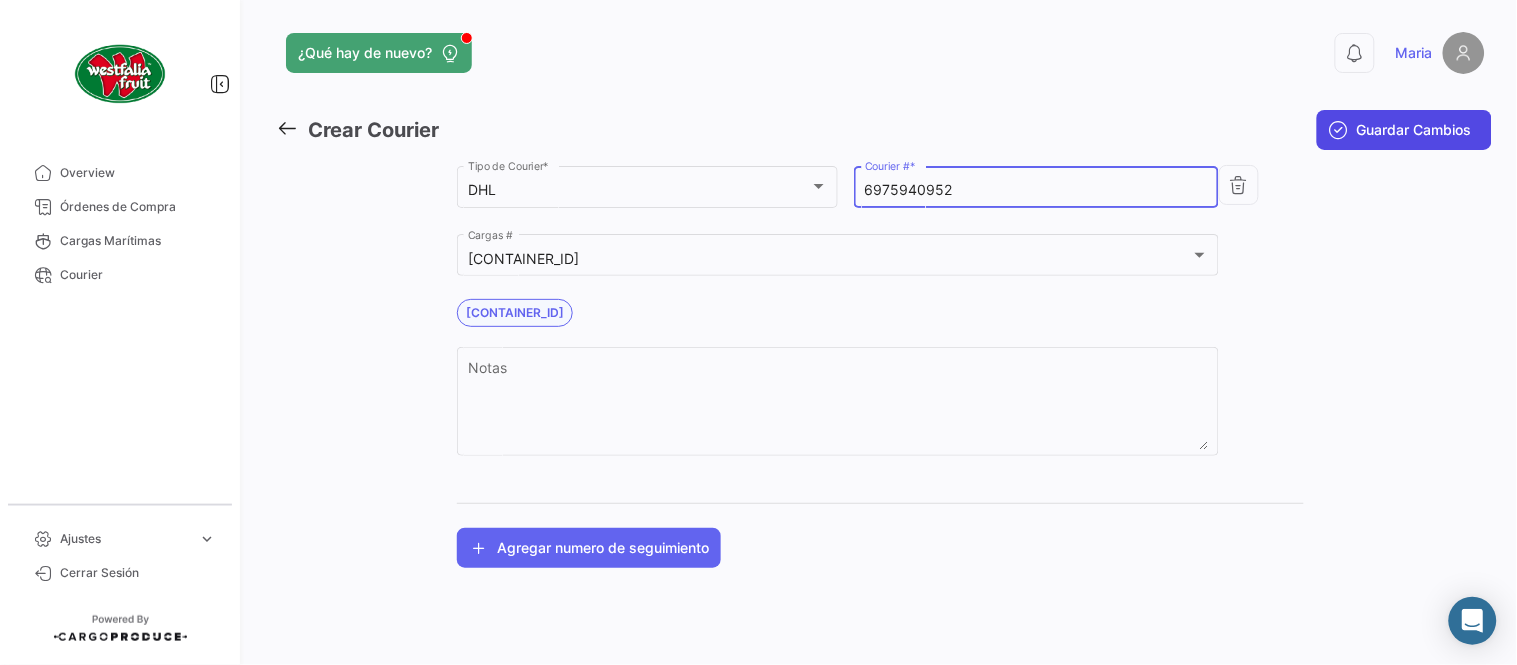 type on "6975940952" 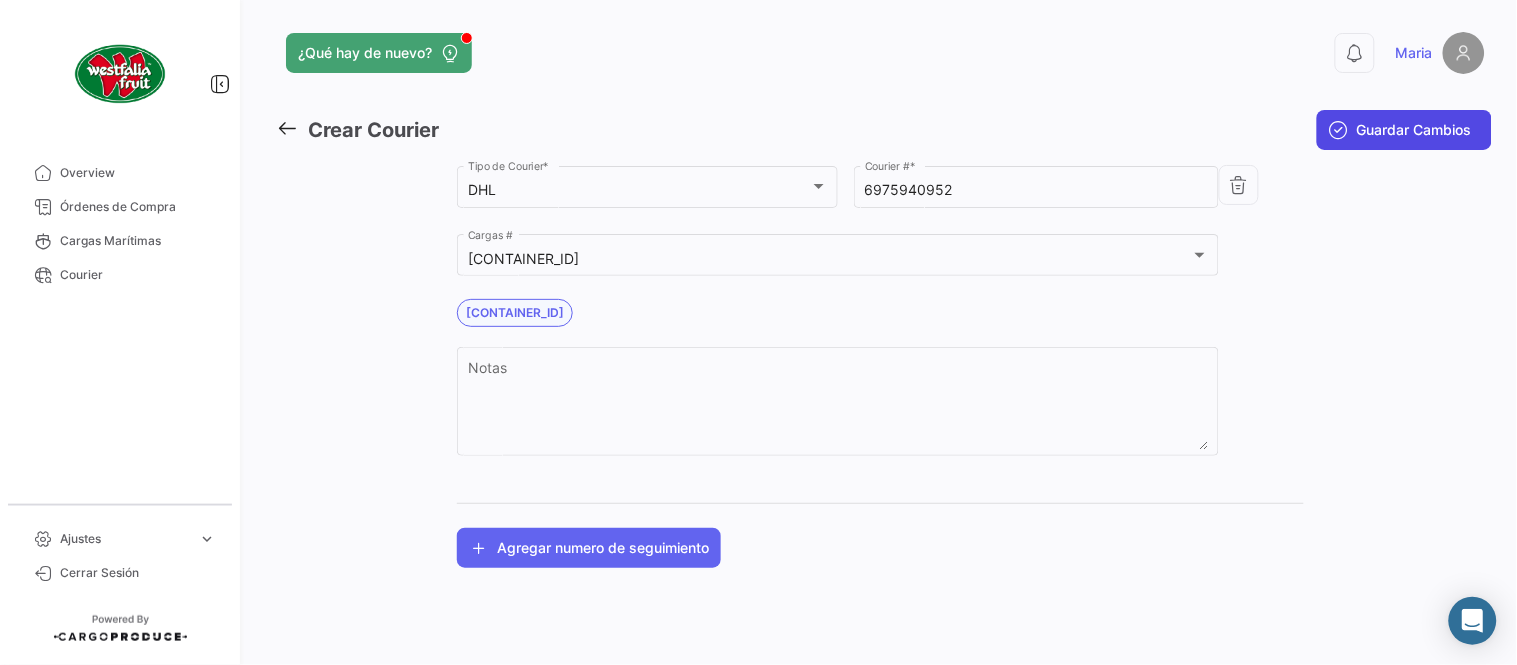 click 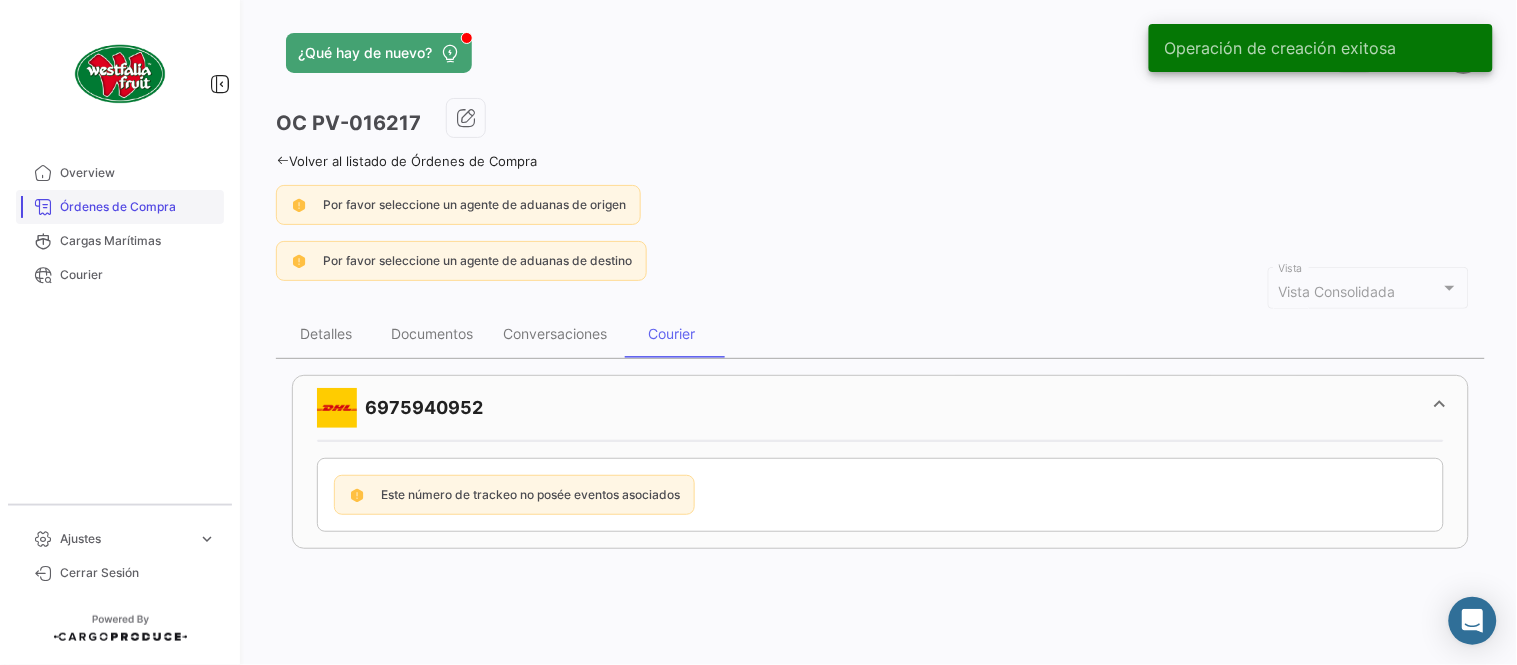 click on "Órdenes de Compra" at bounding box center [138, 207] 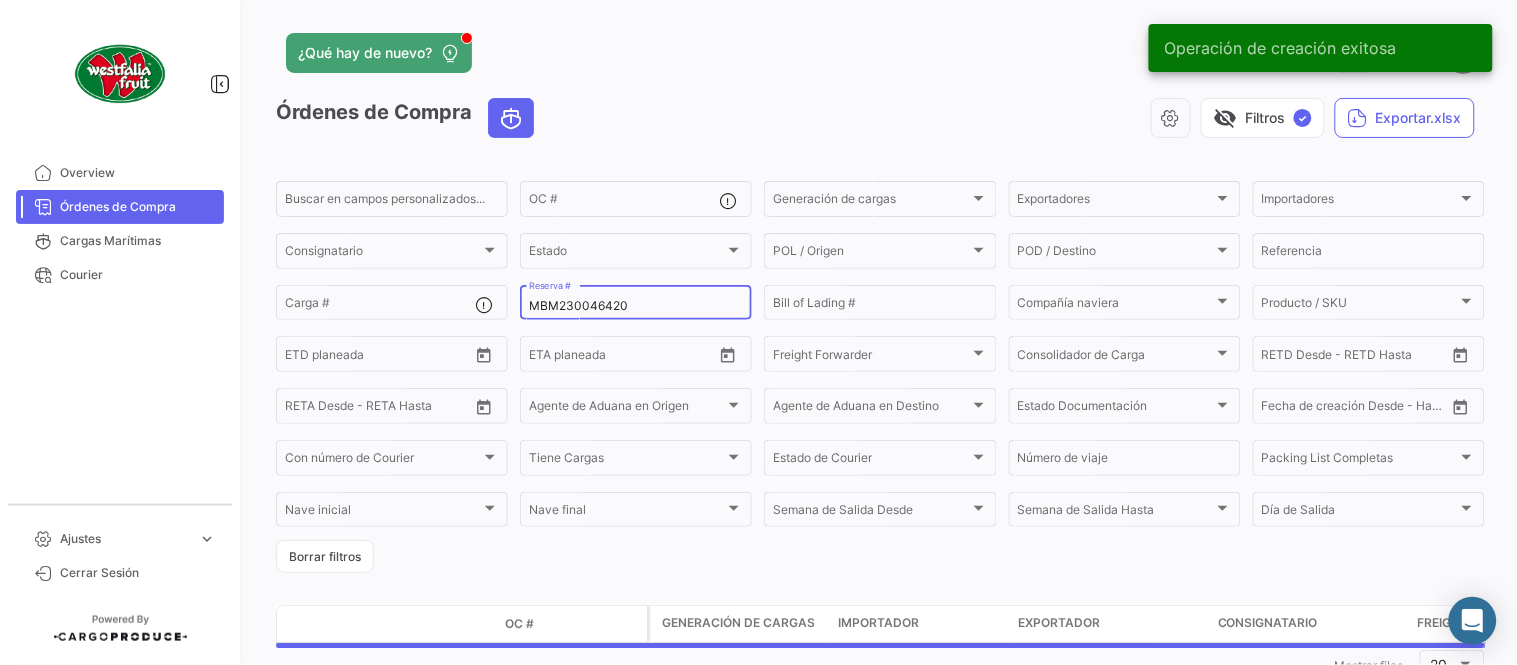 click on "MBM230046420" at bounding box center [636, 306] 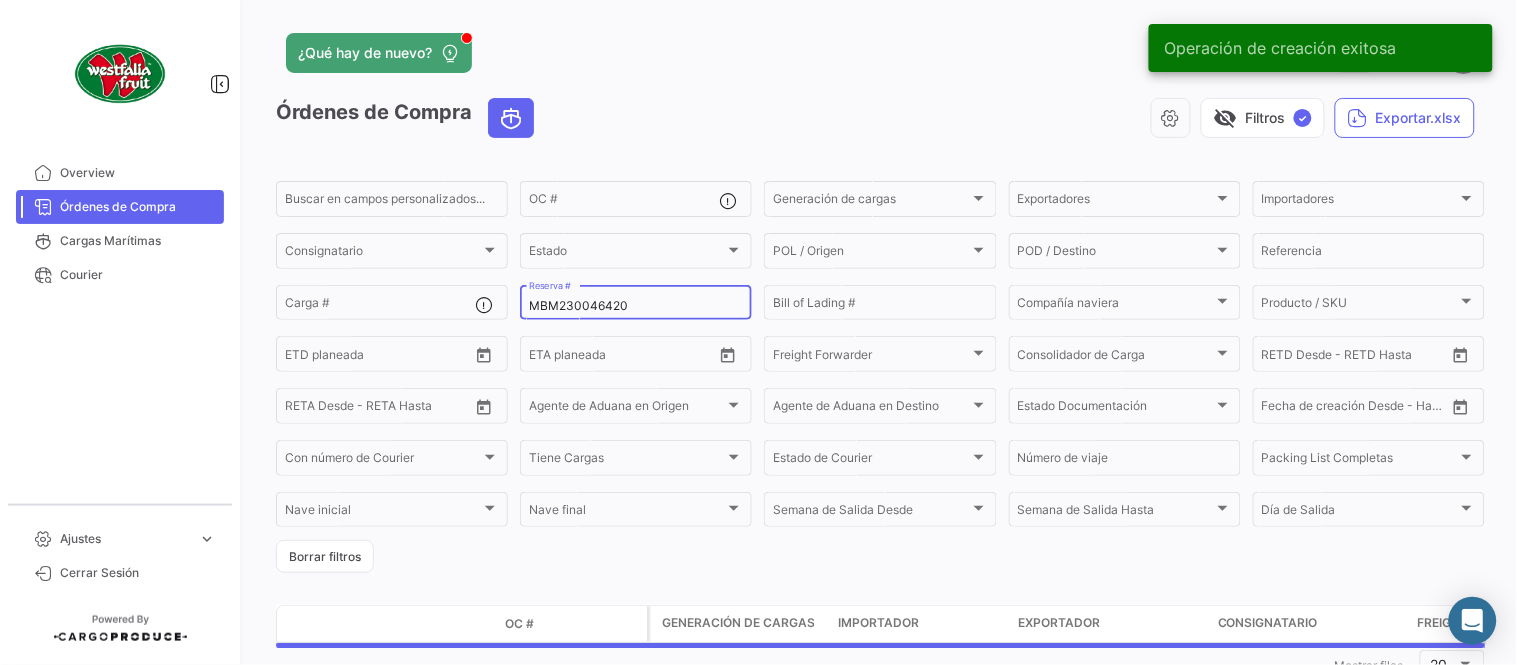 click on "MBM230046420" at bounding box center (636, 306) 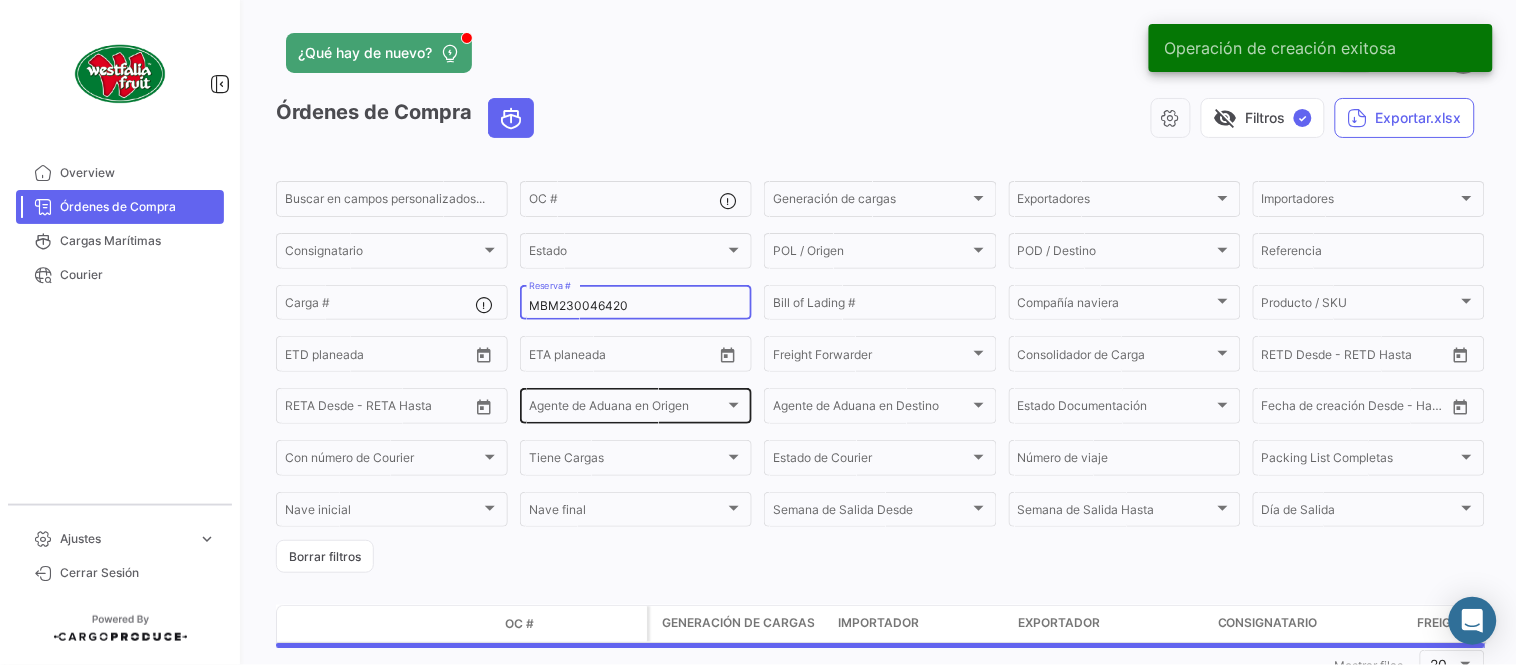 paste on "BN56348" 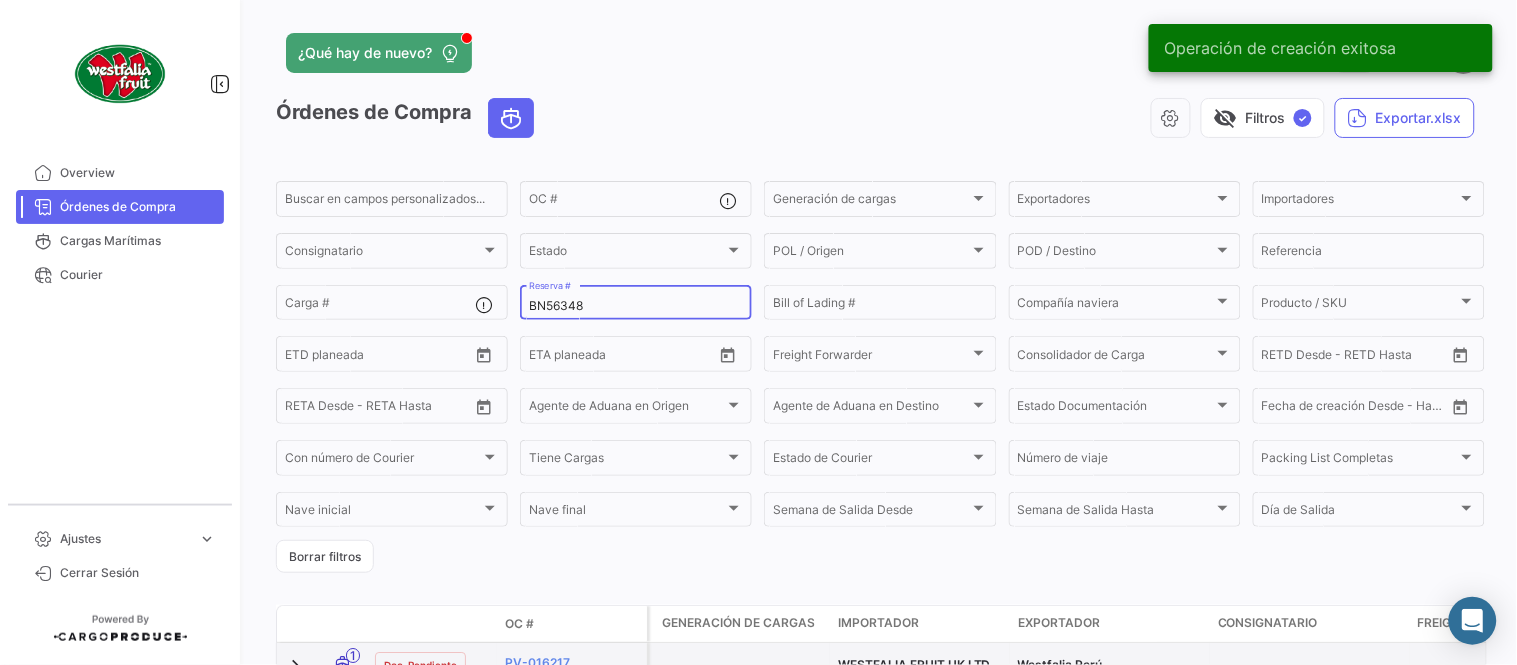 type on "BN56348" 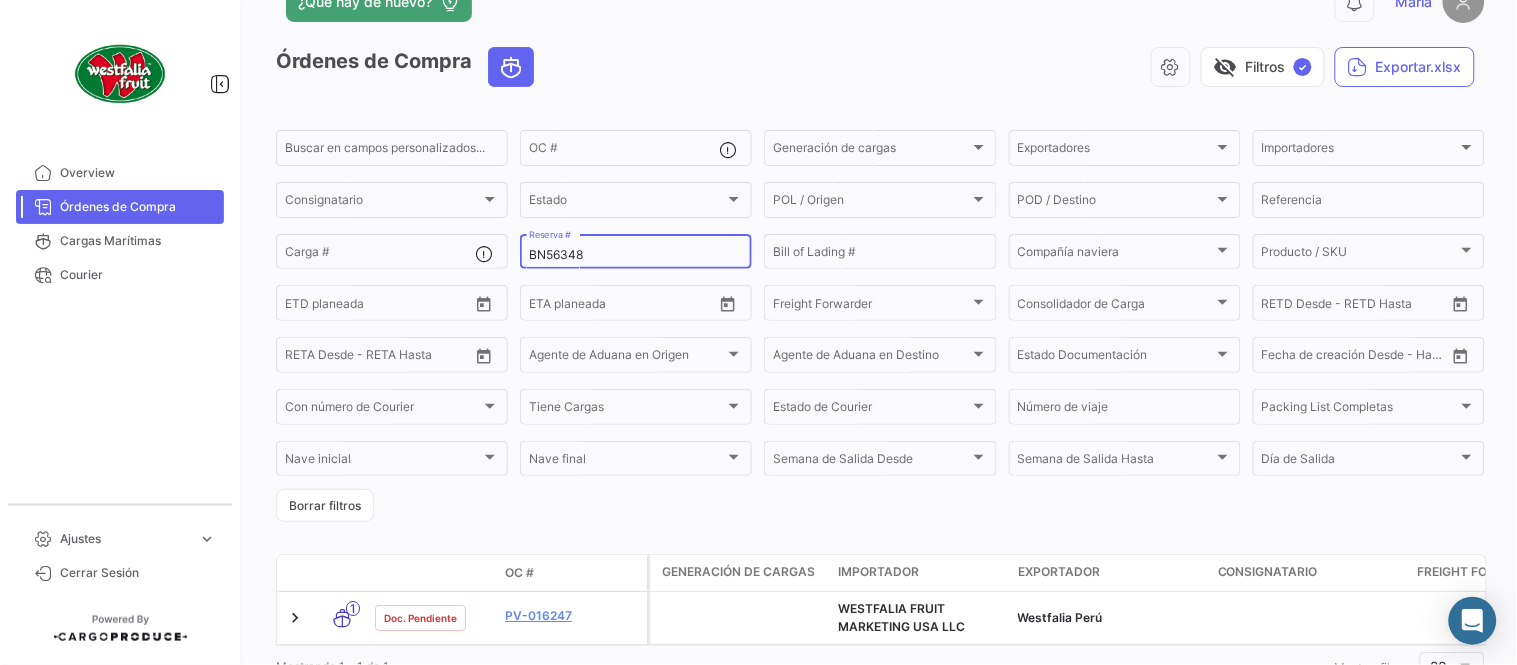 scroll, scrollTop: 136, scrollLeft: 0, axis: vertical 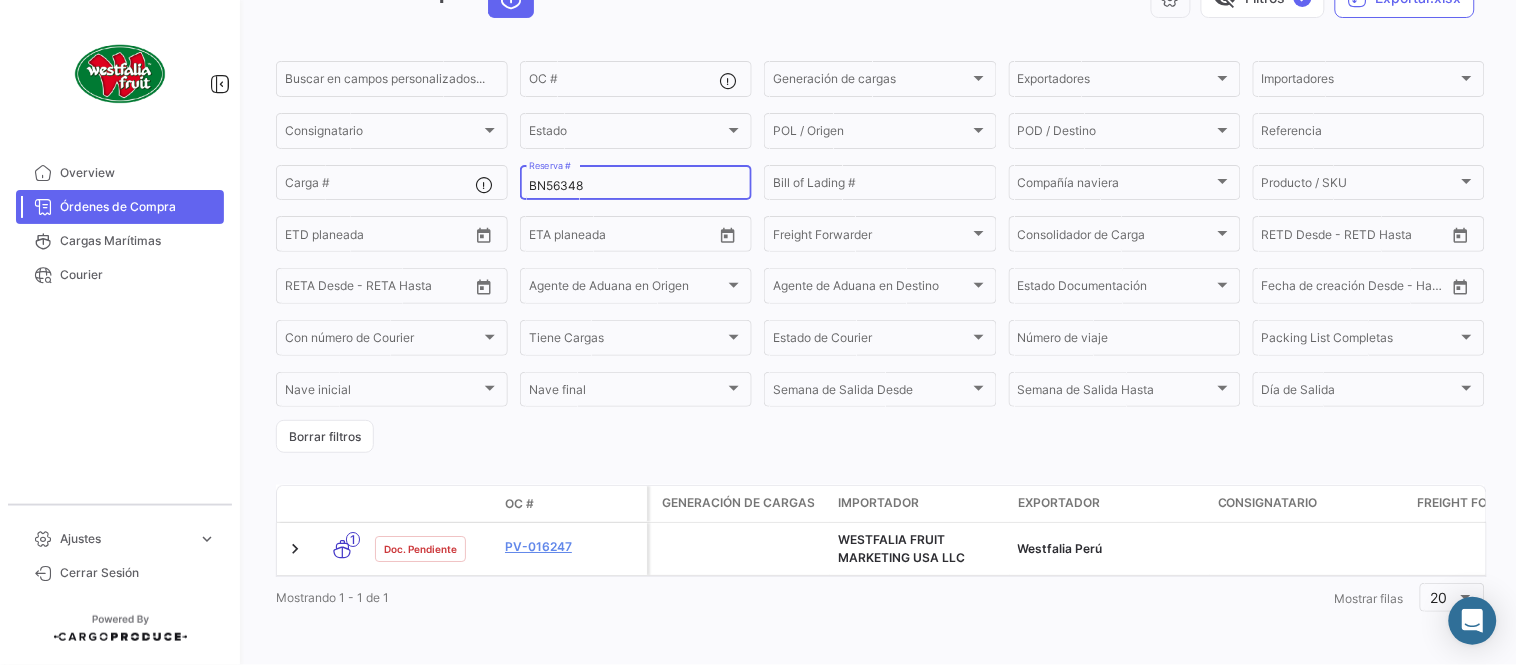 click on "BN56348 Reserva #" 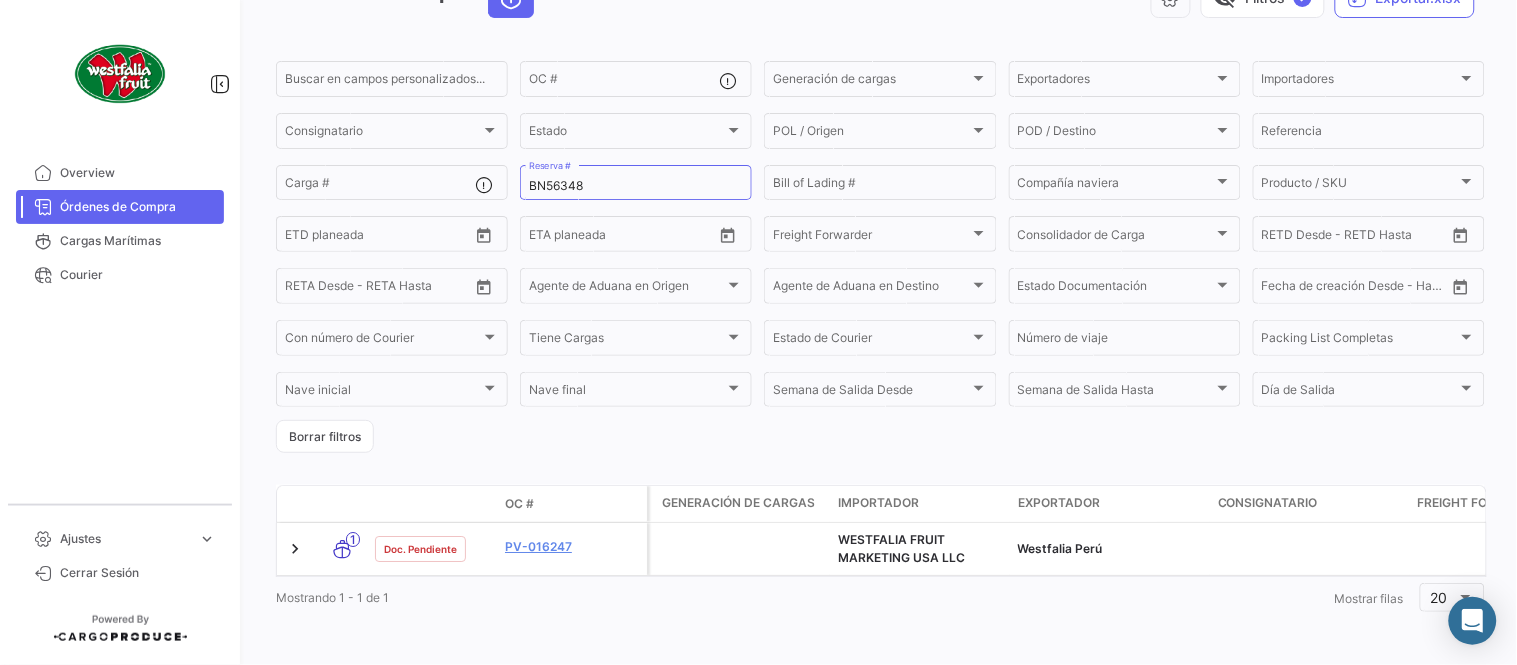 click on "Buscar en campos personalizados... OC # Generación de cargas Generación de cargas Exportadores Exportadores Importadores Importadores Consignatario Consignatario Estado Estado POL / Origen POL / Origen POD / Destino POD / Destino Referencia Carga # BN56348 Reserva # Bill of Lading # Compañía naviera Compañía naviera Producto / SKU Producto / SKU Desde – ETD planeada Desde – ETA planeada Freight Forwarder Freight Forwarder Consolidador de Carga Consolidador de Carga Desde – RETD Desde - RETD Hasta Desde – RETA Desde - RETA Hasta Agente de Aduana en Origen Agente de Aduana en Origen Agente de Aduana en Destino Agente de Aduana en Destino Estado Documentación Estado Documentación Desde – Fecha de creación Desde - Hasta Con número de Courier Con número de Courier Tiene Cargas Tiene Cargas Estado de Courier Estado de Courier Número de viaje Packing List Completas Packing List Completas Nave inicial Nave inicial Nave final Nave final Semana de Salida
Desde" 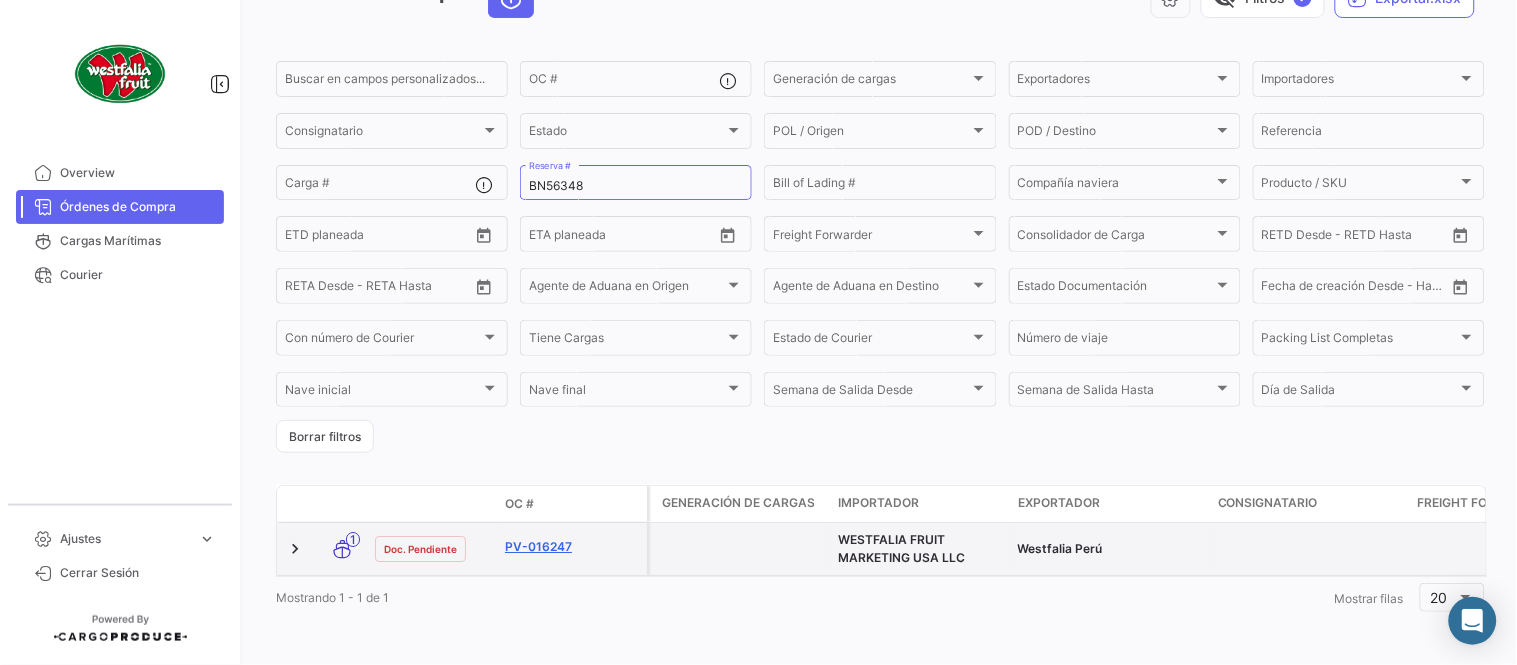 click on "PV-016247" 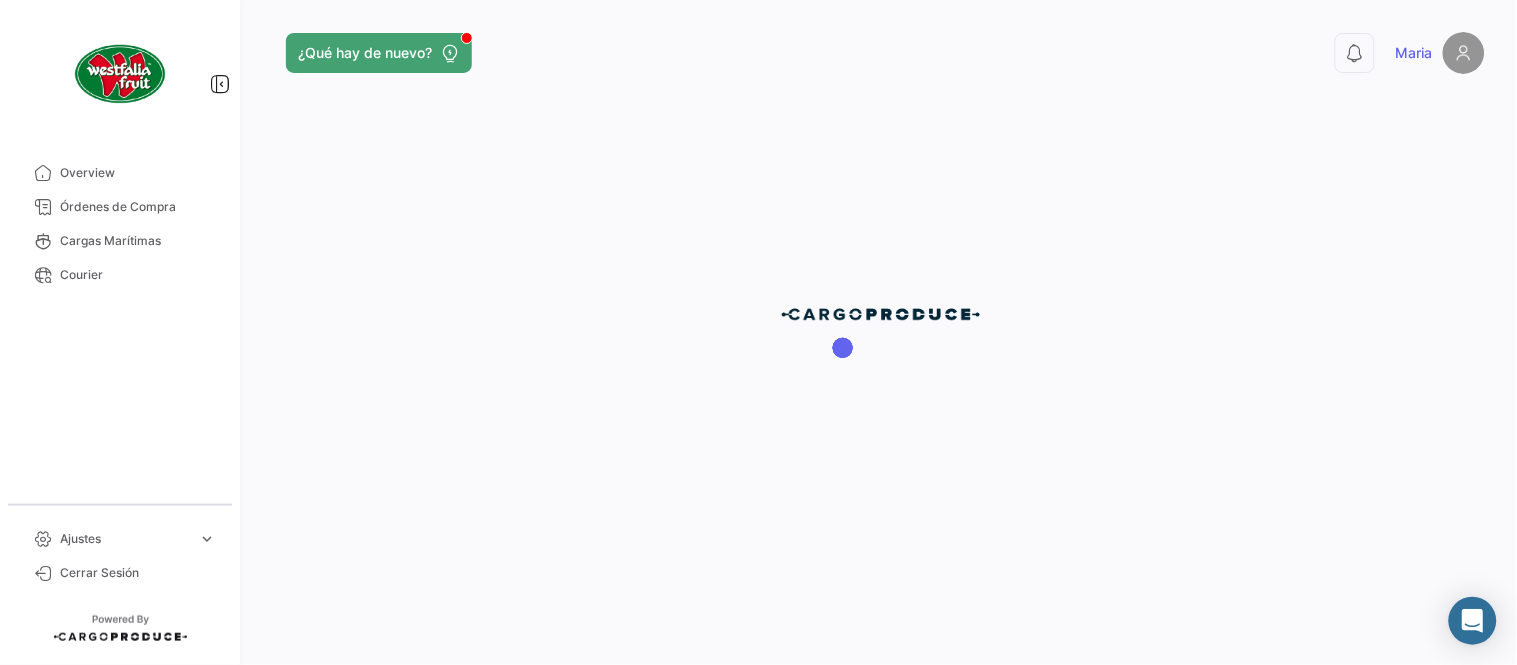scroll, scrollTop: 0, scrollLeft: 0, axis: both 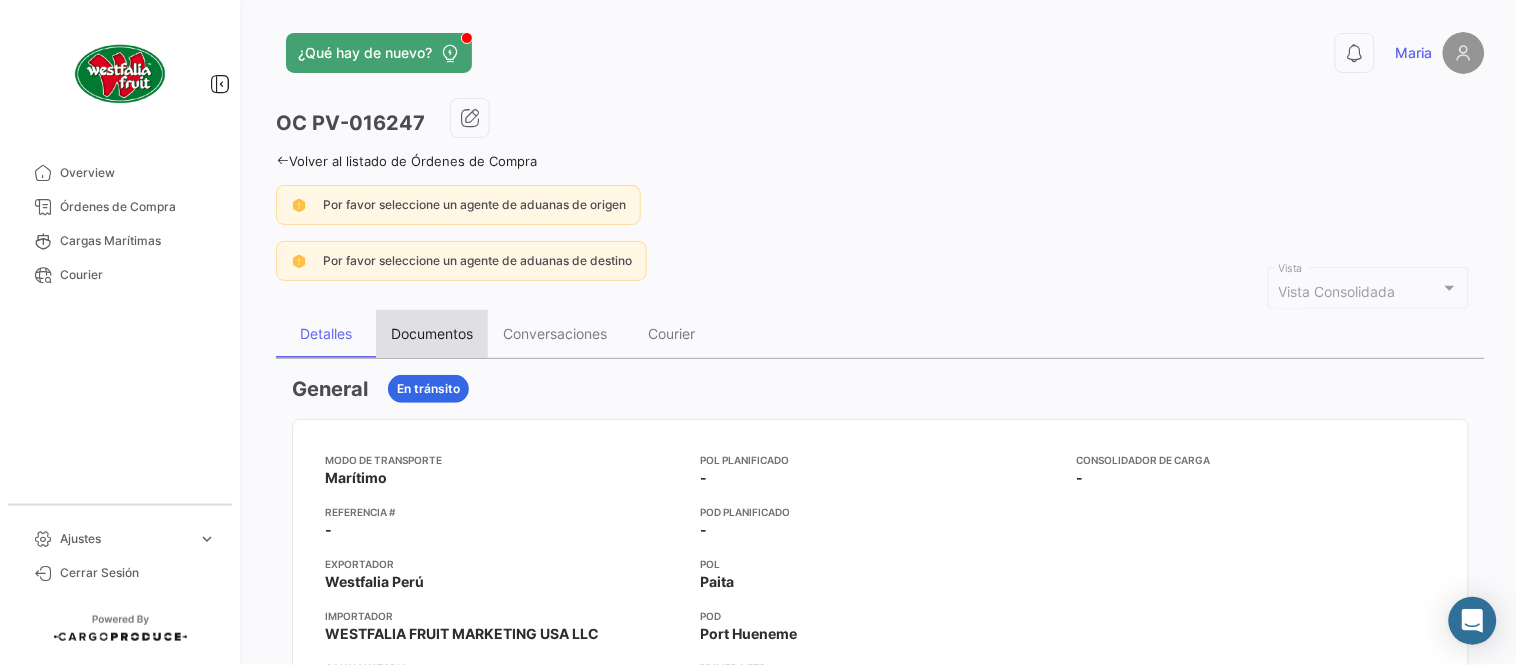 click on "Documentos" at bounding box center (432, 334) 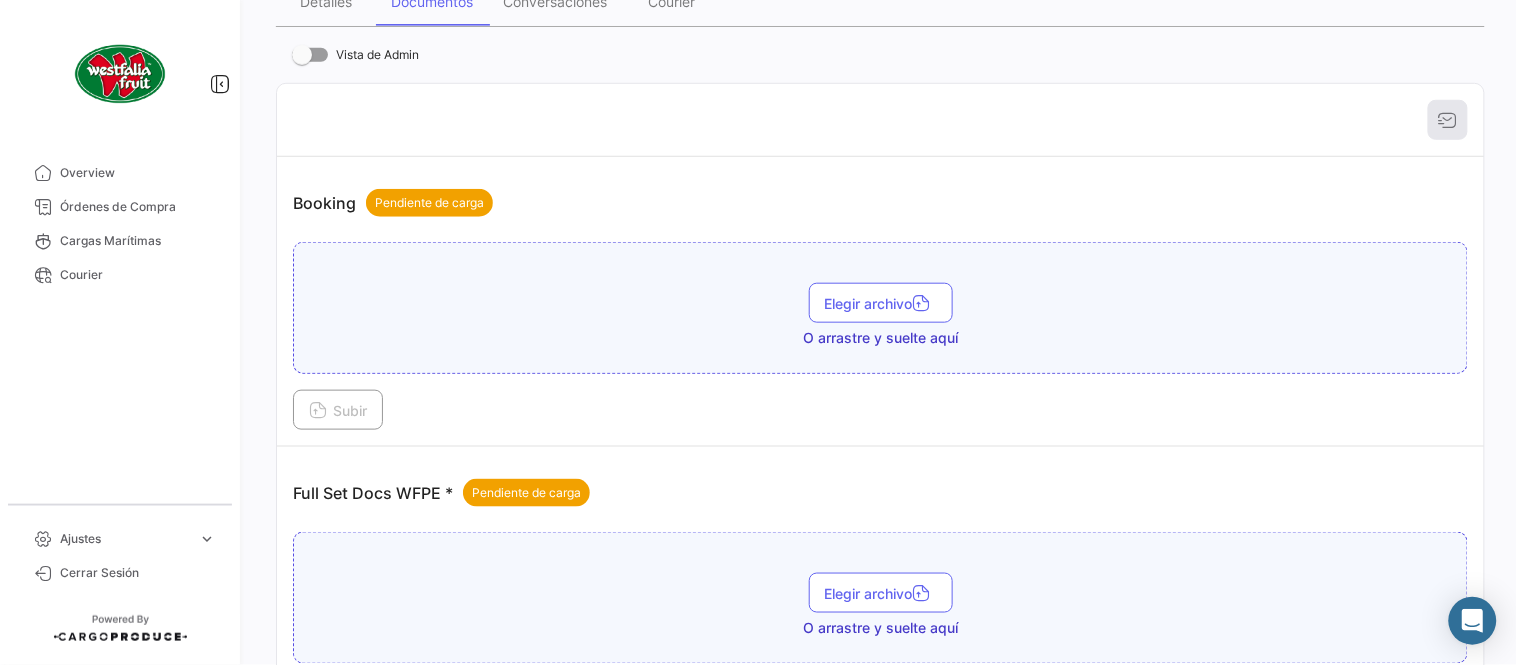 scroll, scrollTop: 806, scrollLeft: 0, axis: vertical 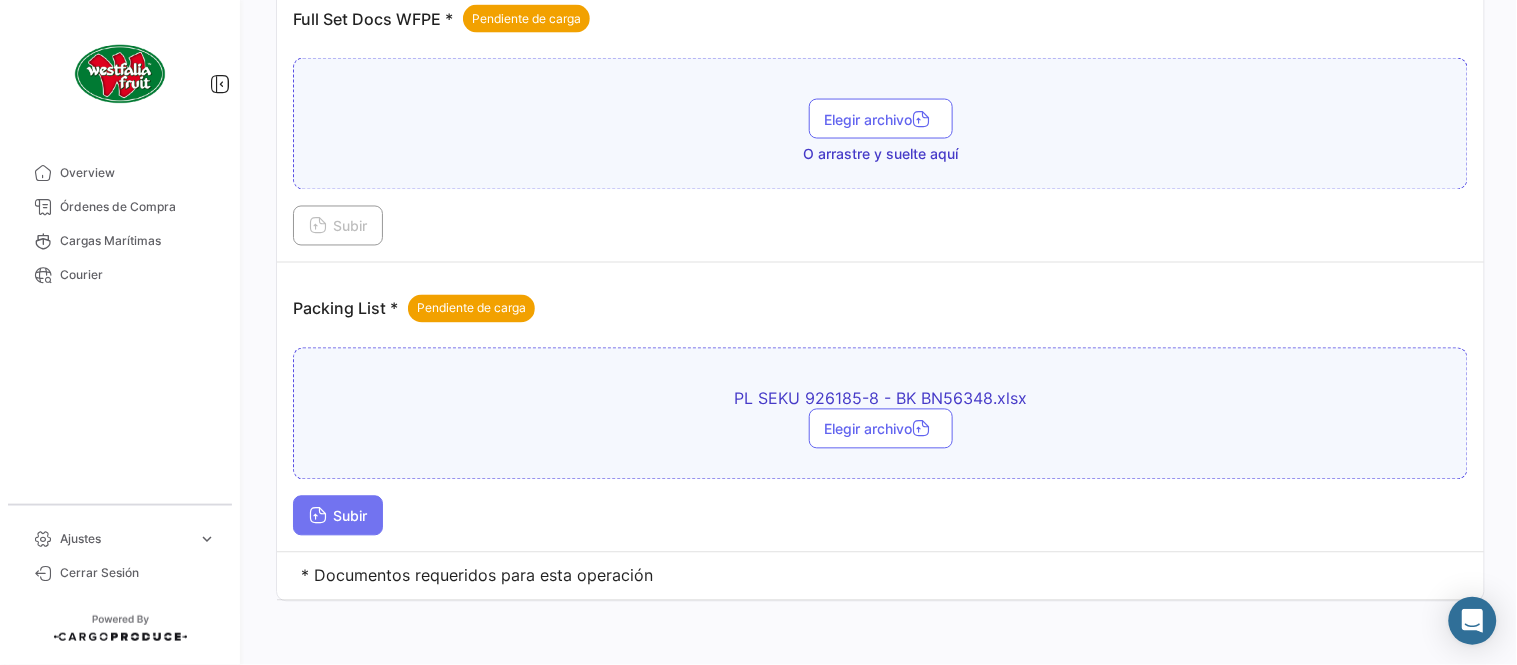 click on "Subir" at bounding box center (338, 516) 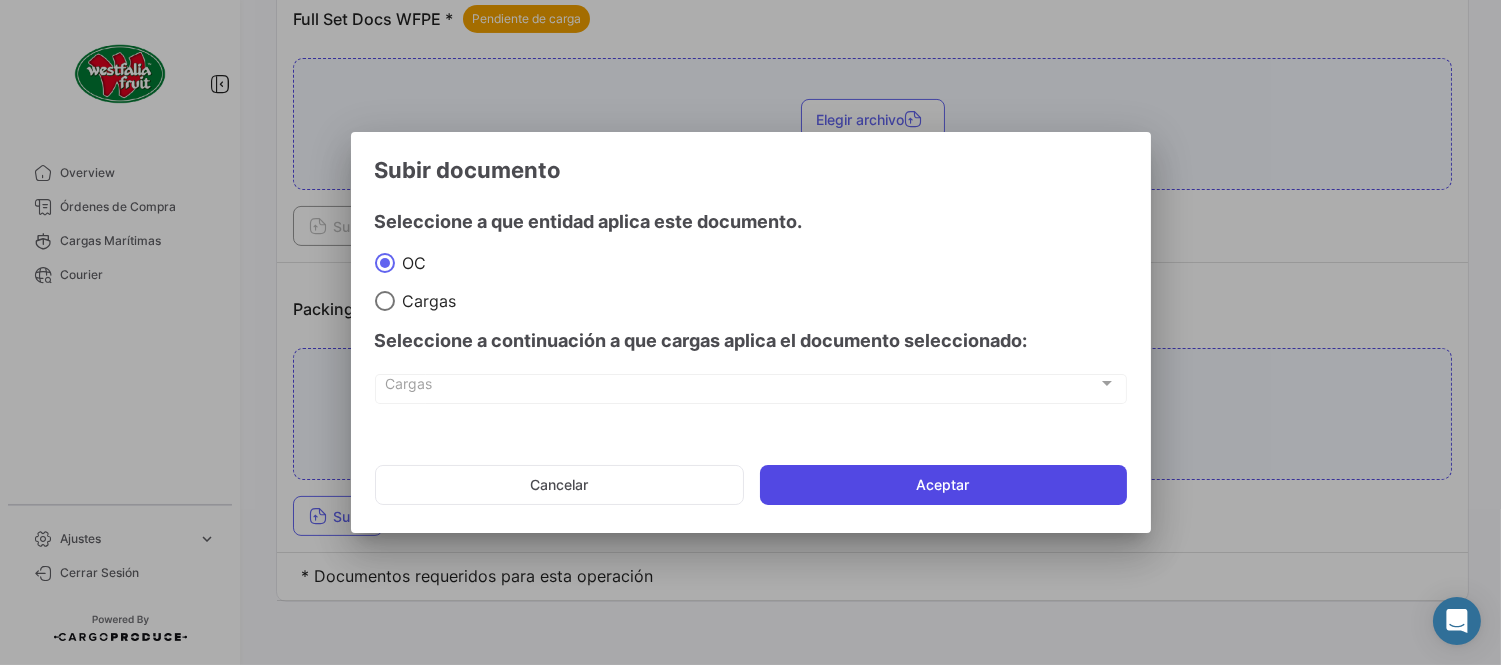 click on "Aceptar" 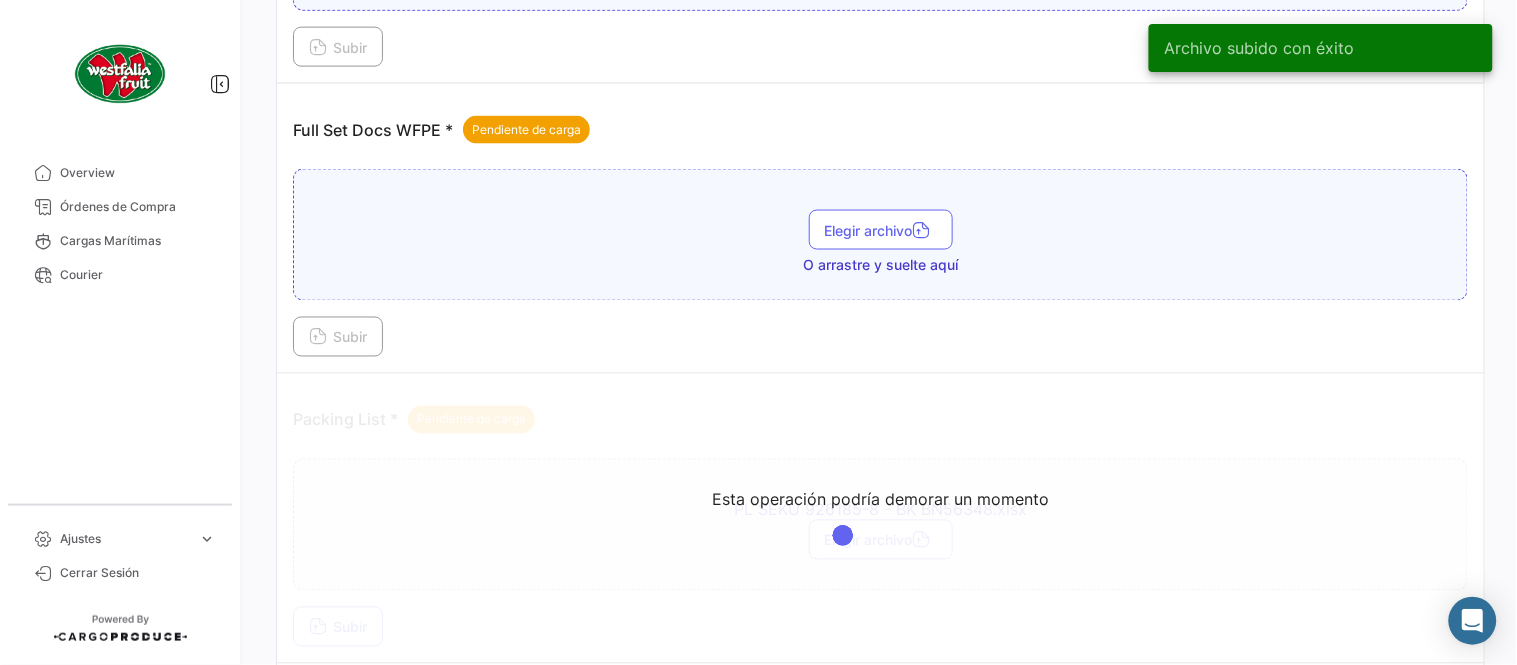 scroll, scrollTop: 584, scrollLeft: 0, axis: vertical 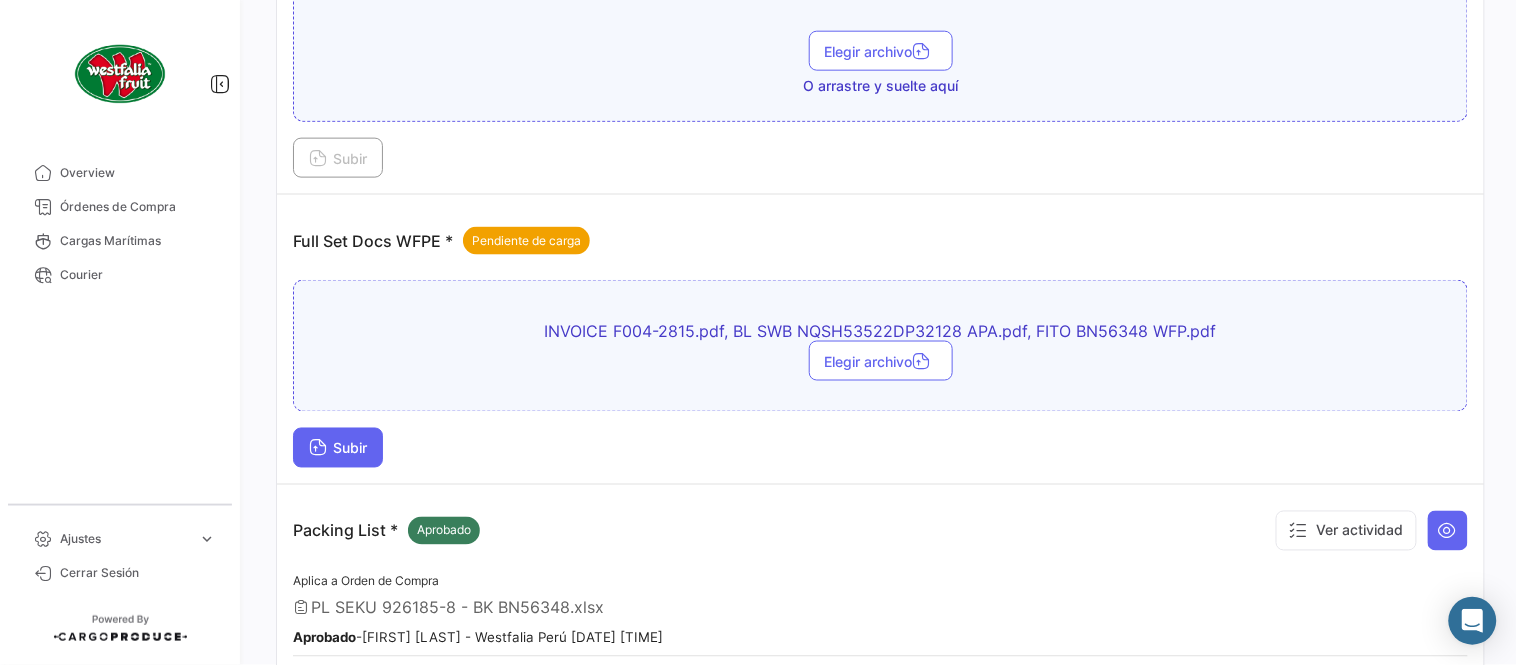 click on "Subir" at bounding box center (338, 448) 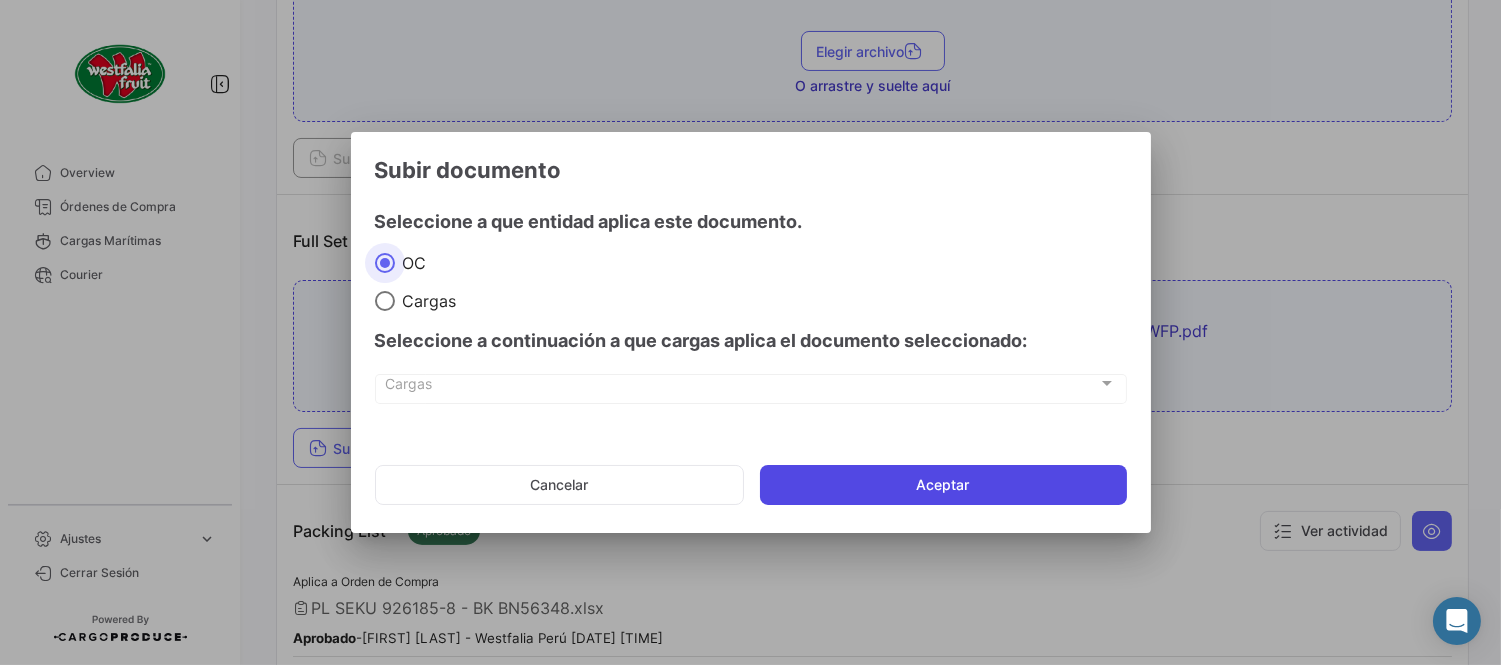 click on "Aceptar" 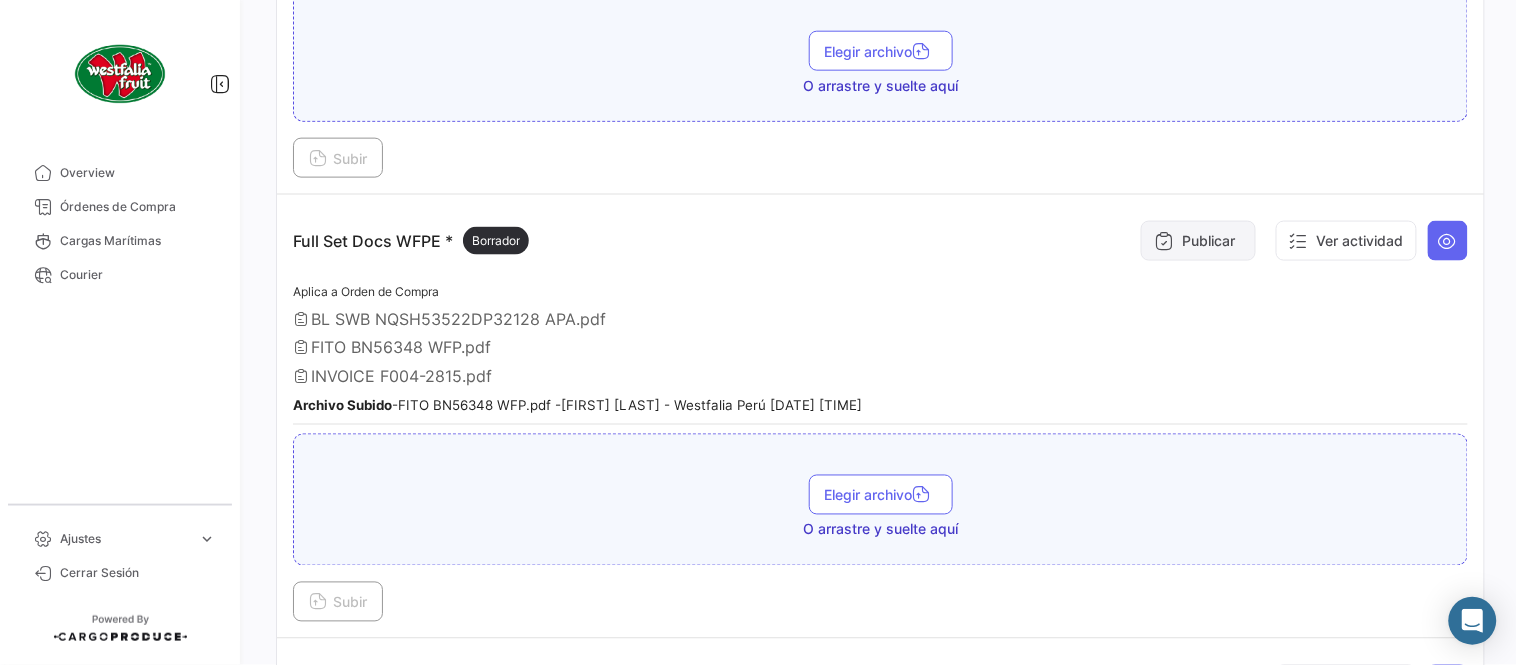 click on "Publicar" at bounding box center [1198, 241] 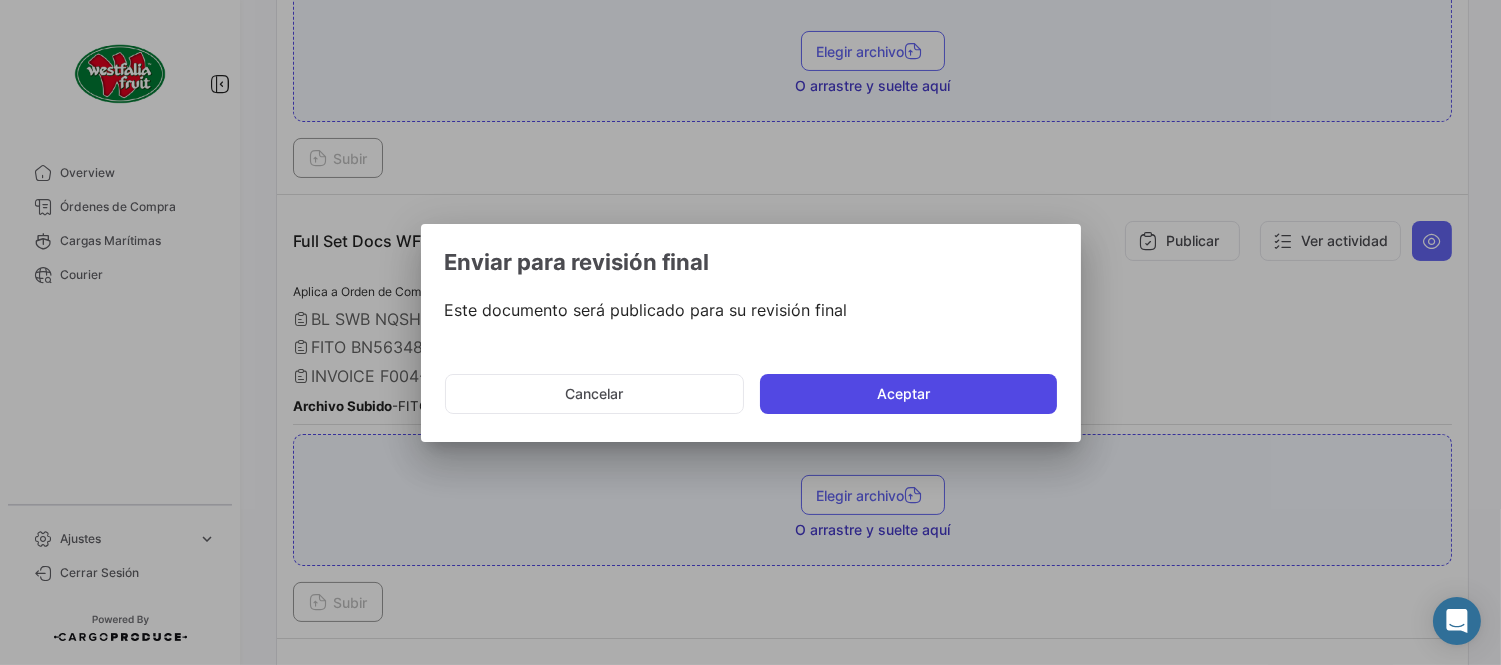 click on "Aceptar" 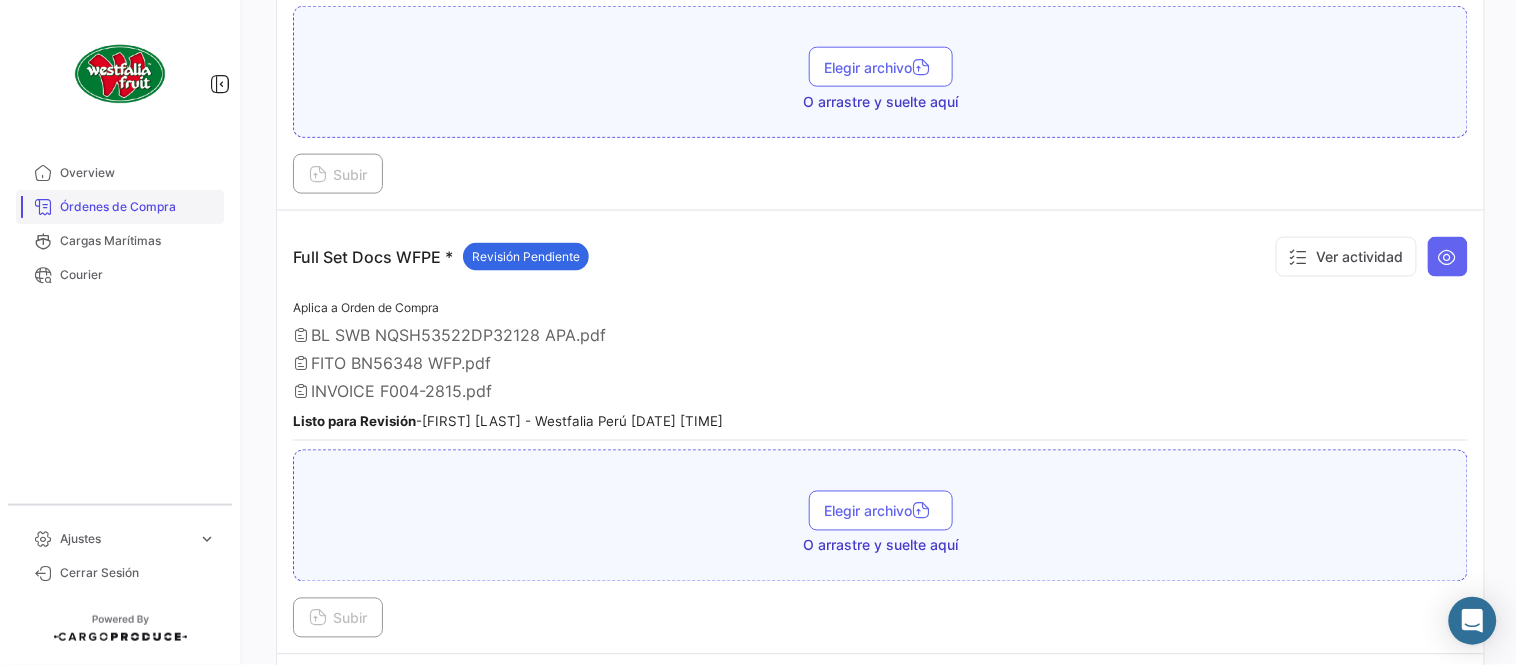 click on "Órdenes de Compra" at bounding box center (138, 207) 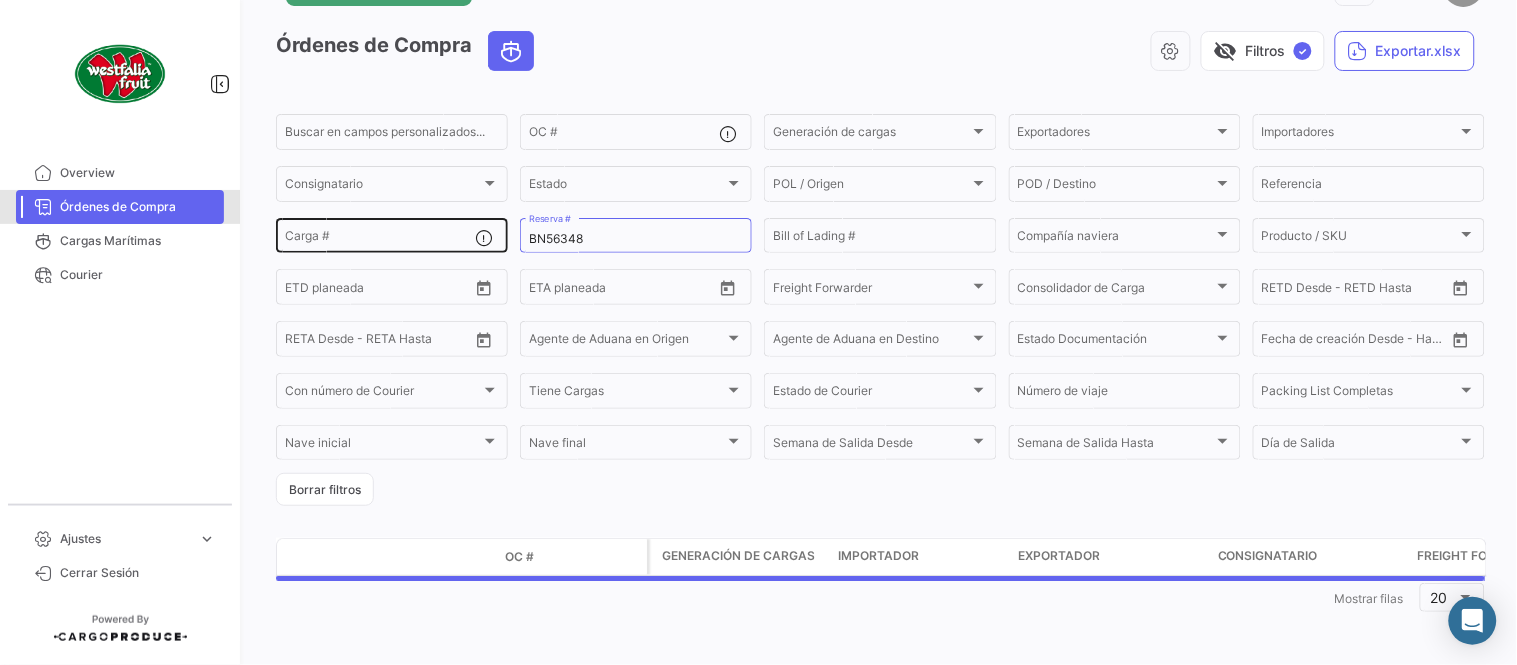 scroll, scrollTop: 0, scrollLeft: 0, axis: both 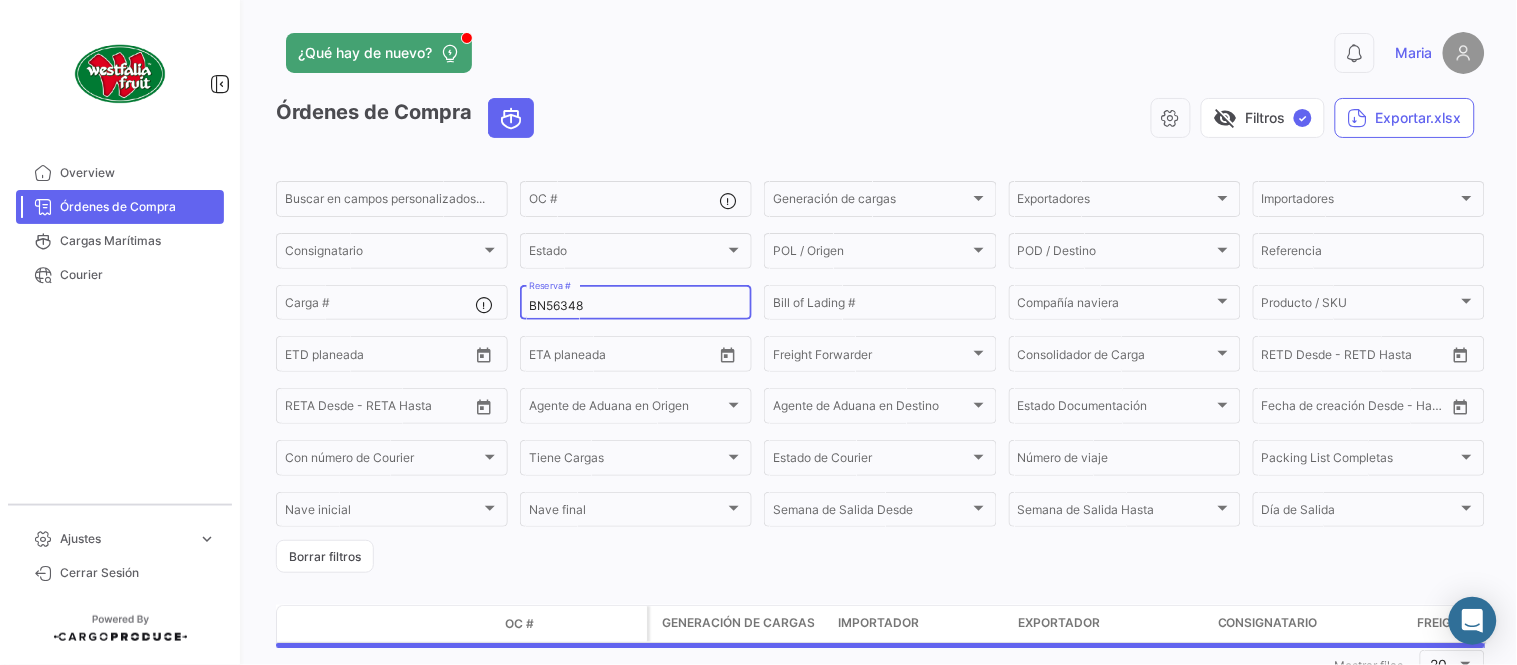 click on "BN56348" at bounding box center [636, 306] 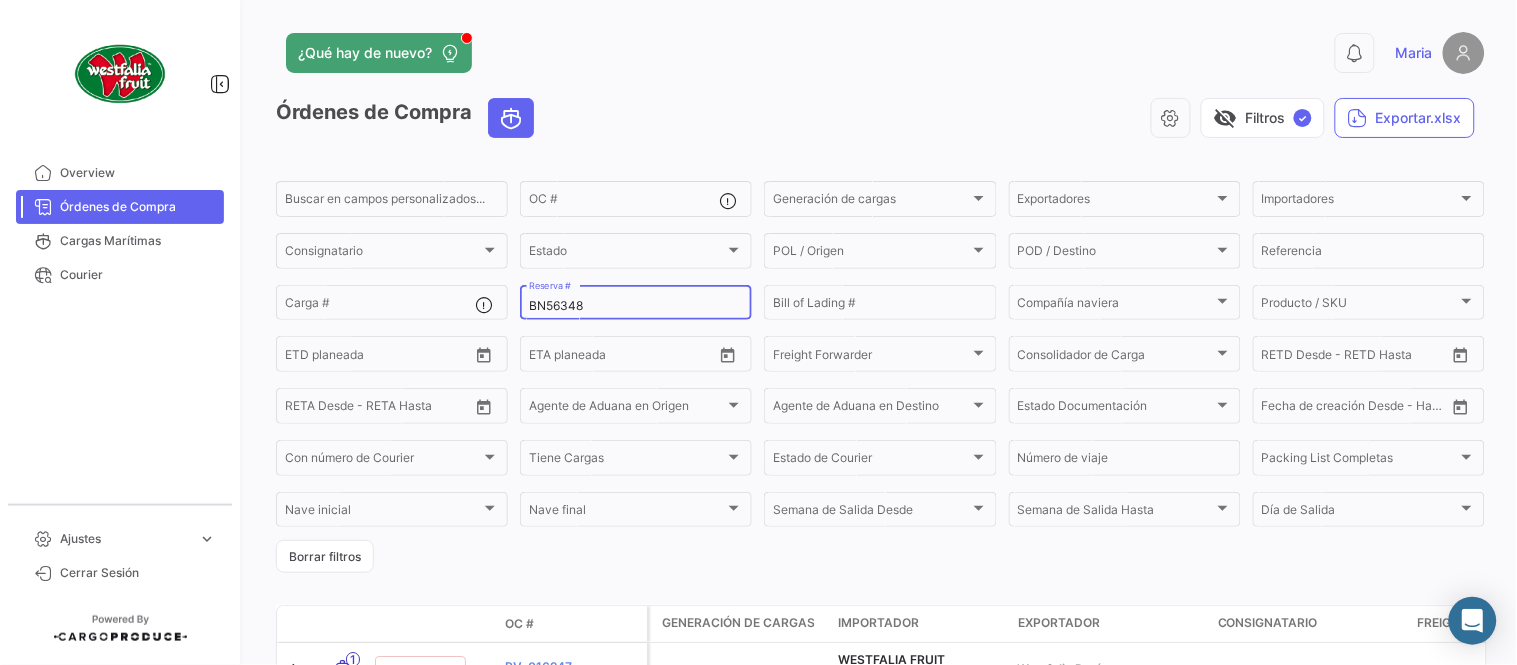 paste on "53" 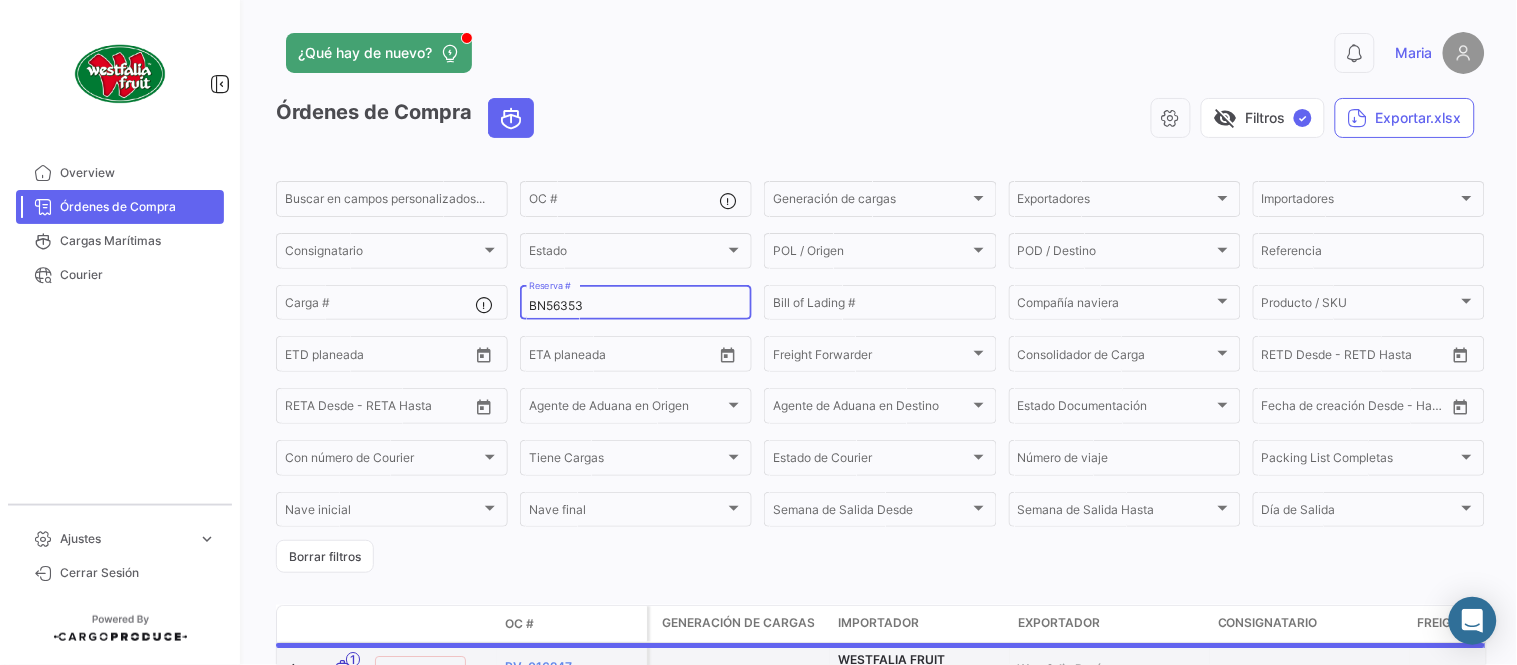 type on "BN56353" 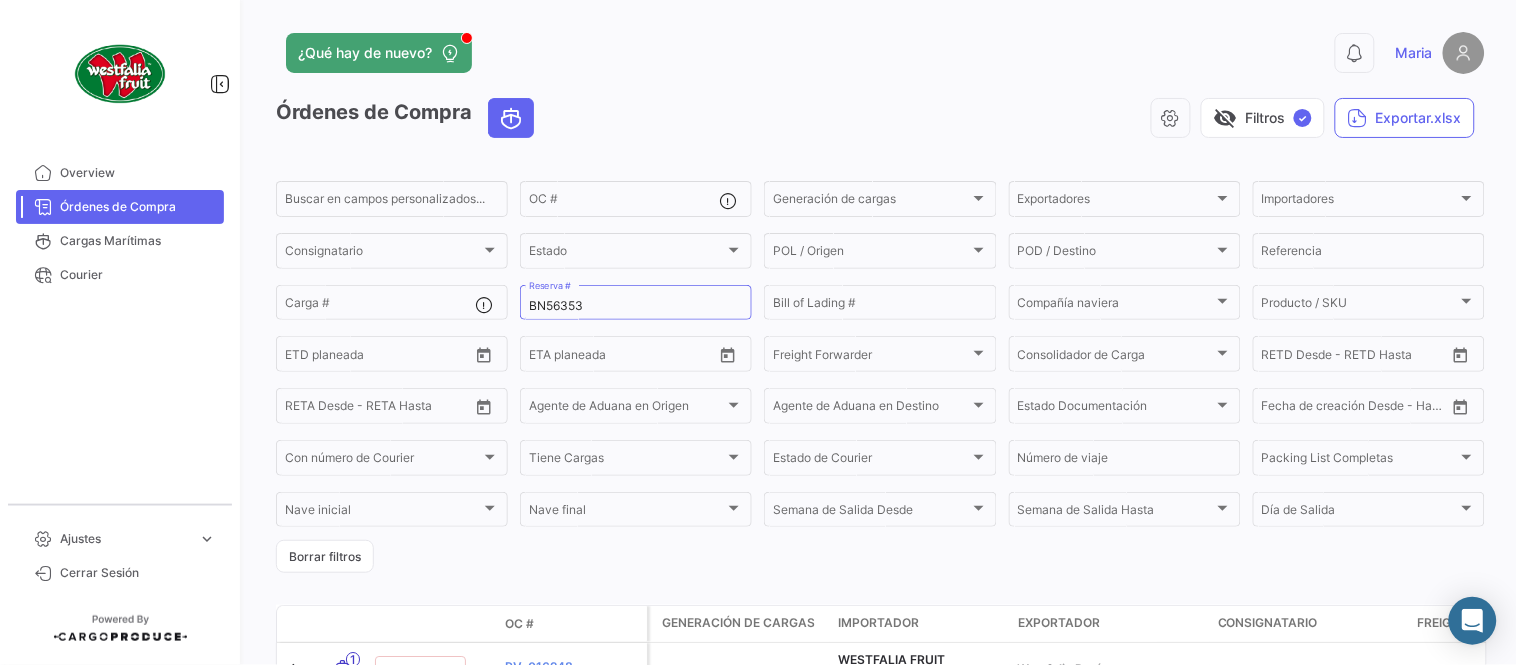click on "¿Qué hay de nuevo?" 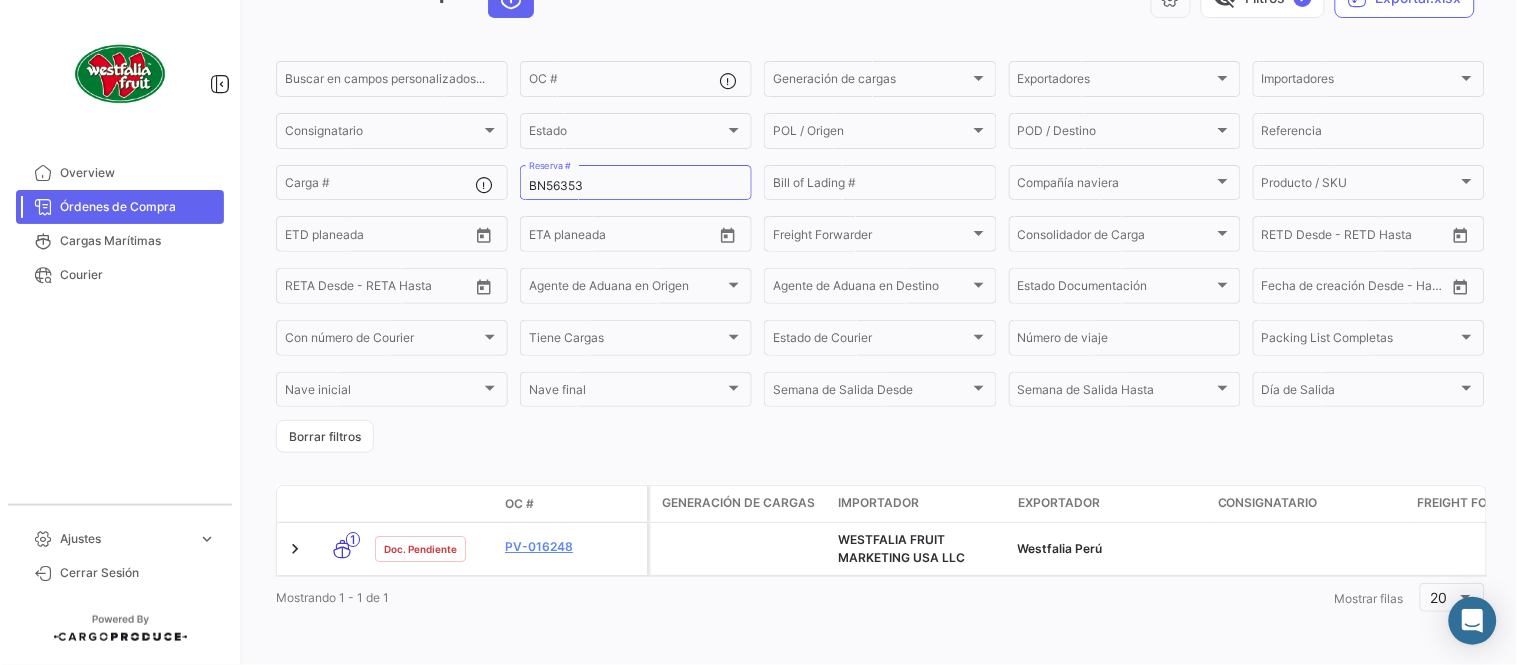 scroll, scrollTop: 136, scrollLeft: 0, axis: vertical 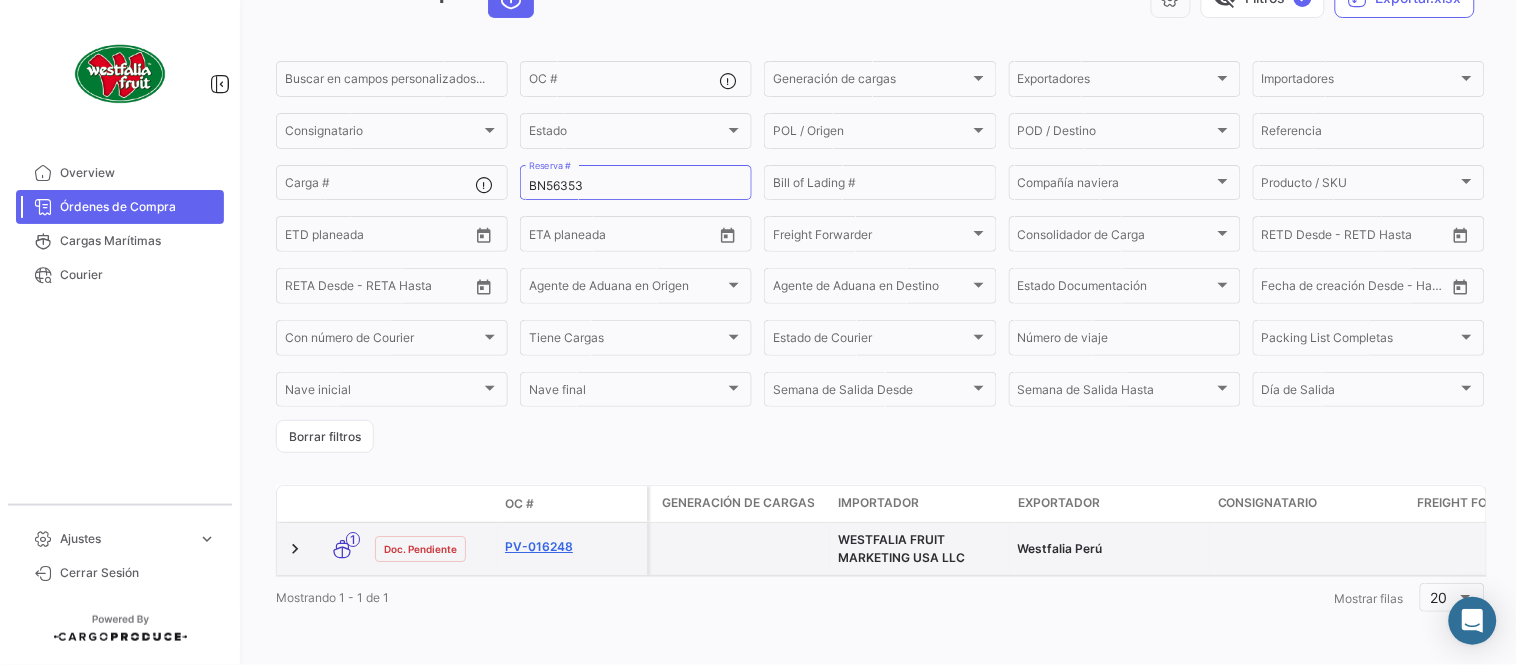 click on "PV-016248" 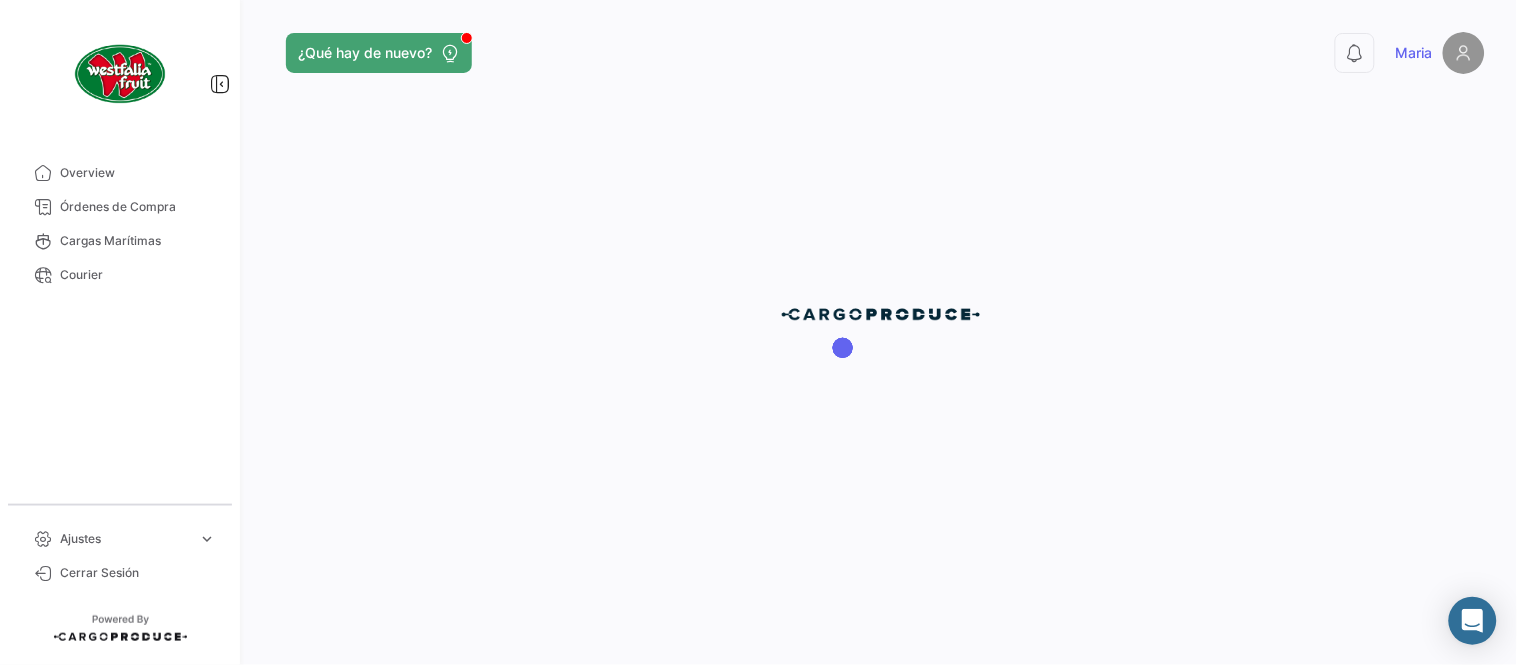 scroll, scrollTop: 0, scrollLeft: 0, axis: both 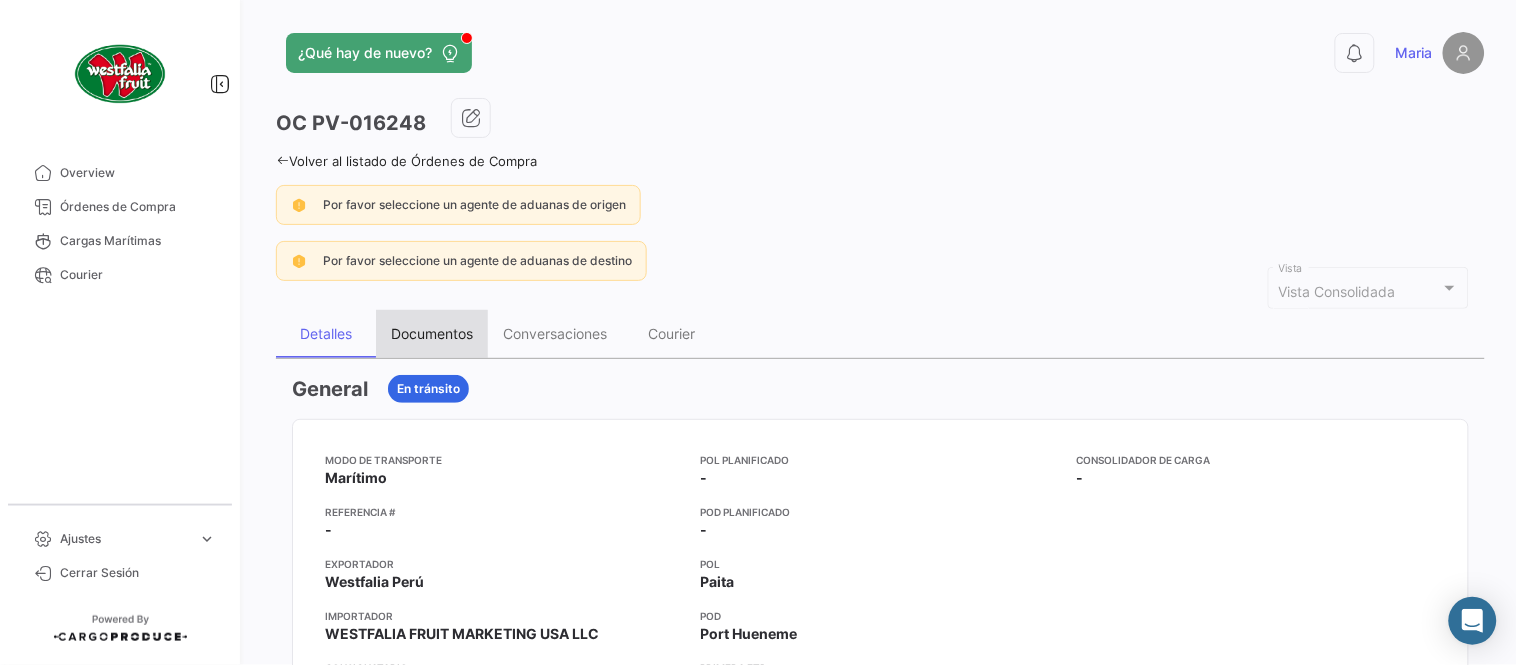 click on "Documentos" at bounding box center [432, 333] 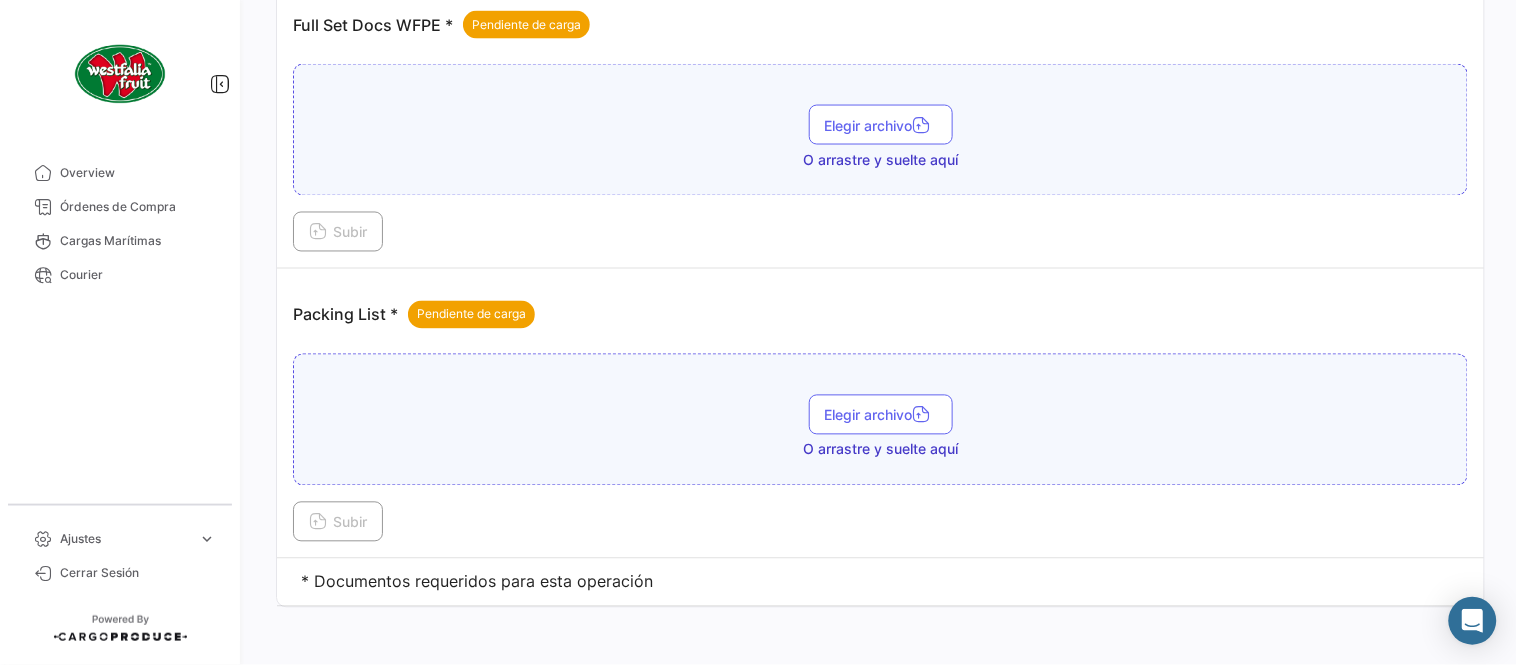 scroll, scrollTop: 806, scrollLeft: 0, axis: vertical 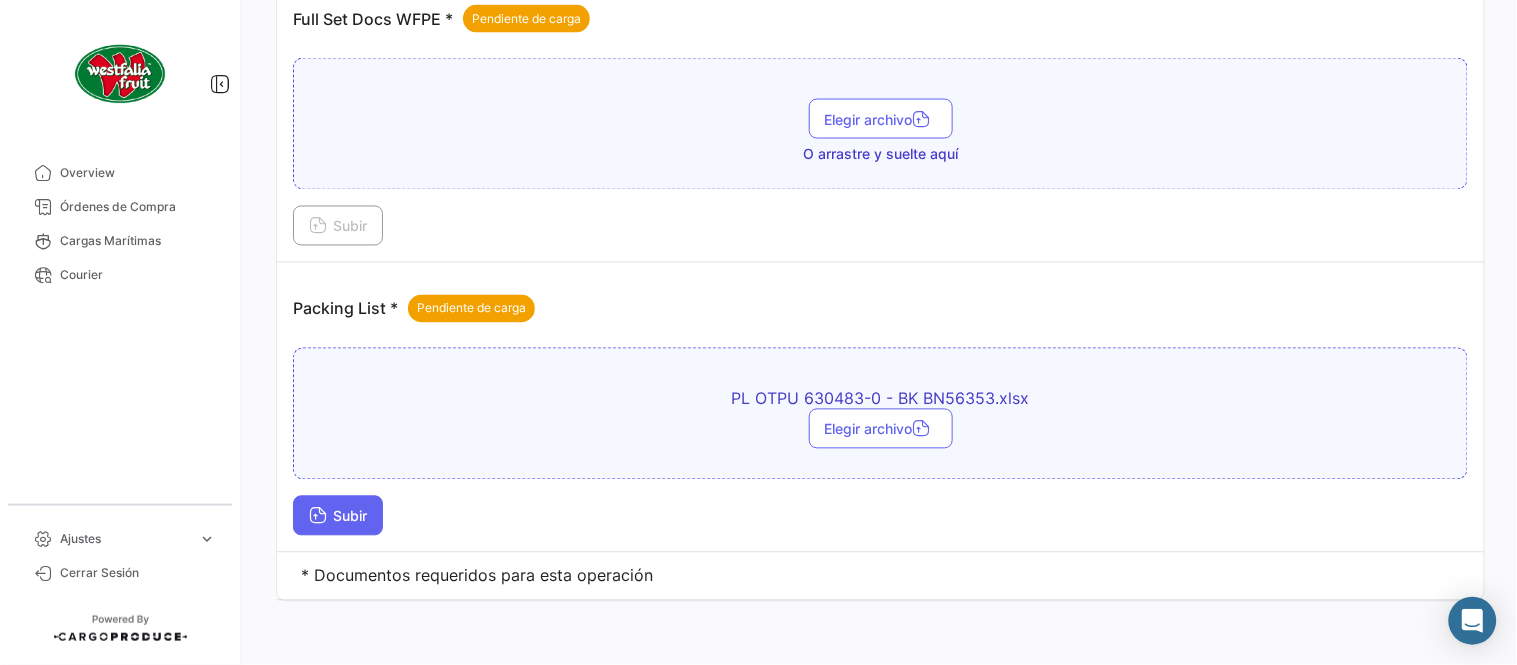click on "Subir" at bounding box center (338, 516) 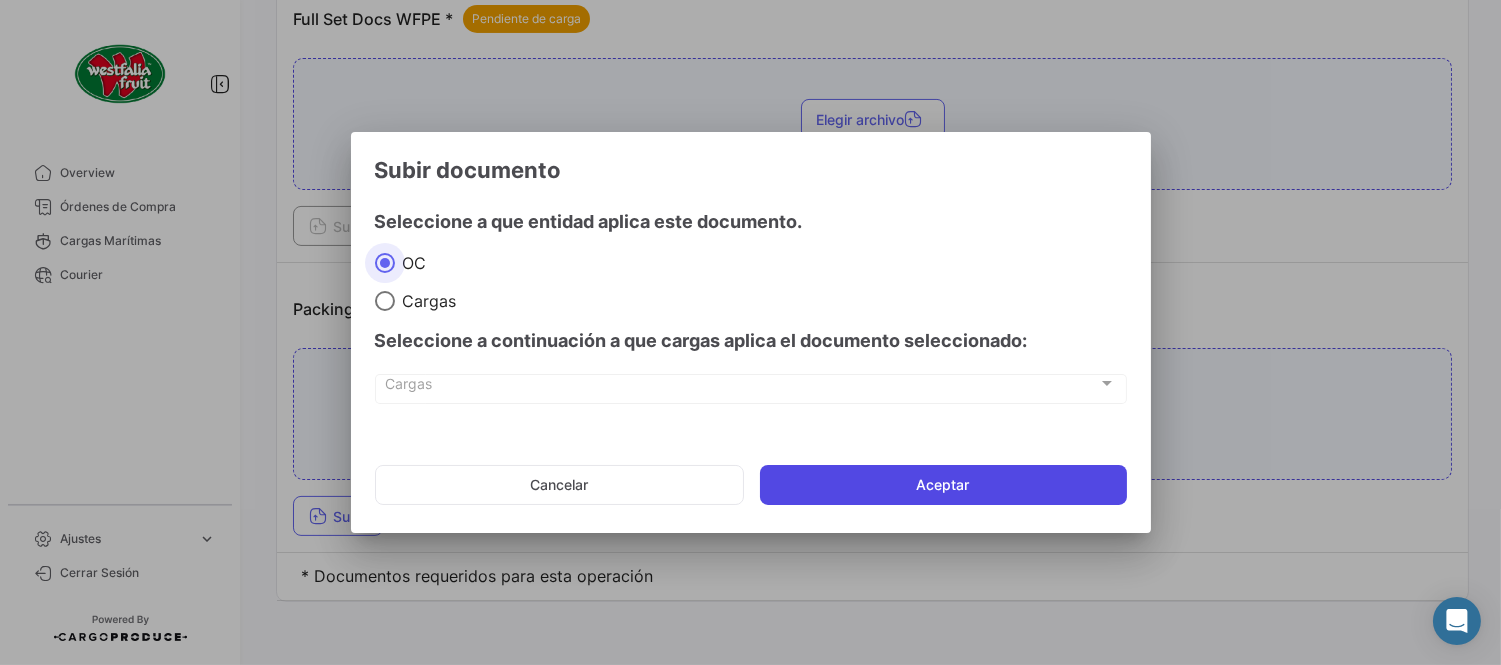 click on "Aceptar" 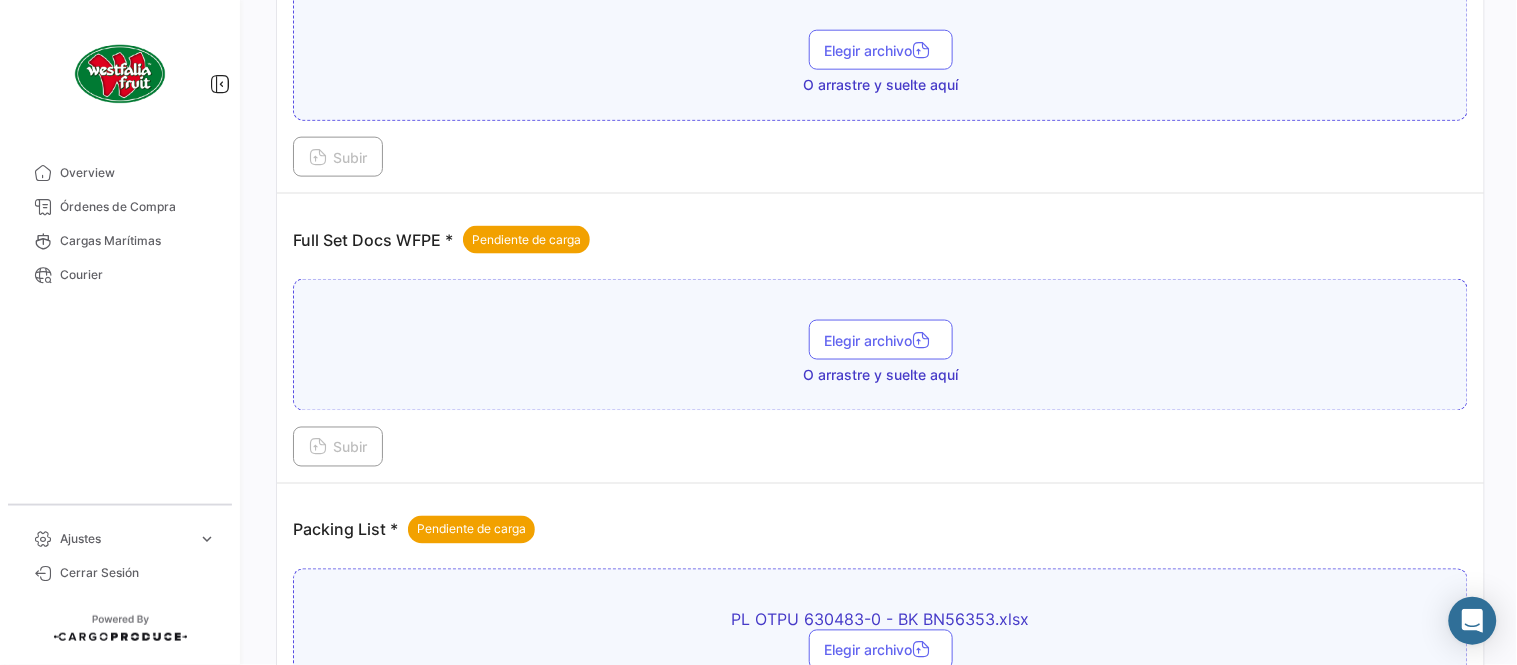 scroll, scrollTop: 584, scrollLeft: 0, axis: vertical 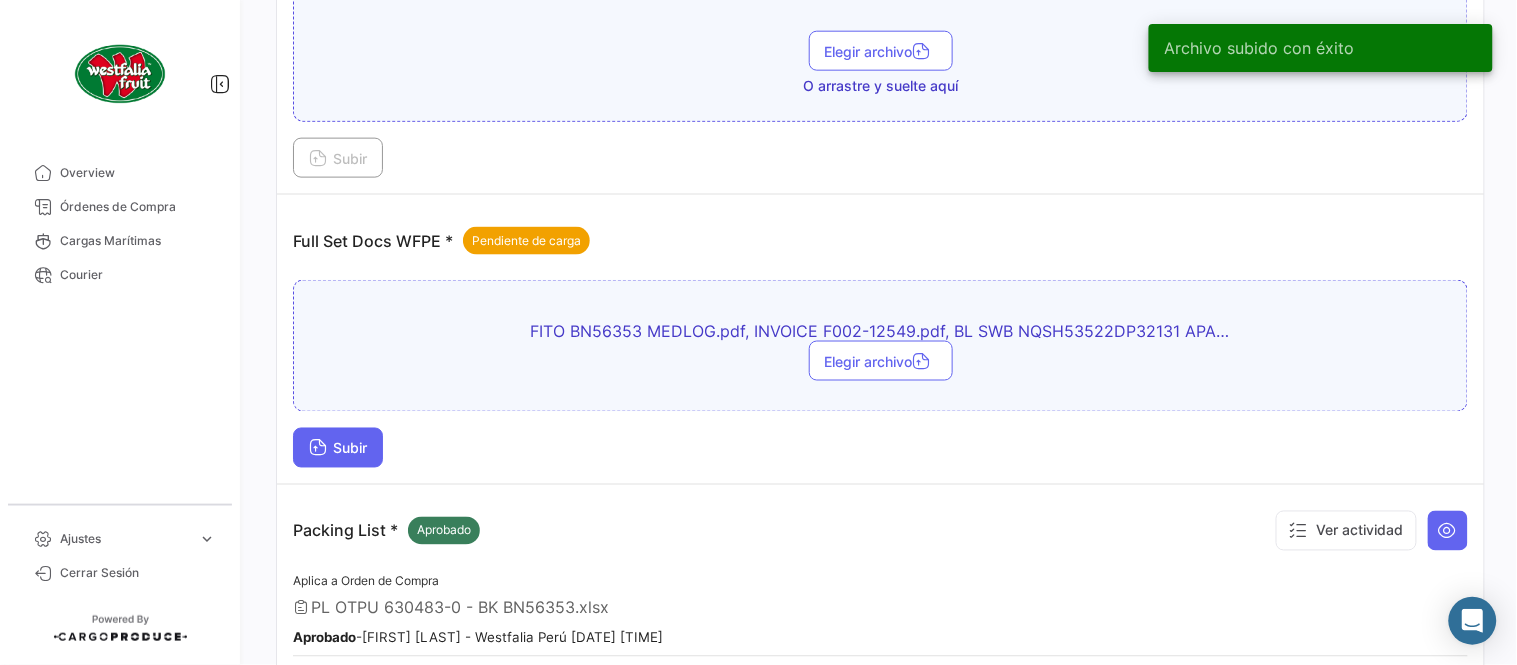 click on "Subir" at bounding box center [338, 448] 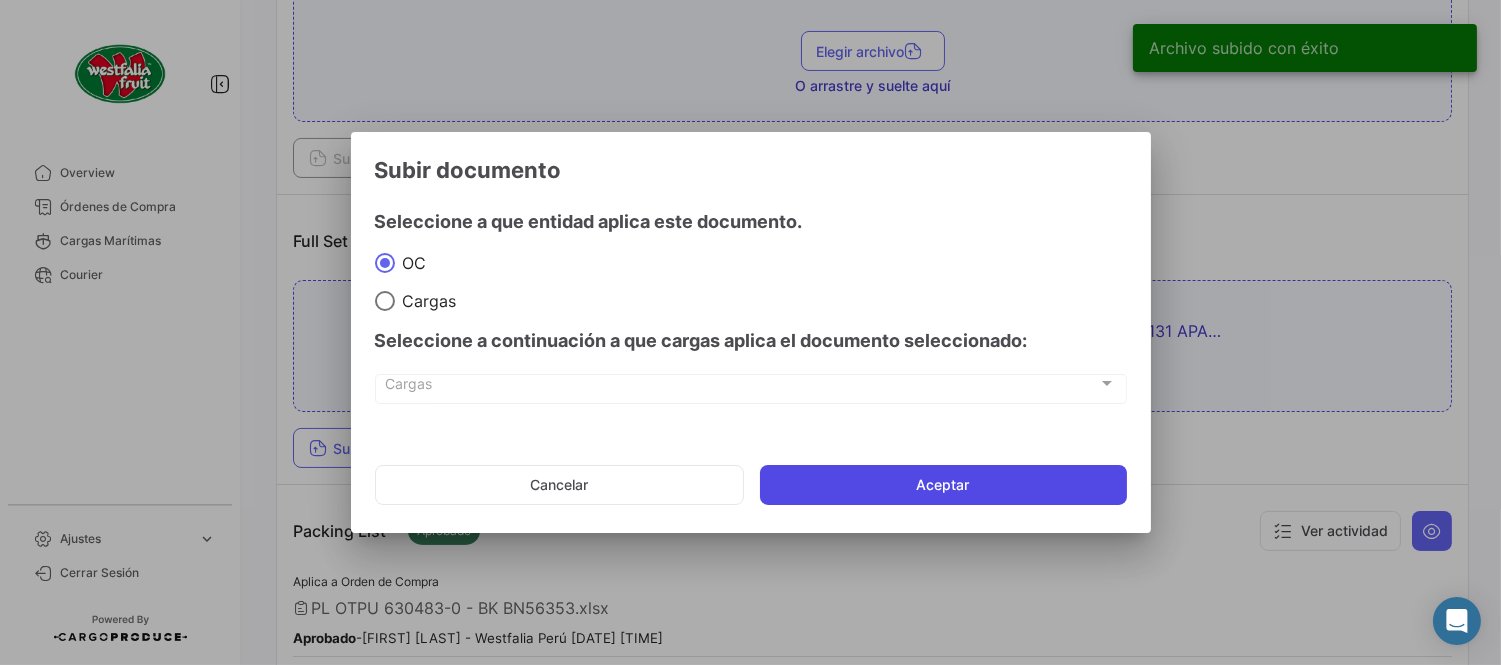 click on "Aceptar" 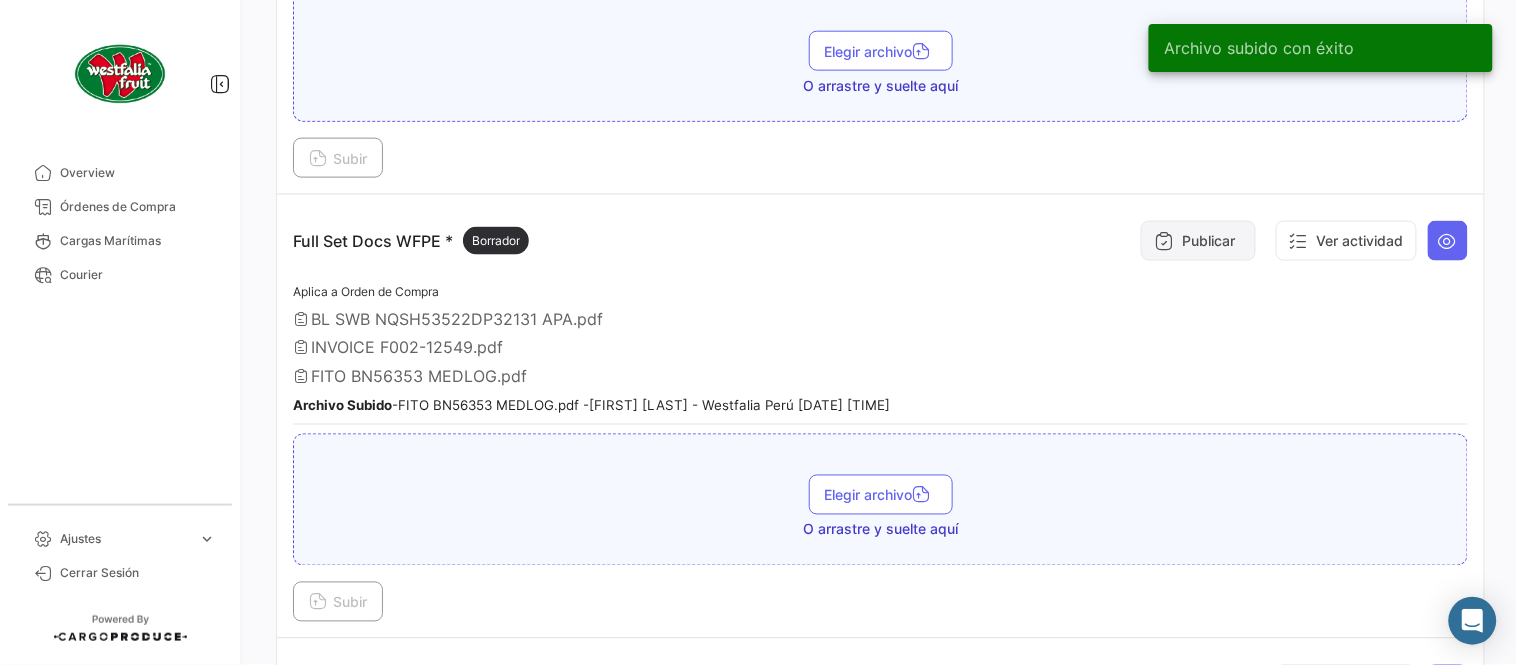 click on "Publicar" at bounding box center (1198, 241) 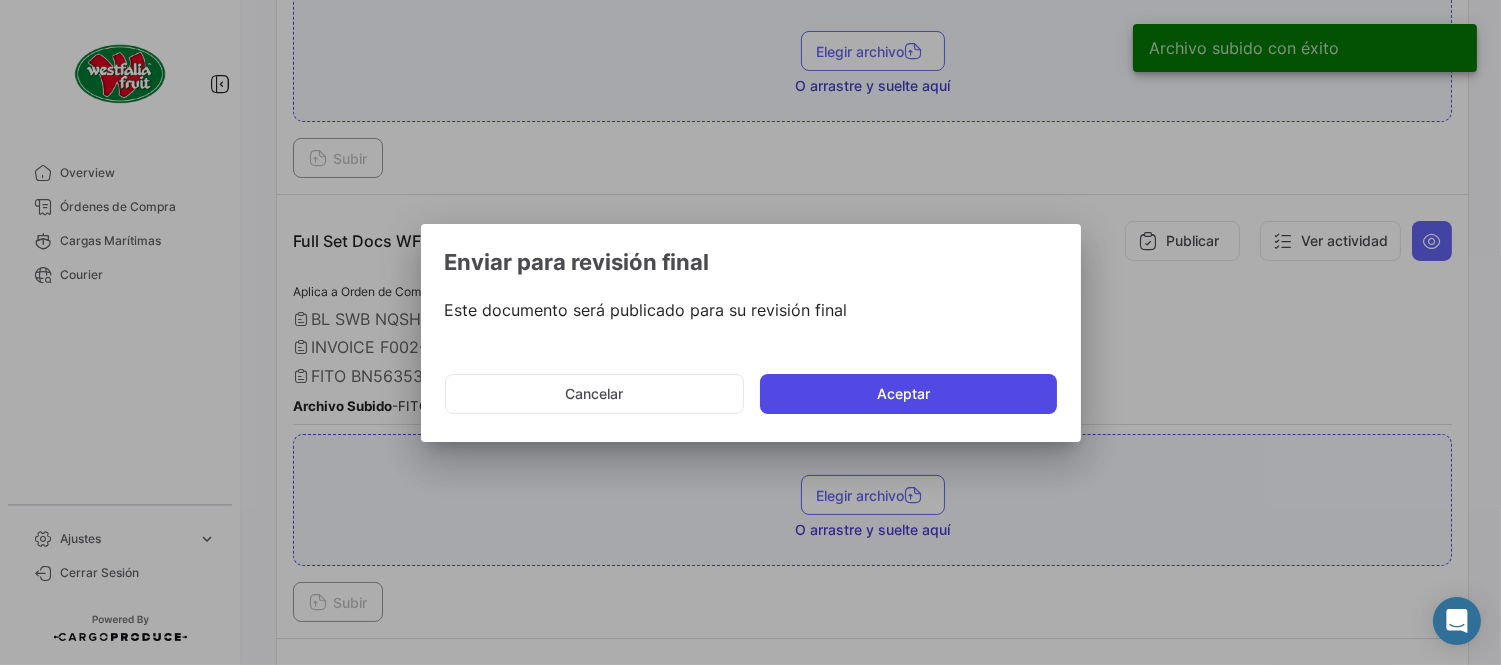 click on "Aceptar" 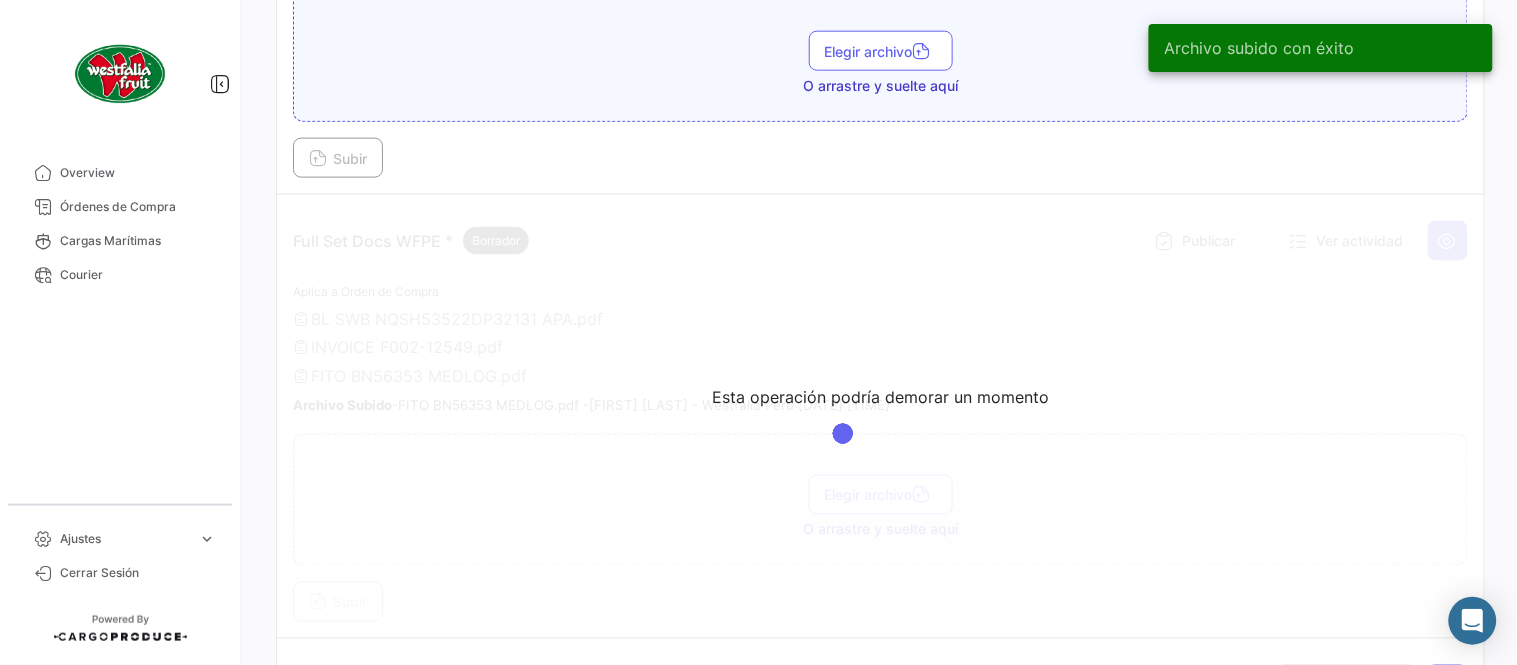 click on "Esta operación podría demorar un momento" at bounding box center (880, 416) 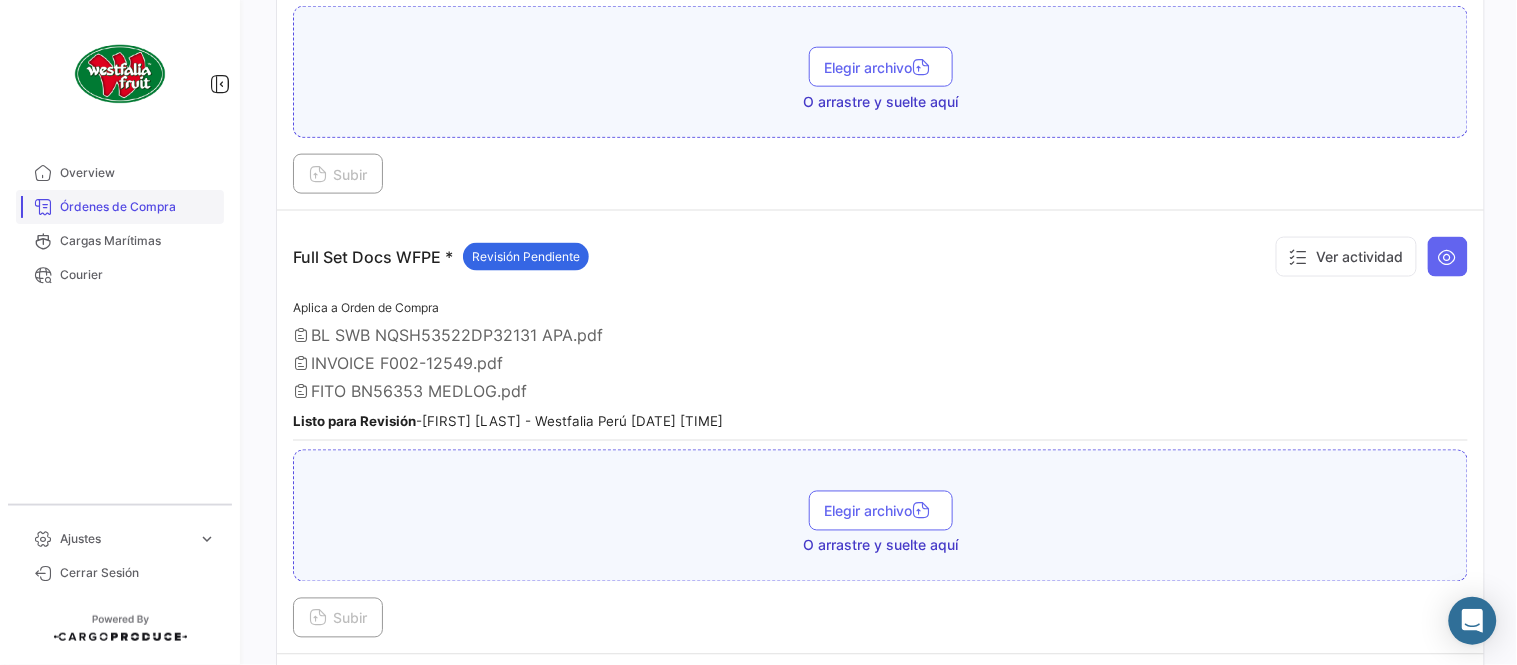 click on "Órdenes de Compra" at bounding box center (138, 207) 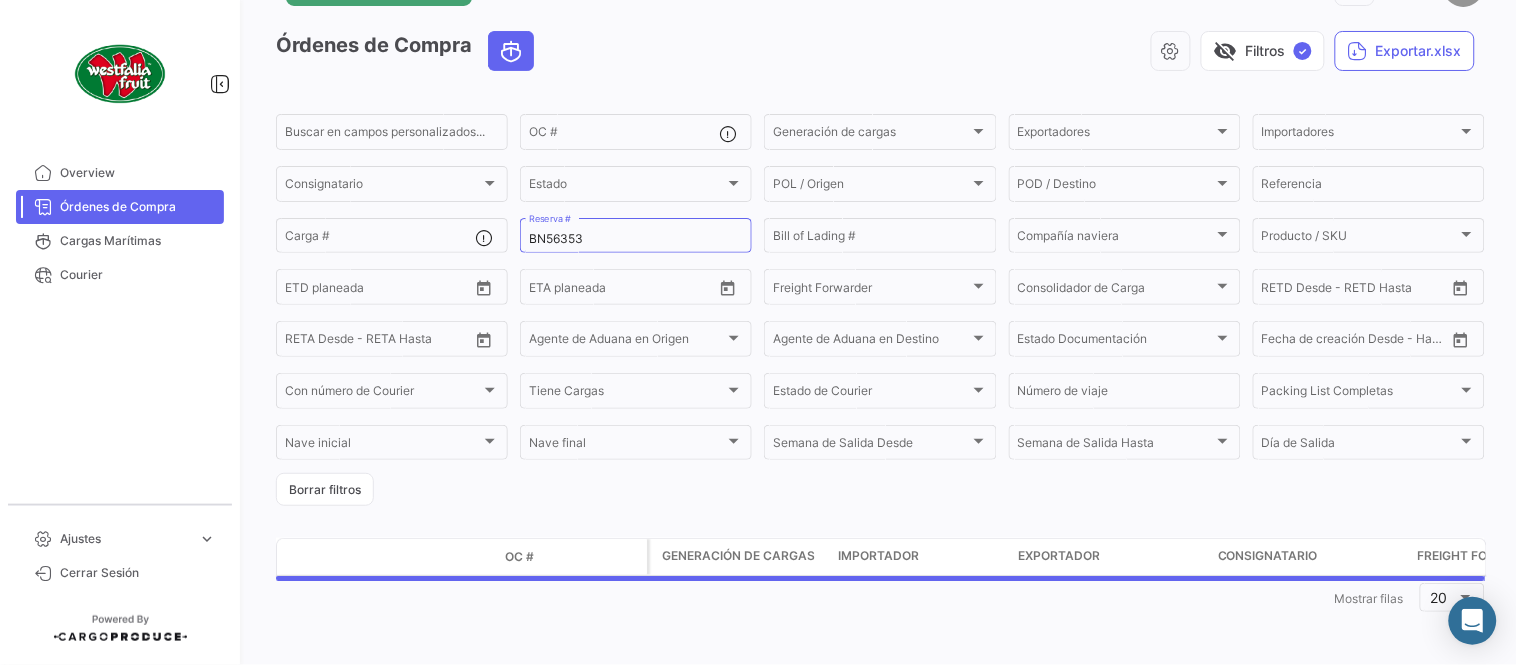scroll, scrollTop: 0, scrollLeft: 0, axis: both 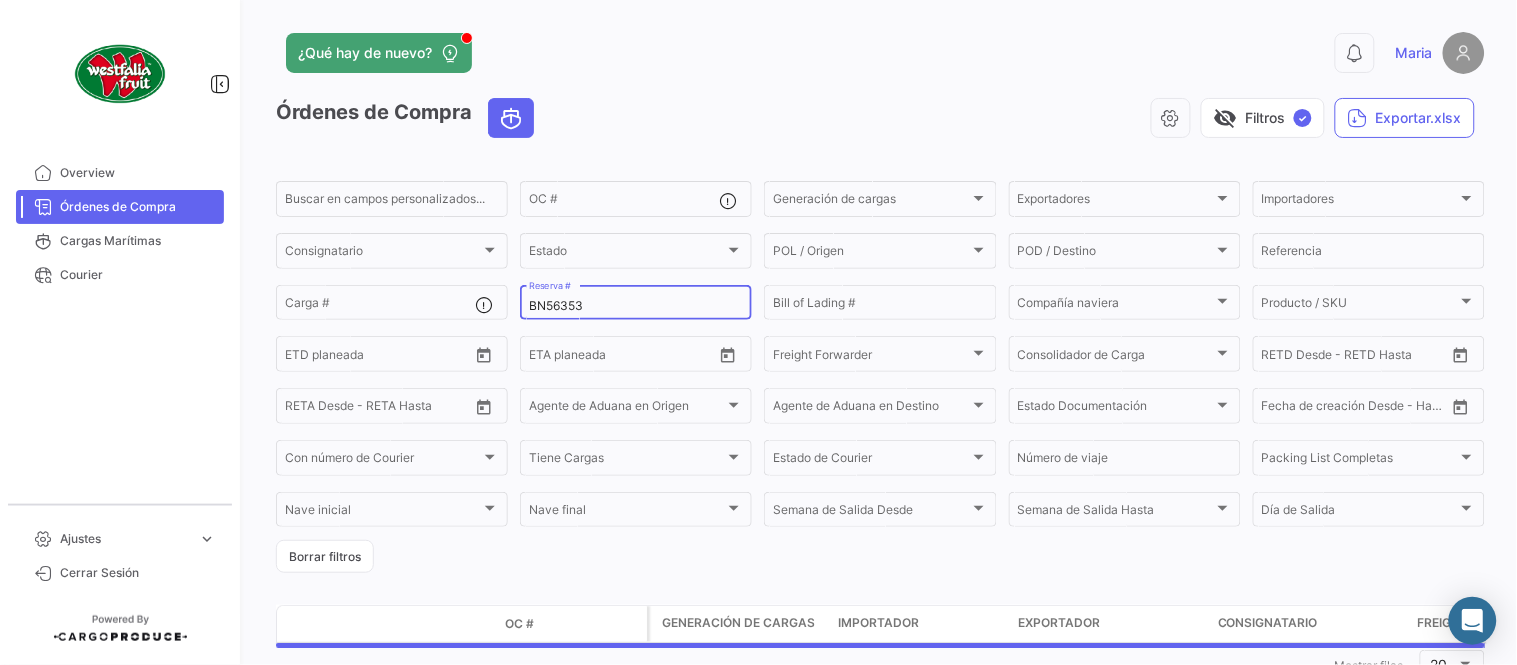 click on "BN56353" at bounding box center (636, 306) 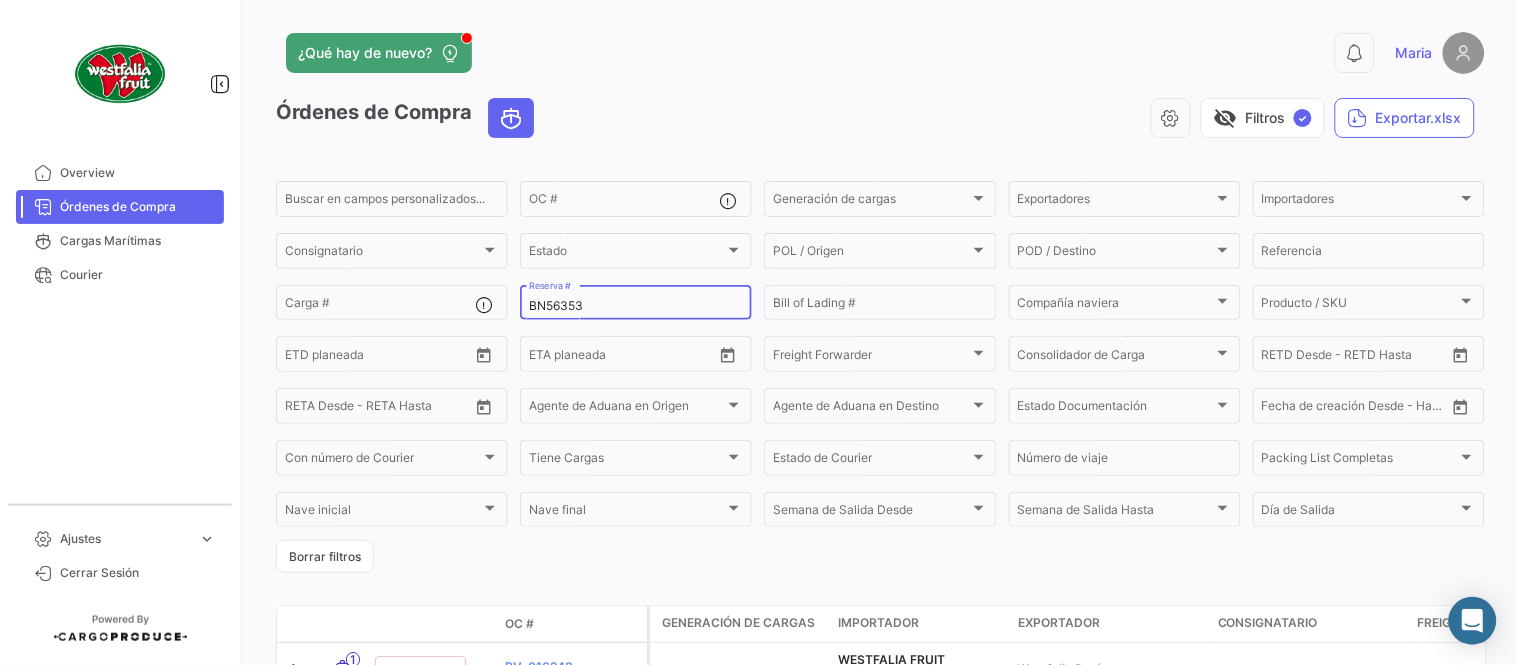 paste on "4" 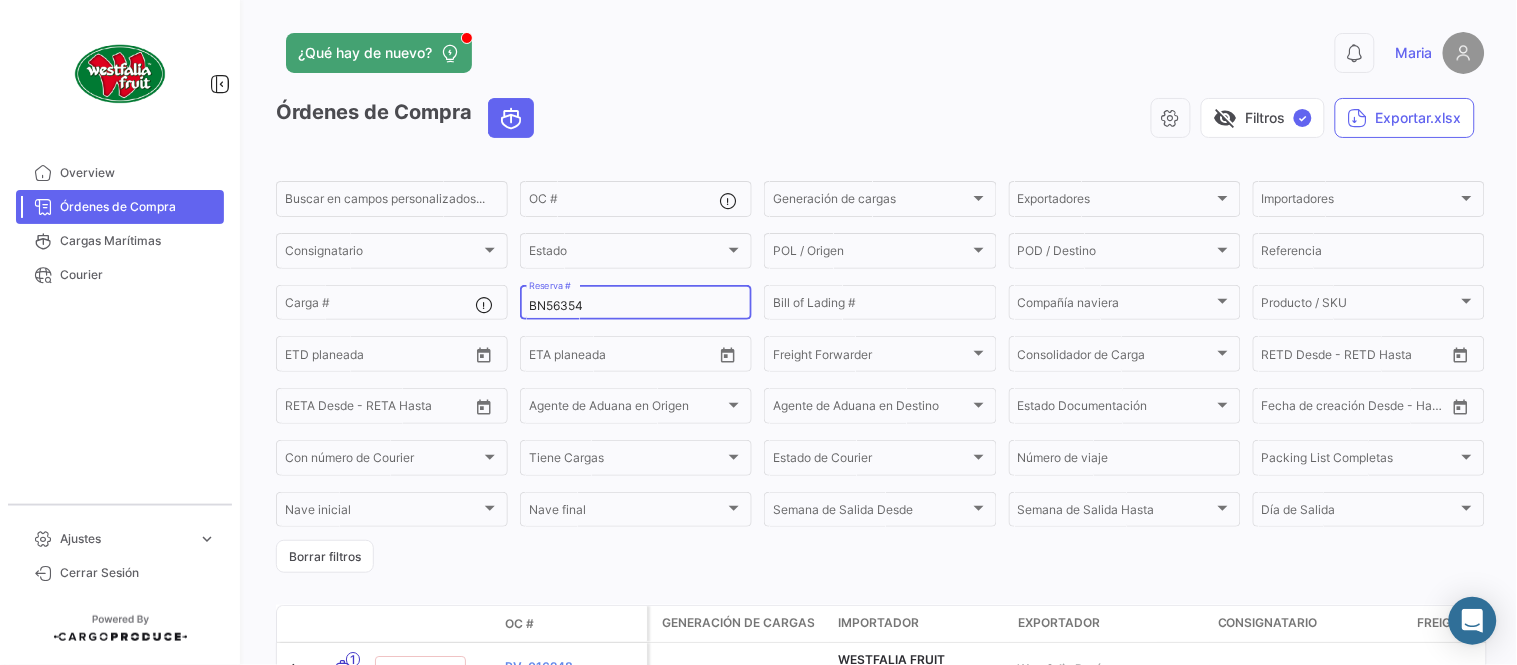 type on "BN56354" 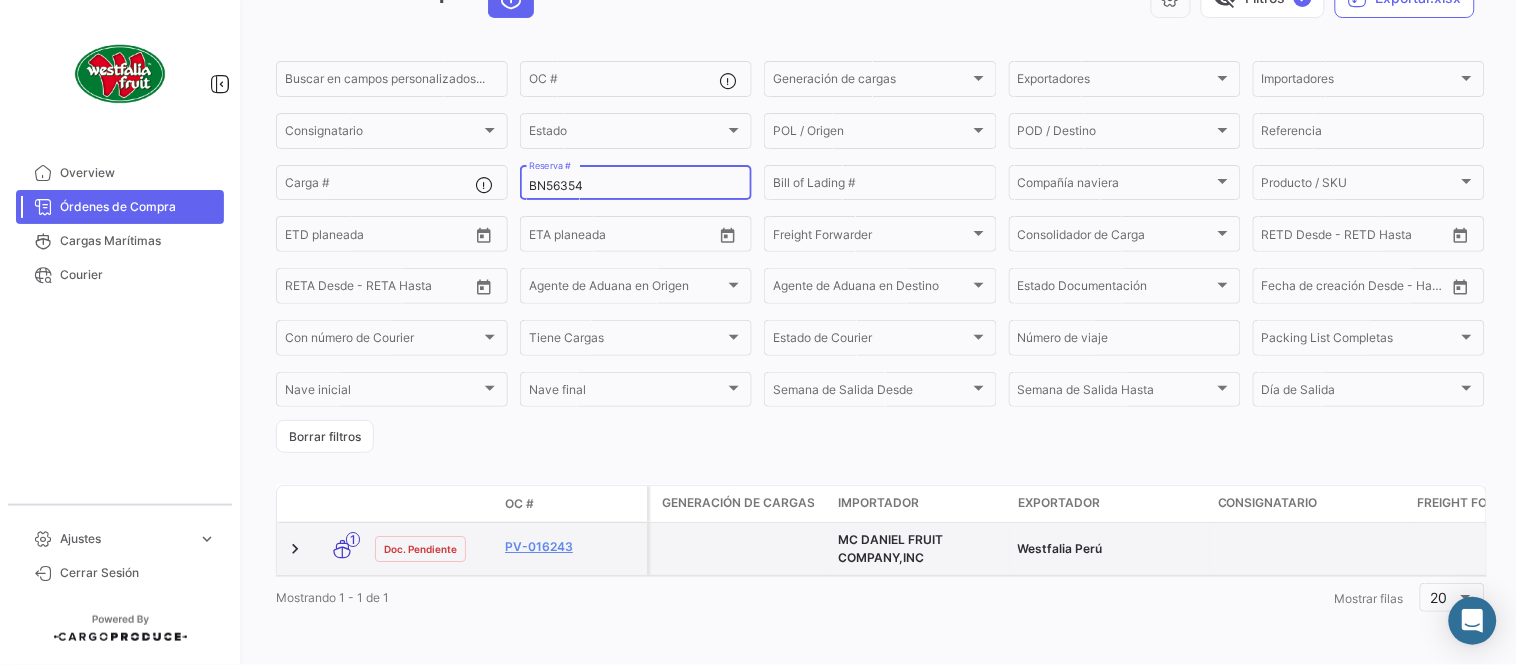 scroll, scrollTop: 136, scrollLeft: 0, axis: vertical 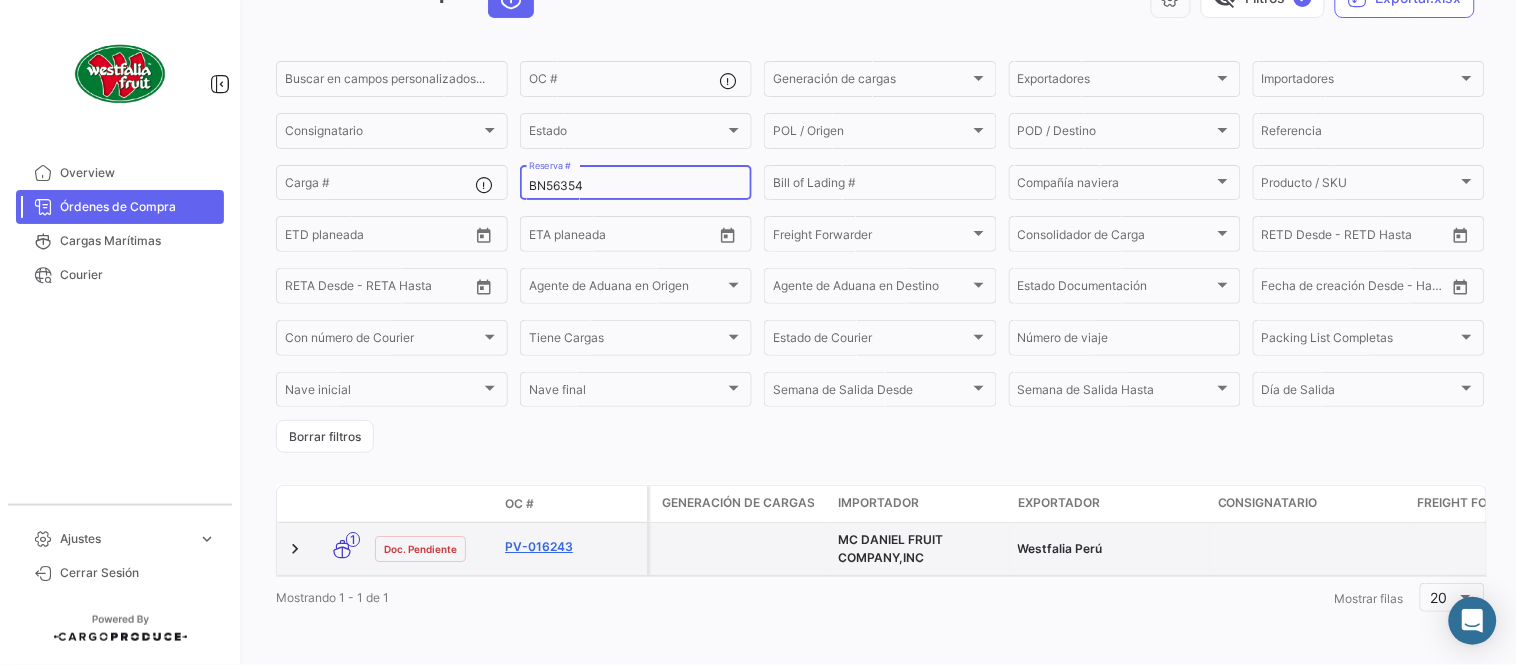click on "PV-016243" 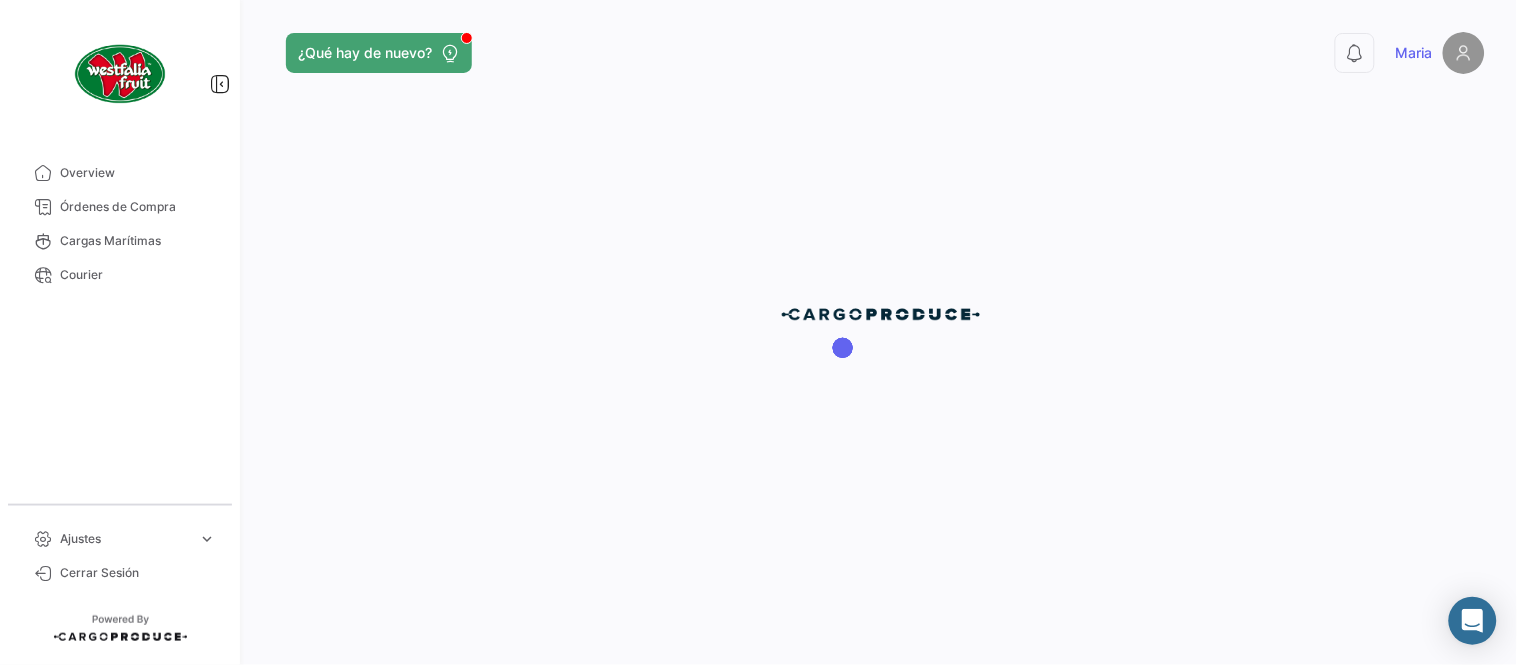 scroll, scrollTop: 0, scrollLeft: 0, axis: both 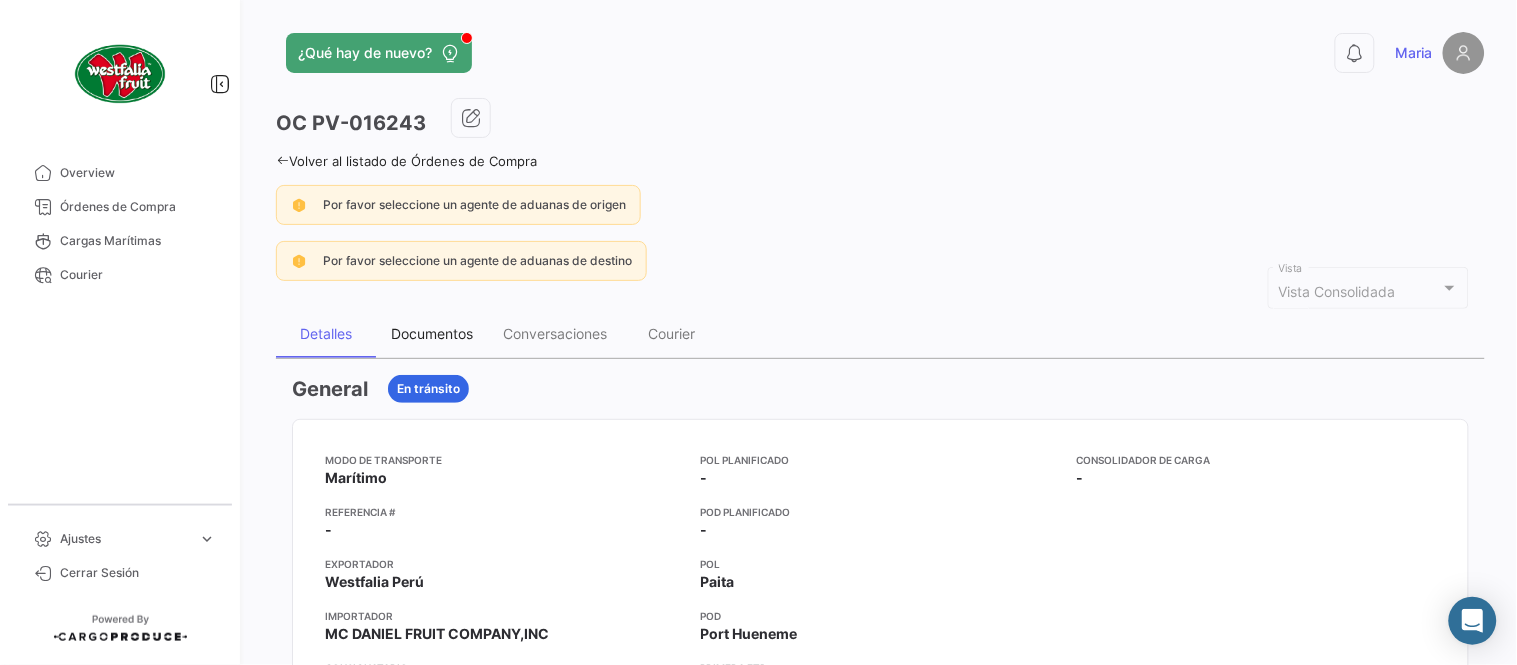 click on "Documentos" at bounding box center [432, 333] 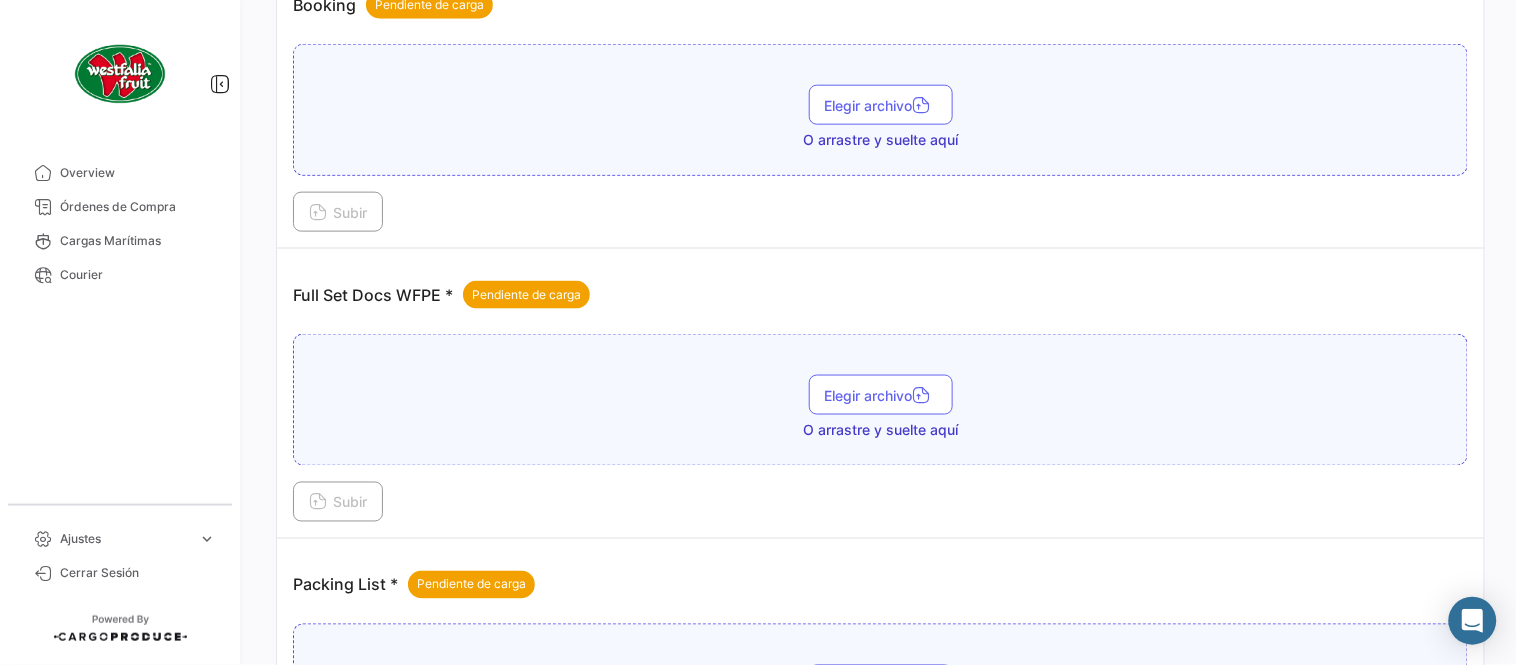 scroll, scrollTop: 806, scrollLeft: 0, axis: vertical 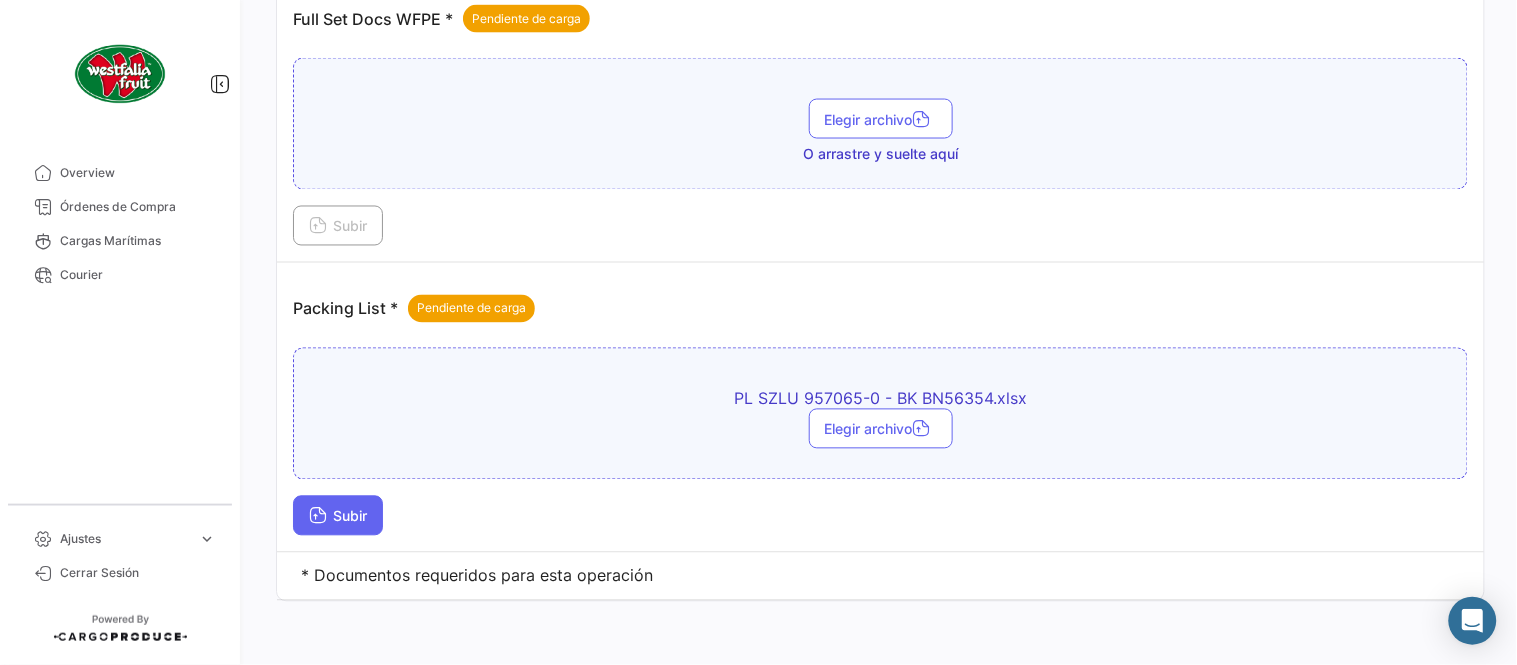 click on "Subir" at bounding box center [338, 516] 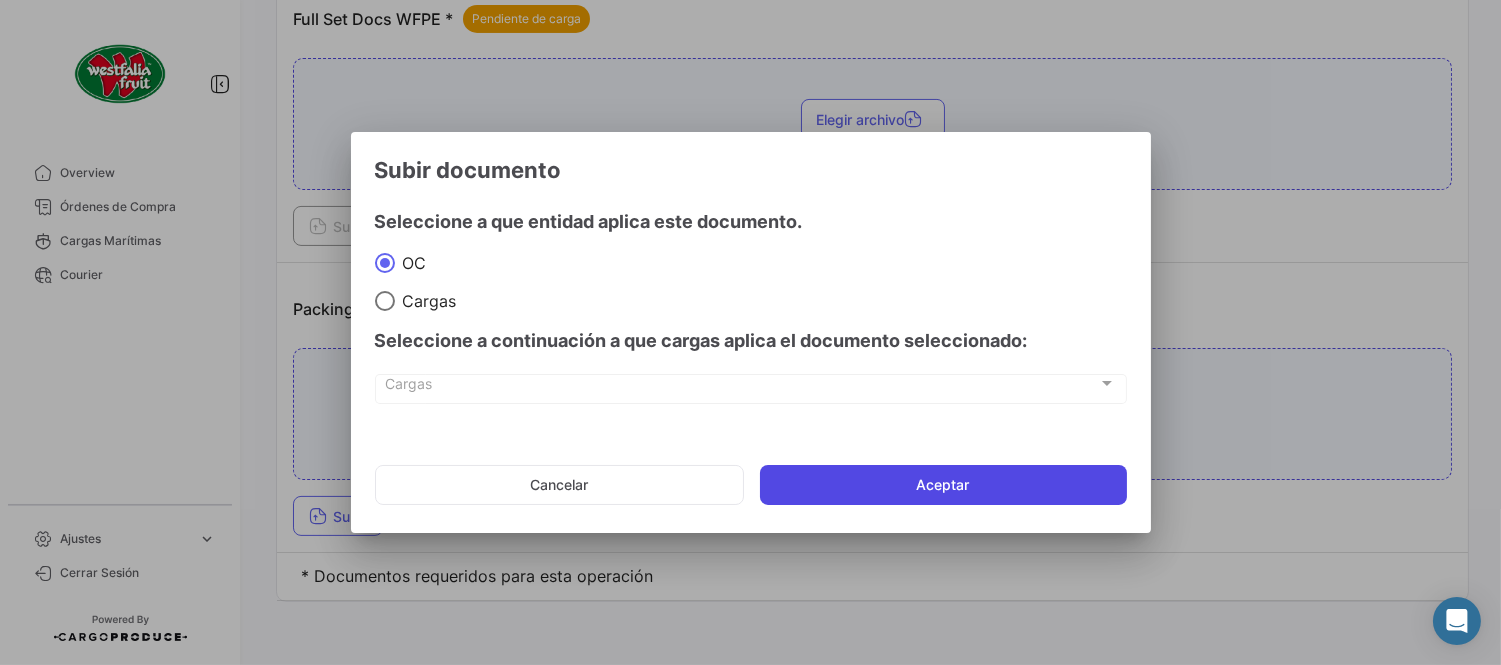 click on "Aceptar" 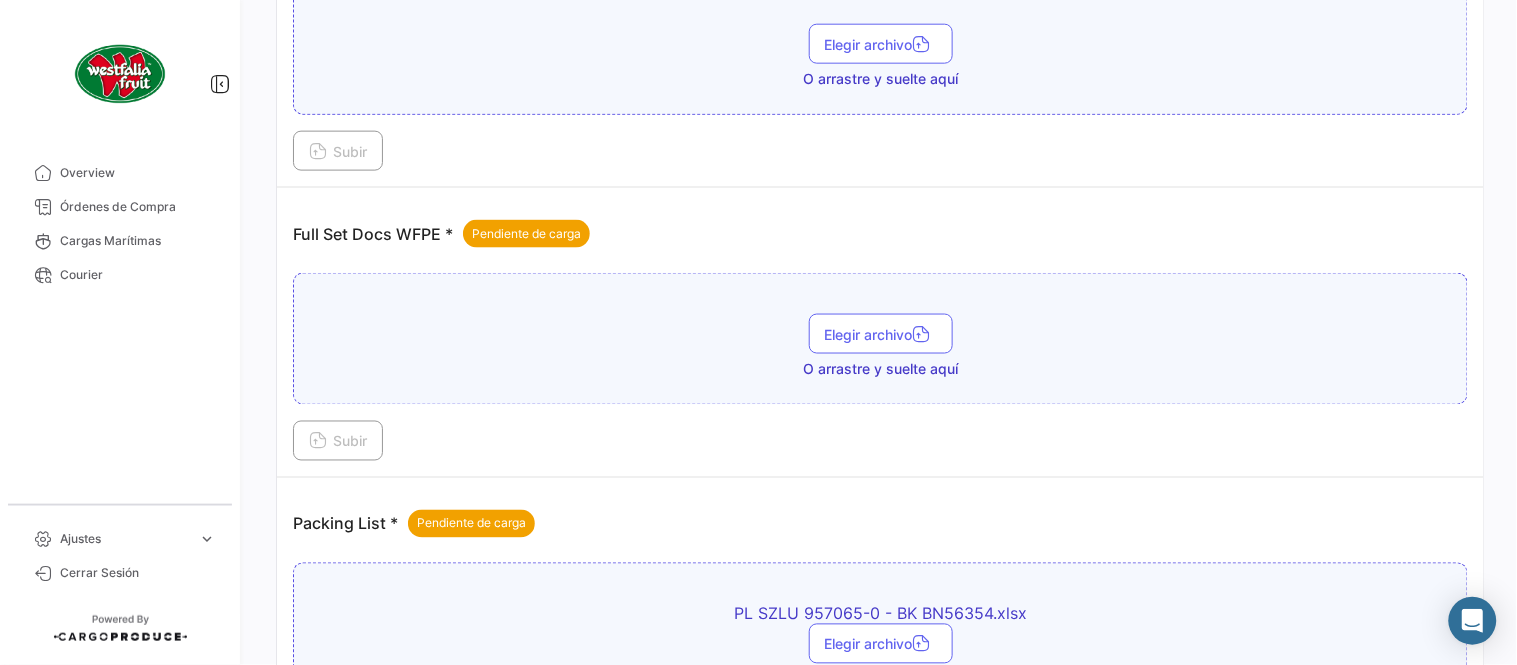 scroll, scrollTop: 584, scrollLeft: 0, axis: vertical 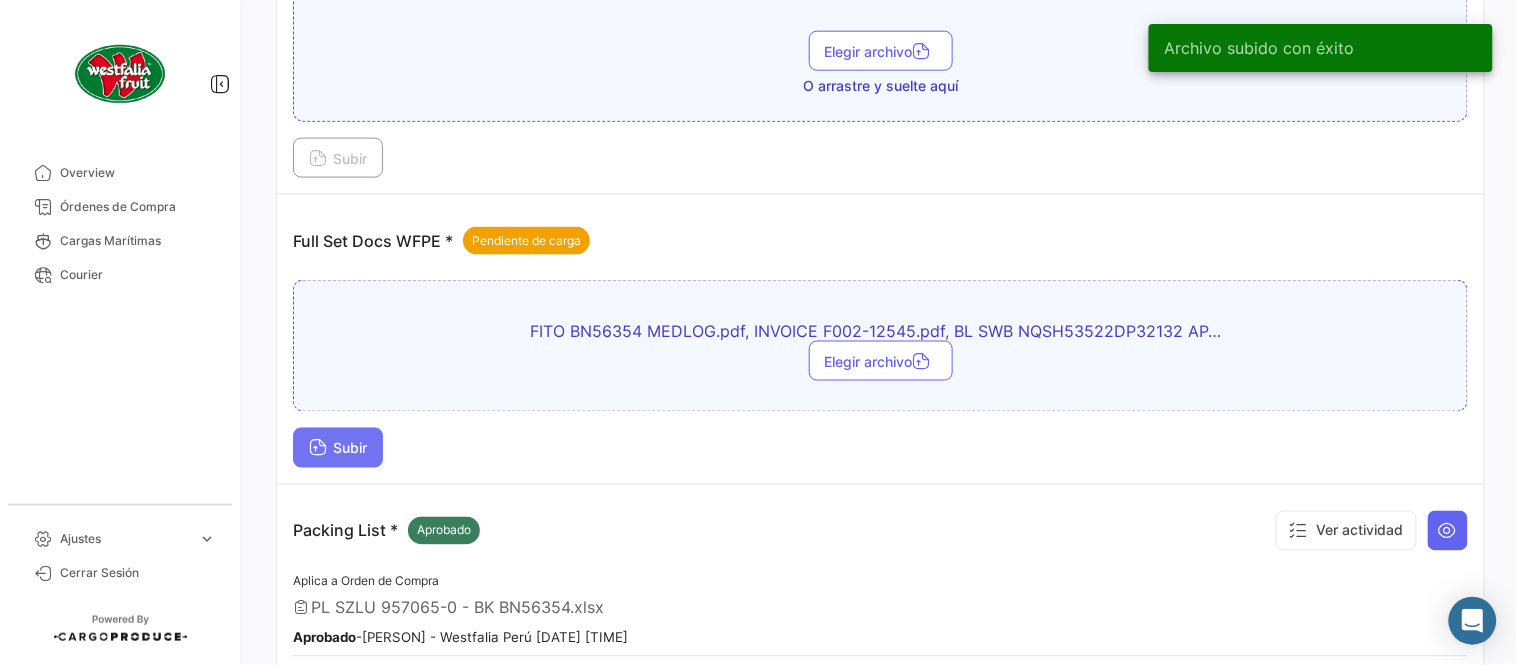 click on "Subir" at bounding box center (338, 448) 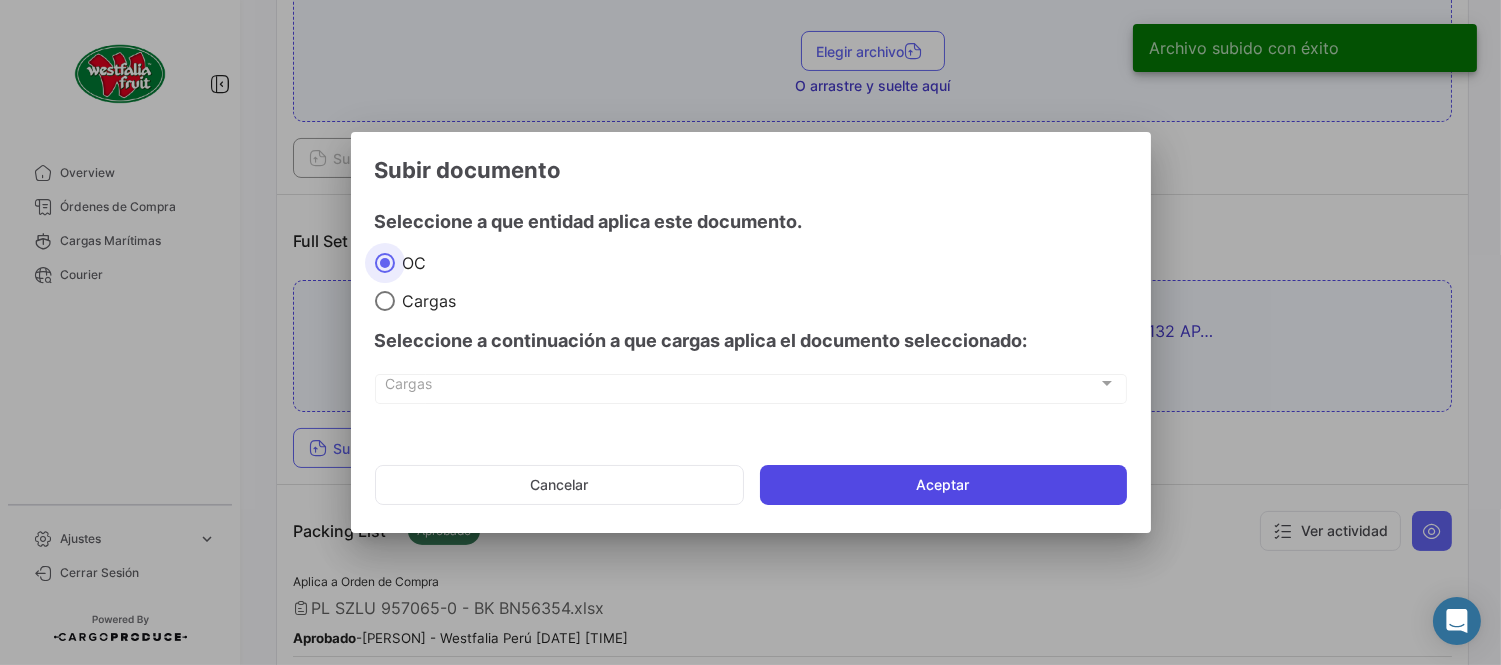 click on "Aceptar" 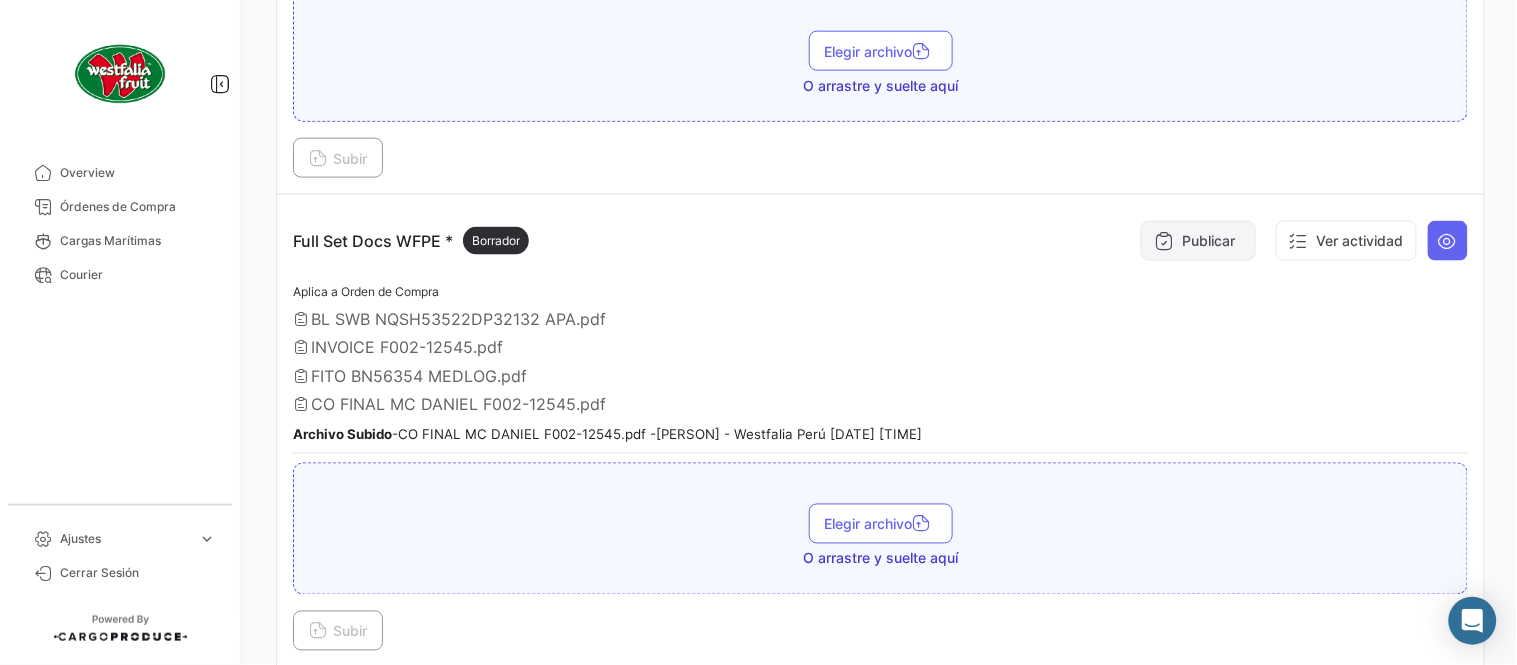 click on "Publicar" at bounding box center (1198, 241) 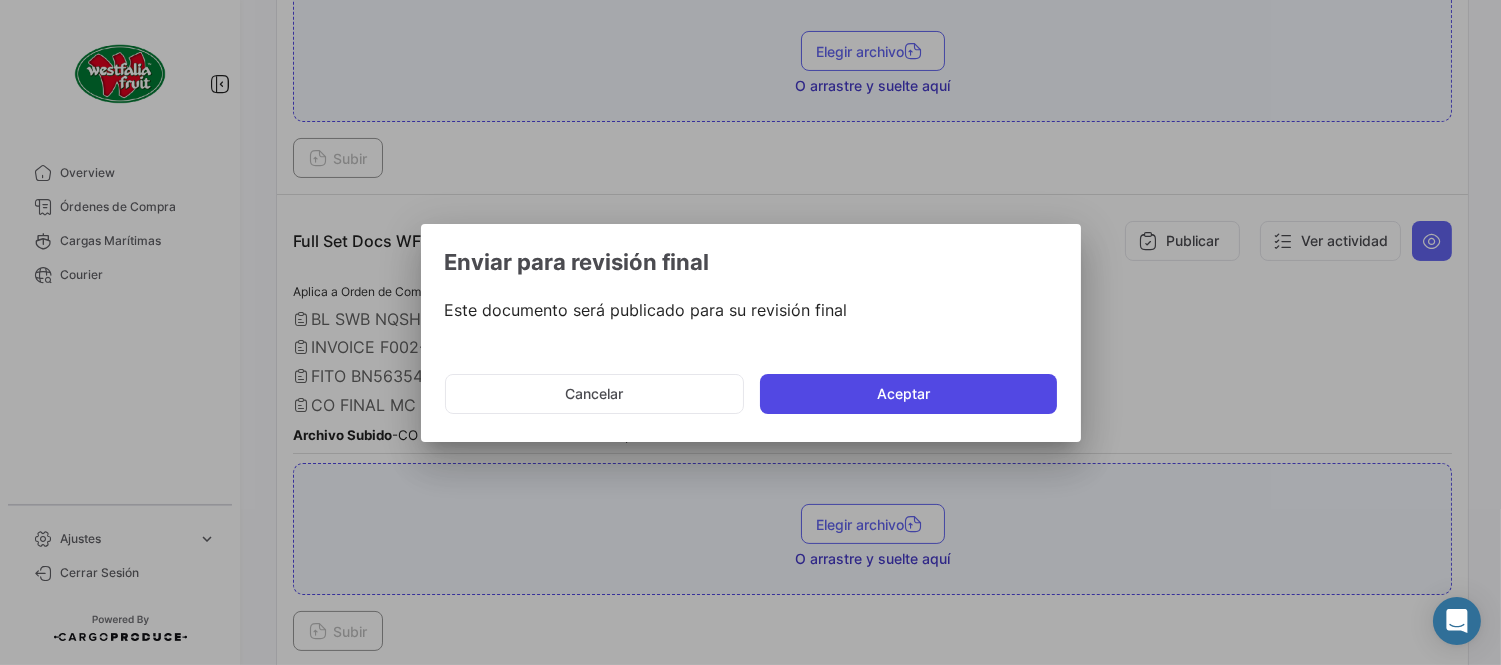 click on "Aceptar" 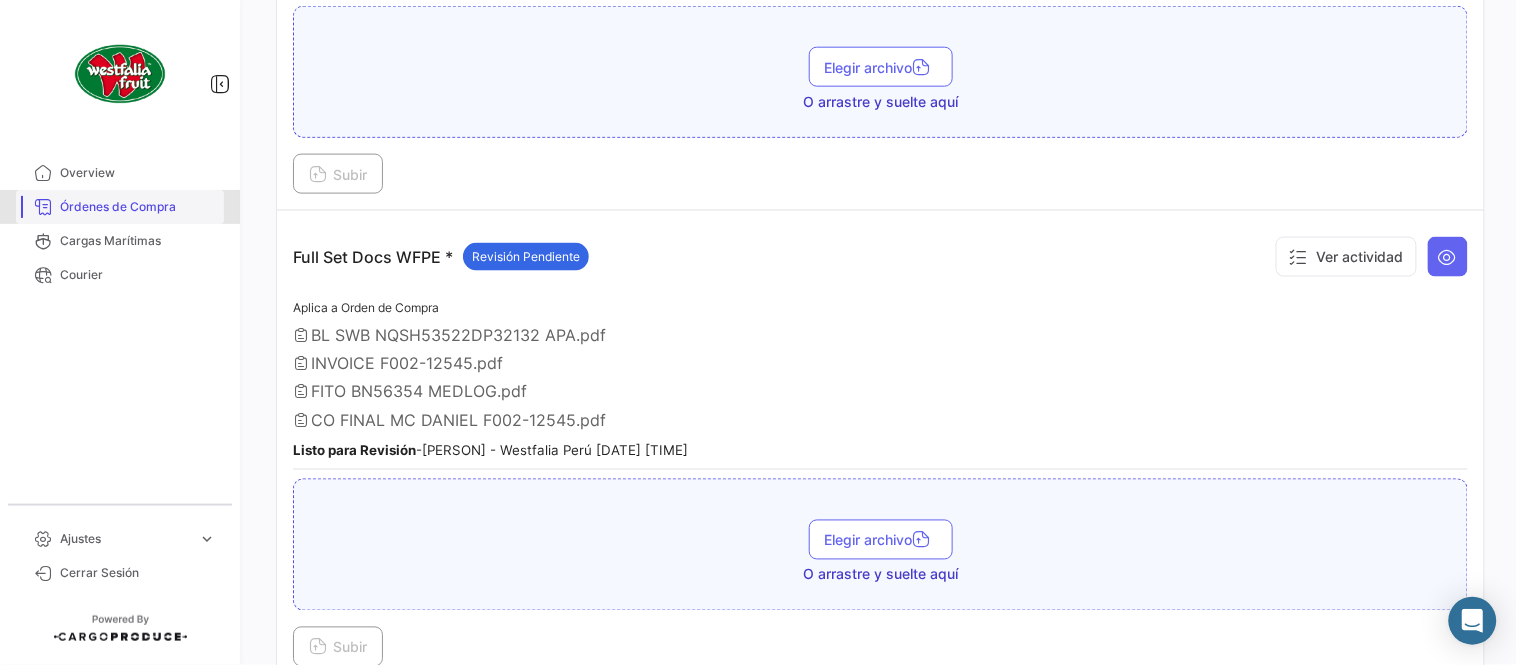 click on "Órdenes de Compra" at bounding box center (138, 207) 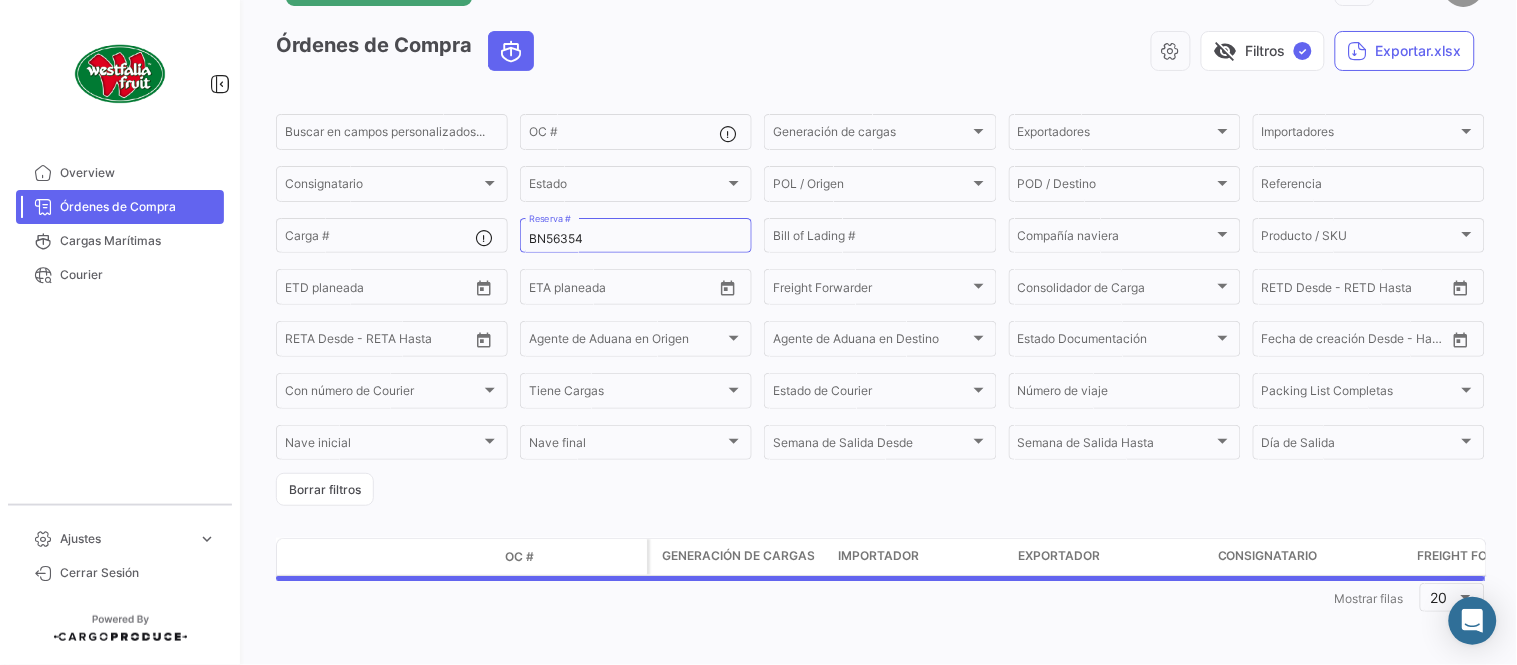 scroll, scrollTop: 0, scrollLeft: 0, axis: both 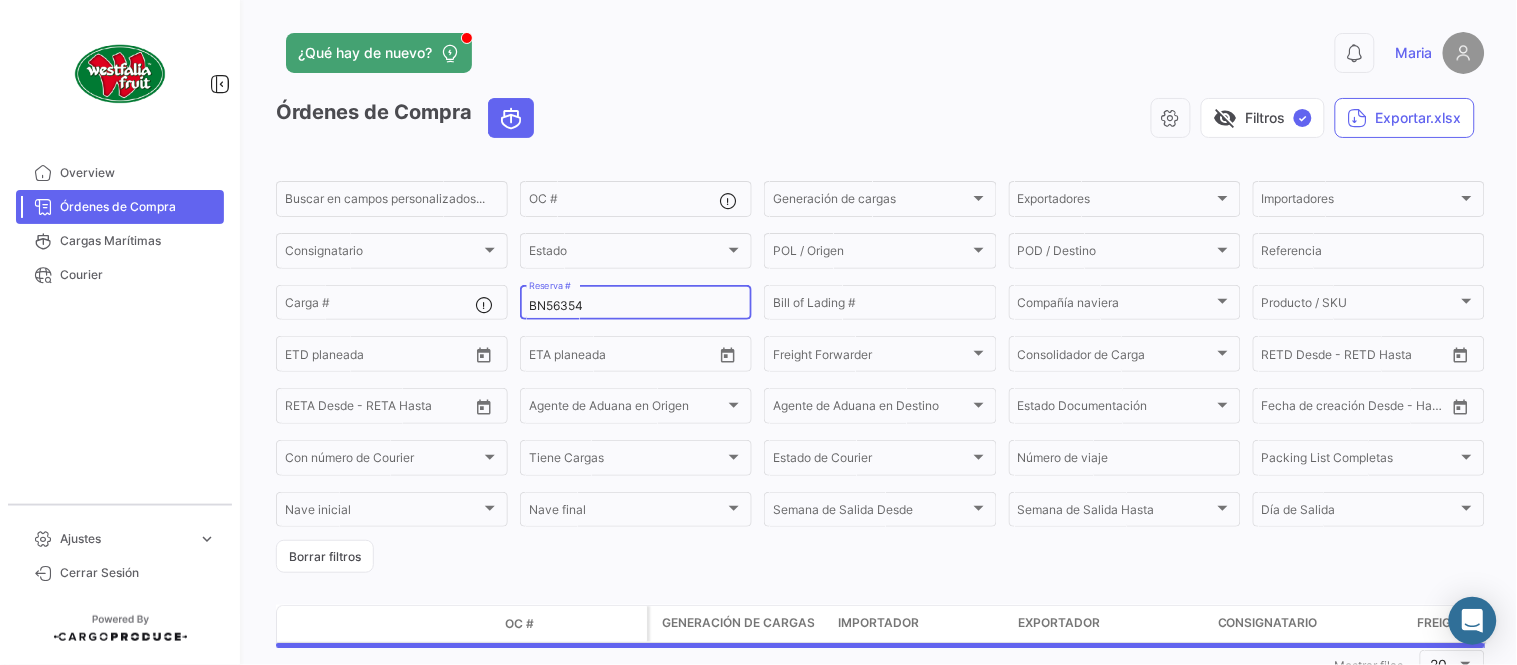 click on "BN56354" at bounding box center (636, 306) 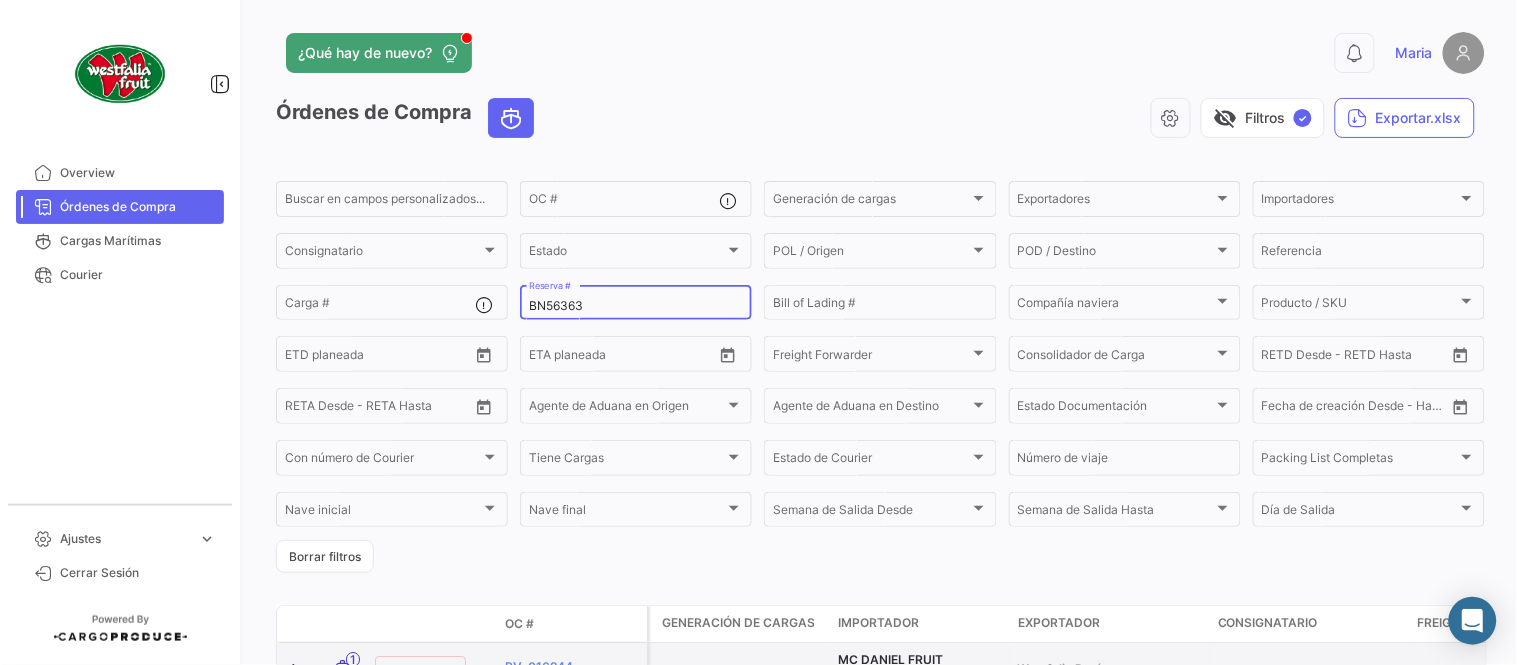 type on "BN56363" 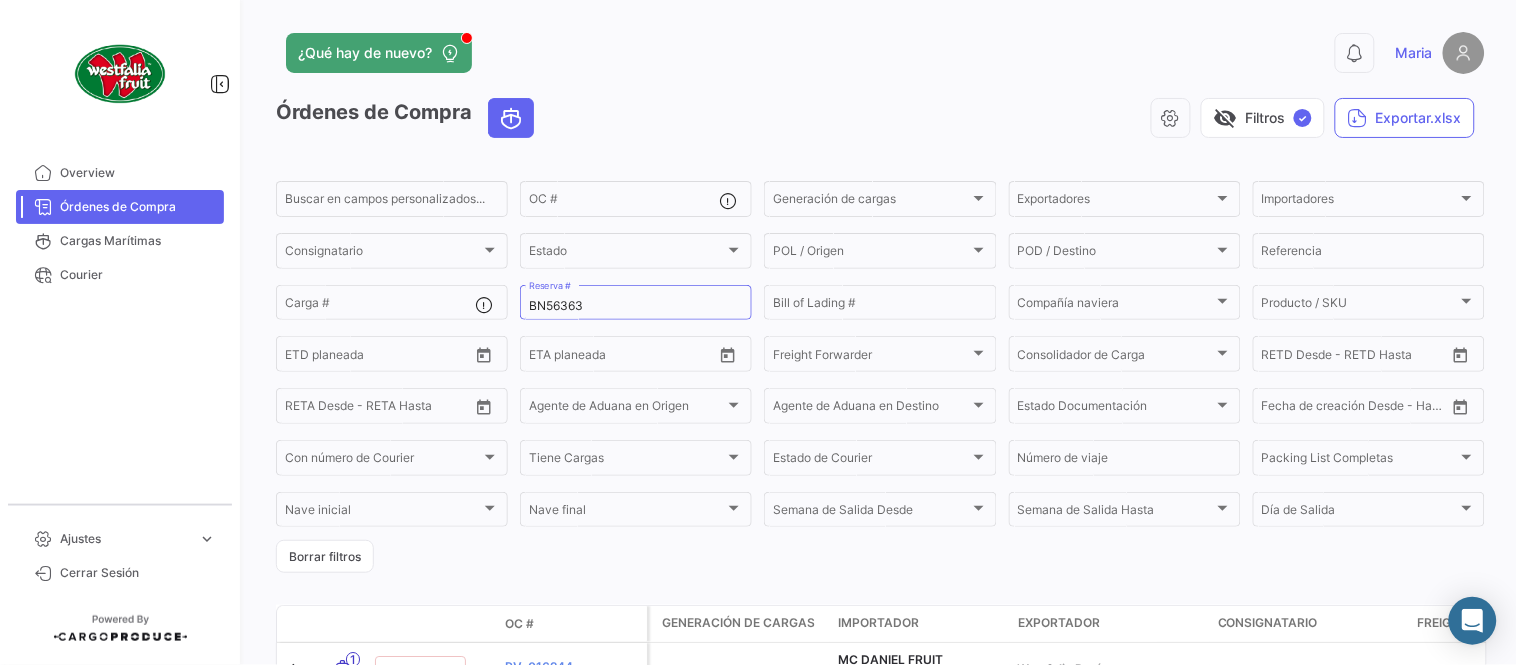 click on "¿Qué hay de nuevo?" 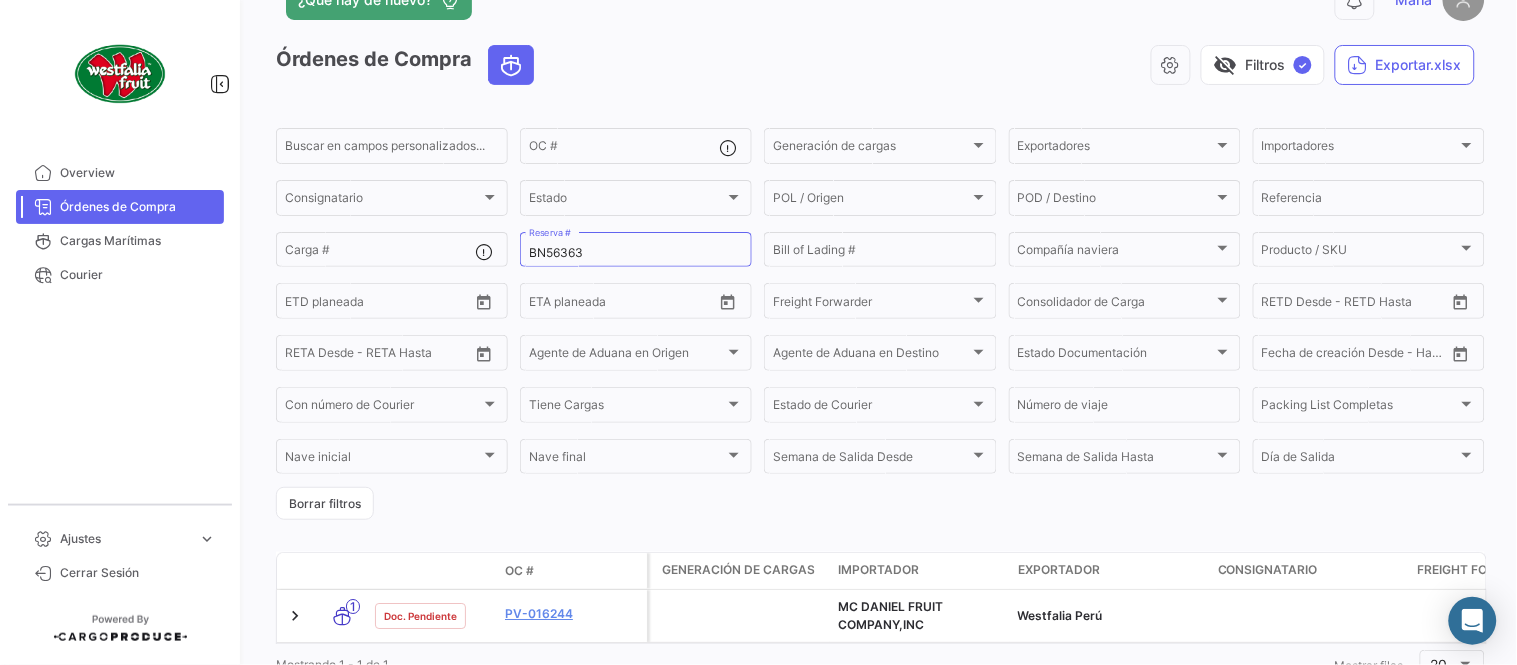 scroll, scrollTop: 136, scrollLeft: 0, axis: vertical 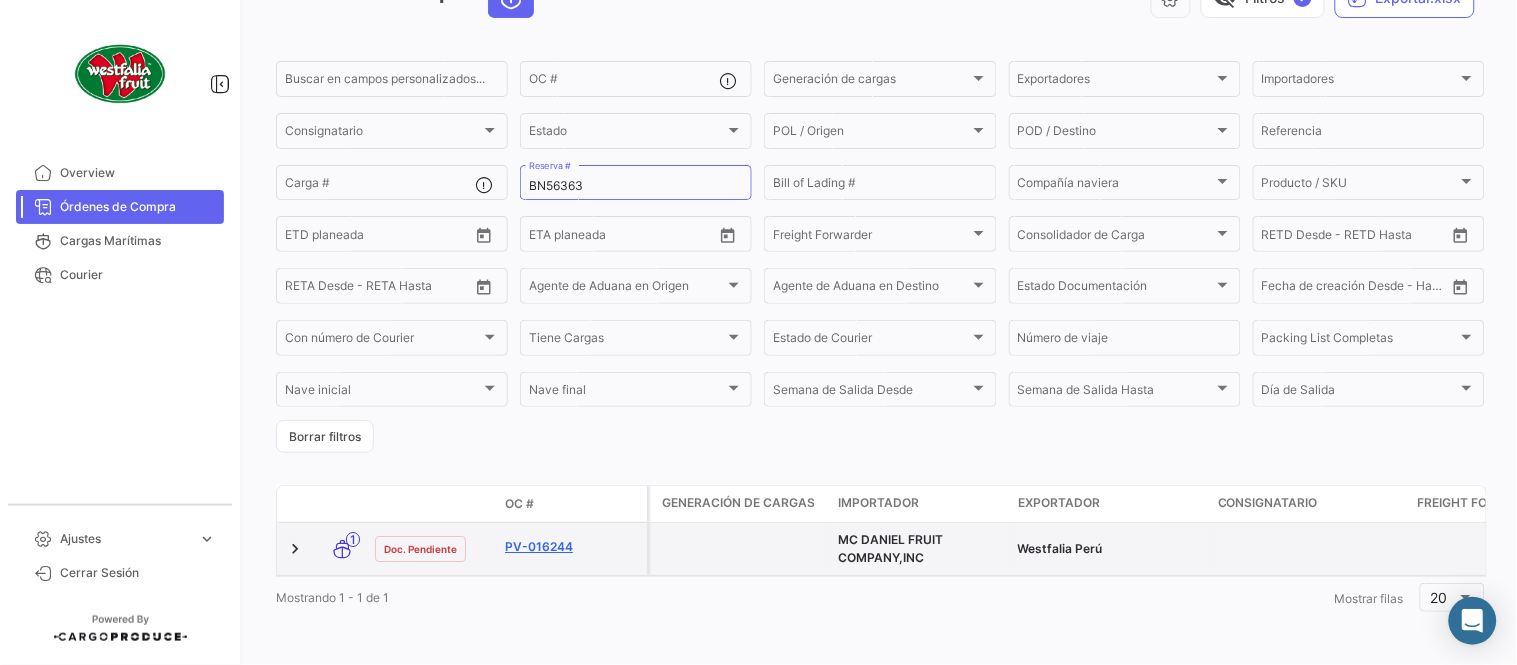 click on "PV-016244" 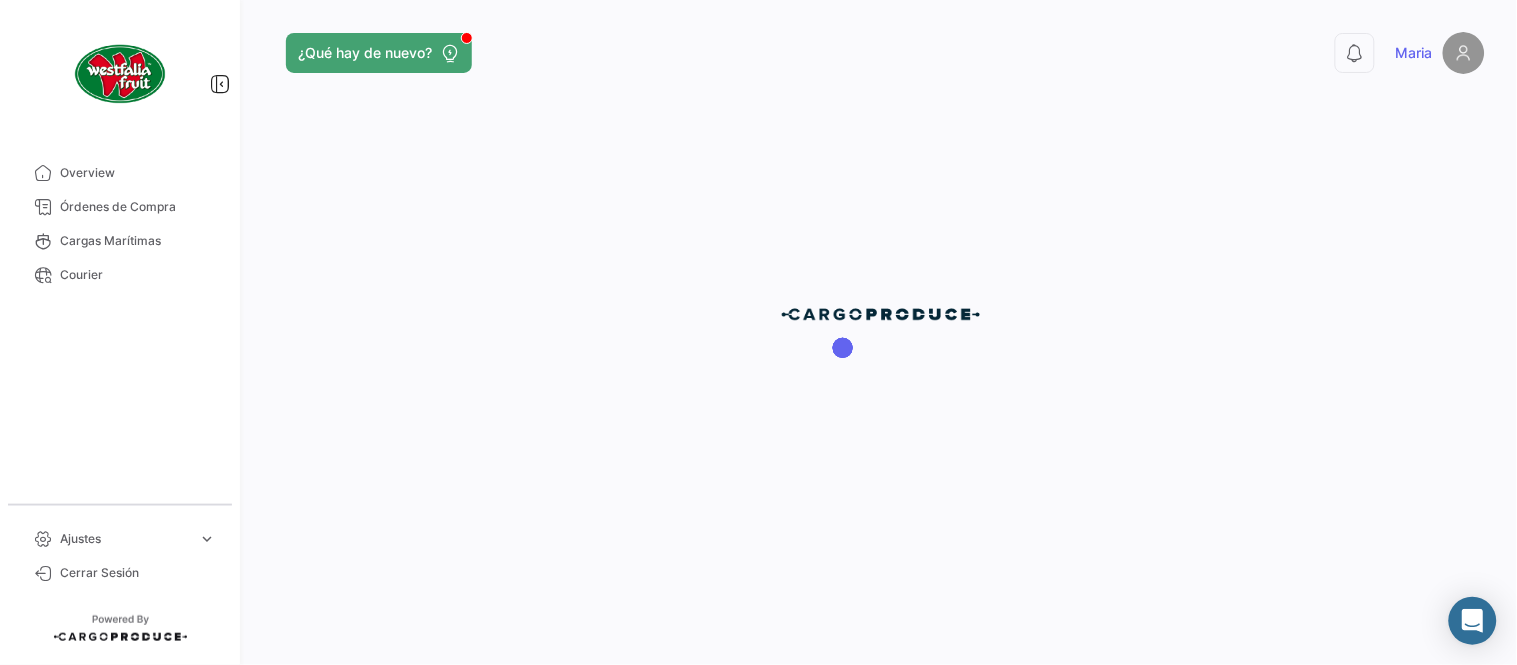 scroll, scrollTop: 0, scrollLeft: 0, axis: both 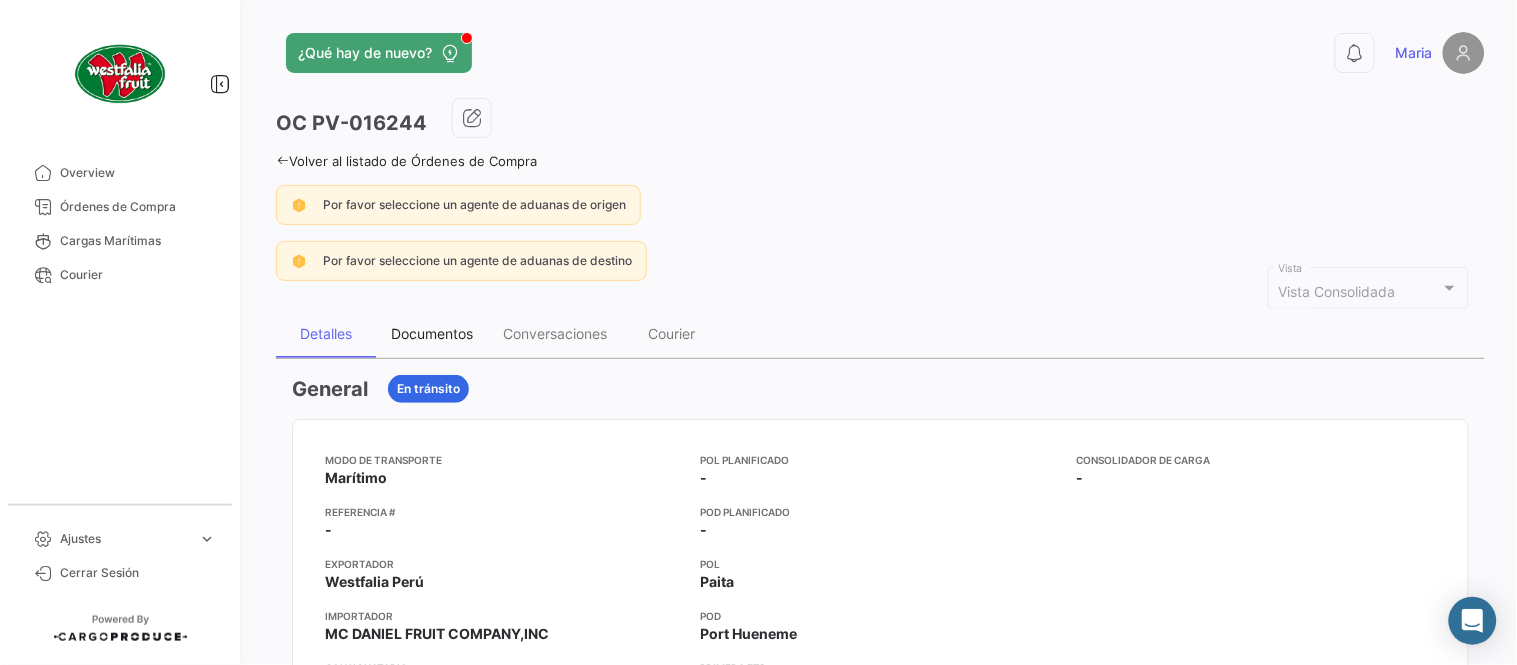 click on "Documentos" at bounding box center [432, 334] 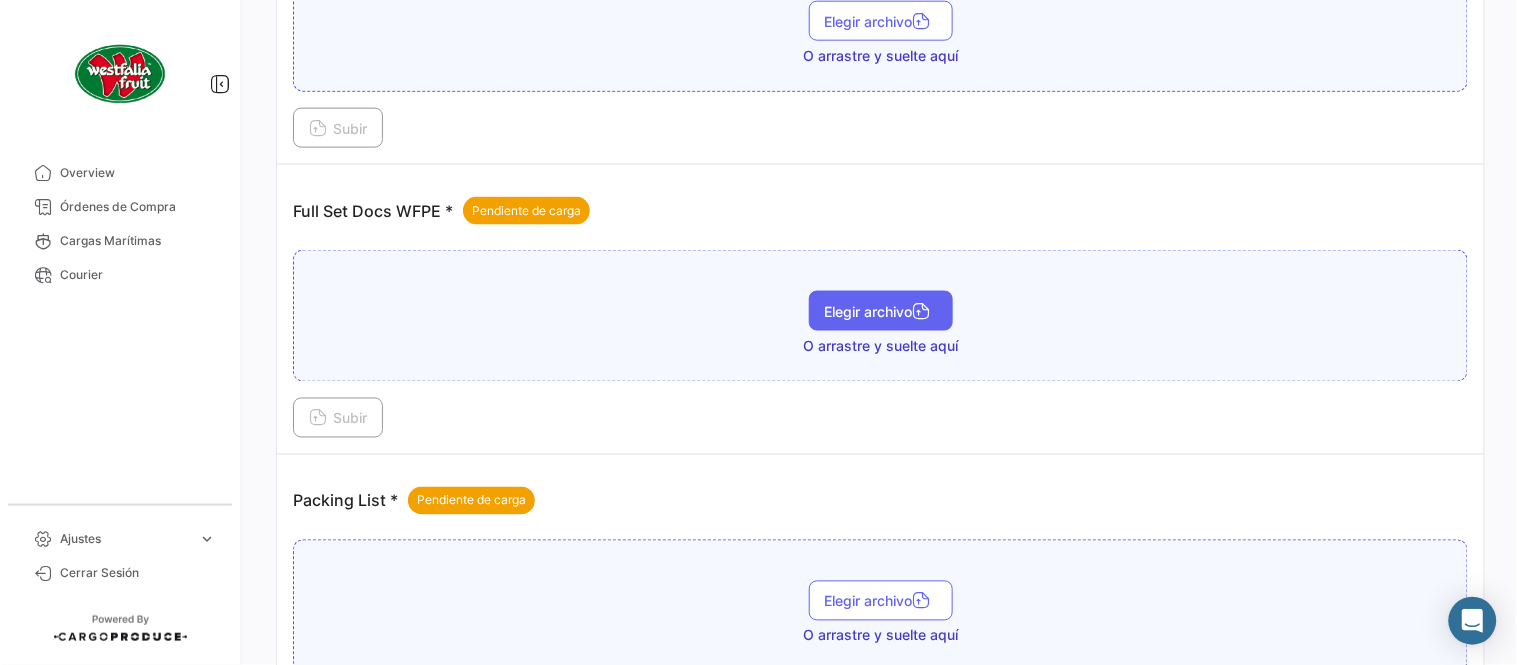 scroll, scrollTop: 806, scrollLeft: 0, axis: vertical 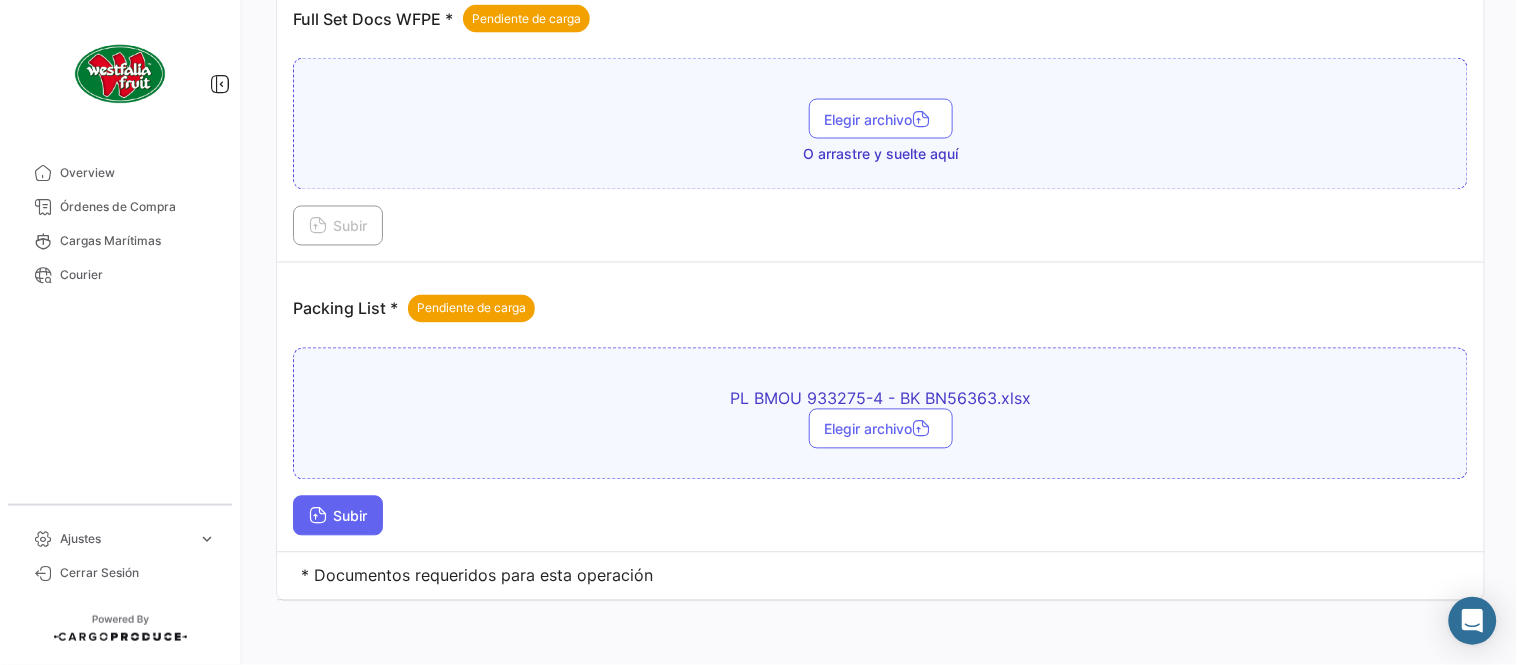 click on "Subir" at bounding box center [338, 516] 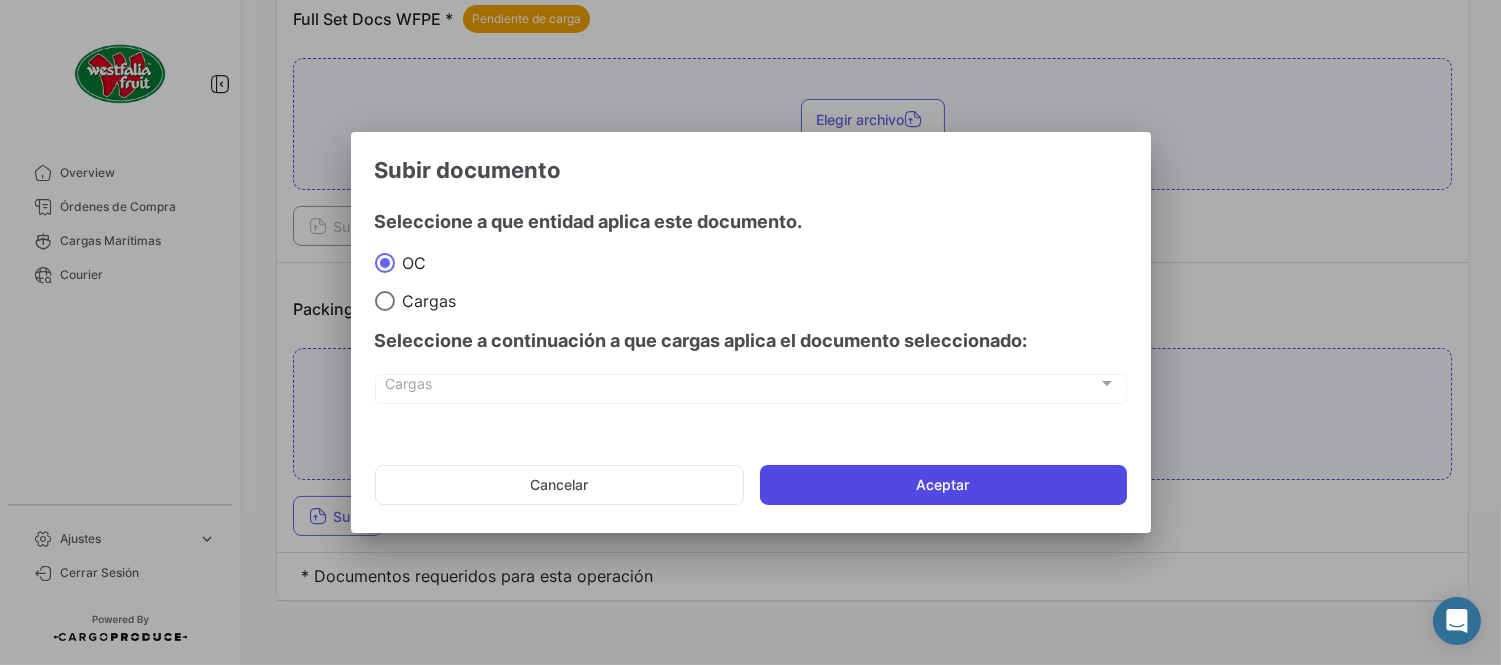 click on "Aceptar" 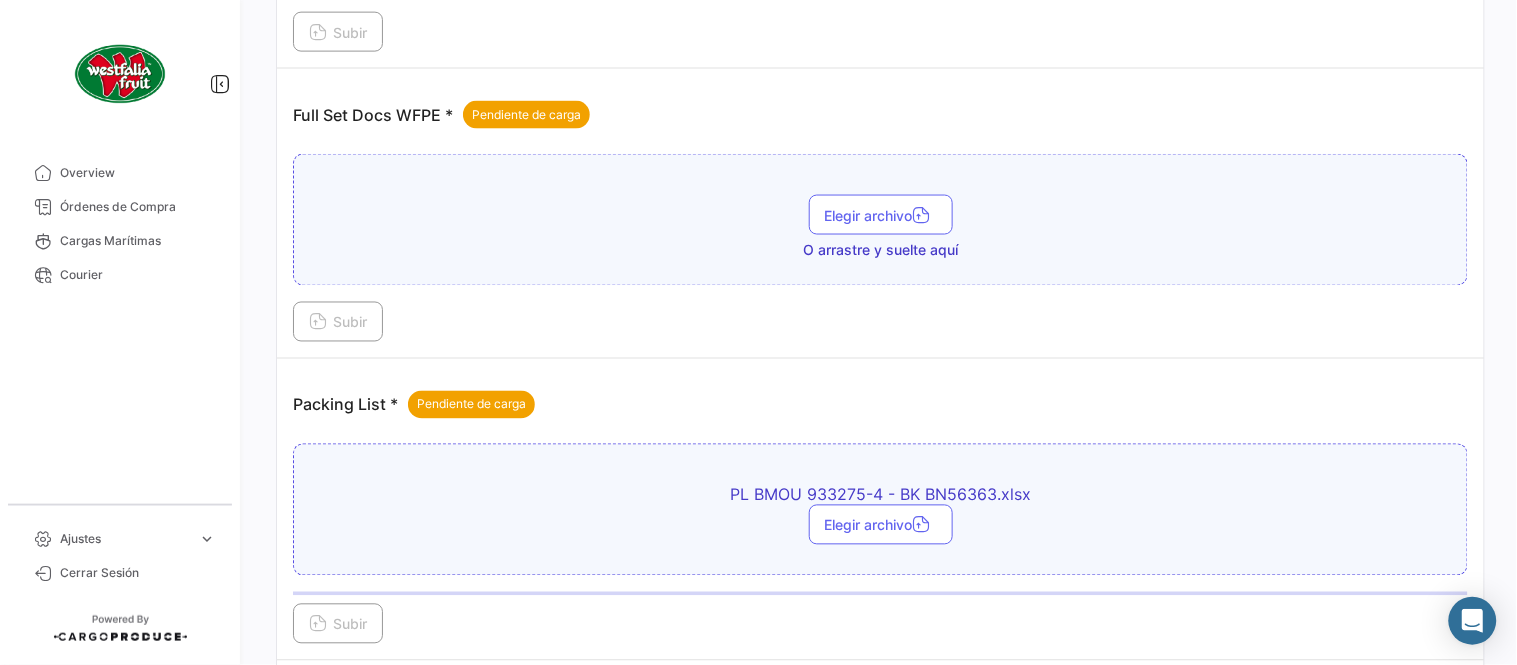 scroll, scrollTop: 584, scrollLeft: 0, axis: vertical 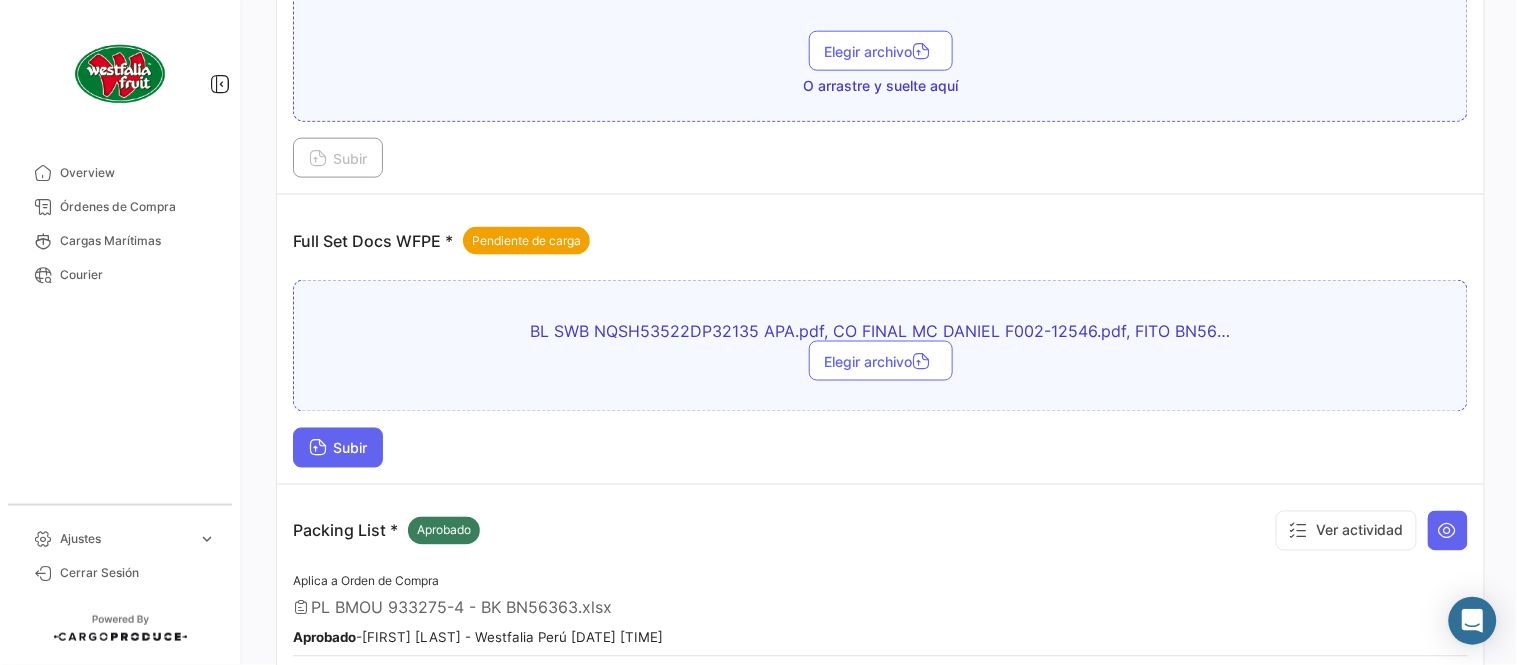 click on "Subir" at bounding box center (338, 448) 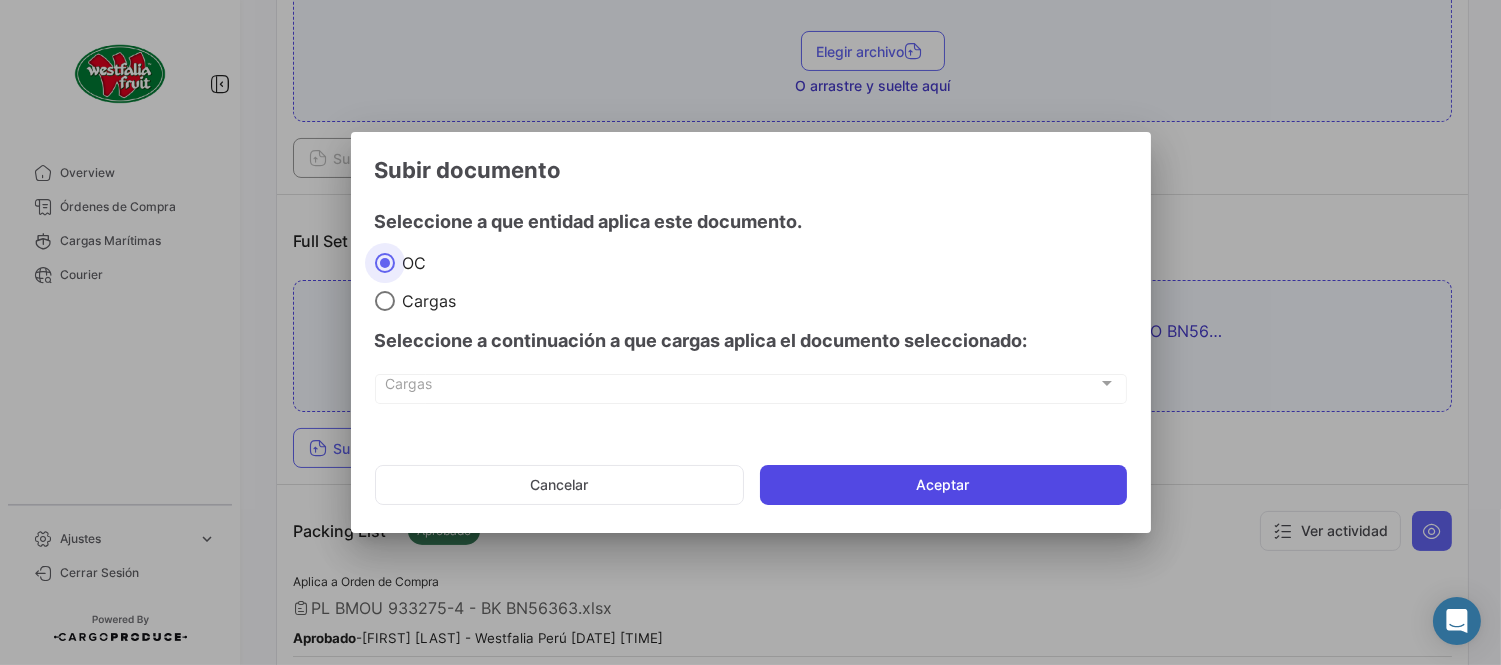 click on "Aceptar" 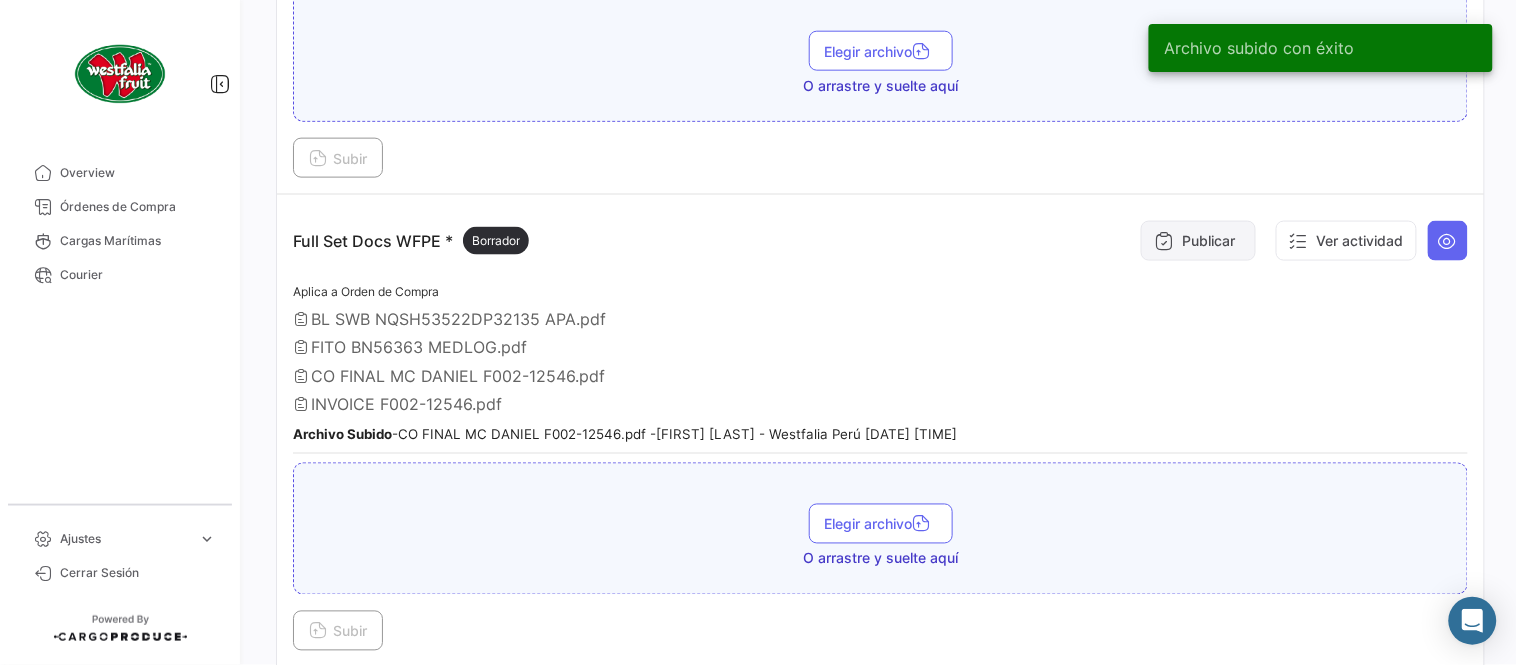 click on "Publicar" at bounding box center [1198, 241] 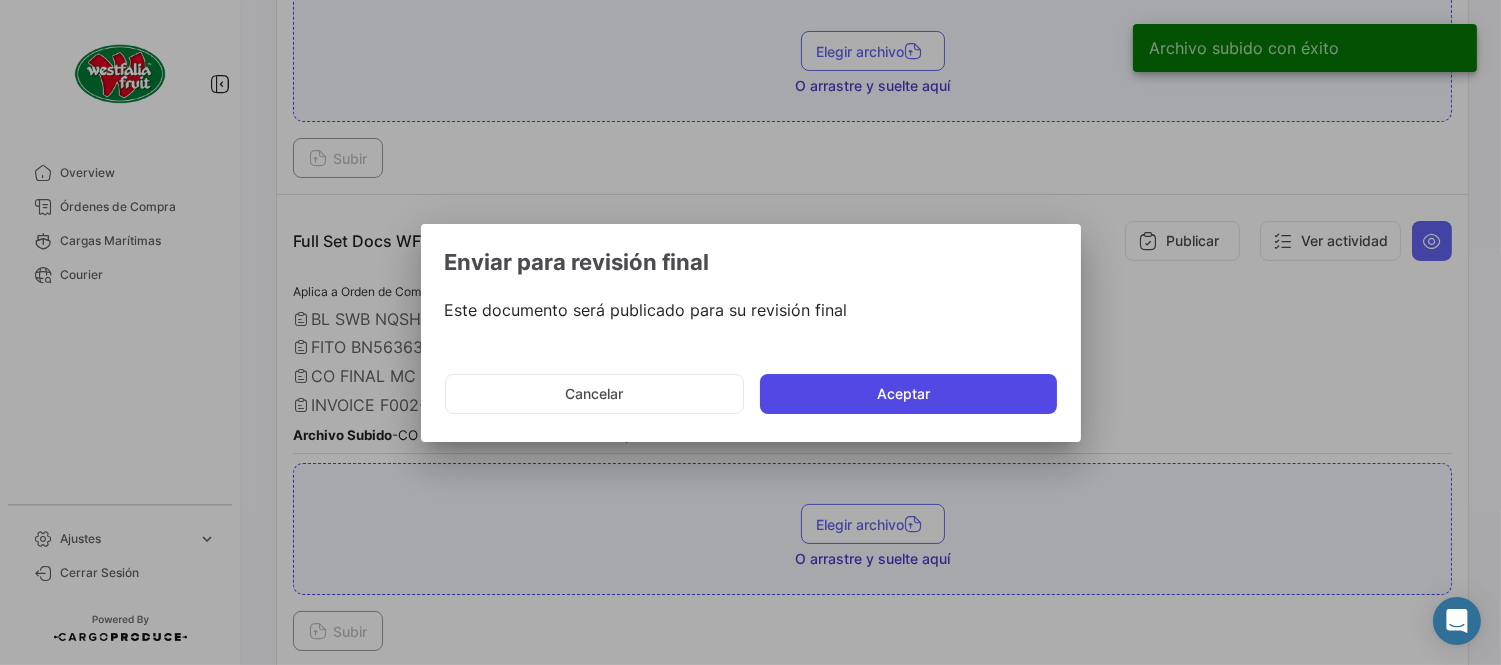 click on "Aceptar" 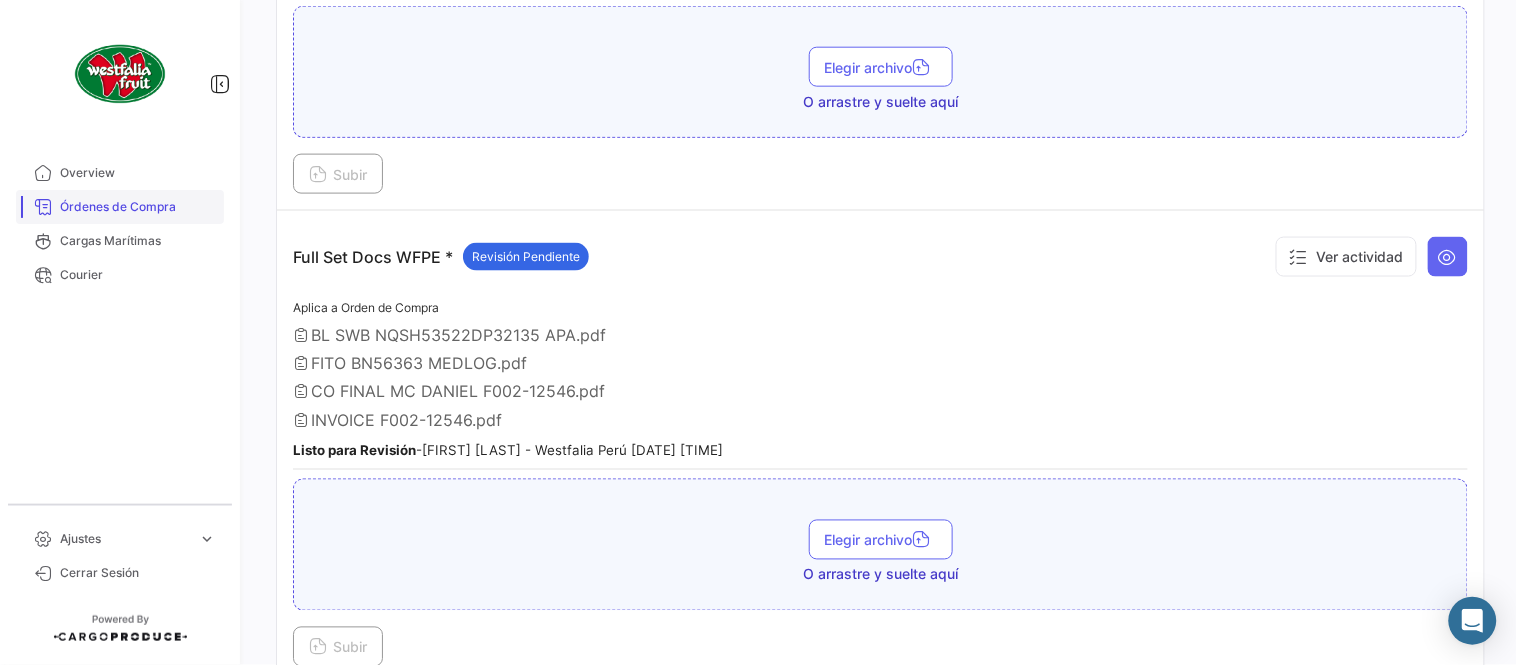 click on "Órdenes de Compra" at bounding box center [120, 207] 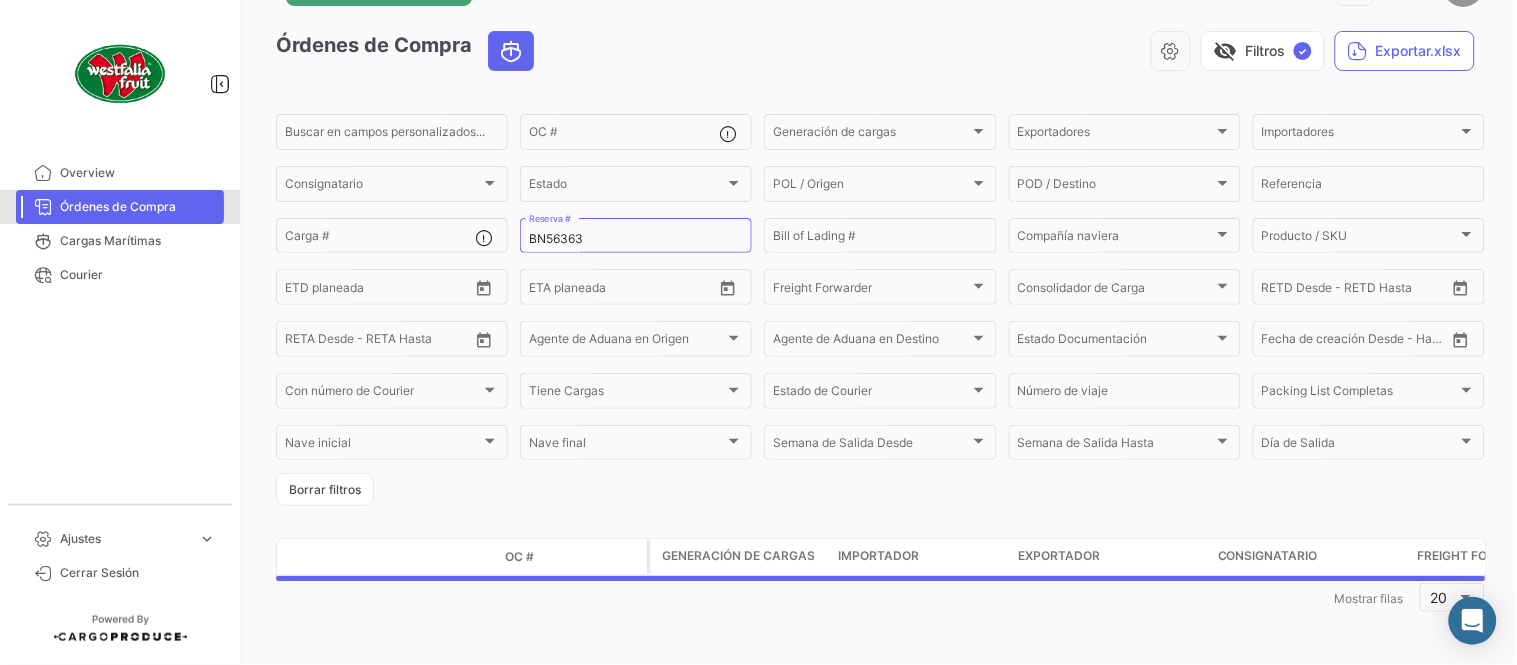 scroll, scrollTop: 0, scrollLeft: 0, axis: both 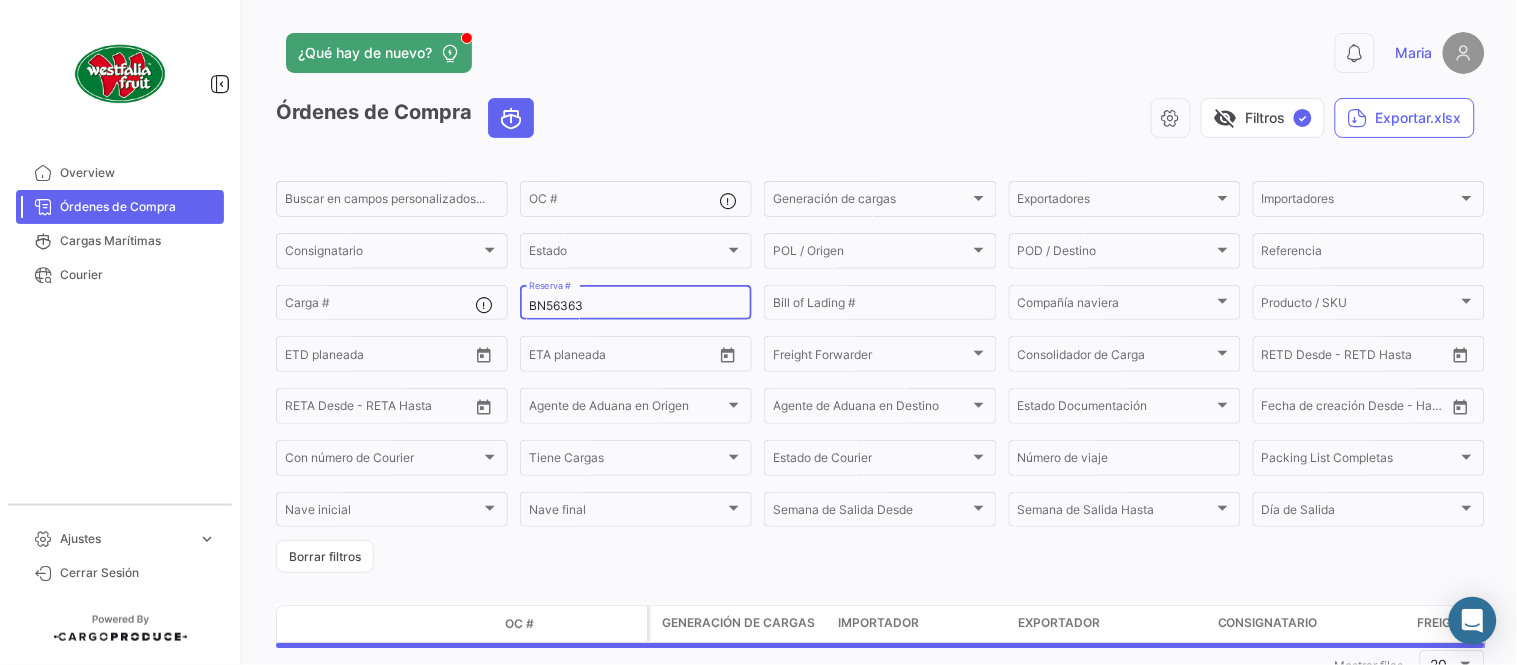 click on "[BOOKING_REF] Reserva #" 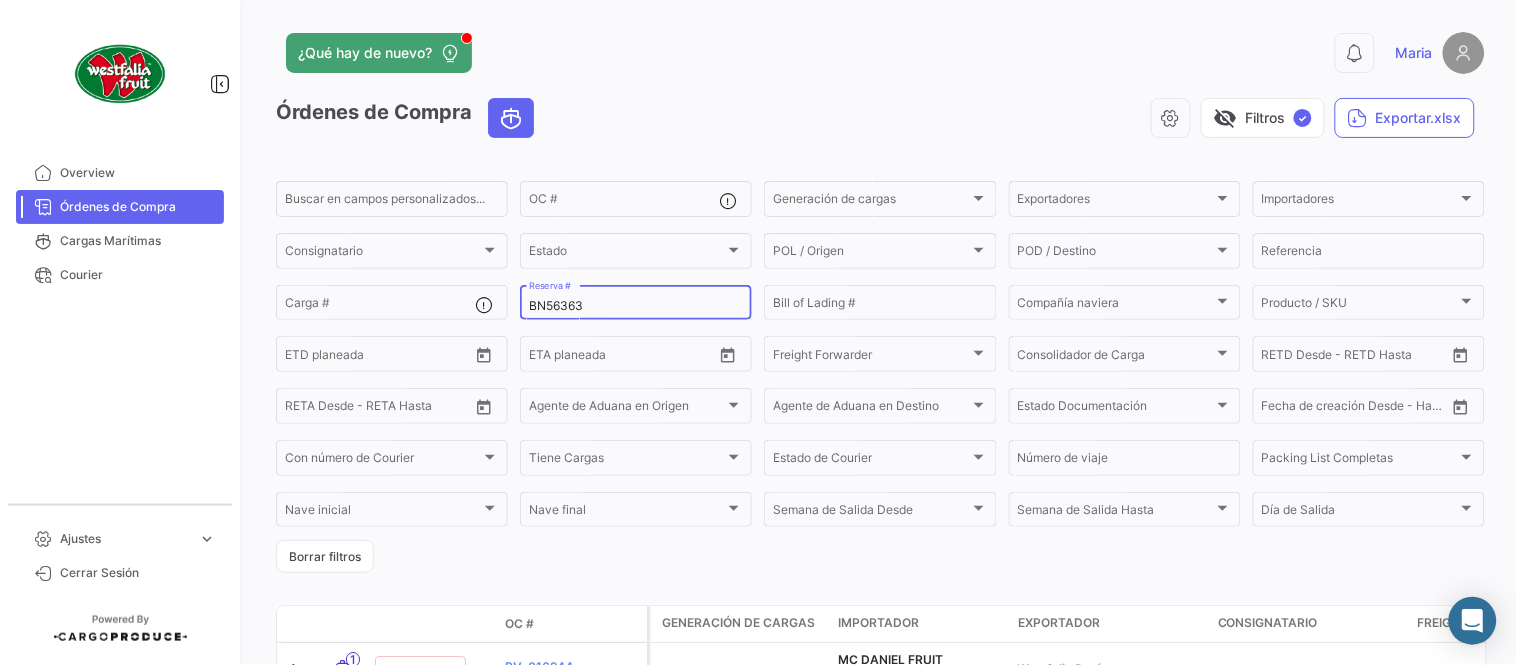 click on "BN56363" at bounding box center [636, 306] 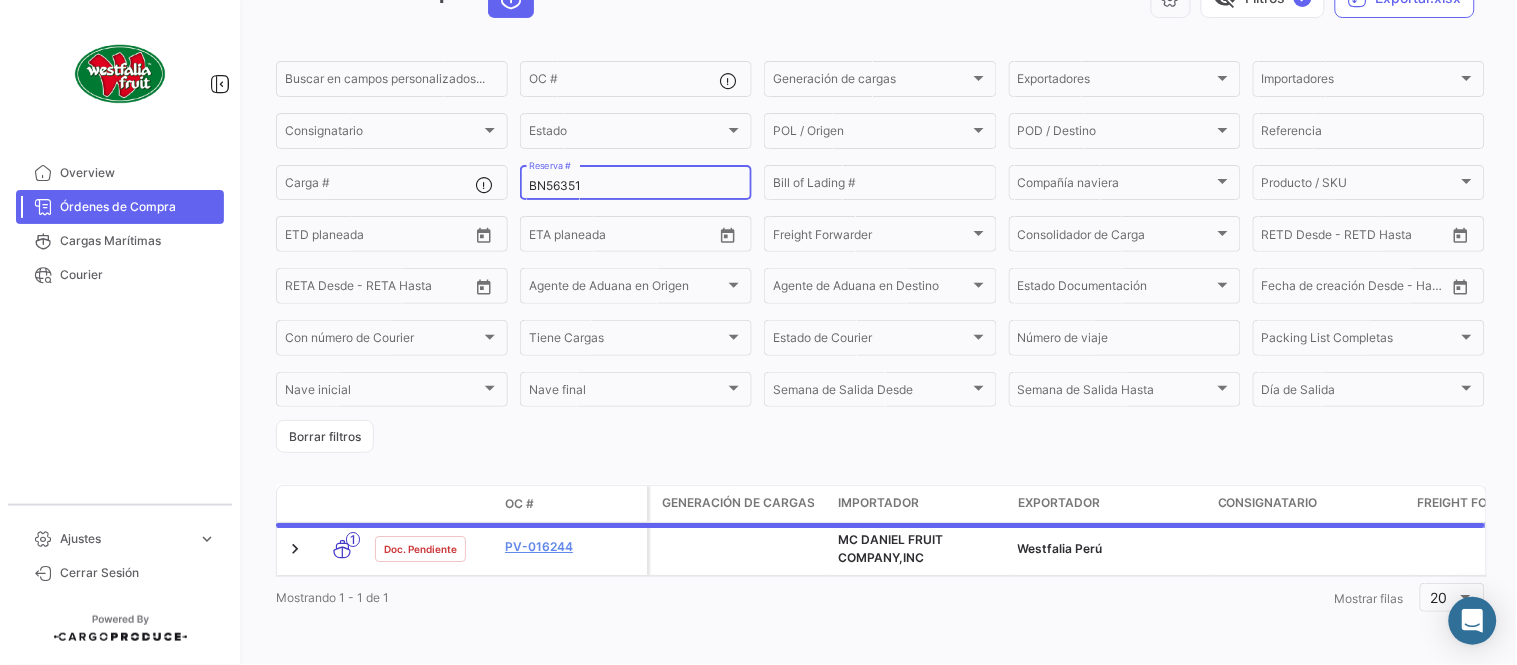 scroll, scrollTop: 136, scrollLeft: 0, axis: vertical 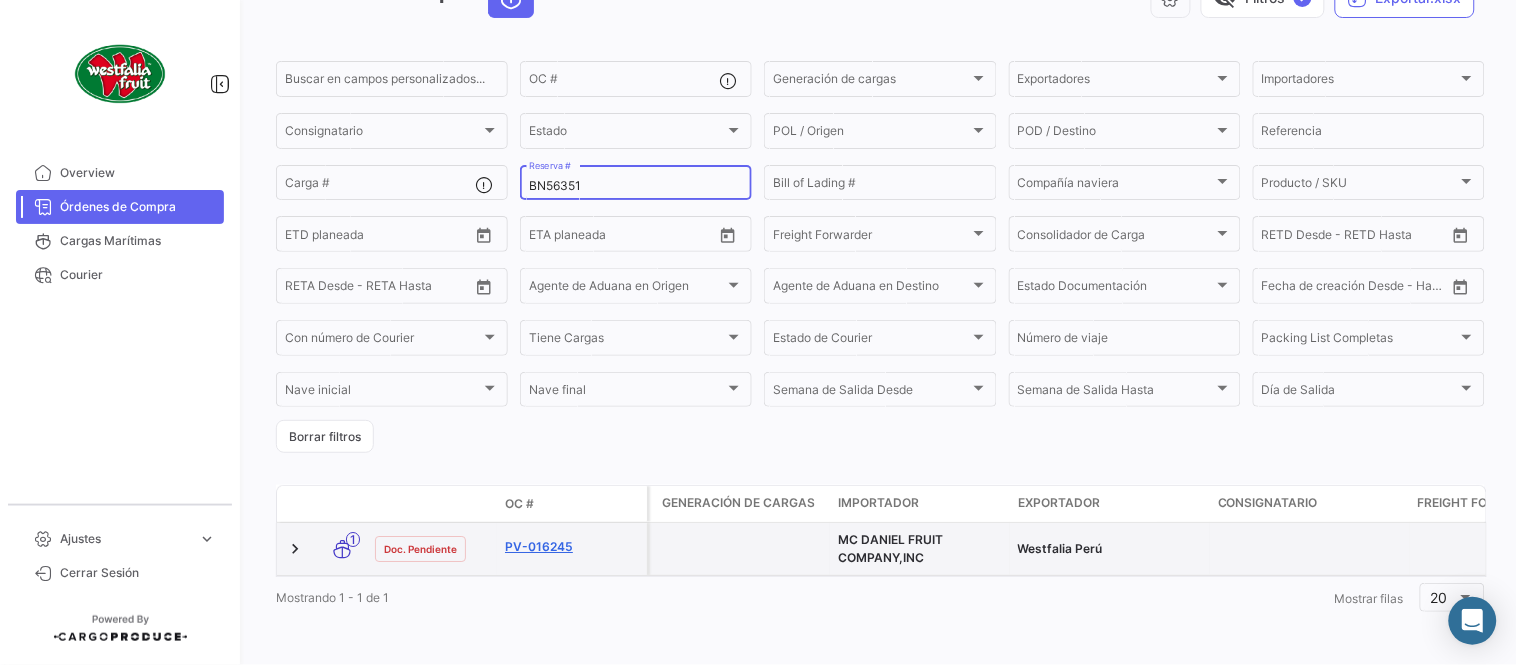 type on "BN56351" 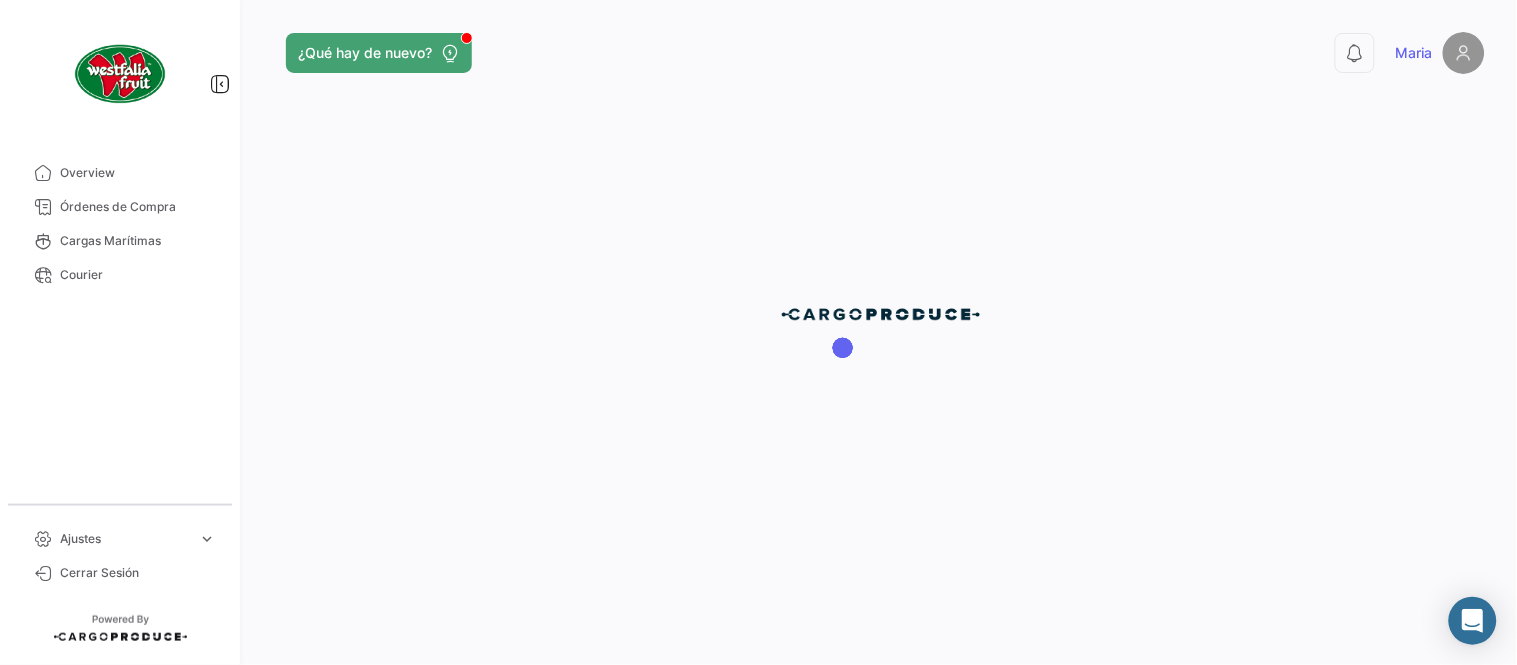 scroll, scrollTop: 0, scrollLeft: 0, axis: both 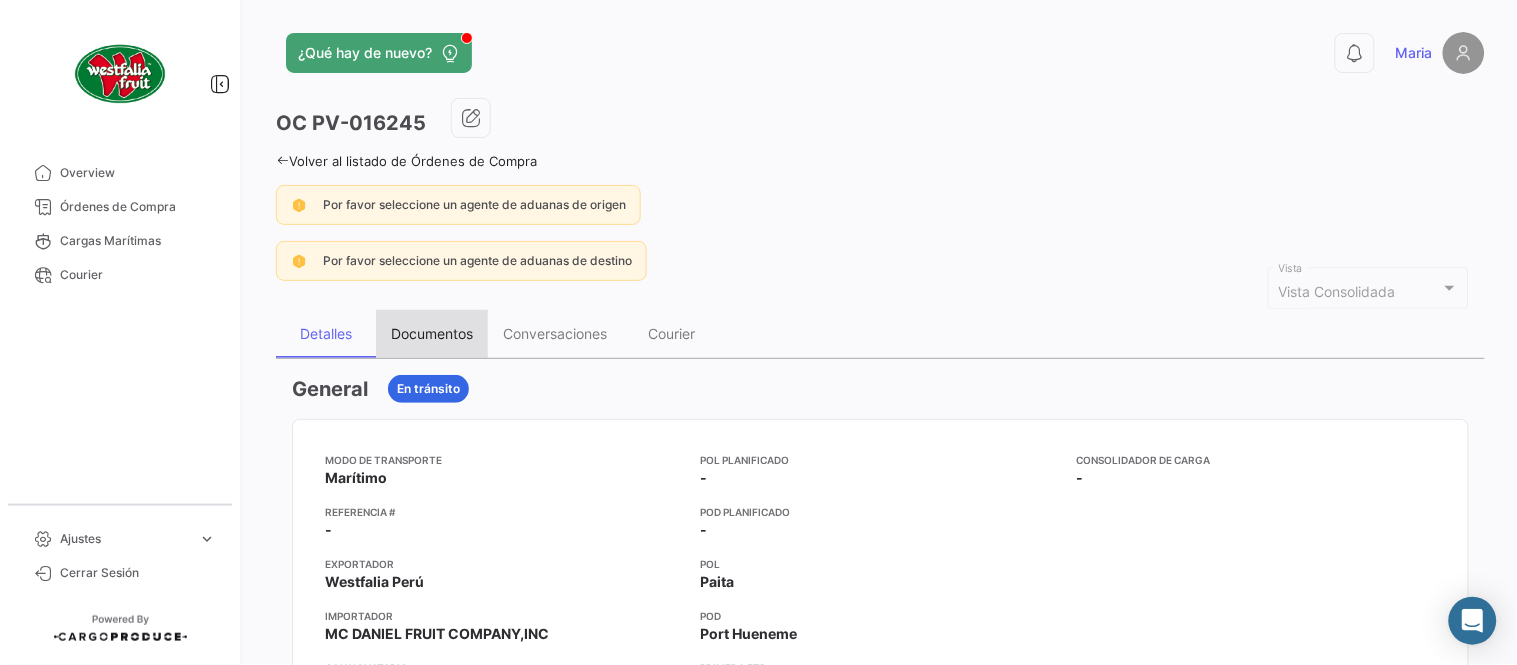 click on "Documentos" at bounding box center (432, 333) 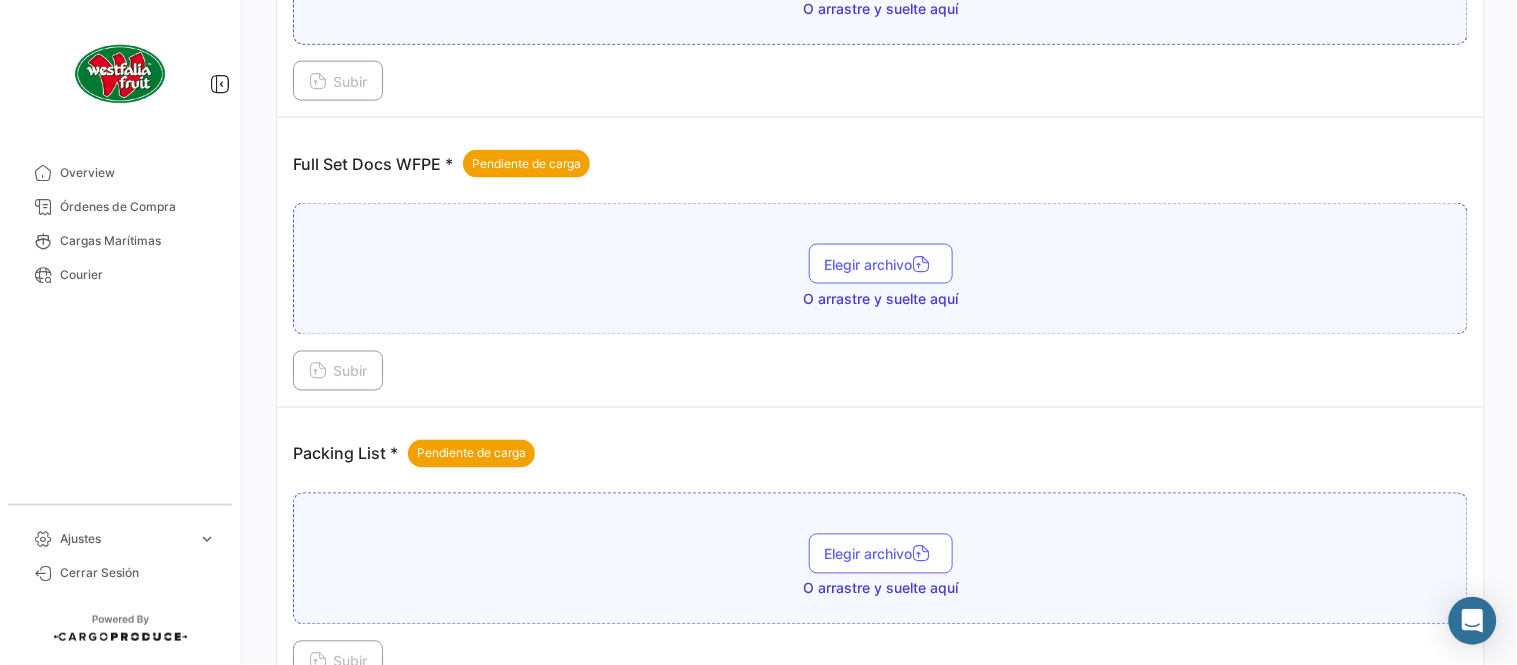scroll, scrollTop: 806, scrollLeft: 0, axis: vertical 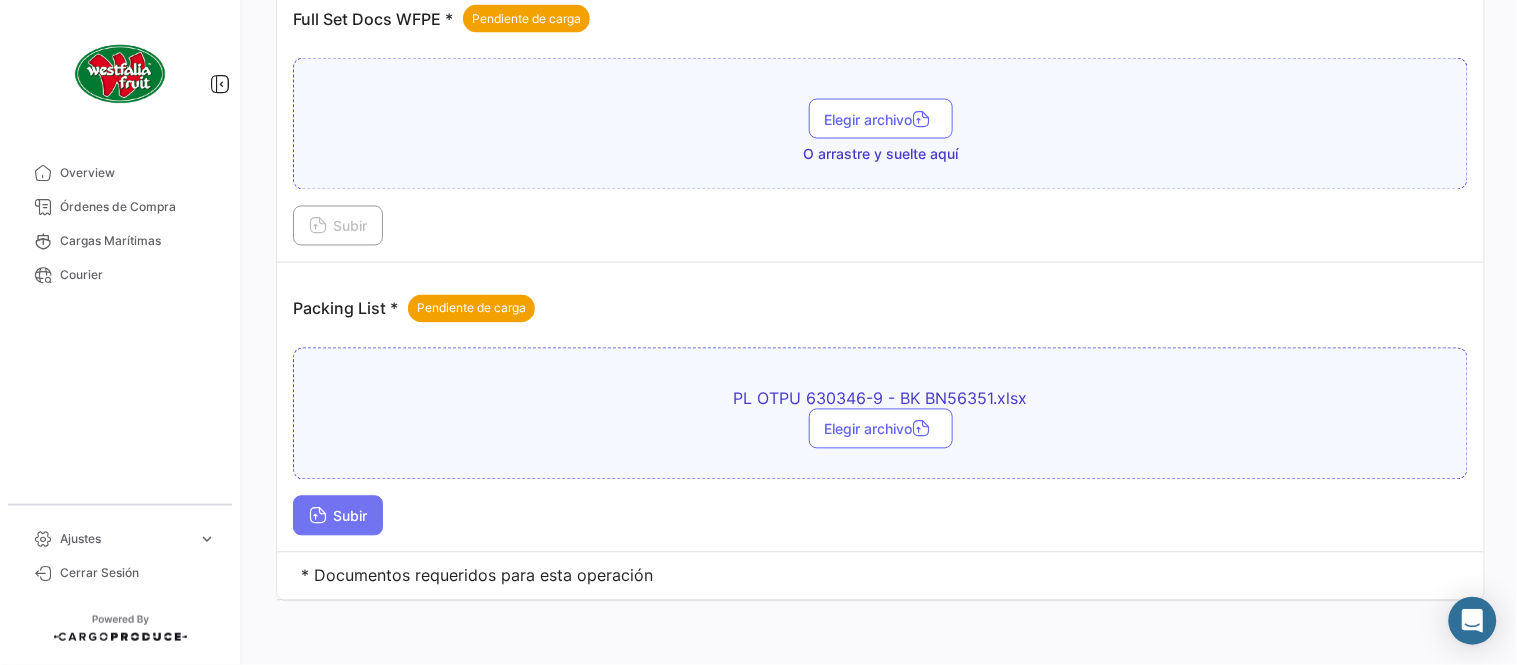 click on "Subir" at bounding box center (338, 516) 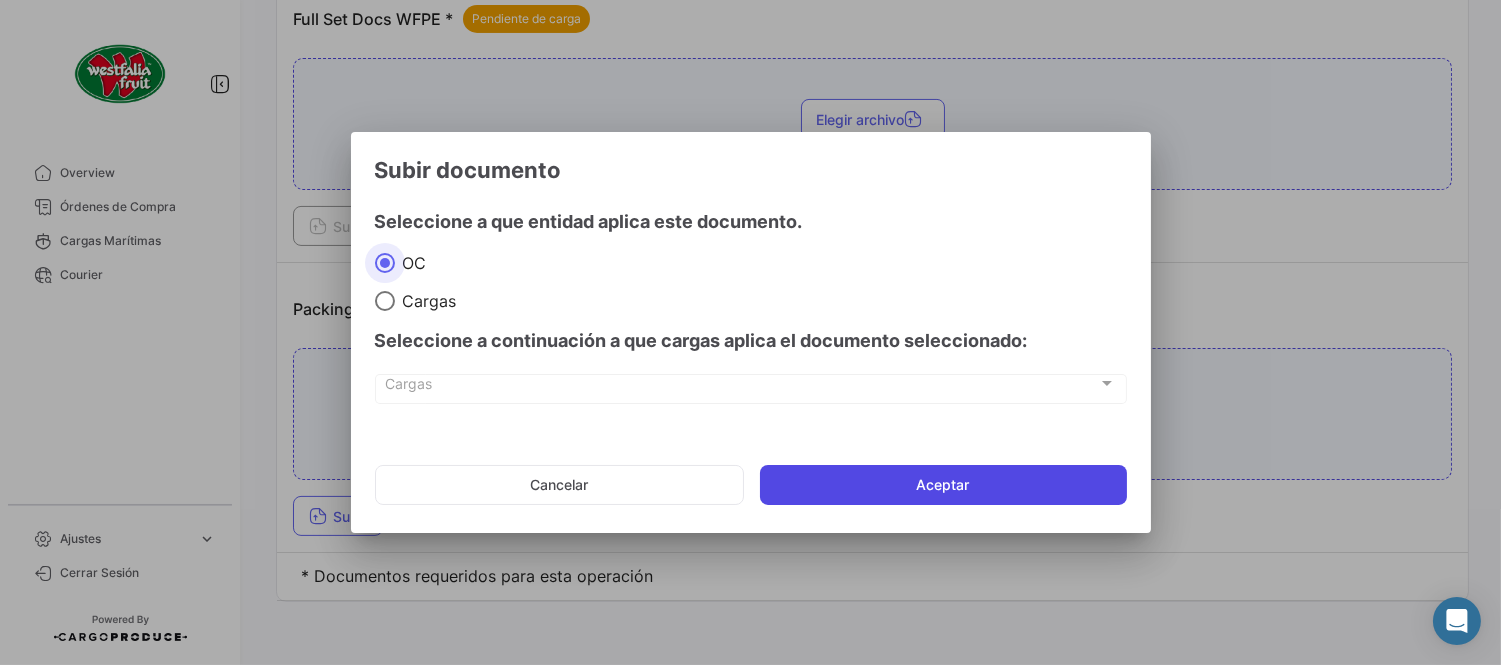 click on "Aceptar" 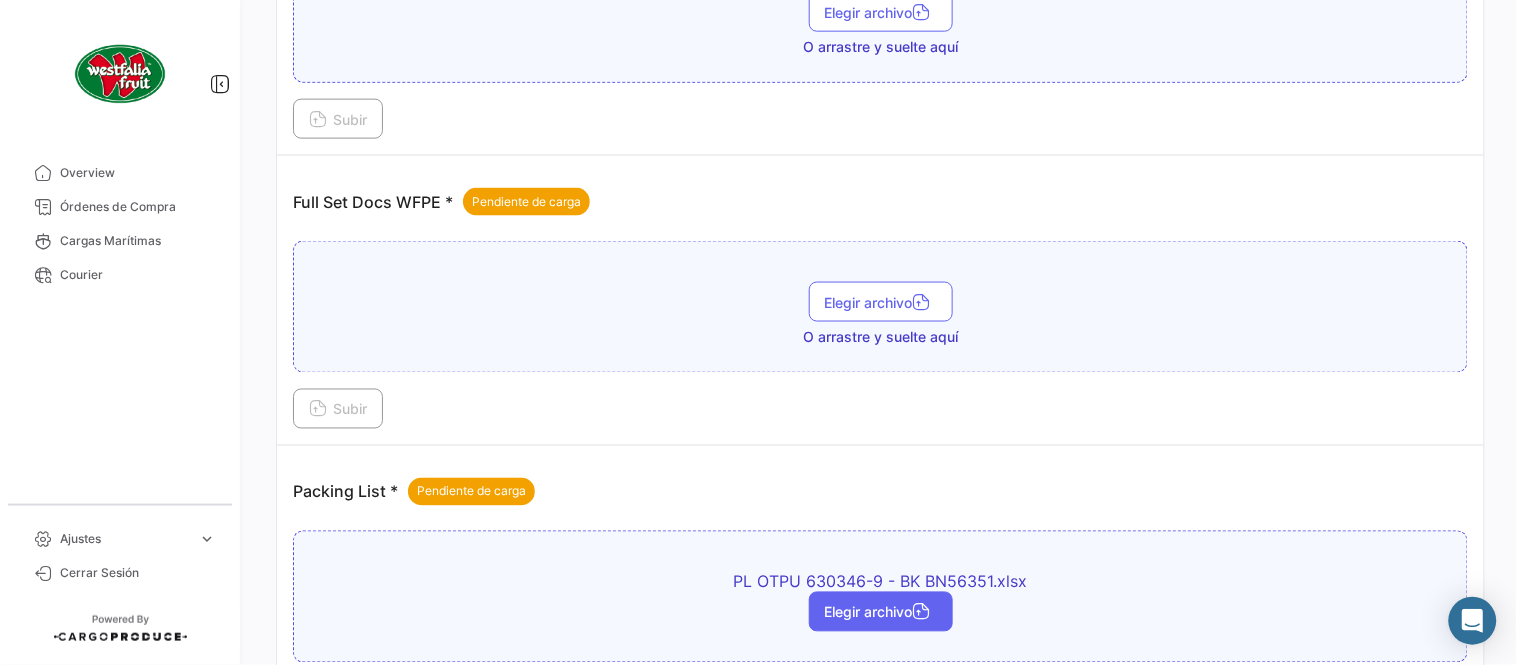 scroll, scrollTop: 584, scrollLeft: 0, axis: vertical 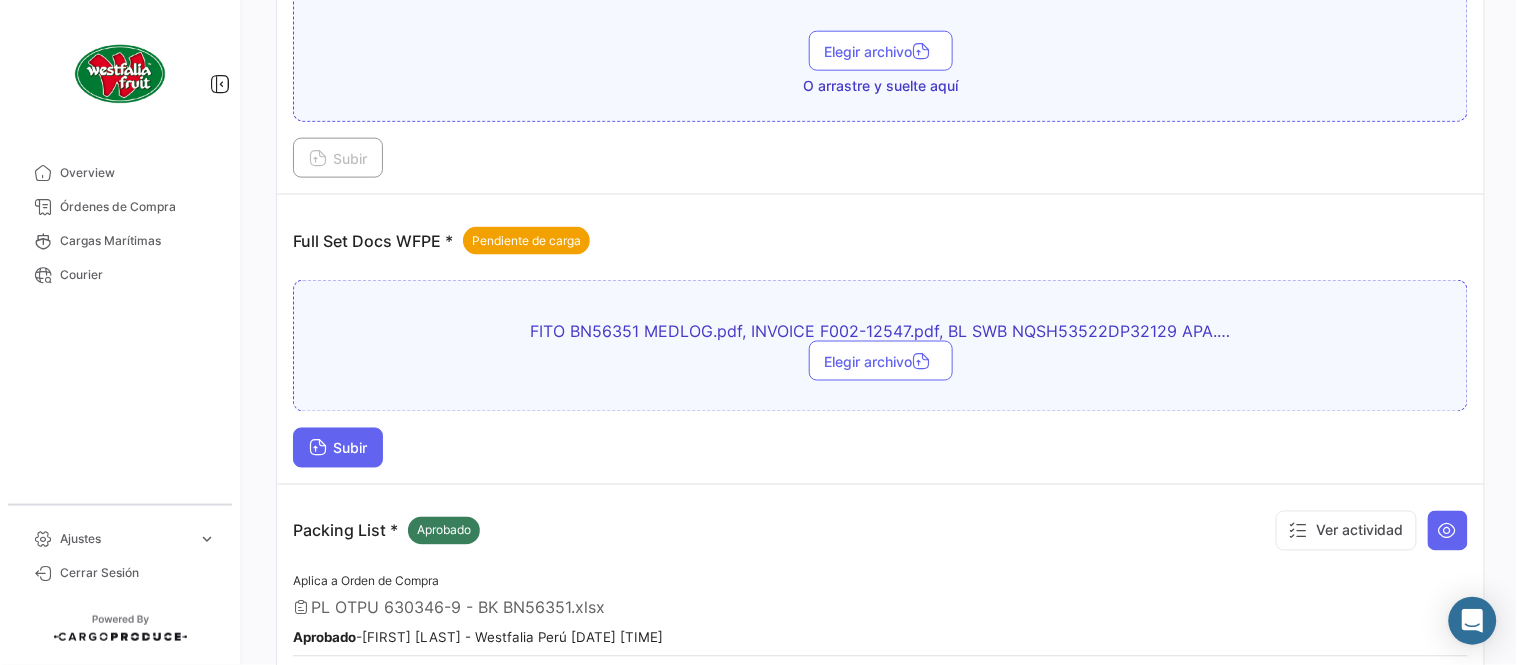 click on "Subir" at bounding box center [338, 448] 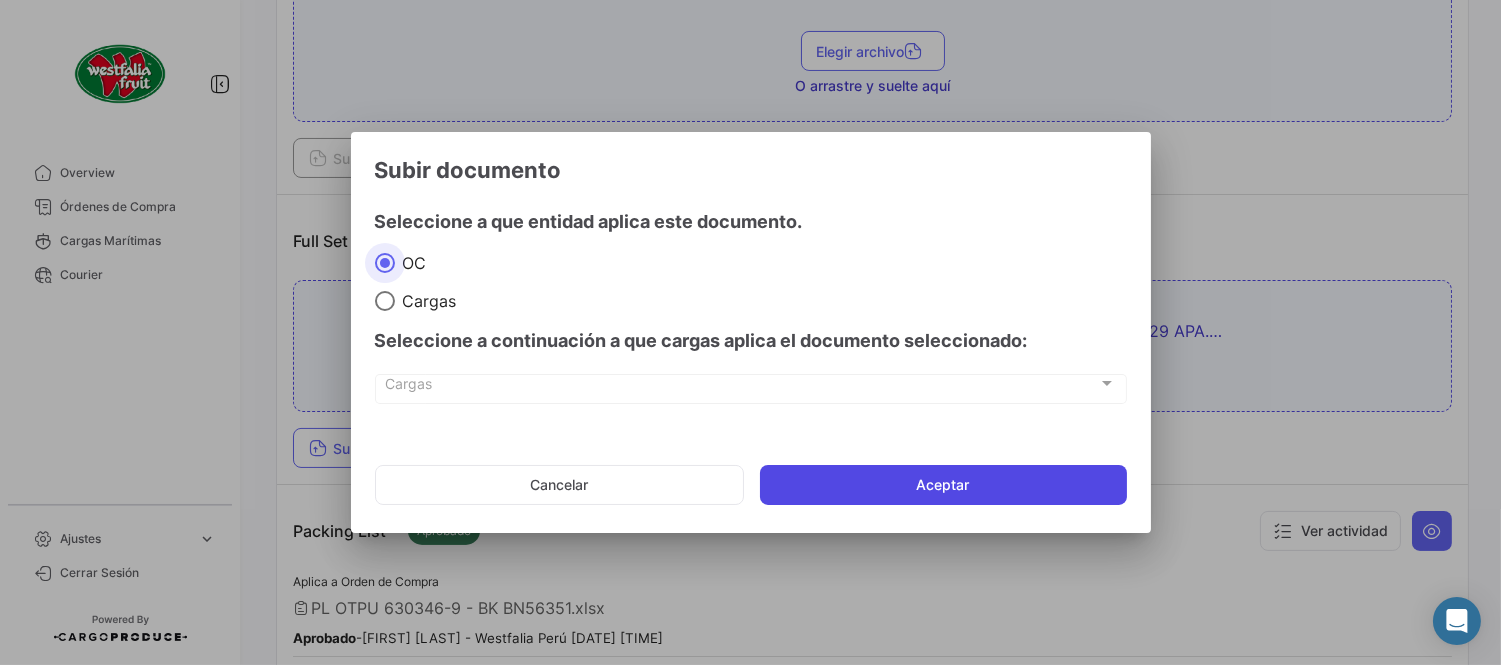 click on "Aceptar" 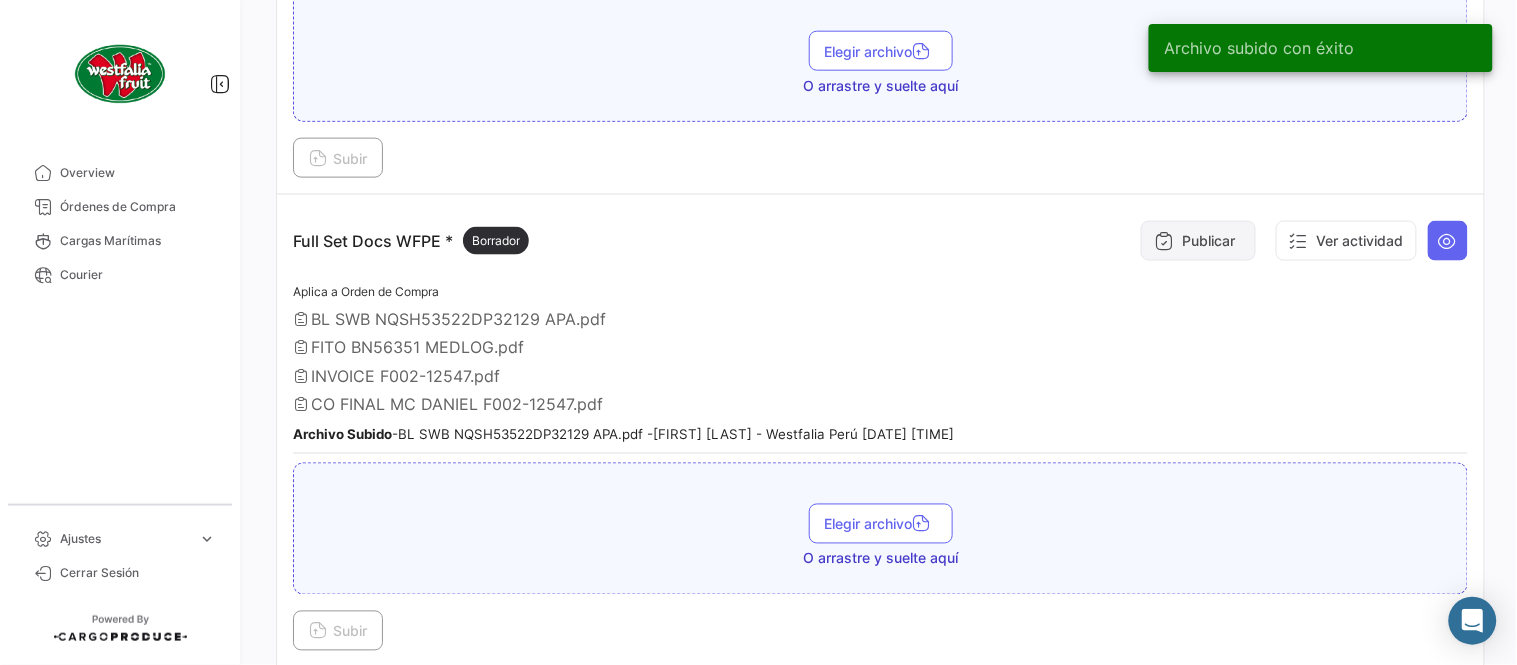 click on "Publicar" at bounding box center [1198, 241] 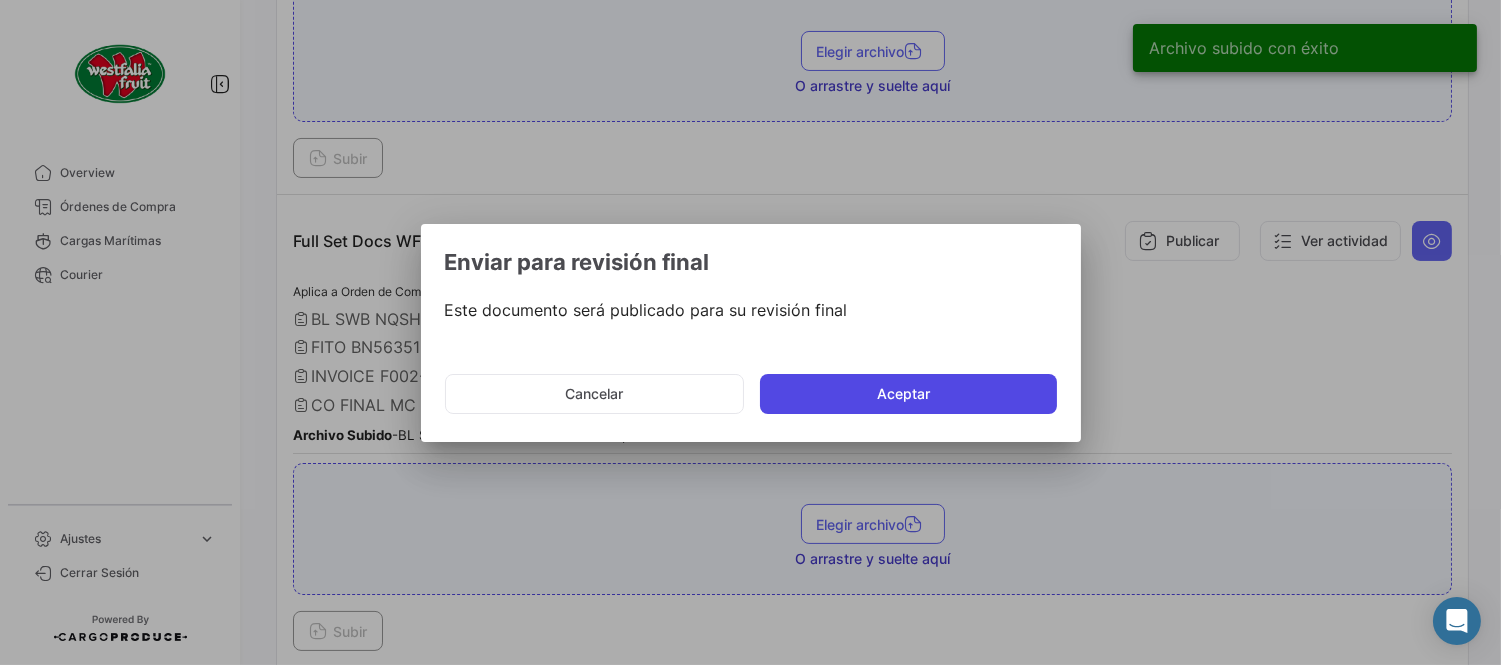 click on "Aceptar" 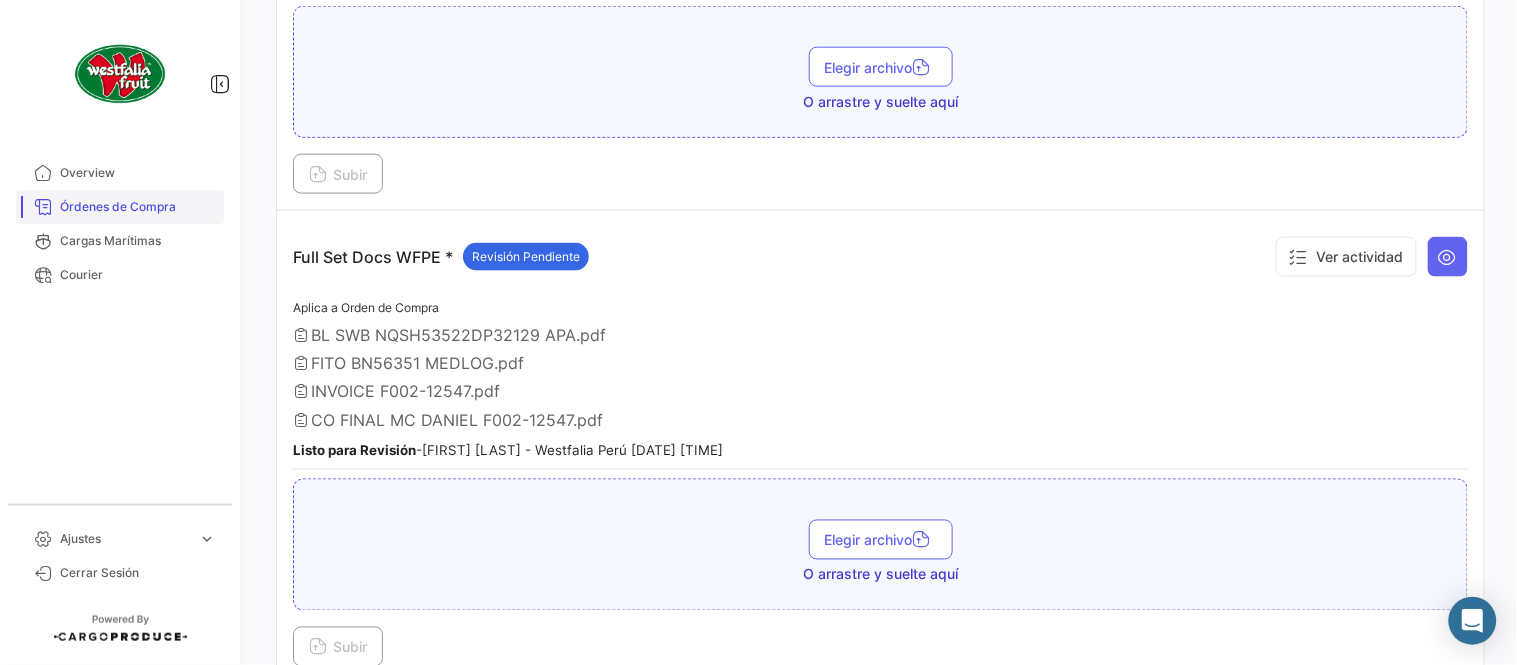 click on "Órdenes de Compra" at bounding box center [138, 207] 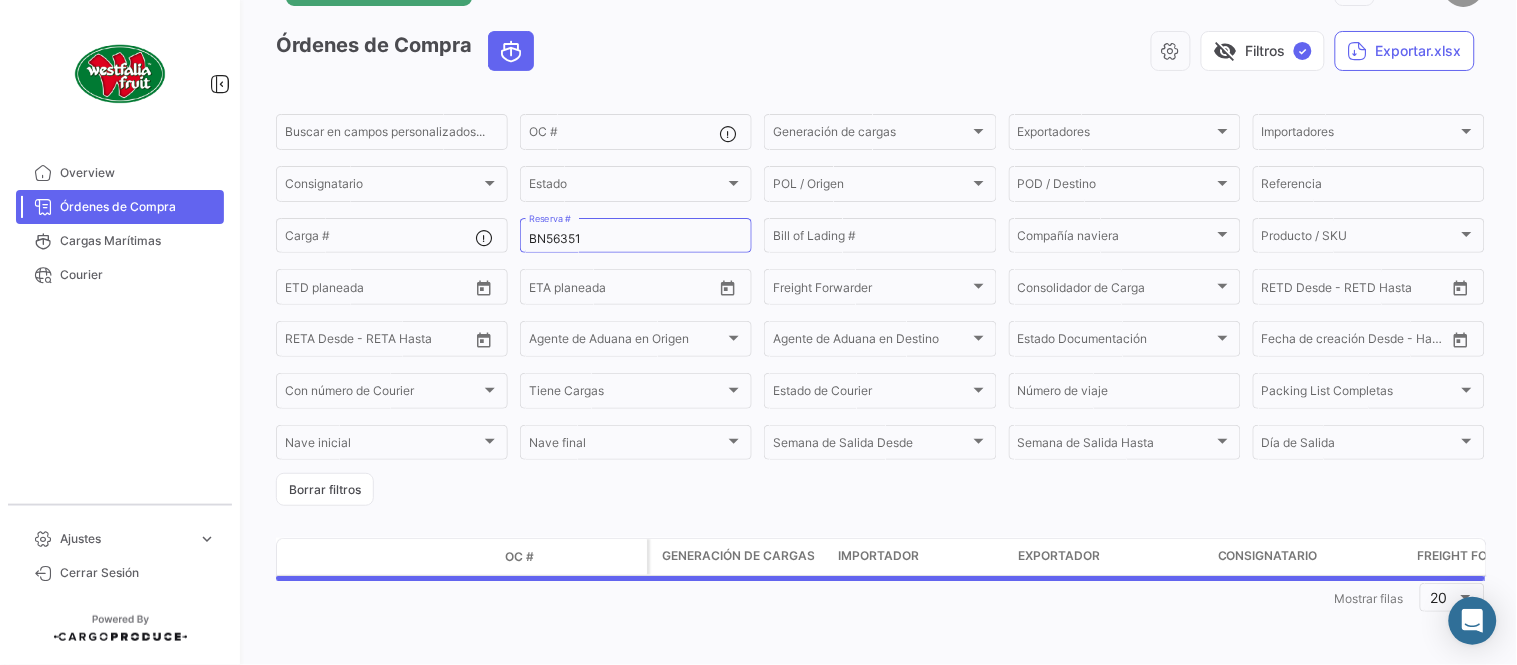 scroll, scrollTop: 0, scrollLeft: 0, axis: both 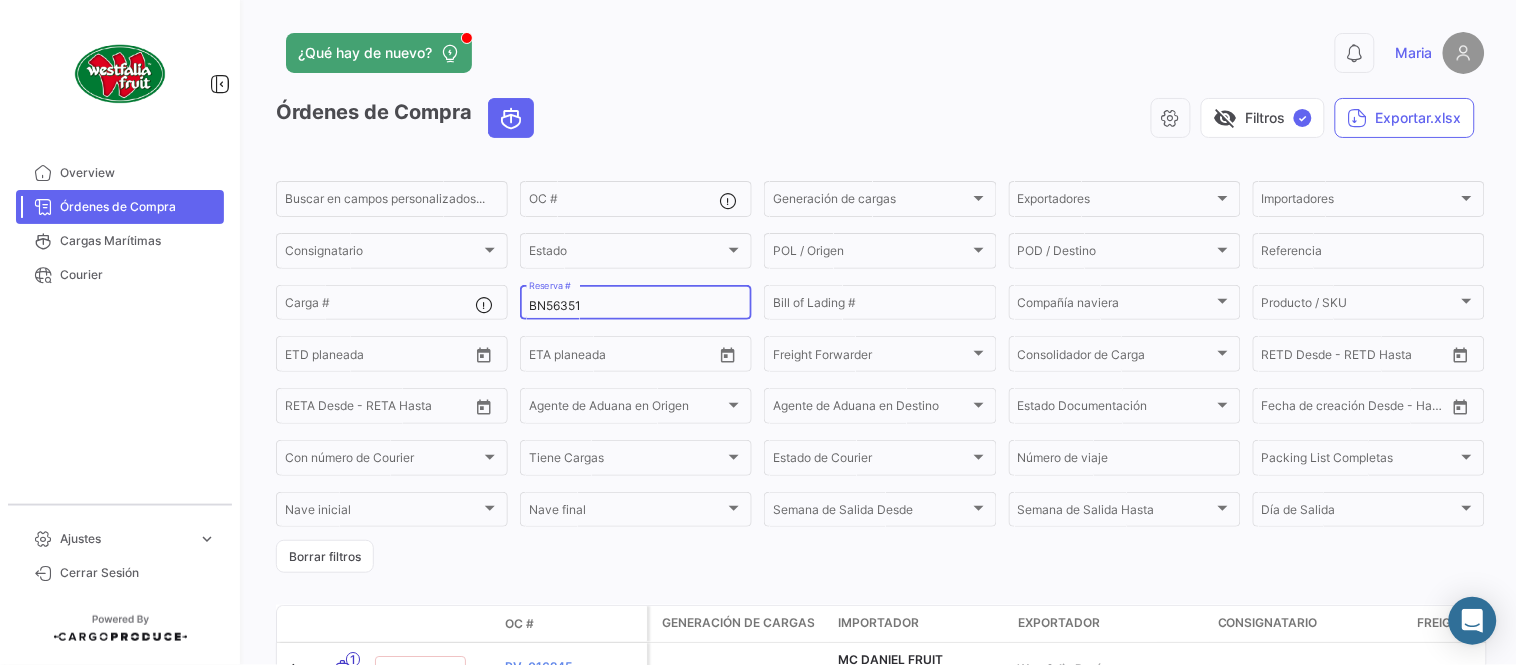 click on "BN56351" at bounding box center (636, 306) 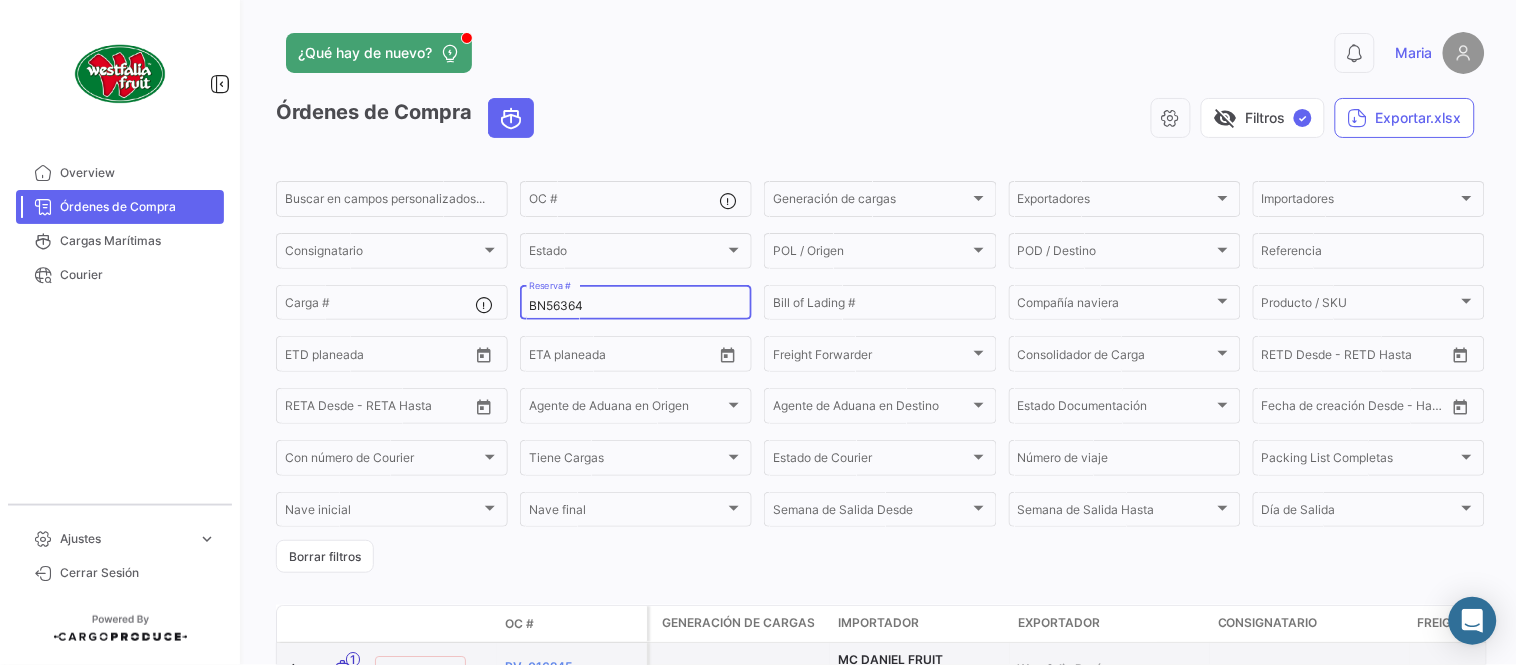type on "BN56364" 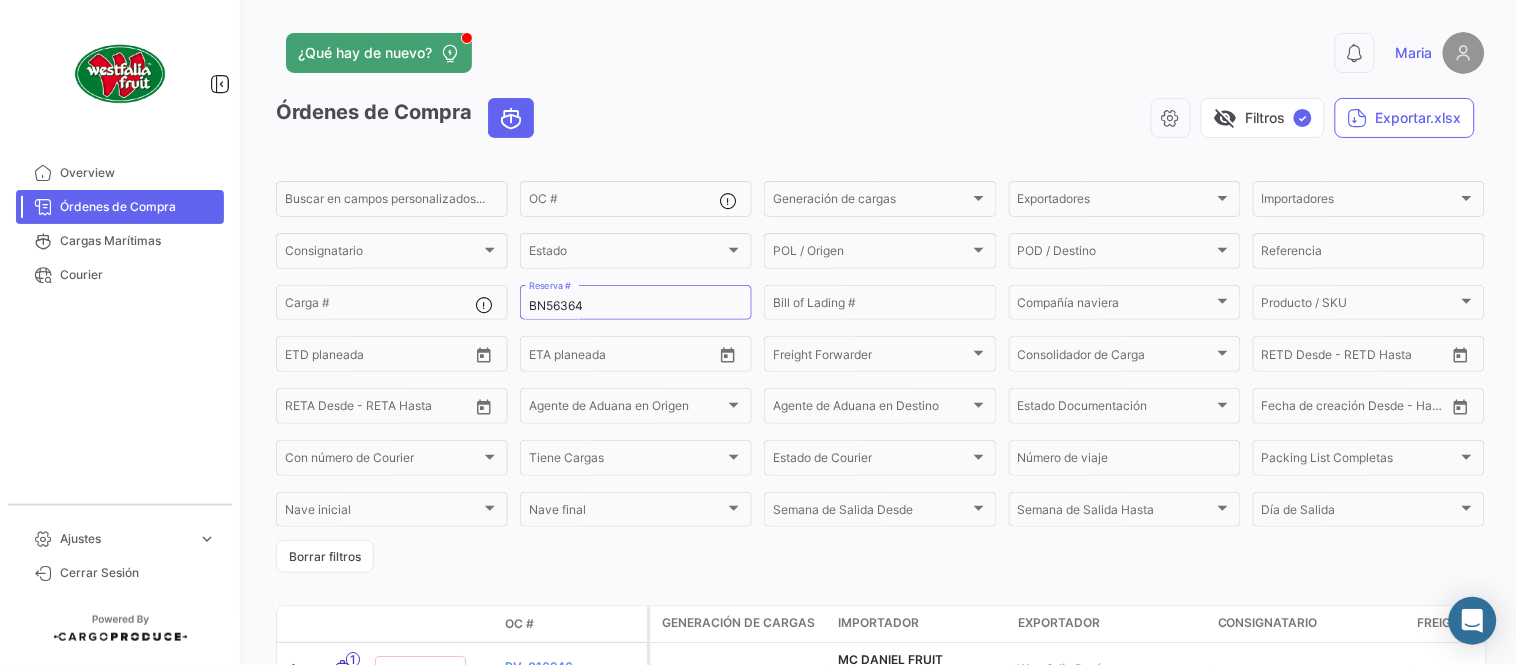 click on "¿Qué hay de nuevo?" 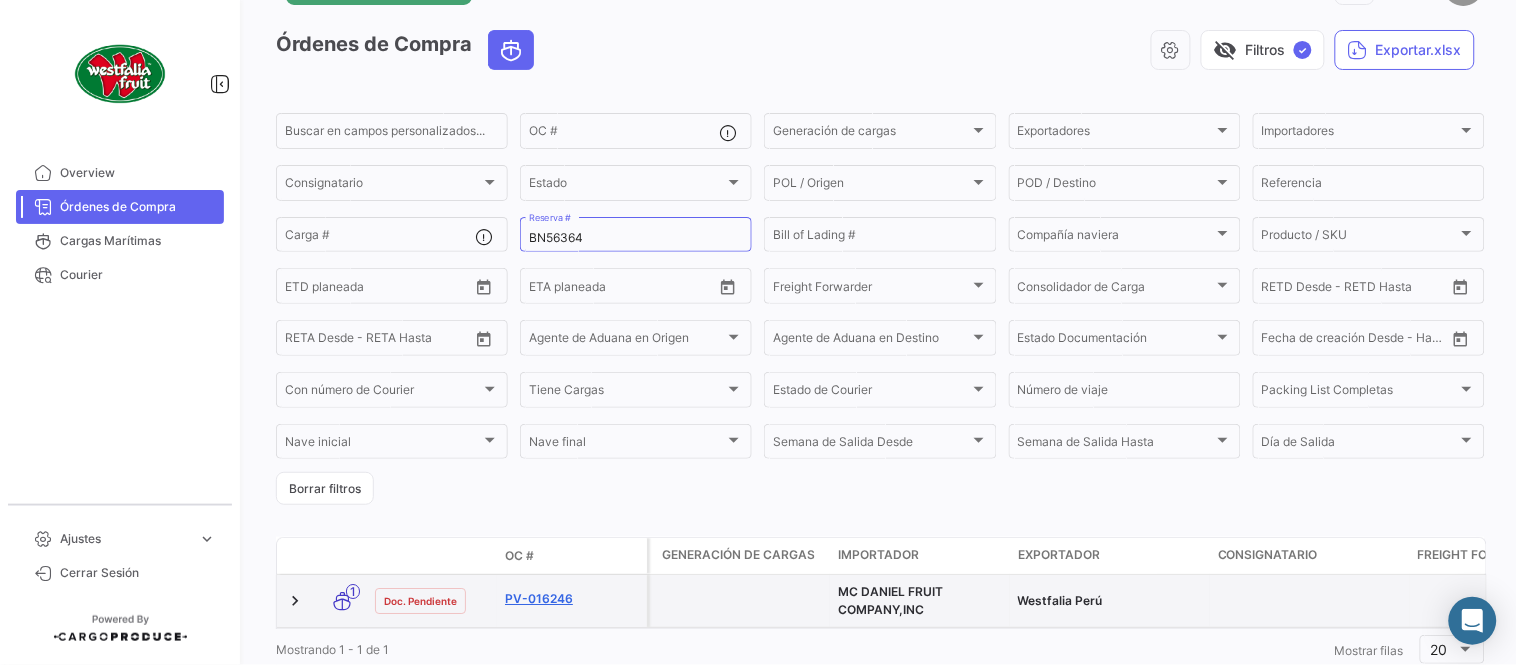 scroll, scrollTop: 136, scrollLeft: 0, axis: vertical 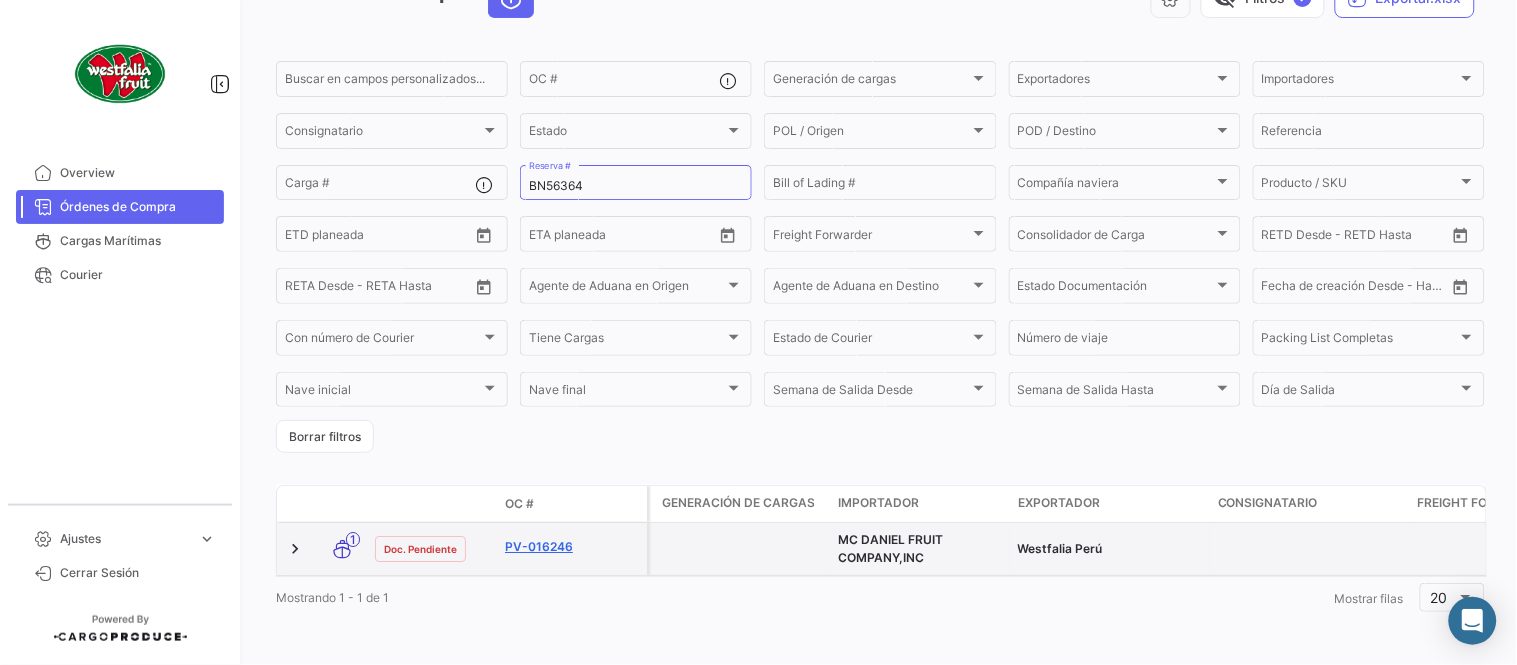 click on "PV-016246" 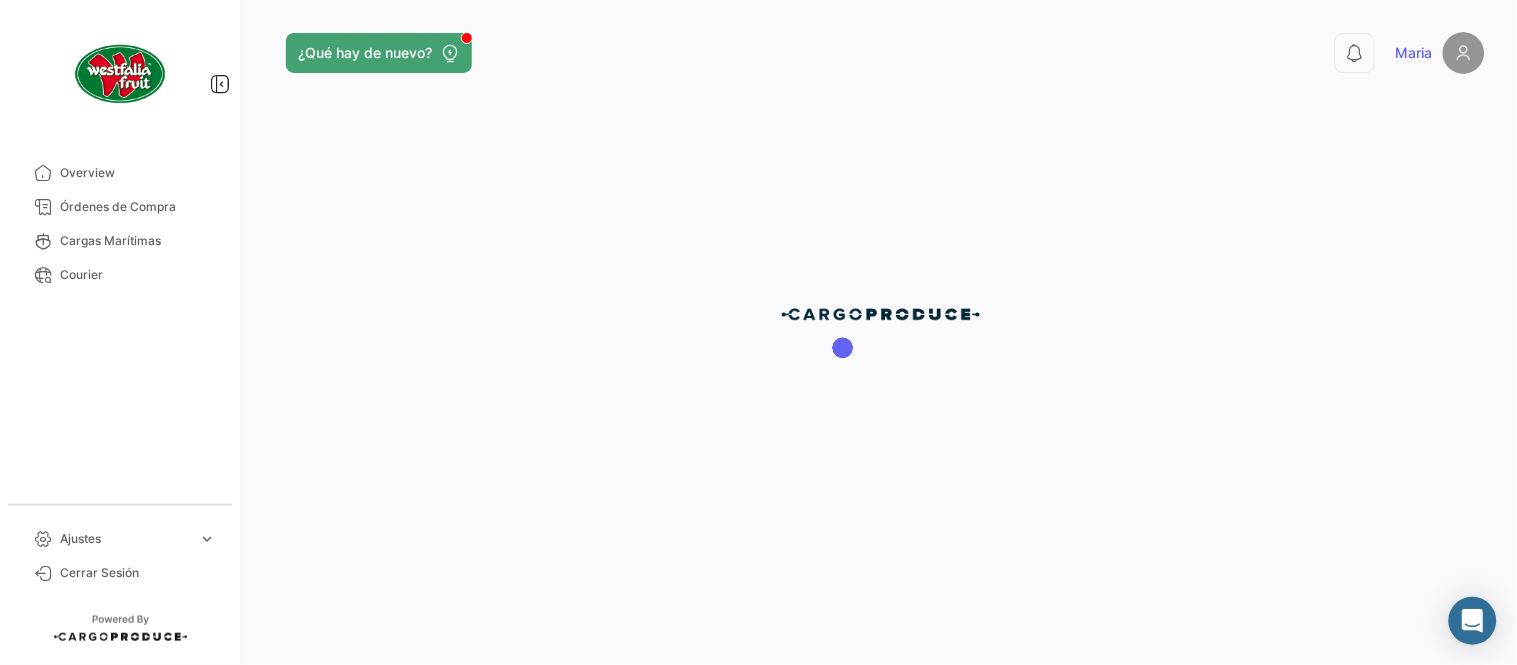 scroll, scrollTop: 0, scrollLeft: 0, axis: both 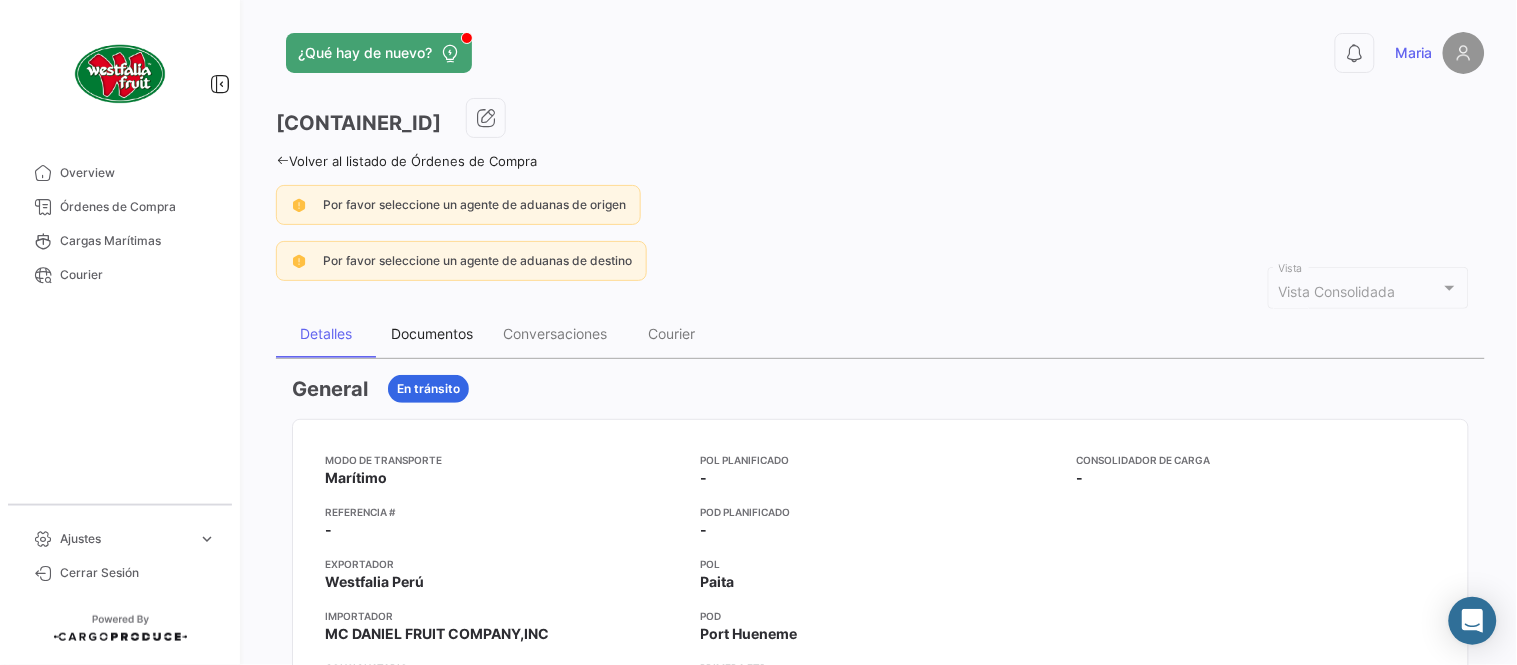 click on "Documentos" at bounding box center [432, 333] 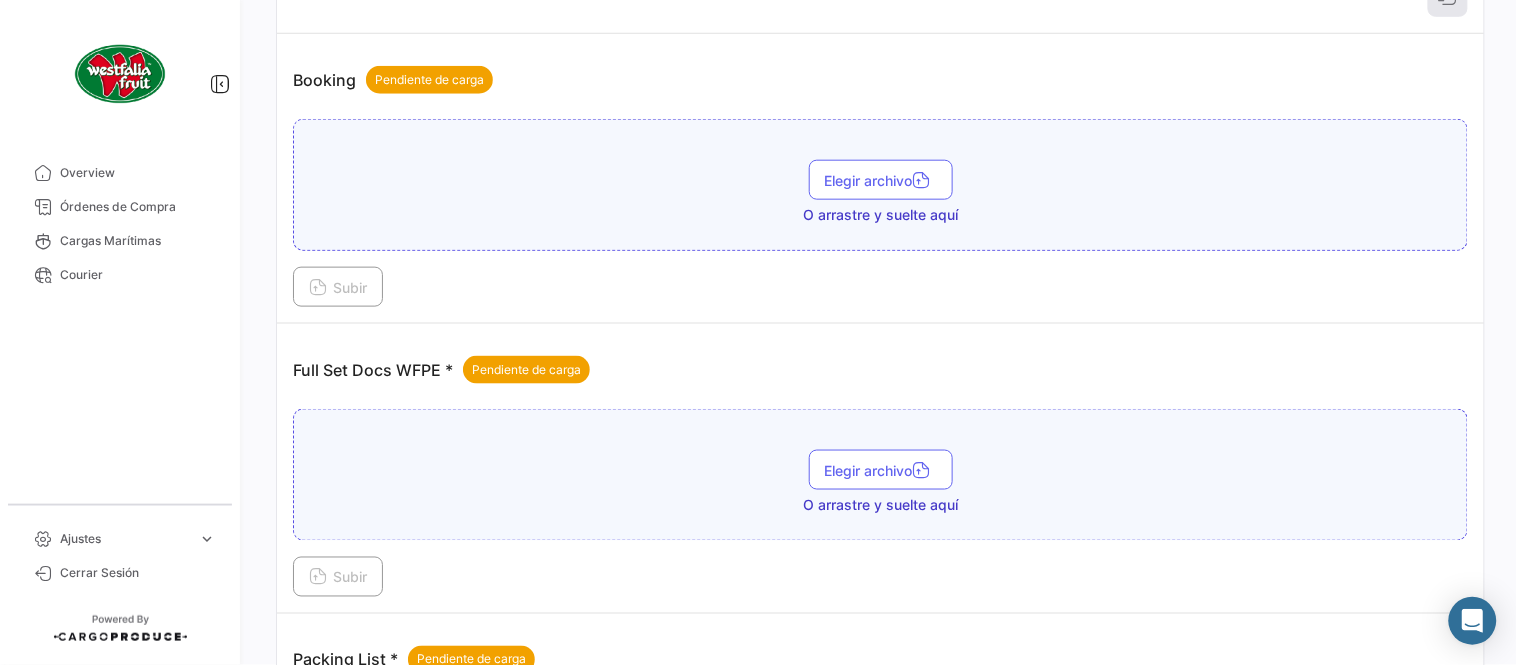 scroll, scrollTop: 806, scrollLeft: 0, axis: vertical 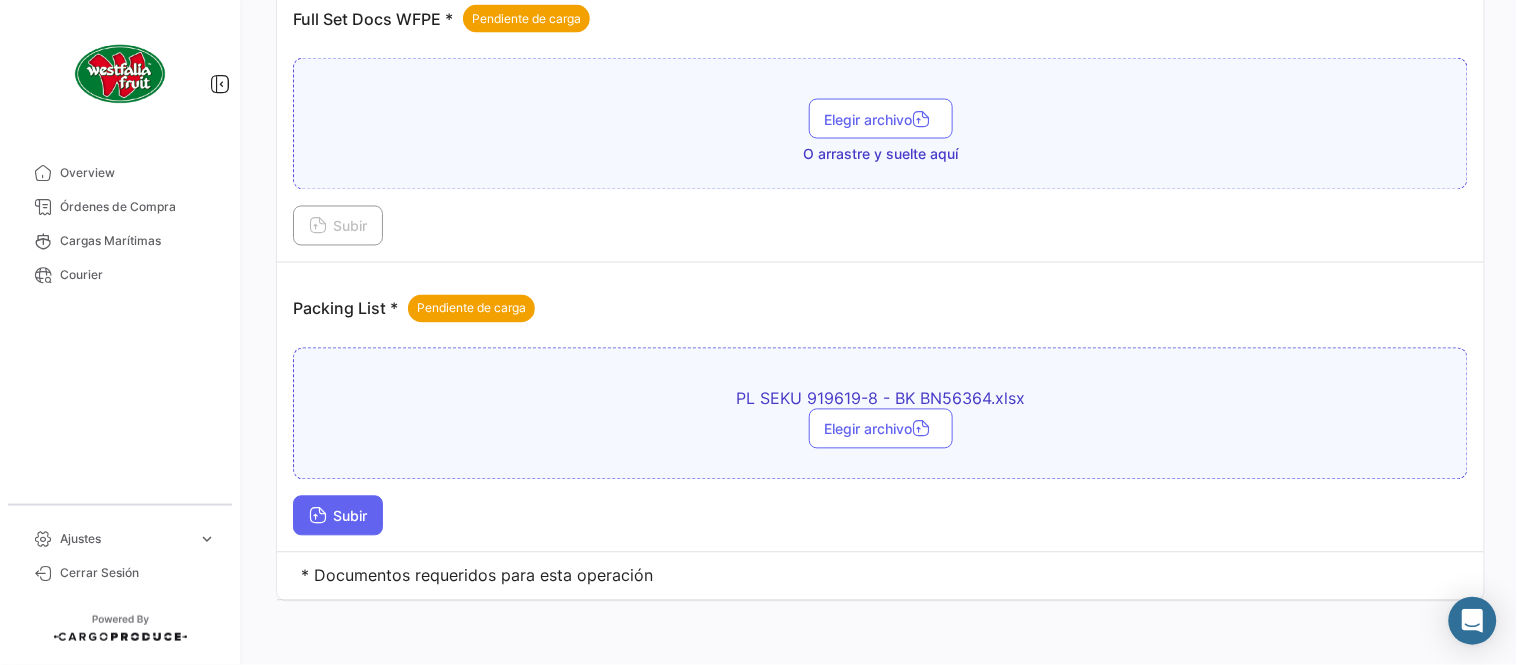 click on "Subir" at bounding box center (338, 516) 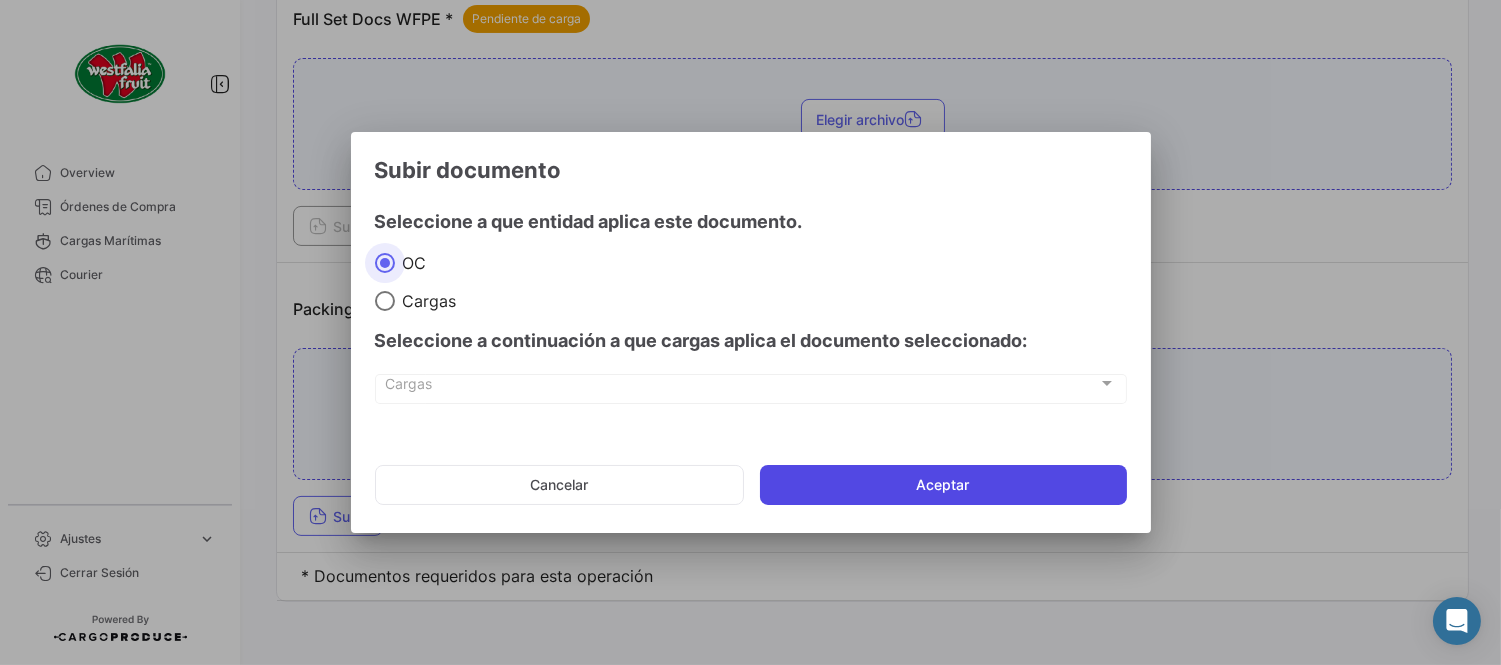 click on "Aceptar" 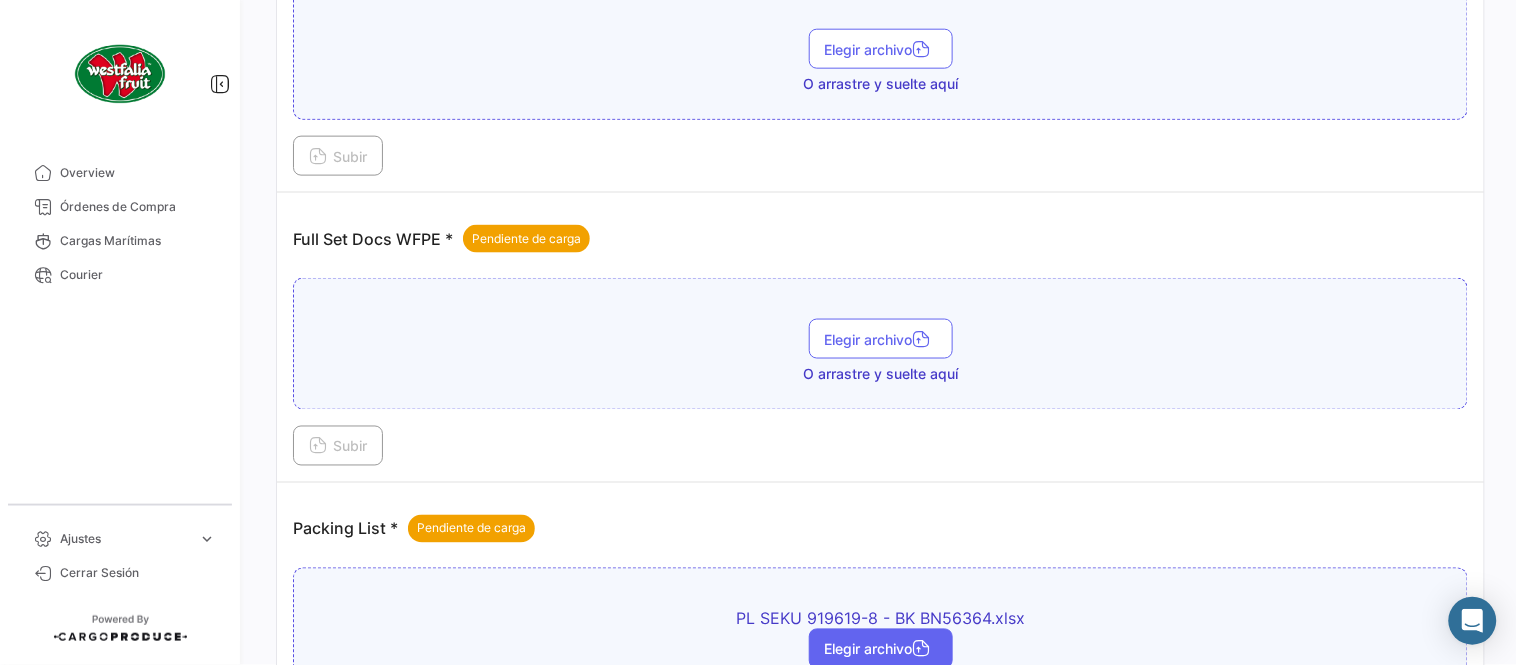 scroll, scrollTop: 584, scrollLeft: 0, axis: vertical 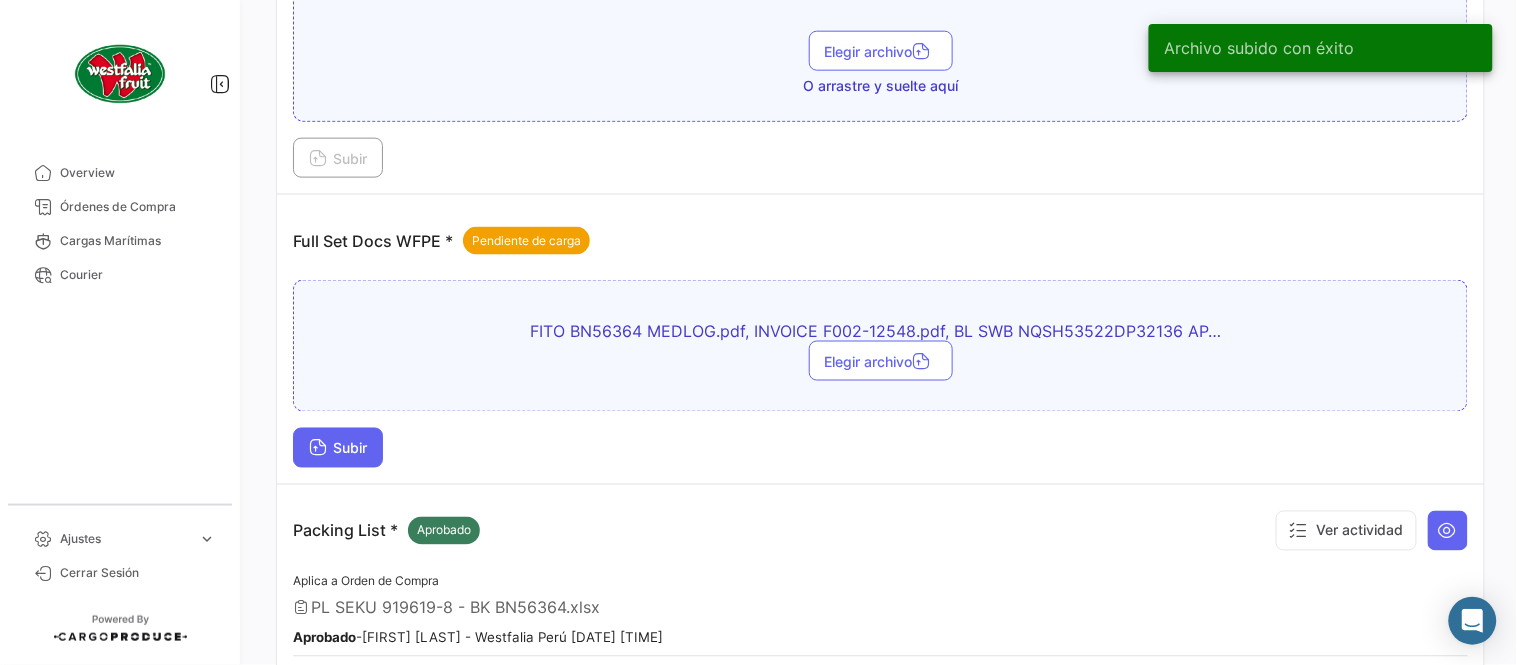 click on "Subir" at bounding box center [338, 448] 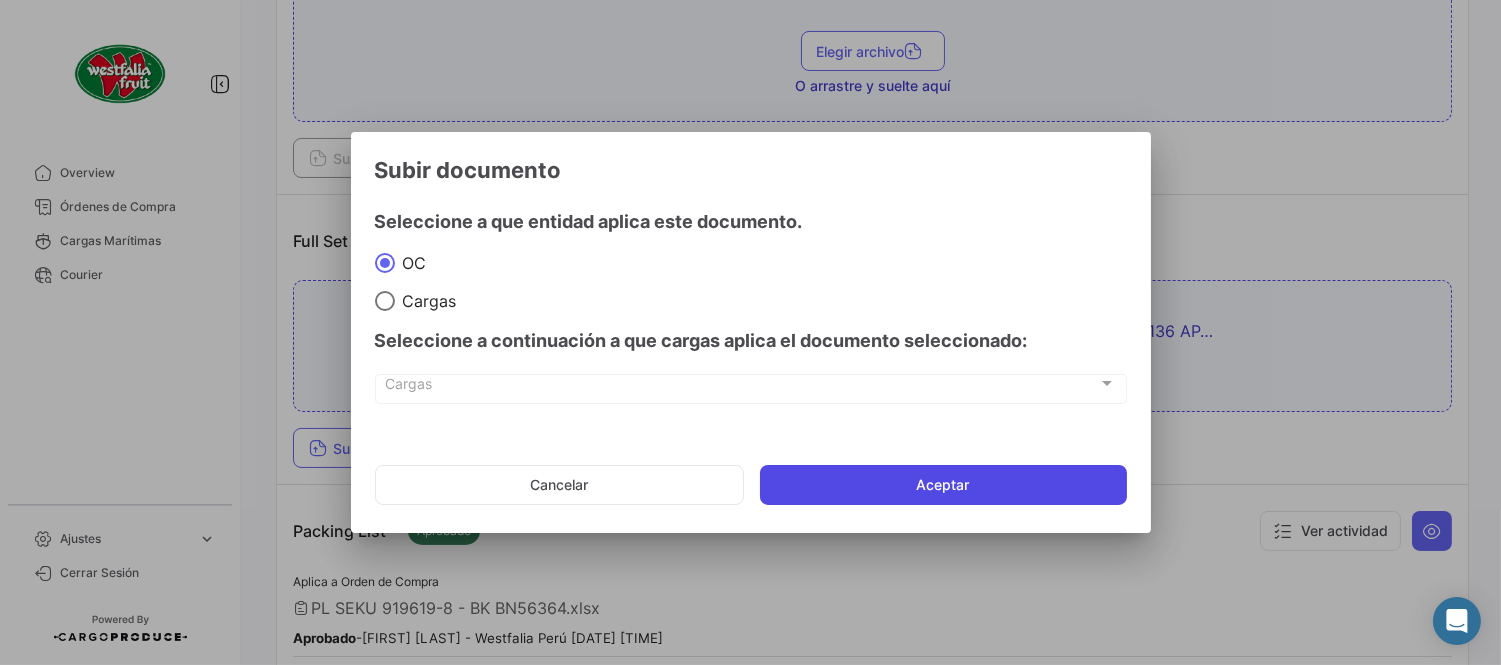 click on "Aceptar" 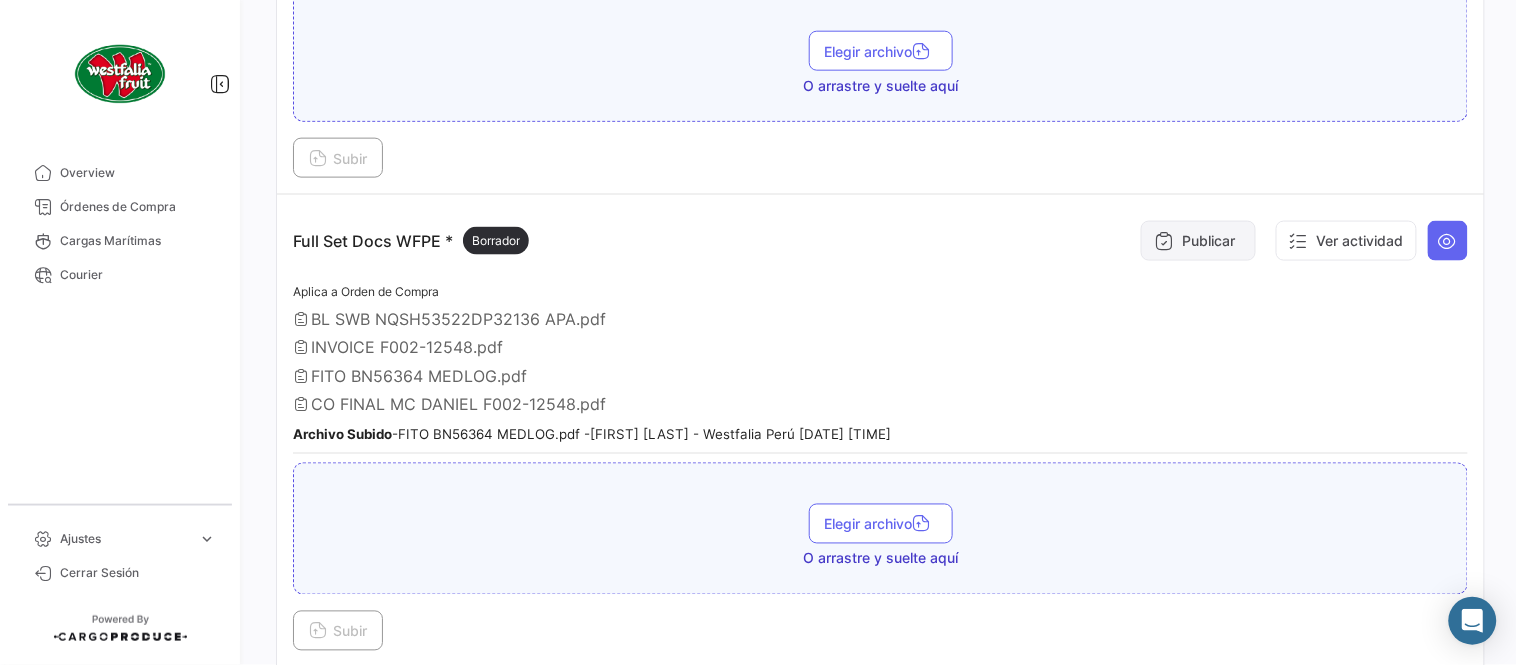 click on "Publicar" at bounding box center (1198, 241) 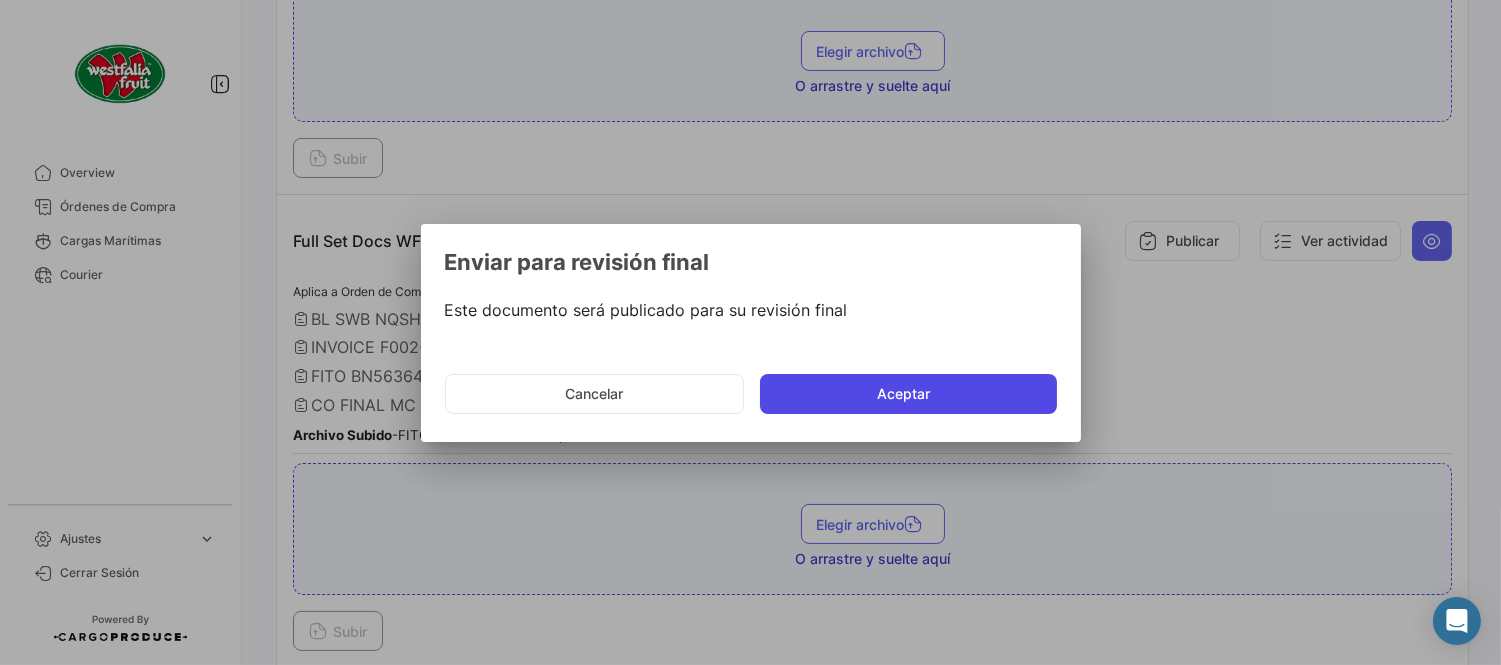 click on "Aceptar" 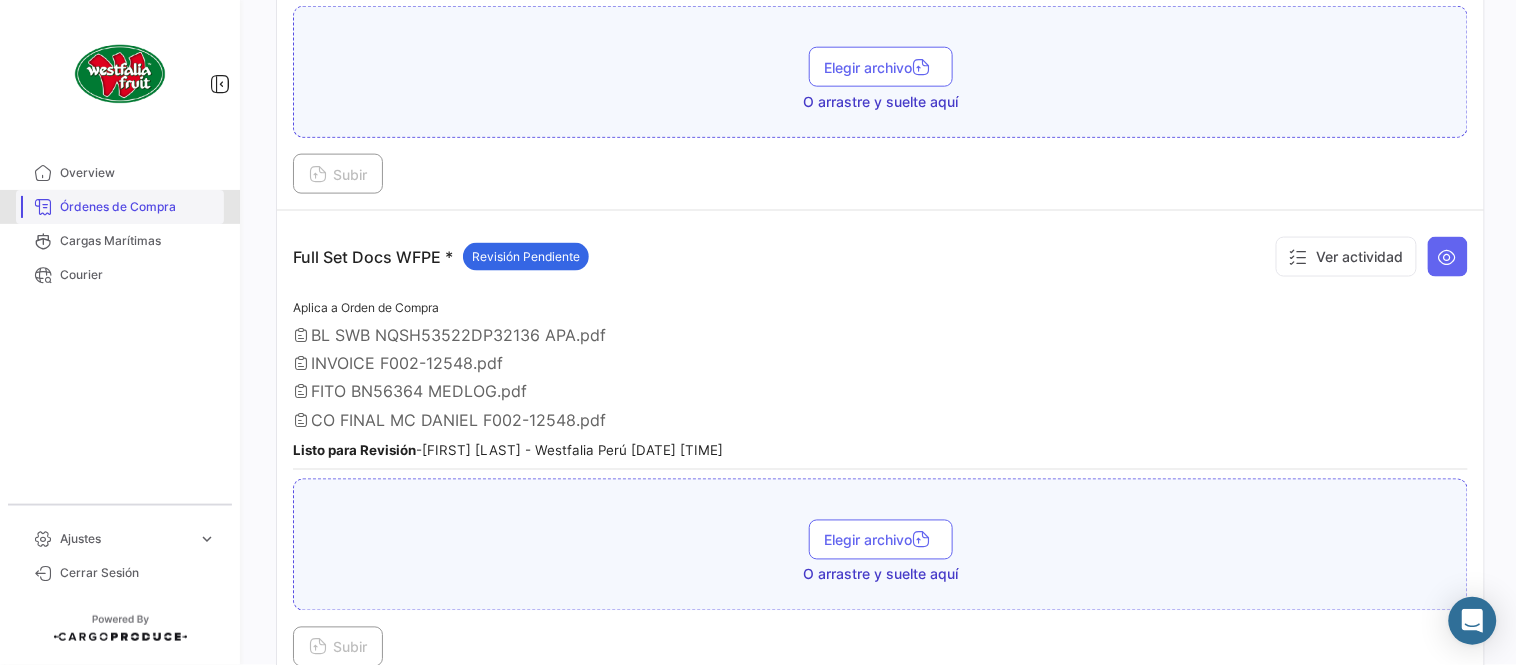 click on "Órdenes de Compra" at bounding box center (138, 207) 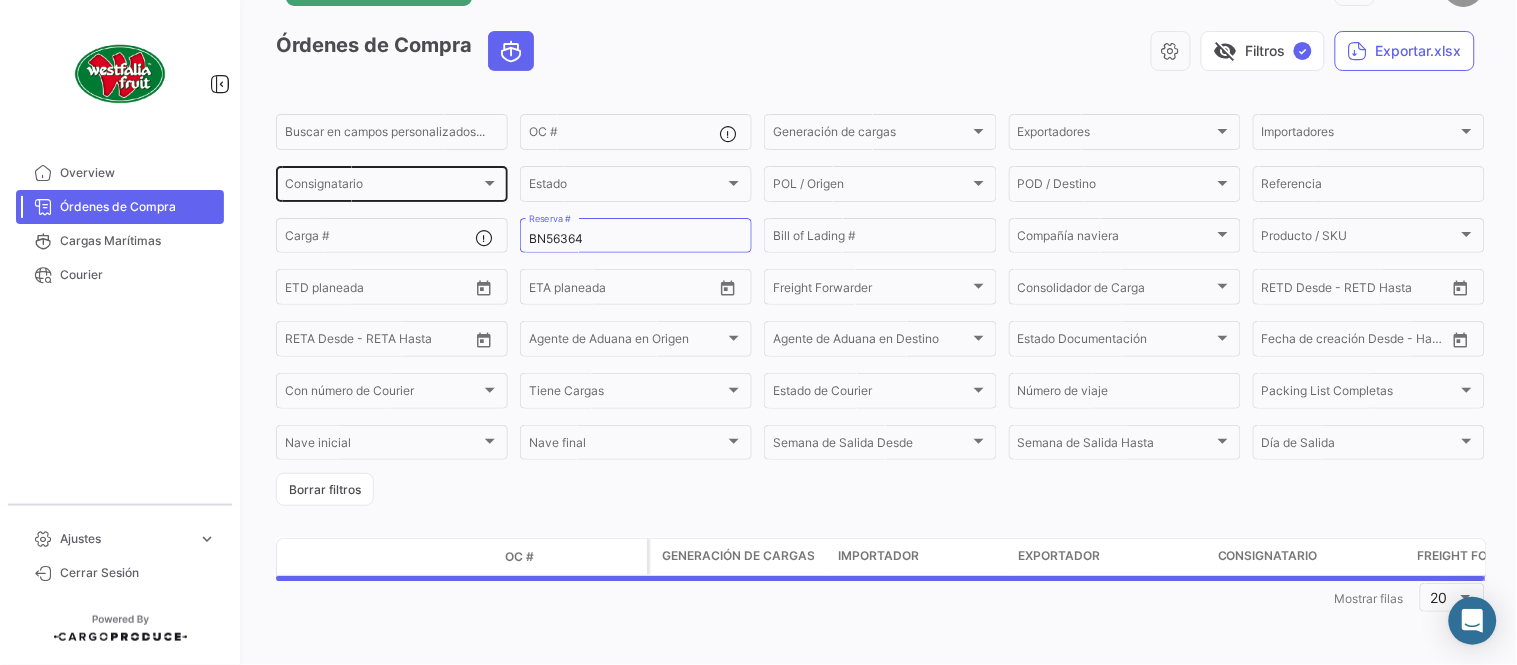 scroll, scrollTop: 0, scrollLeft: 0, axis: both 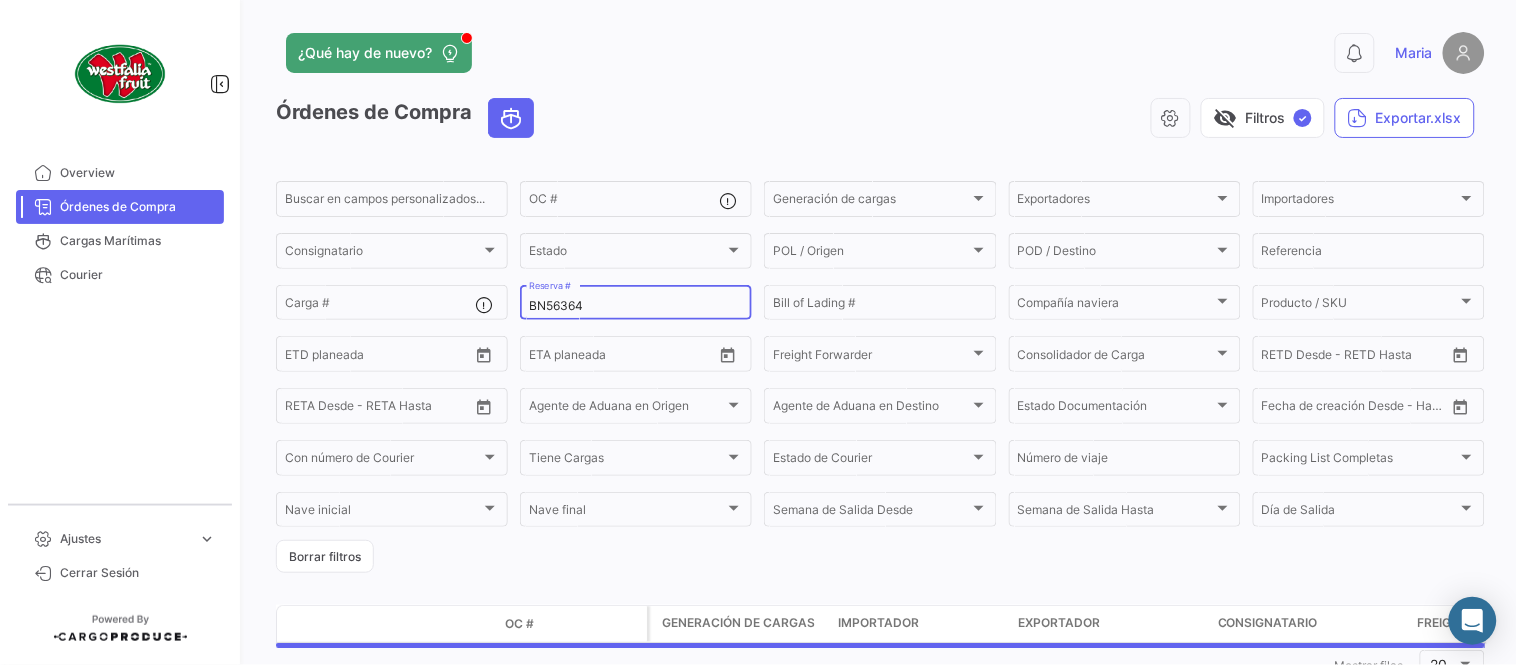 click on "BN56364" at bounding box center (636, 306) 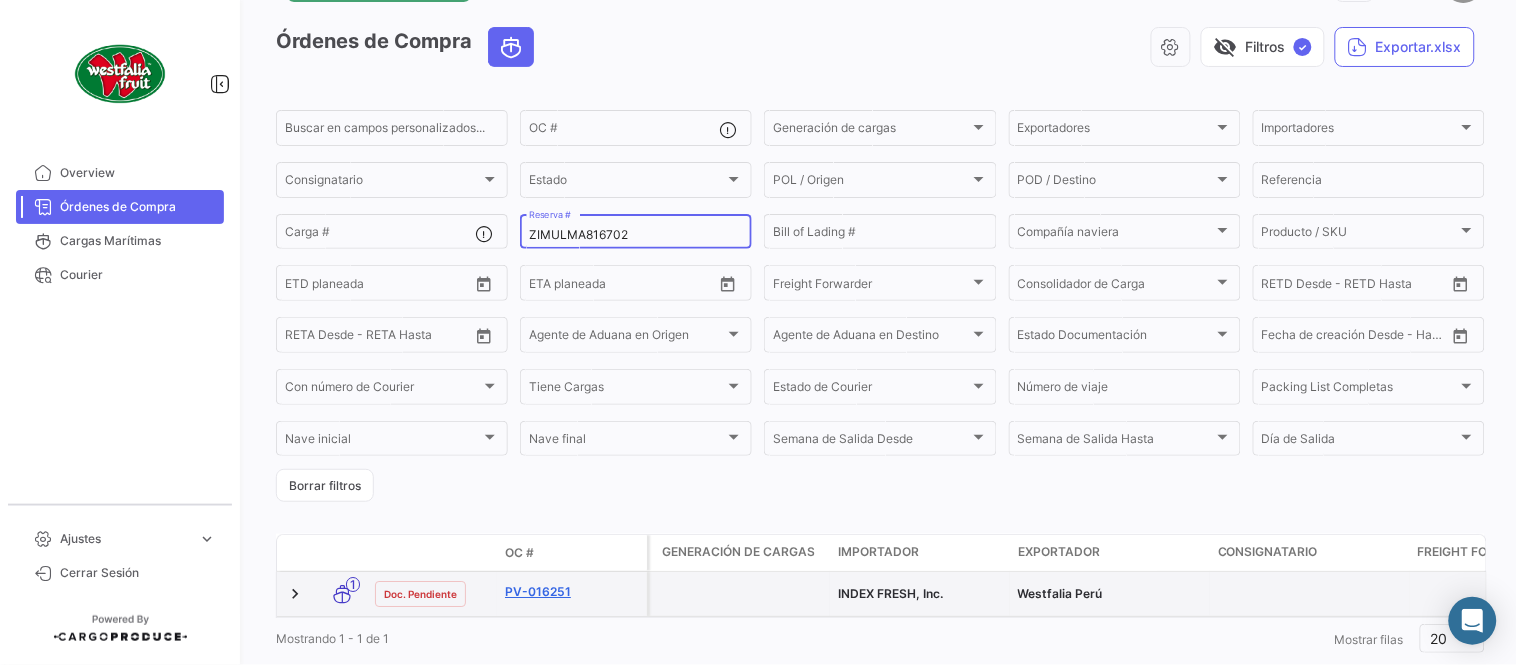 scroll, scrollTop: 128, scrollLeft: 0, axis: vertical 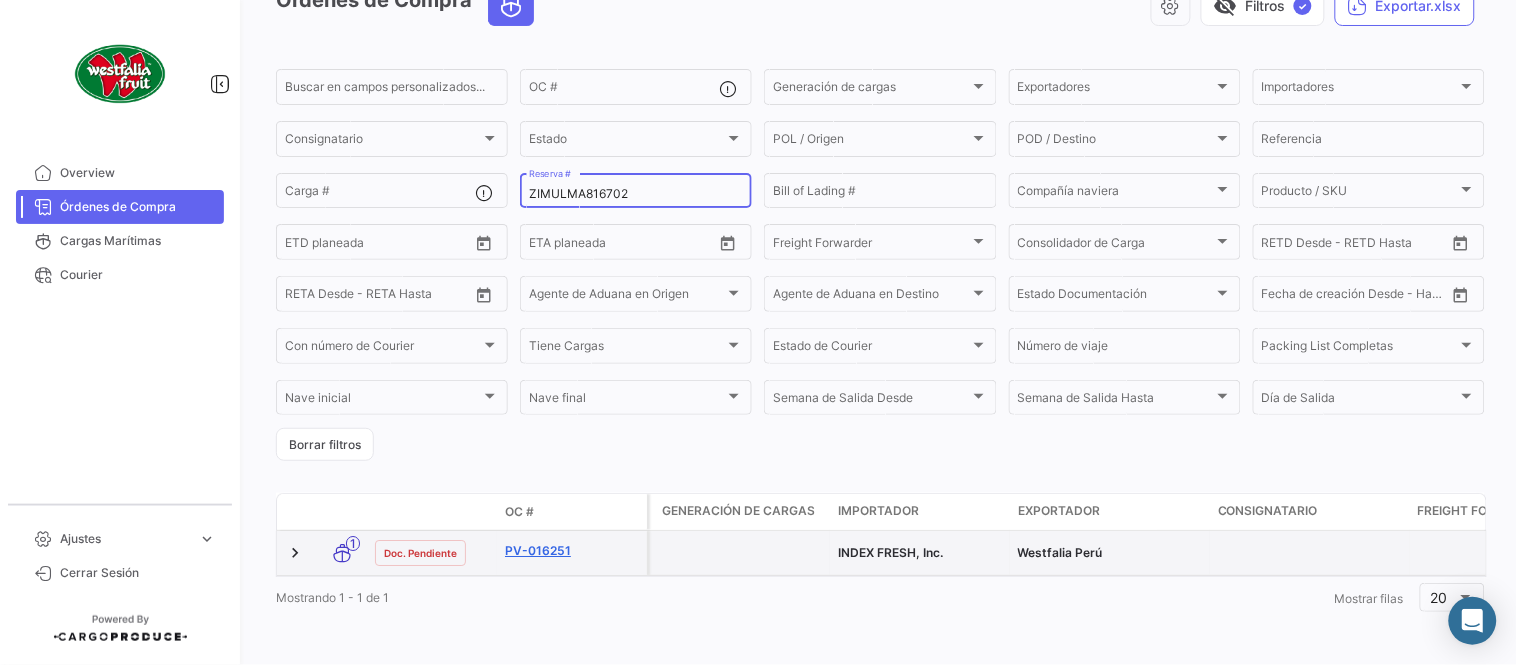 type on "ZIMULMA816702" 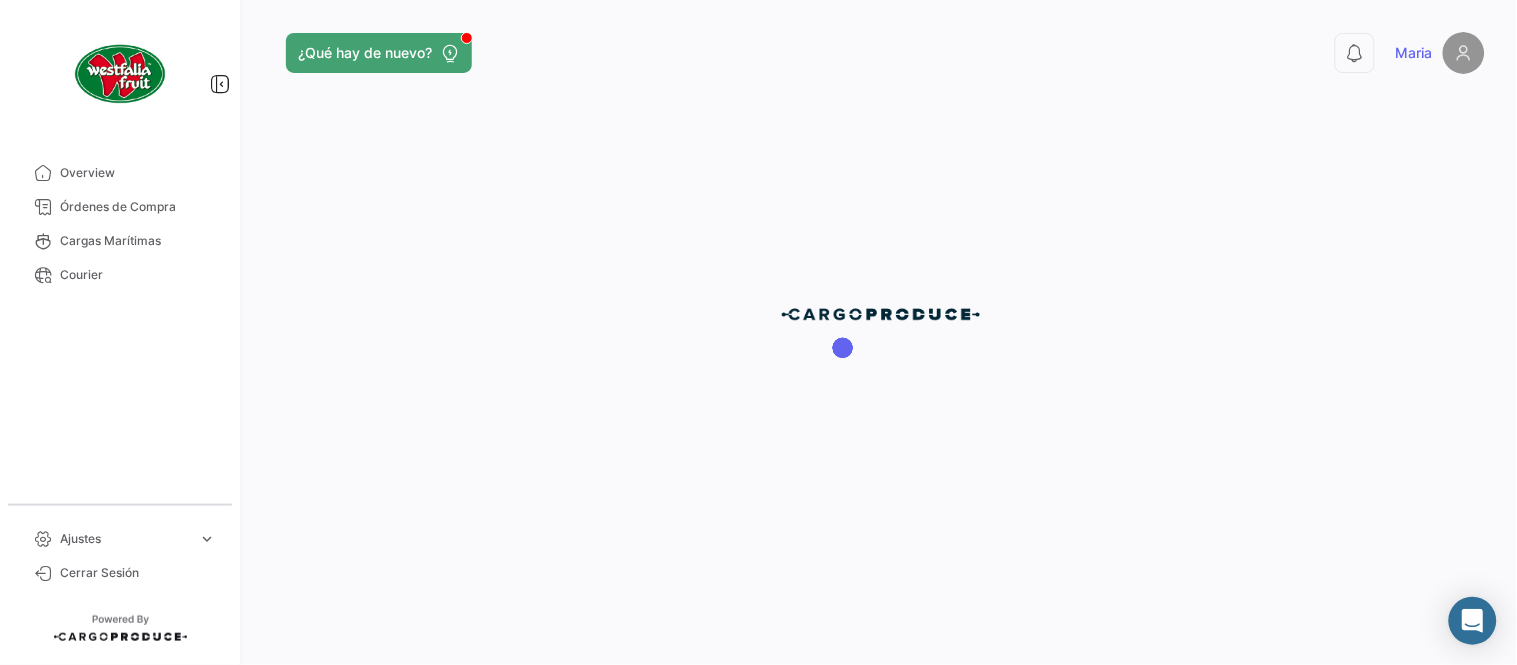 scroll, scrollTop: 0, scrollLeft: 0, axis: both 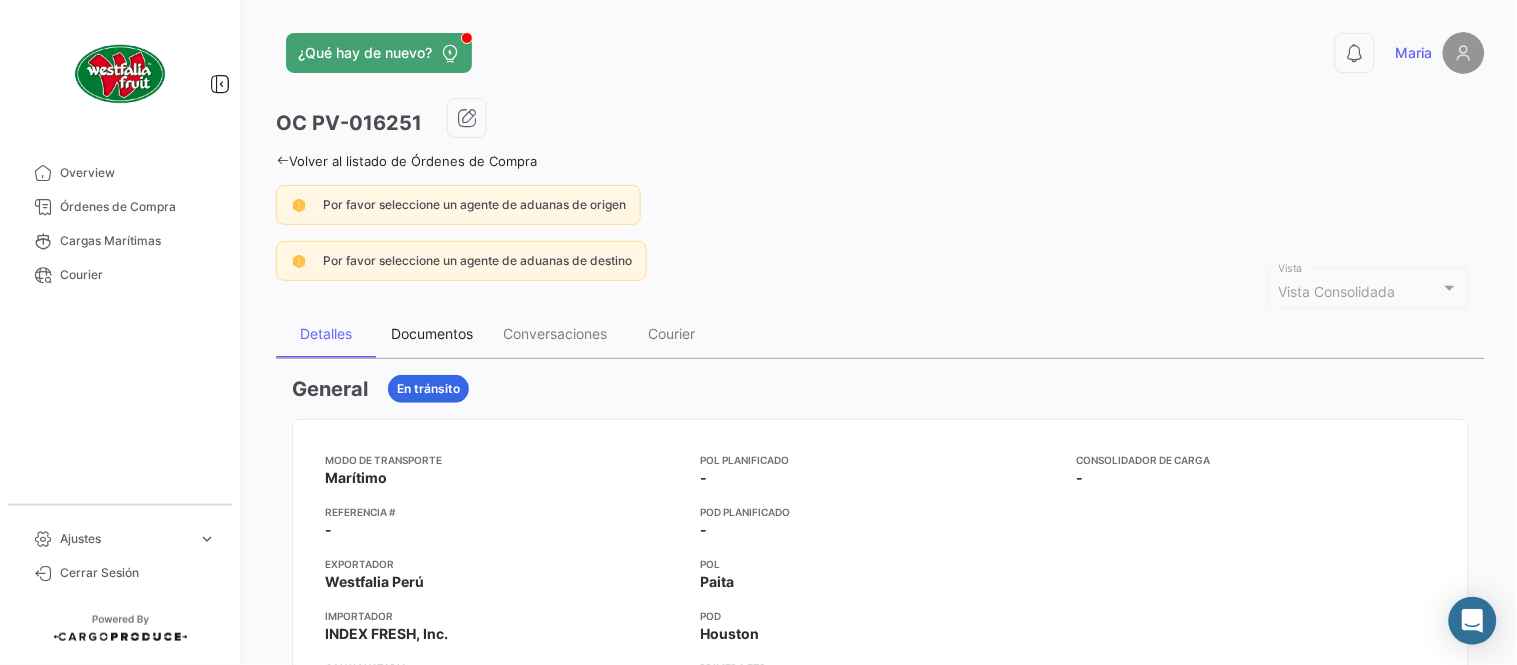 click on "Documentos" at bounding box center [432, 334] 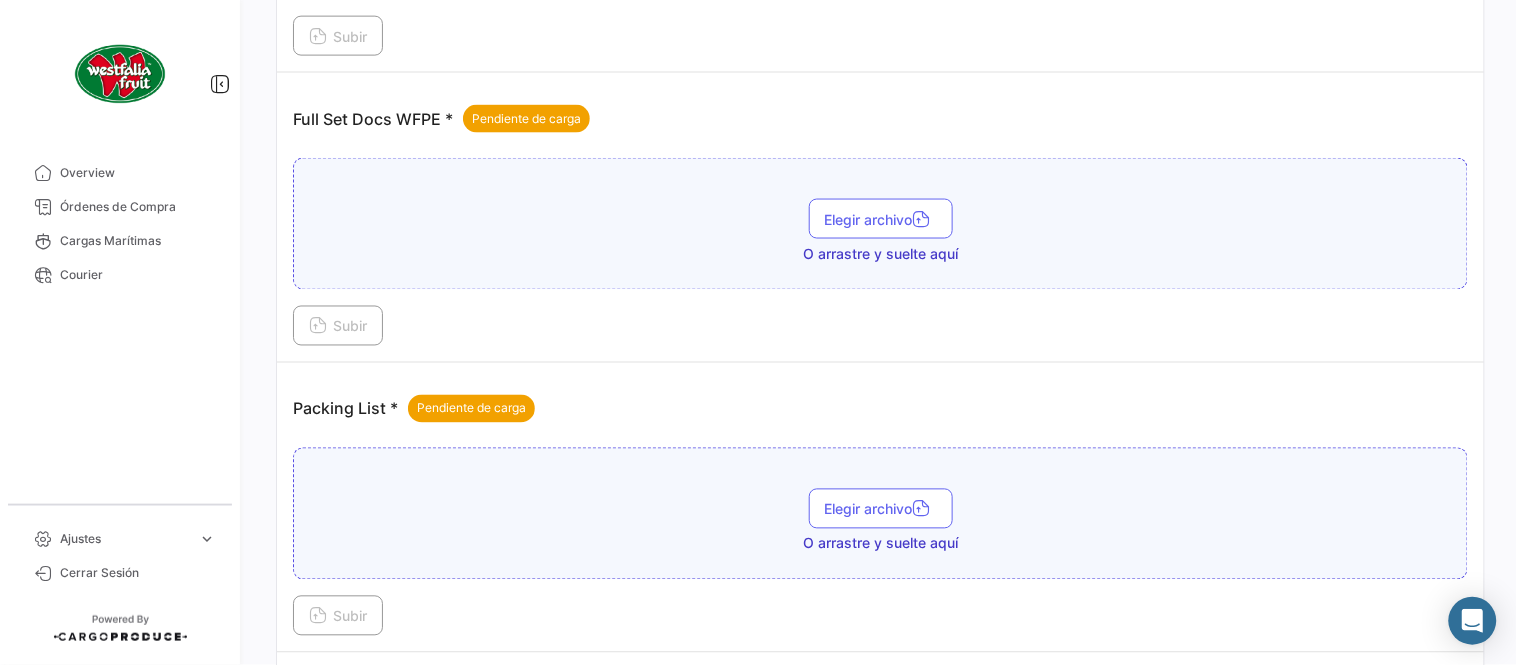 scroll, scrollTop: 806, scrollLeft: 0, axis: vertical 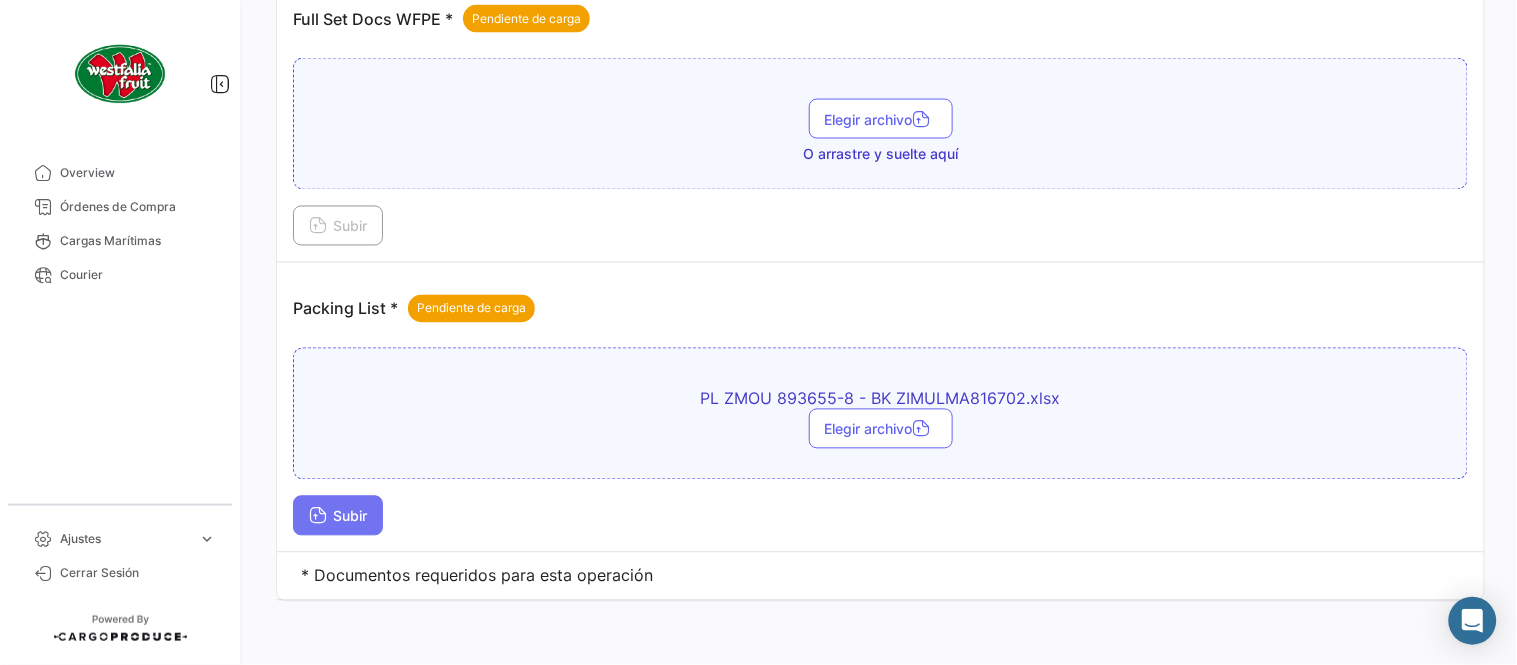 click on "Subir" at bounding box center (338, 516) 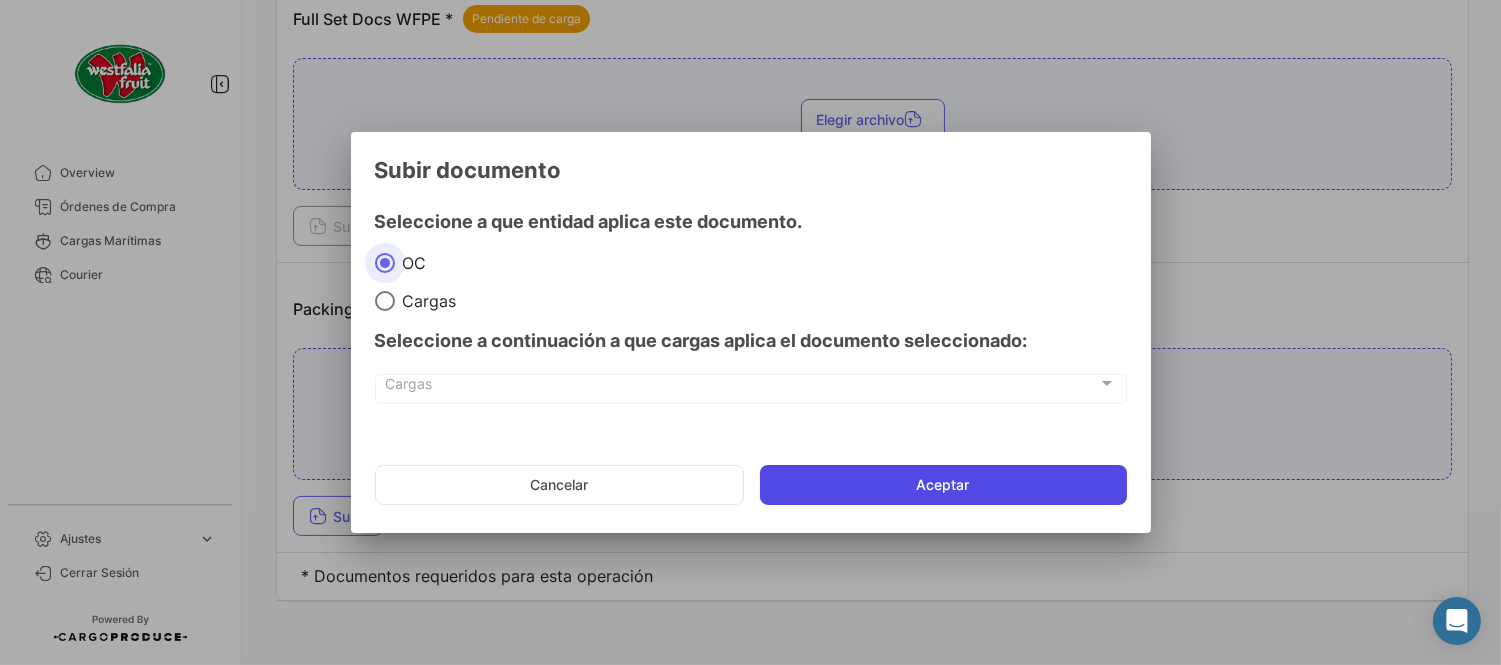 click on "Aceptar" 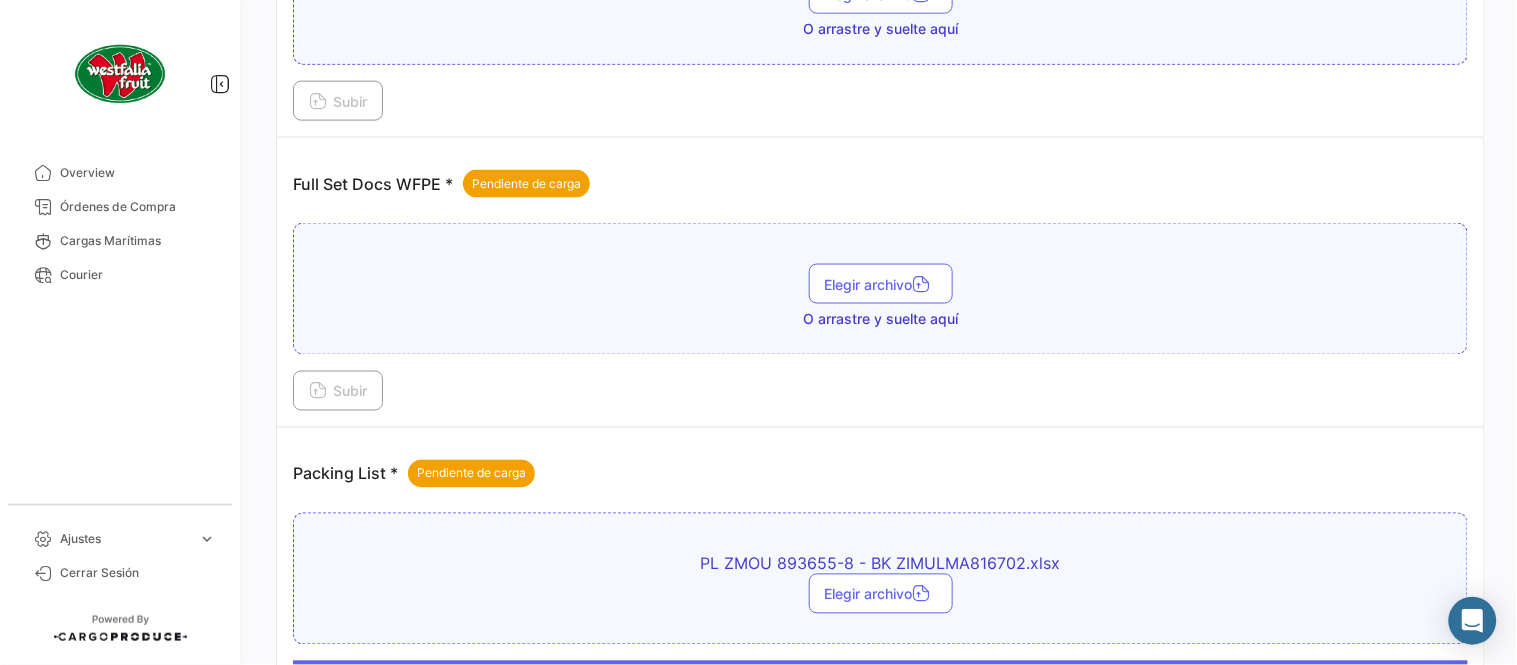 scroll, scrollTop: 584, scrollLeft: 0, axis: vertical 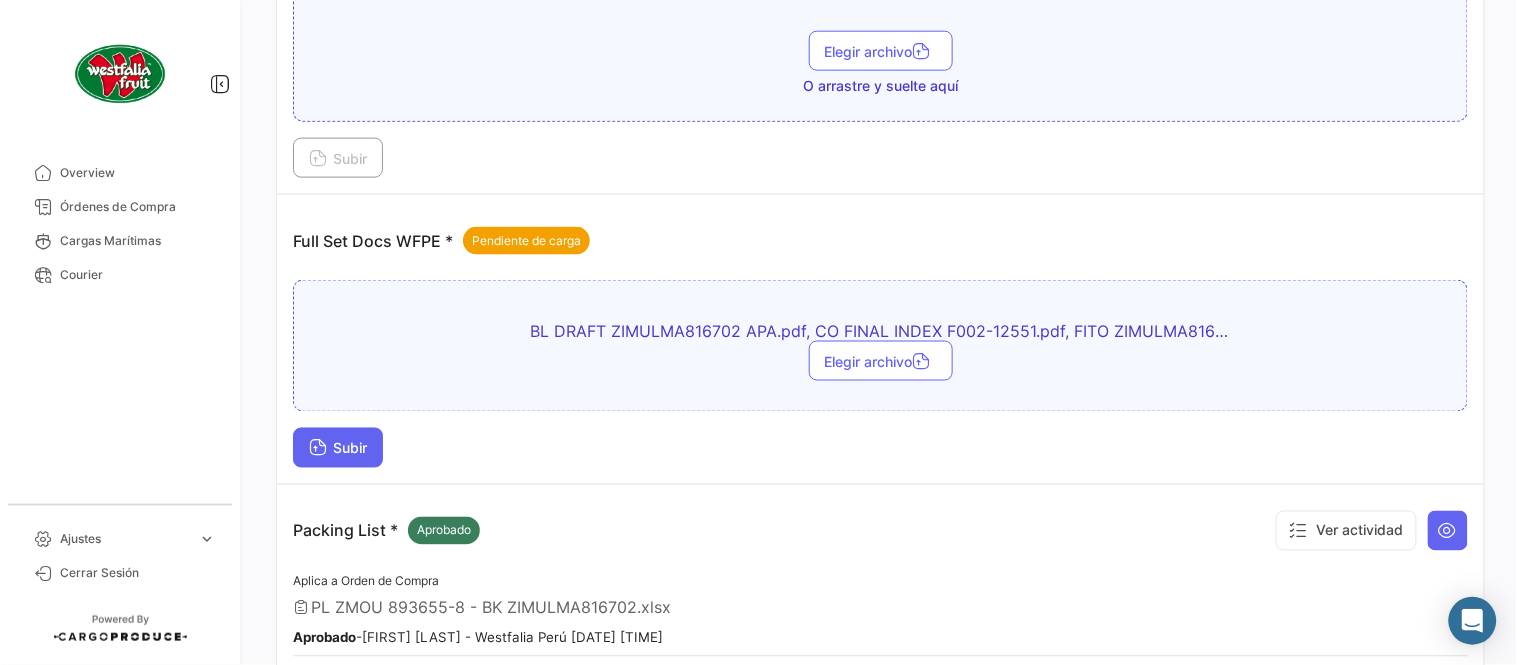 click on "Subir" at bounding box center (338, 448) 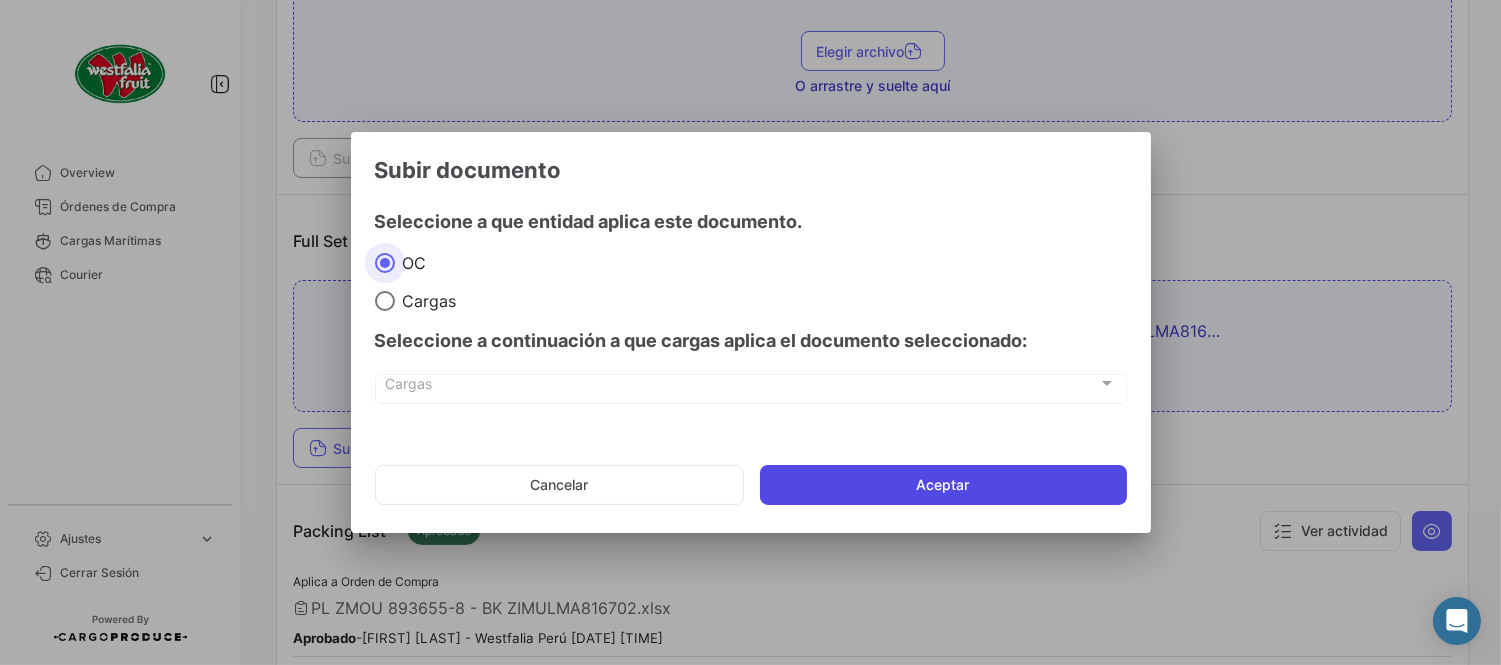 drag, startPoint x: 828, startPoint y: 491, endPoint x: 805, endPoint y: 470, distance: 31.144823 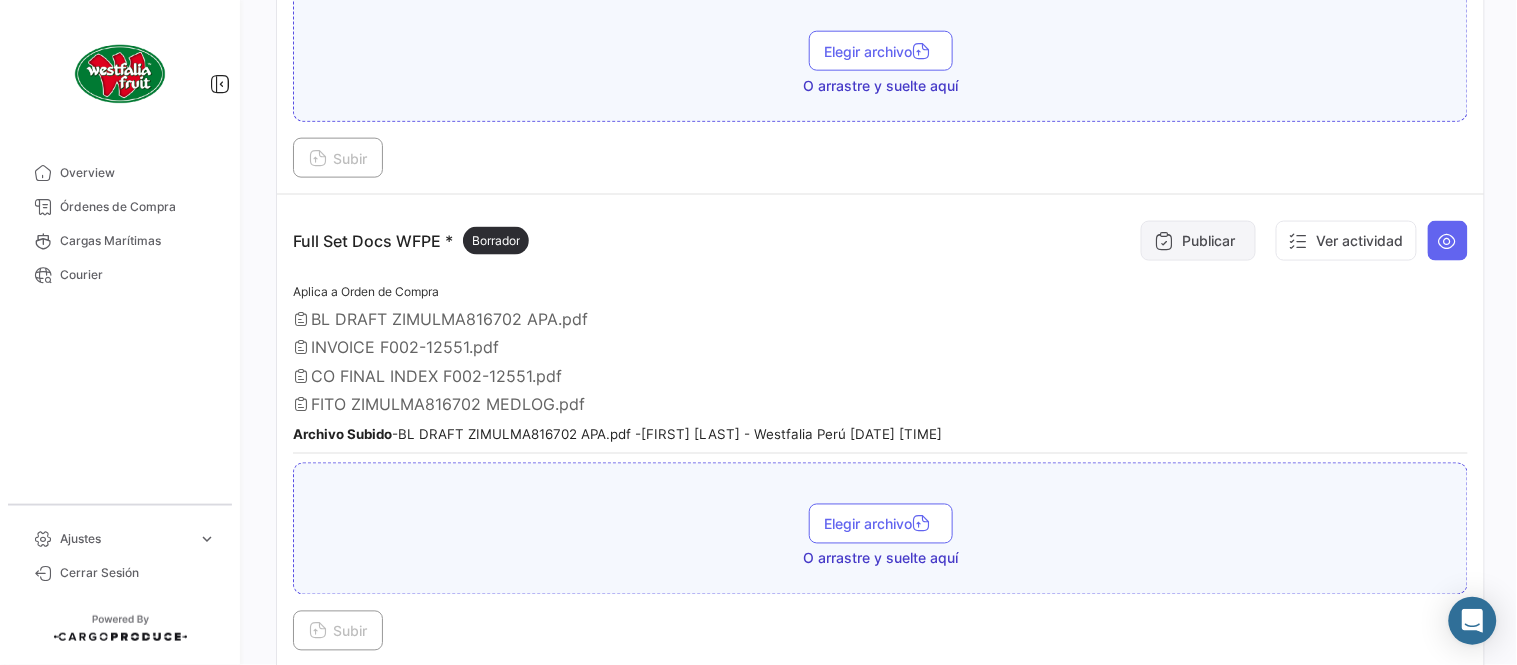 click on "Publicar" at bounding box center (1198, 241) 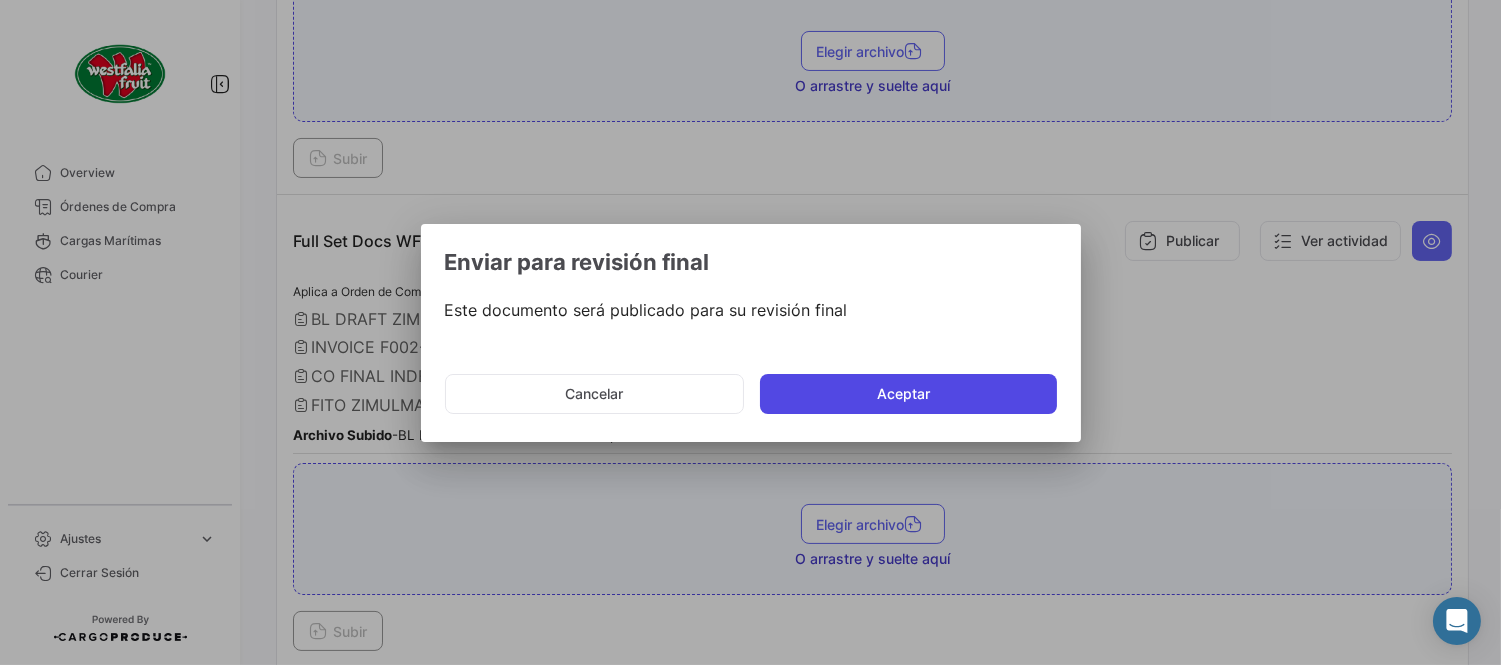 click on "Aceptar" 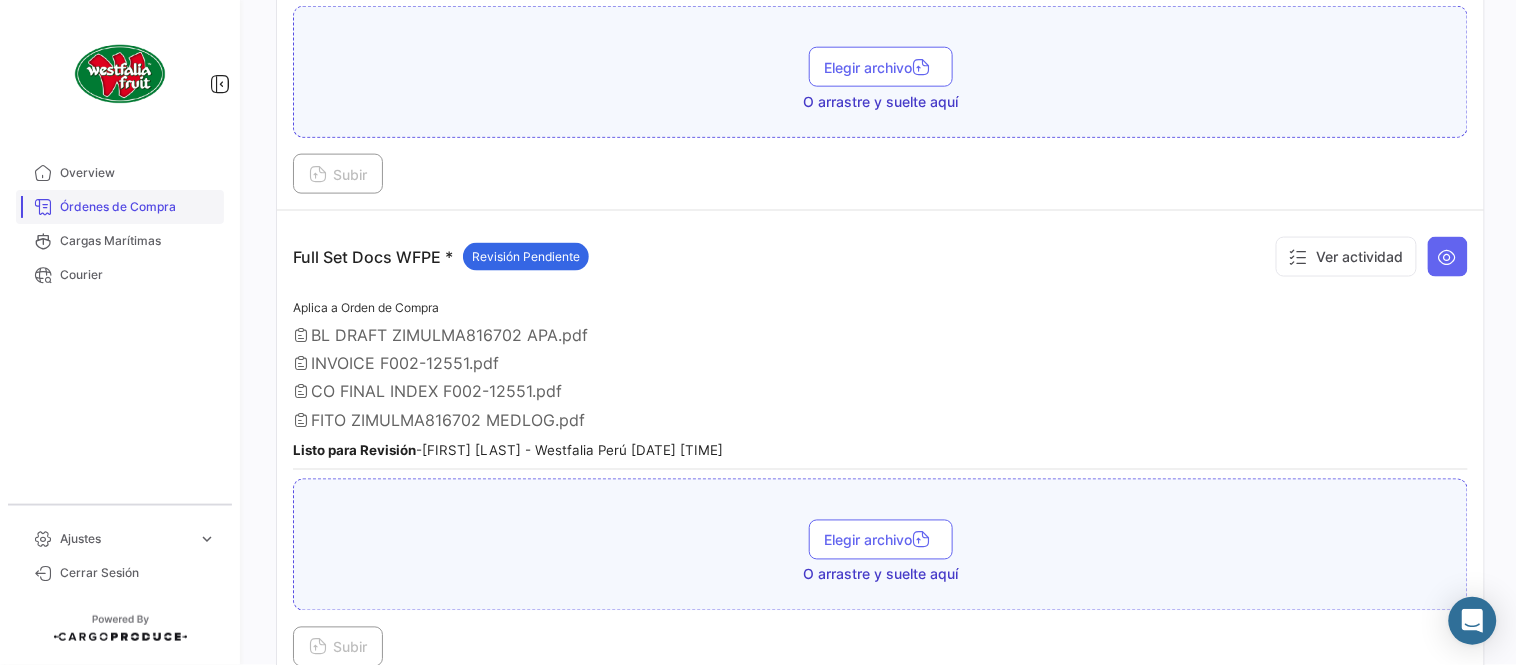 click on "Órdenes de Compra" at bounding box center (138, 207) 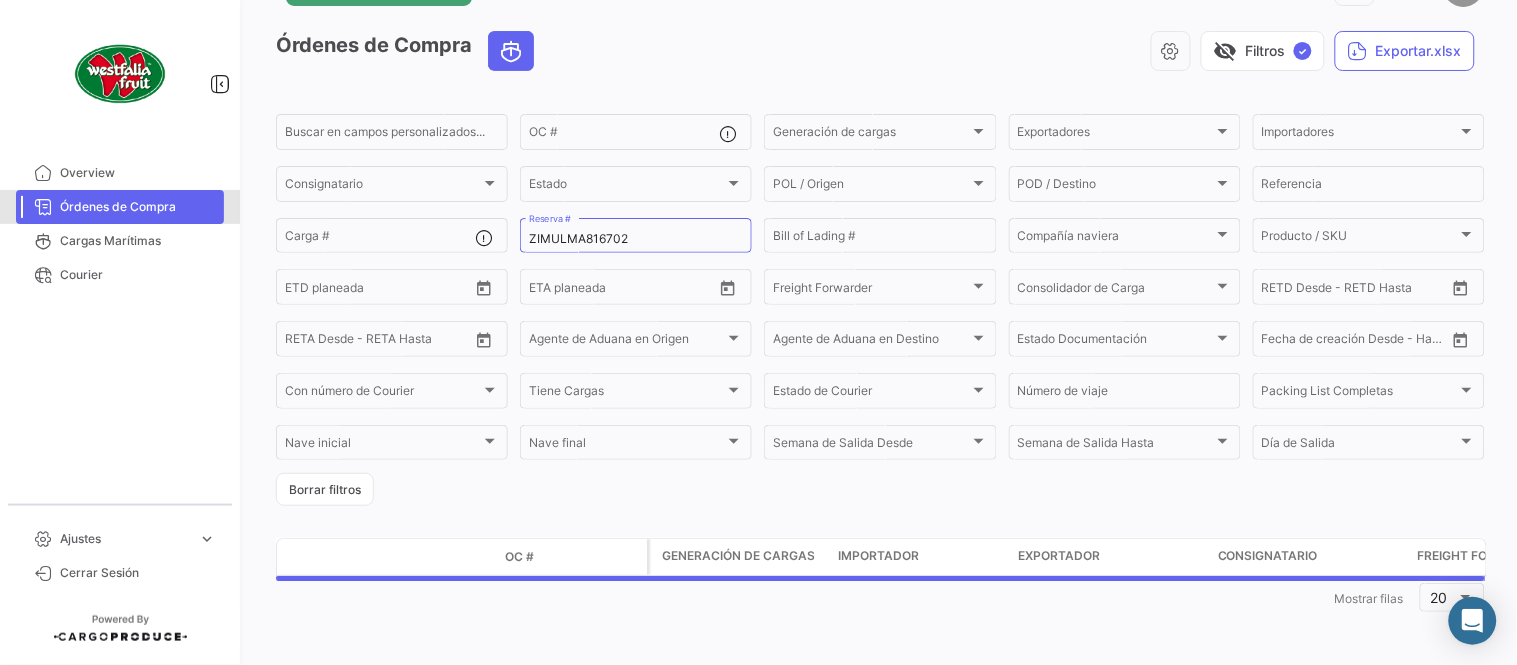 scroll, scrollTop: 0, scrollLeft: 0, axis: both 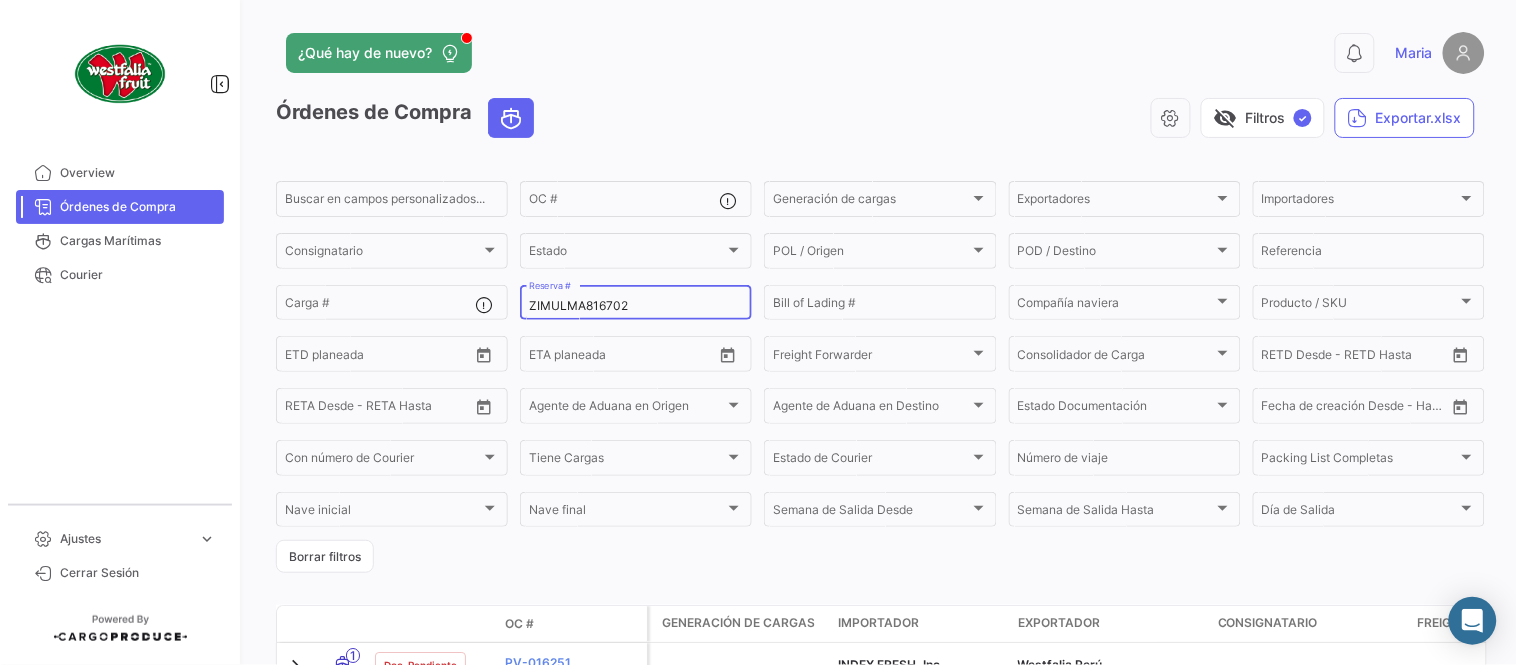 click on "ZIMULMA816702" at bounding box center (636, 306) 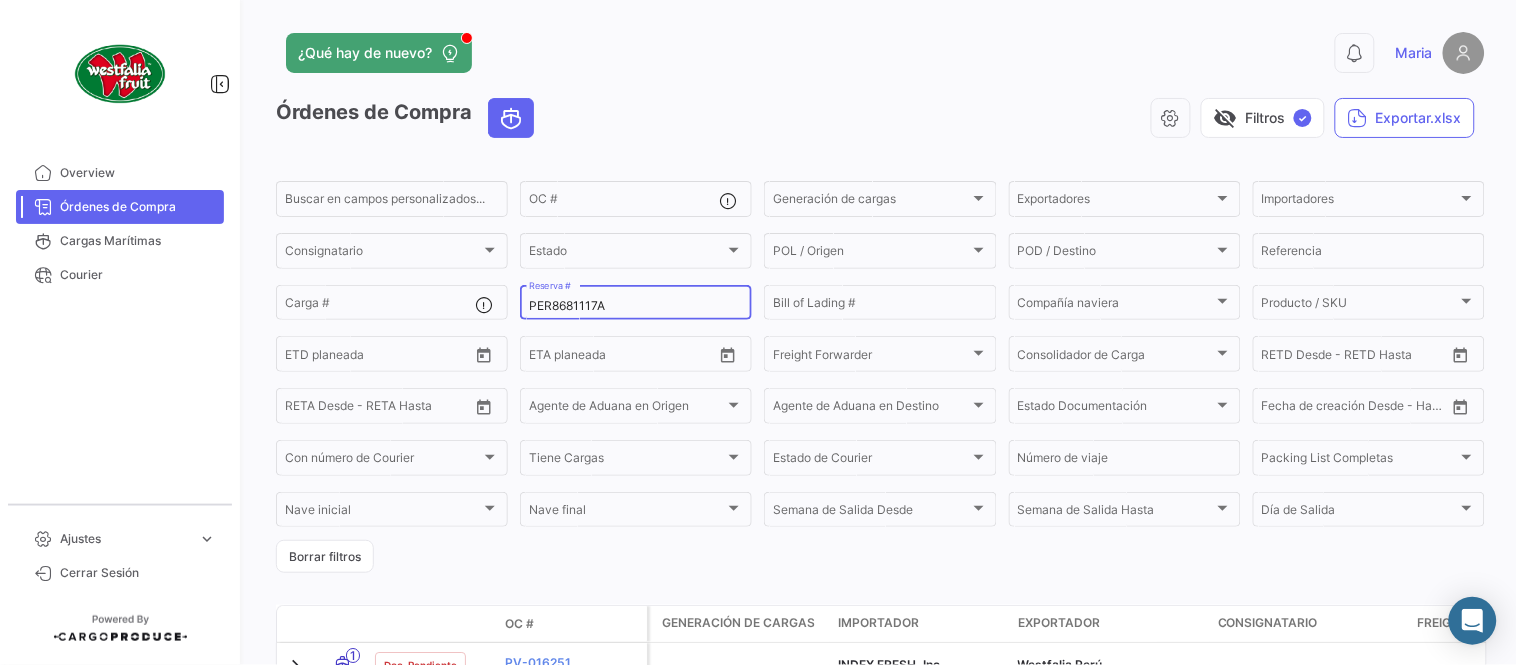 type on "PER8681117A" 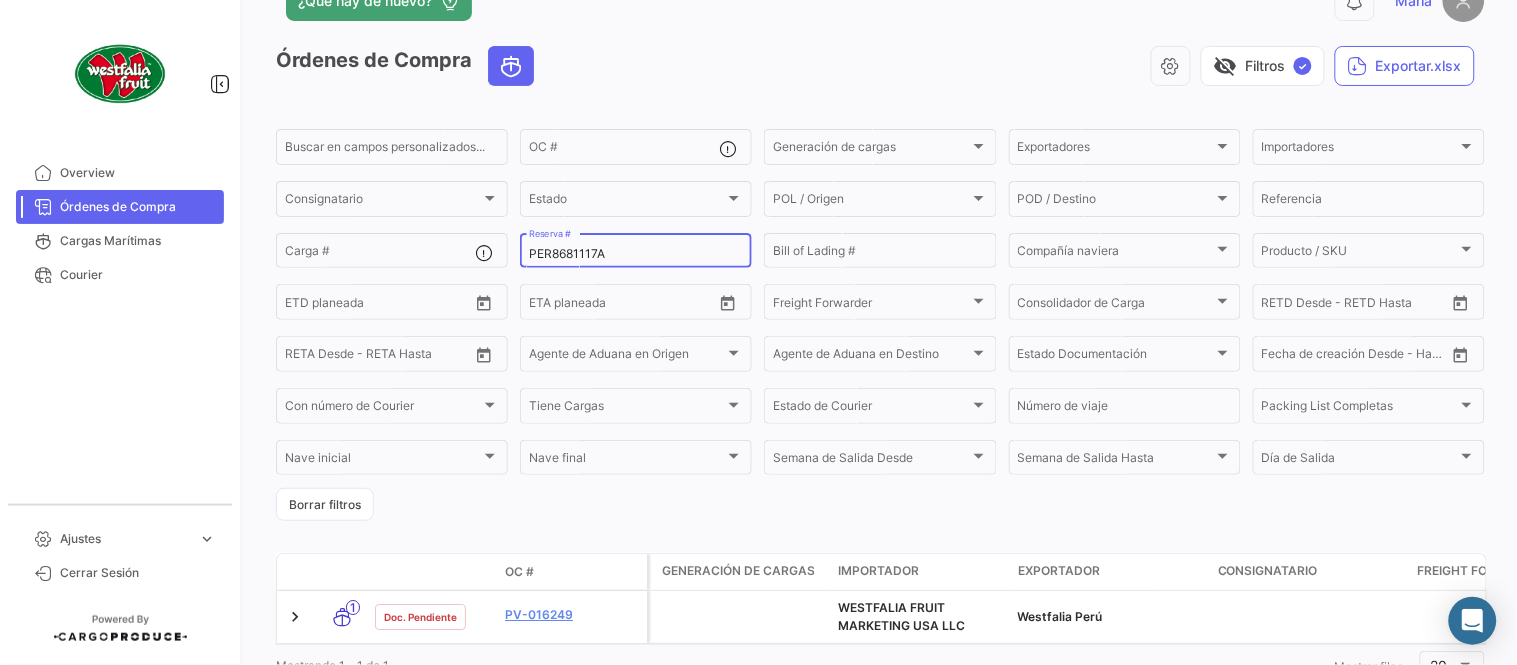 scroll, scrollTop: 128, scrollLeft: 0, axis: vertical 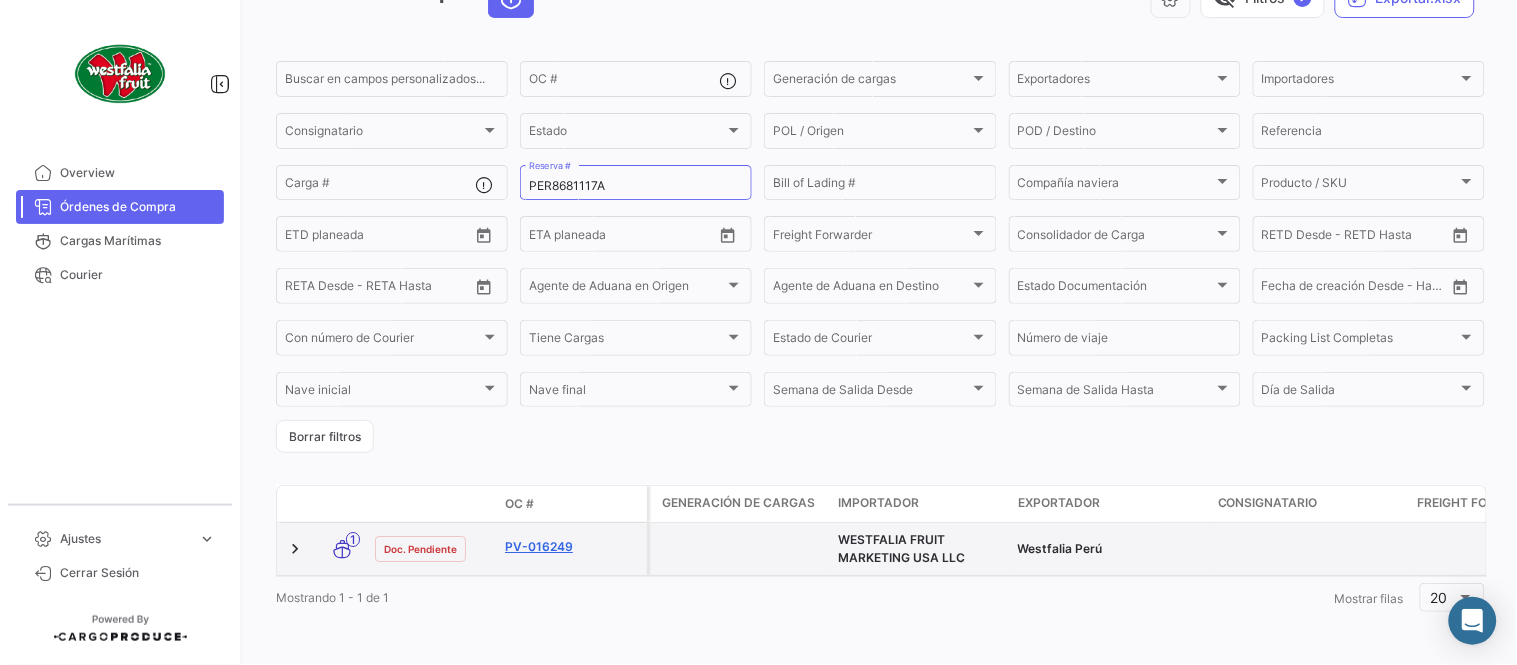 click on "PV-016249" 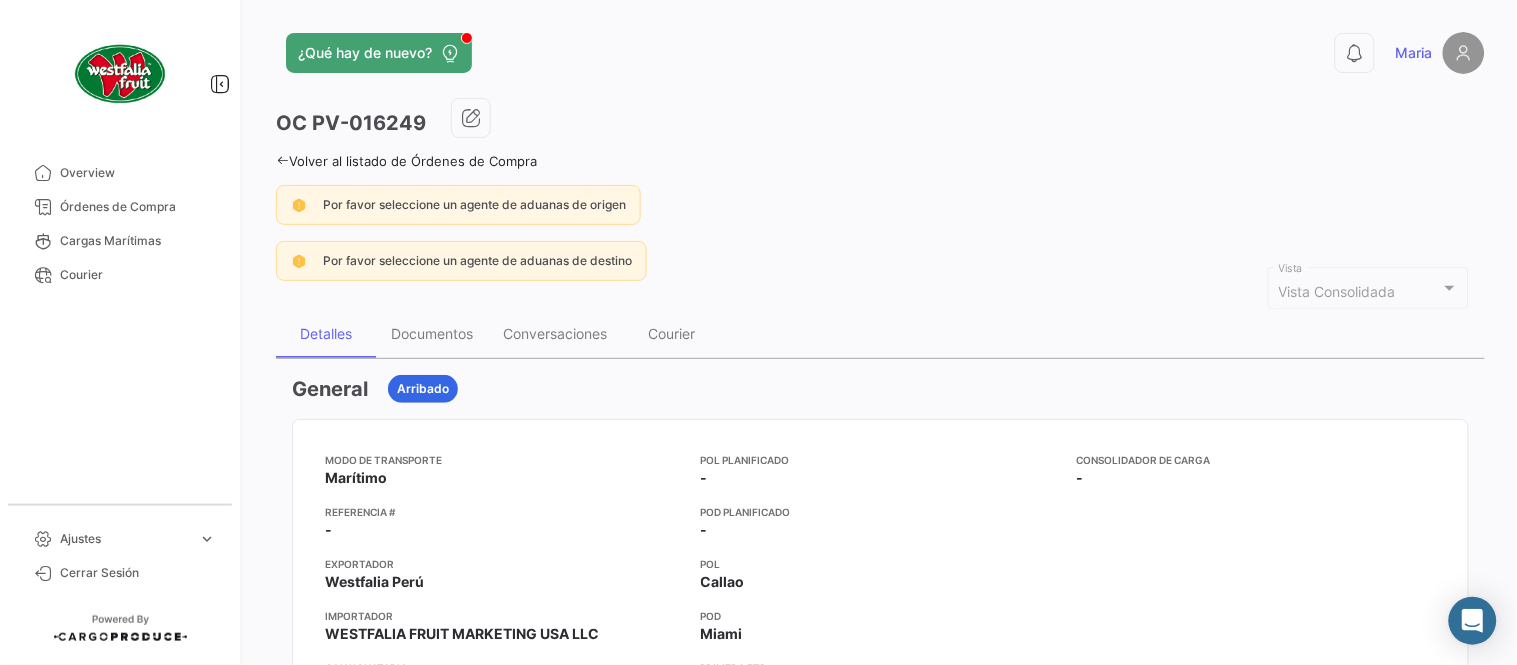 click on "OC
PV-016249" 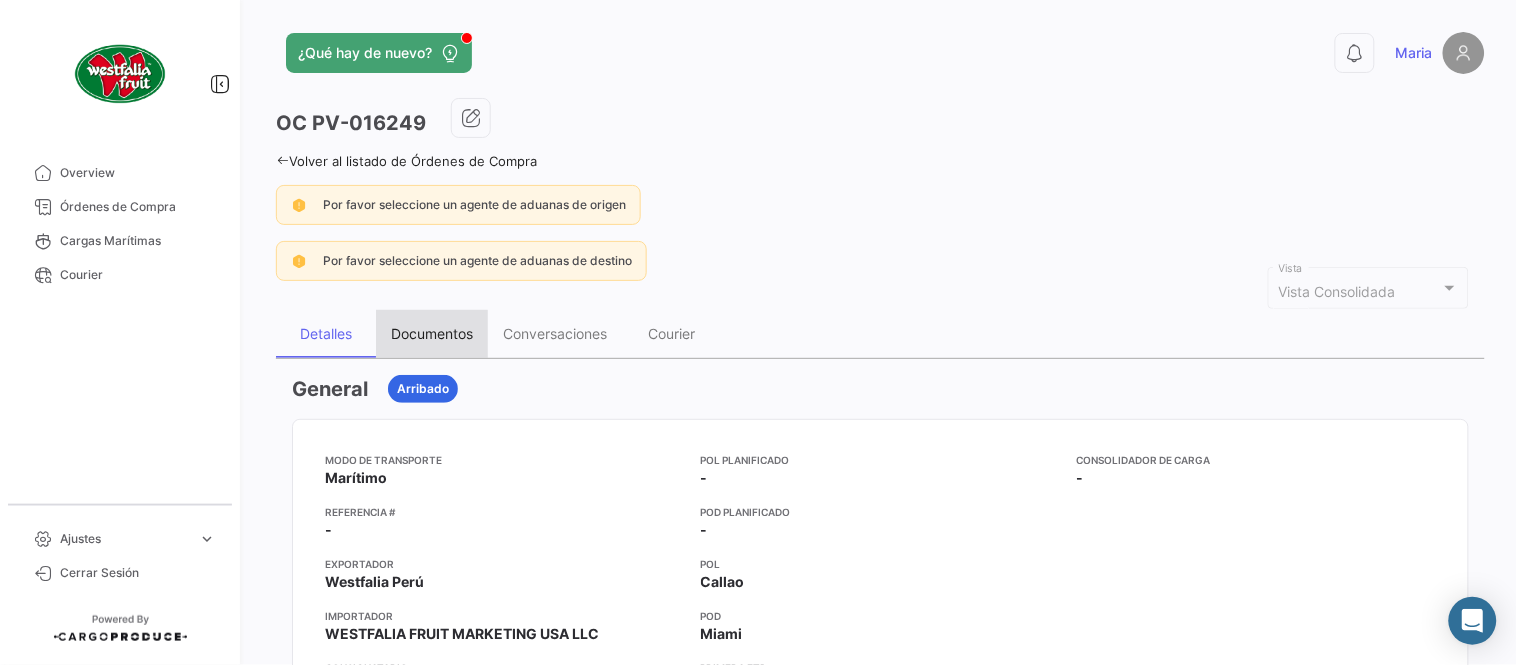 click on "Documentos" at bounding box center [432, 333] 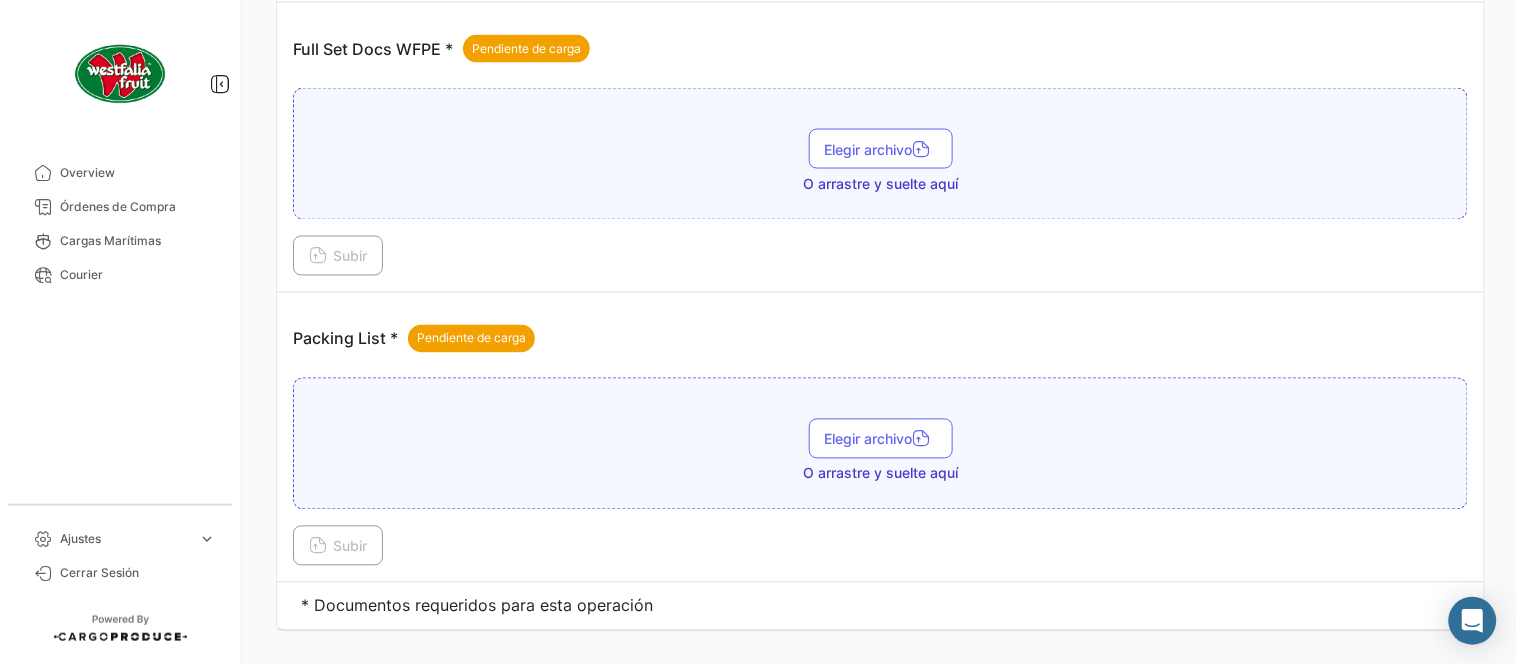 scroll, scrollTop: 806, scrollLeft: 0, axis: vertical 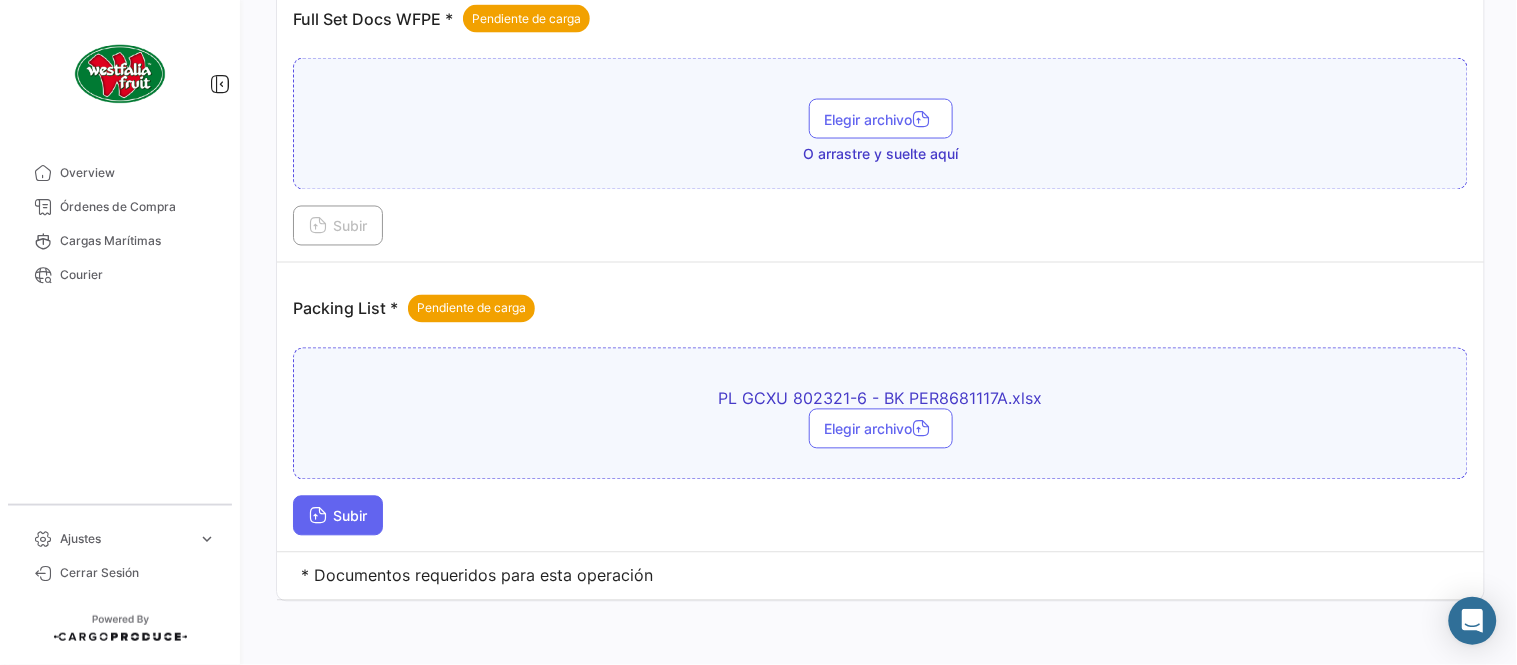 click on "Subir" at bounding box center (338, 516) 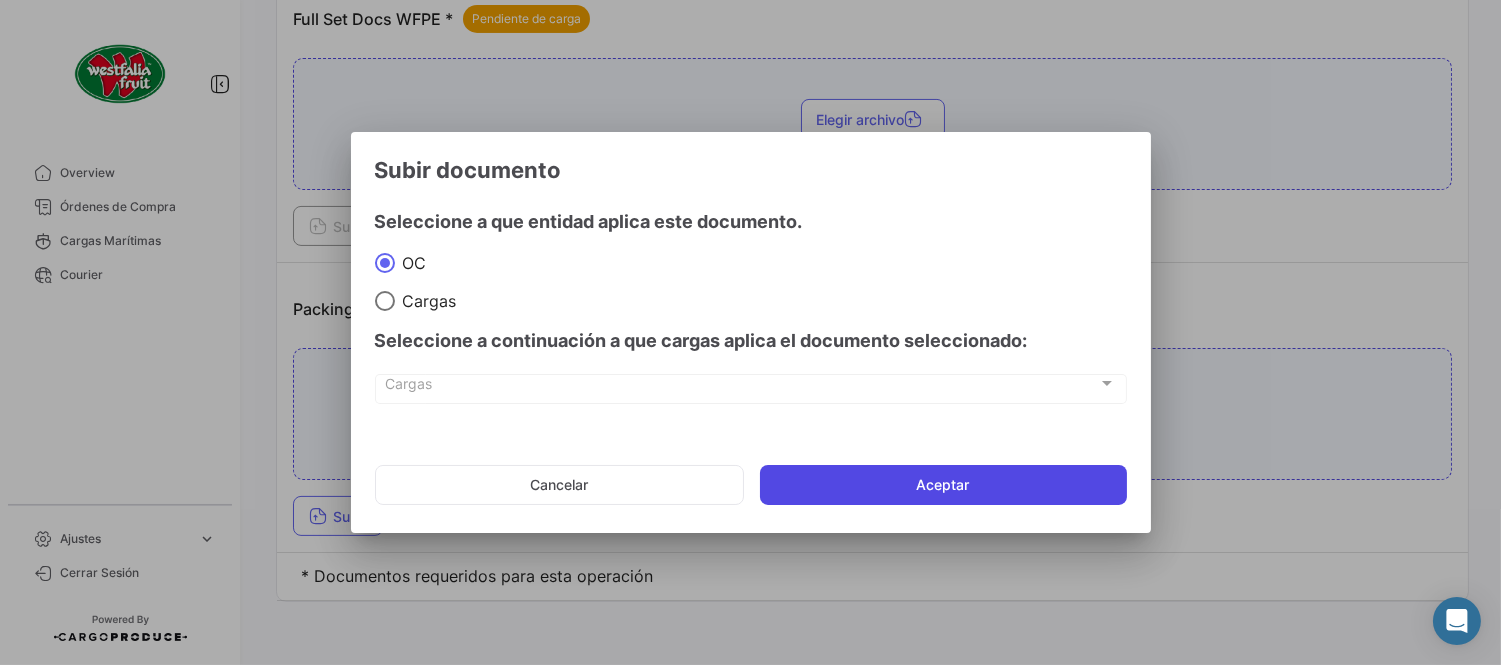 click on "Aceptar" 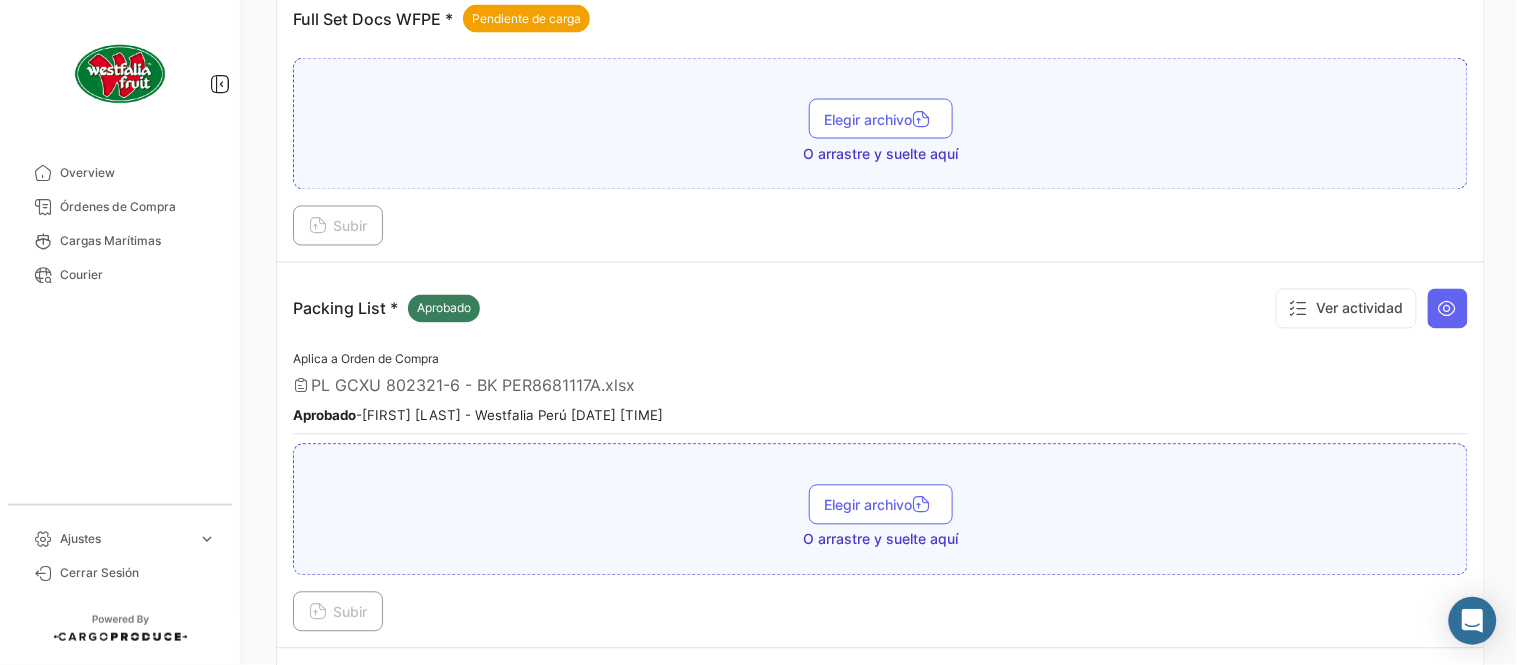 scroll, scrollTop: 584, scrollLeft: 0, axis: vertical 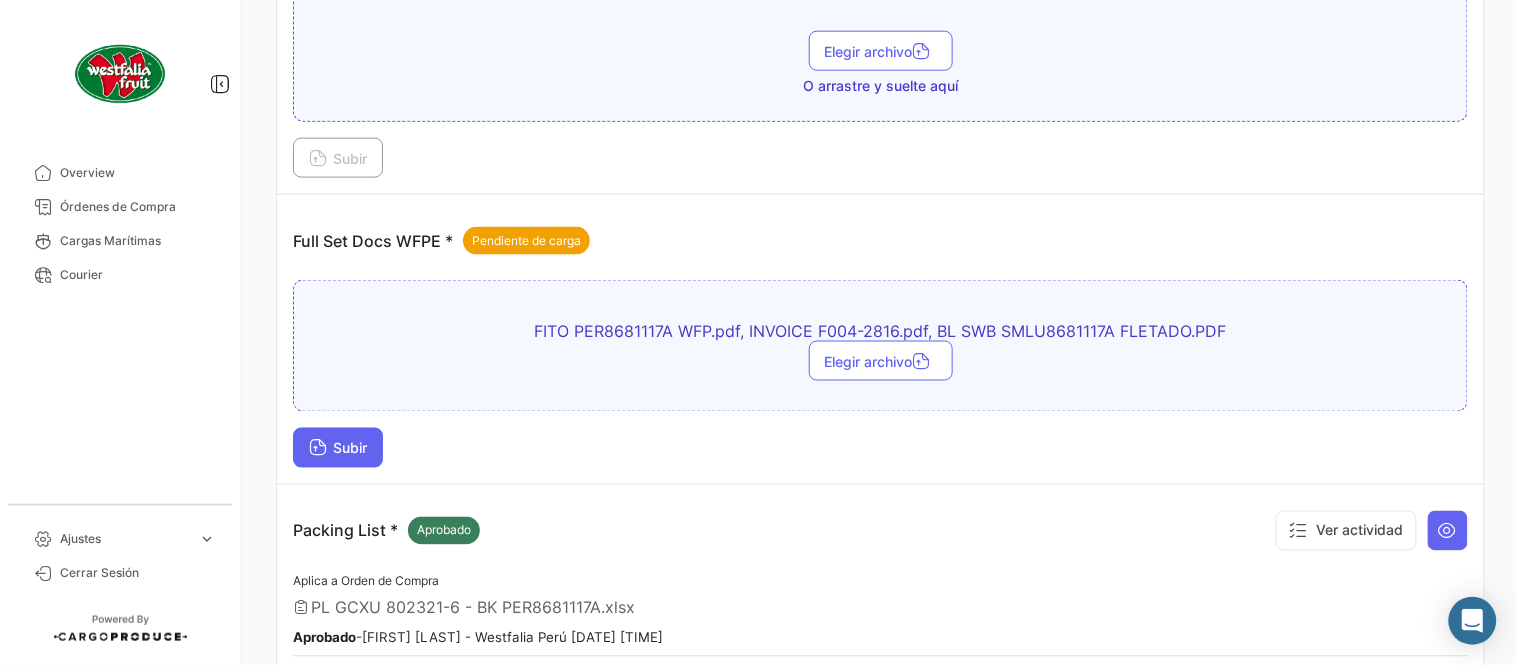 click on "Subir" at bounding box center (338, 448) 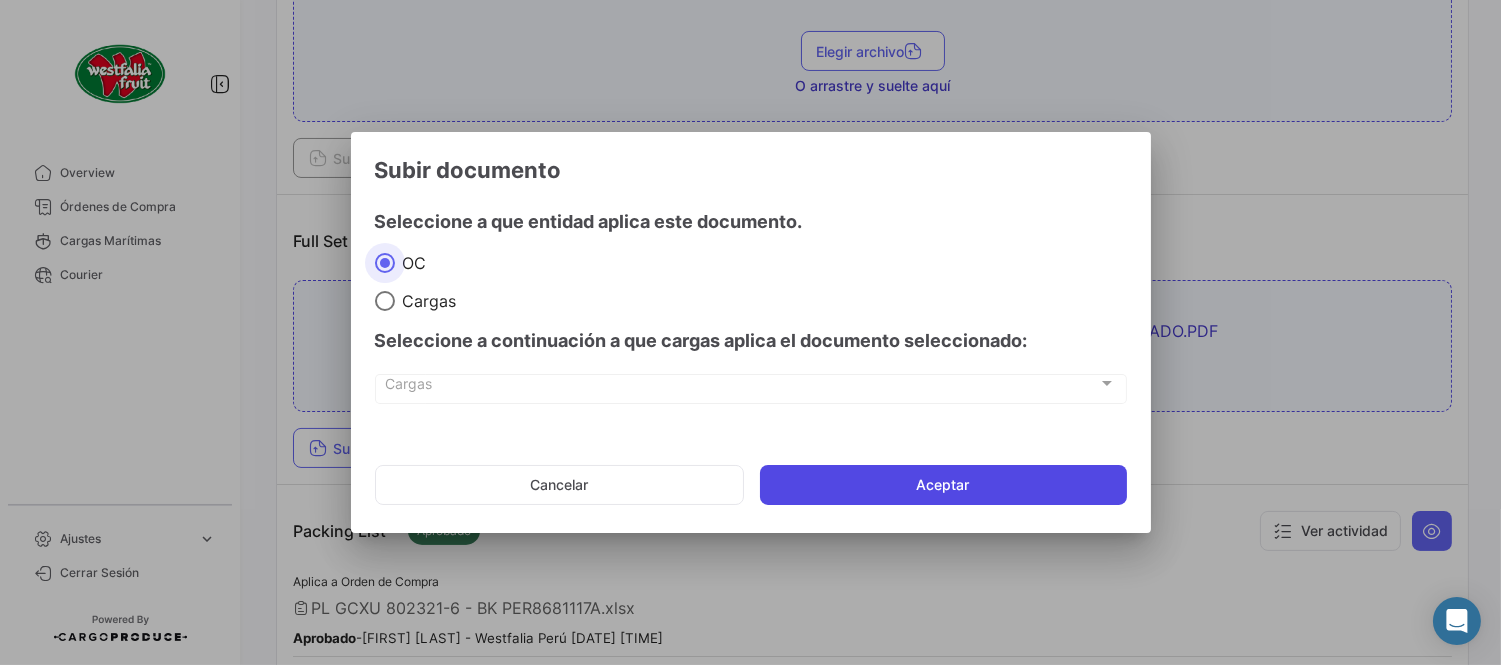 click on "Aceptar" 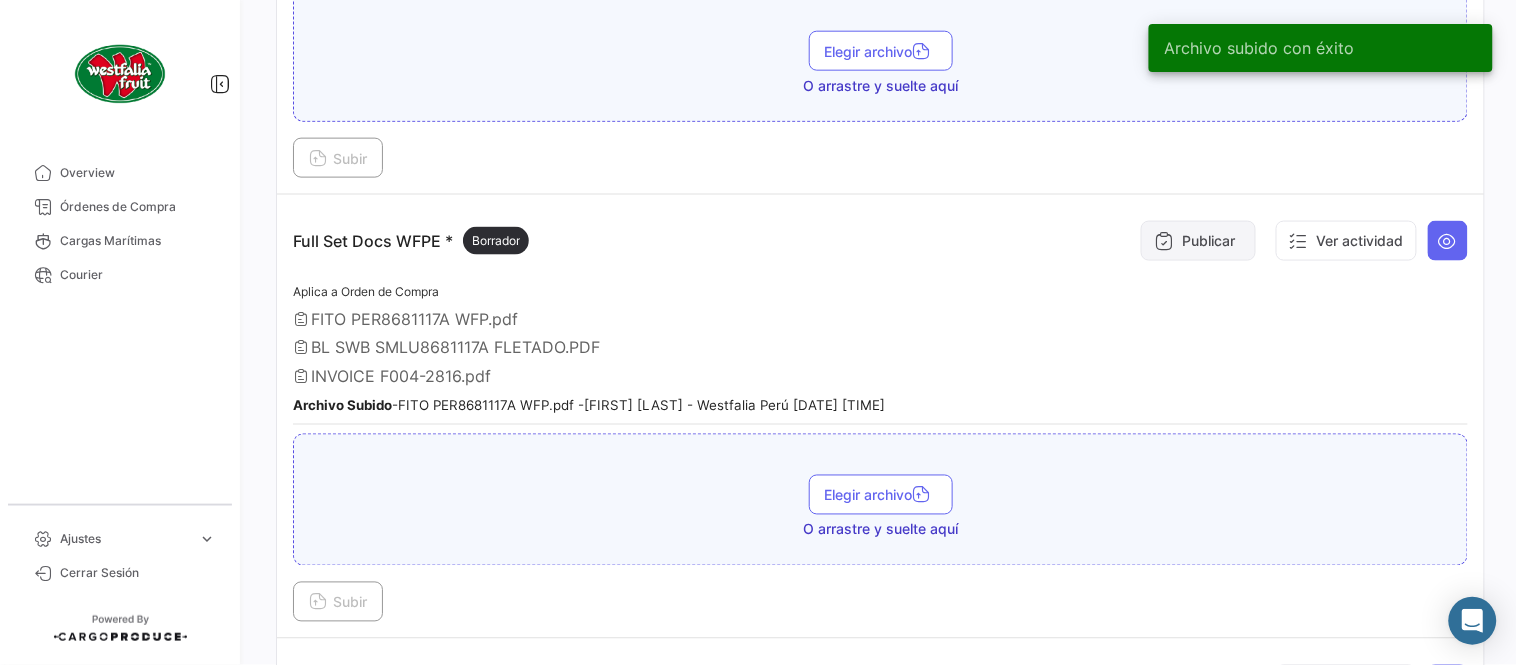 click on "Publicar" at bounding box center [1198, 241] 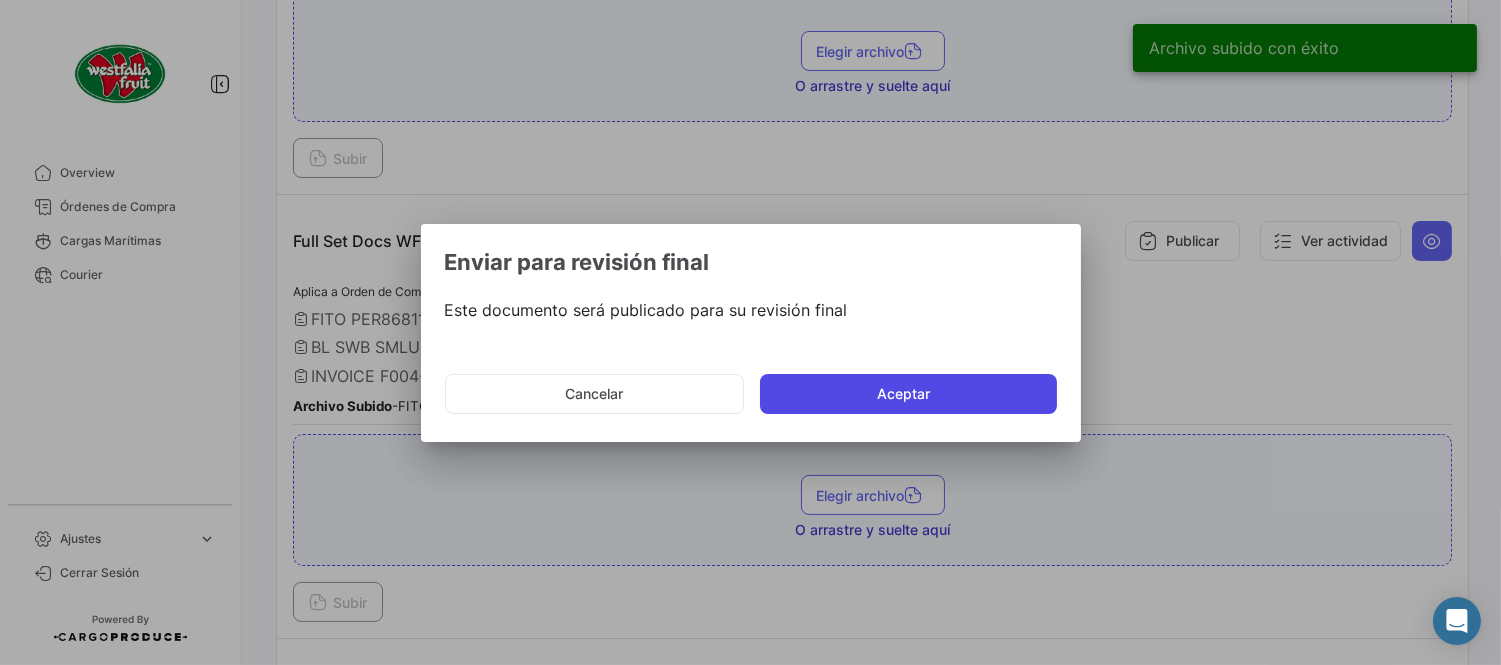 click on "Aceptar" 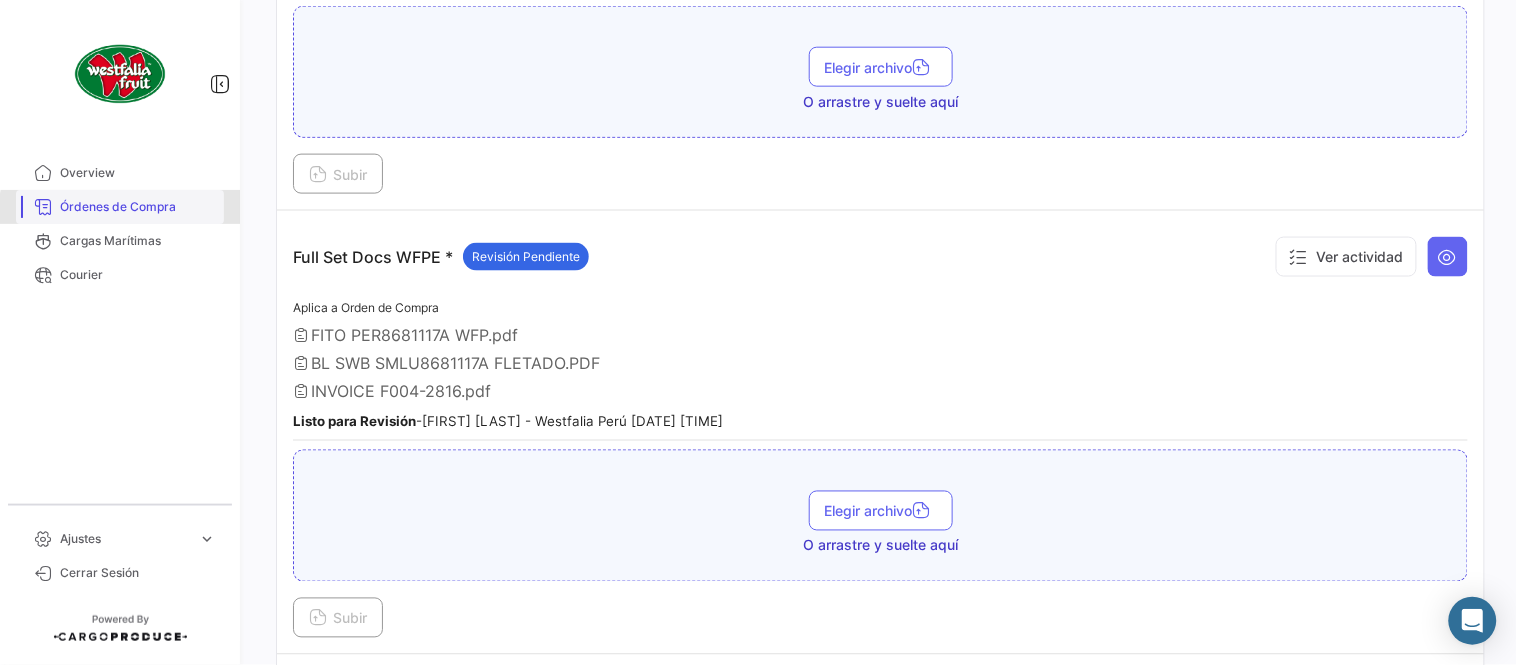 click on "Órdenes de Compra" at bounding box center [120, 207] 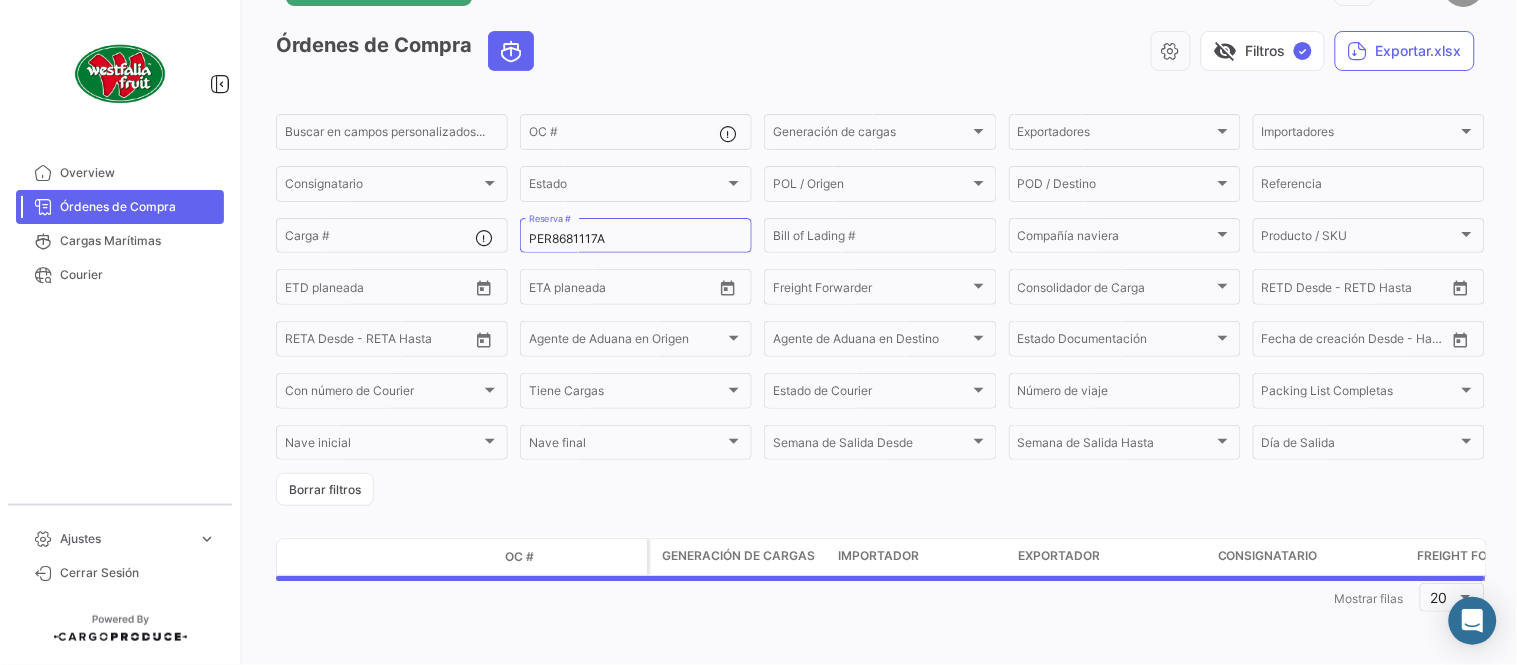 scroll, scrollTop: 0, scrollLeft: 0, axis: both 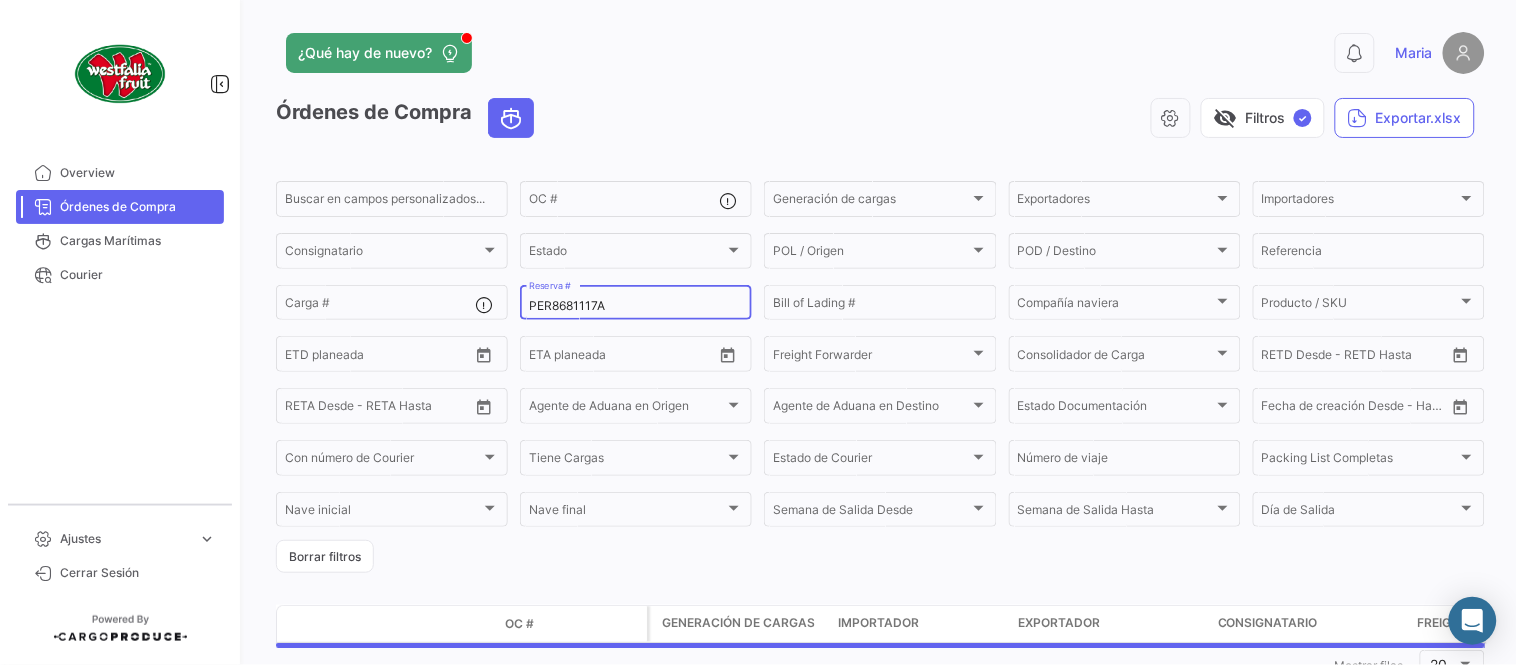 click on "PER8681117A" at bounding box center (636, 306) 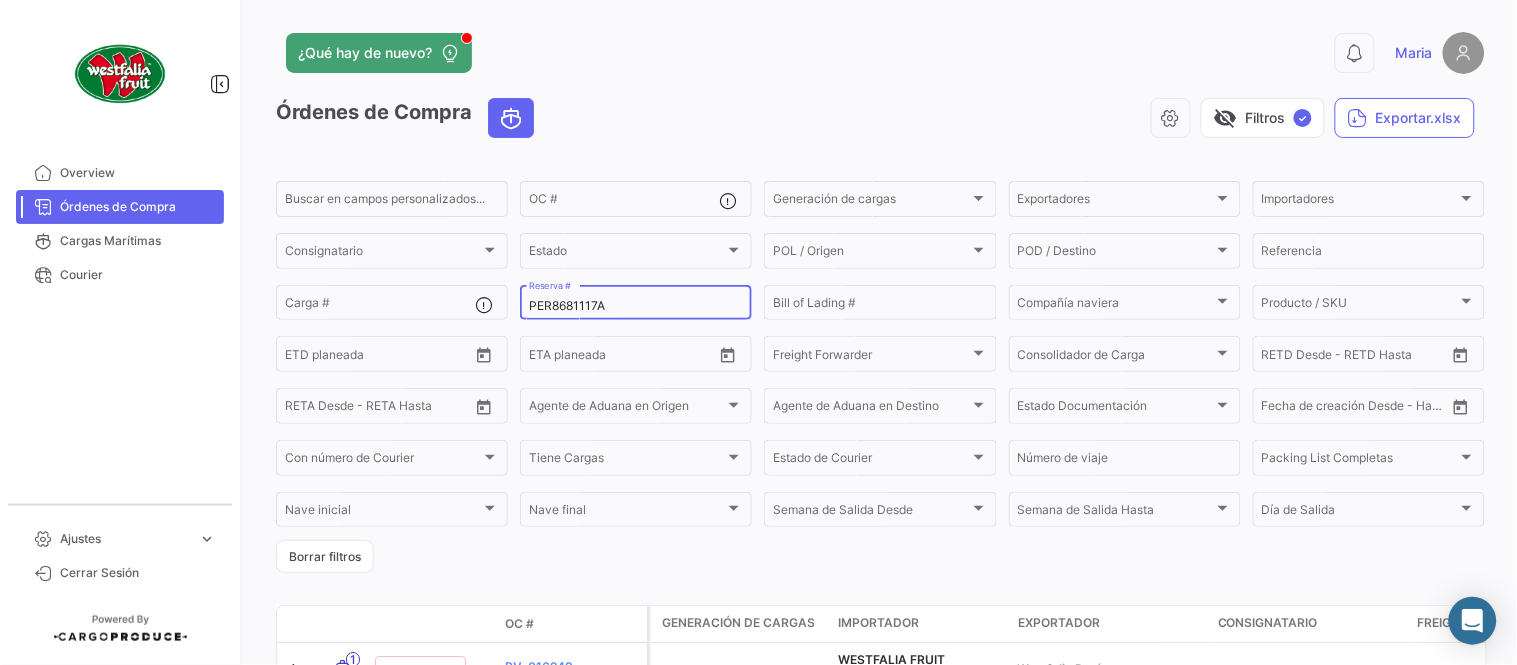 click on "PER8681117A" at bounding box center (636, 306) 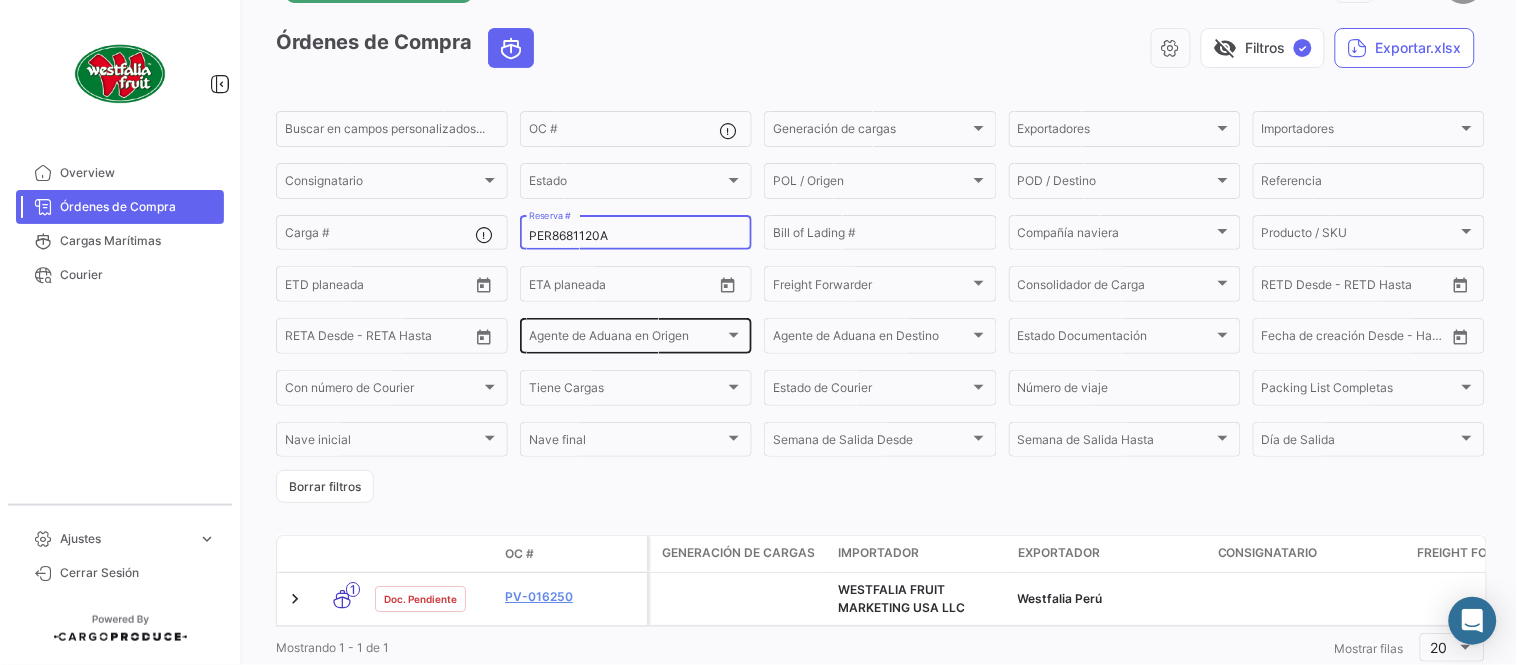 scroll, scrollTop: 136, scrollLeft: 0, axis: vertical 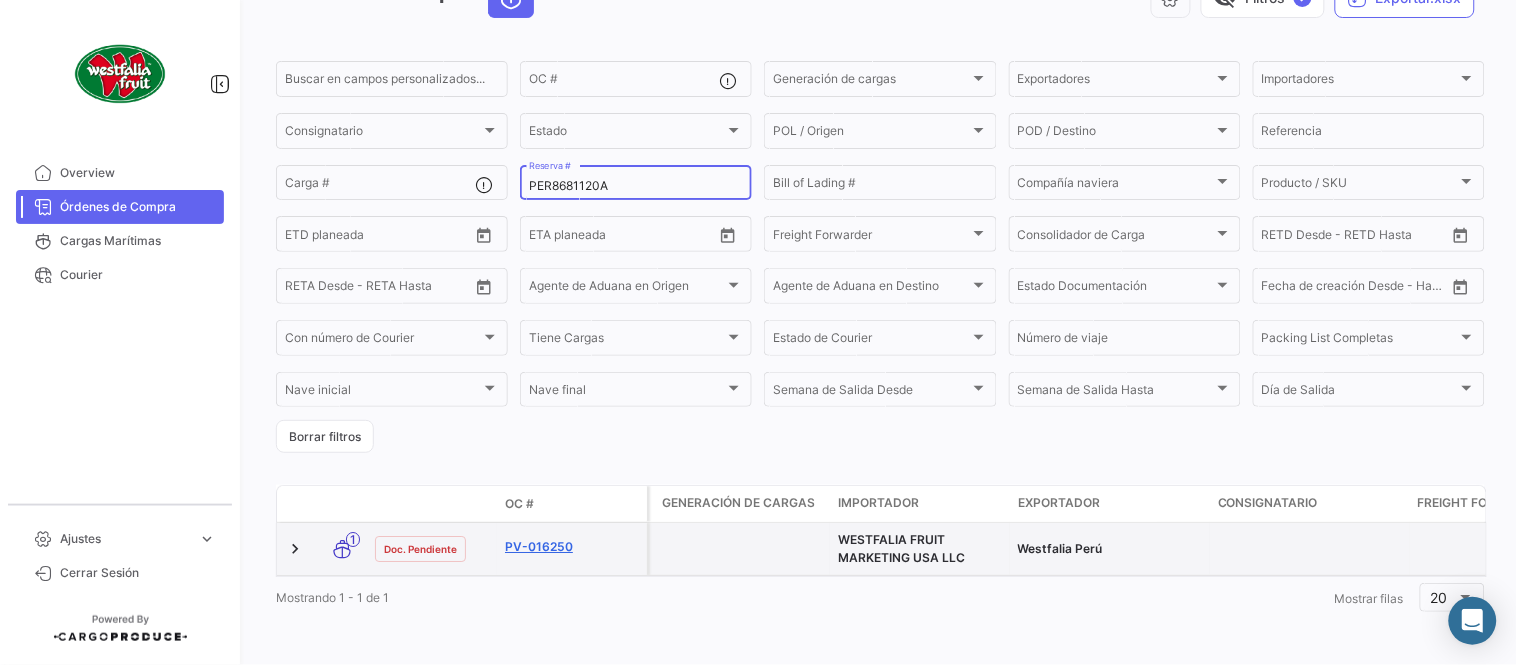 type on "PER8681120A" 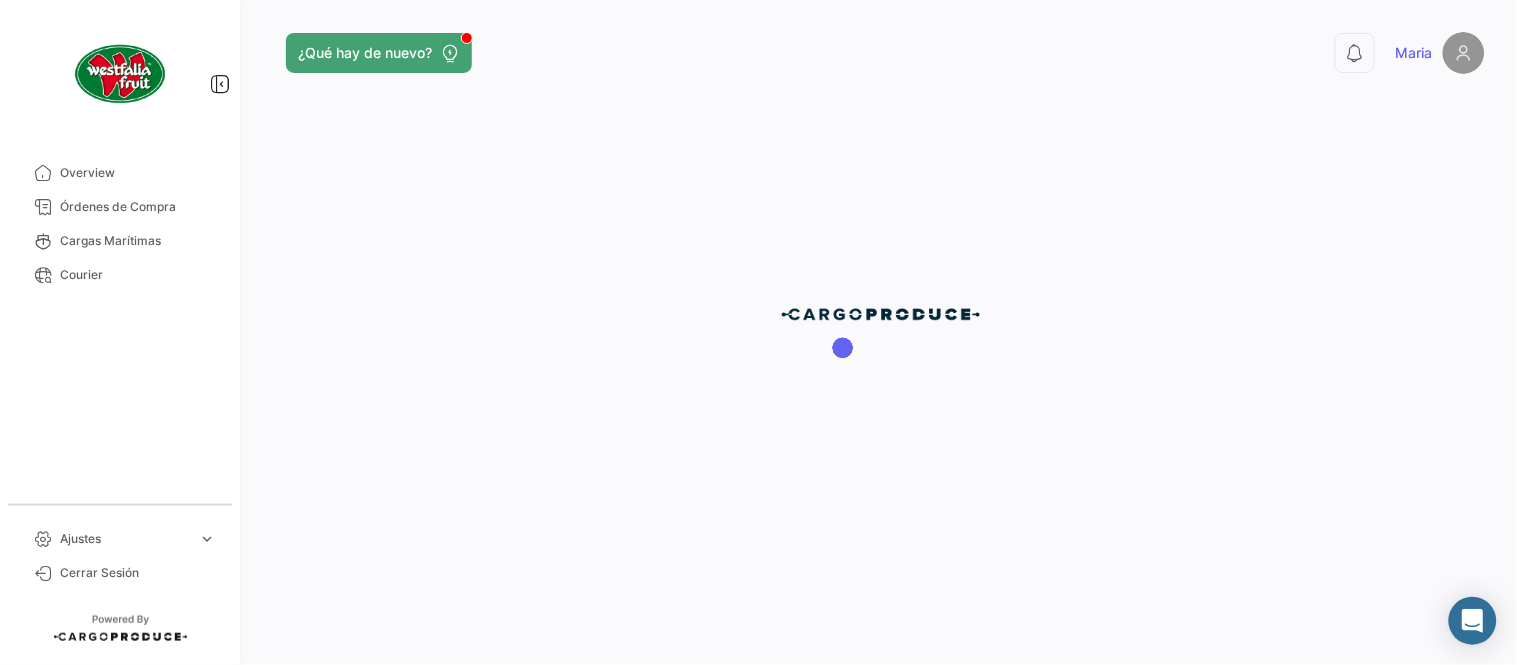 scroll, scrollTop: 0, scrollLeft: 0, axis: both 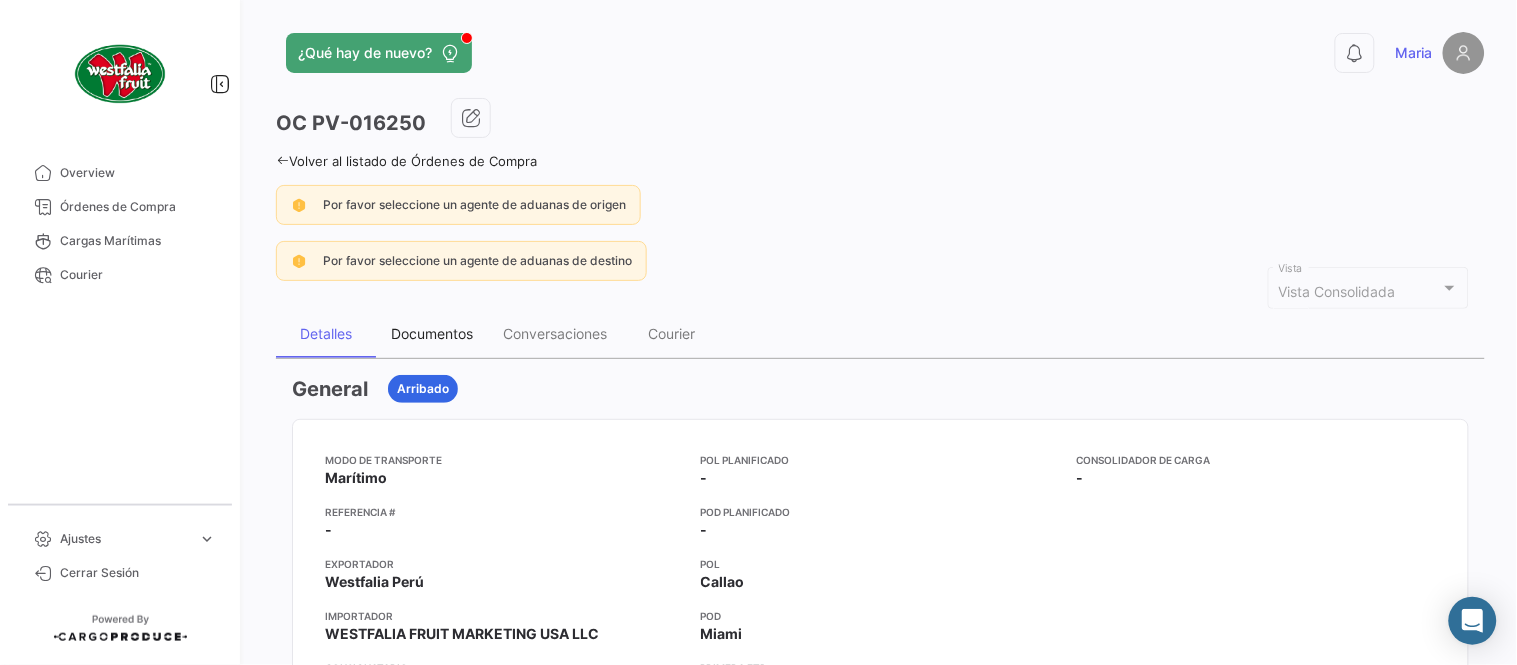 click on "Documentos" at bounding box center [432, 333] 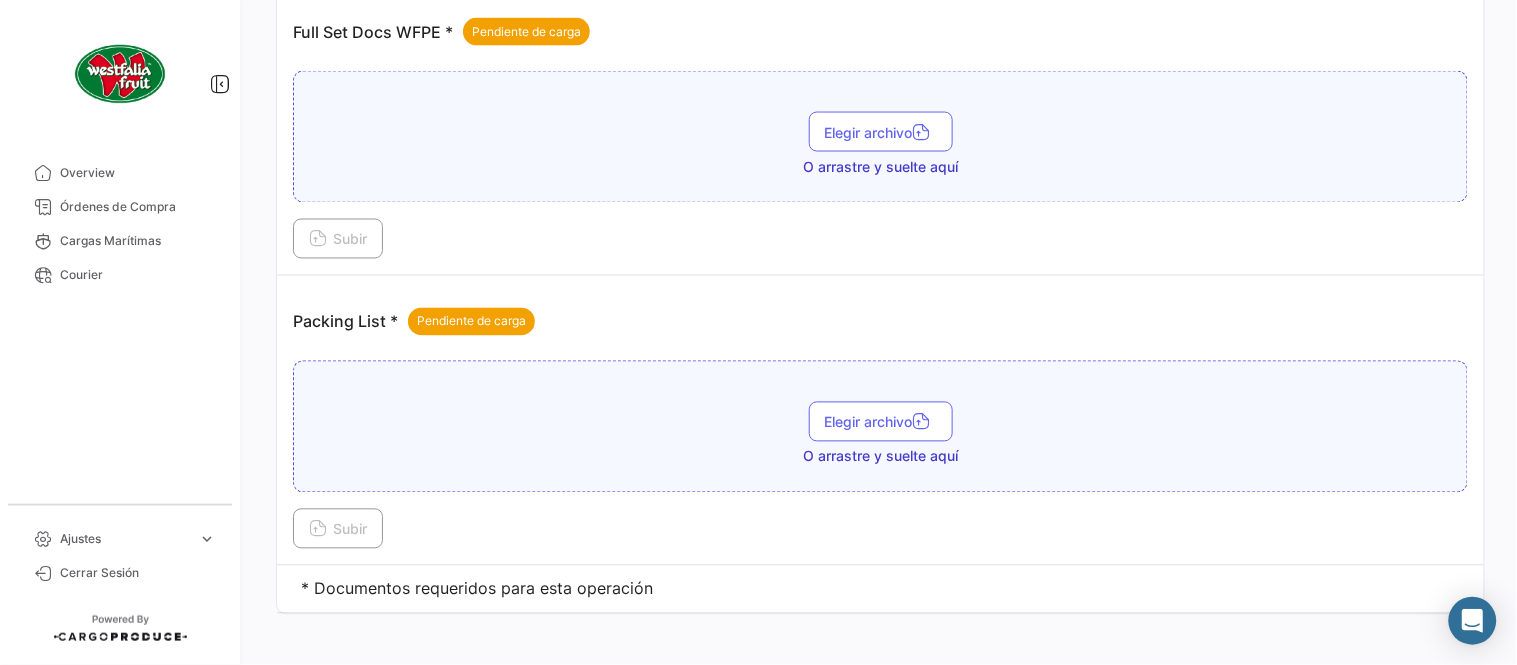 scroll, scrollTop: 806, scrollLeft: 0, axis: vertical 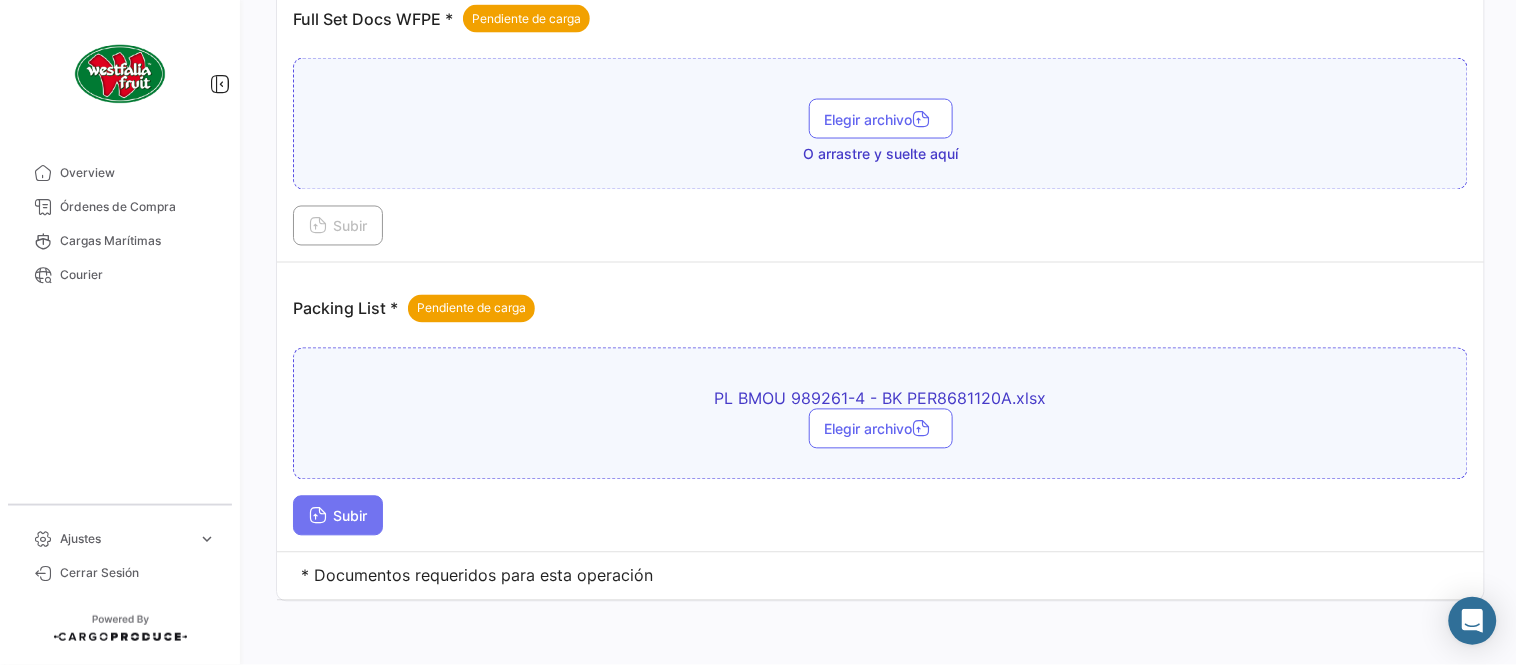 click on "Subir" at bounding box center [338, 516] 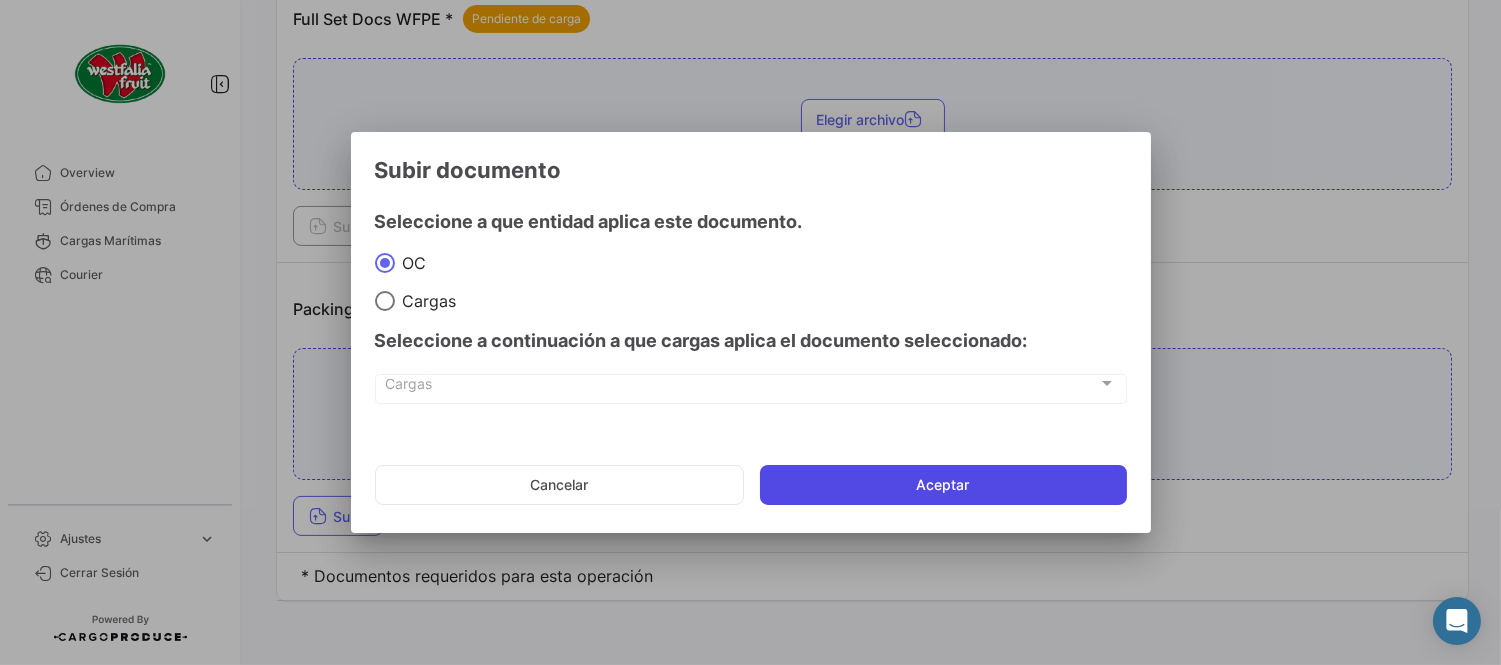 click on "Aceptar" 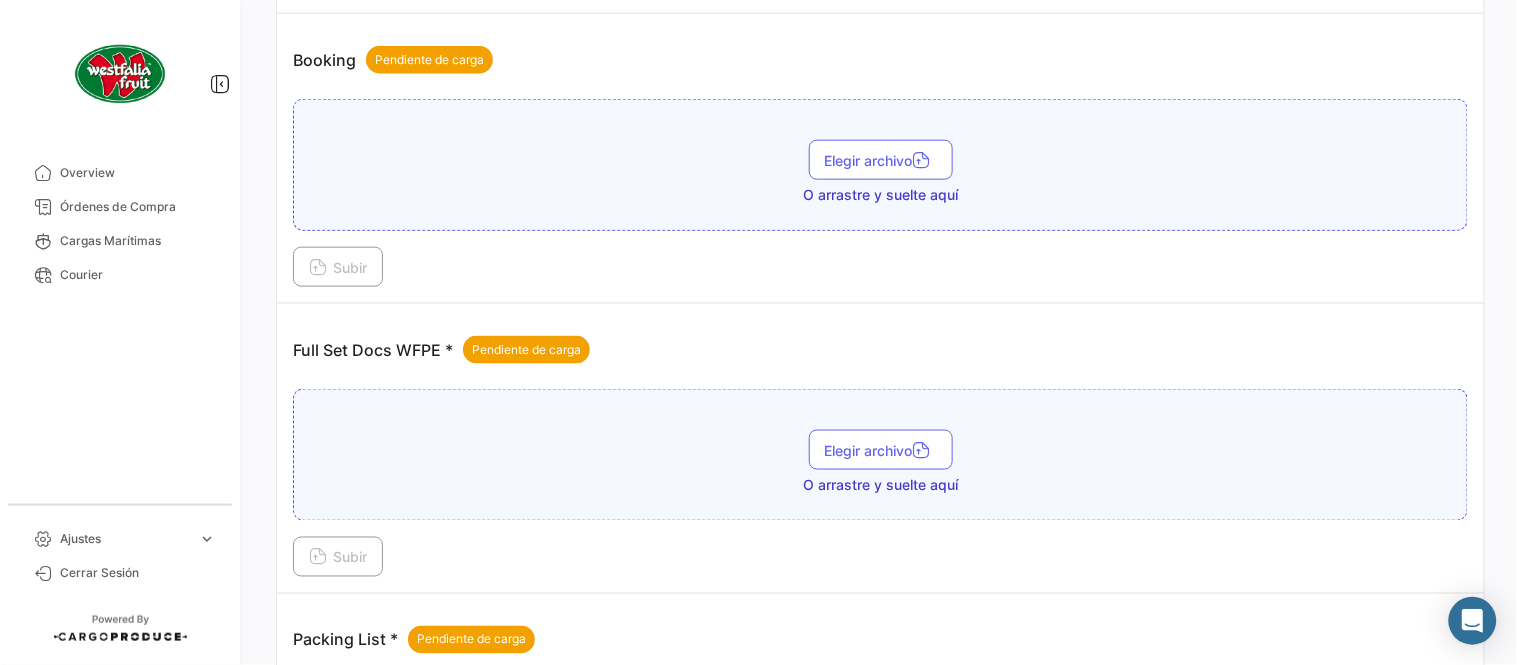 scroll, scrollTop: 473, scrollLeft: 0, axis: vertical 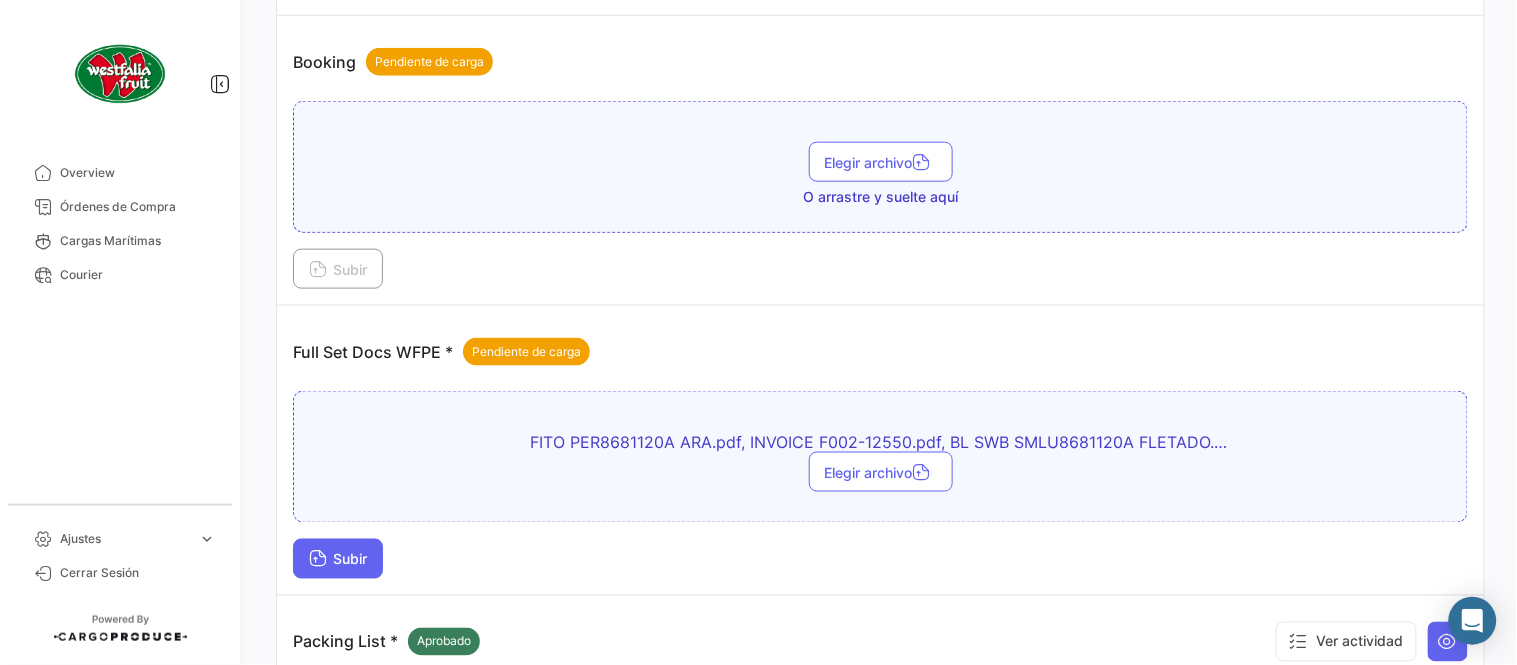 click on "Subir" at bounding box center [338, 559] 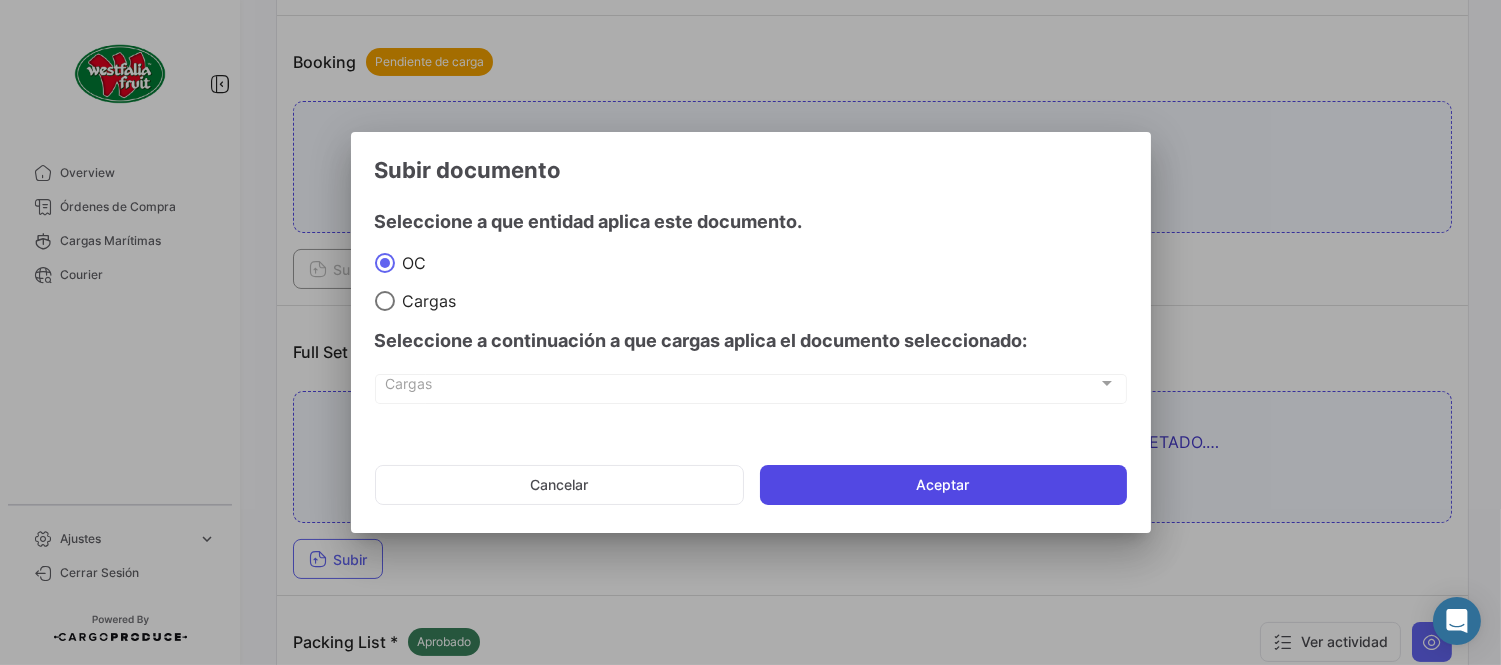 click on "Aceptar" 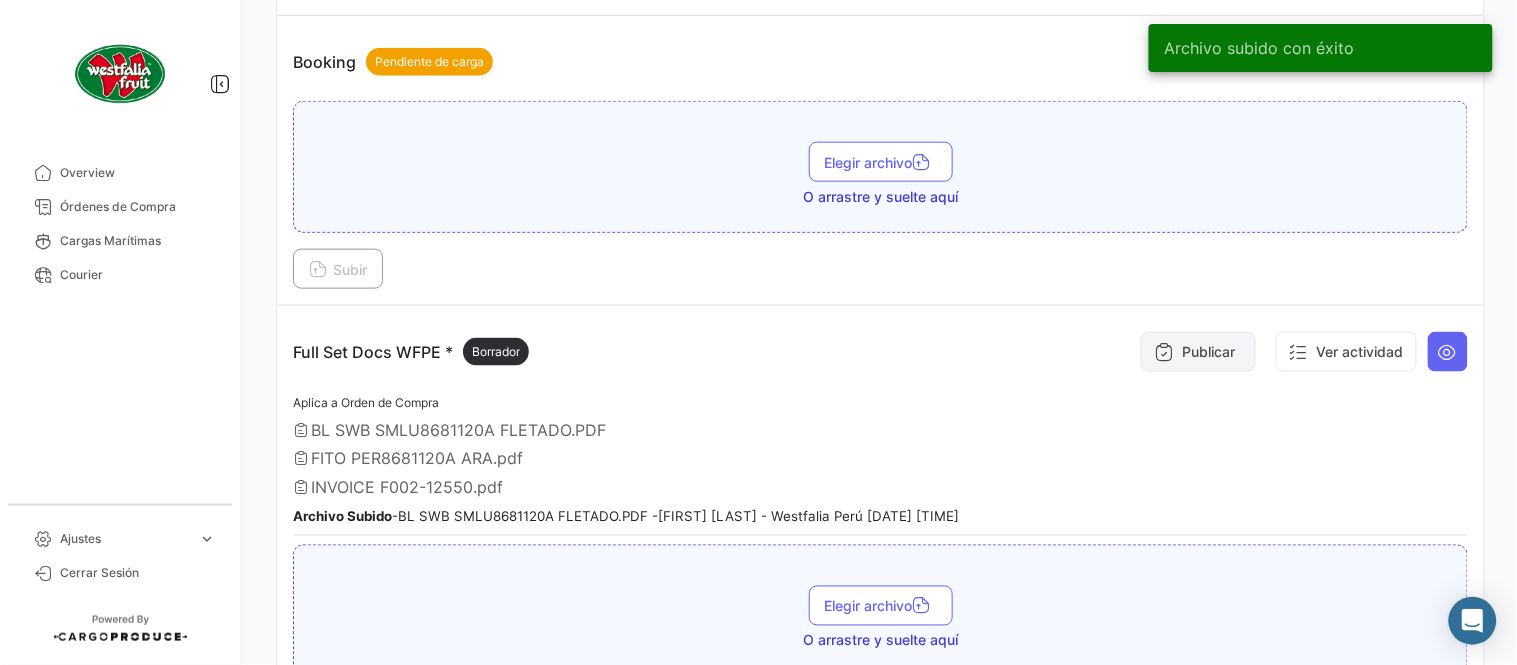 click on "Publicar" at bounding box center (1198, 352) 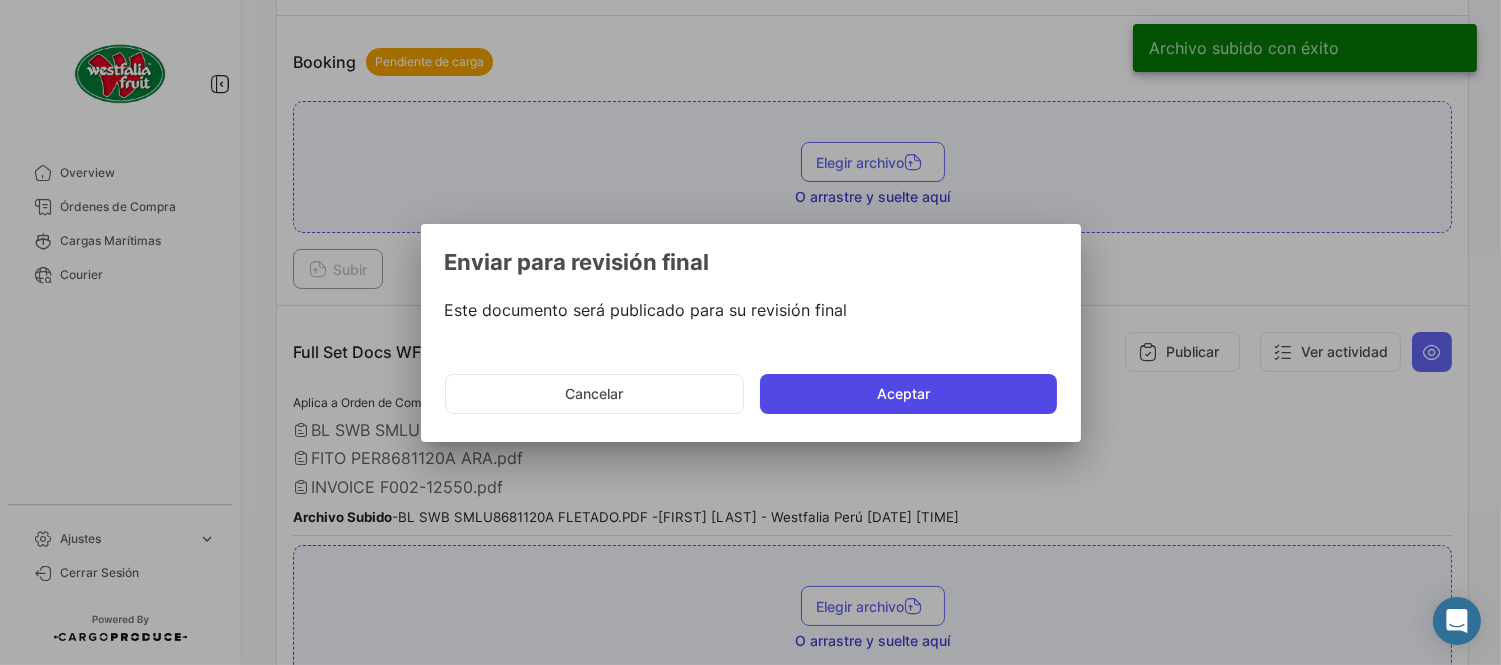 click on "Aceptar" 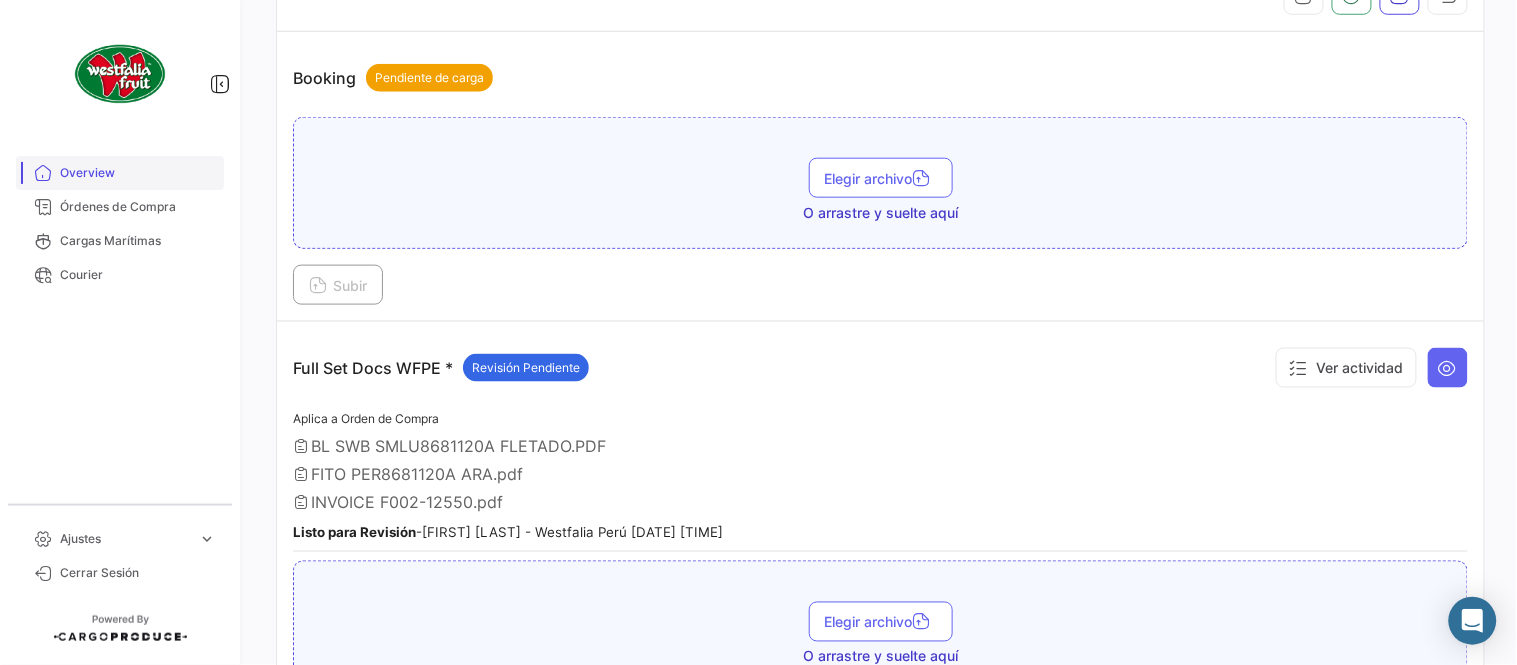click on "Overview" at bounding box center [120, 173] 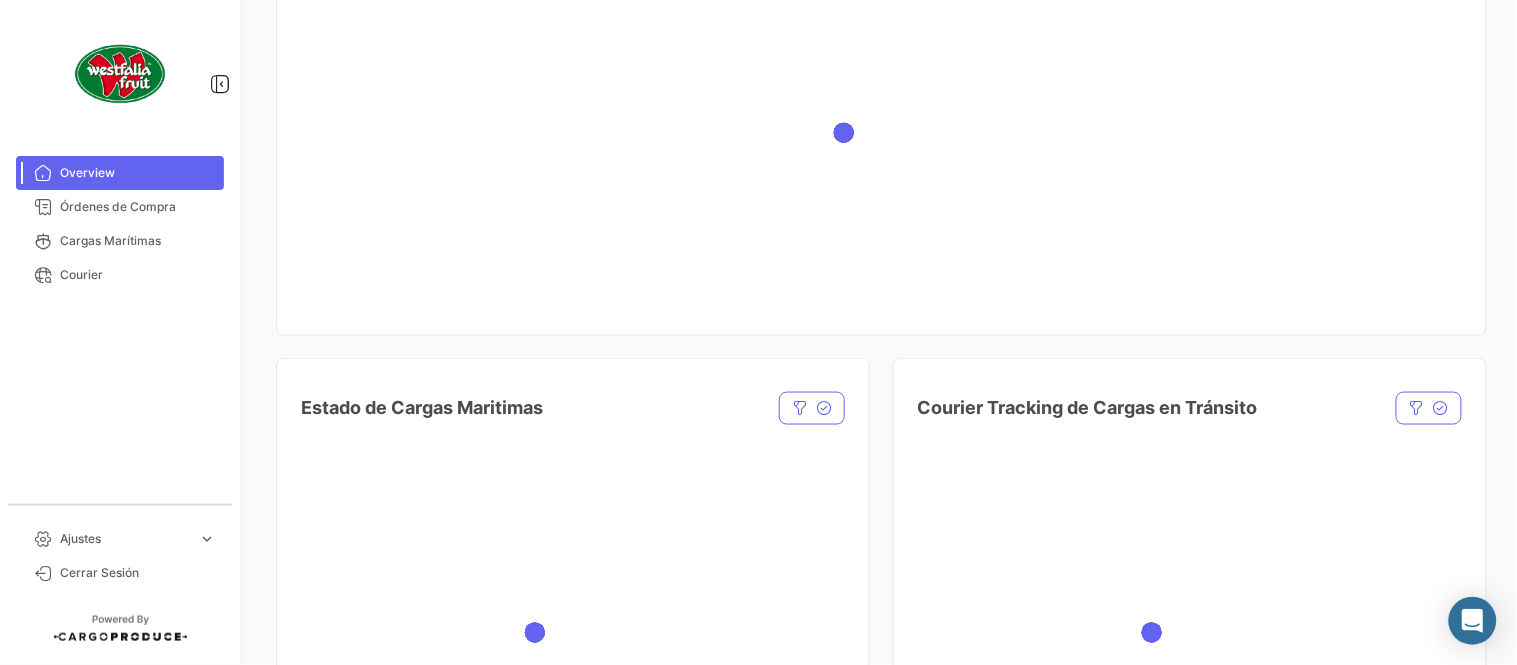 scroll, scrollTop: 0, scrollLeft: 0, axis: both 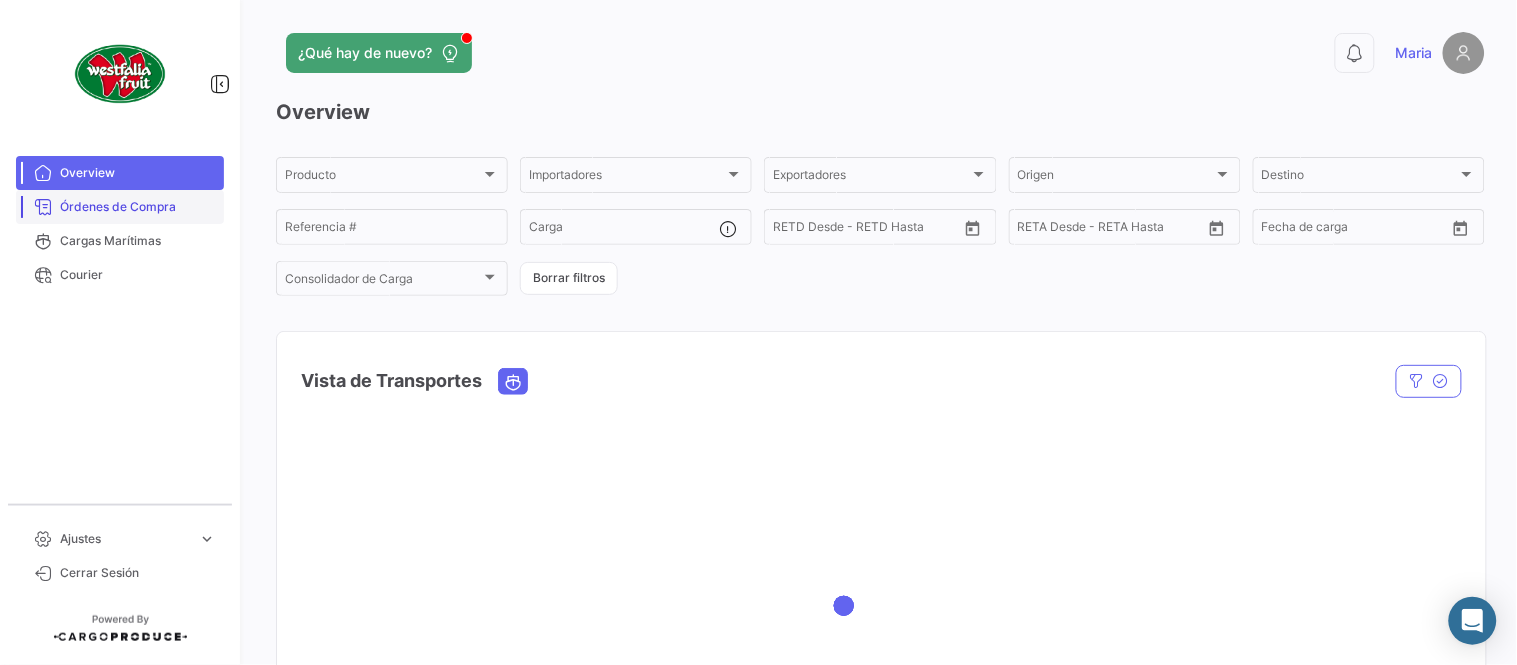 click on "Órdenes de Compra" at bounding box center (120, 207) 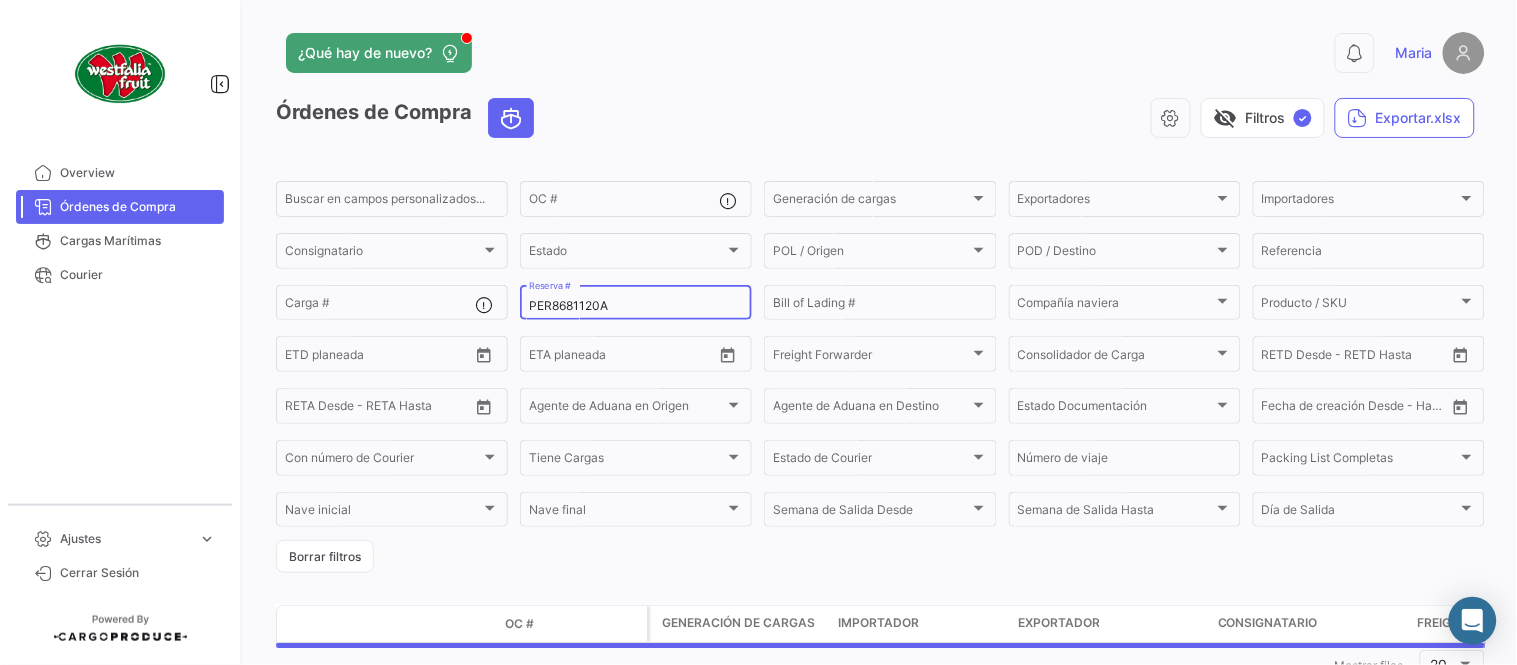 click on "PER8681120A" at bounding box center (636, 306) 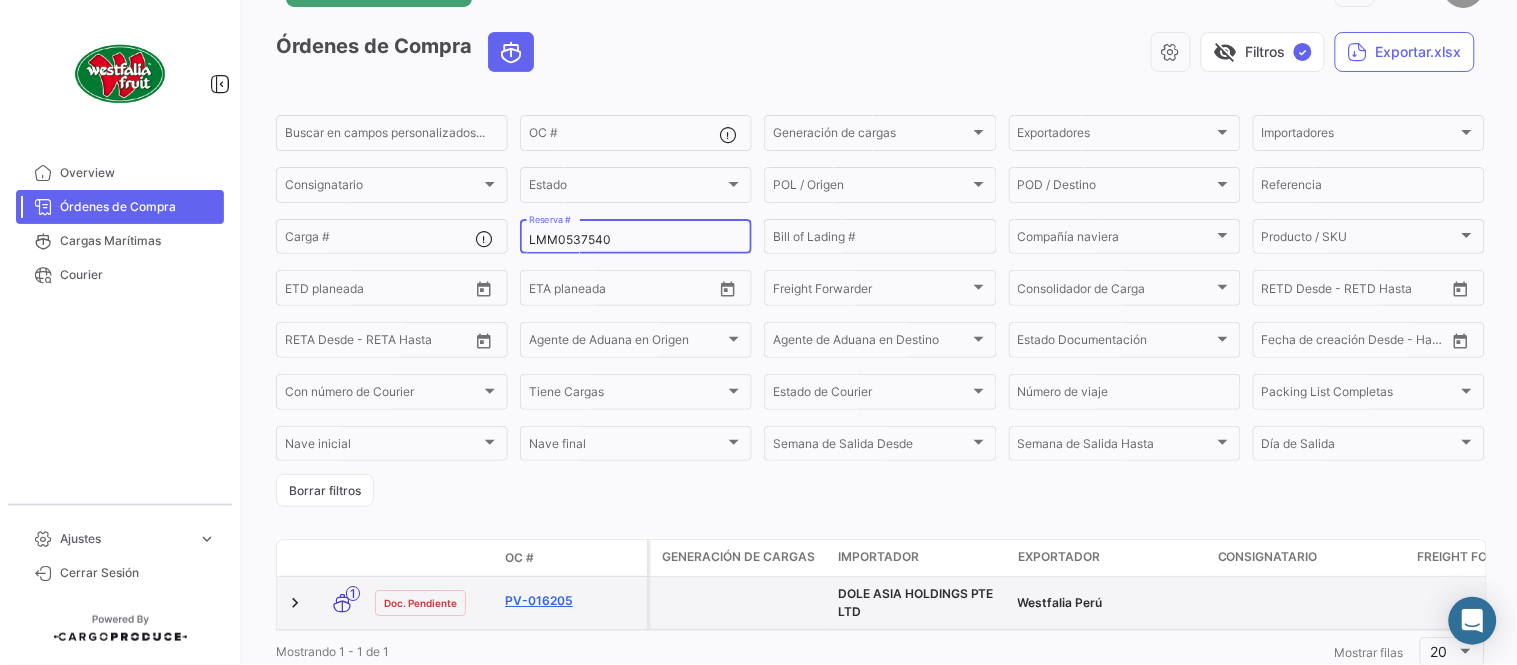 scroll, scrollTop: 136, scrollLeft: 0, axis: vertical 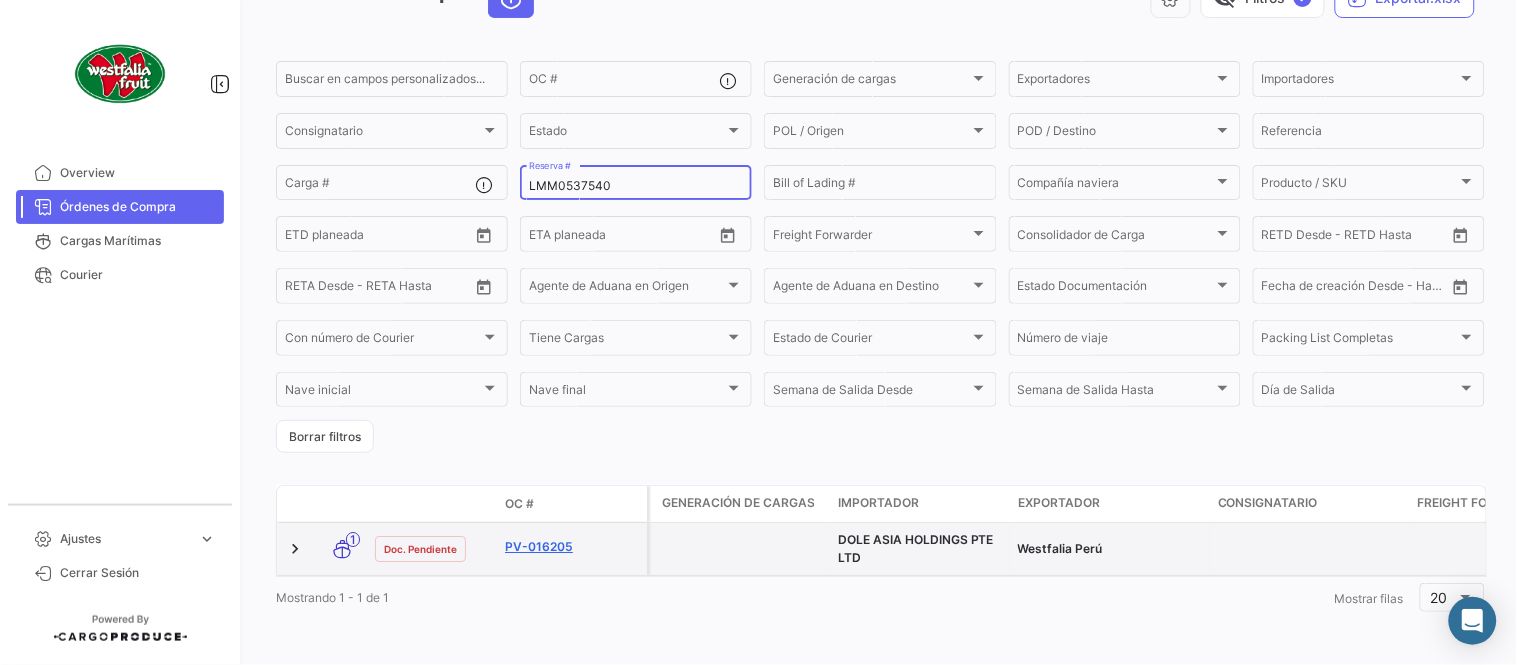 type on "LMM0537540" 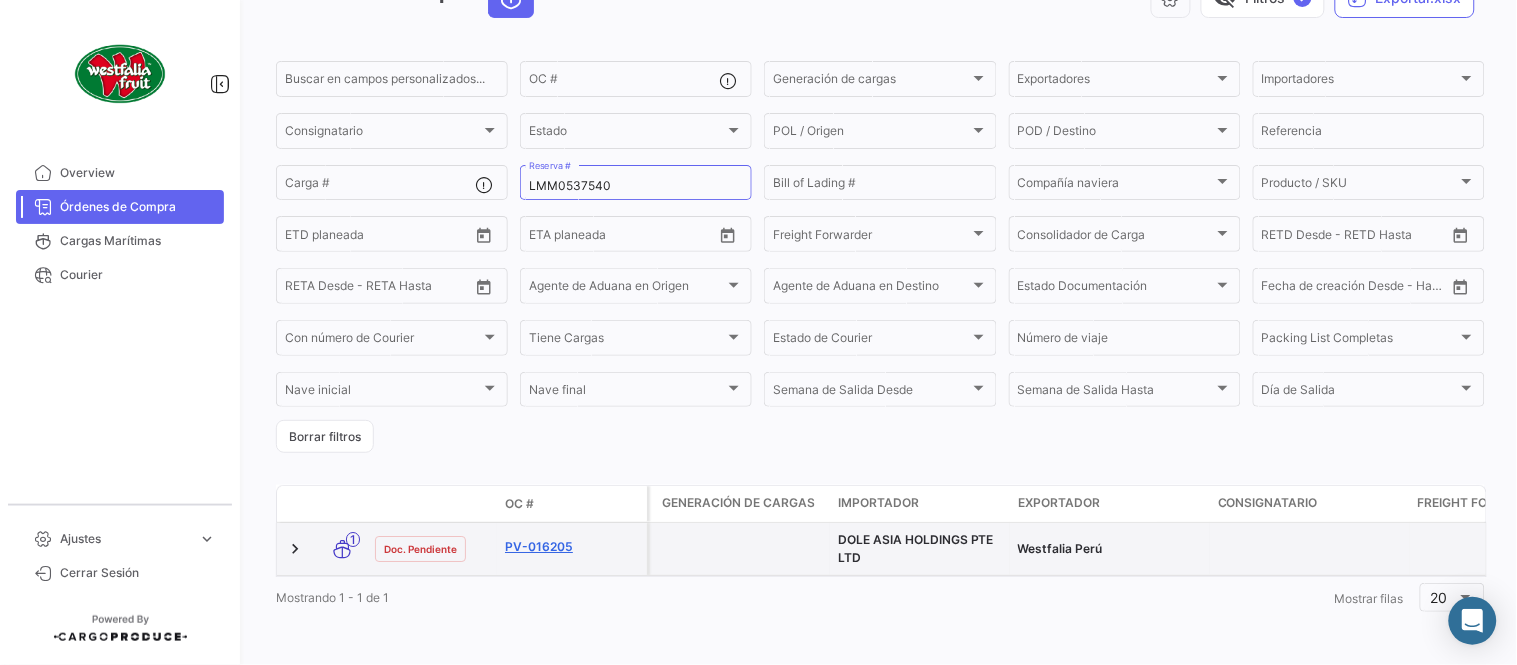 click on "PV-016205" 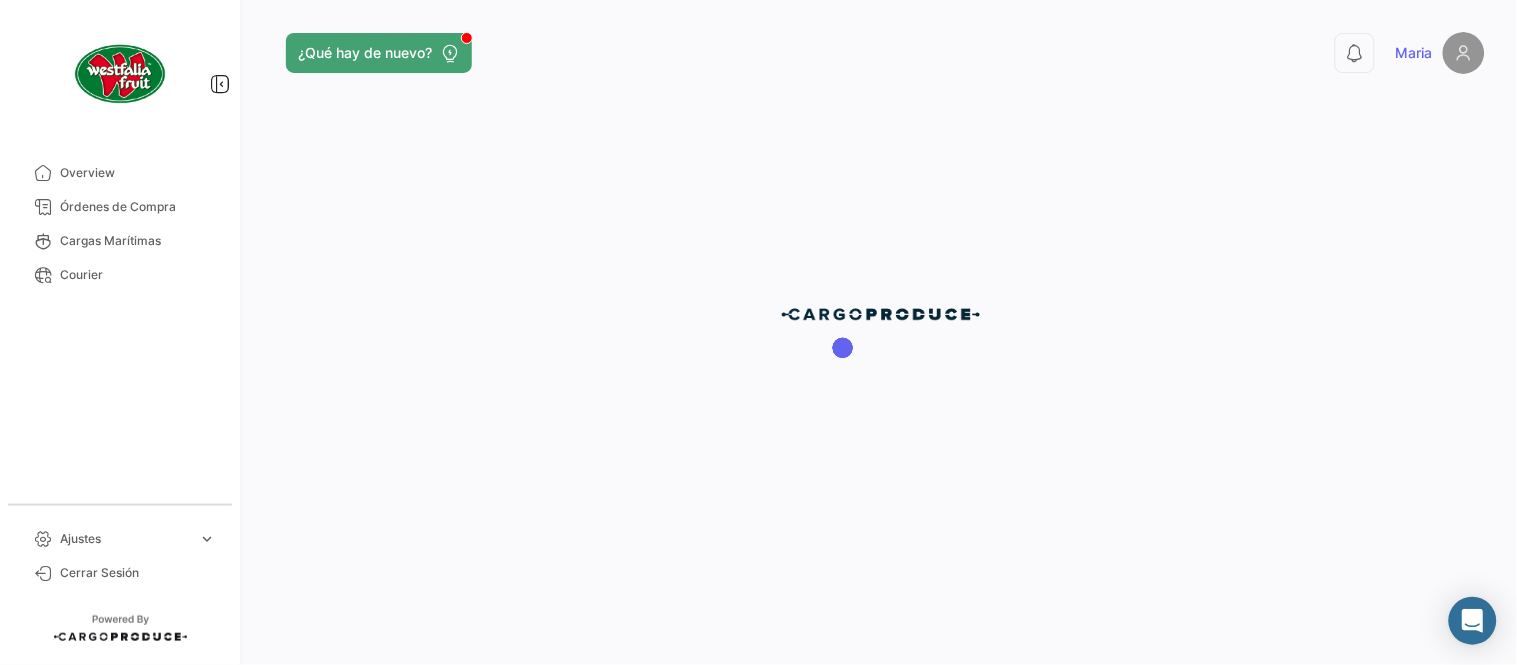 scroll, scrollTop: 0, scrollLeft: 0, axis: both 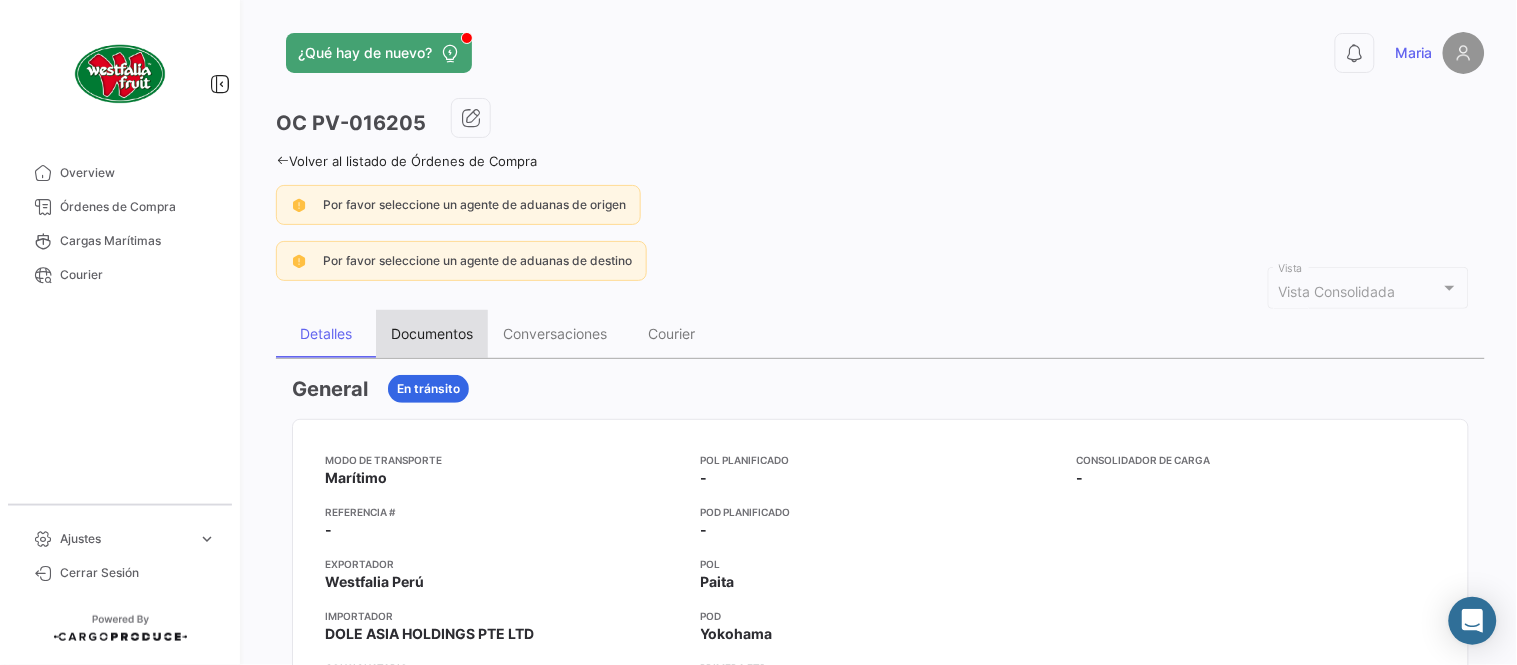 click on "Documentos" at bounding box center [432, 334] 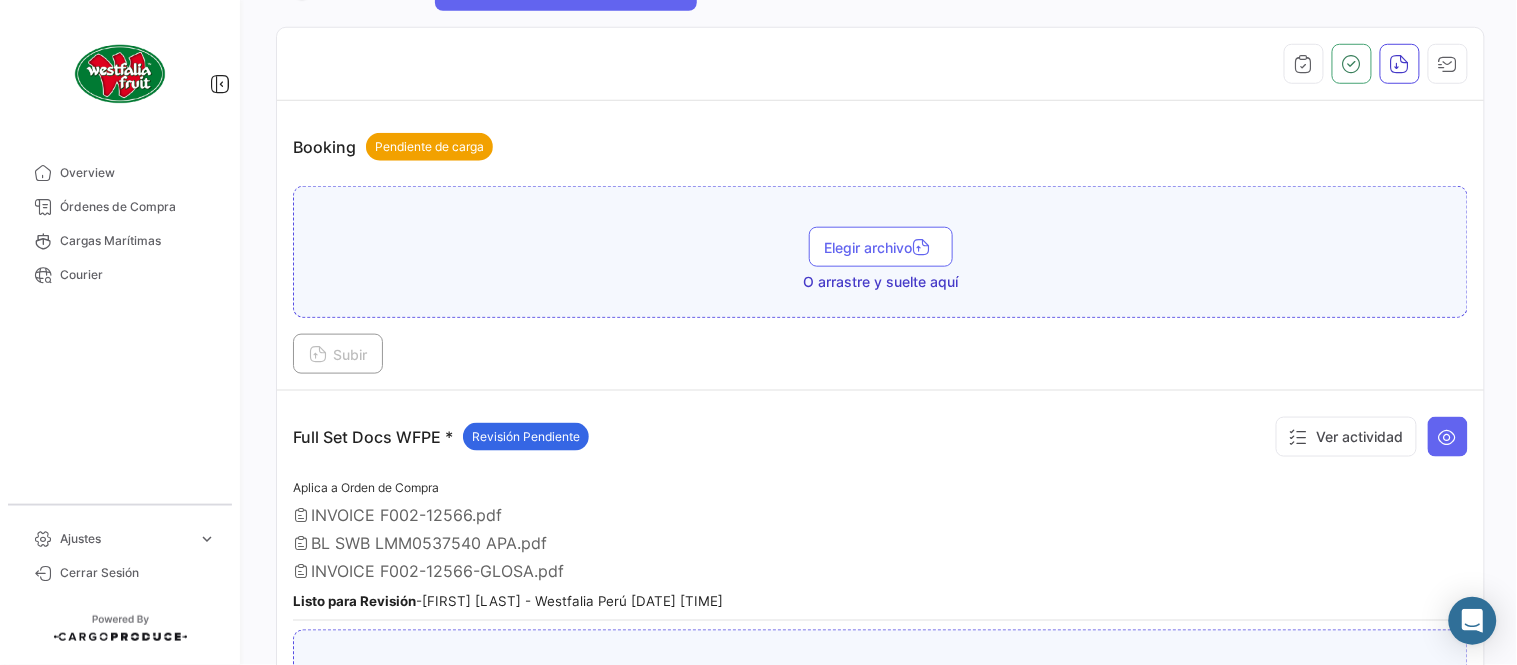 scroll, scrollTop: 621, scrollLeft: 0, axis: vertical 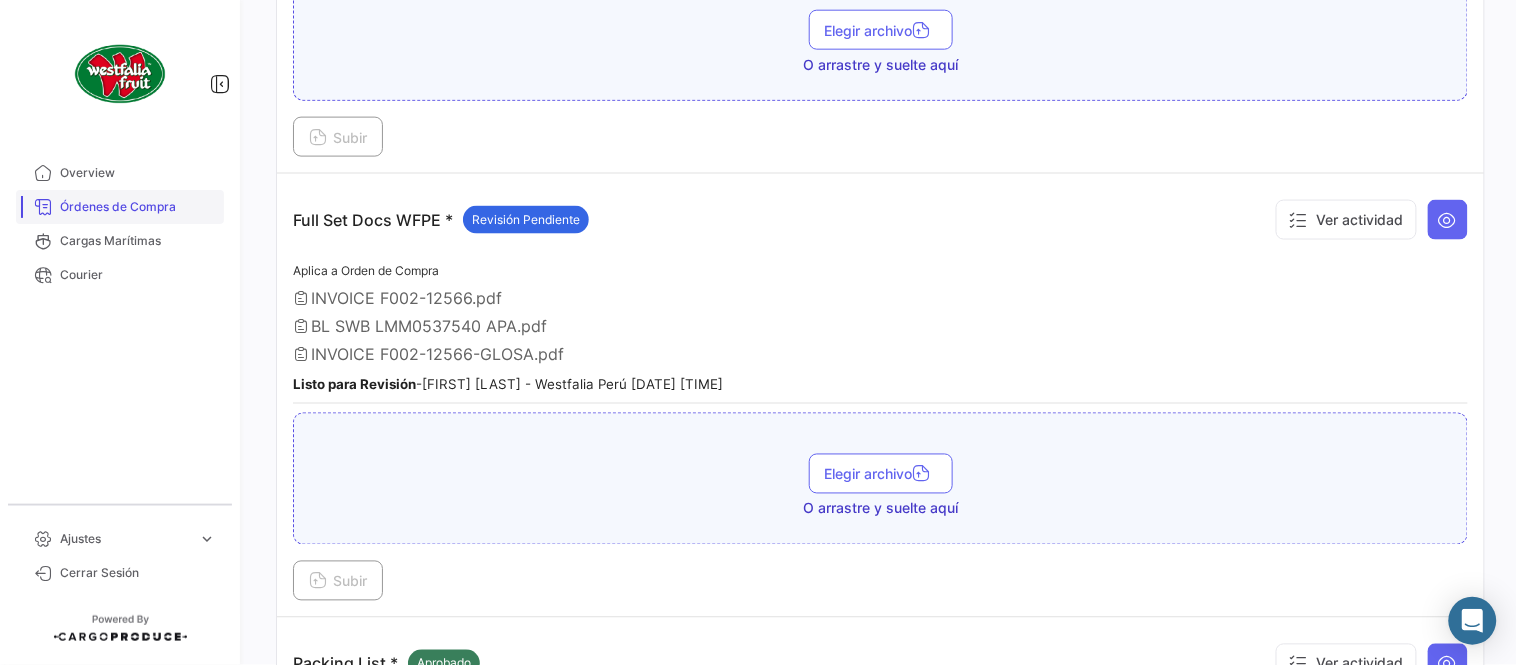 click on "Órdenes de Compra" at bounding box center [138, 207] 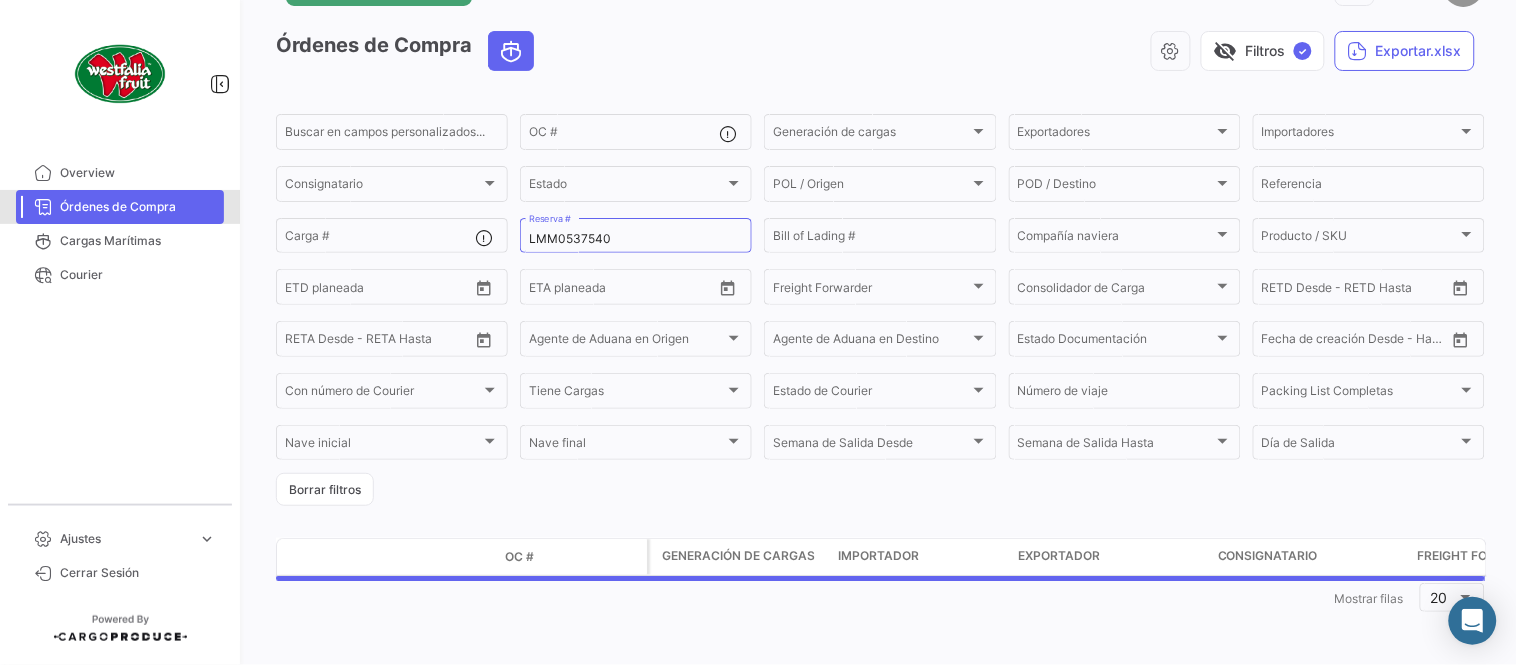 scroll, scrollTop: 0, scrollLeft: 0, axis: both 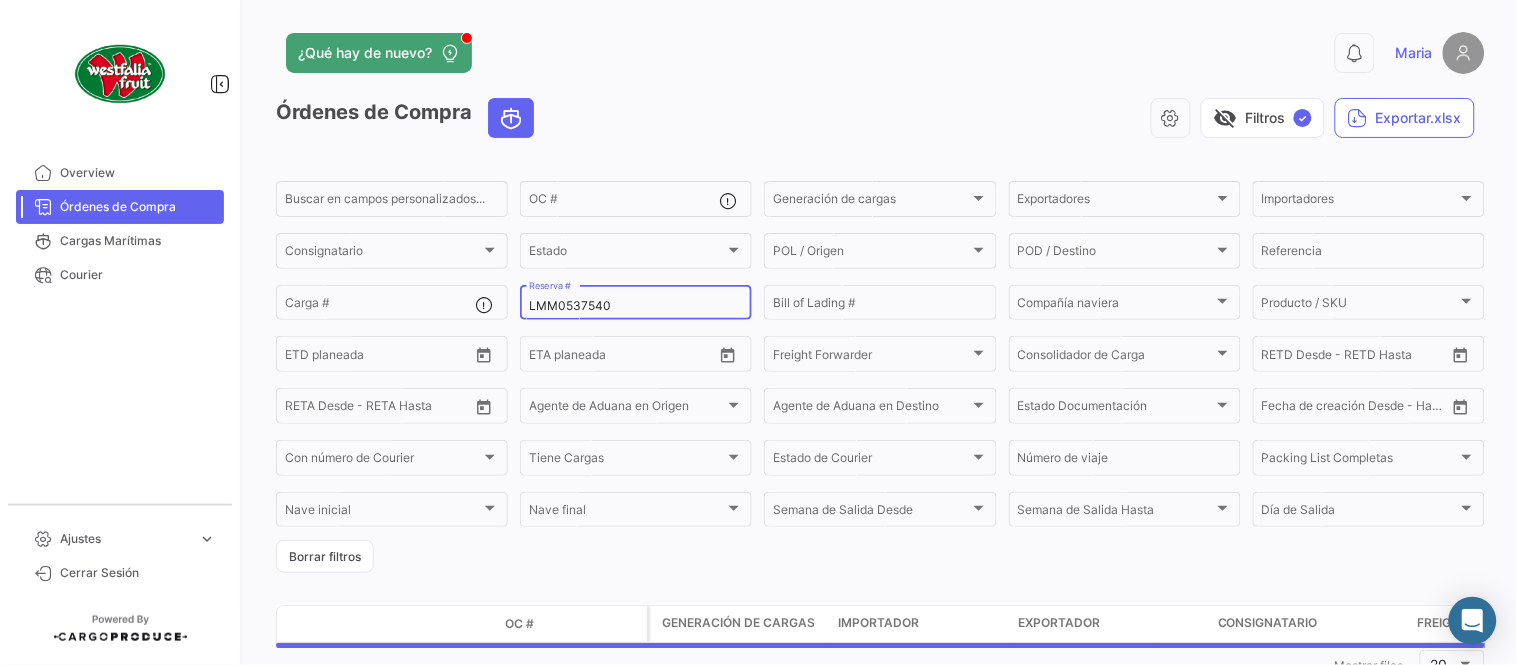 click on "LMM0537540" at bounding box center [636, 306] 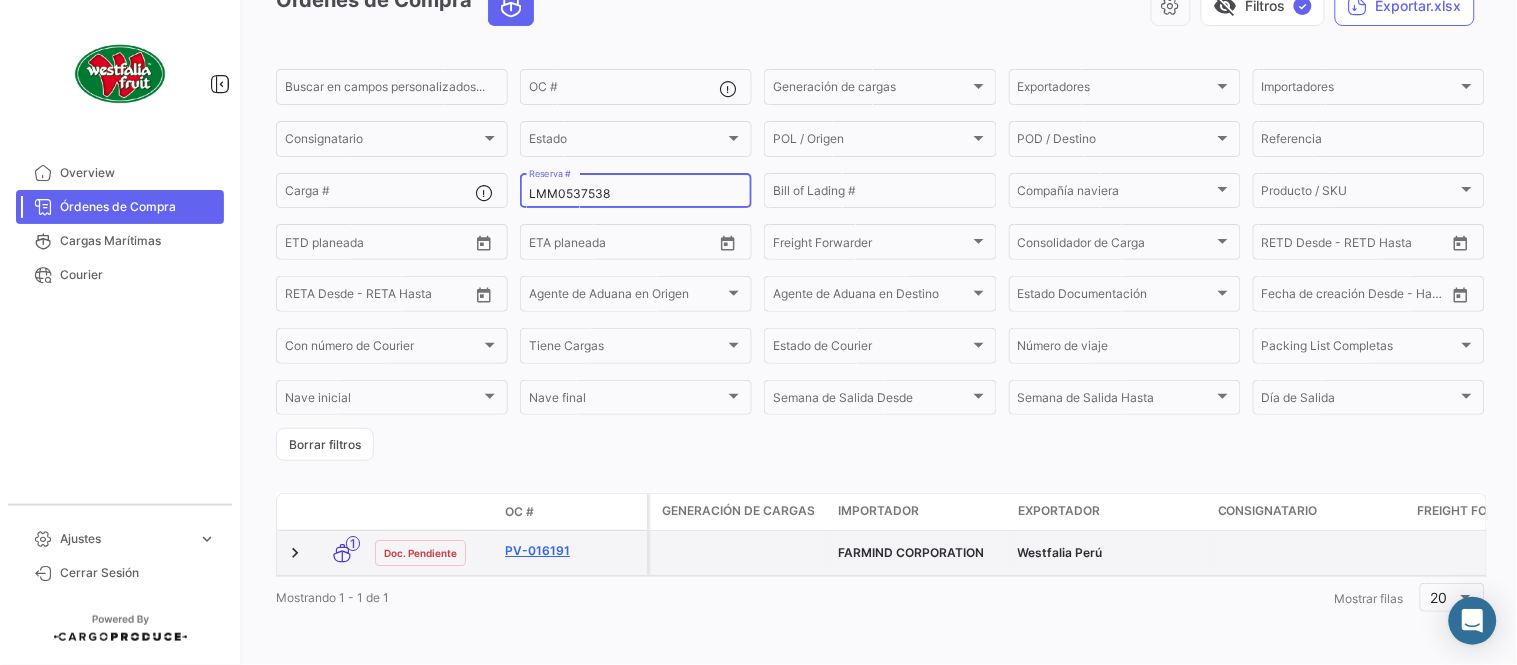 scroll, scrollTop: 128, scrollLeft: 0, axis: vertical 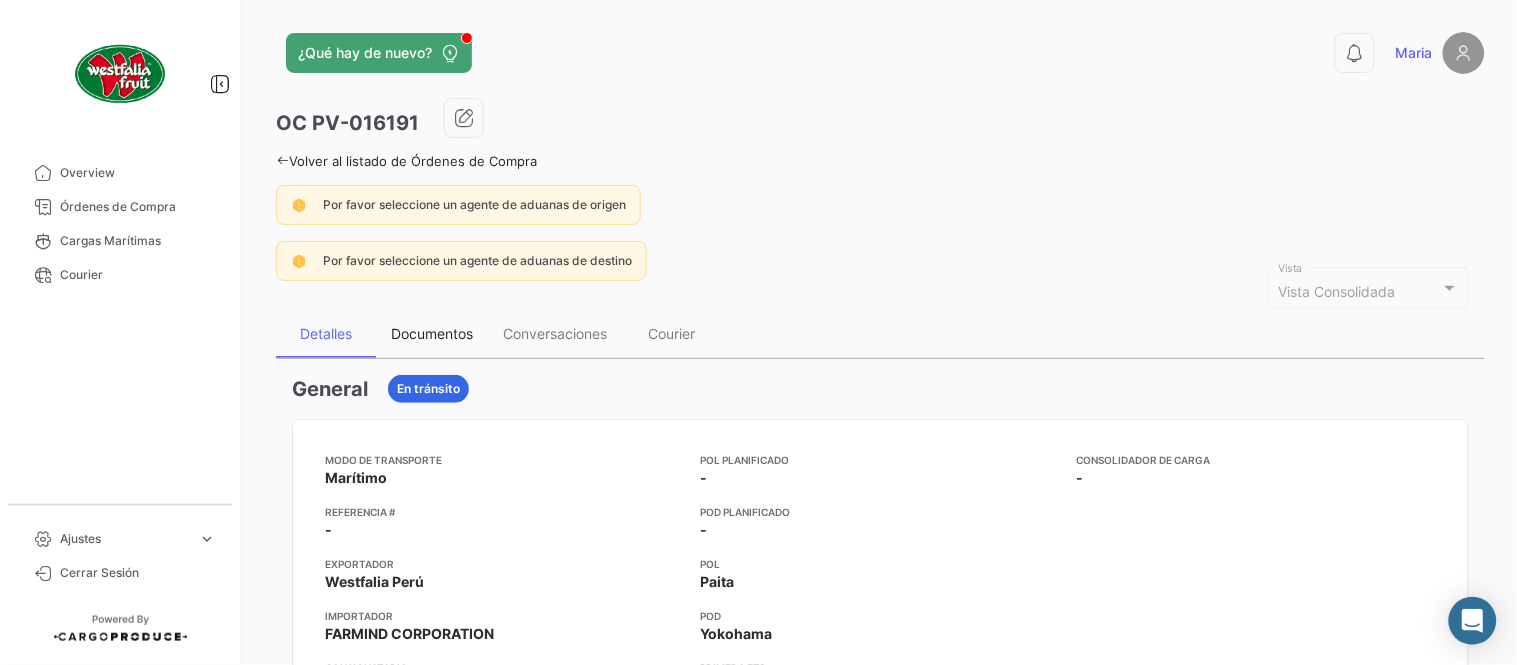 click on "Documentos" at bounding box center [432, 334] 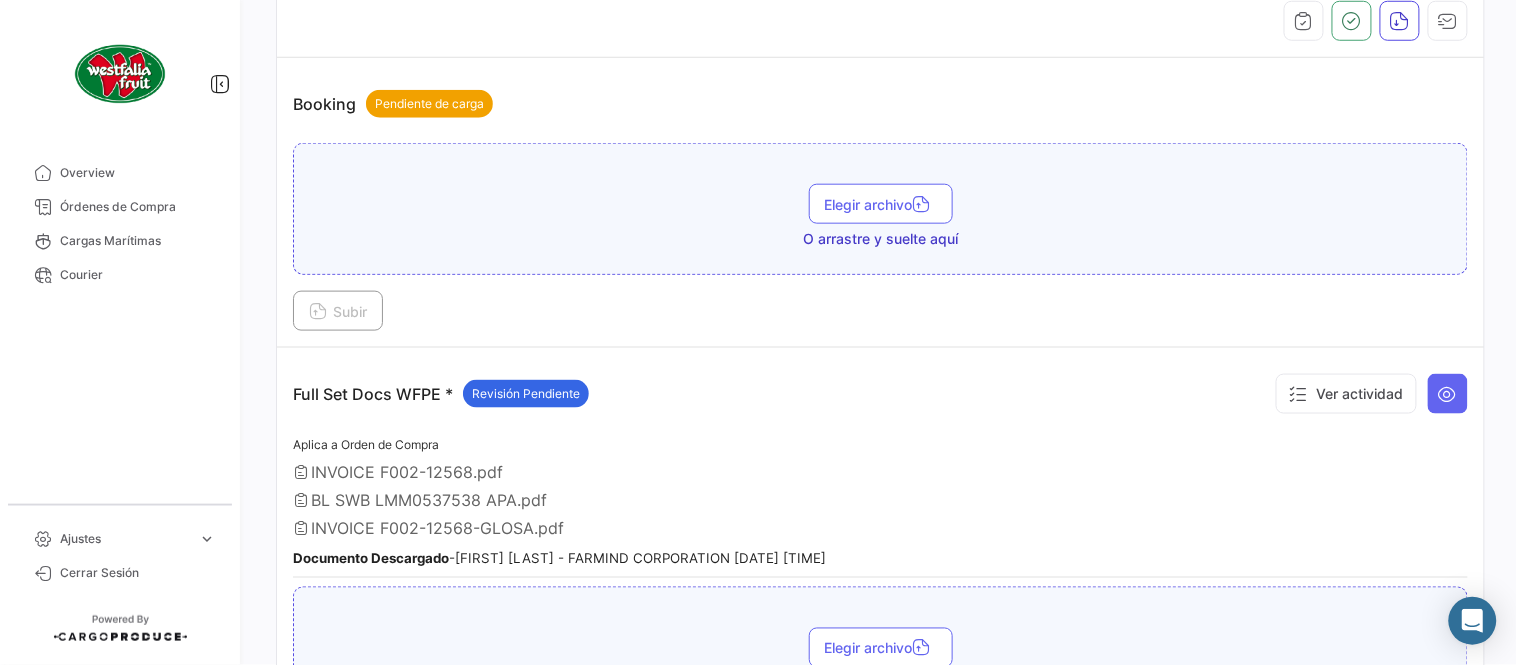 scroll, scrollTop: 555, scrollLeft: 0, axis: vertical 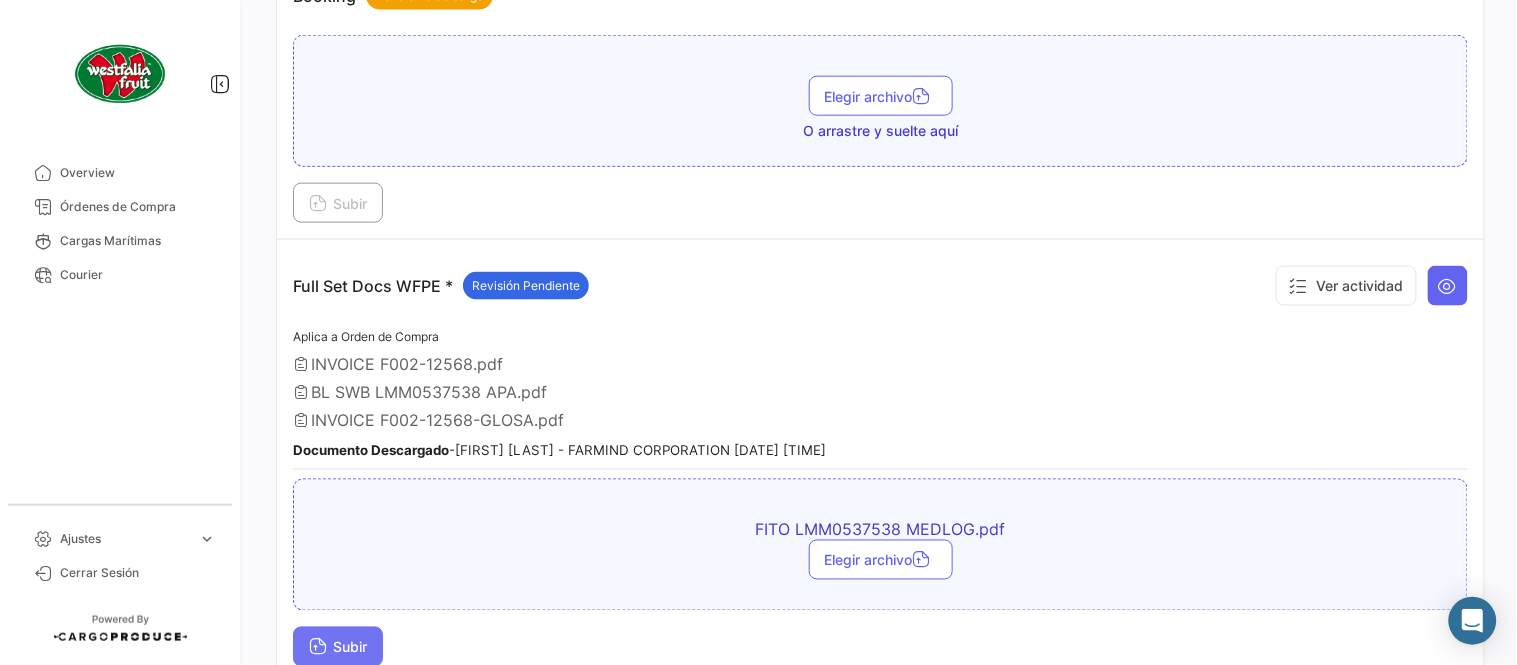click on "Subir" at bounding box center [338, 647] 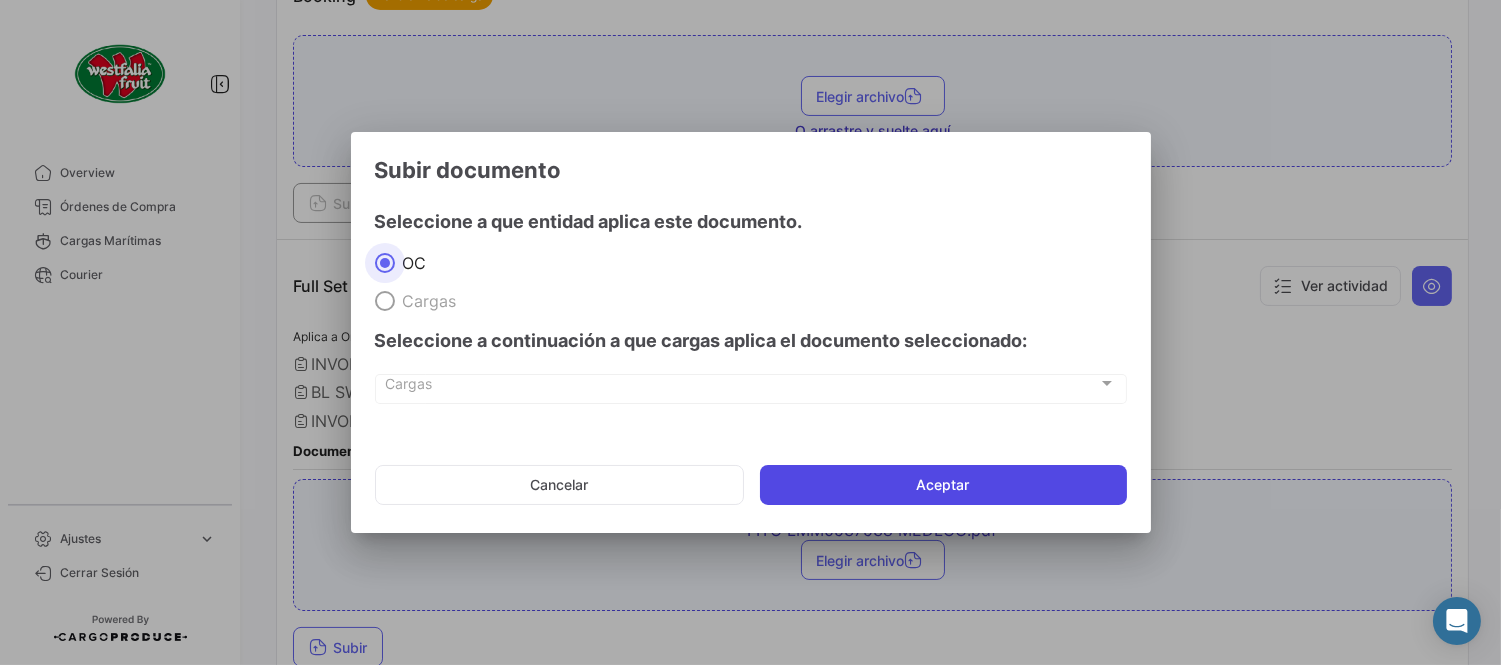 click on "Aceptar" 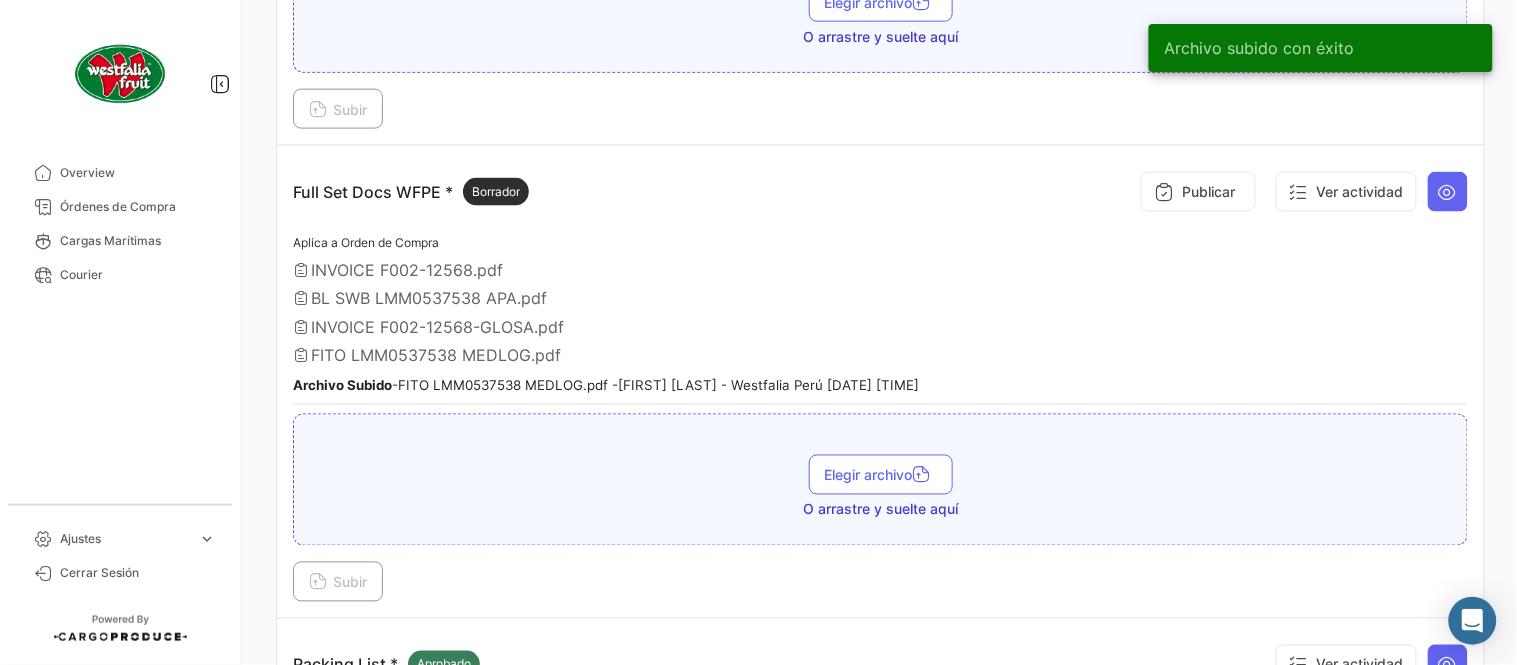 scroll, scrollTop: 666, scrollLeft: 0, axis: vertical 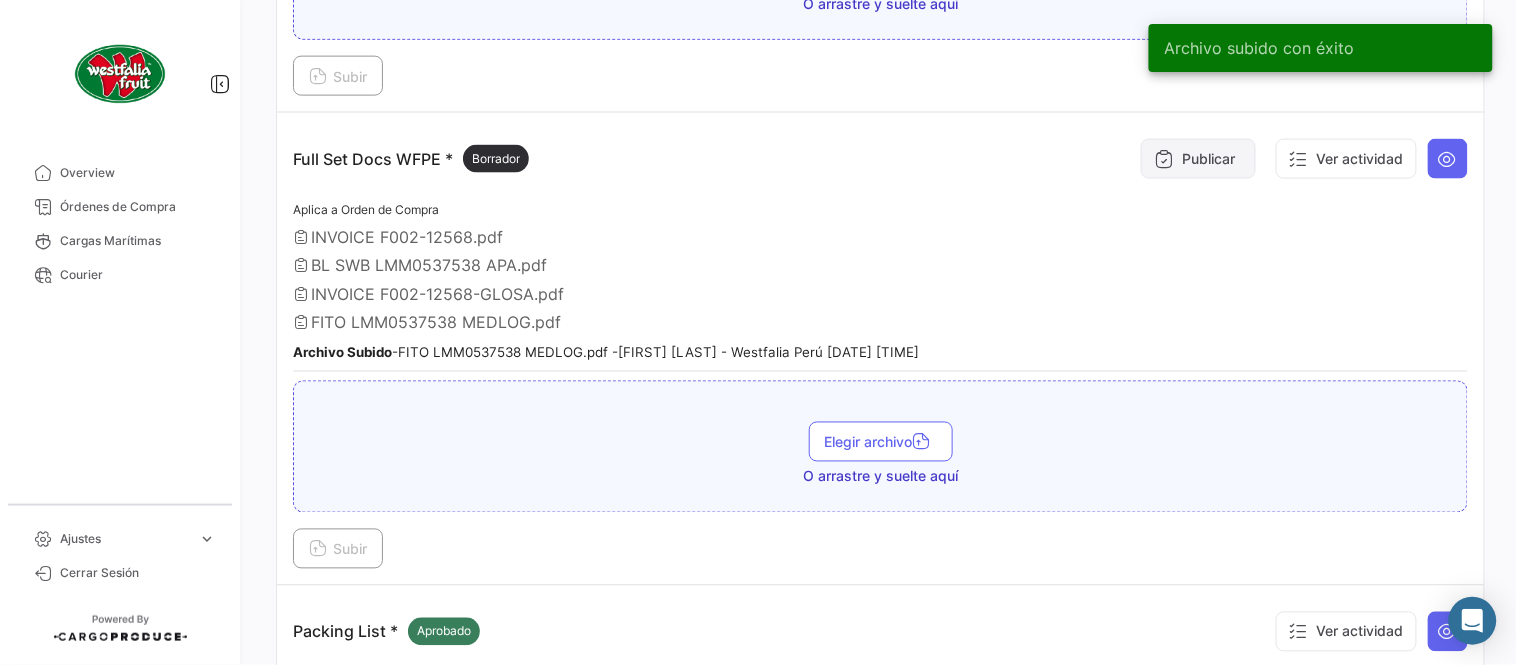 click on "Publicar" at bounding box center (1198, 159) 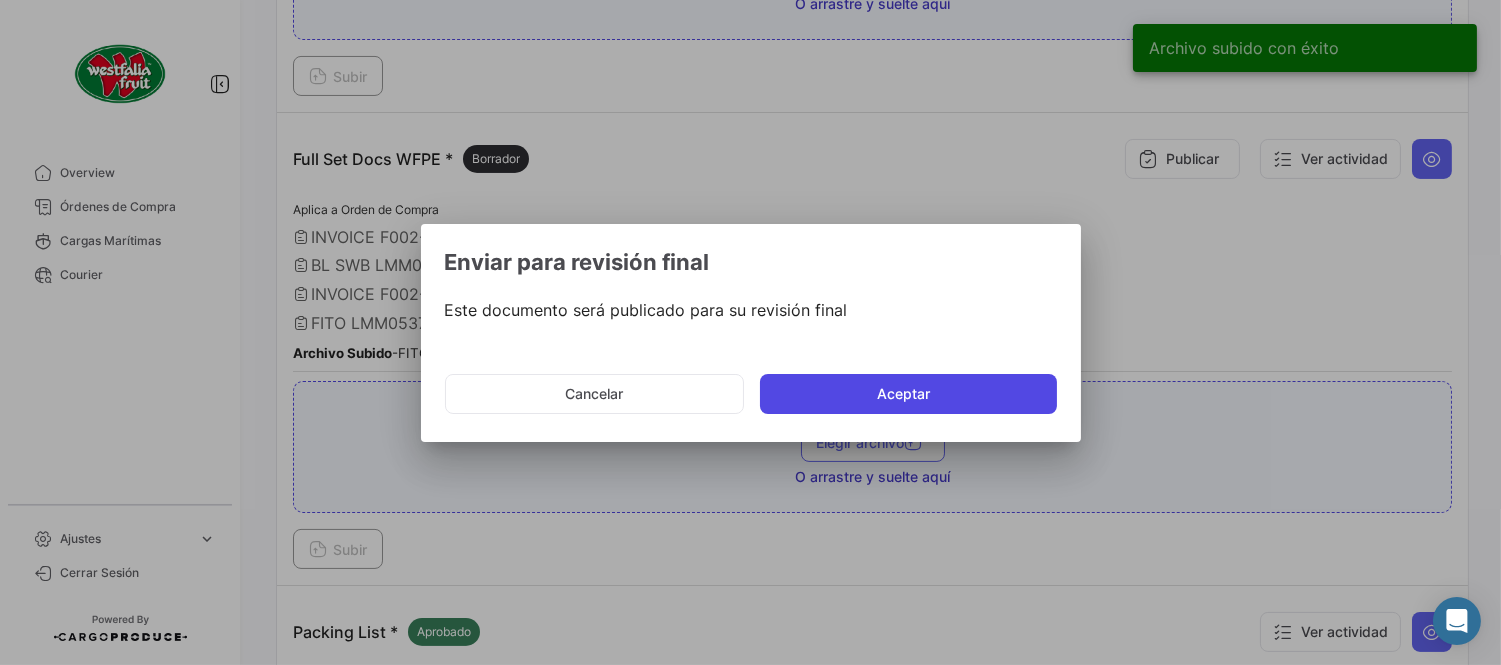 click on "Aceptar" 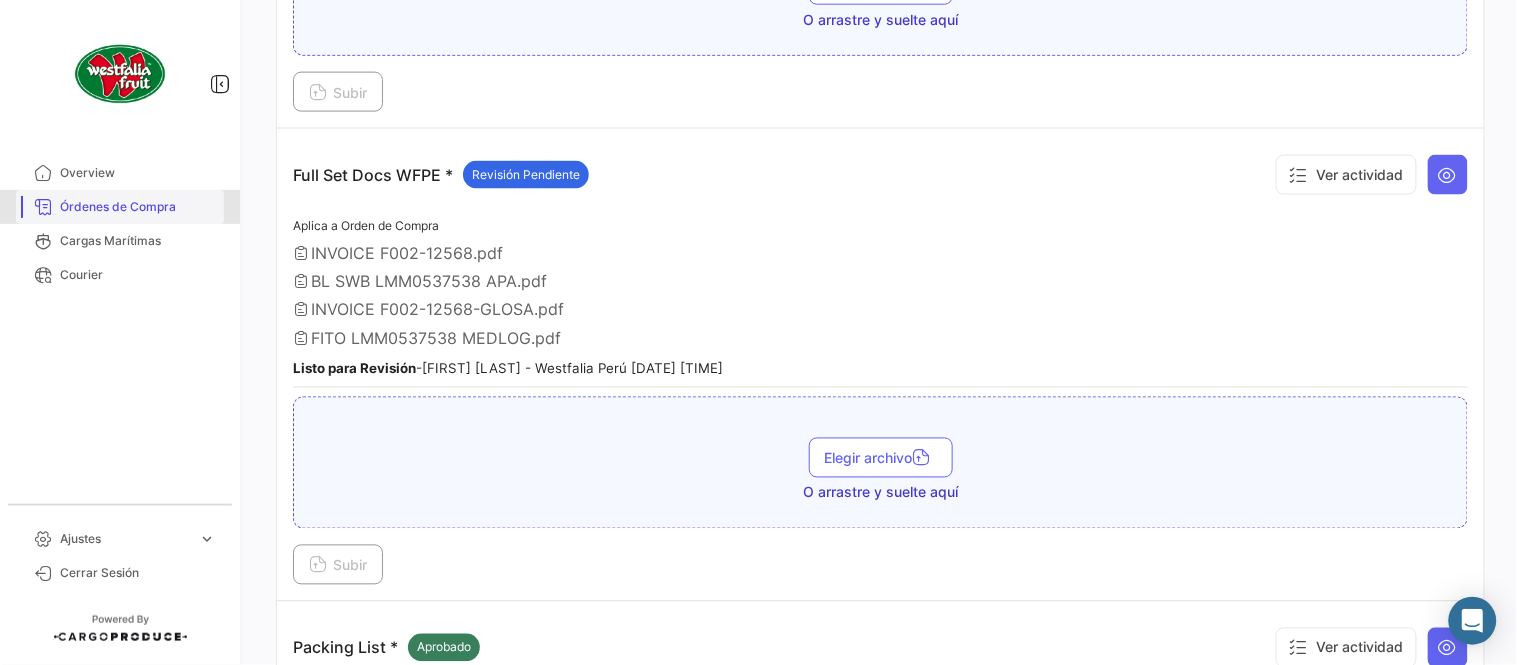 click on "Órdenes de Compra" at bounding box center [138, 207] 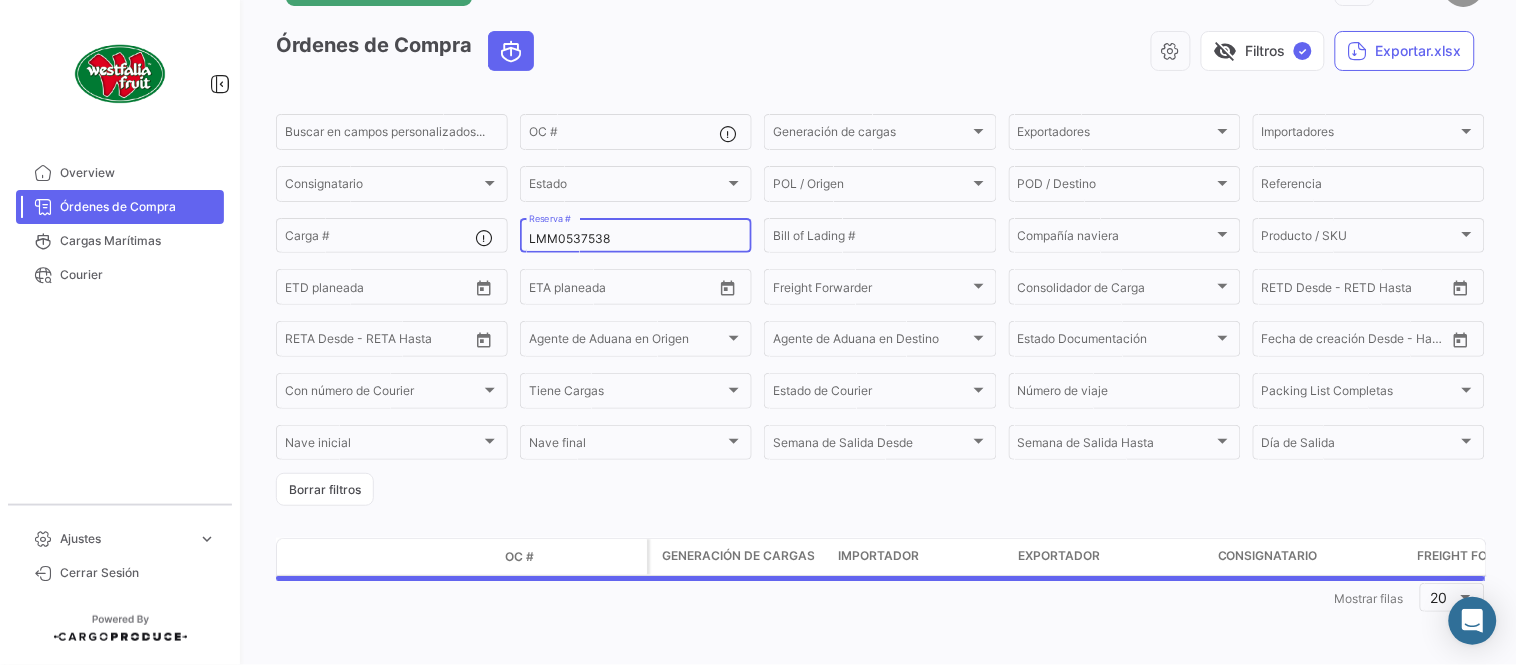scroll, scrollTop: 0, scrollLeft: 0, axis: both 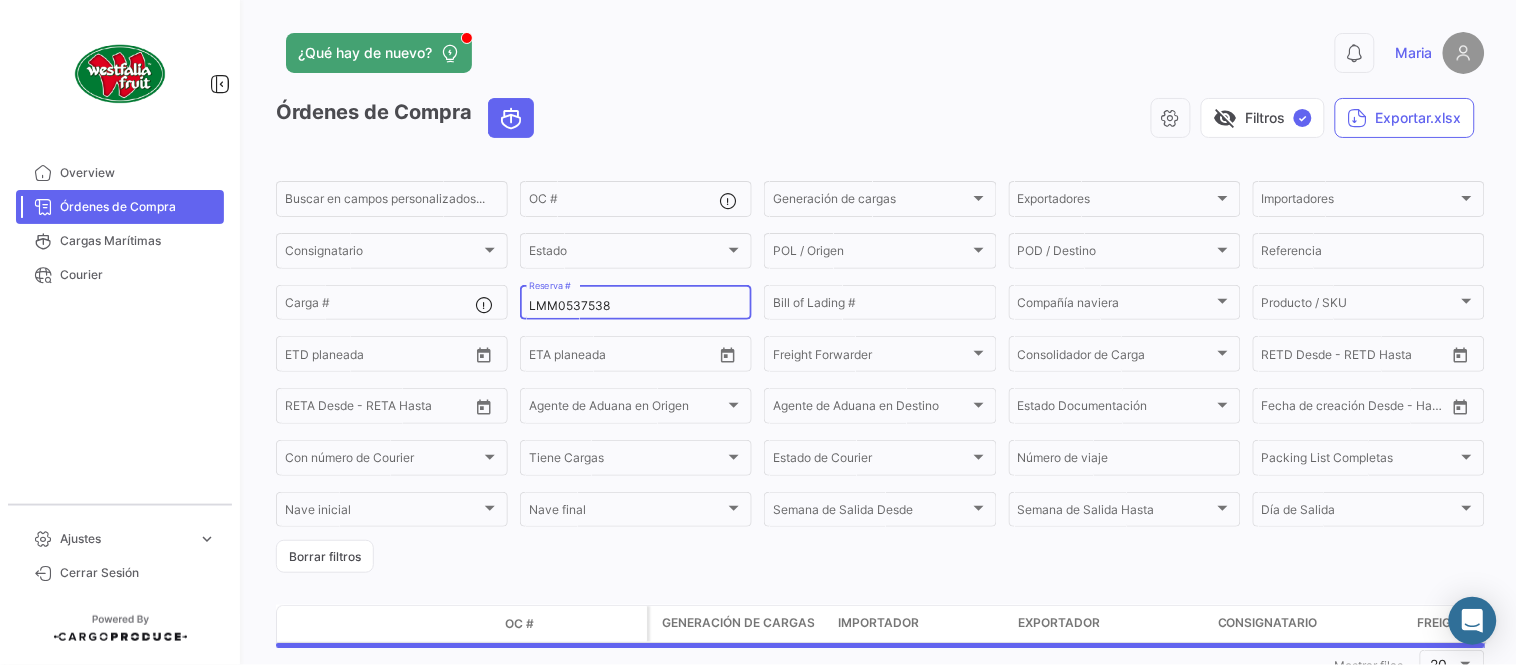 click on "LMM0537538" at bounding box center (636, 306) 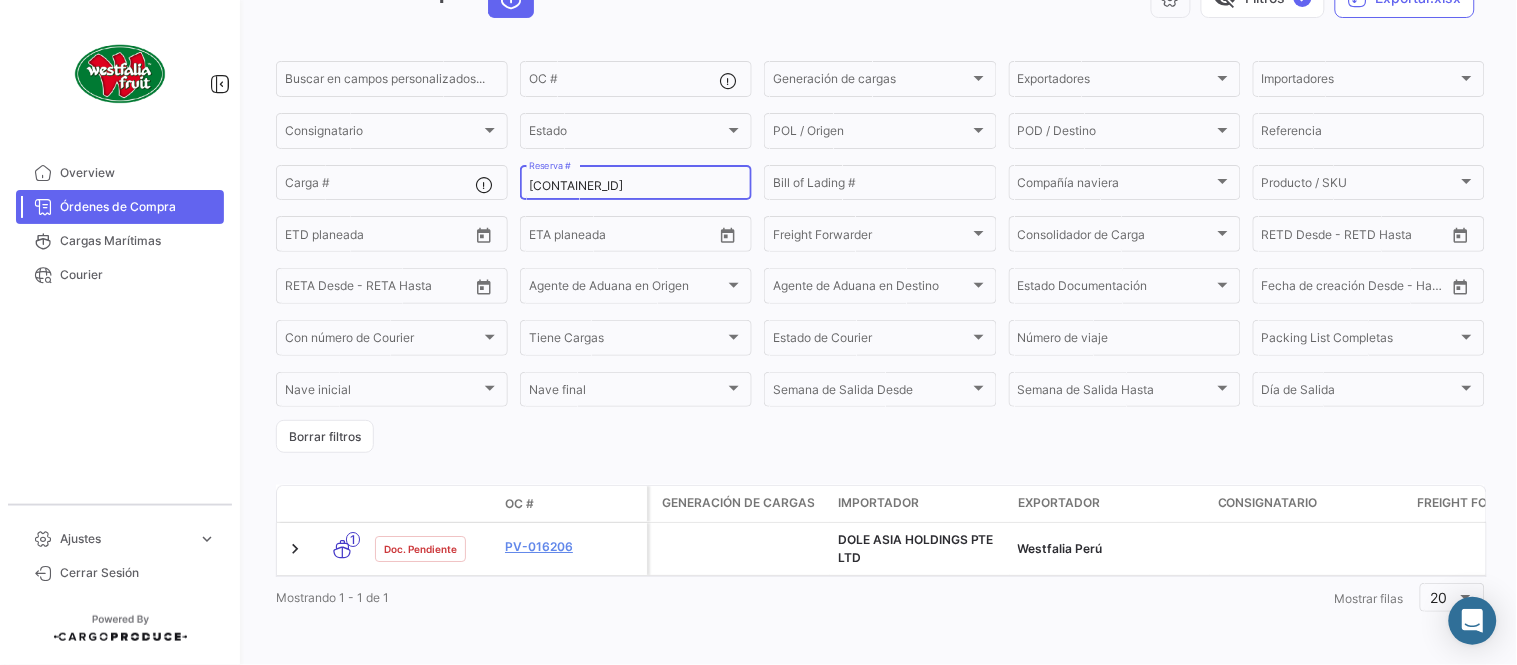 scroll, scrollTop: 136, scrollLeft: 0, axis: vertical 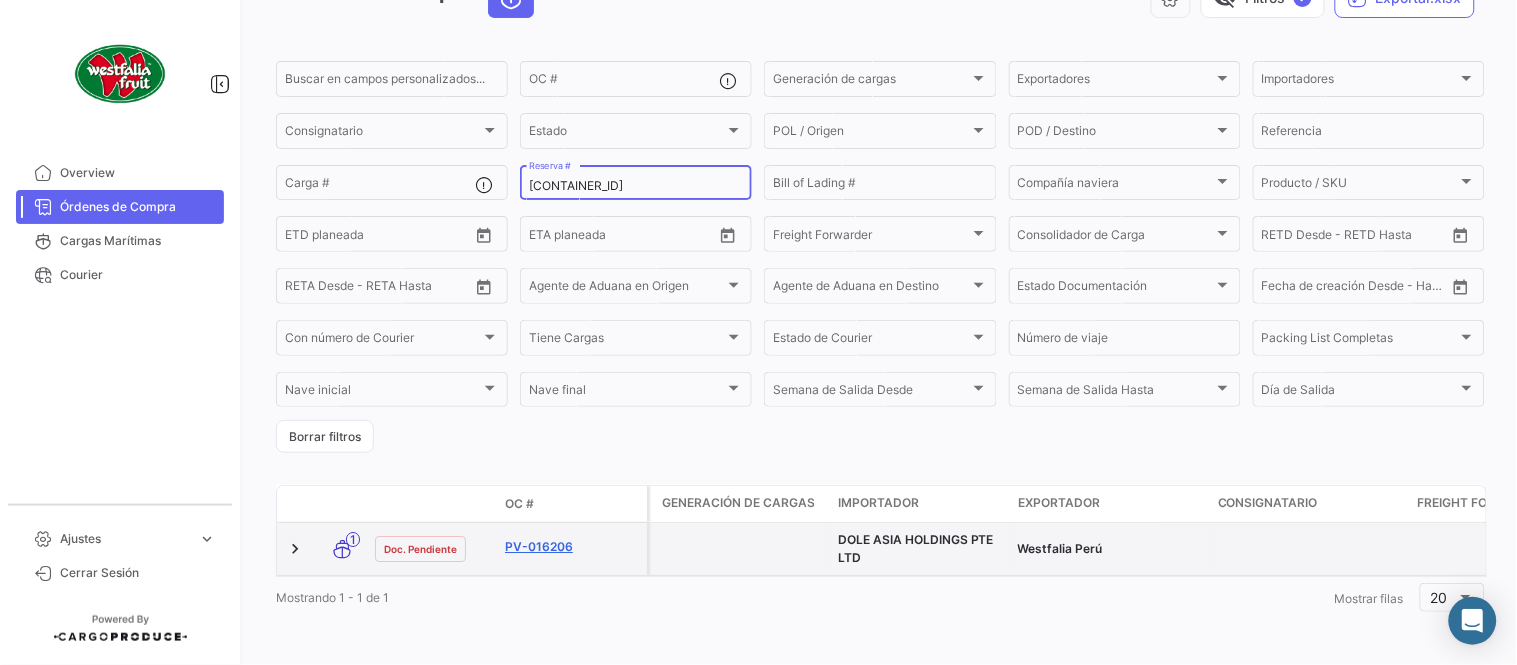 type on "[CONTAINER_ID]" 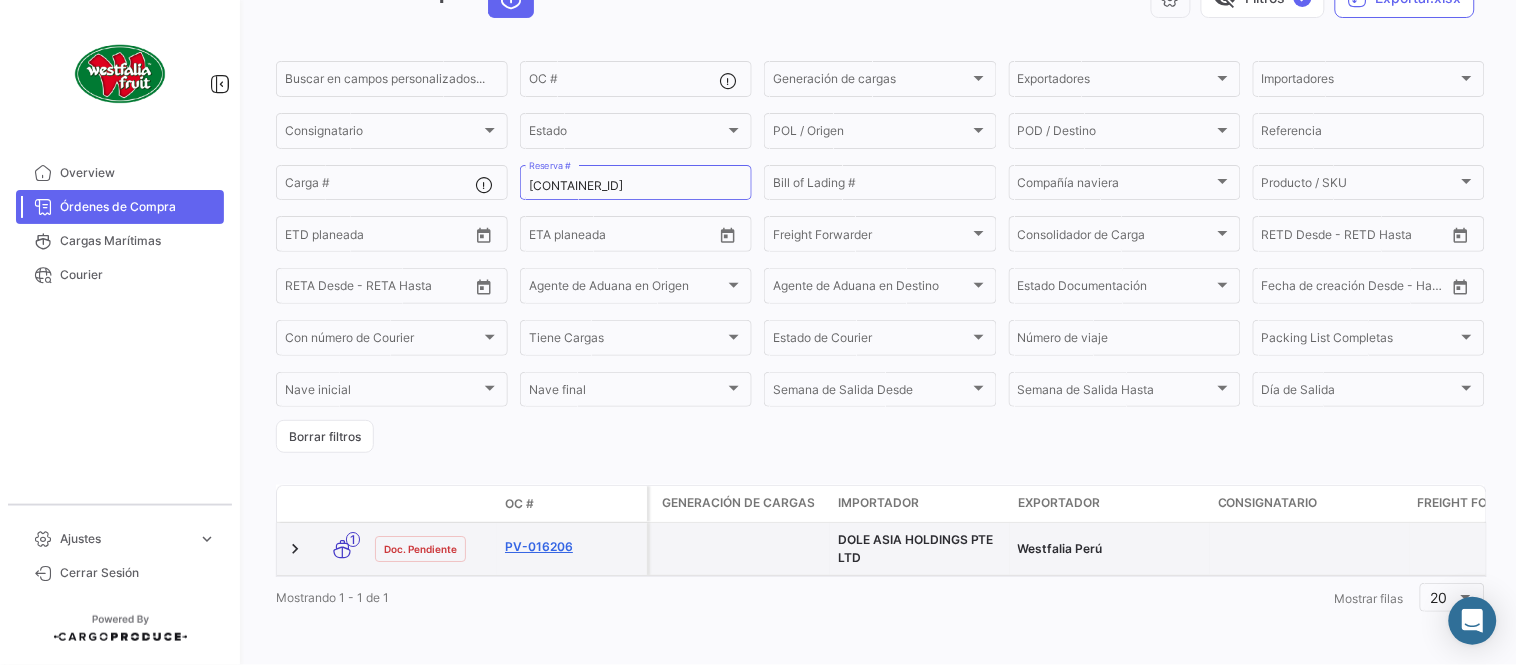 click on "PV-016206" 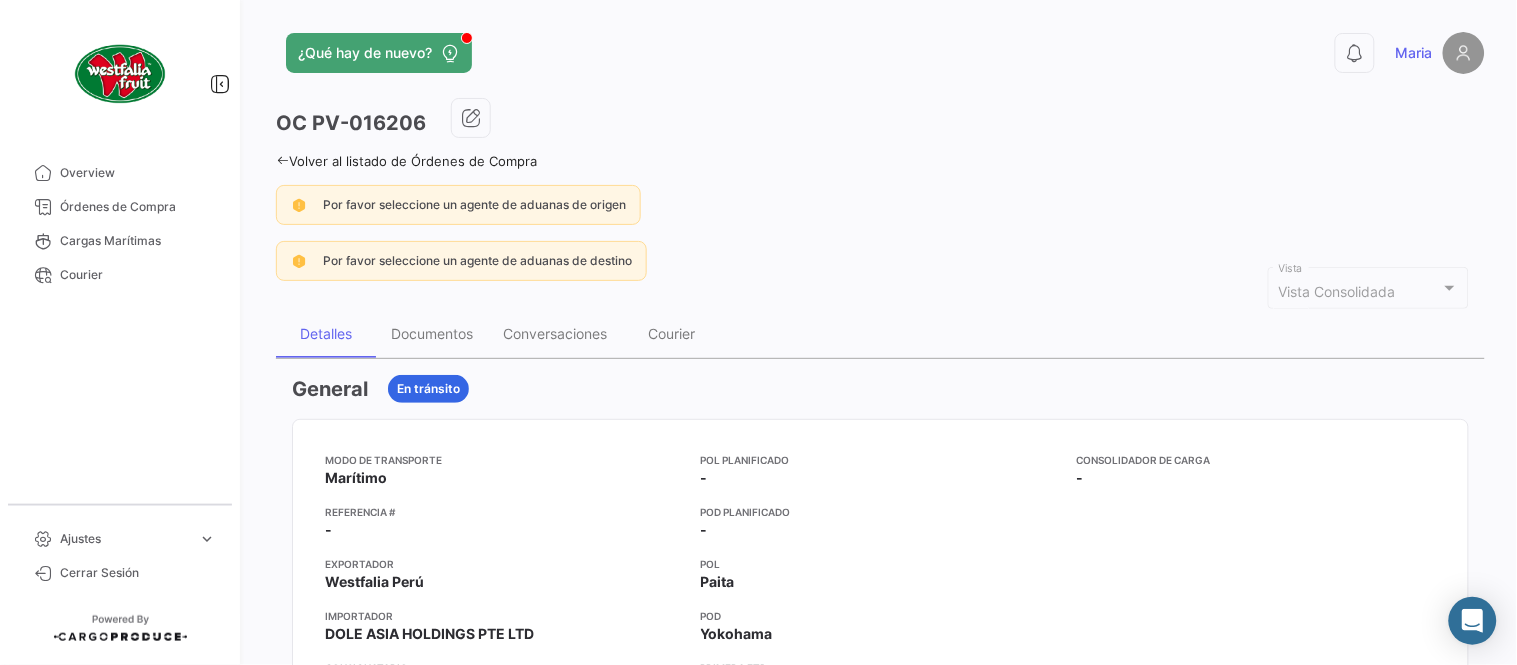 click on "¿Qué hay de nuevo?" 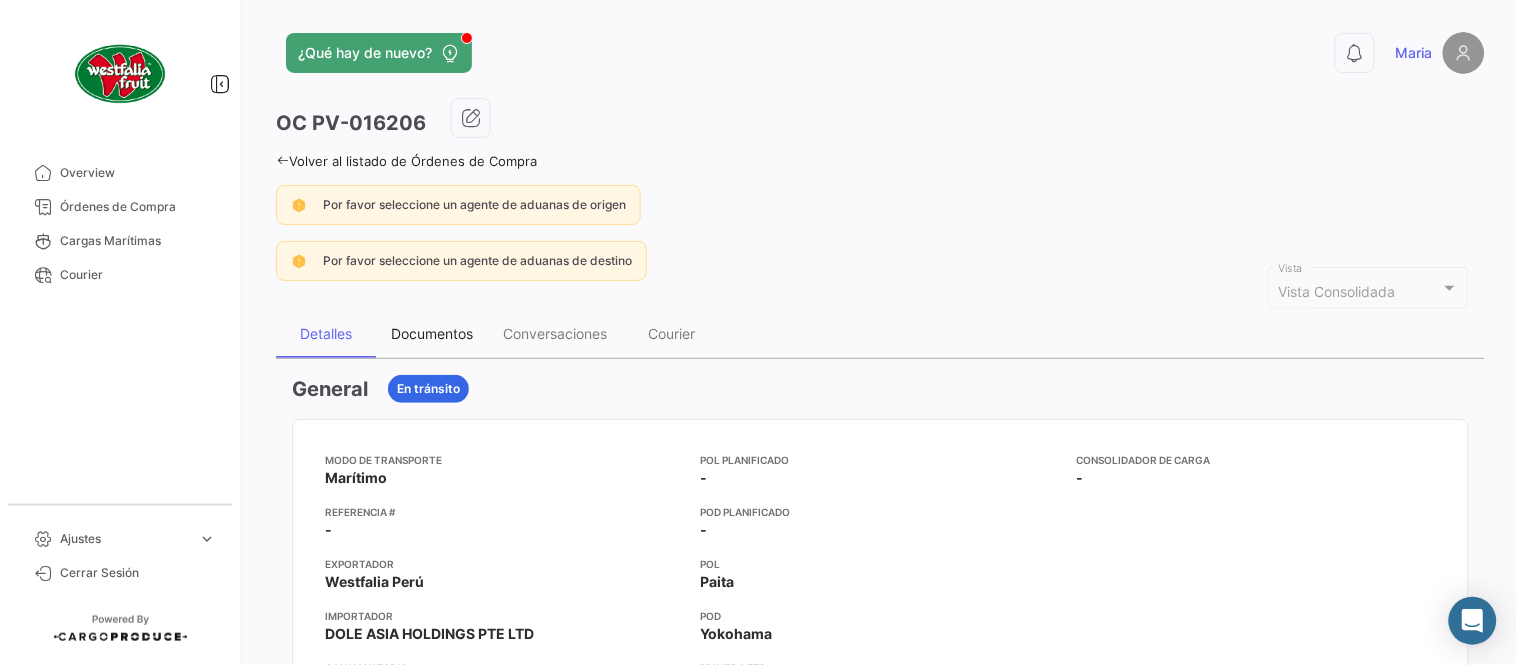 click on "Documentos" at bounding box center [432, 334] 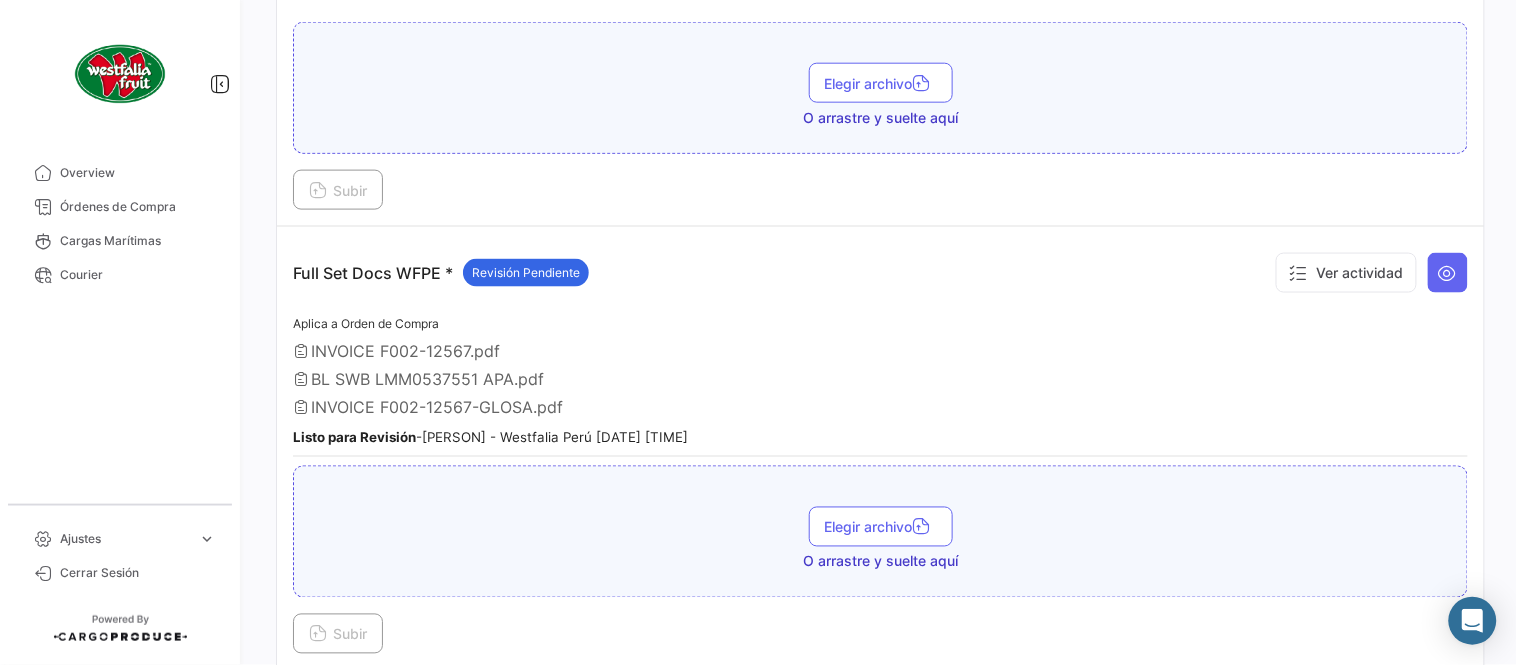 scroll, scrollTop: 665, scrollLeft: 0, axis: vertical 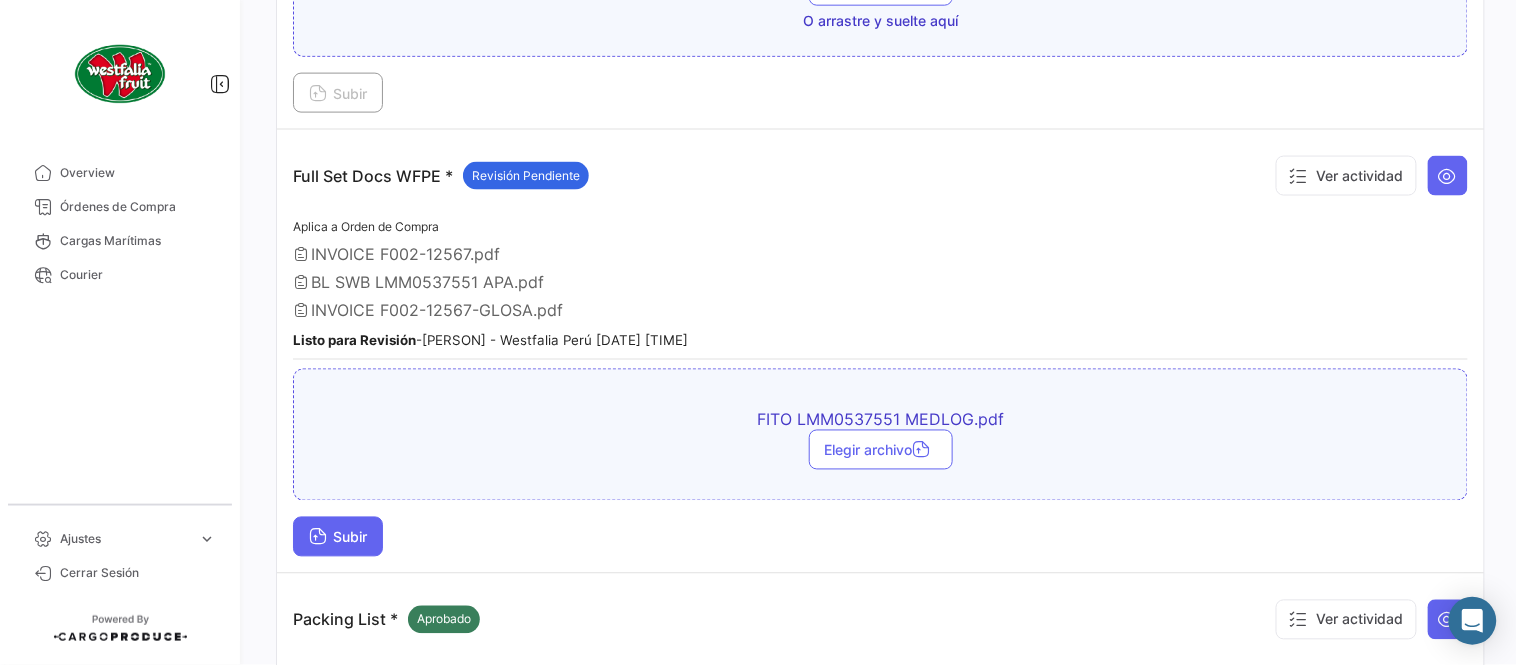 click on "Subir" at bounding box center (338, 537) 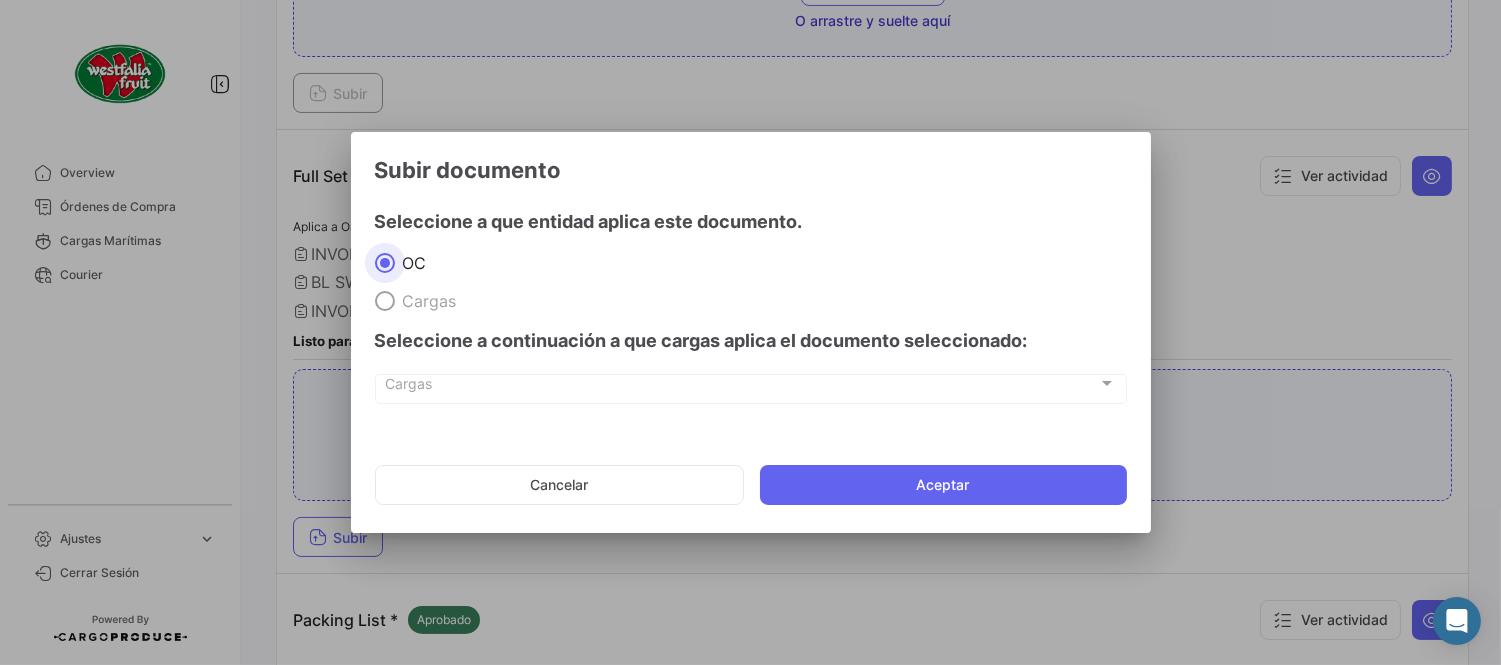 drag, startPoint x: 861, startPoint y: 473, endPoint x: 1034, endPoint y: 570, distance: 198.33809 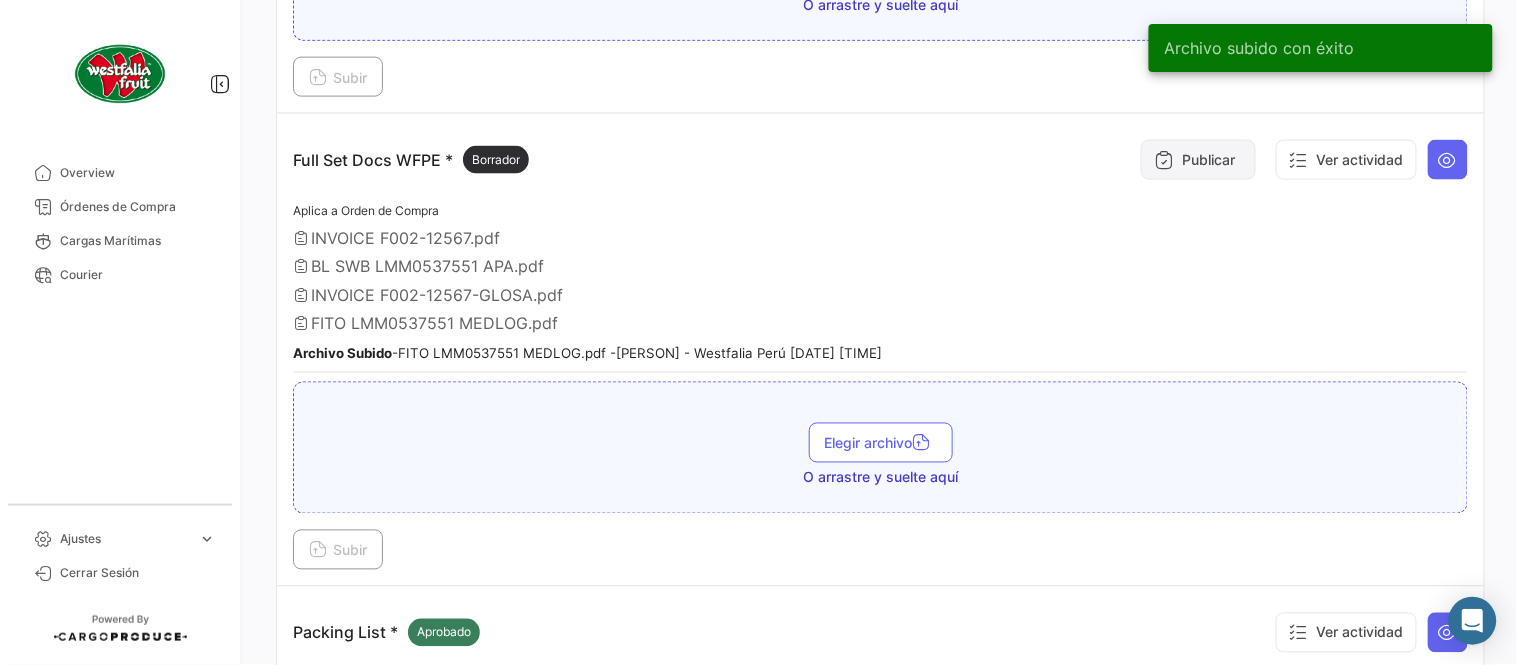 click at bounding box center [1164, 160] 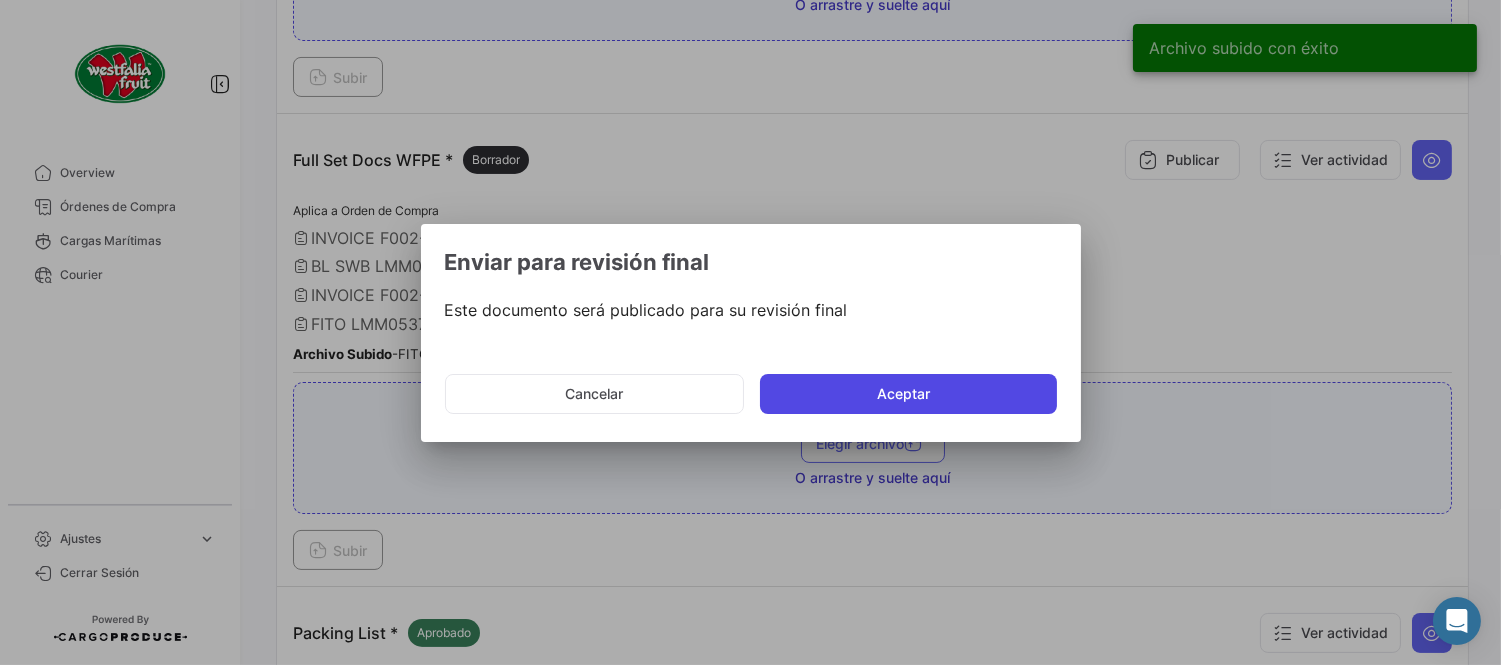 click on "Aceptar" 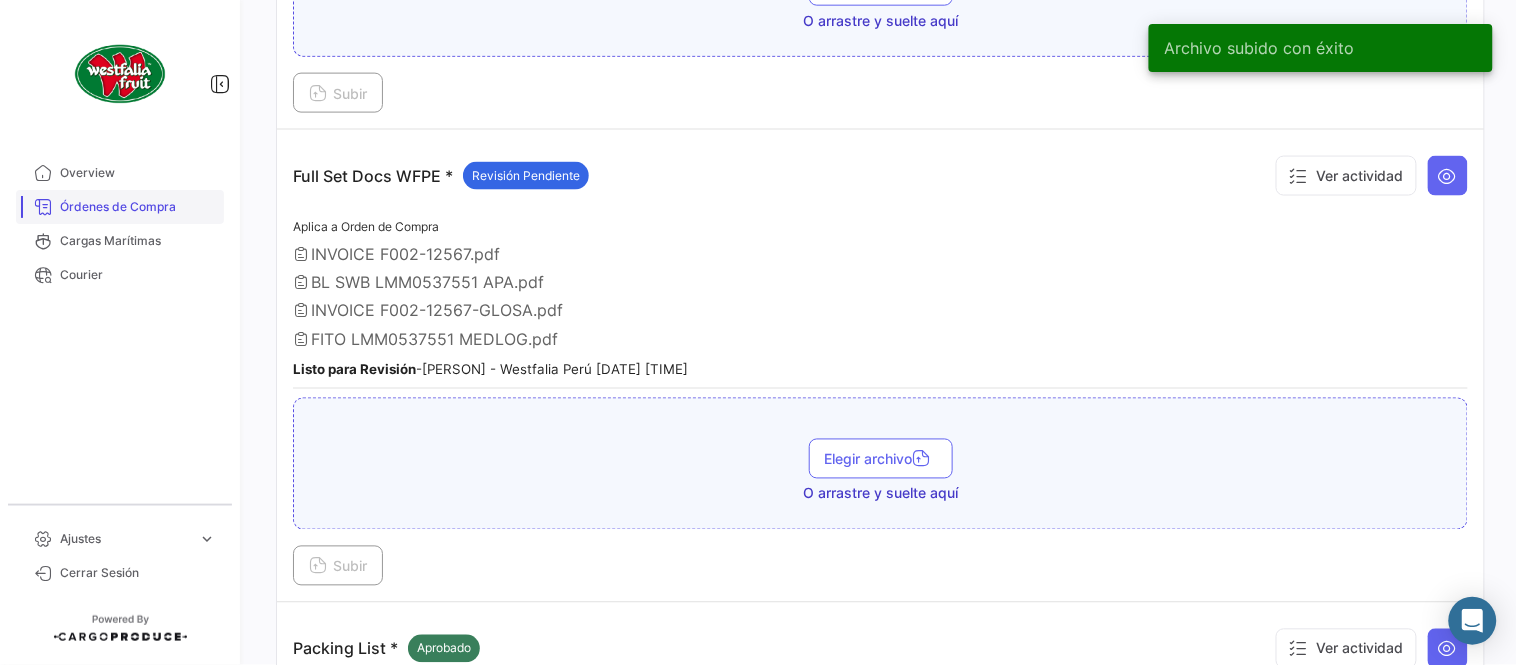 click on "Órdenes de Compra" at bounding box center (138, 207) 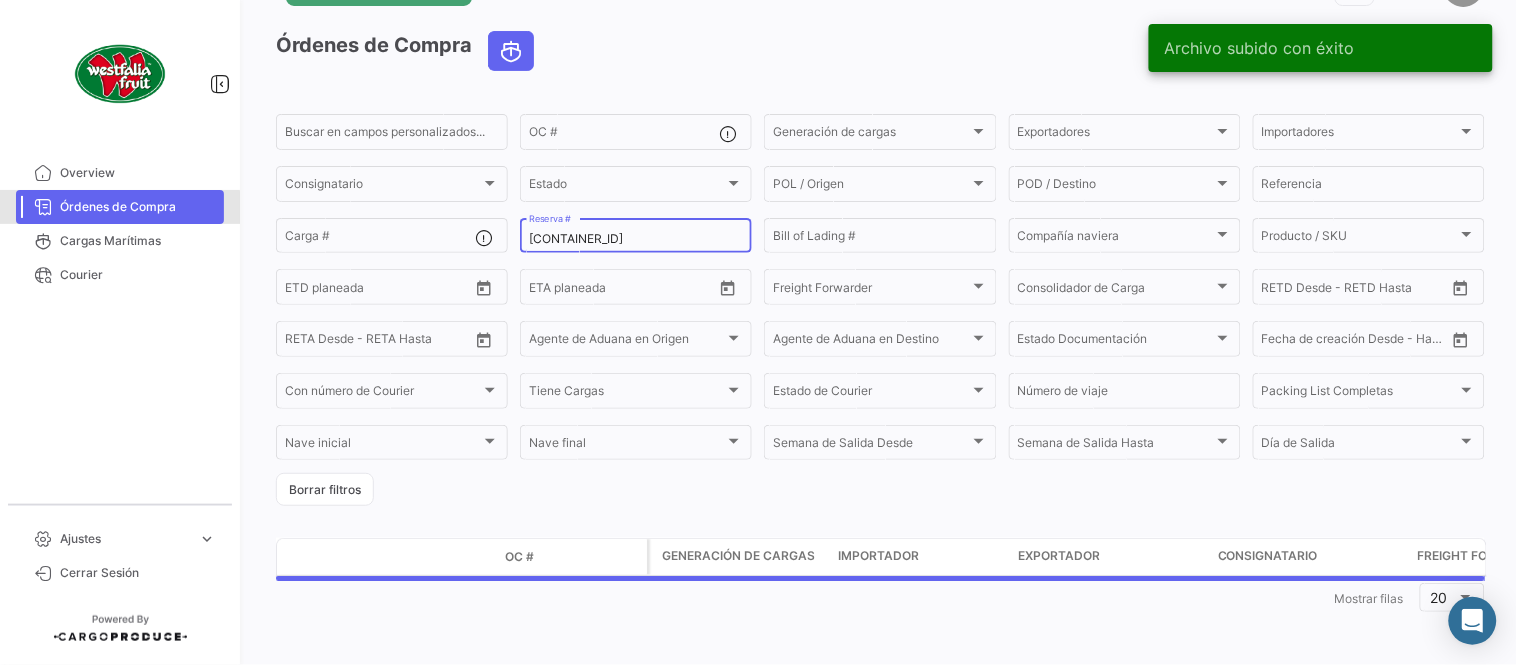 scroll, scrollTop: 0, scrollLeft: 0, axis: both 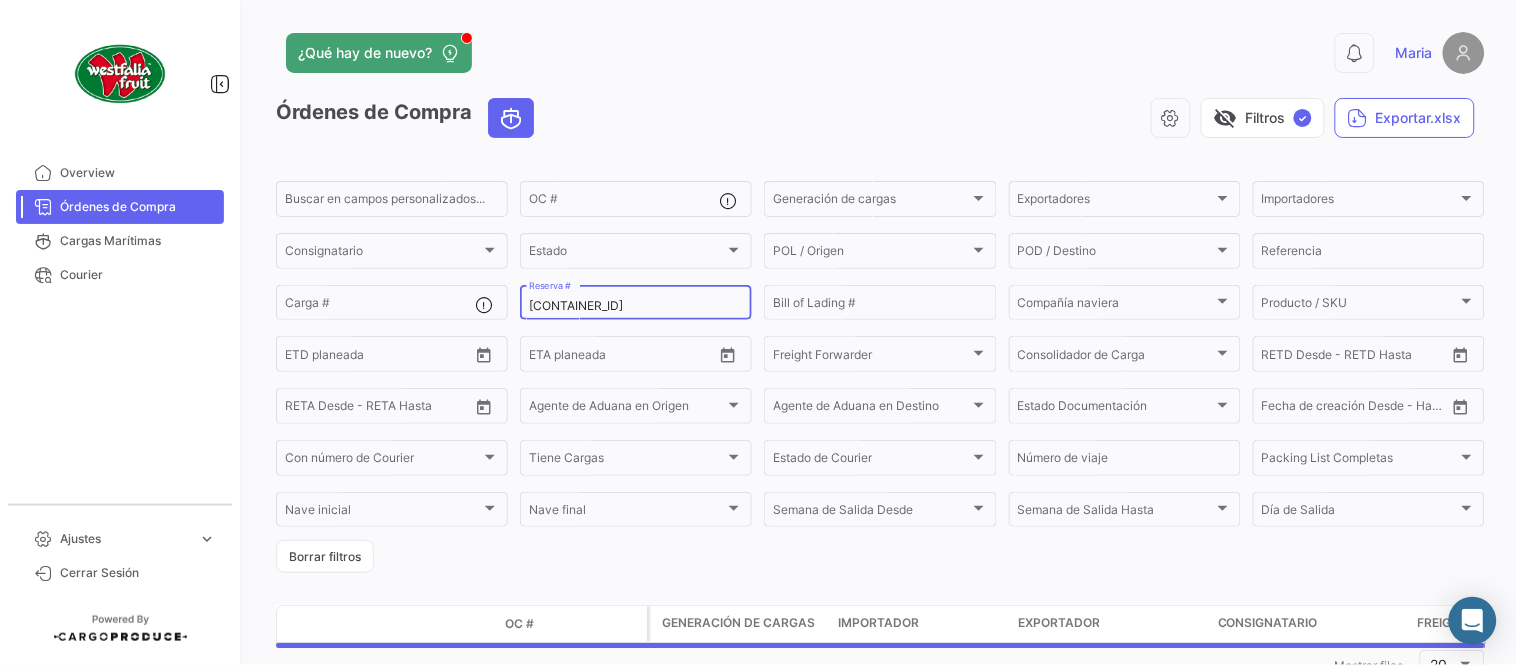 click on "[CONTAINER_ID]" at bounding box center [636, 306] 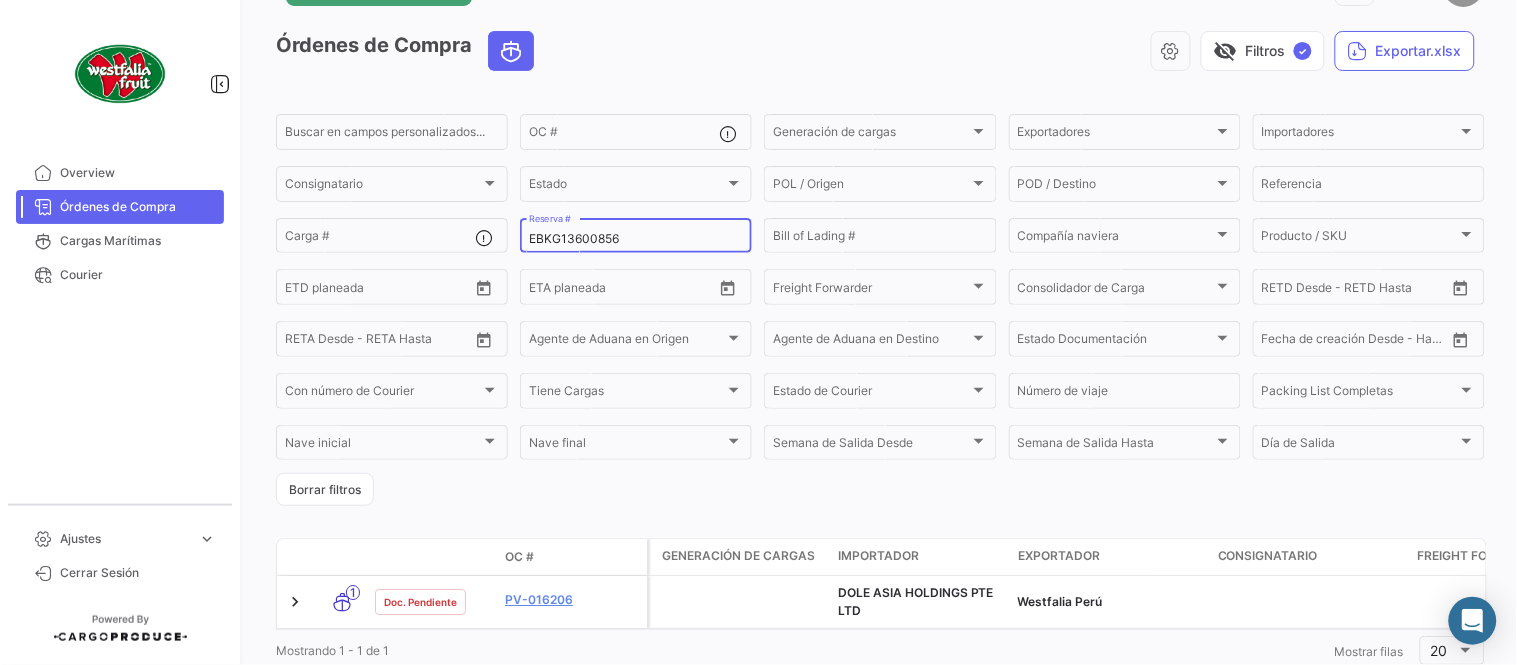 scroll, scrollTop: 136, scrollLeft: 0, axis: vertical 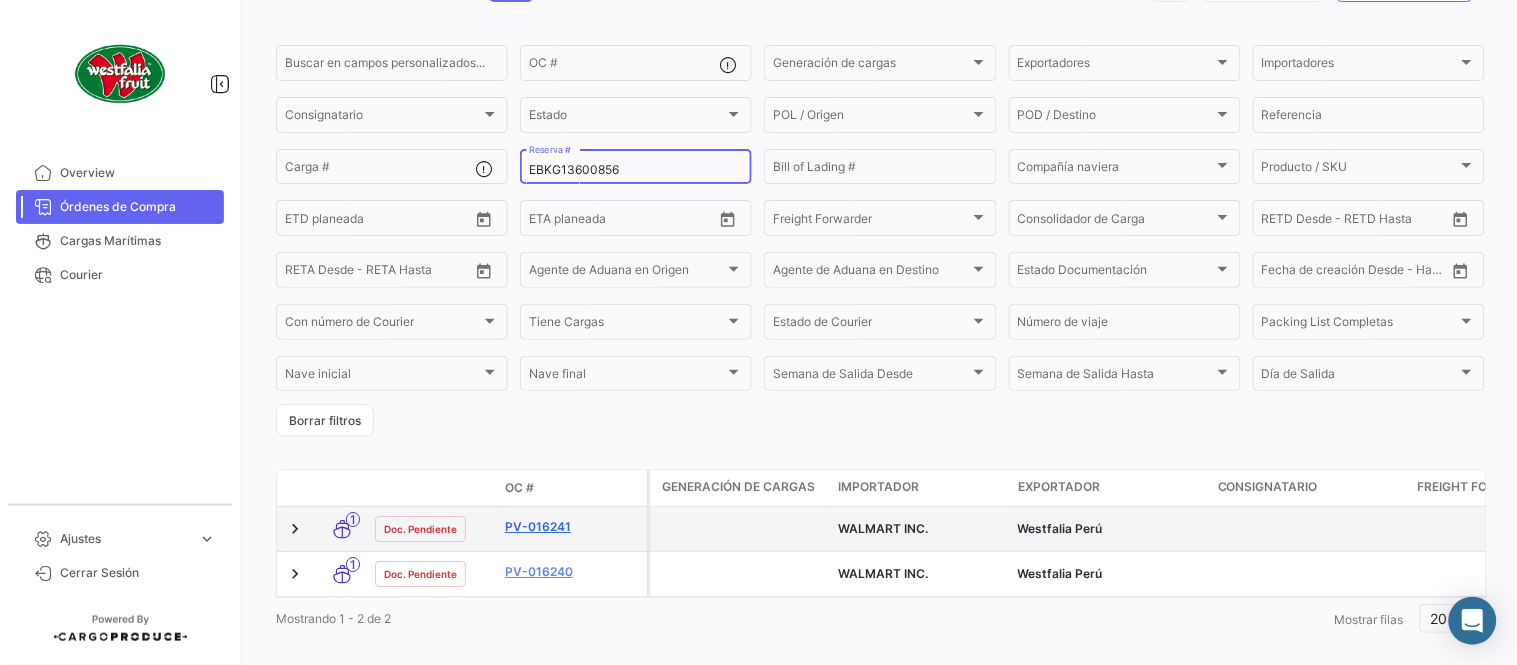 type on "EBKG13600856" 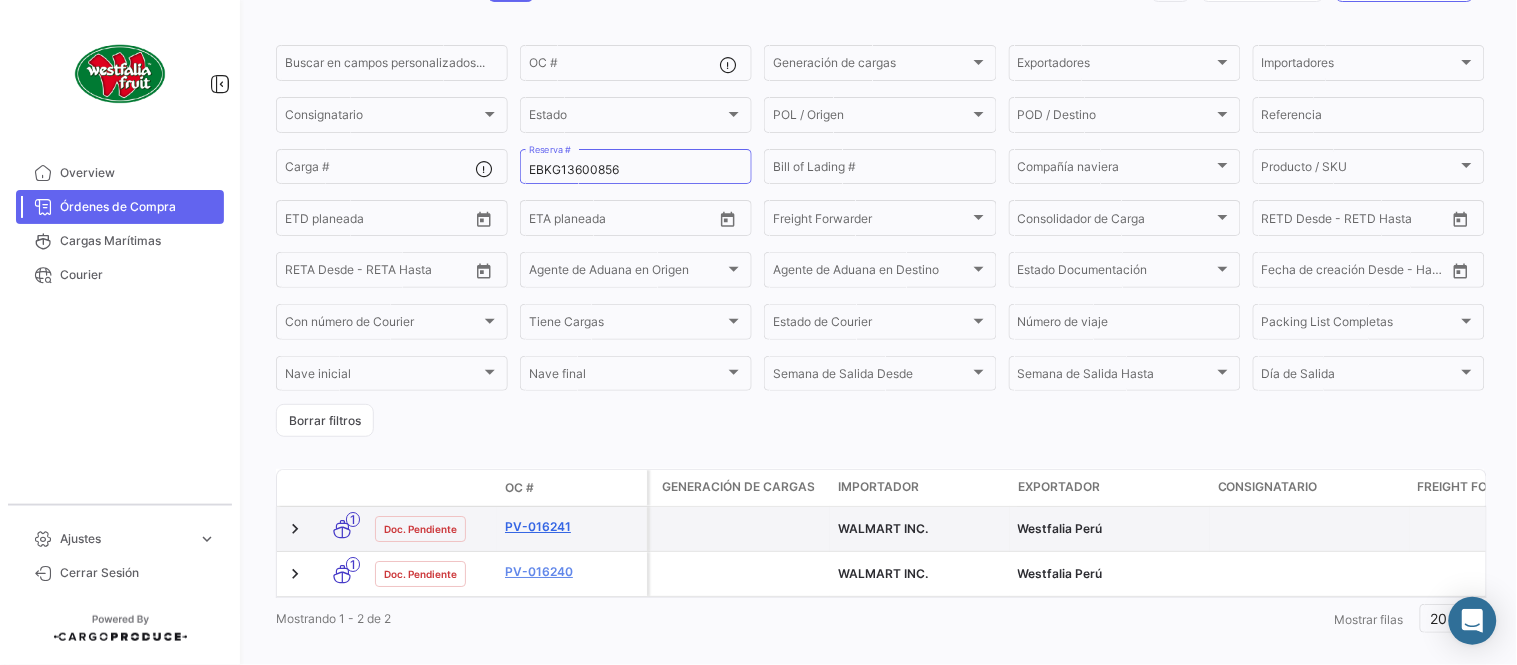 click on "PV-016241" 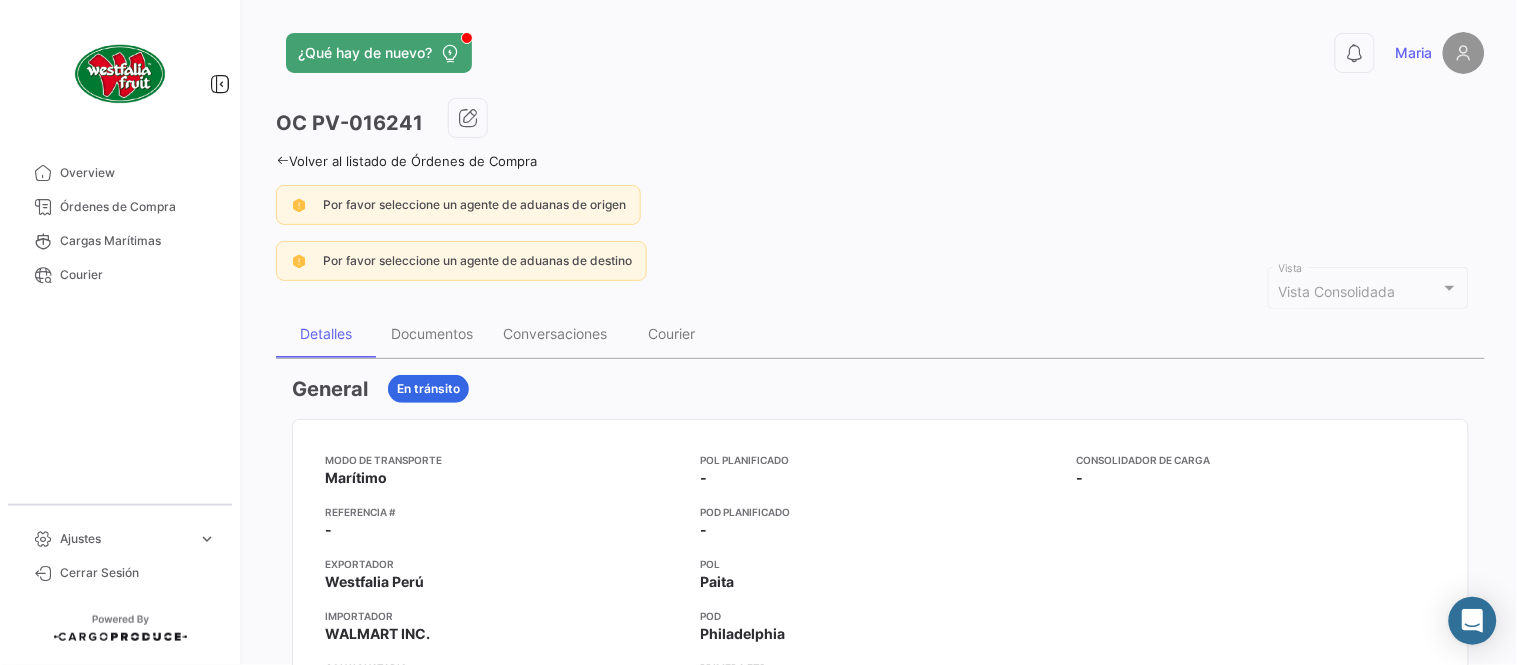 drag, startPoint x: 973, startPoint y: 134, endPoint x: 671, endPoint y: 240, distance: 320.0625 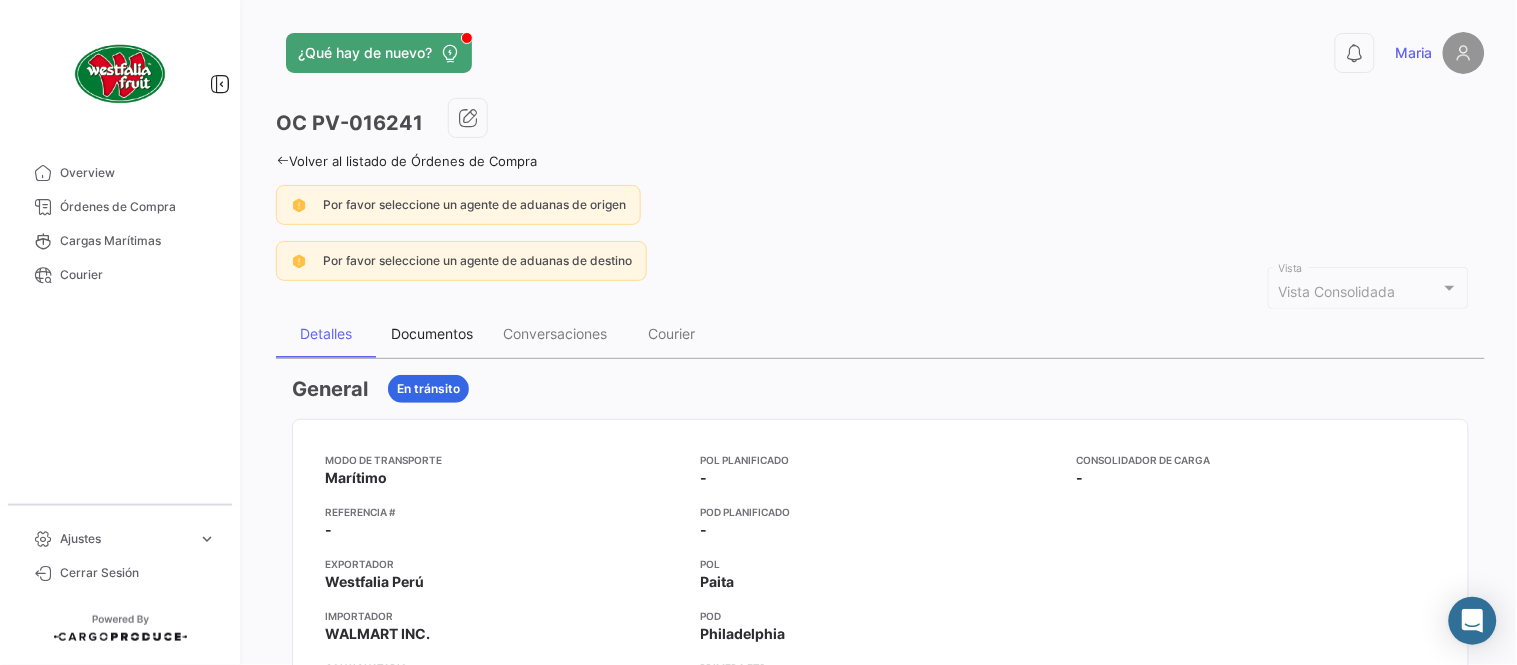 click on "Documentos" at bounding box center (432, 334) 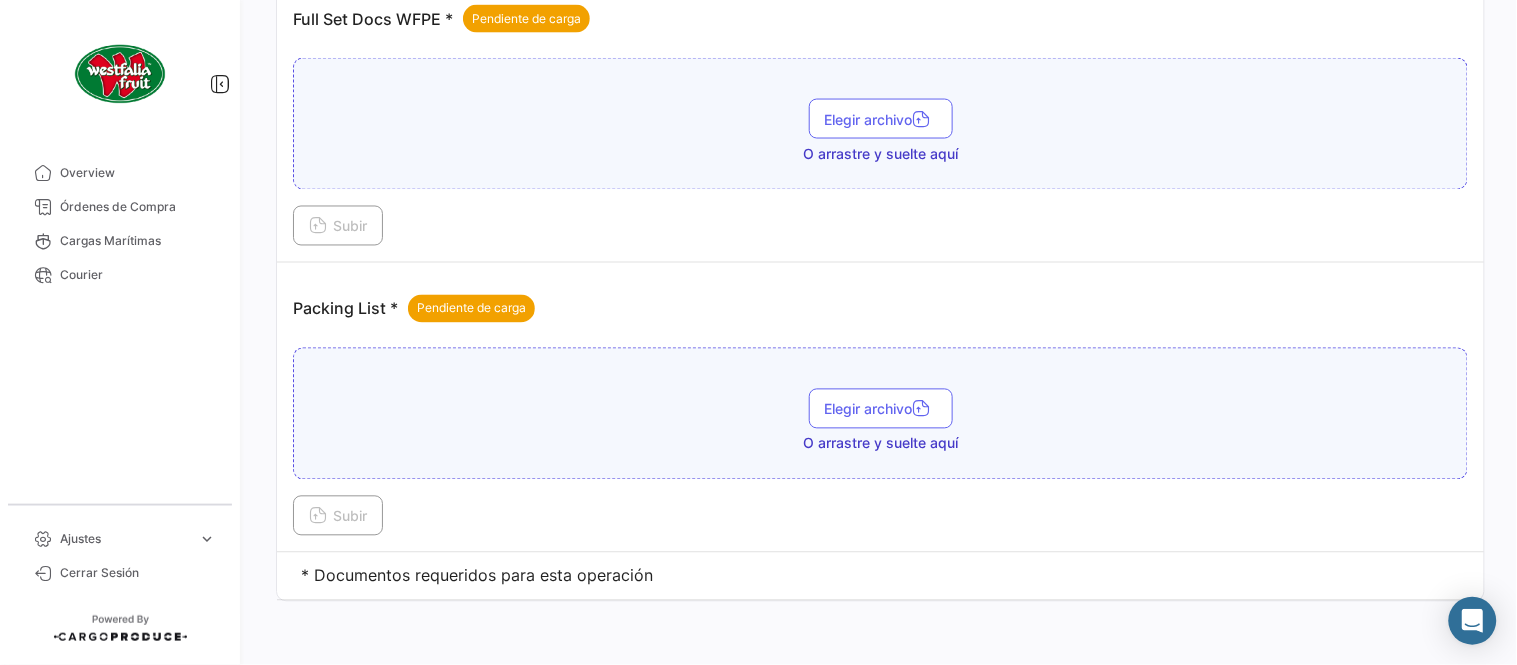scroll, scrollTop: 695, scrollLeft: 0, axis: vertical 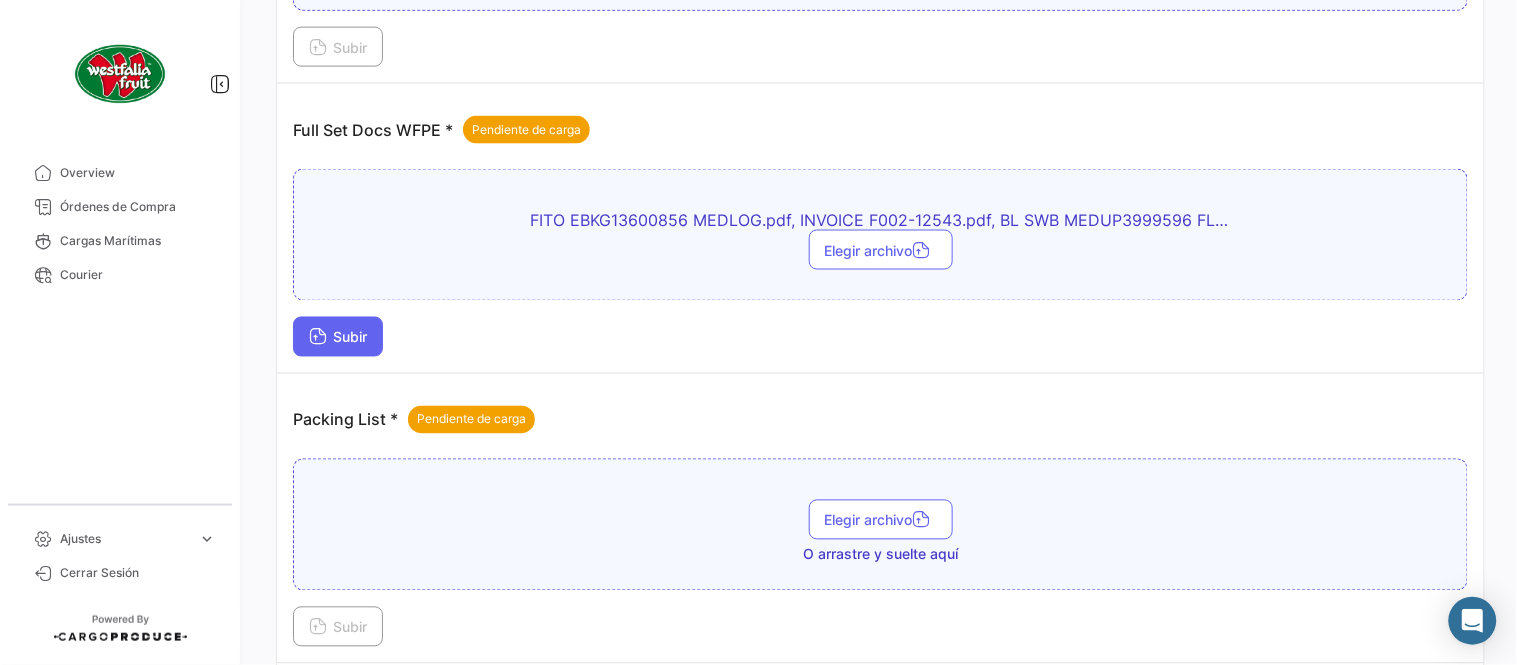 click on "Subir" at bounding box center [338, 337] 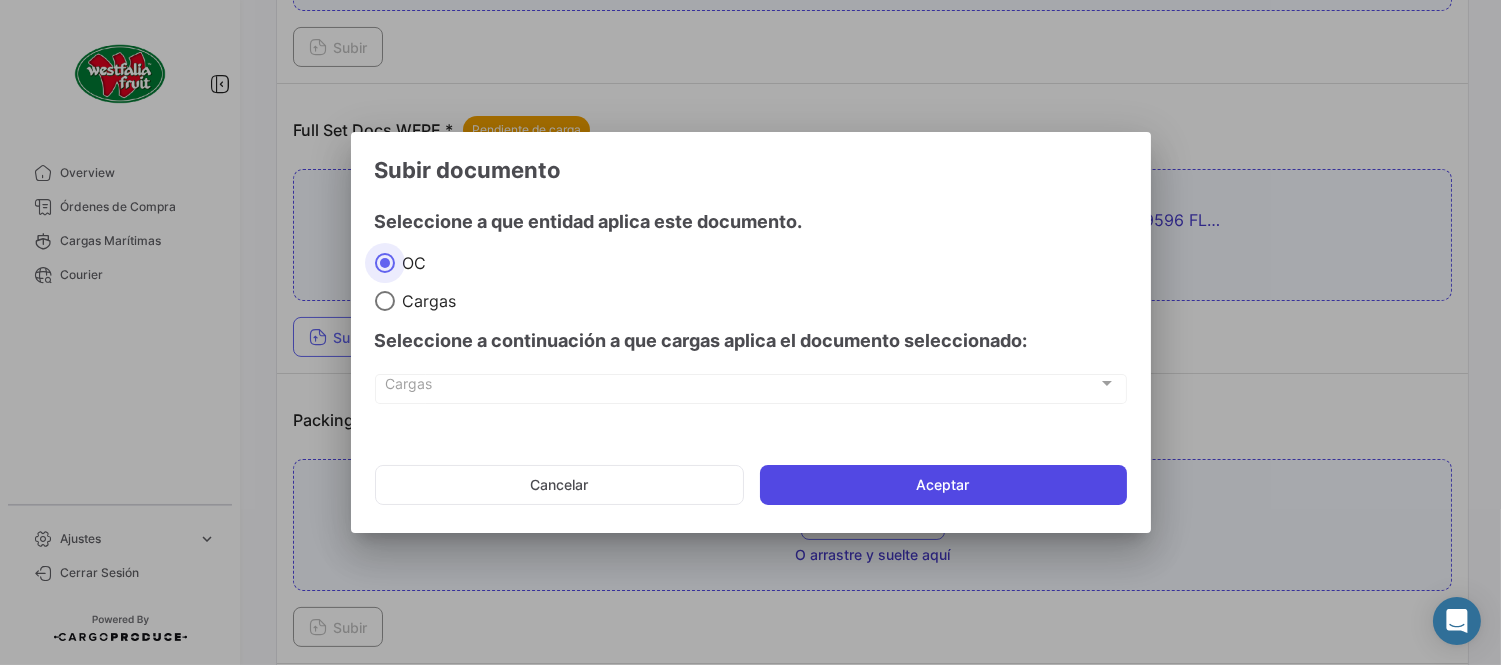 click on "Aceptar" 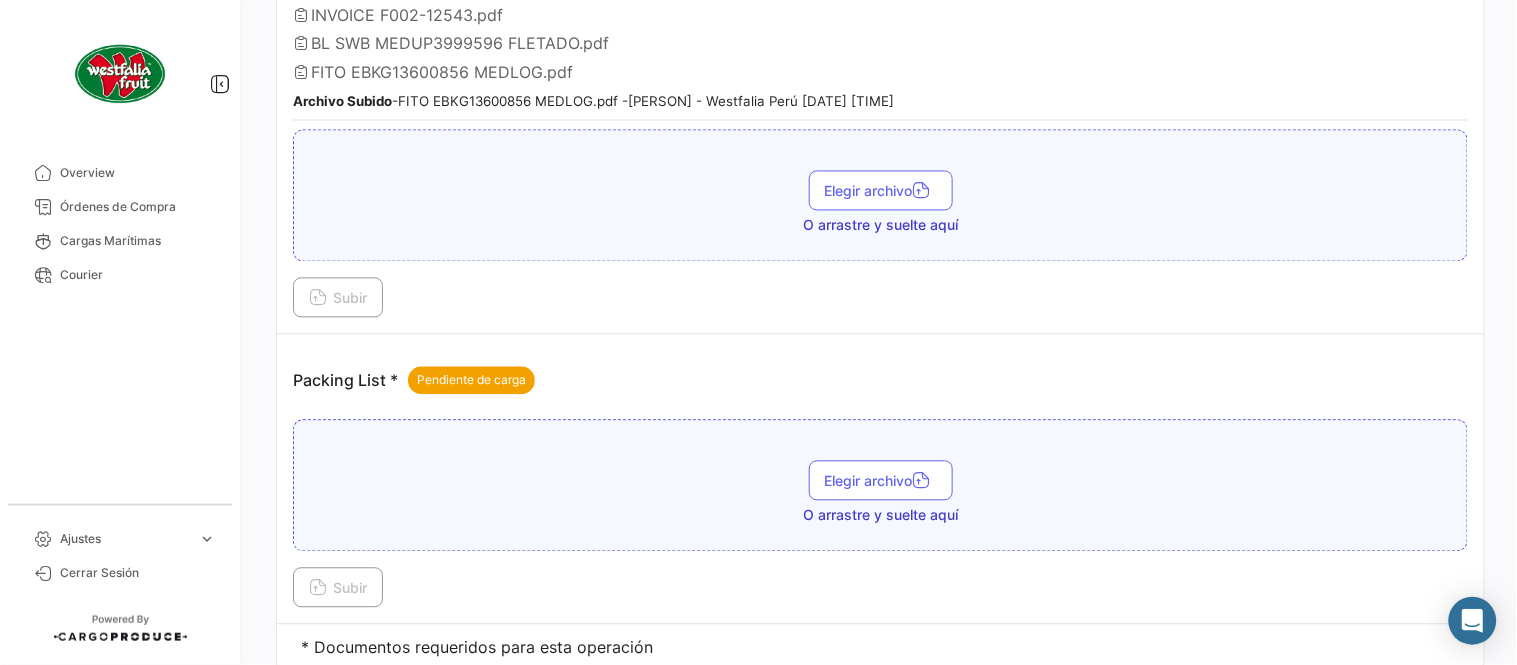 scroll, scrollTop: 917, scrollLeft: 0, axis: vertical 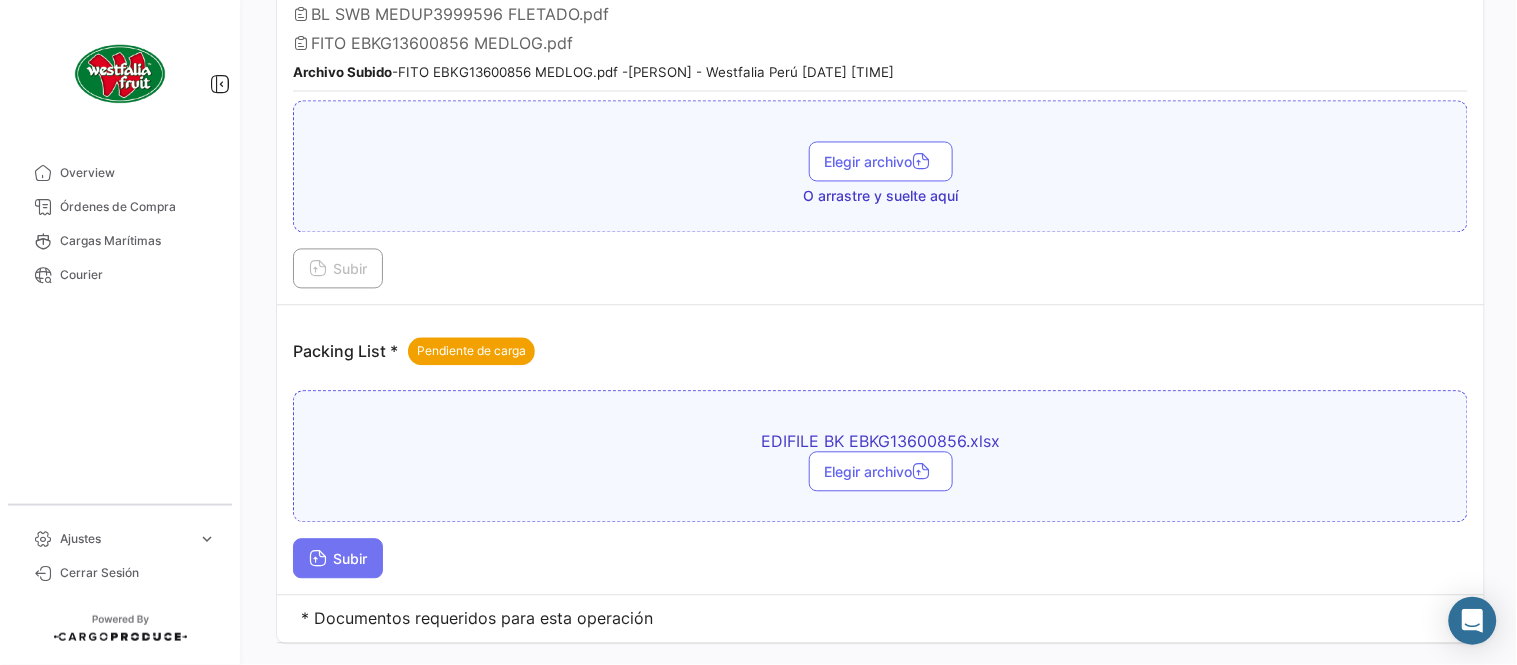 click on "Subir" at bounding box center (338, 559) 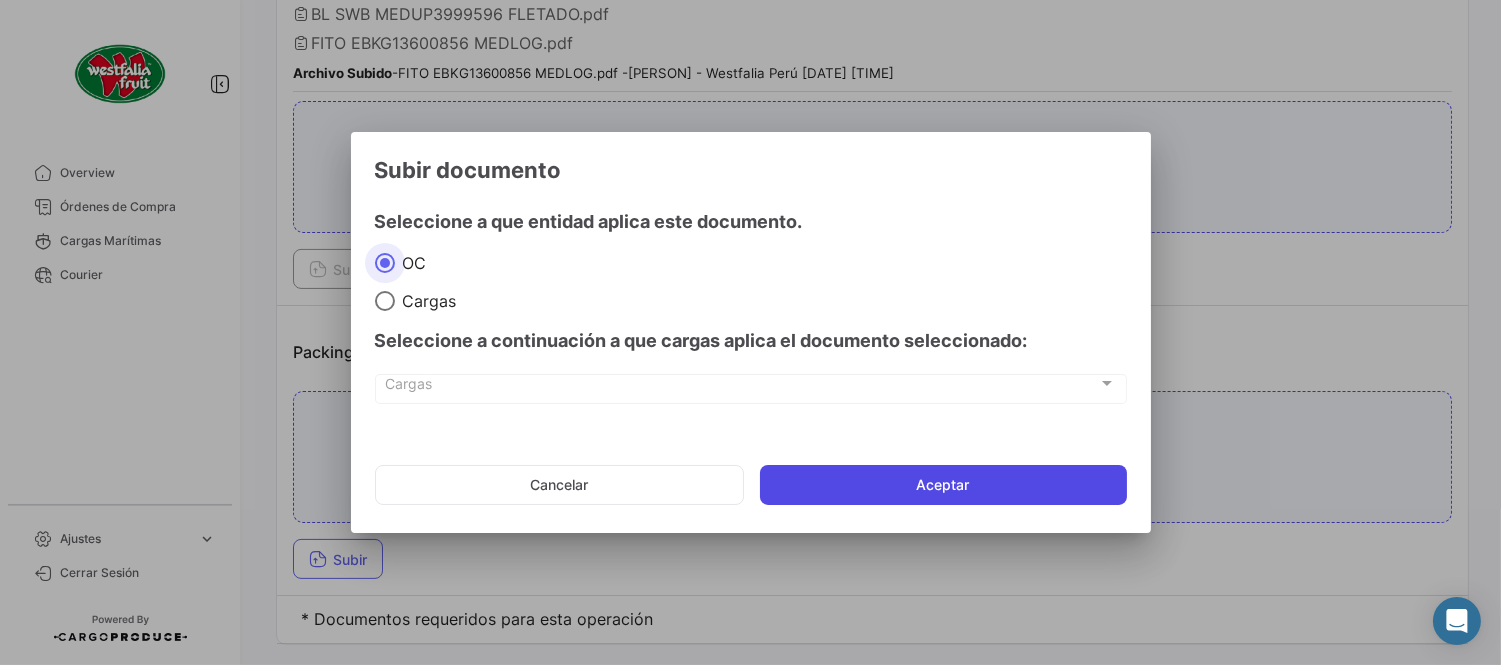 click on "Aceptar" 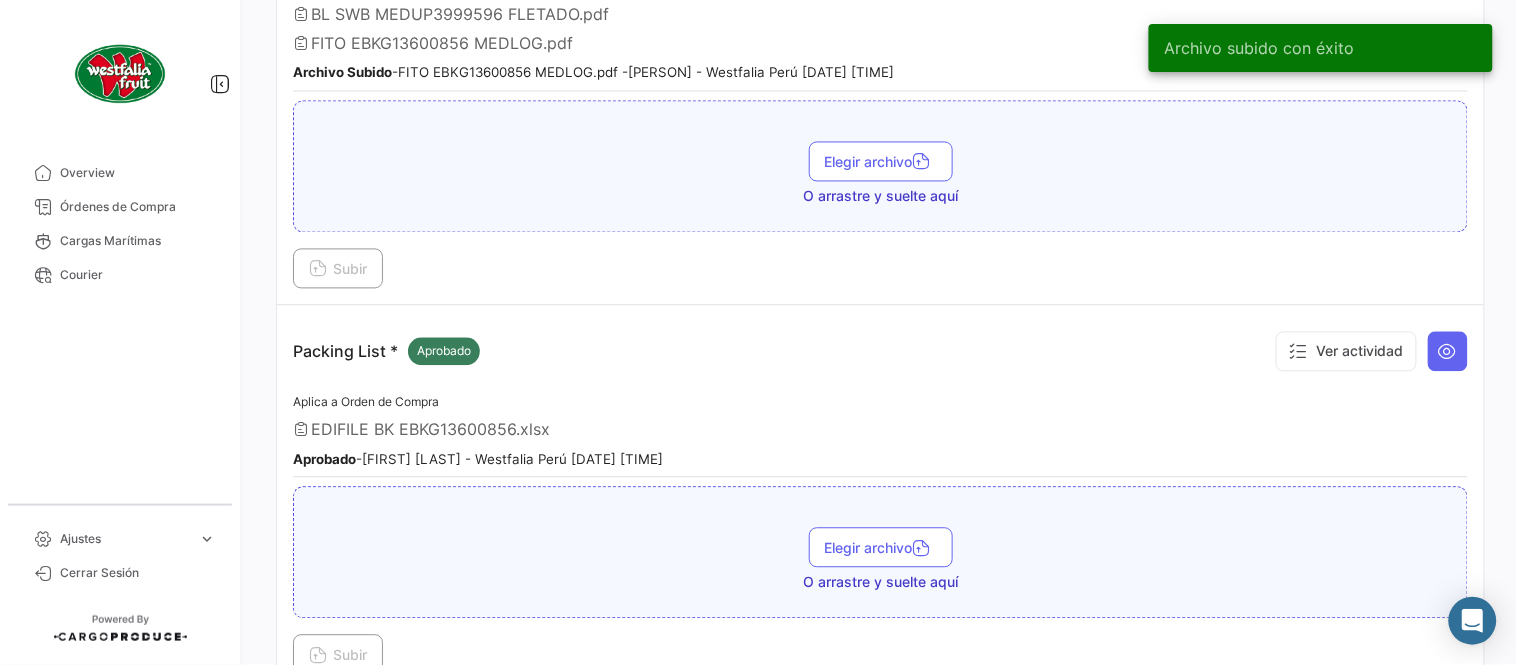 scroll, scrollTop: 695, scrollLeft: 0, axis: vertical 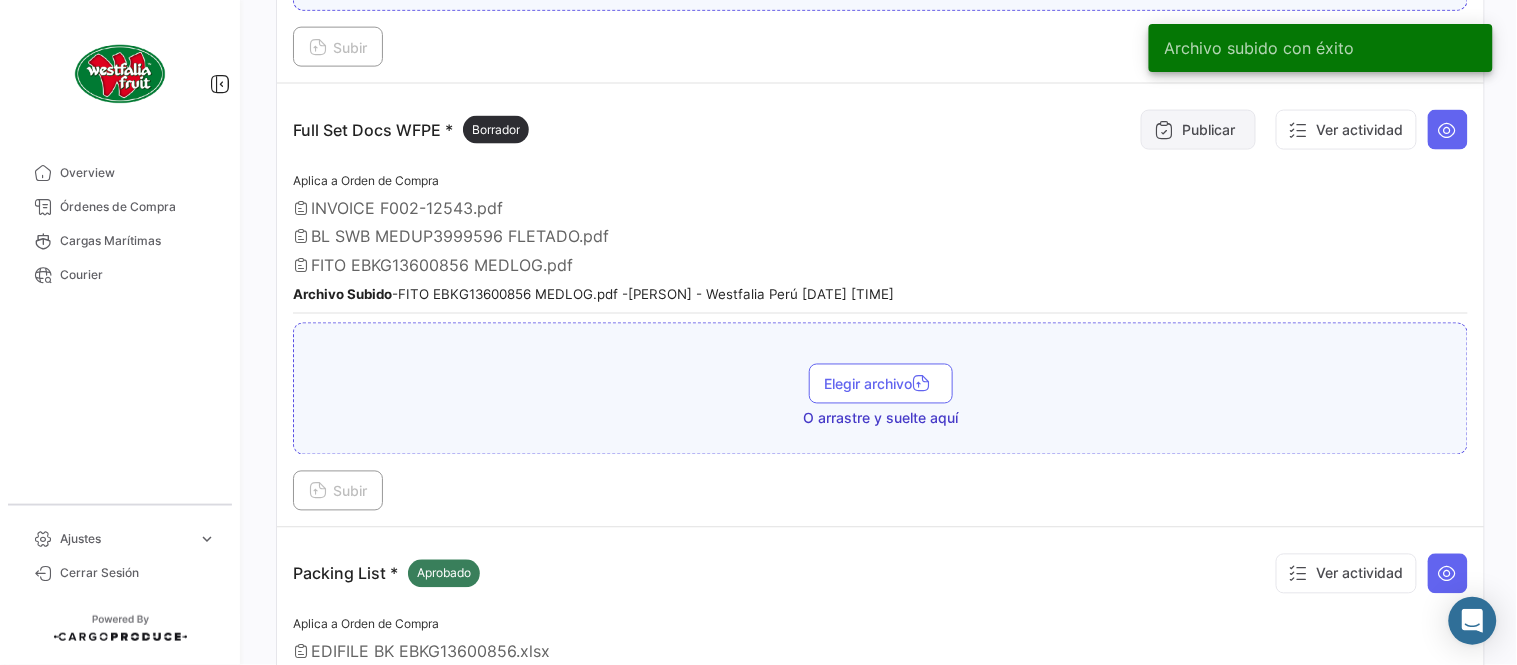 click on "Publicar" at bounding box center (1198, 130) 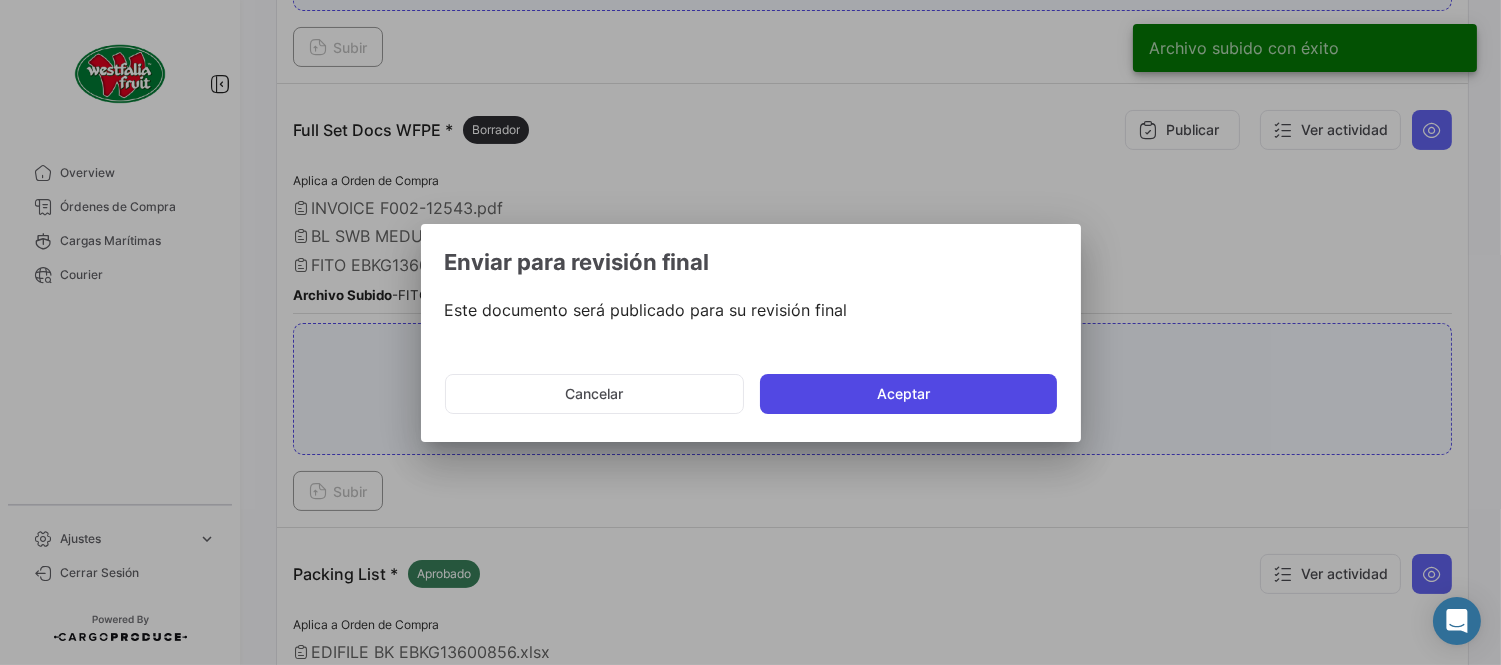 click on "Aceptar" 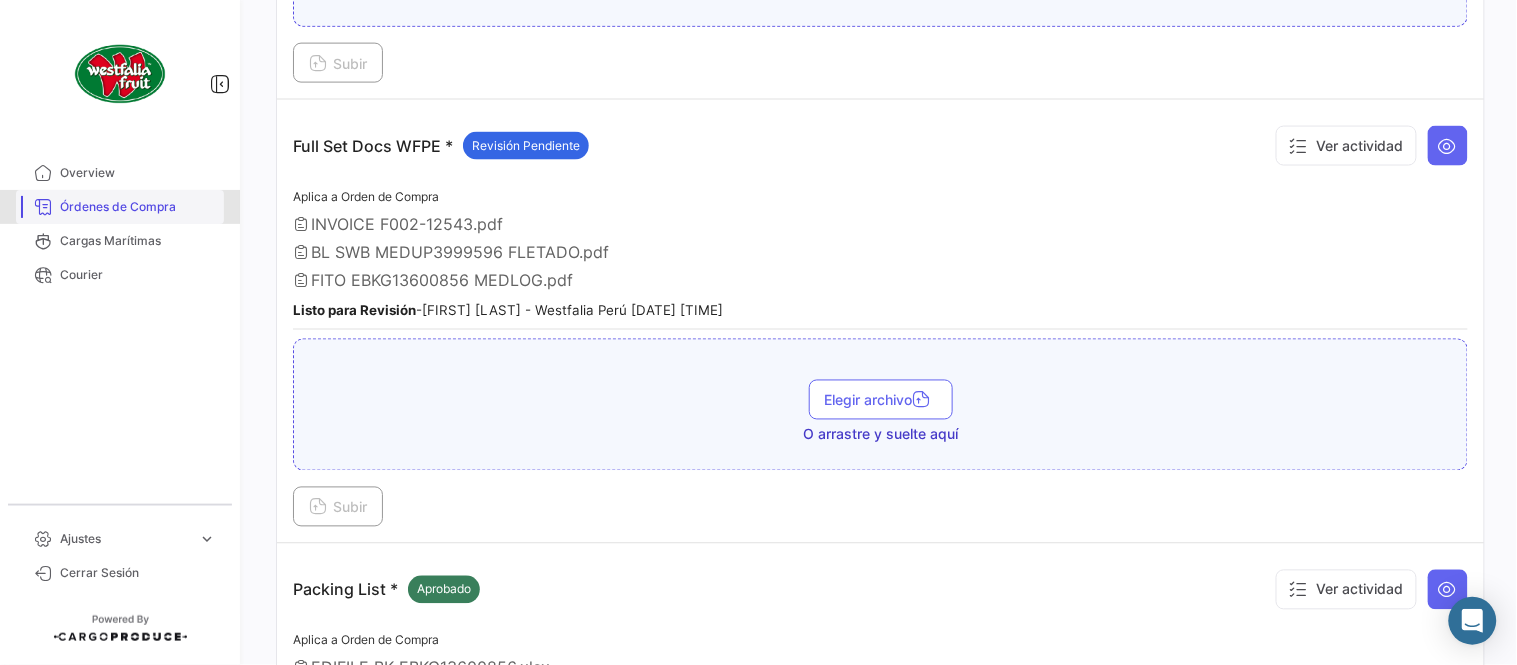 click on "Órdenes de Compra" at bounding box center [138, 207] 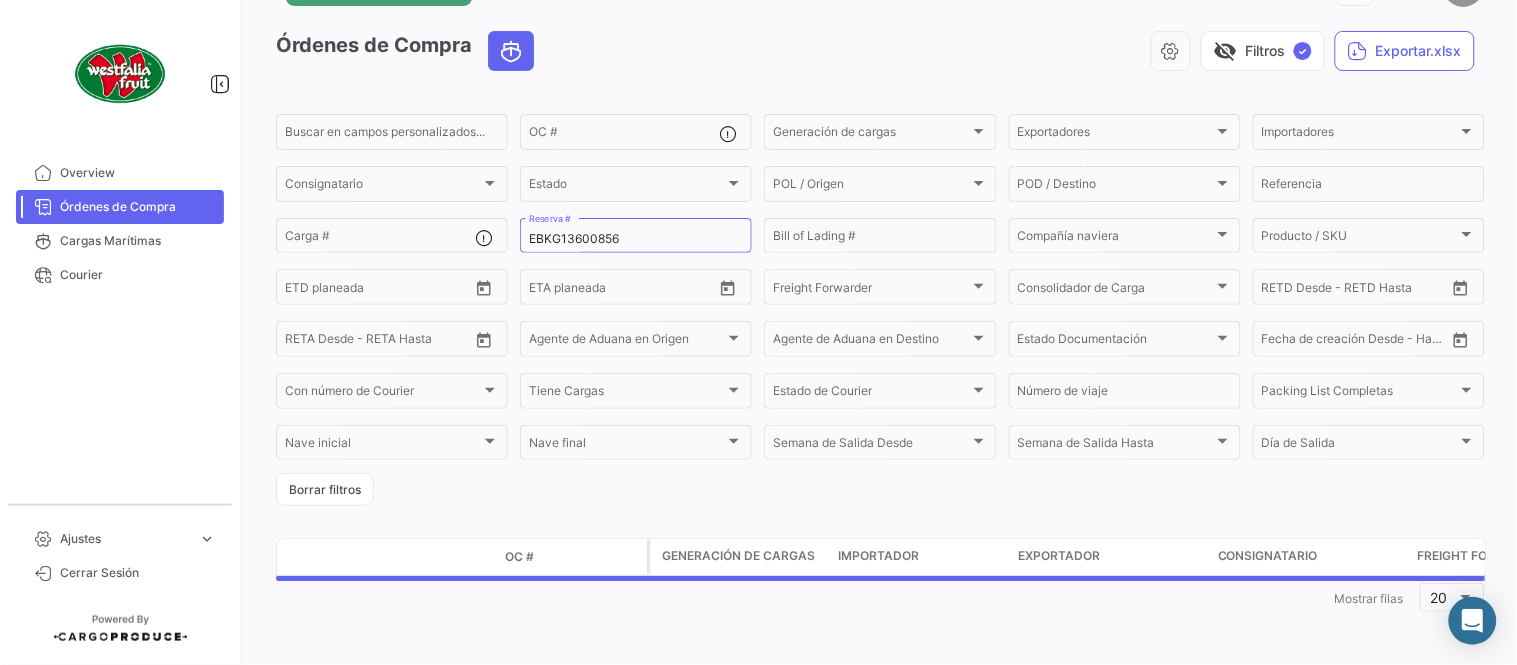scroll, scrollTop: 0, scrollLeft: 0, axis: both 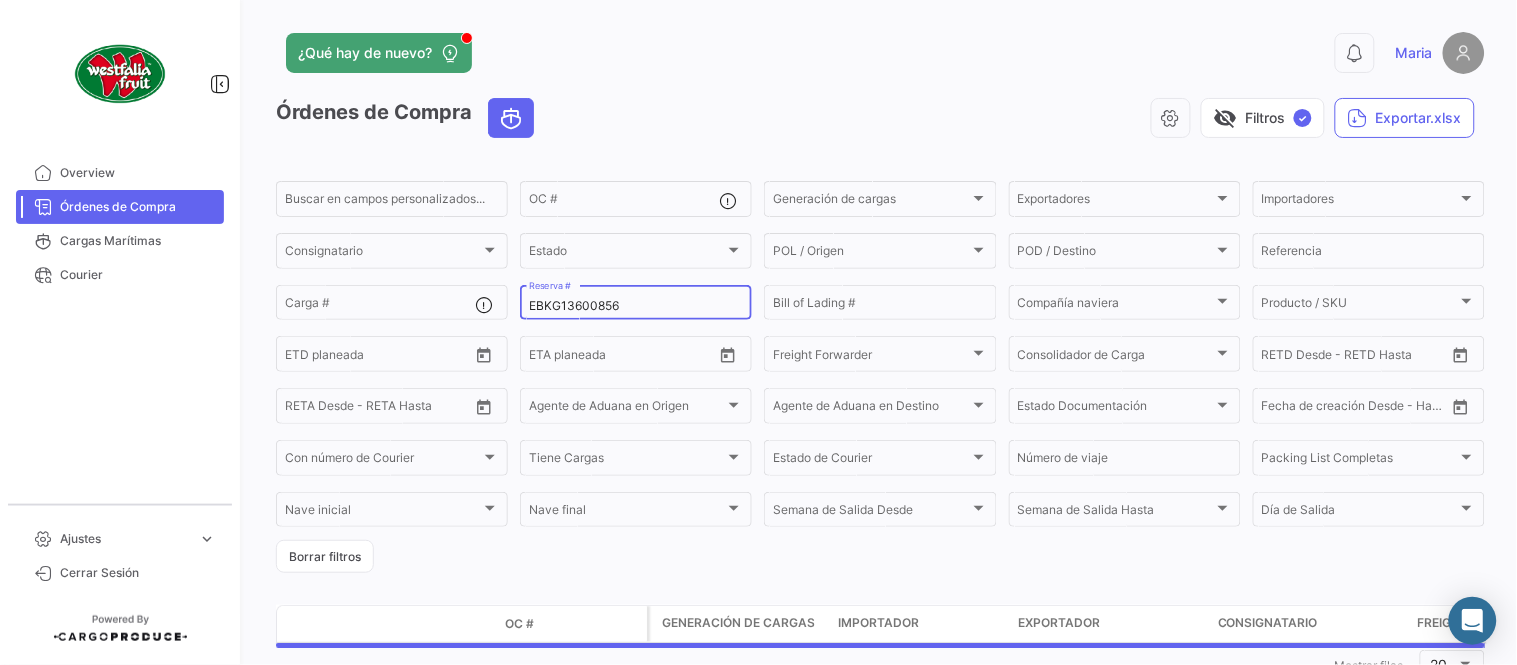 click on "EBKG13600856" at bounding box center (636, 306) 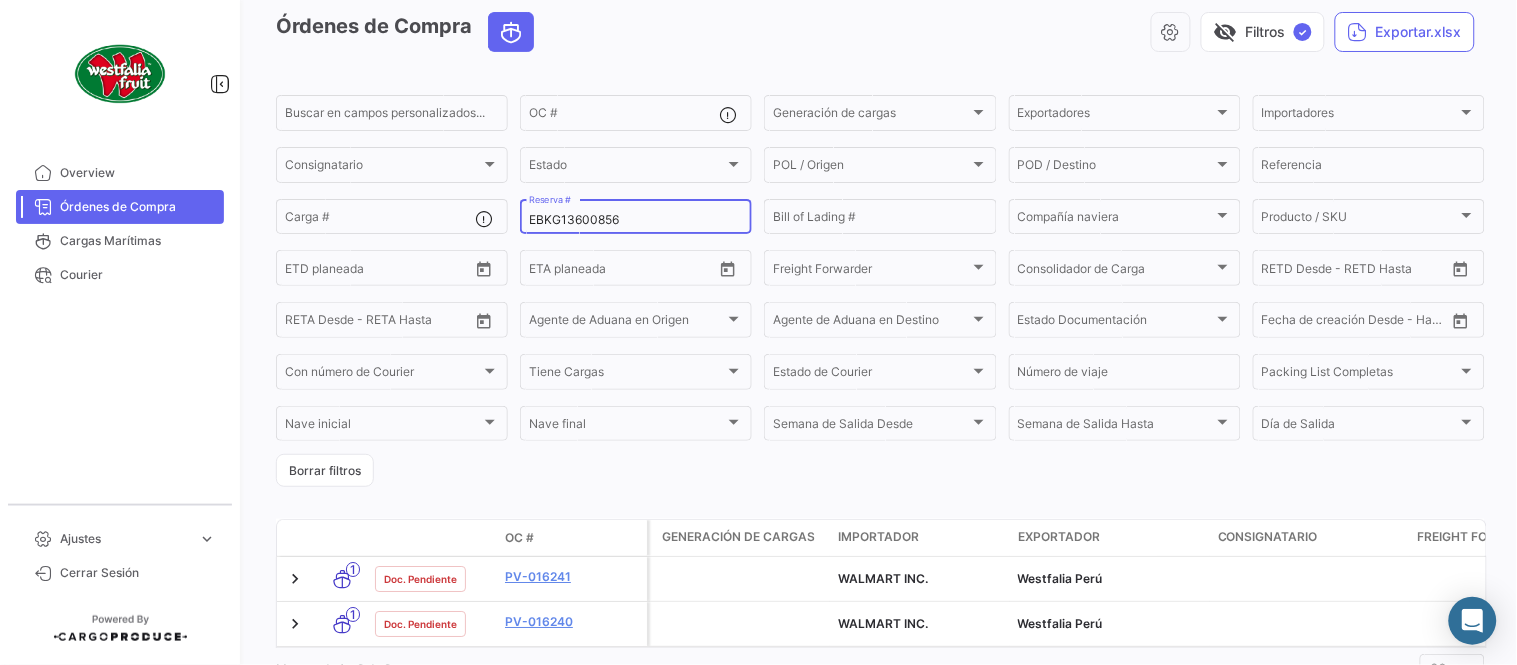 scroll, scrollTop: 174, scrollLeft: 0, axis: vertical 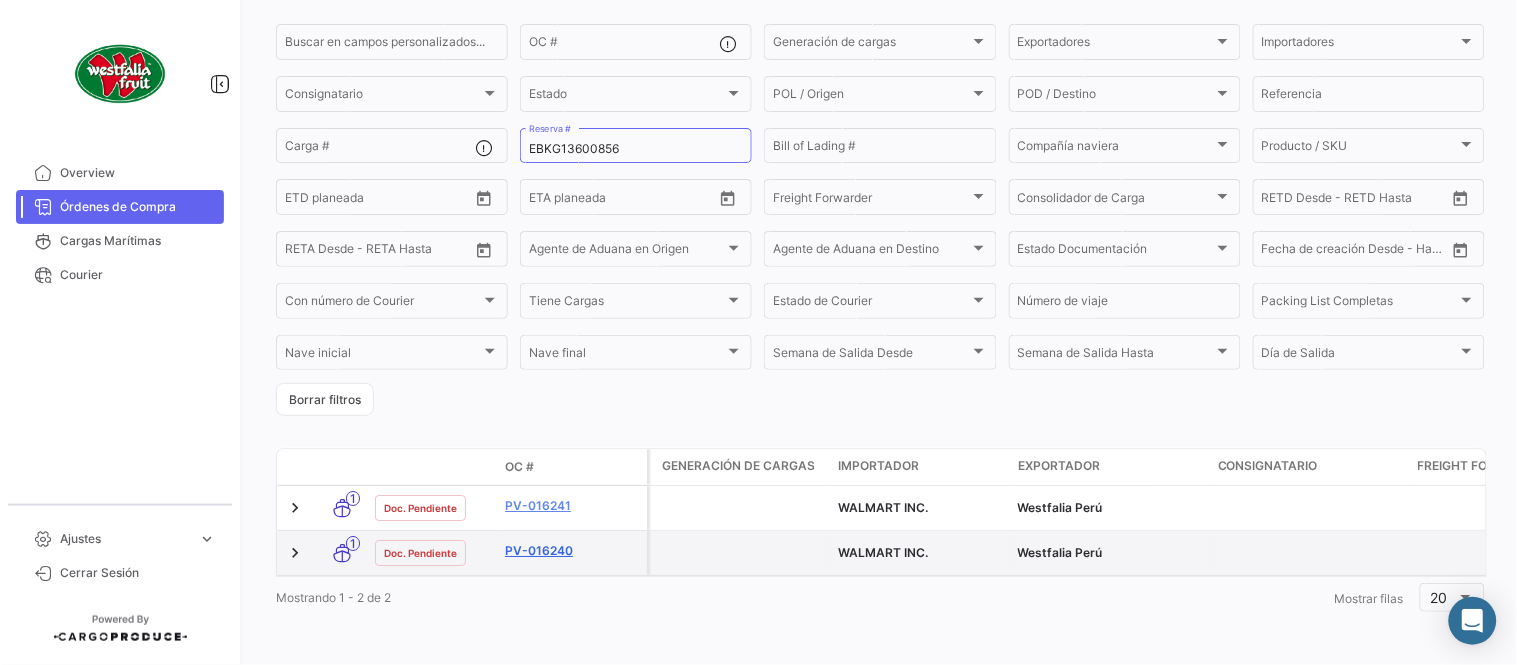 click on "PV-016240" 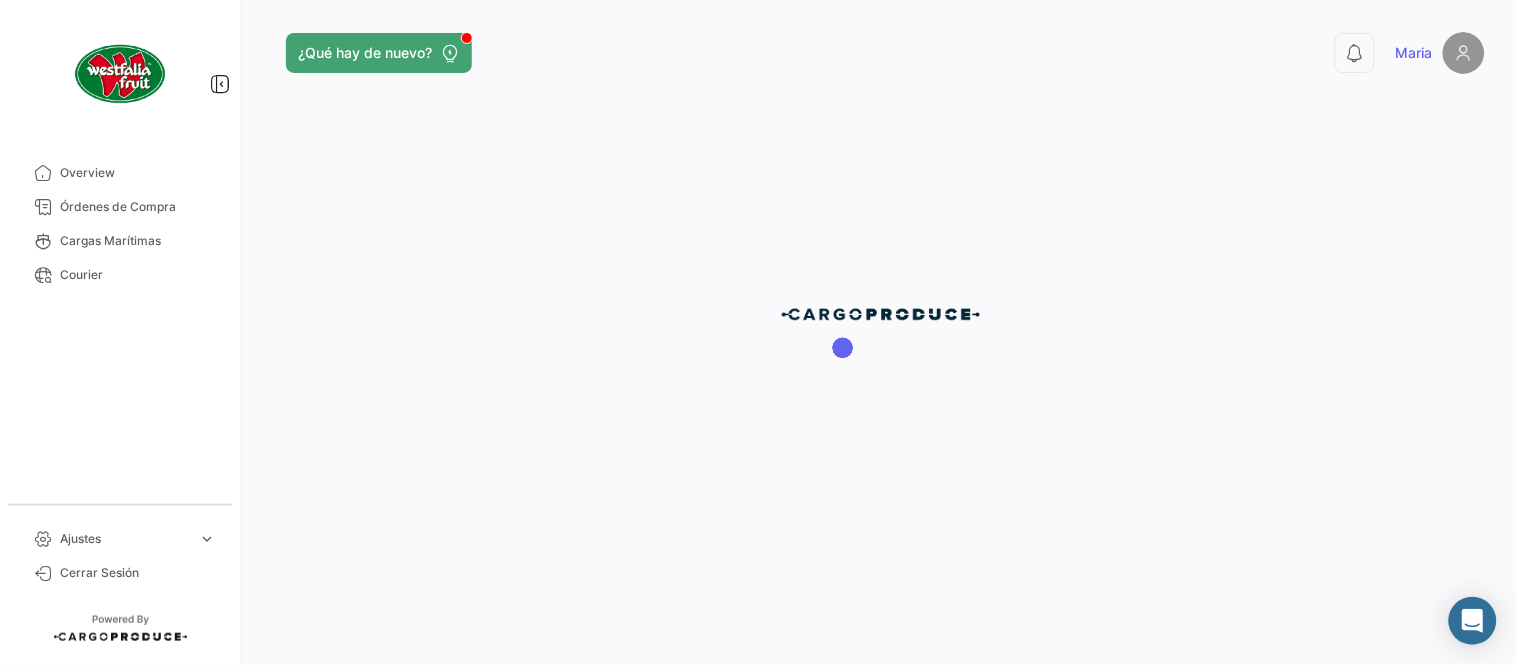 scroll, scrollTop: 0, scrollLeft: 0, axis: both 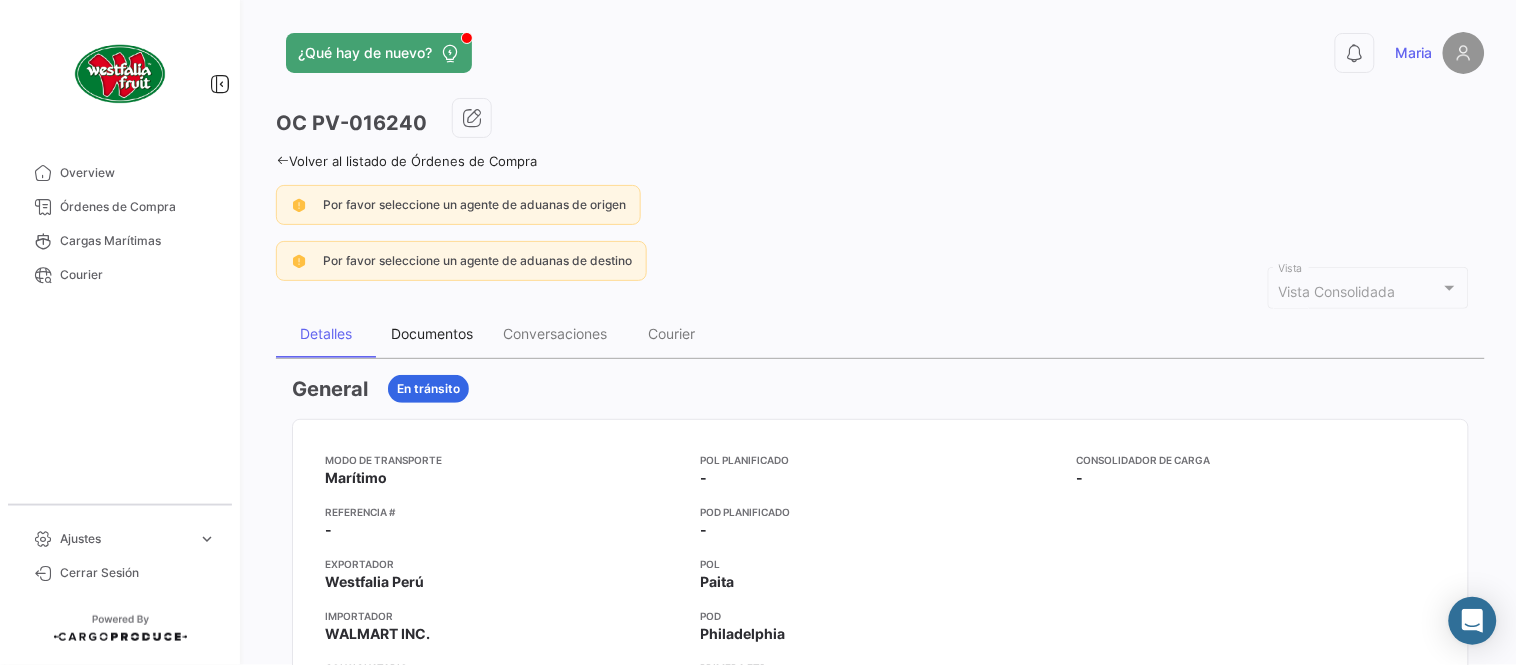 click on "Documentos" at bounding box center [432, 333] 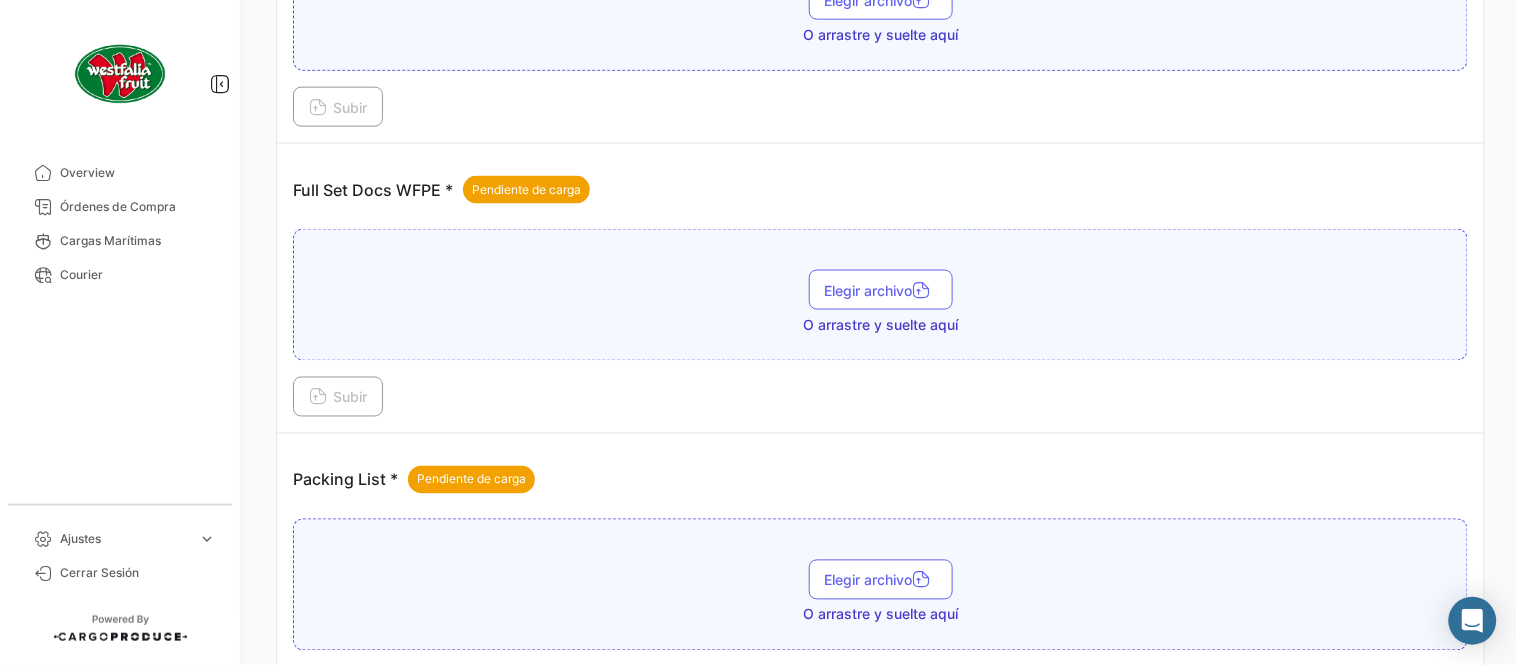 scroll, scrollTop: 473, scrollLeft: 0, axis: vertical 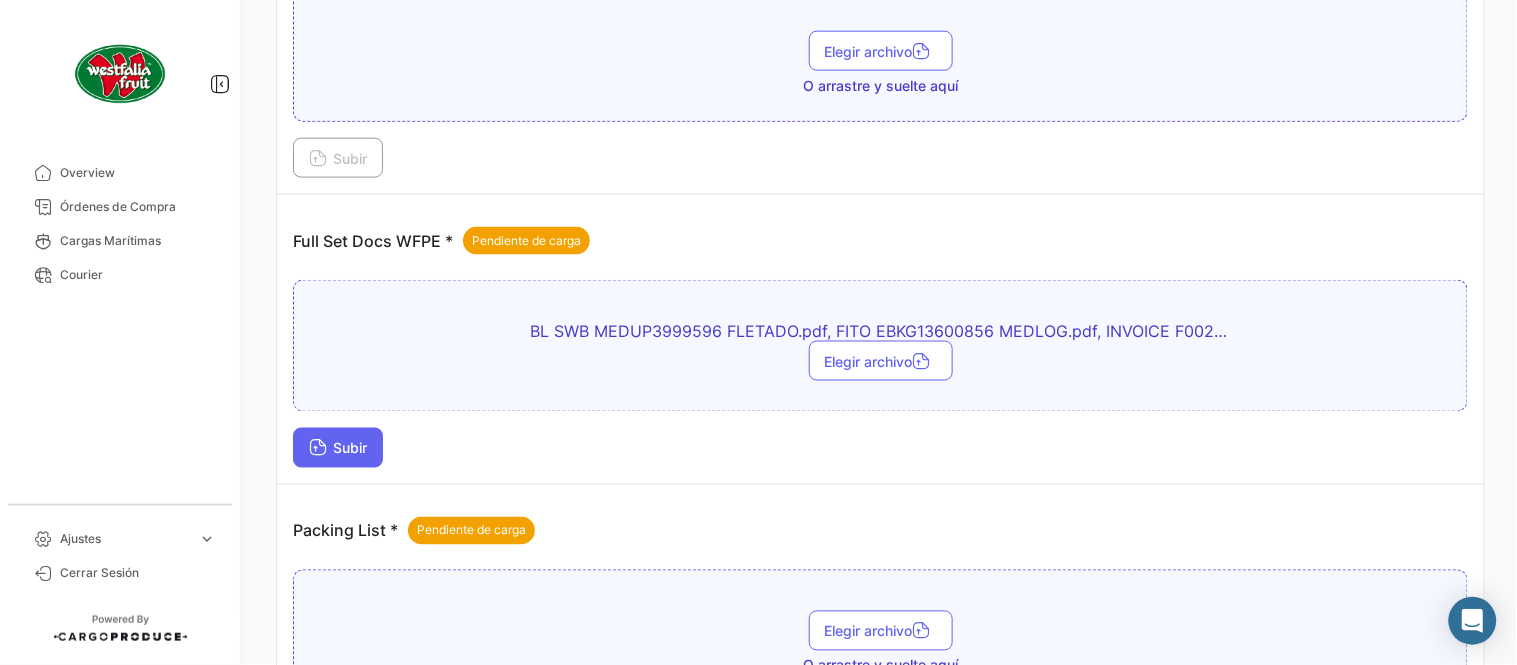 click on "Subir" at bounding box center [338, 448] 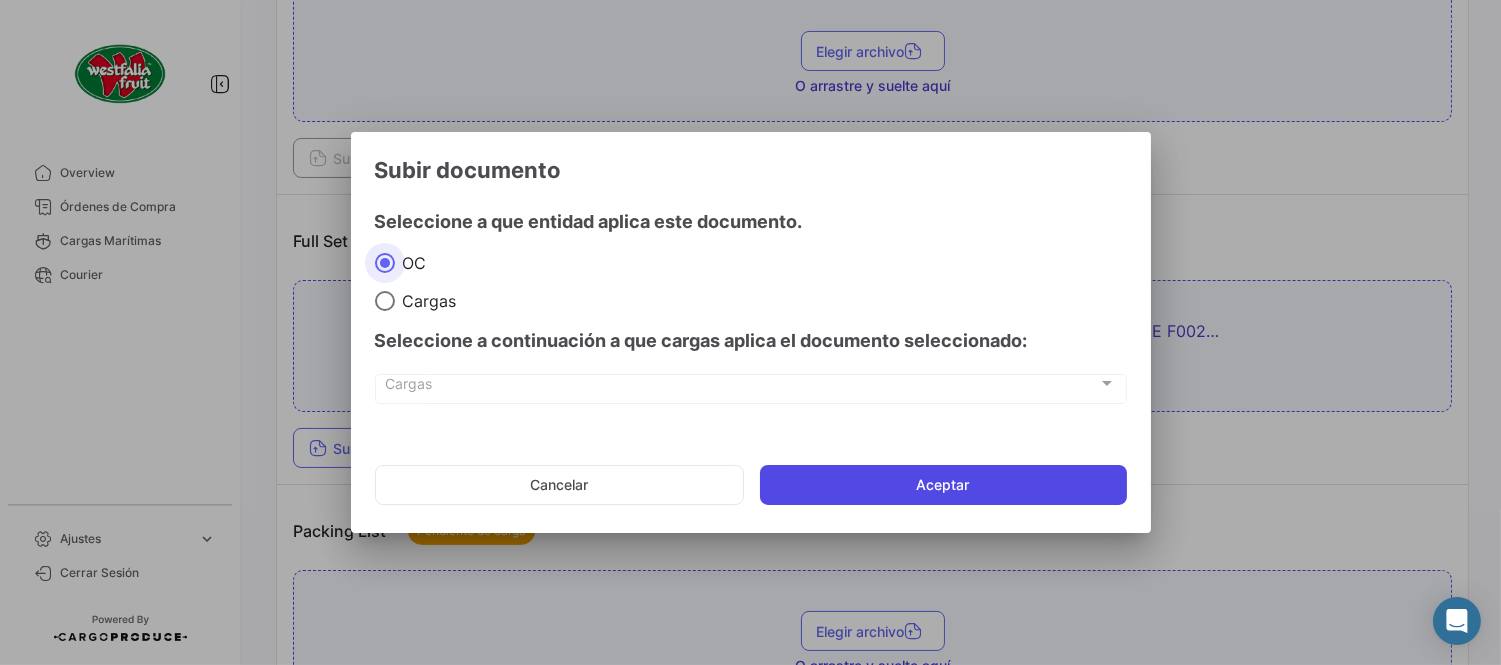 click on "Aceptar" 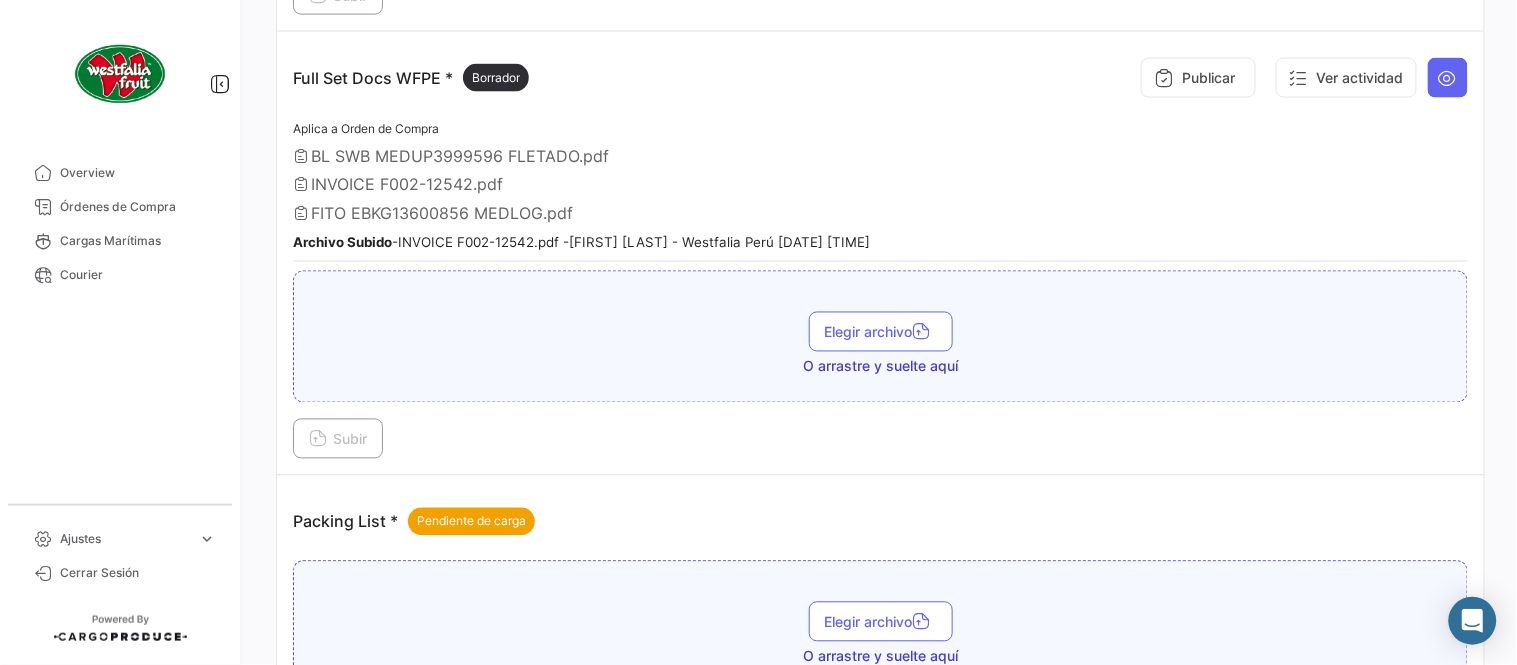 scroll, scrollTop: 917, scrollLeft: 0, axis: vertical 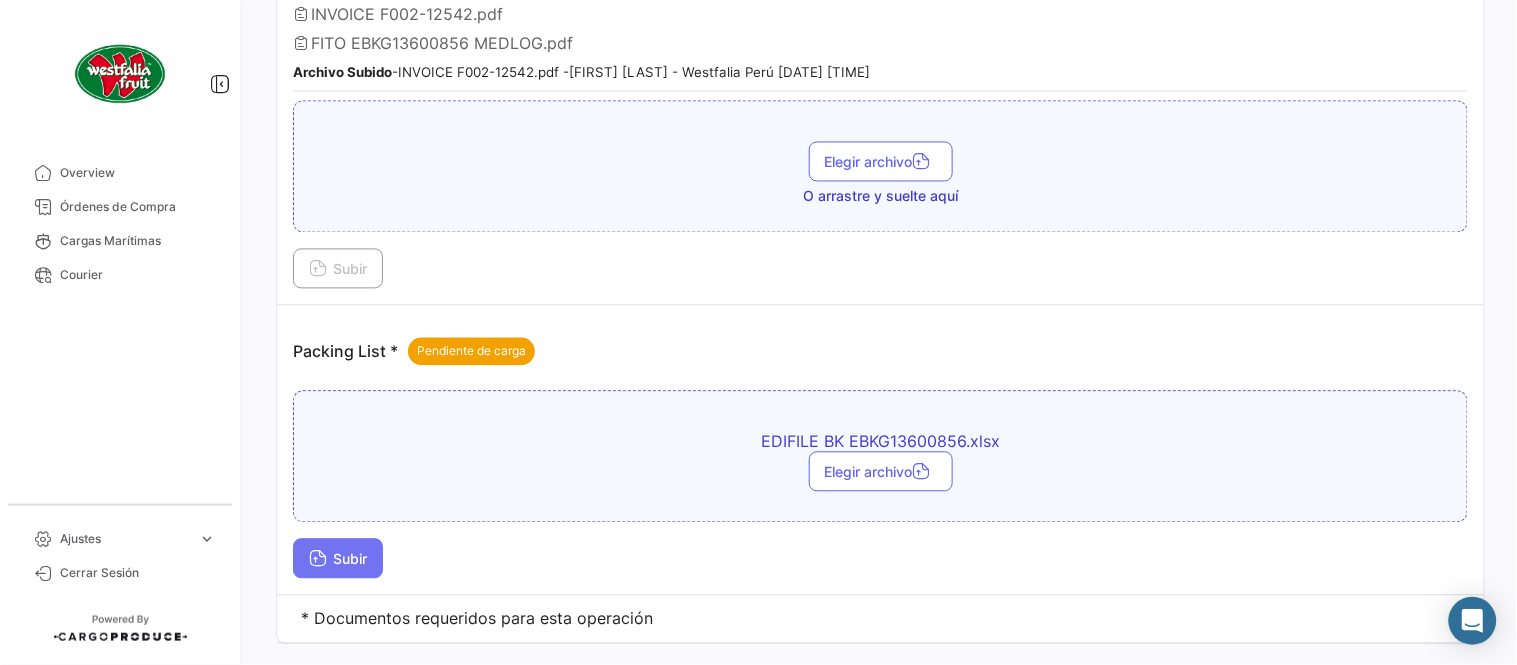 click on "Subir" at bounding box center (338, 559) 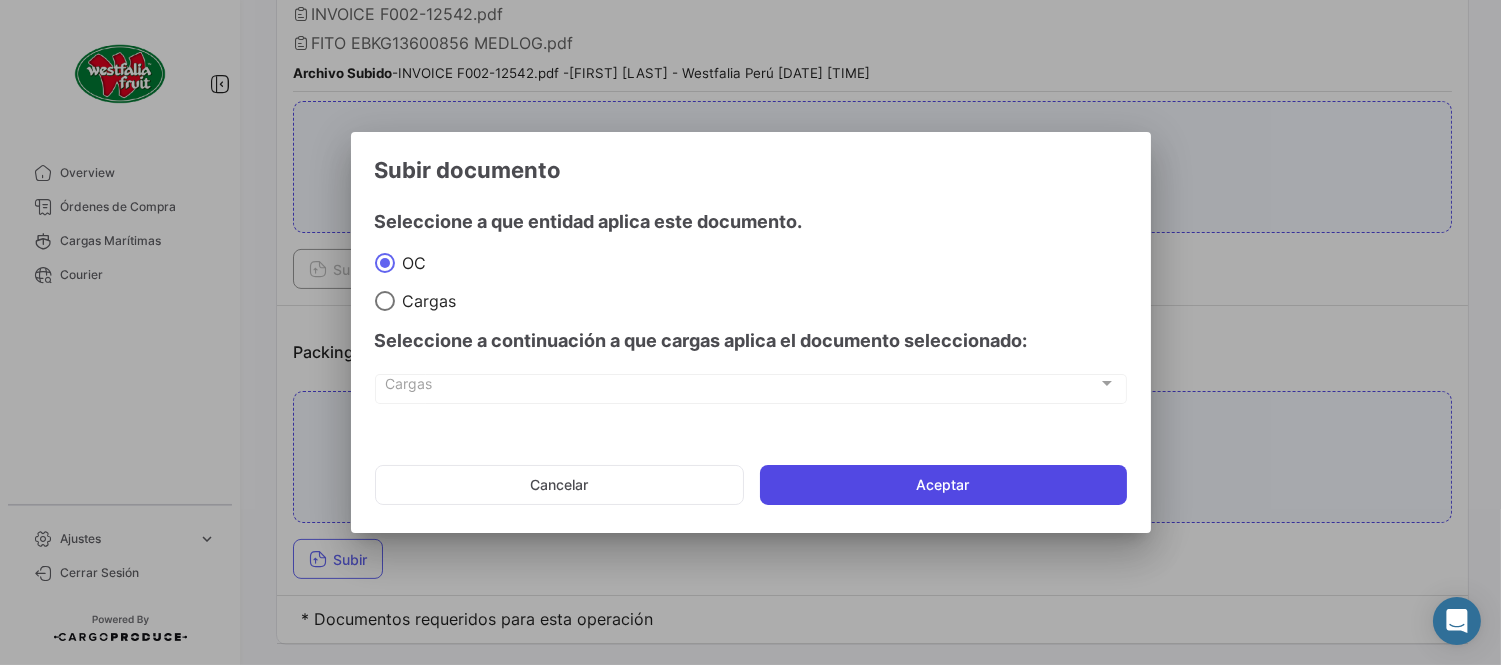 click on "Aceptar" 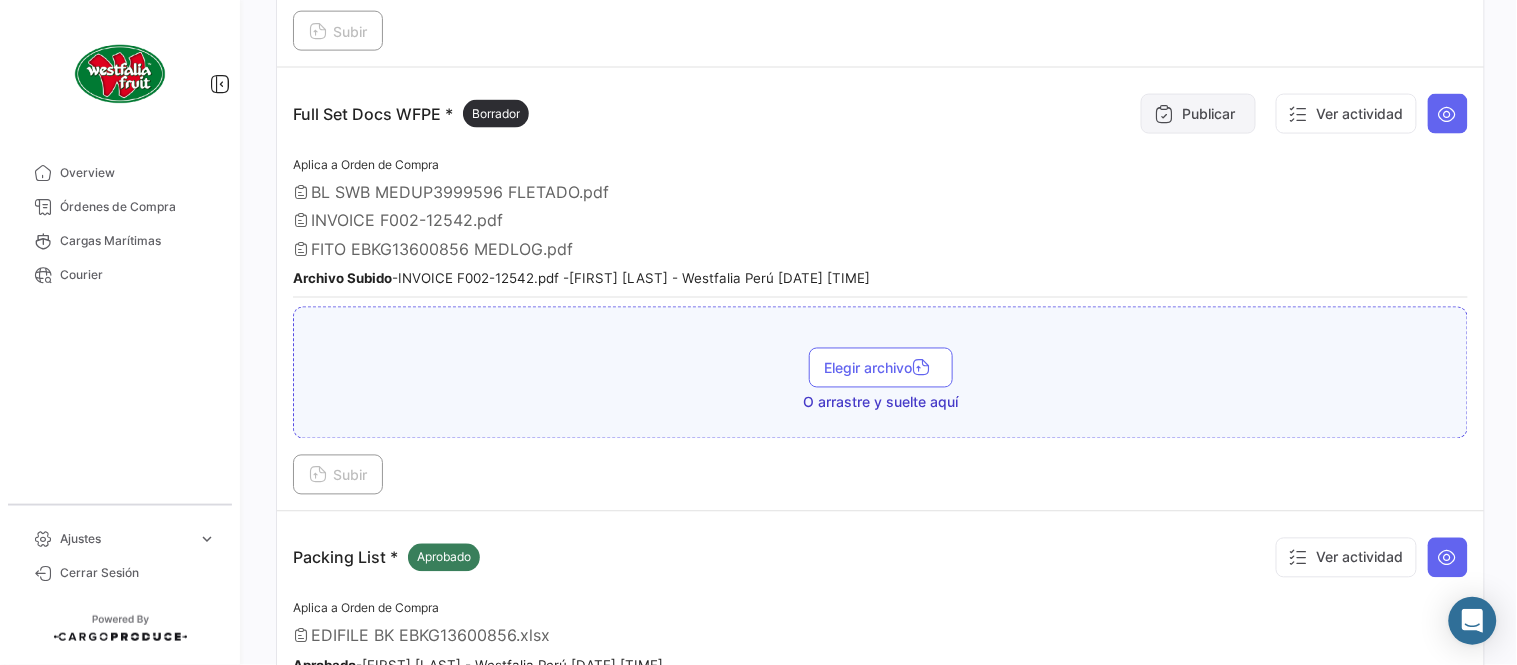 scroll, scrollTop: 584, scrollLeft: 0, axis: vertical 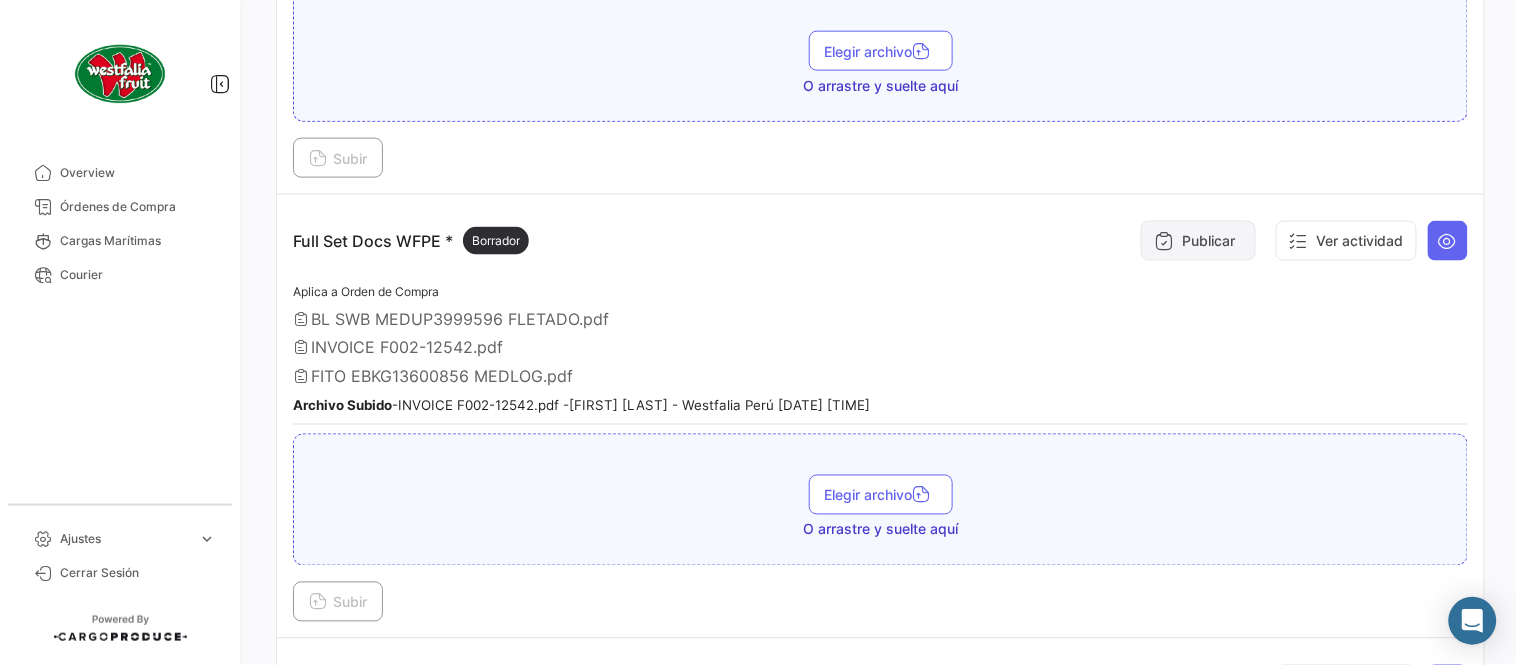 click on "Publicar" at bounding box center [1198, 241] 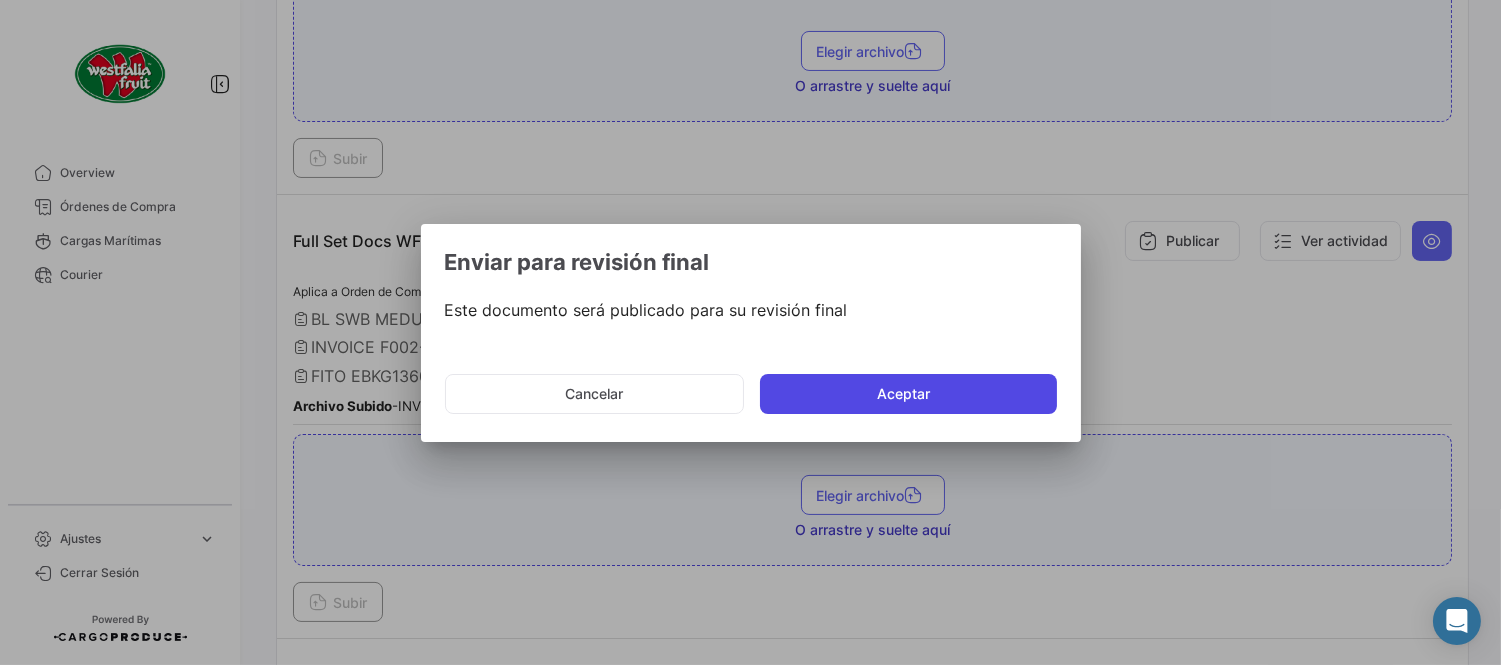 click on "Aceptar" 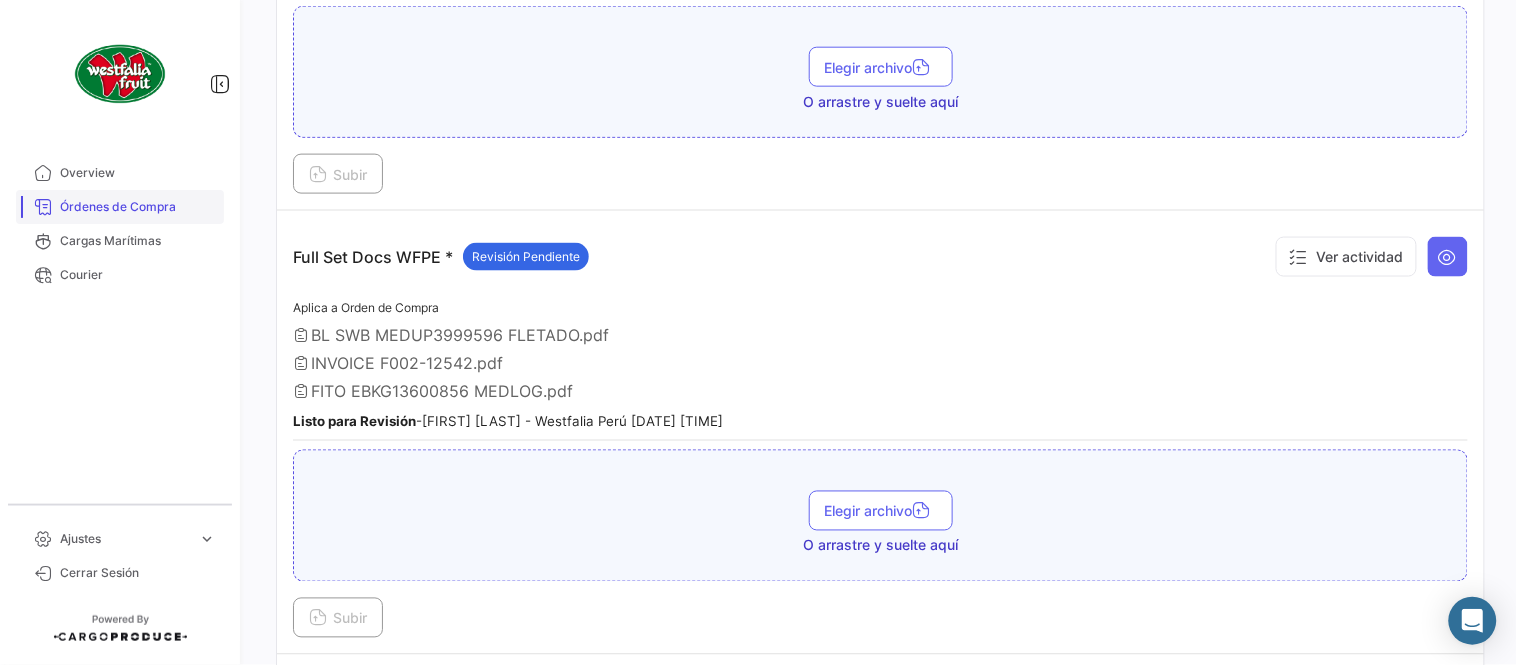 drag, startPoint x: 158, startPoint y: 196, endPoint x: 160, endPoint y: 212, distance: 16.124516 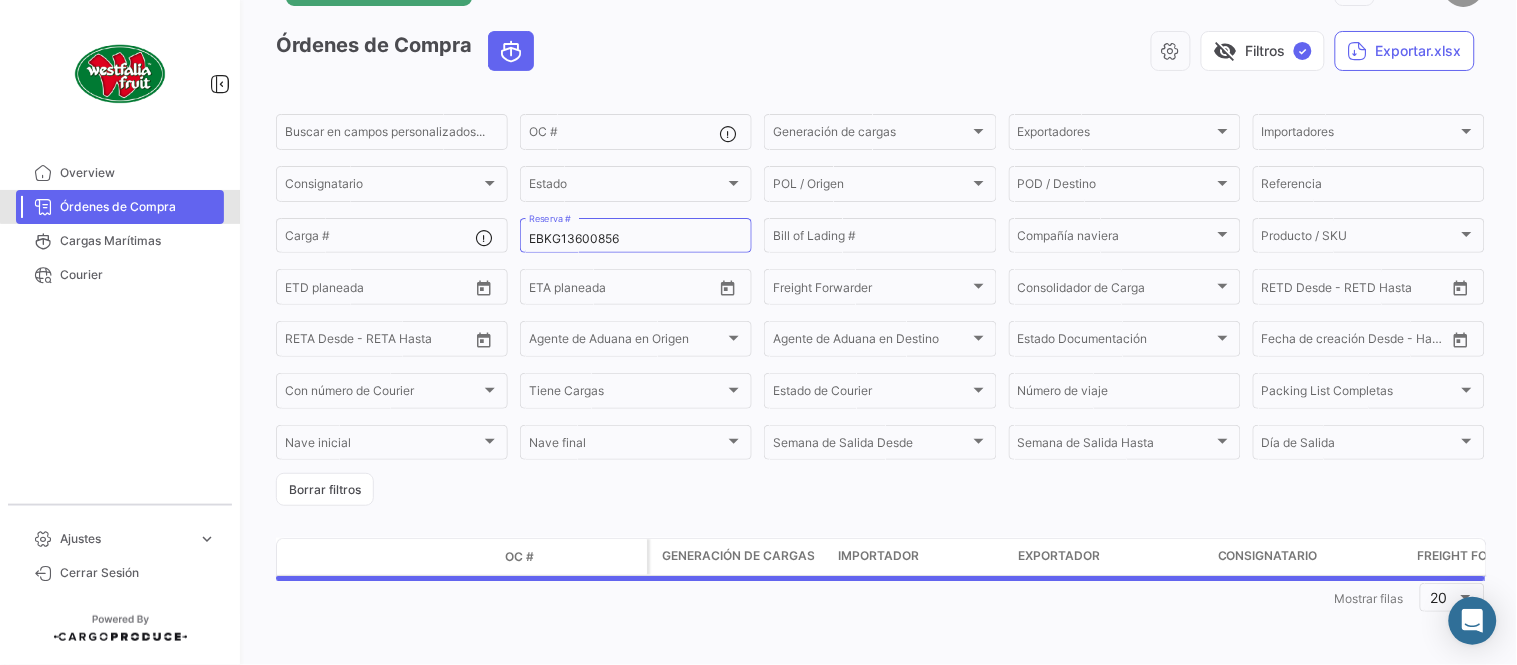 scroll, scrollTop: 0, scrollLeft: 0, axis: both 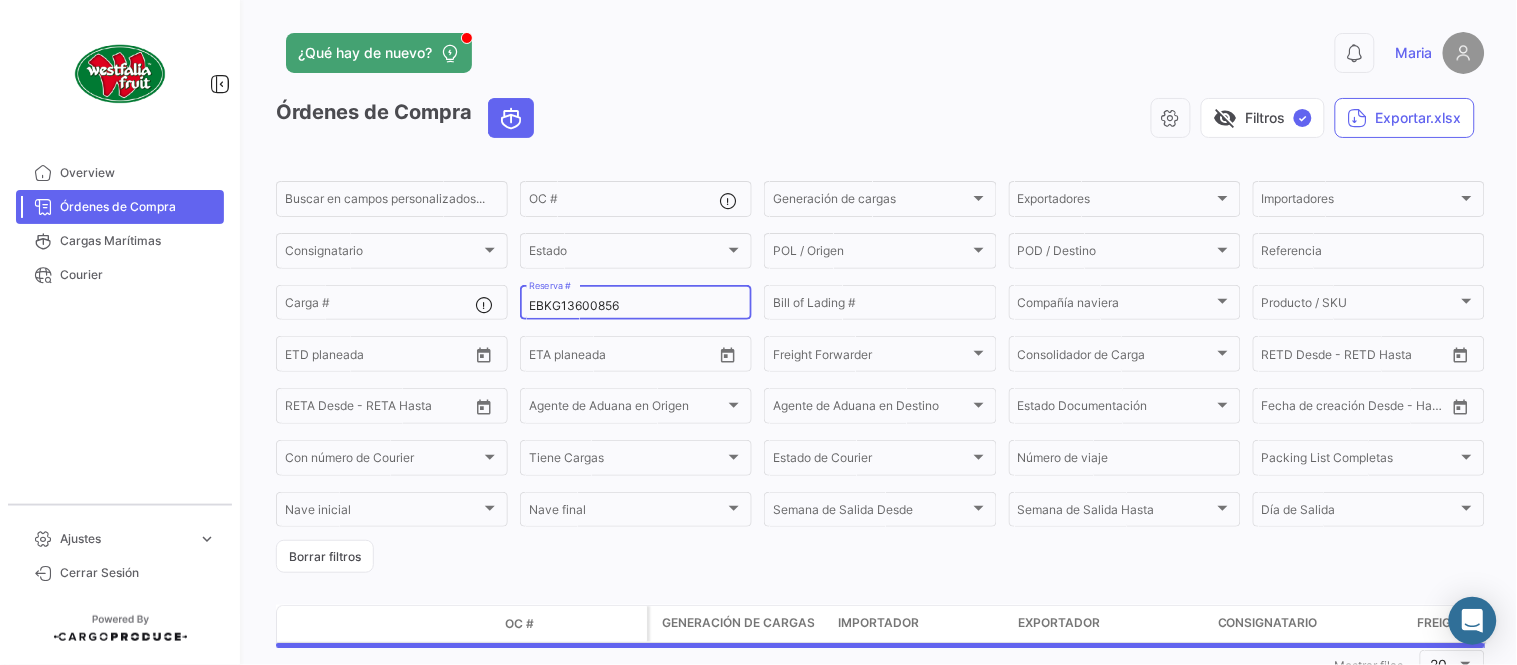 click on "EBKG13600856" at bounding box center [636, 306] 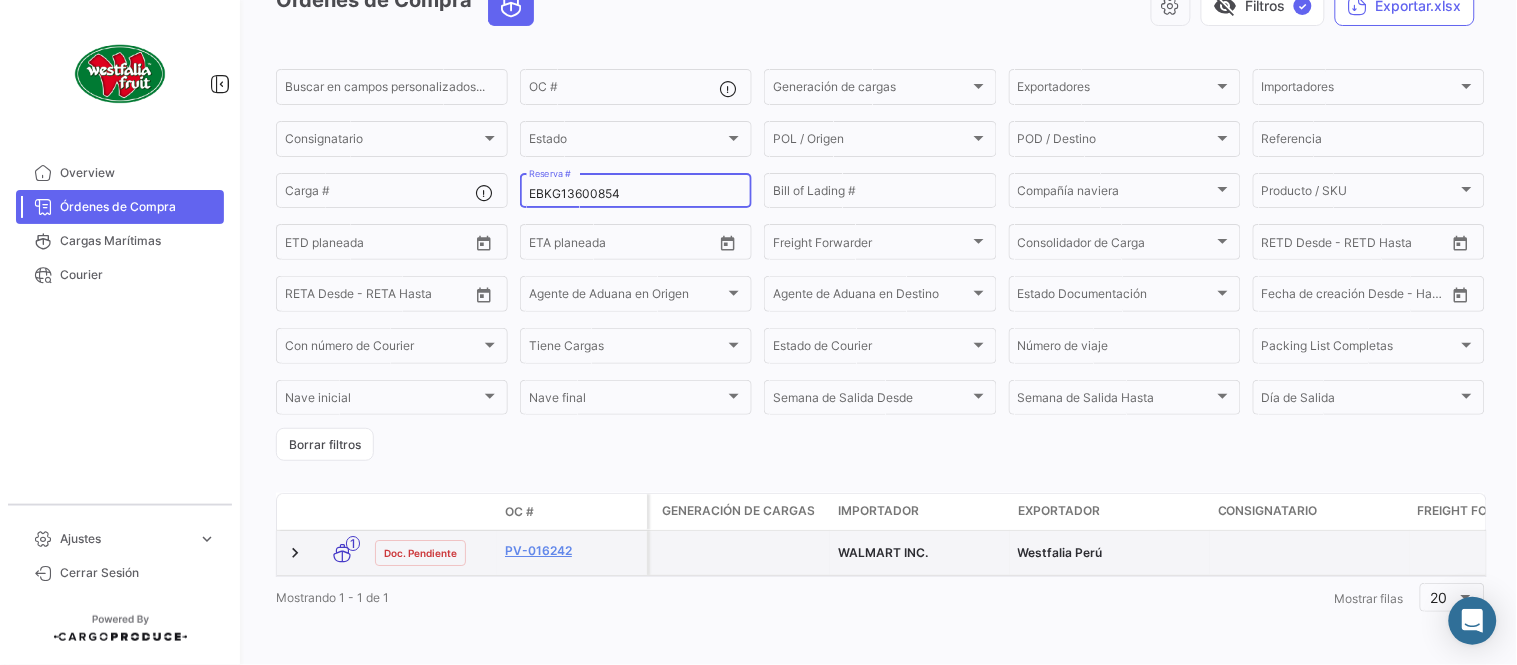 scroll, scrollTop: 128, scrollLeft: 0, axis: vertical 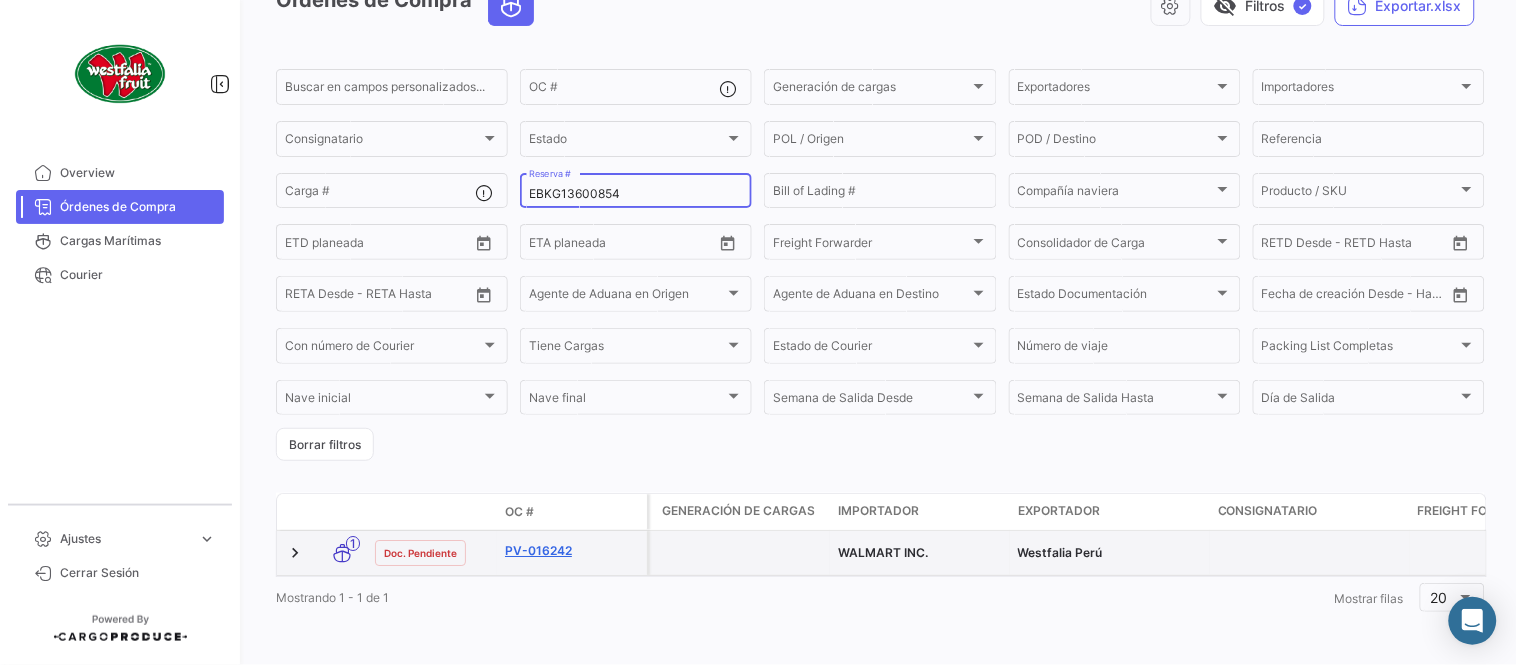 type on "EBKG13600854" 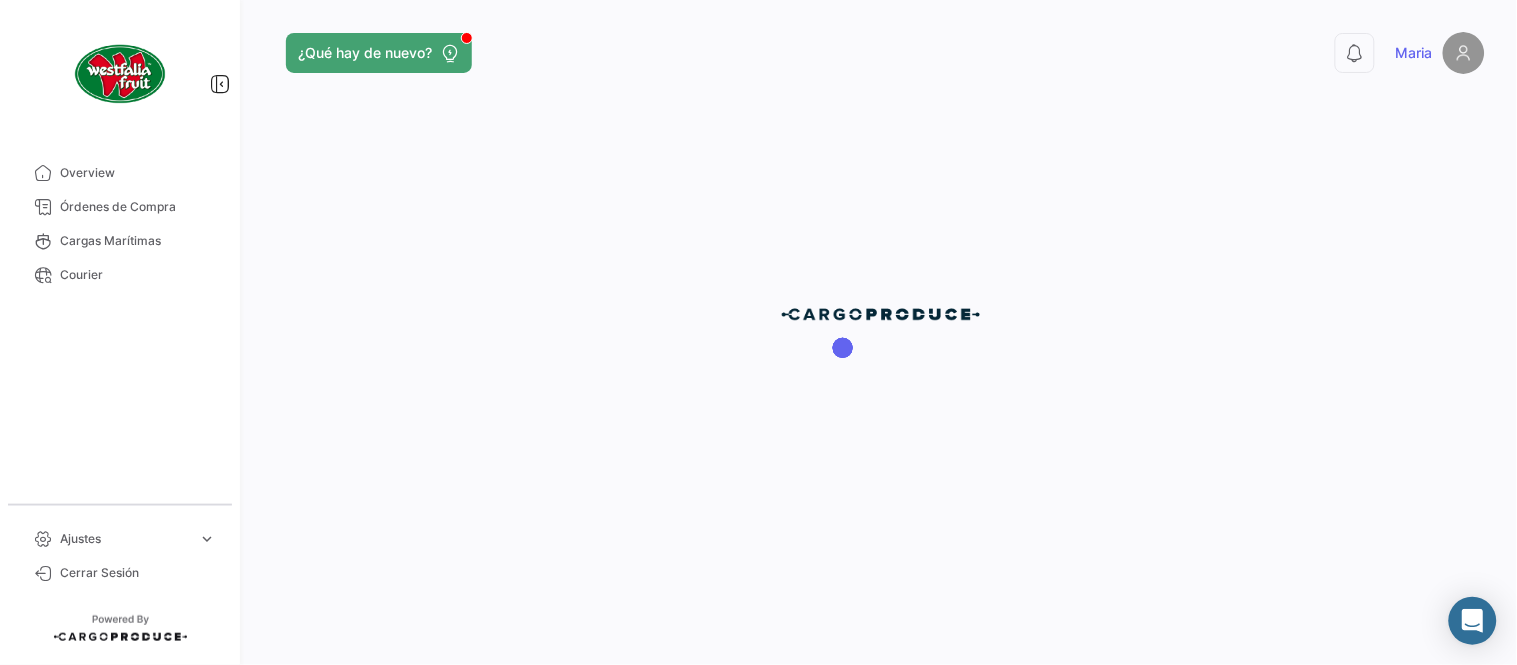 scroll, scrollTop: 0, scrollLeft: 0, axis: both 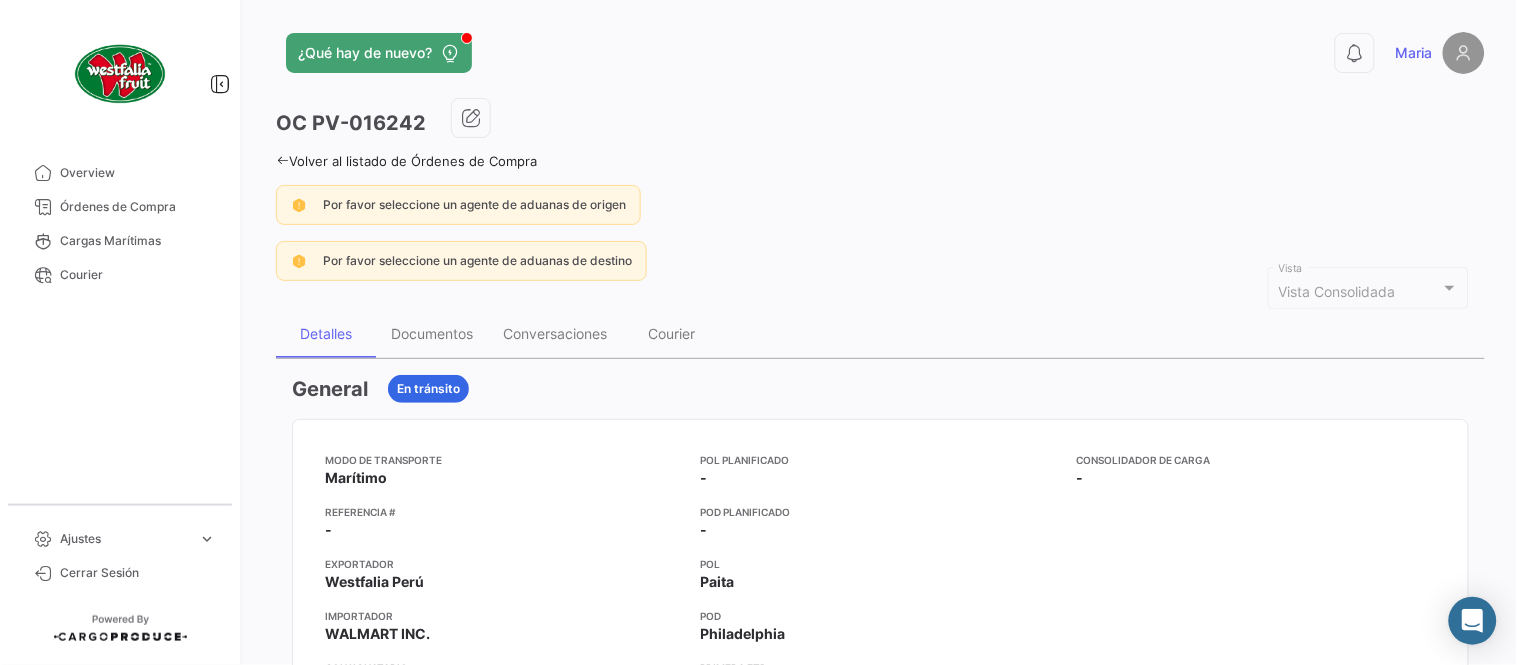 click on "OC
PV-016242" 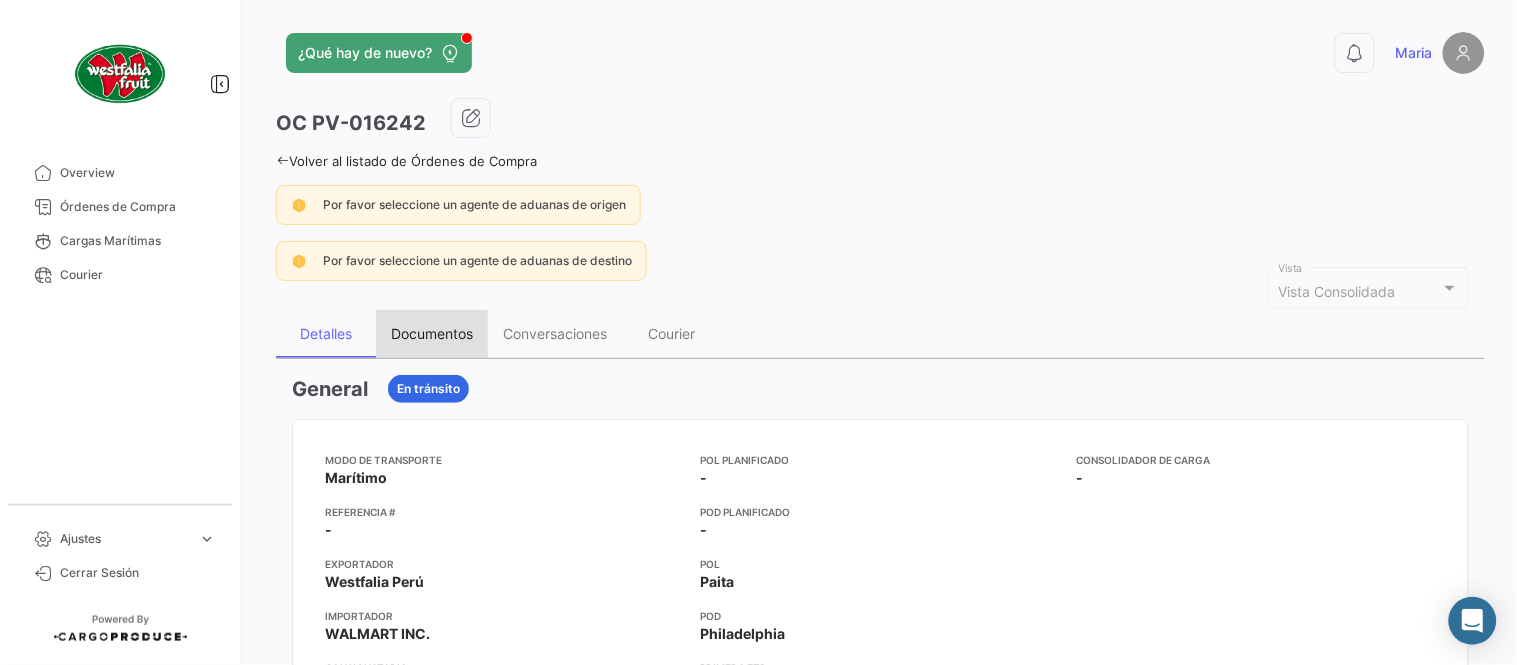 click on "Documentos" at bounding box center (432, 333) 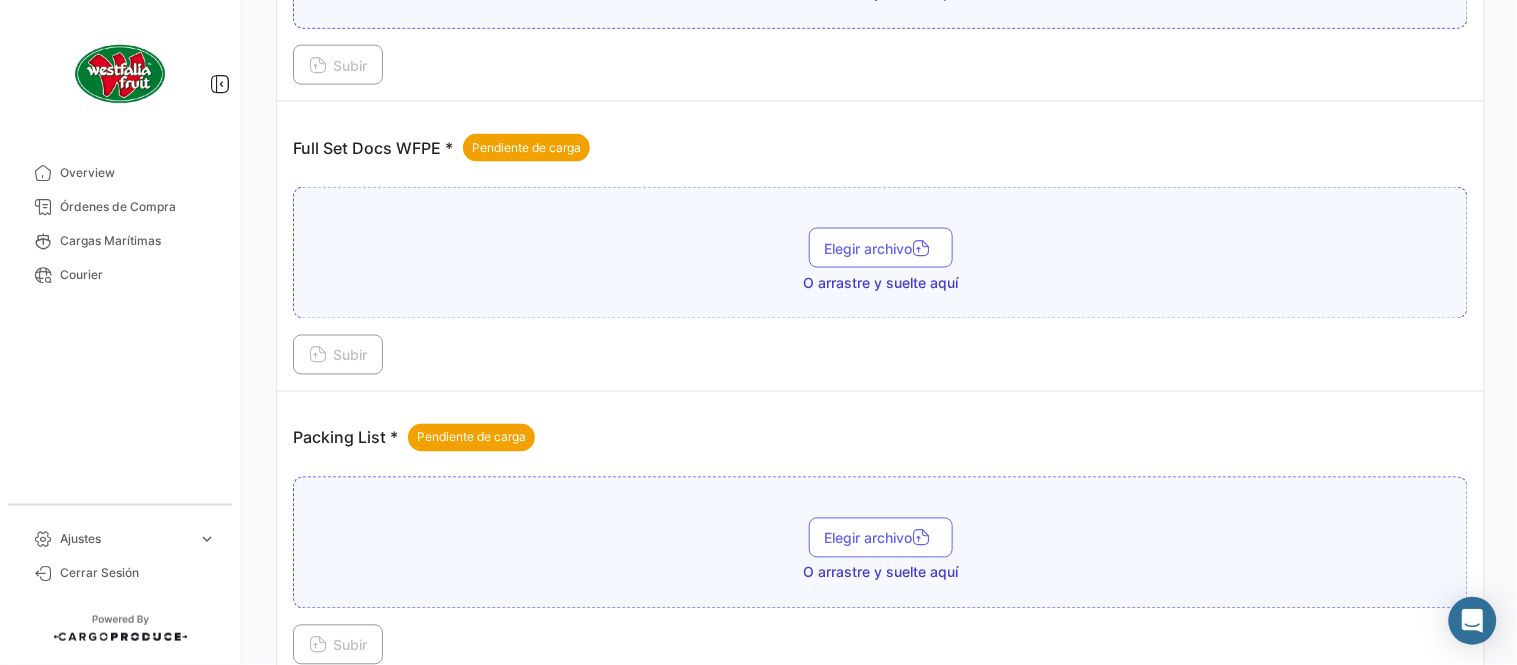 scroll, scrollTop: 806, scrollLeft: 0, axis: vertical 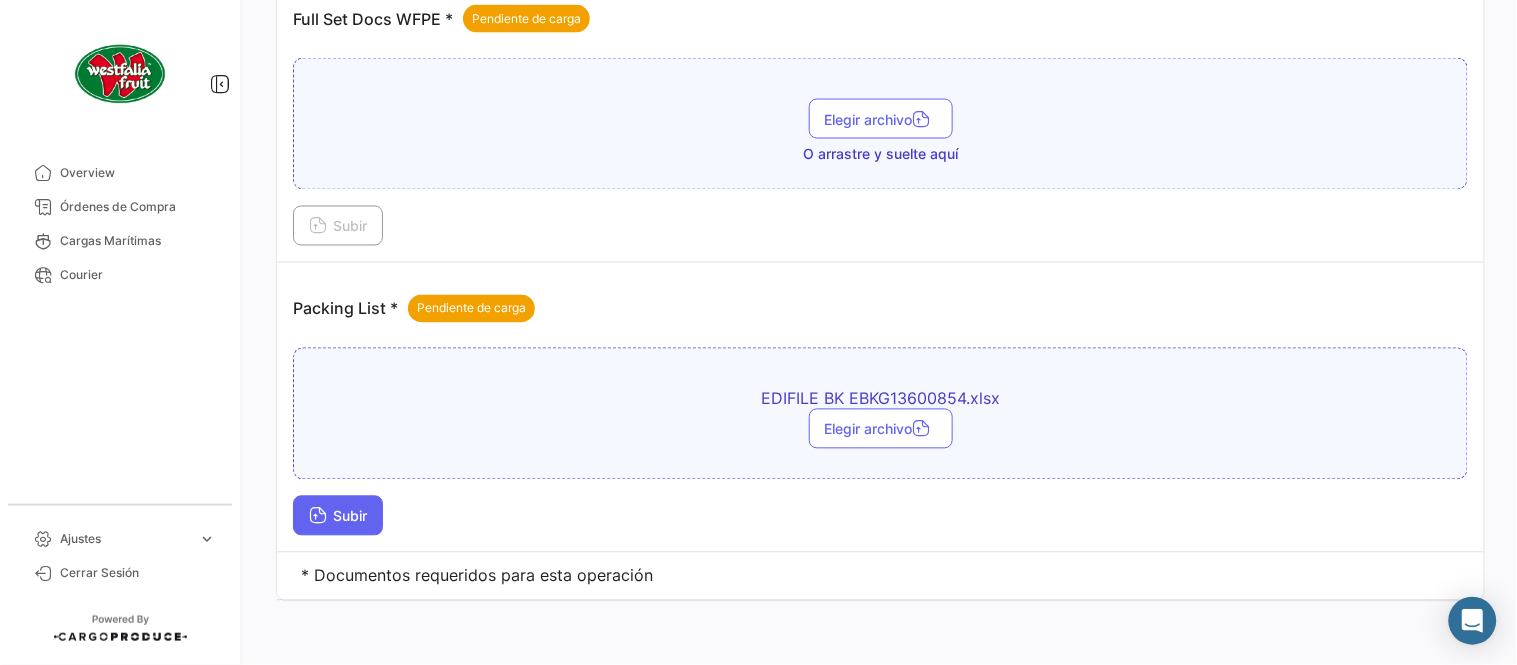 click on "Subir" at bounding box center (338, 516) 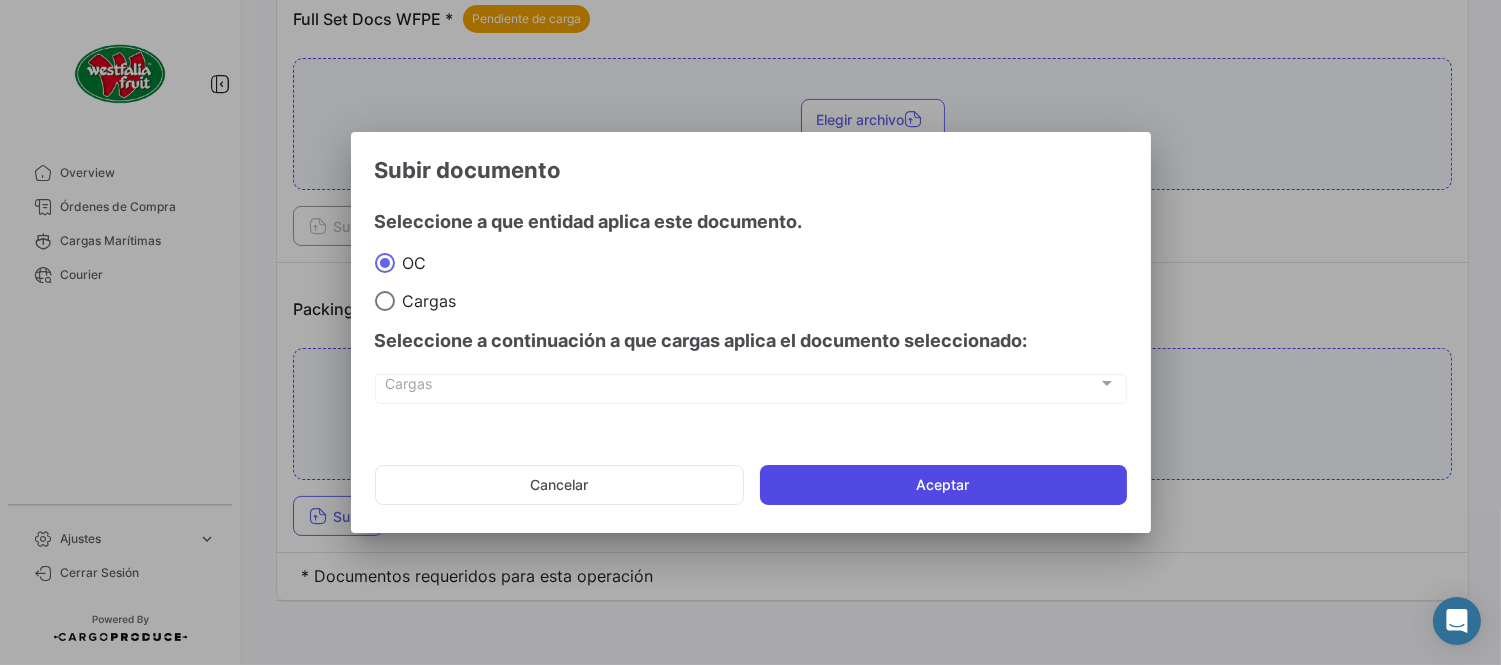 click on "Aceptar" 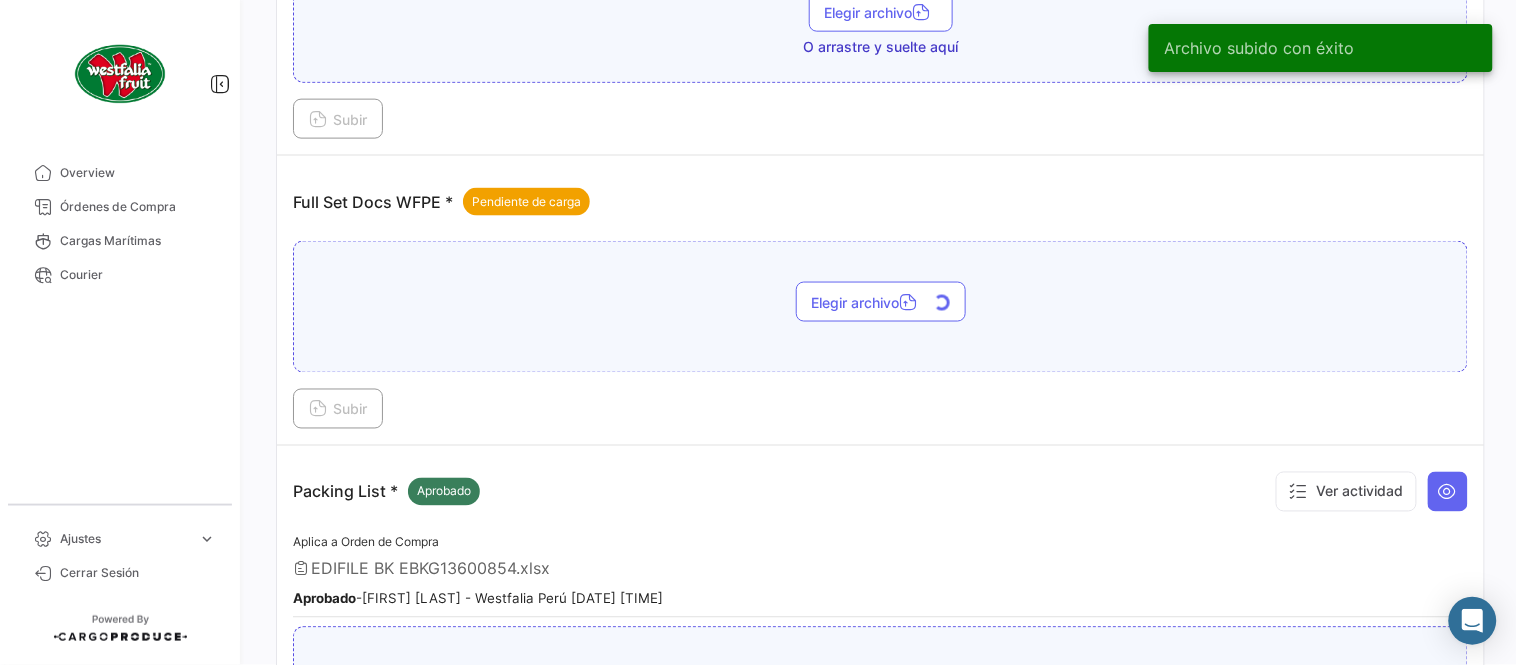 scroll, scrollTop: 584, scrollLeft: 0, axis: vertical 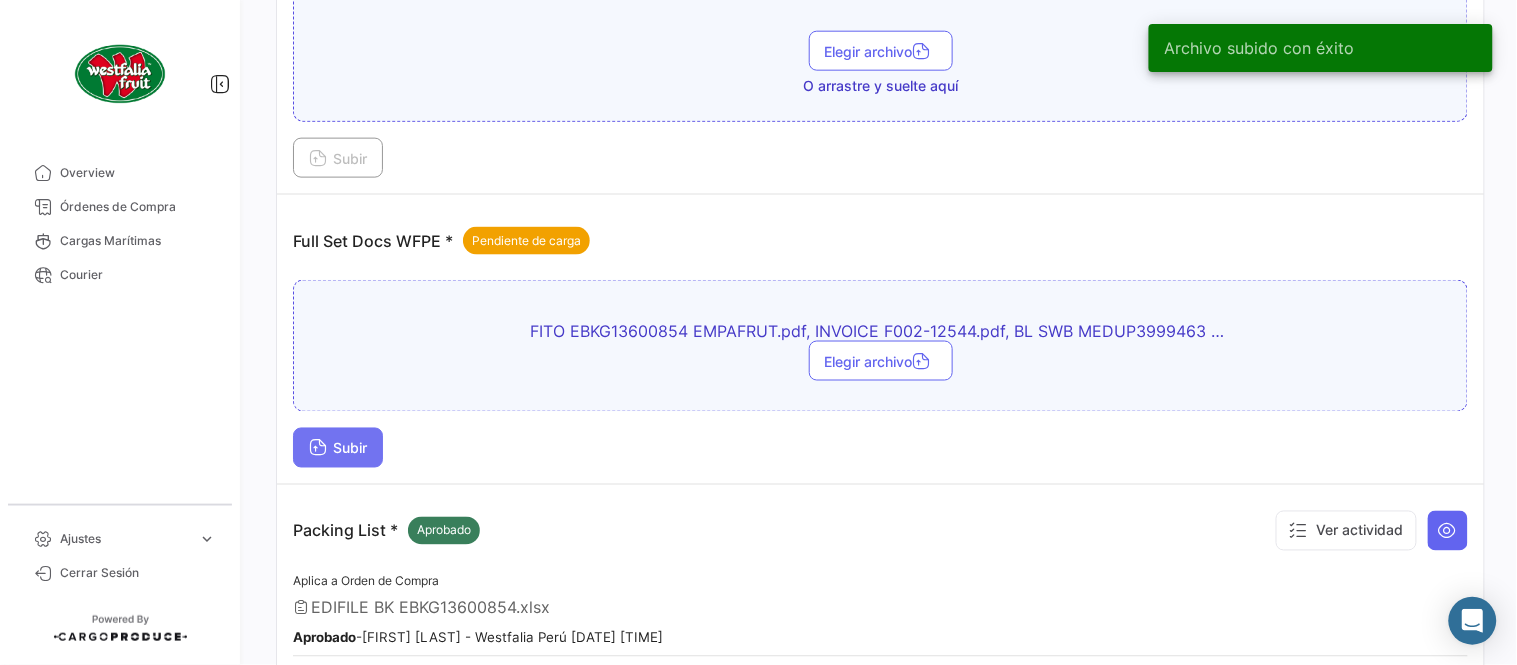 click on "Subir" at bounding box center [338, 448] 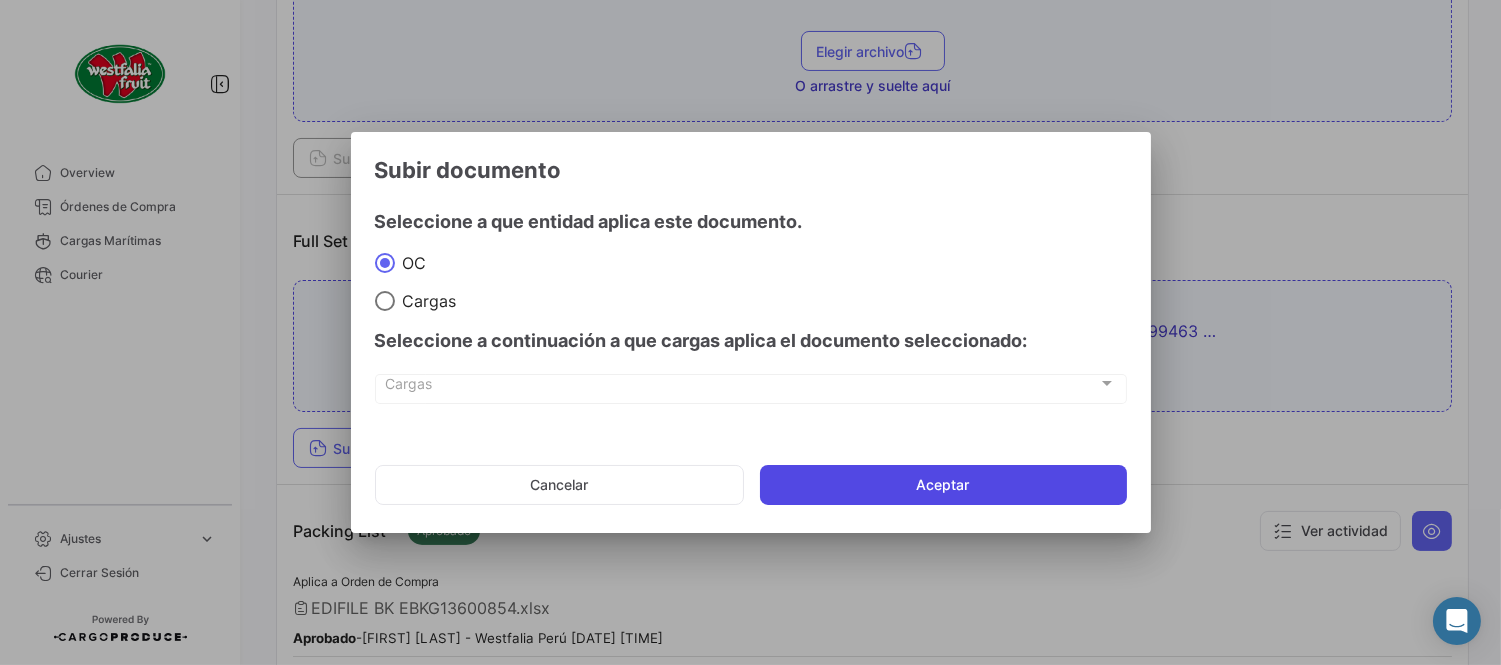 drag, startPoint x: 836, startPoint y: 470, endPoint x: 843, endPoint y: 480, distance: 12.206555 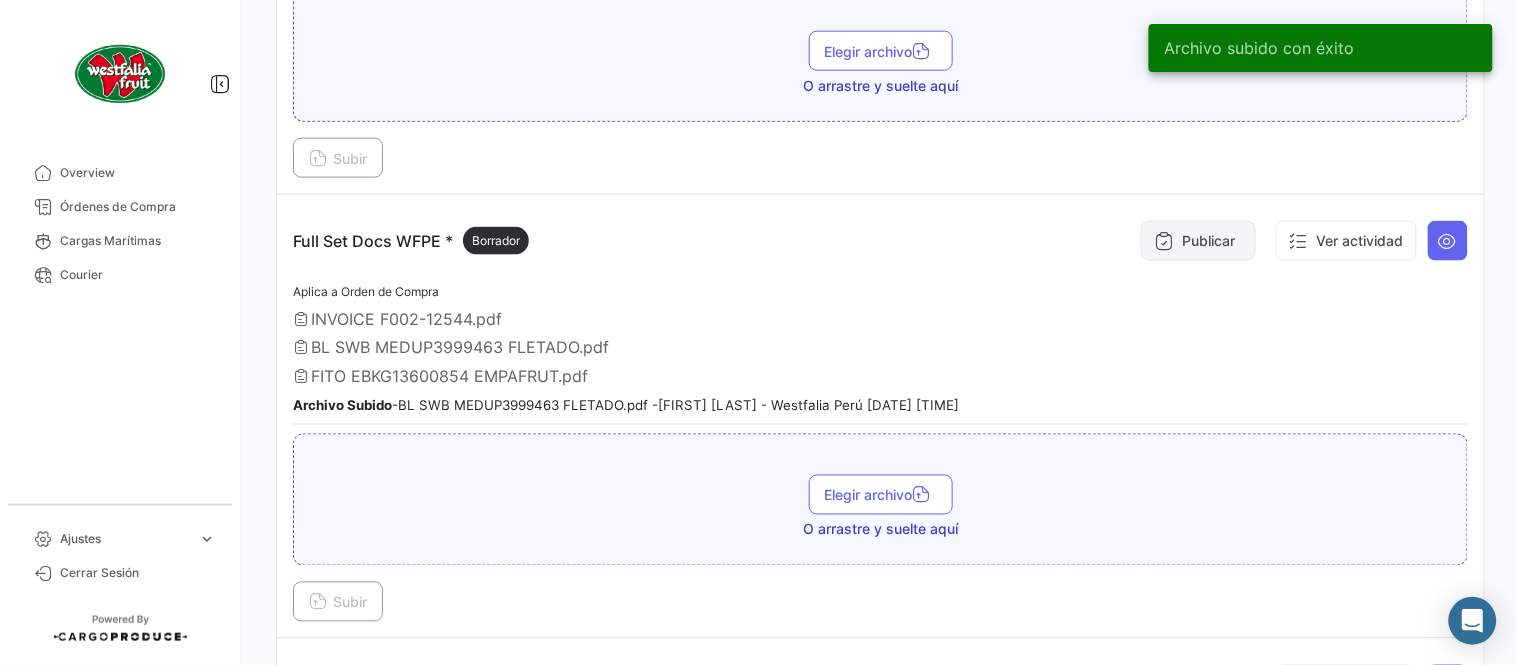 click at bounding box center [1164, 241] 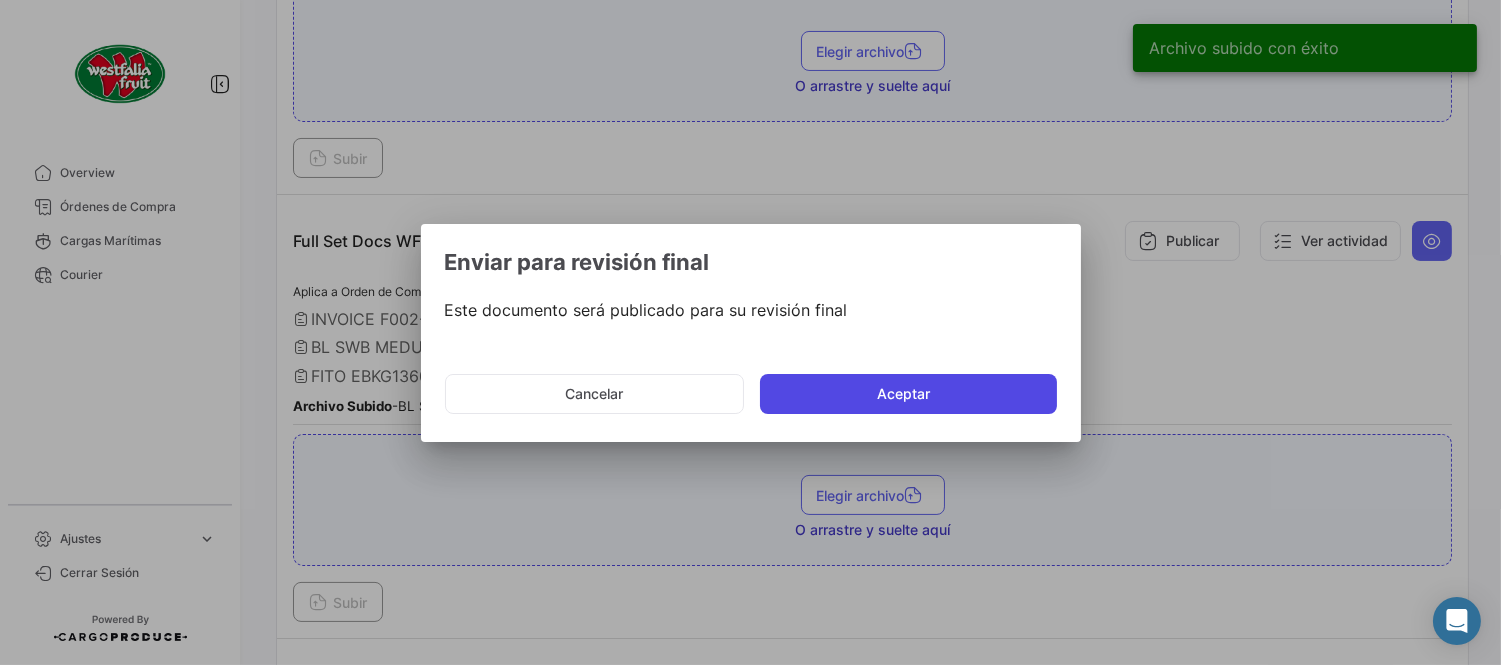 click on "Aceptar" 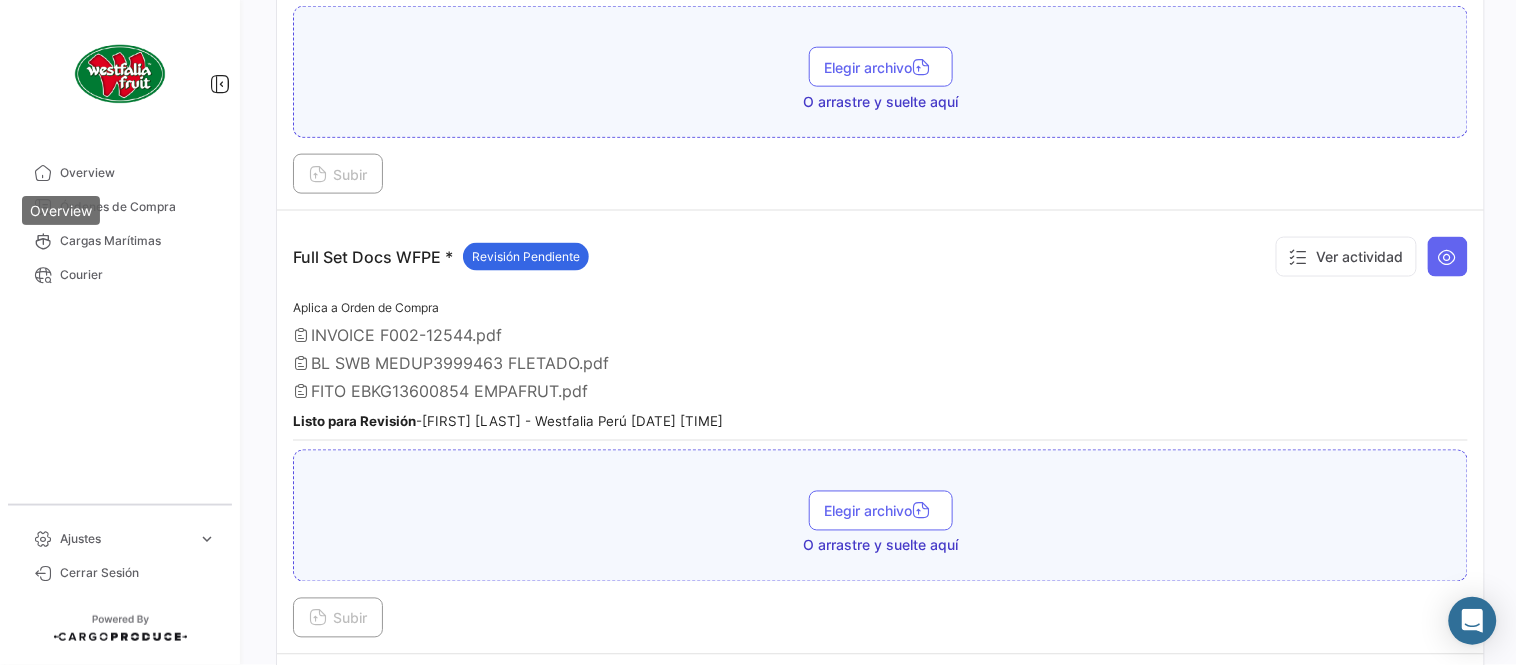 click on "Overview" at bounding box center [61, 210] 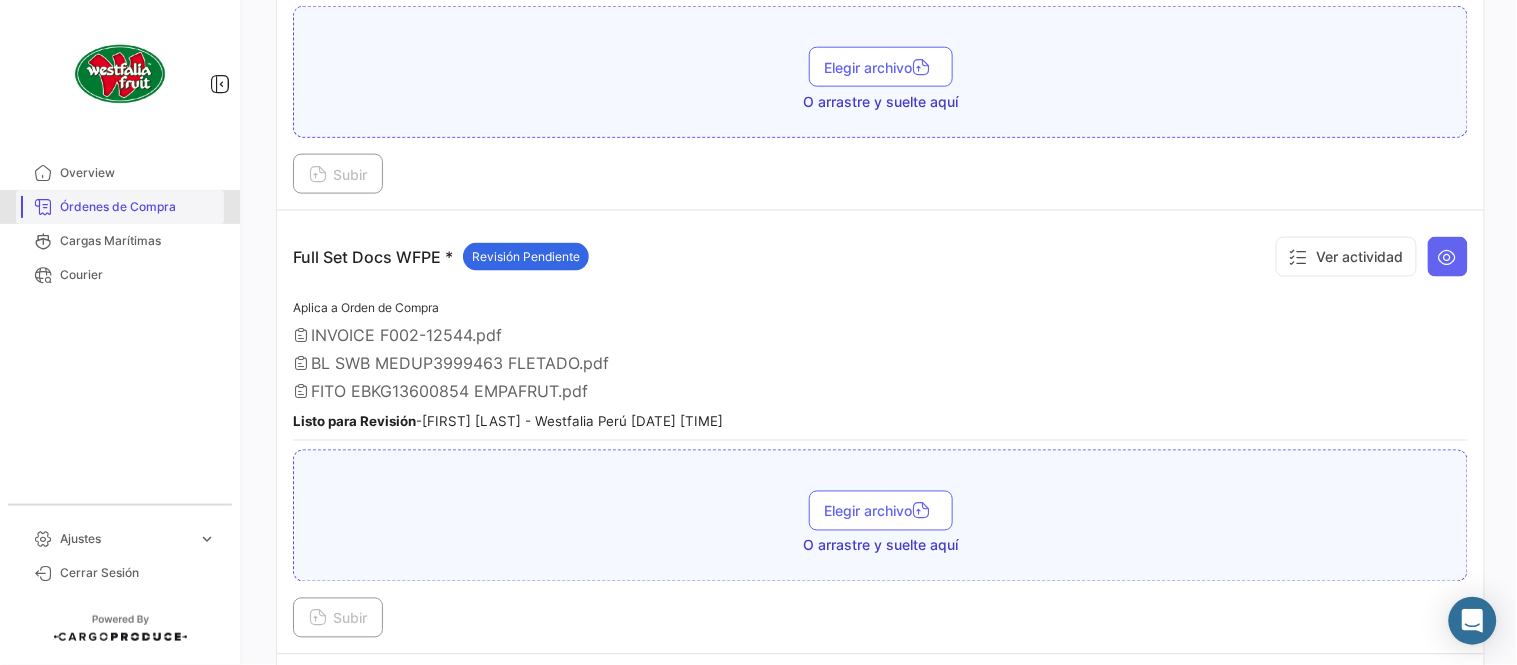 click on "Órdenes de Compra" at bounding box center [138, 207] 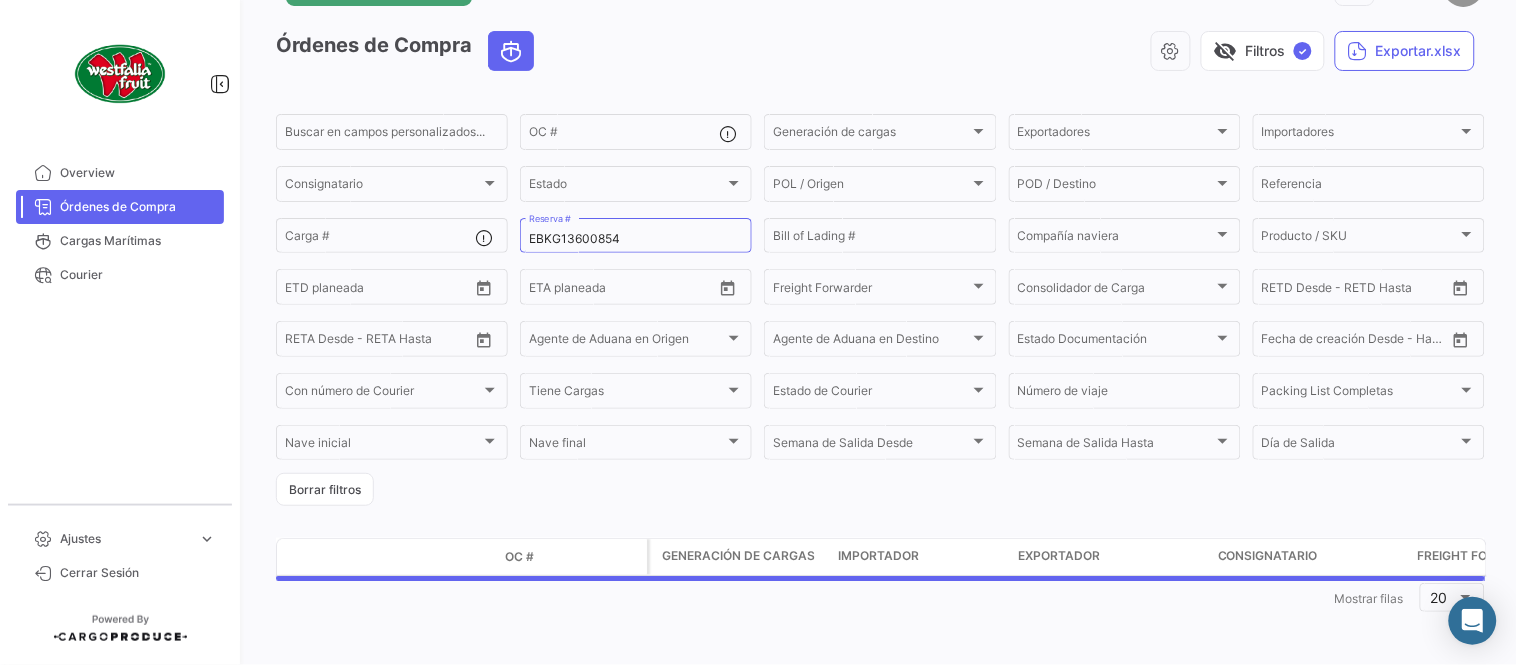 scroll, scrollTop: 0, scrollLeft: 0, axis: both 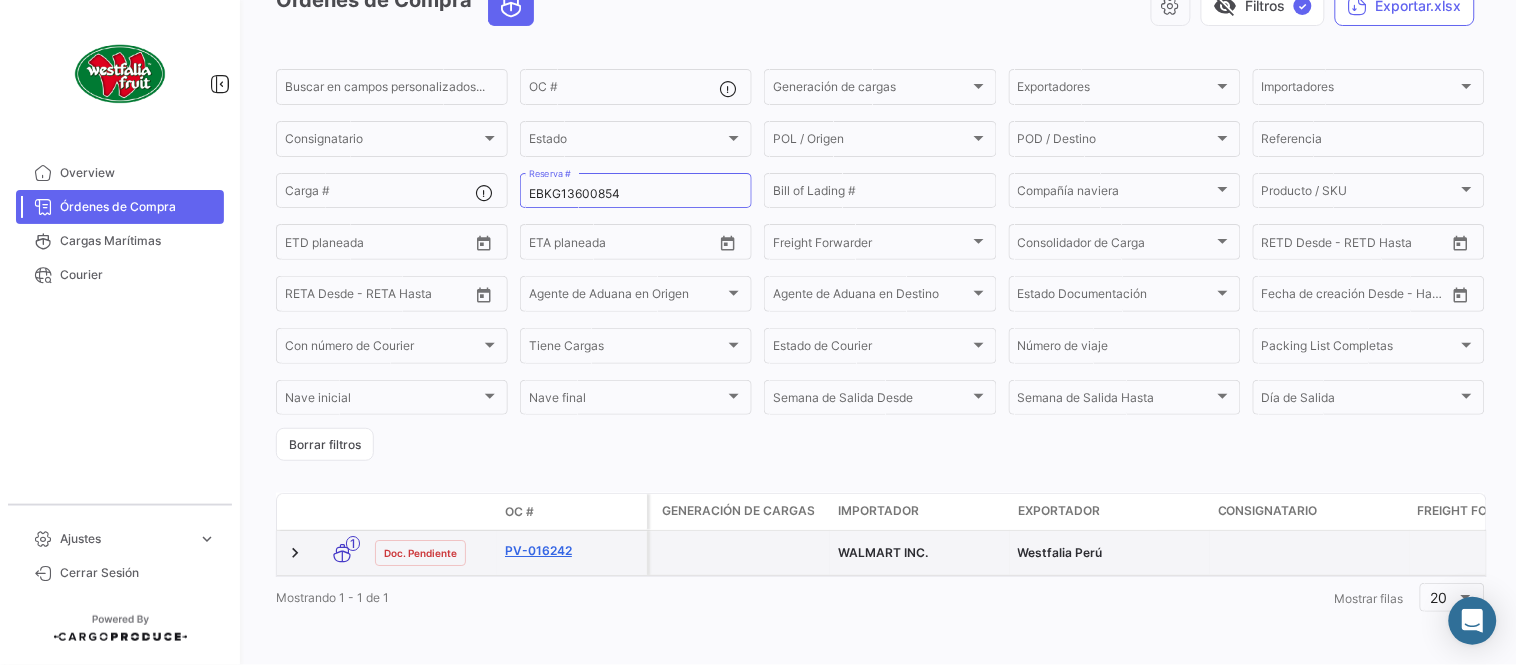 click on "PV-016242" 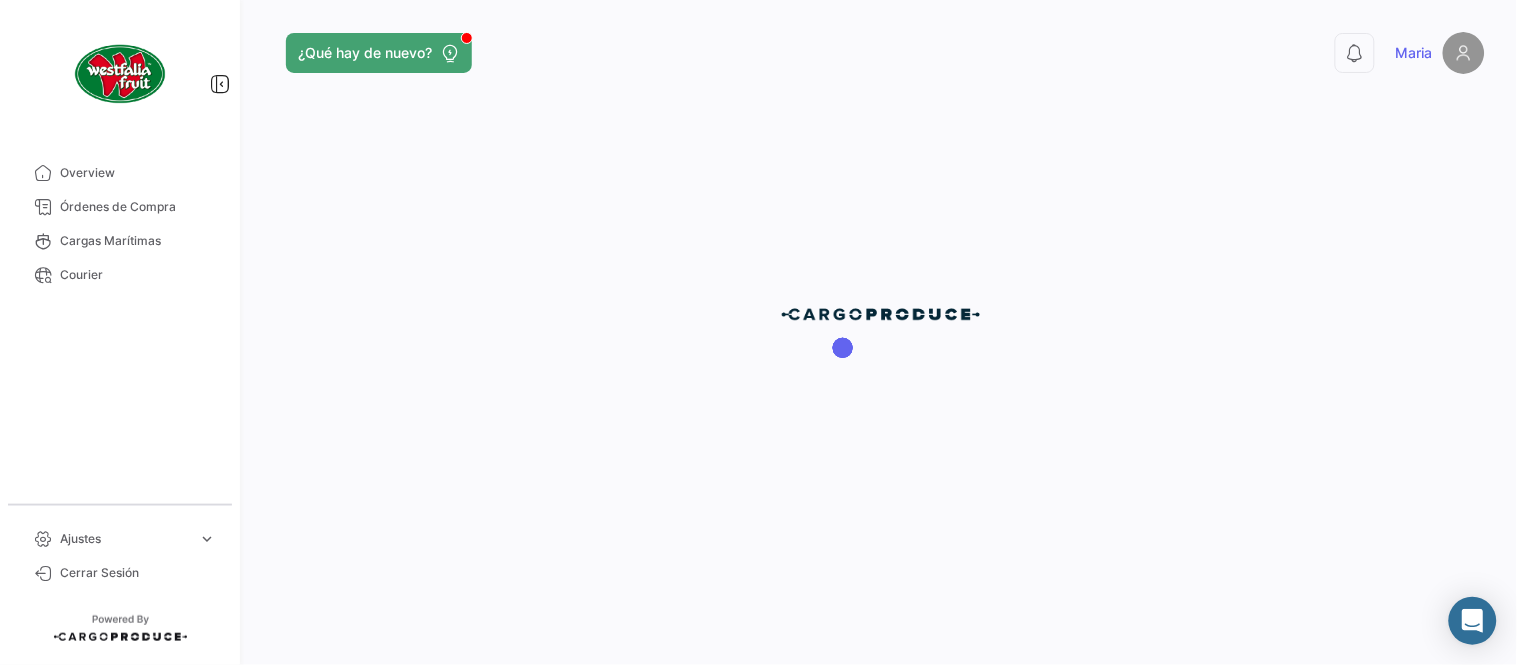 scroll, scrollTop: 0, scrollLeft: 0, axis: both 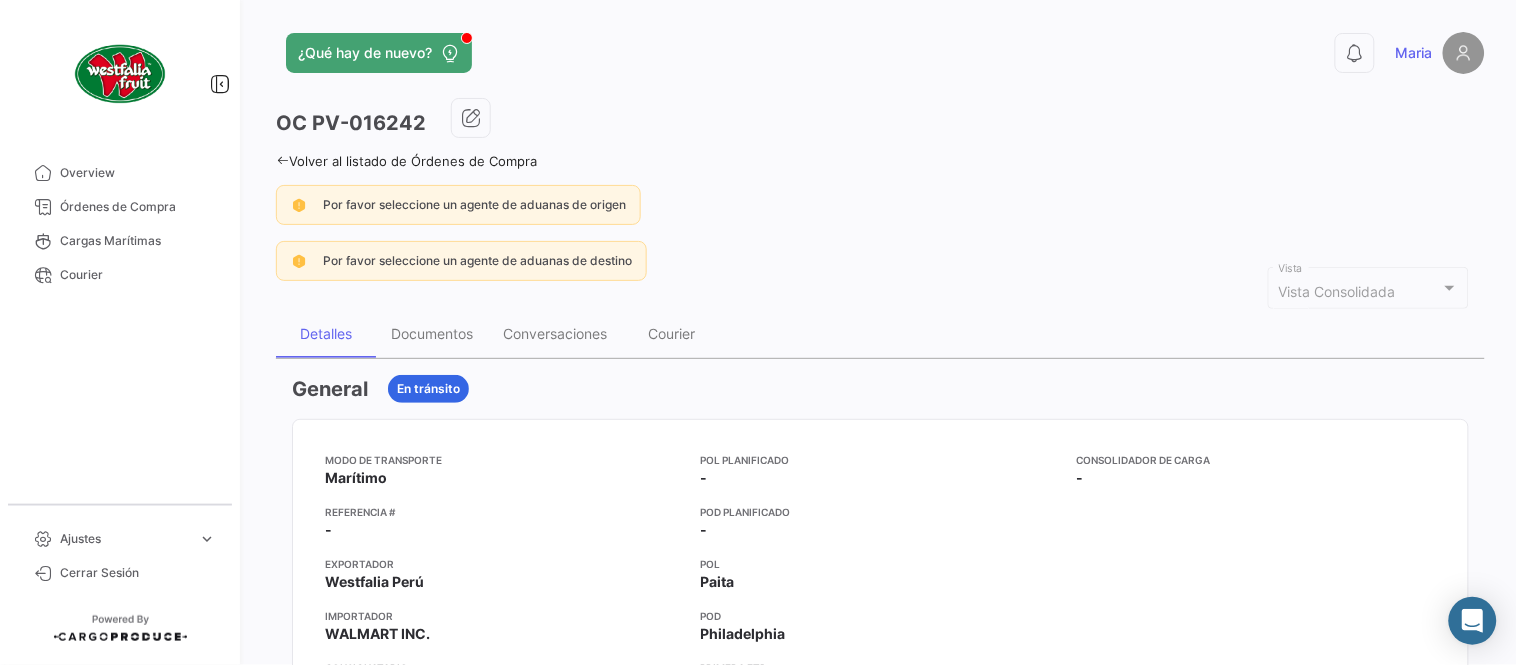 click on "Volver al listado de Órdenes de Compra" 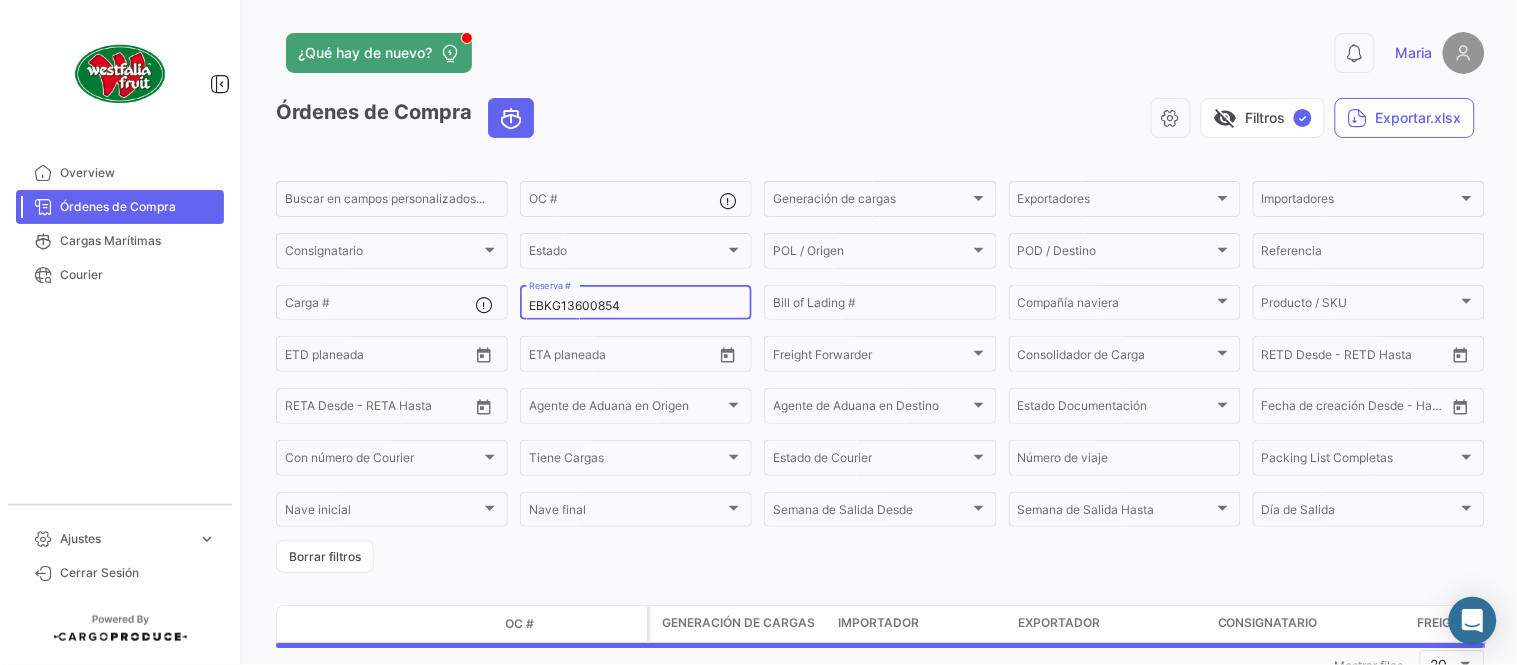 click on "EBKG13600854" at bounding box center [636, 306] 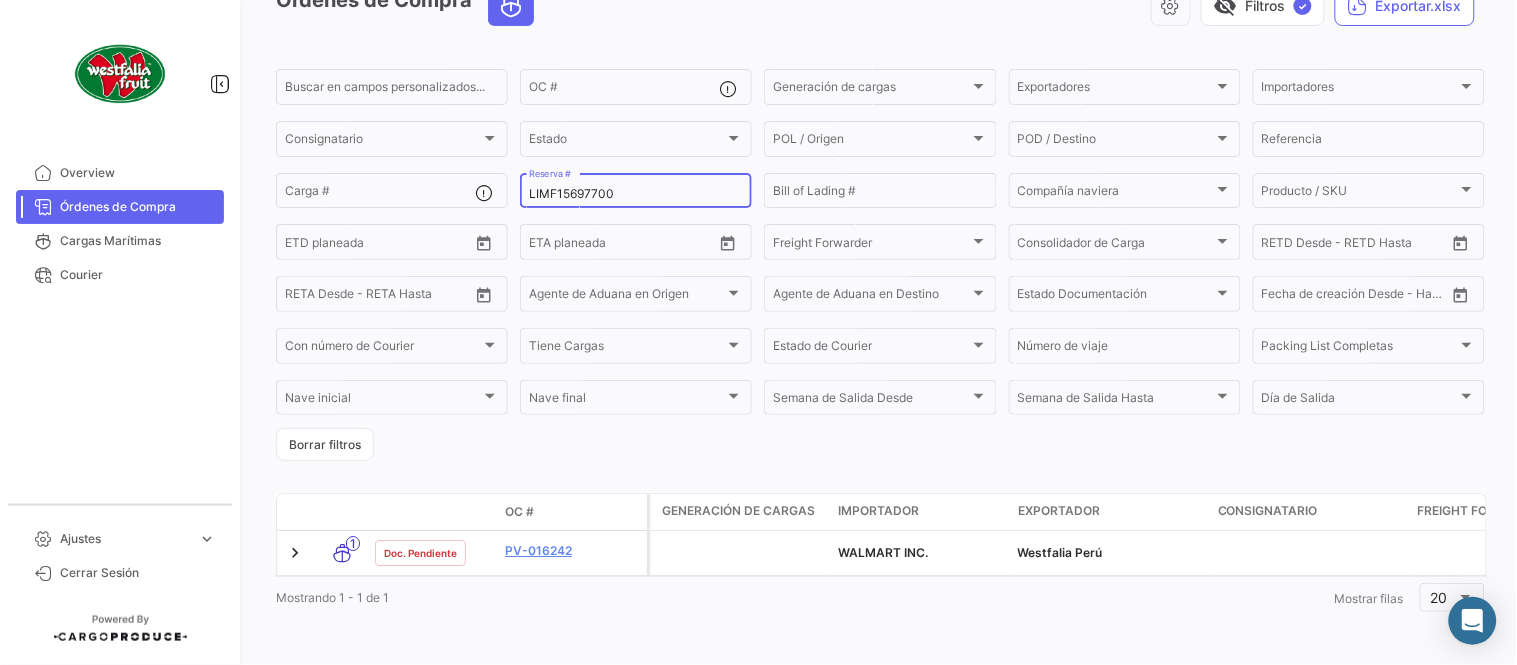 scroll, scrollTop: 128, scrollLeft: 0, axis: vertical 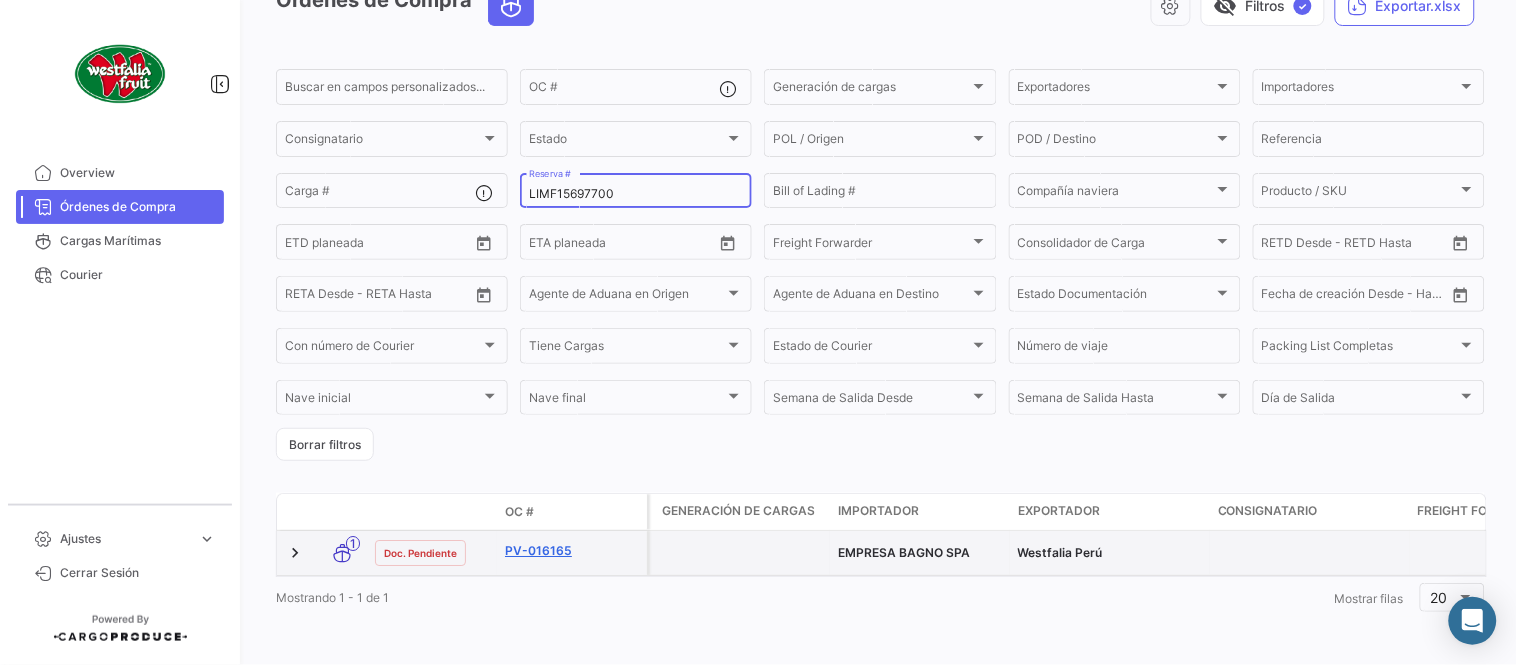 click on "PV-016165" 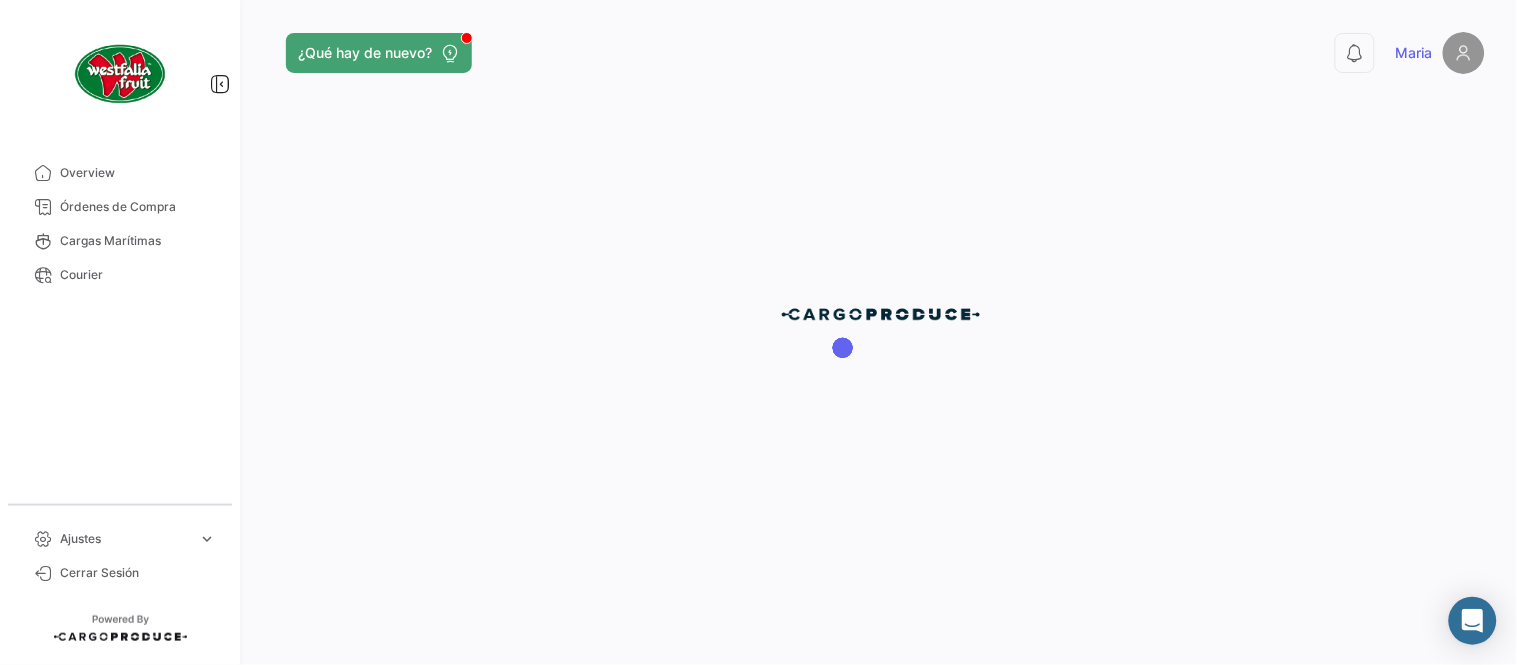 scroll, scrollTop: 0, scrollLeft: 0, axis: both 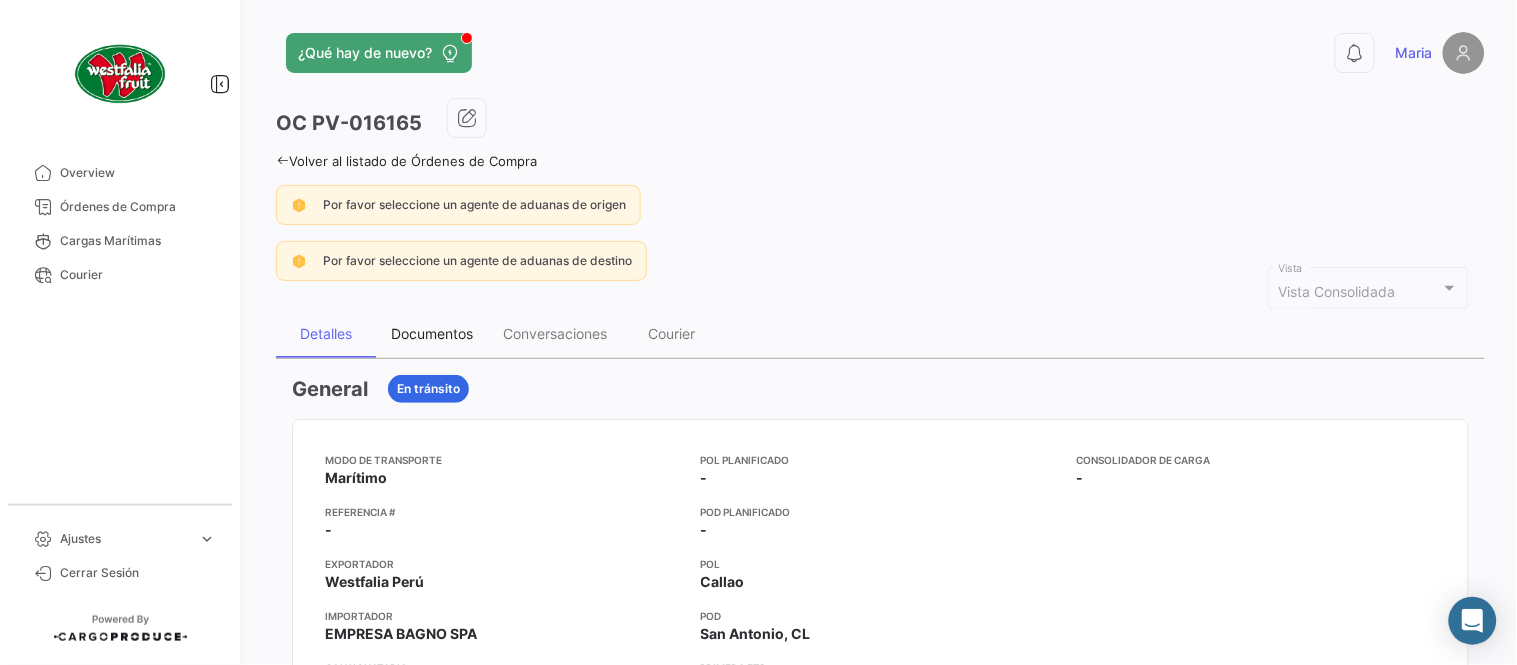 click on "Documentos" at bounding box center (432, 334) 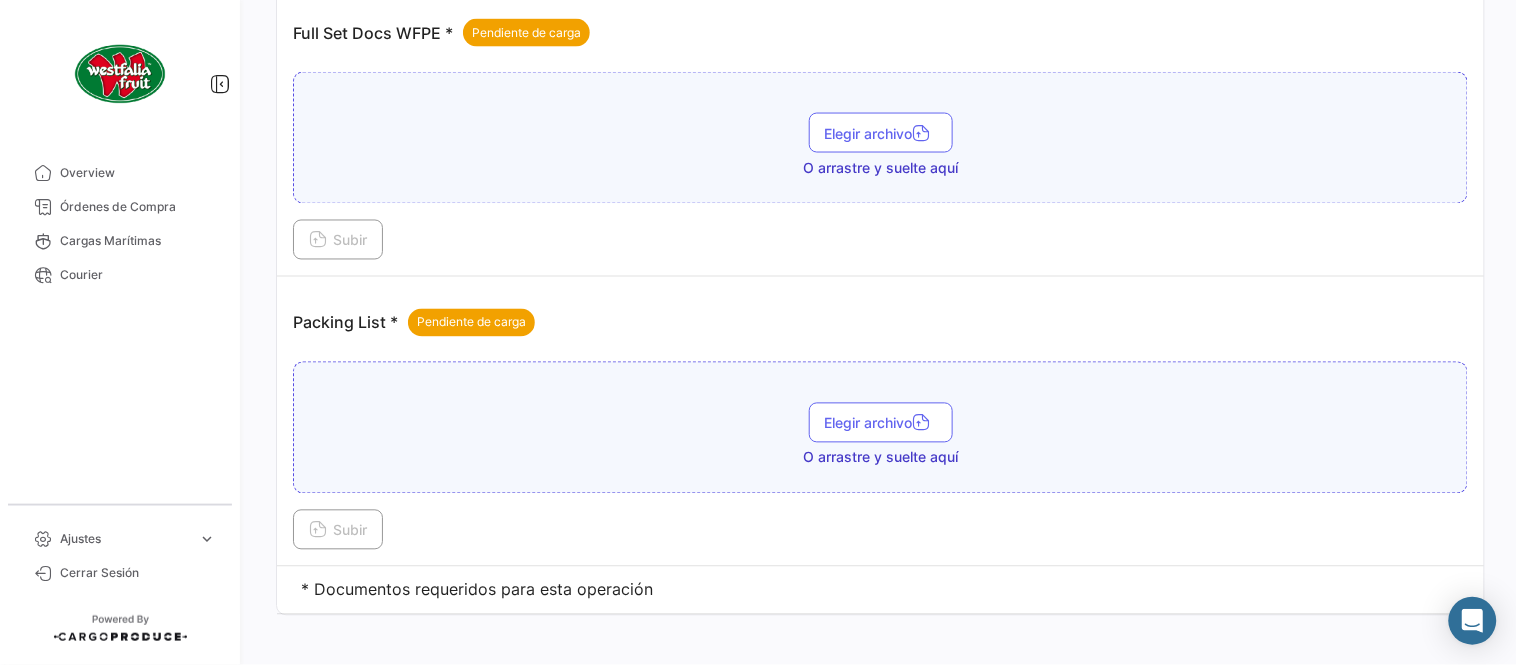 scroll, scrollTop: 806, scrollLeft: 0, axis: vertical 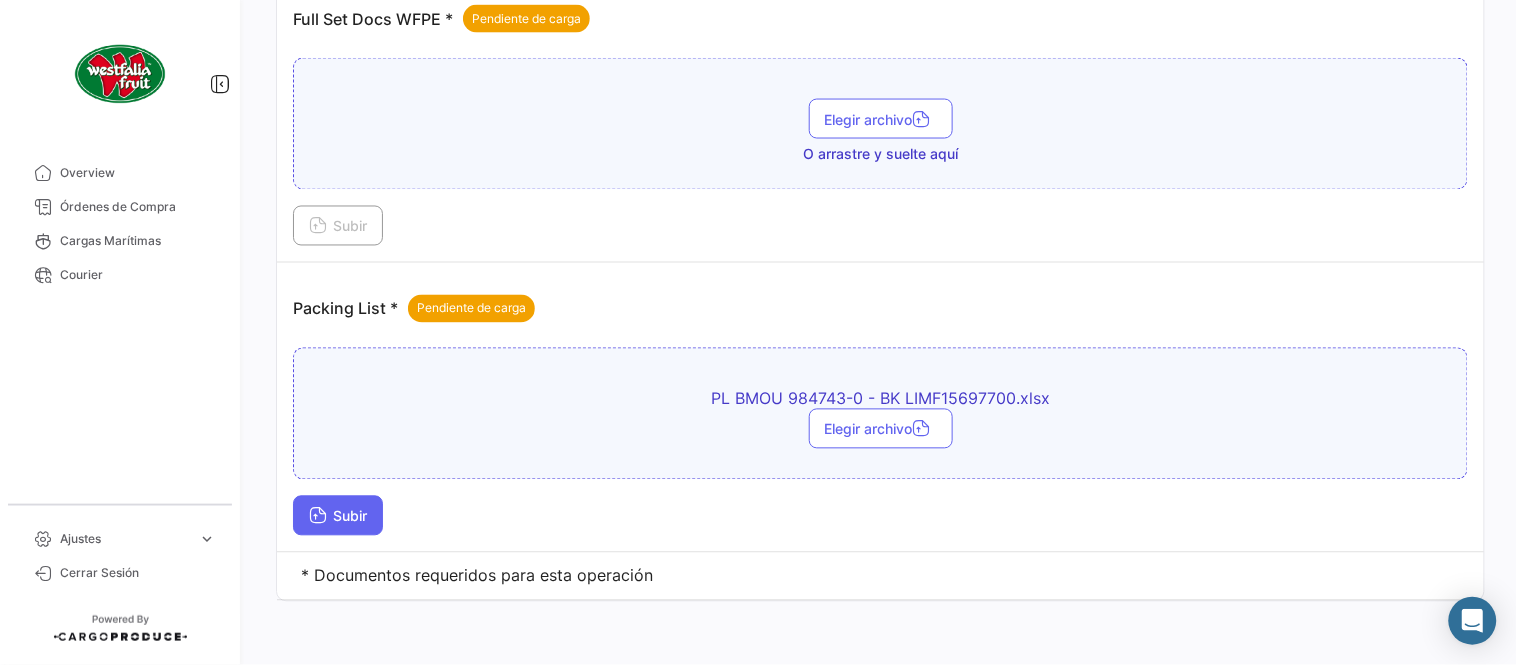 click on "Subir" at bounding box center (338, 516) 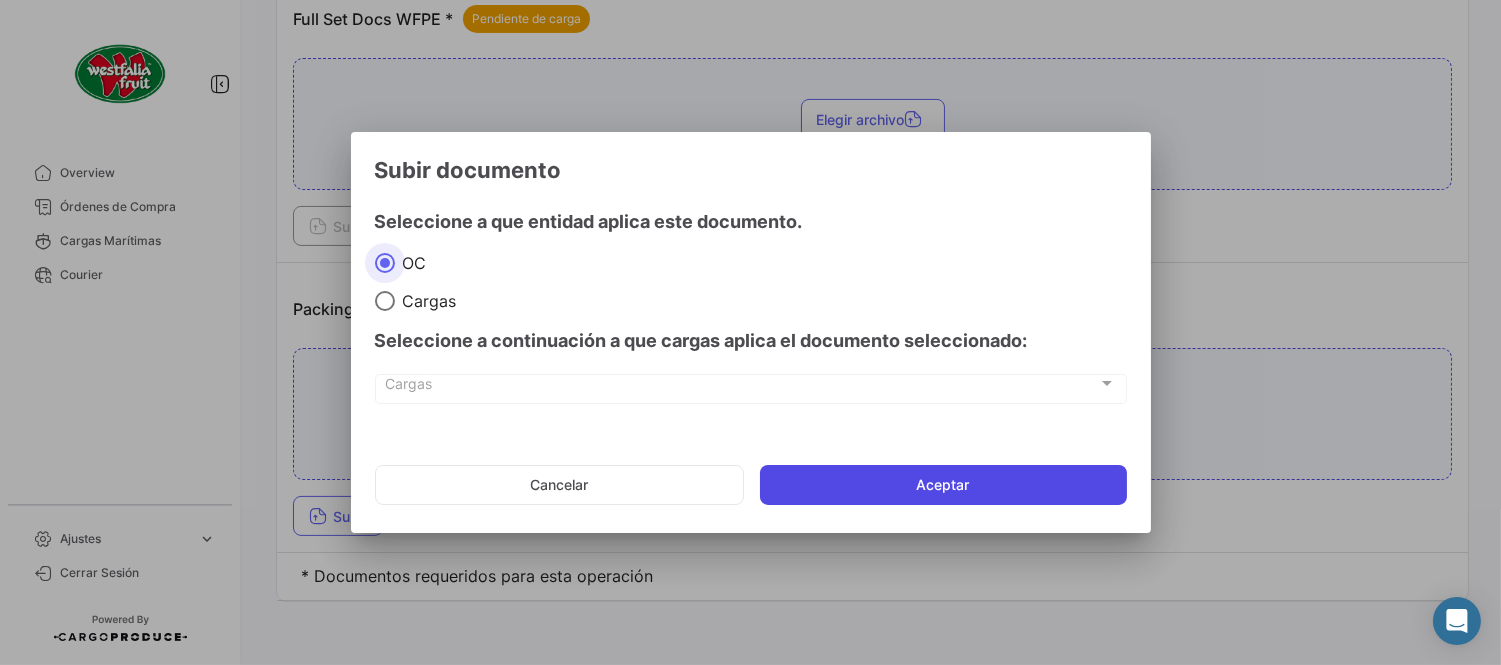 click on "Aceptar" 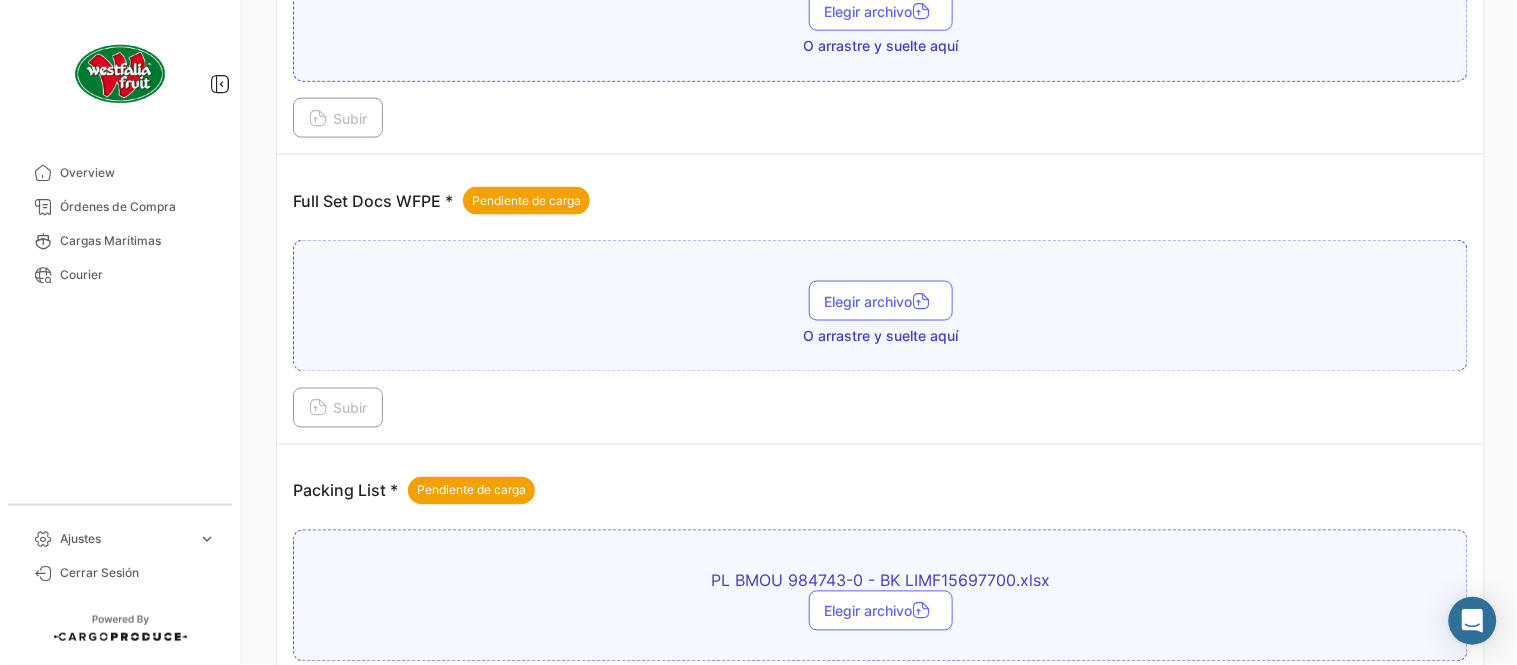 scroll, scrollTop: 584, scrollLeft: 0, axis: vertical 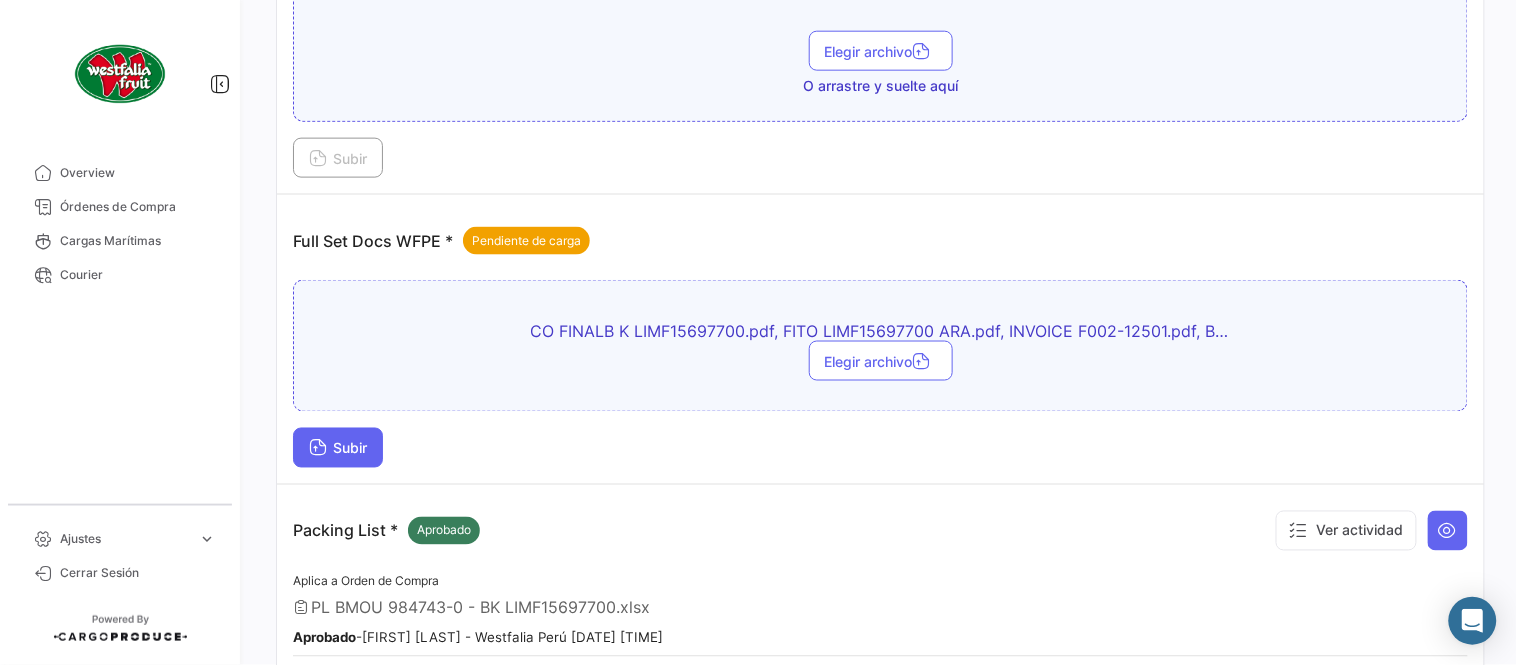 click on "Subir" at bounding box center (338, 448) 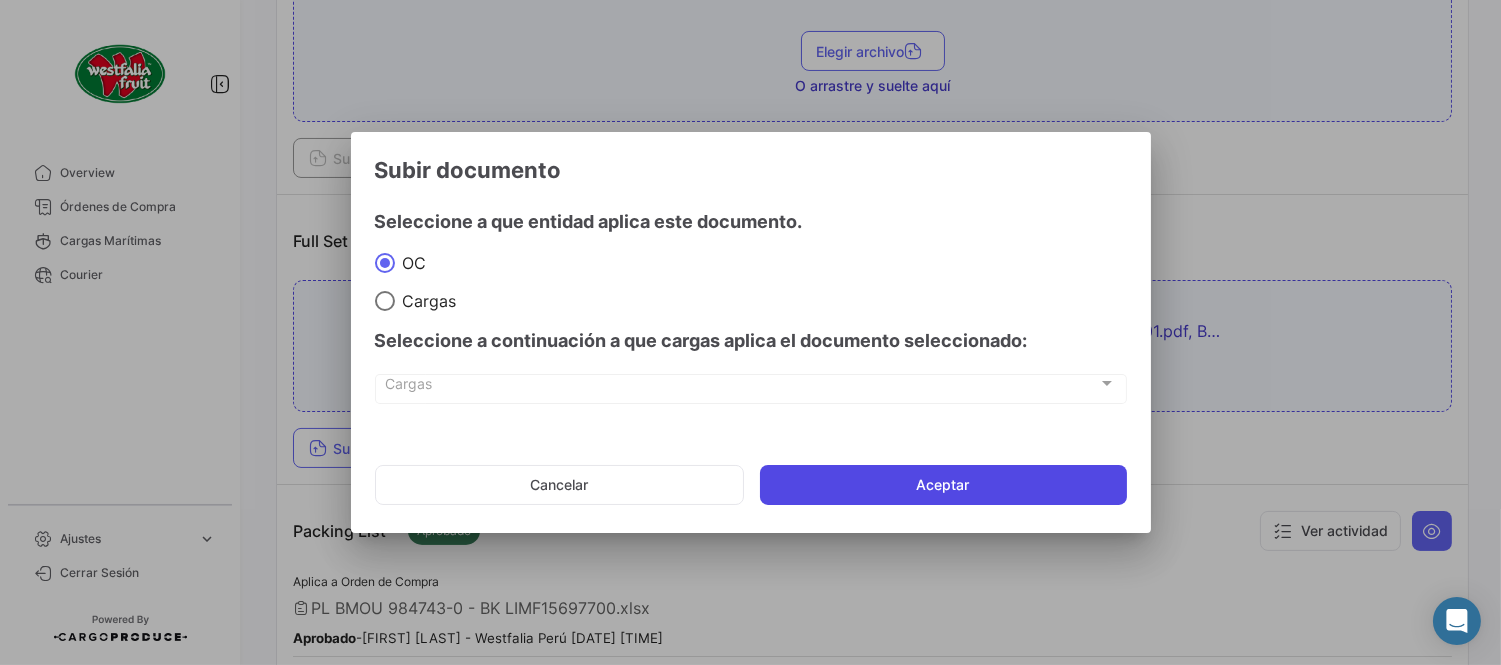 click on "Aceptar" 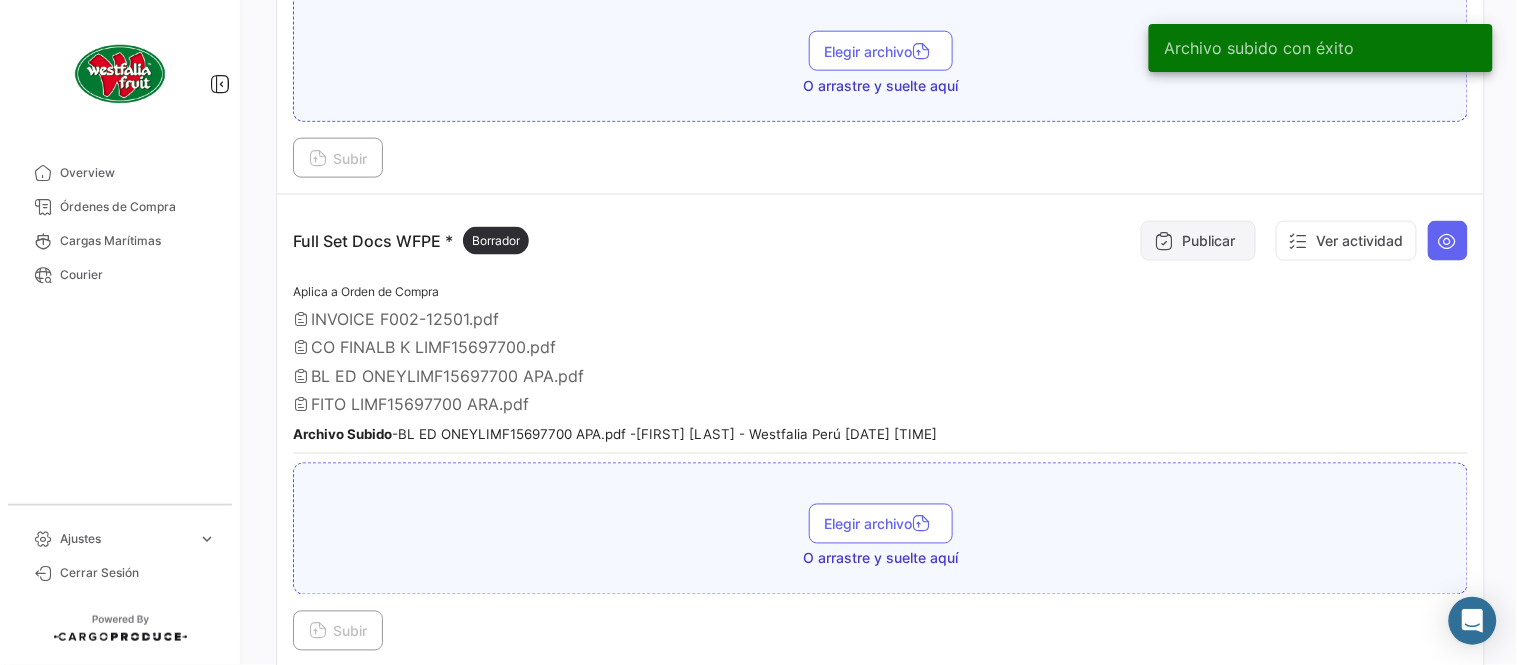 click on "Publicar" at bounding box center (1198, 241) 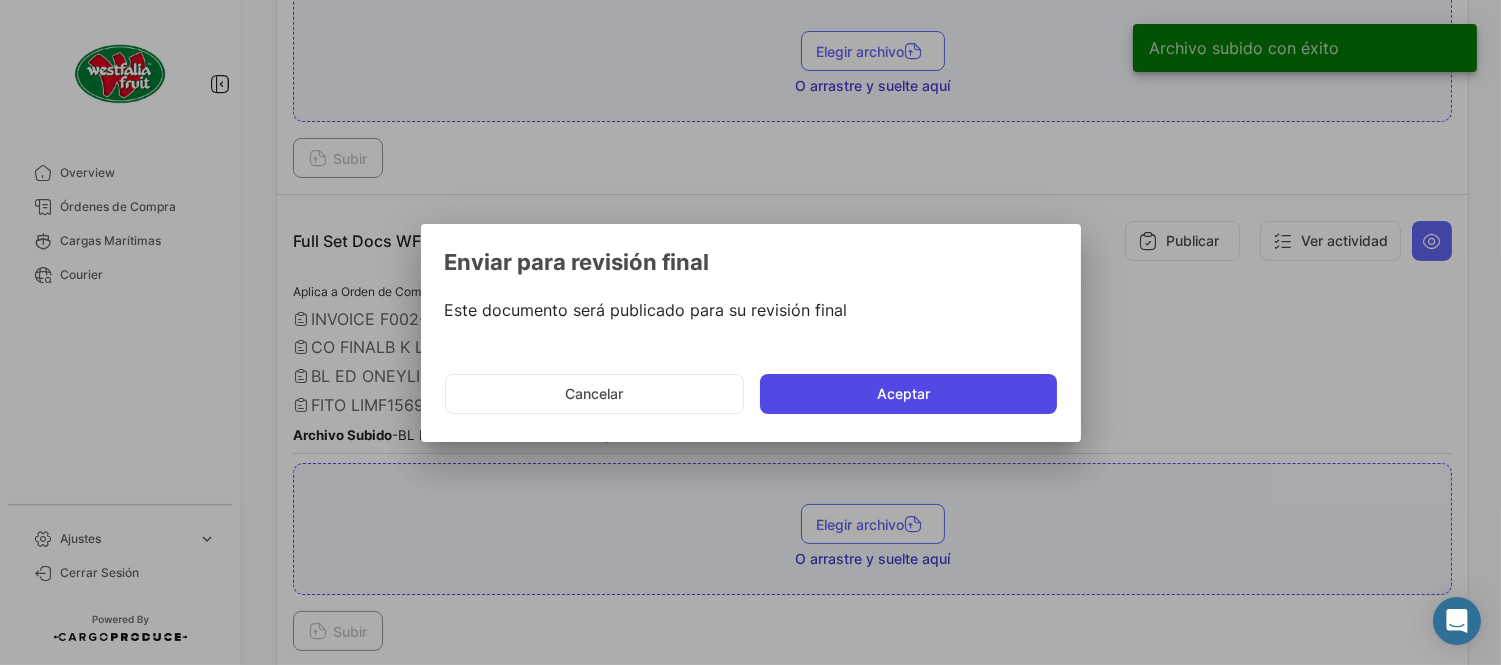 click on "Aceptar" 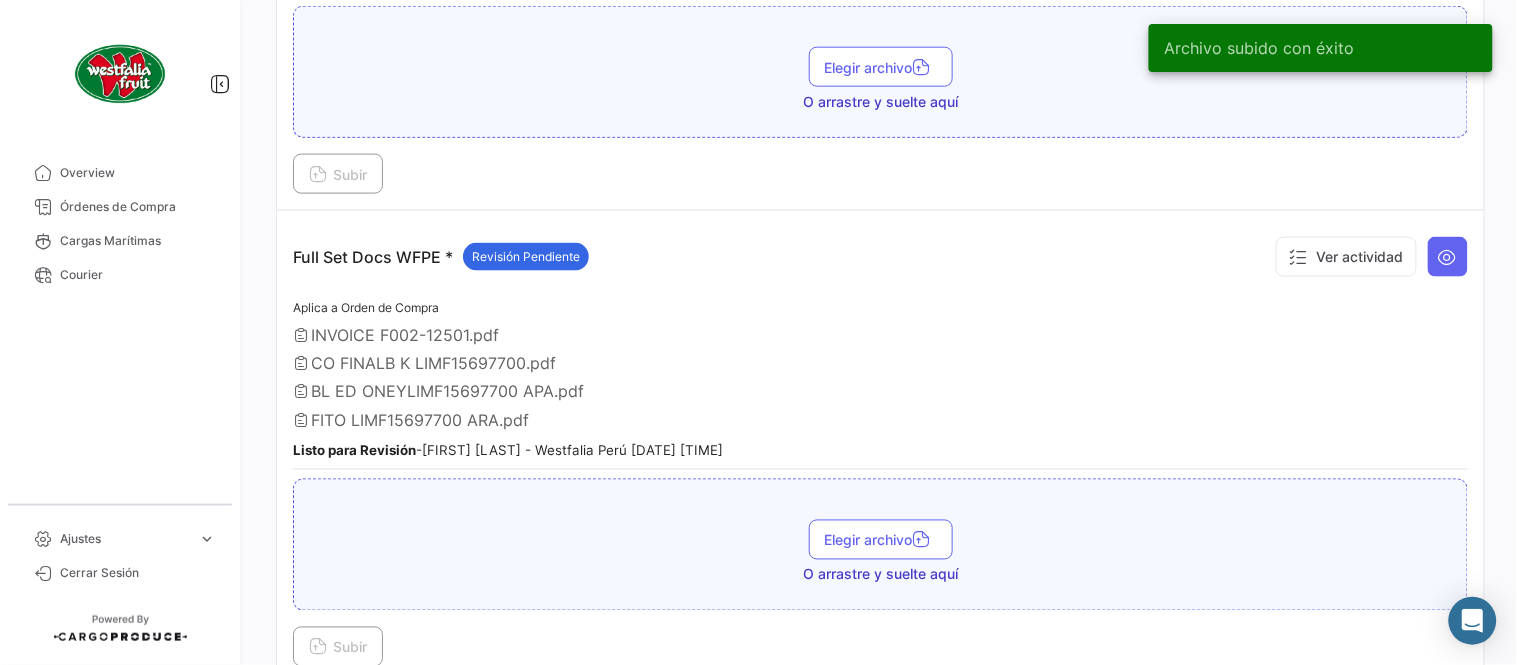 click on "Full Set Docs WFPE *   Revisión Pendiente   Ver actividad" at bounding box center [880, 257] 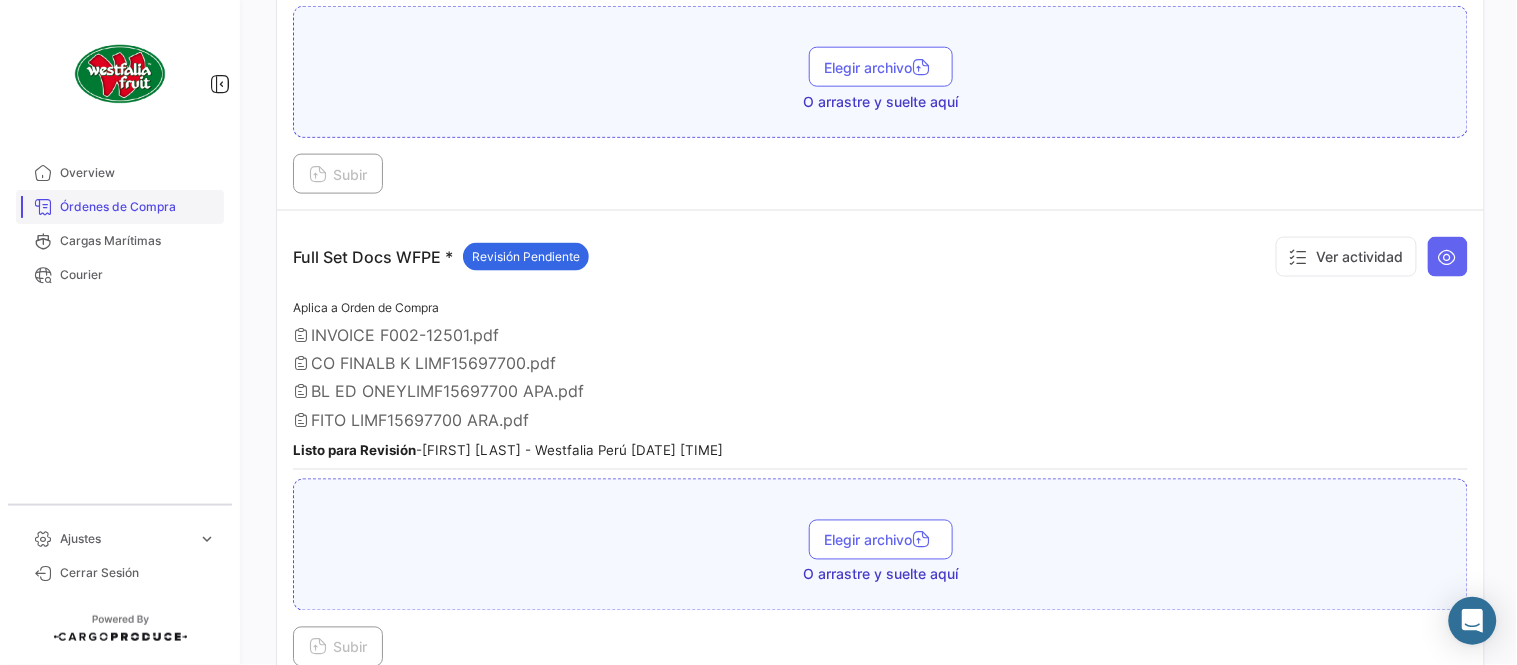 click on "Órdenes de Compra" at bounding box center (138, 207) 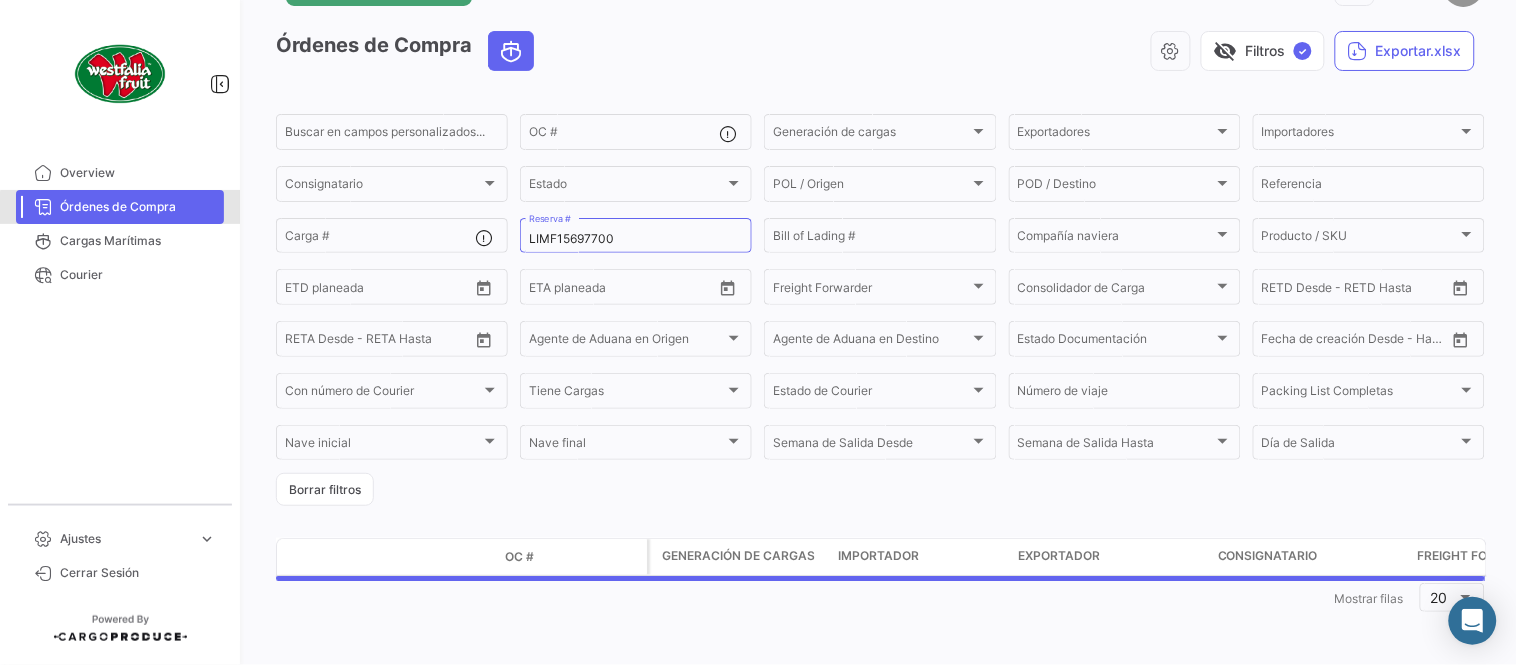 scroll, scrollTop: 0, scrollLeft: 0, axis: both 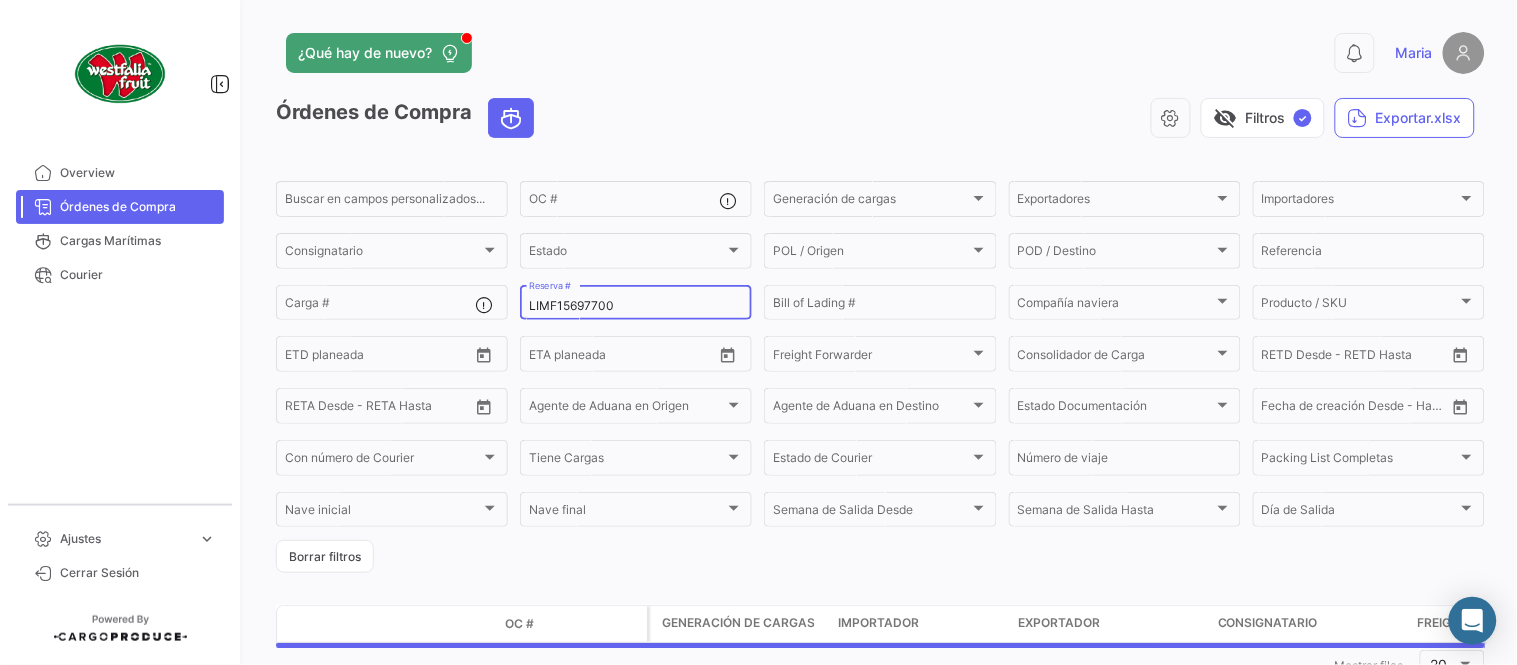 click on "LIMF15697700 Reserva #" 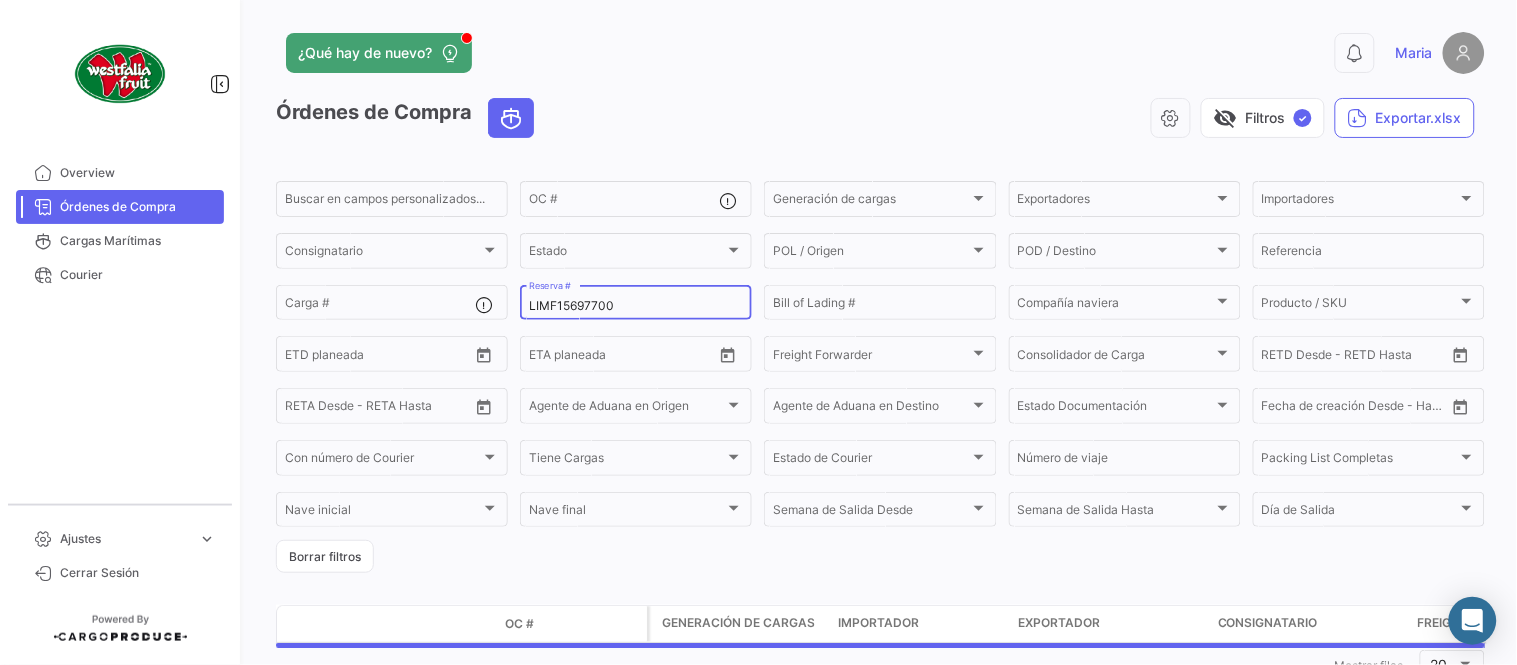 click on "LIMF15697700" at bounding box center (636, 306) 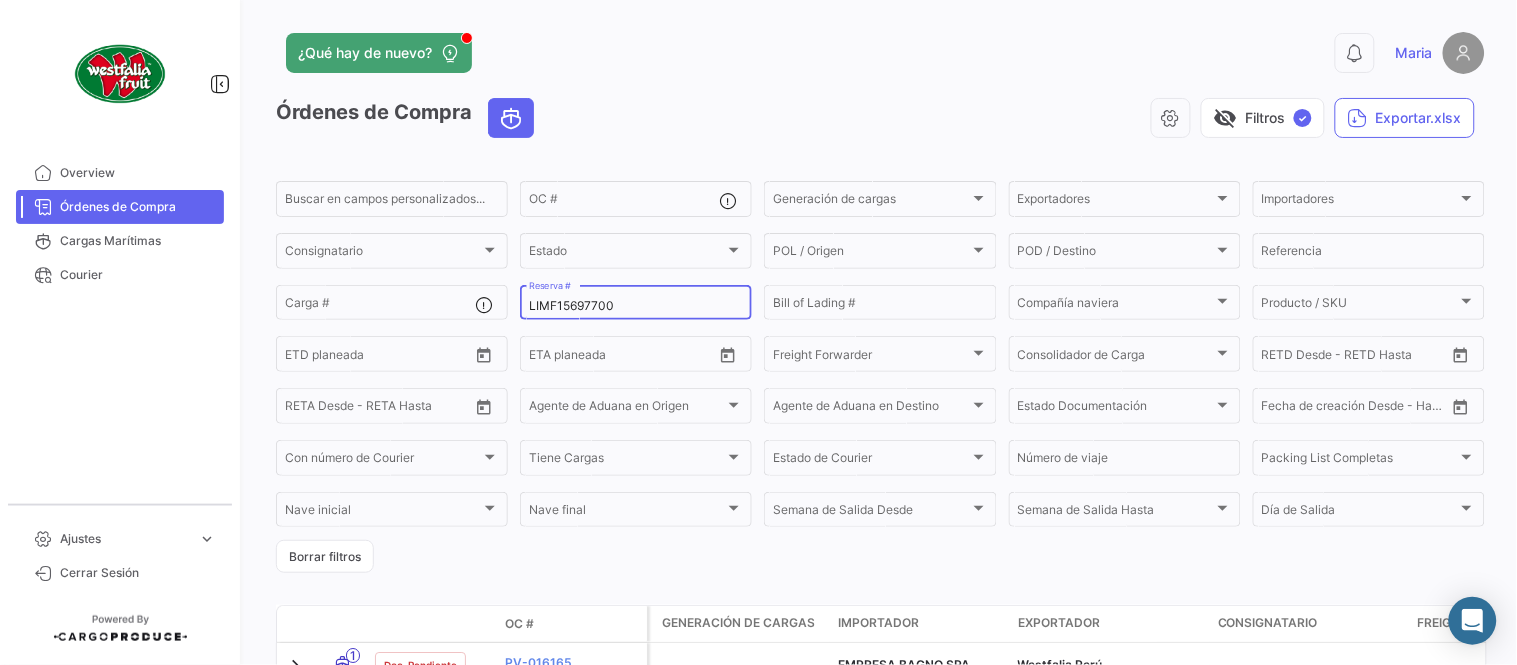 click on "LIMF15697700" at bounding box center (636, 306) 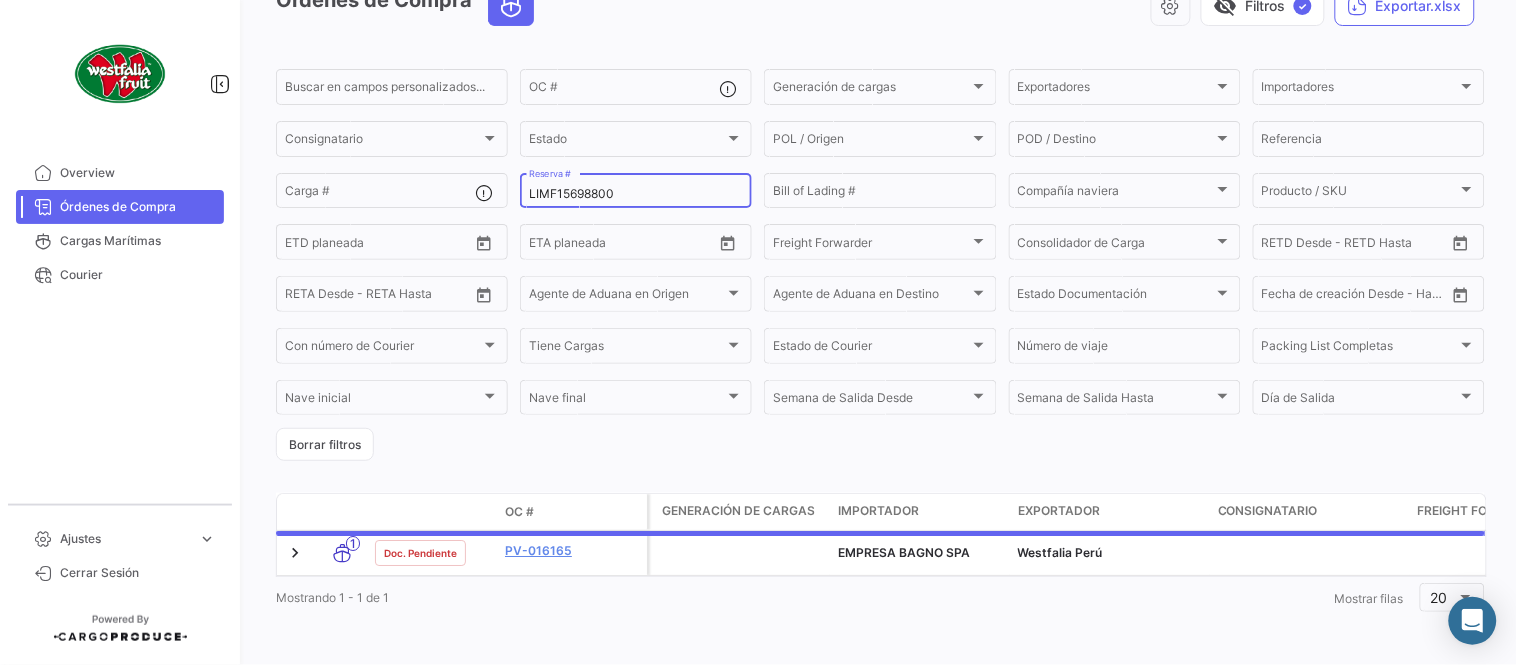 scroll, scrollTop: 128, scrollLeft: 0, axis: vertical 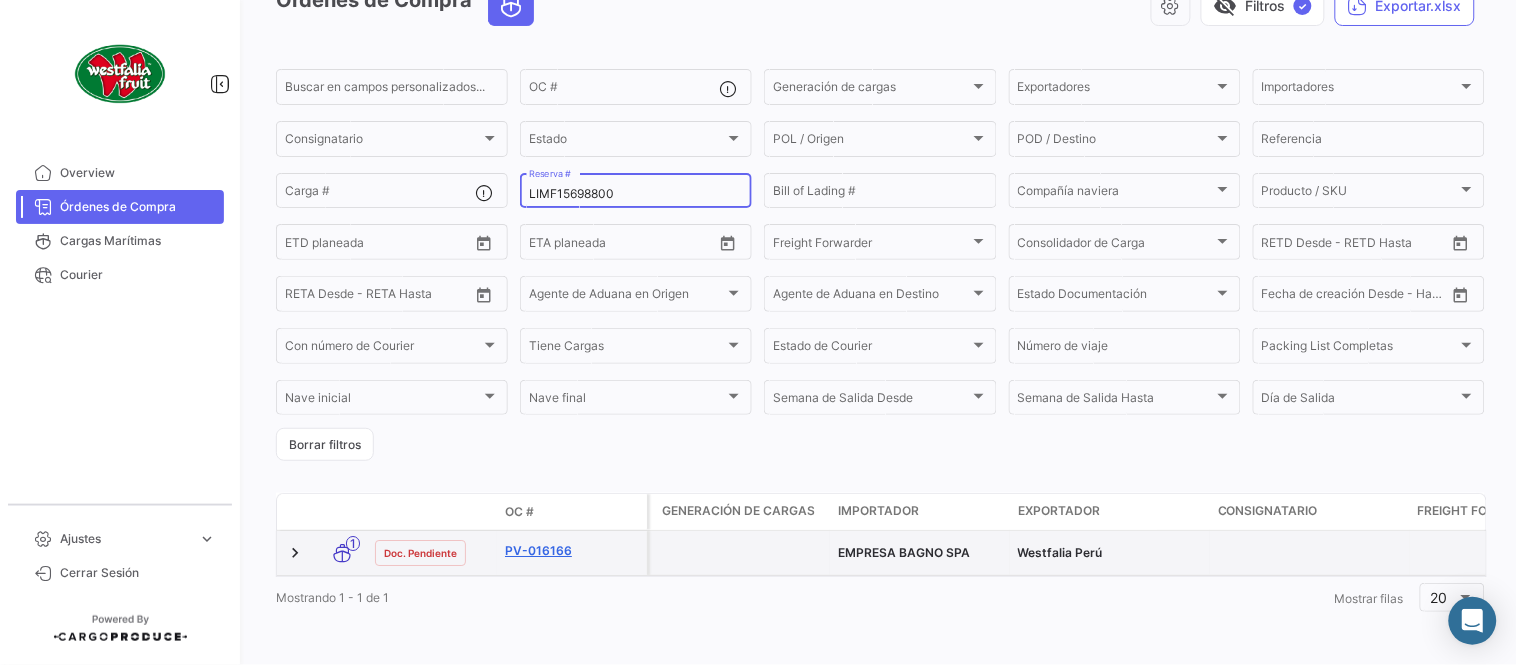 type on "LIMF15698800" 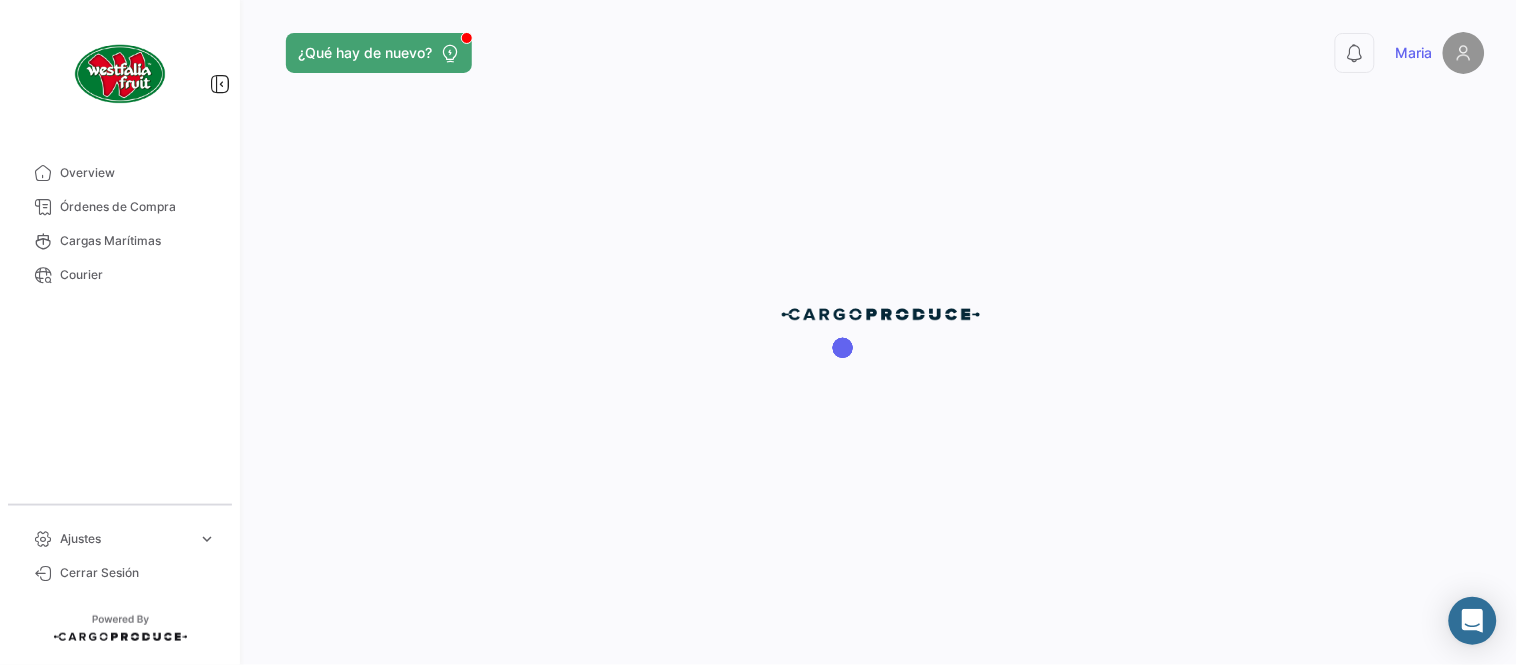 scroll, scrollTop: 0, scrollLeft: 0, axis: both 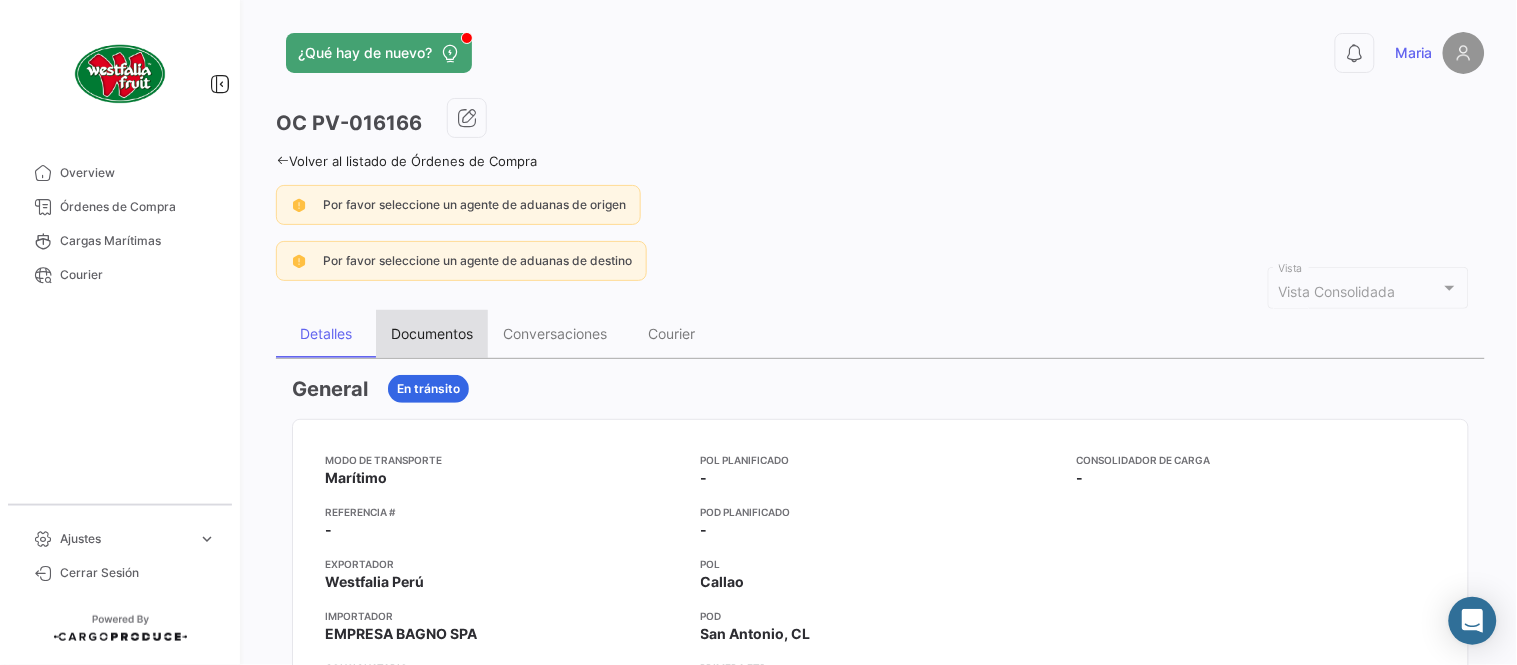 click on "Documentos" at bounding box center (432, 333) 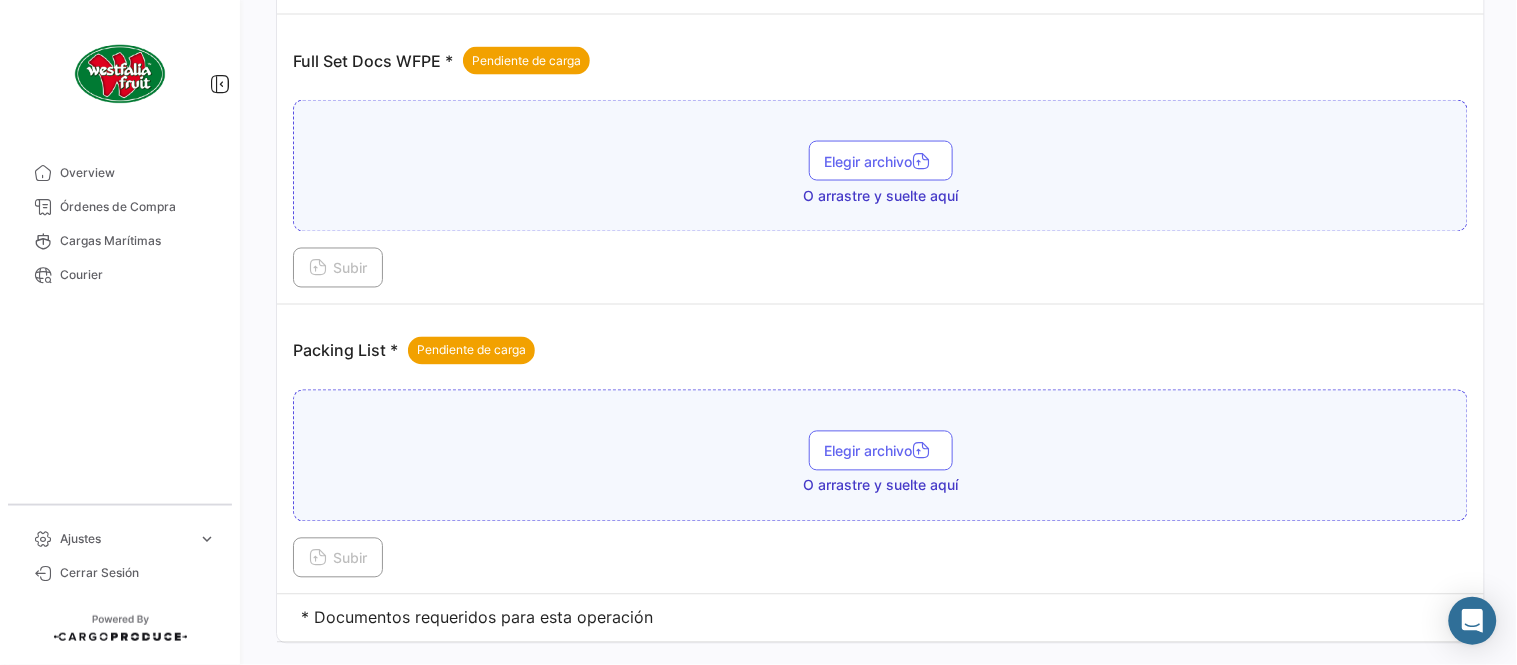 scroll, scrollTop: 806, scrollLeft: 0, axis: vertical 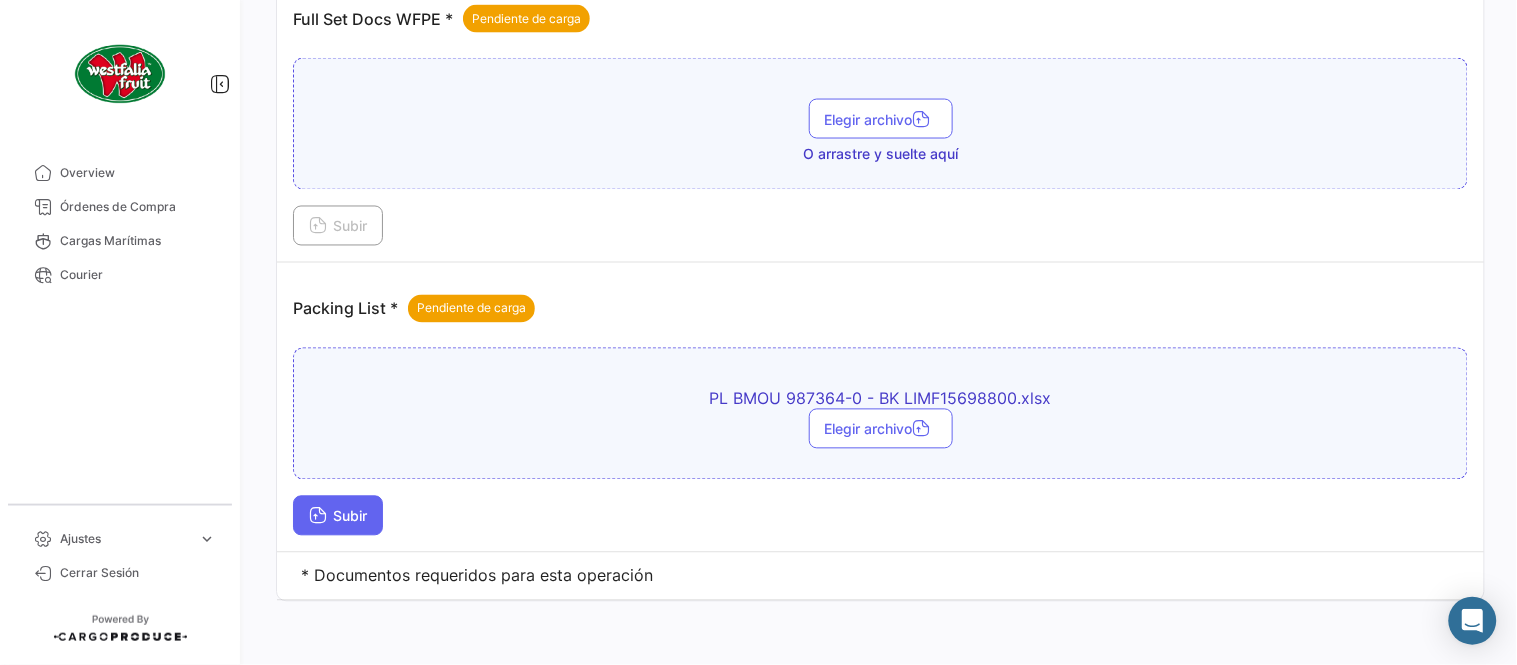 click at bounding box center (318, 518) 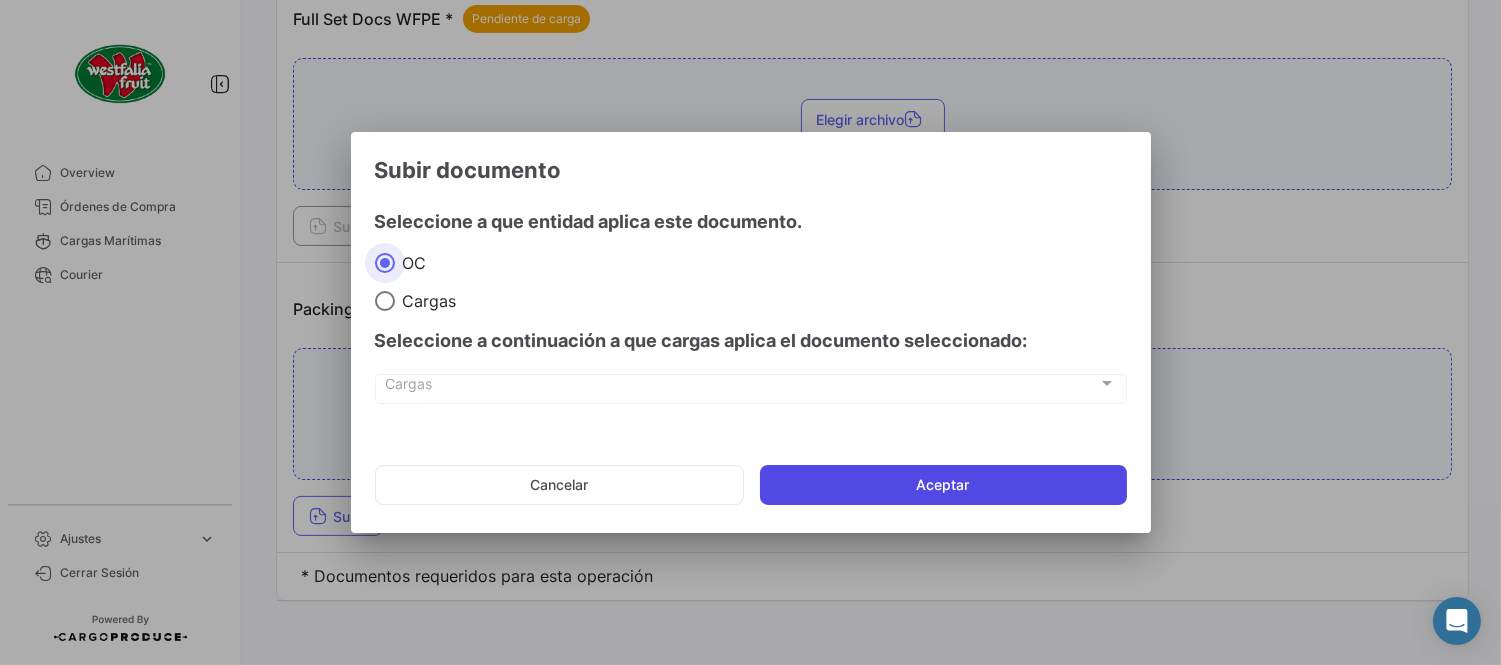 click on "Aceptar" 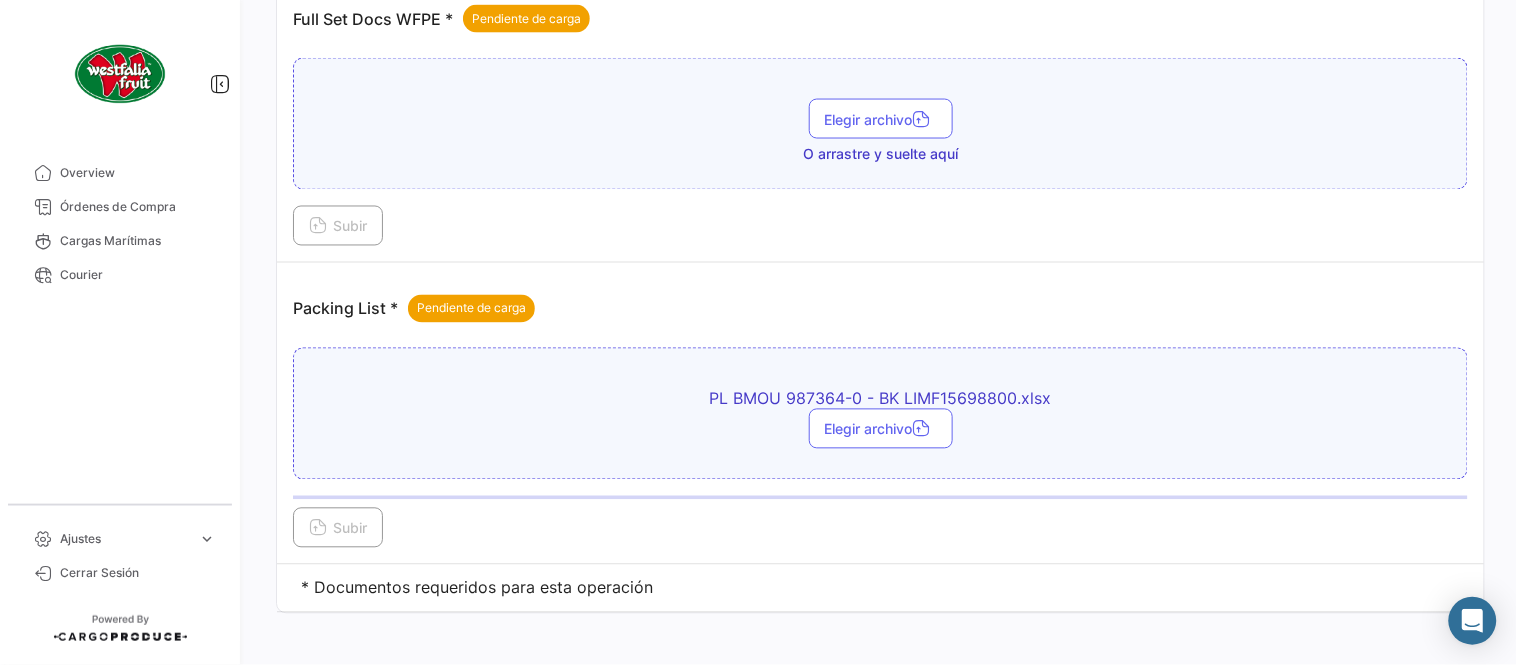 scroll, scrollTop: 584, scrollLeft: 0, axis: vertical 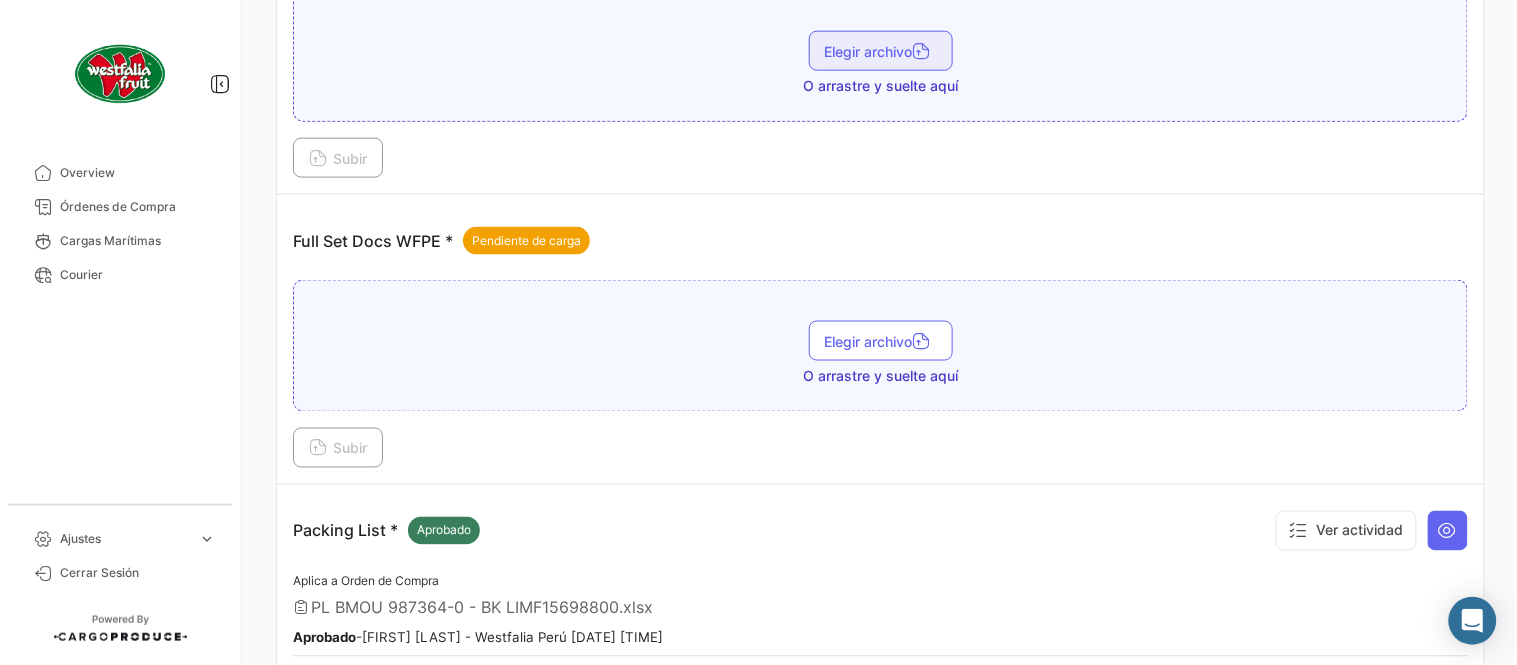 type 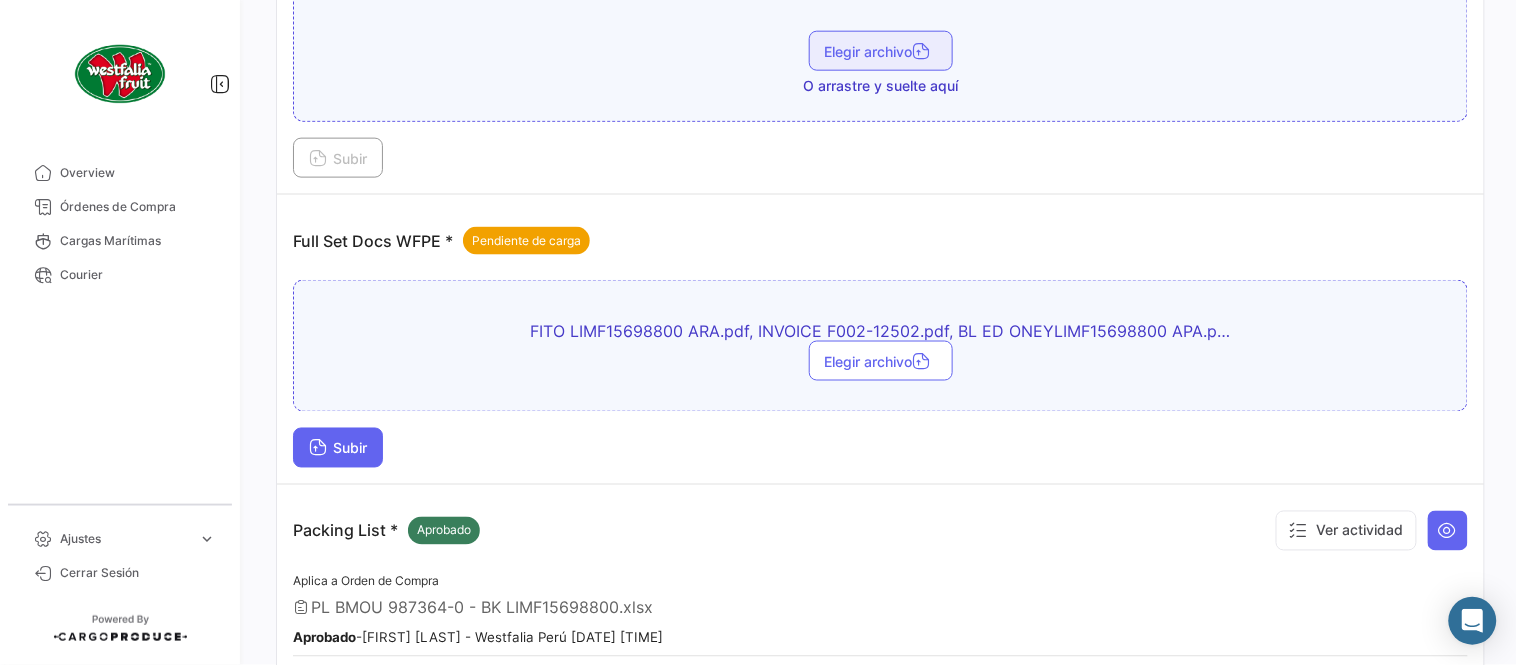 click on "Subir" at bounding box center (338, 448) 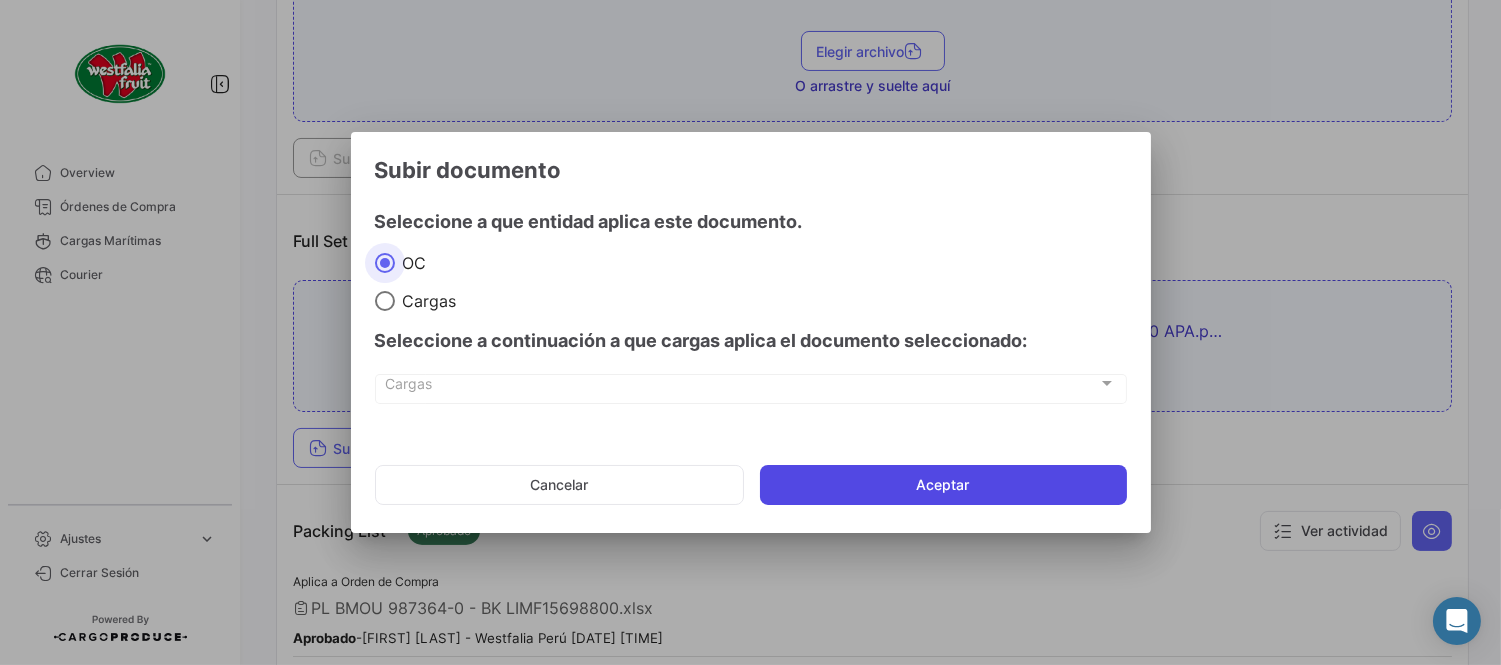 click on "Aceptar" 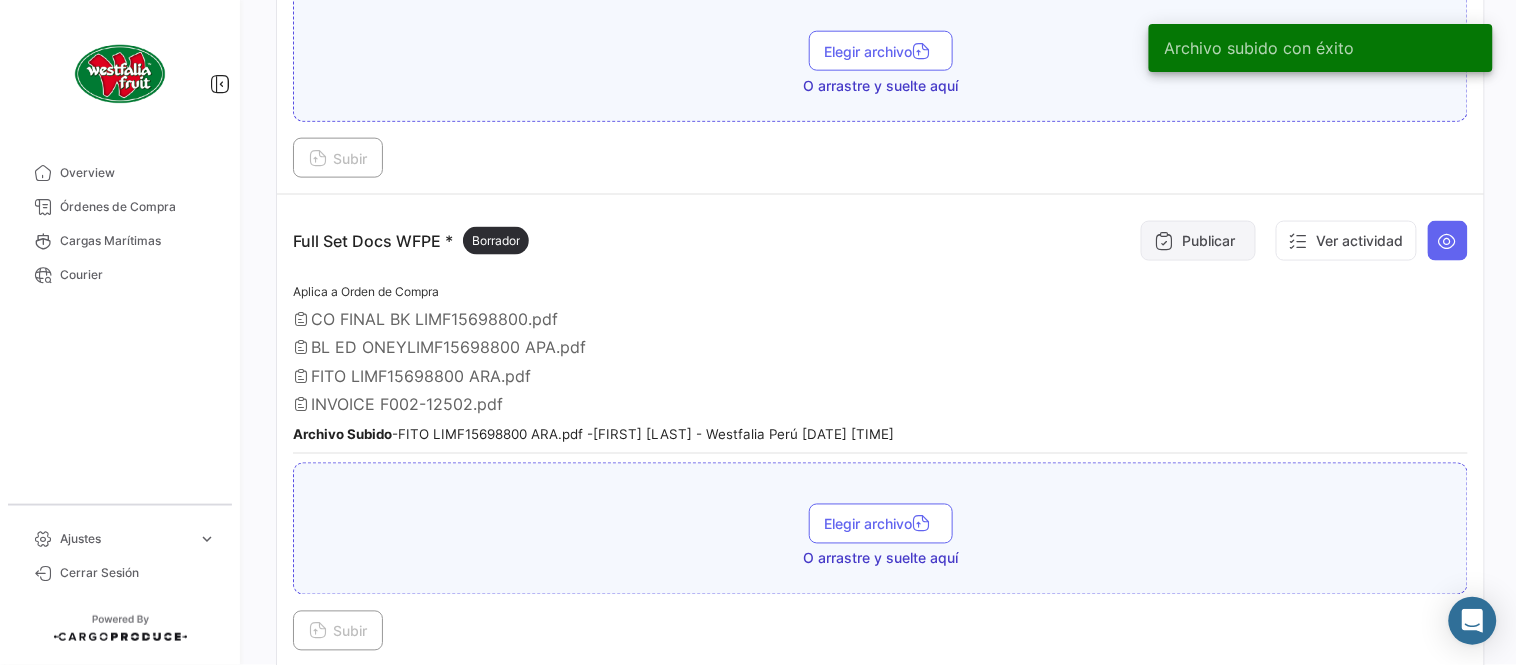 click on "Publicar" at bounding box center [1198, 241] 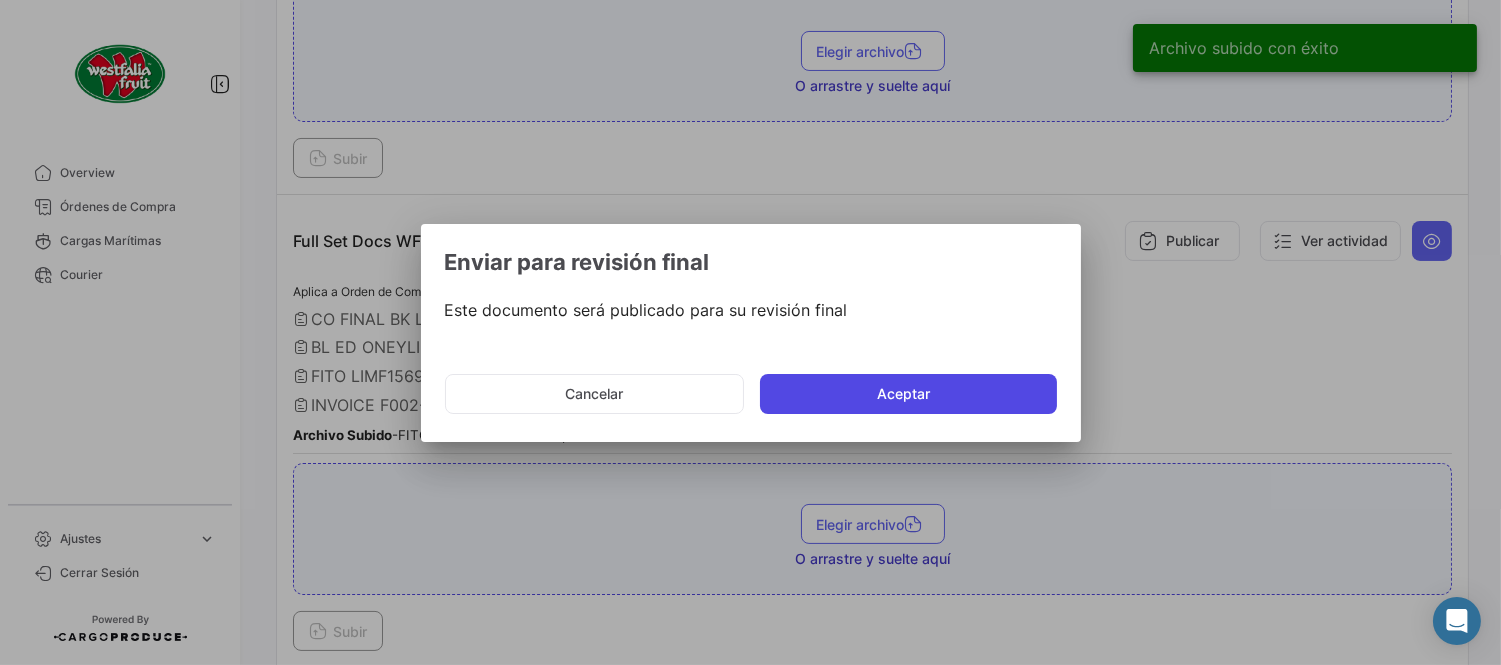 click on "Aceptar" 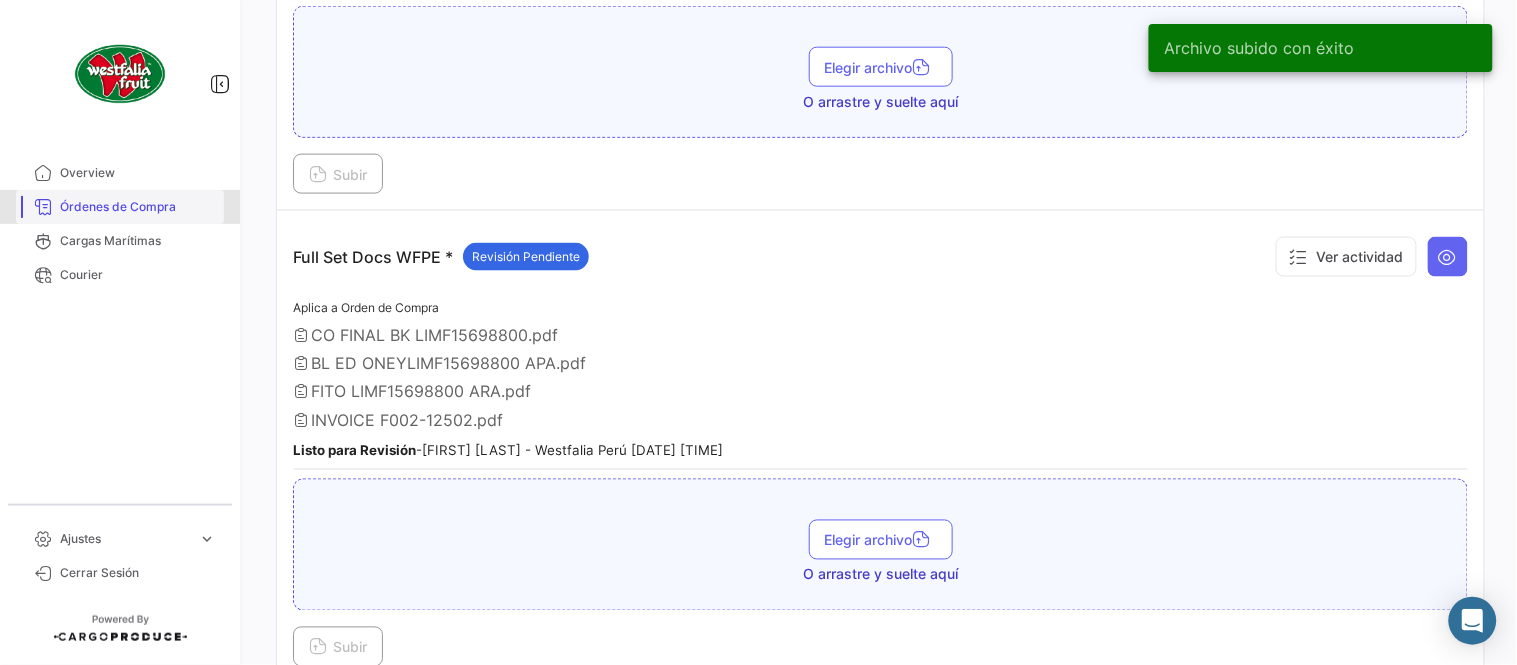 click on "Órdenes de Compra" at bounding box center [138, 207] 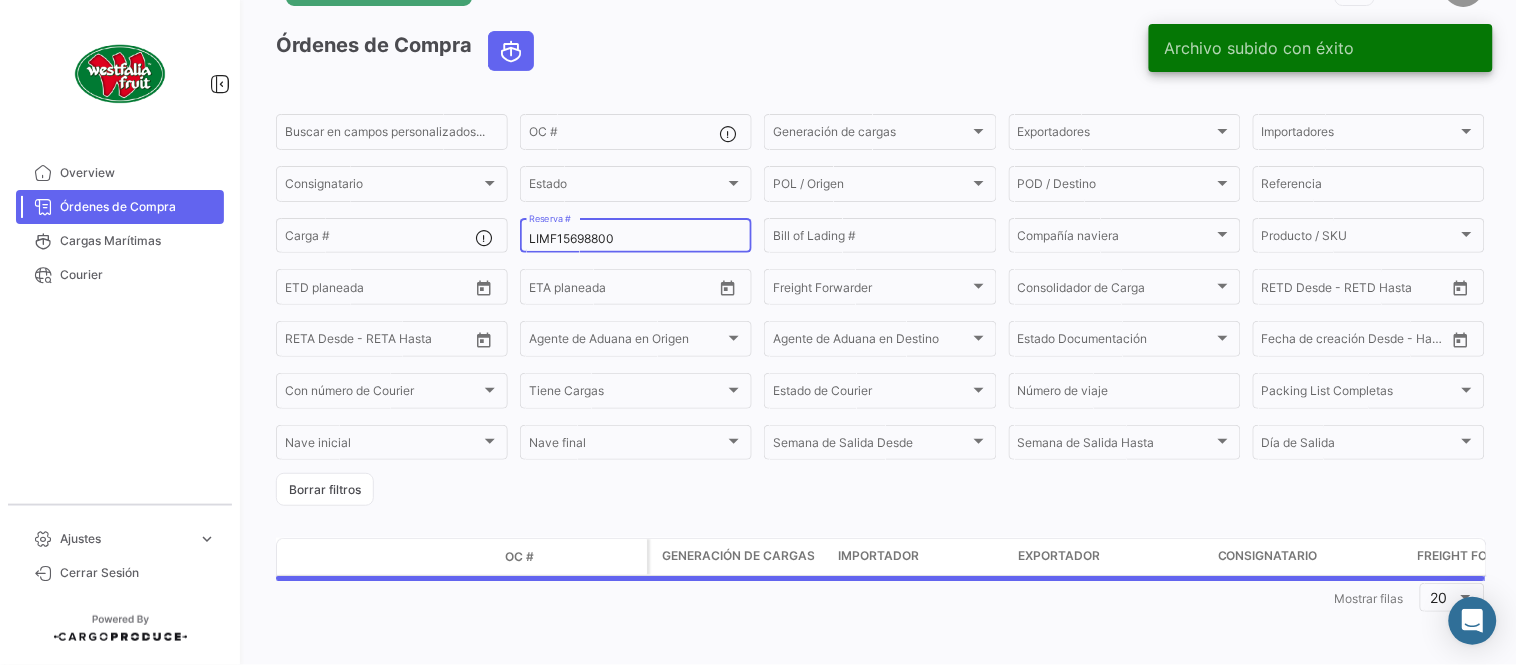 scroll, scrollTop: 0, scrollLeft: 0, axis: both 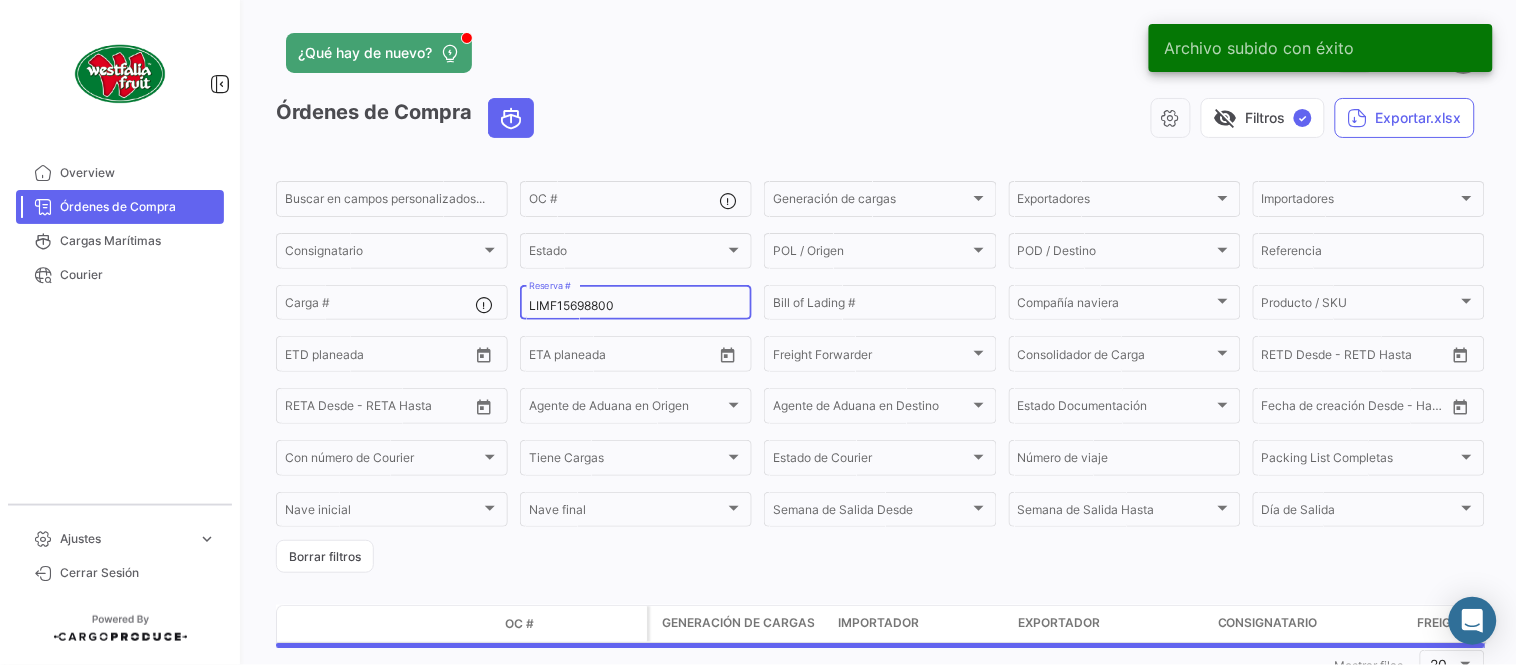 click on "LIMF15698800" at bounding box center [636, 306] 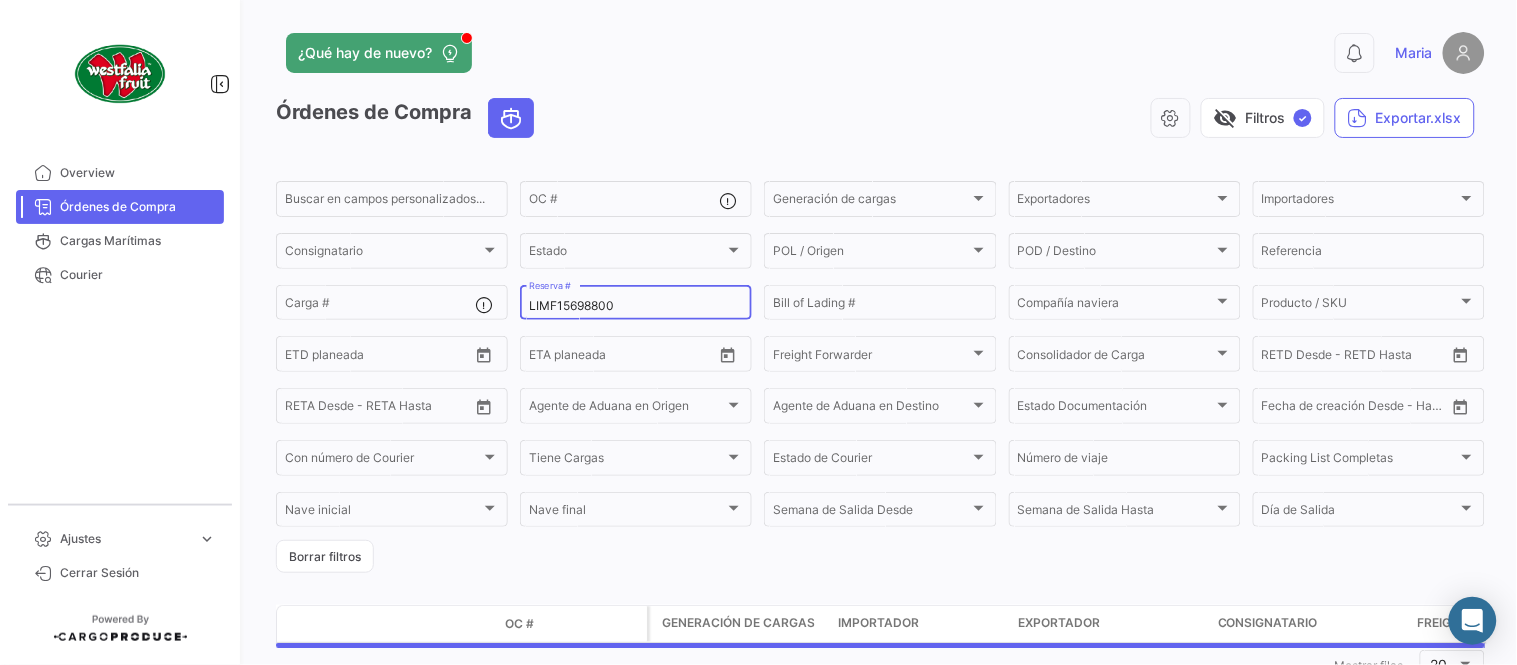 click on "LIMF15698800" at bounding box center [636, 306] 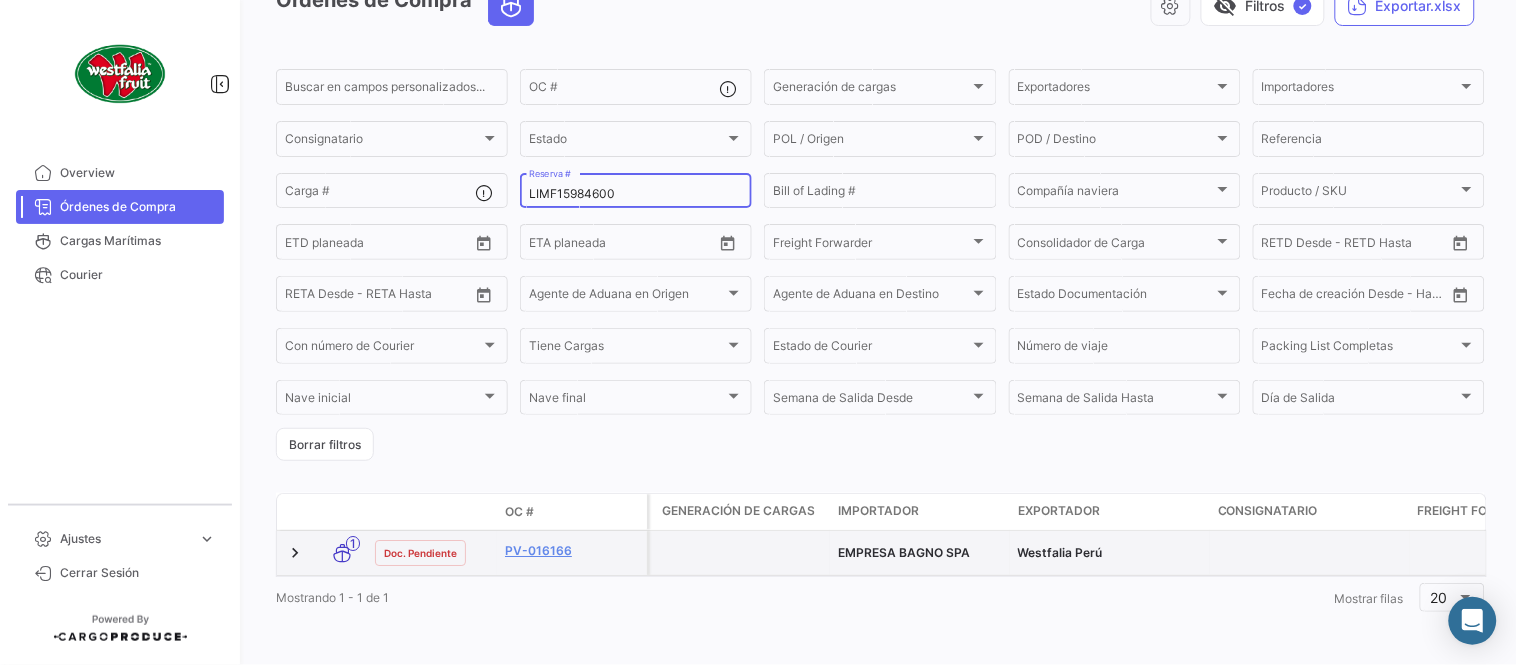 scroll, scrollTop: 128, scrollLeft: 0, axis: vertical 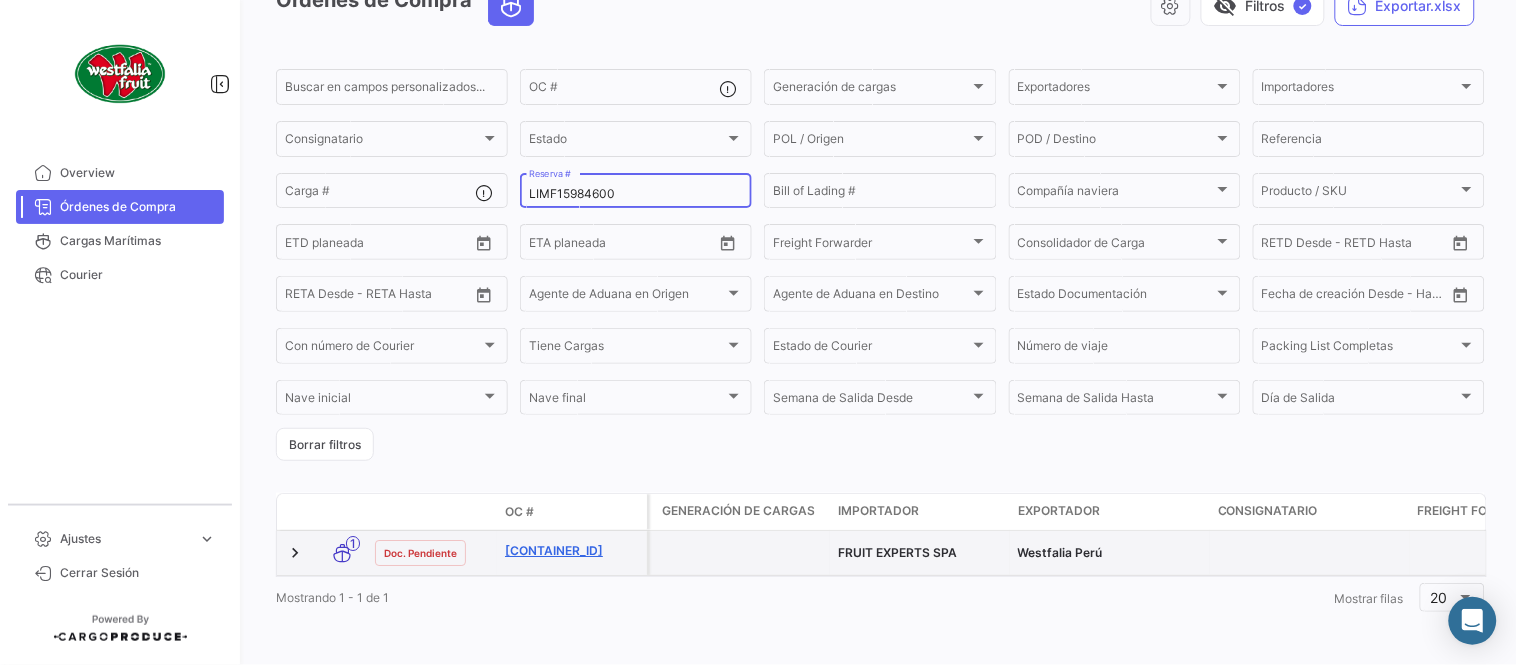 type on "LIMF15984600" 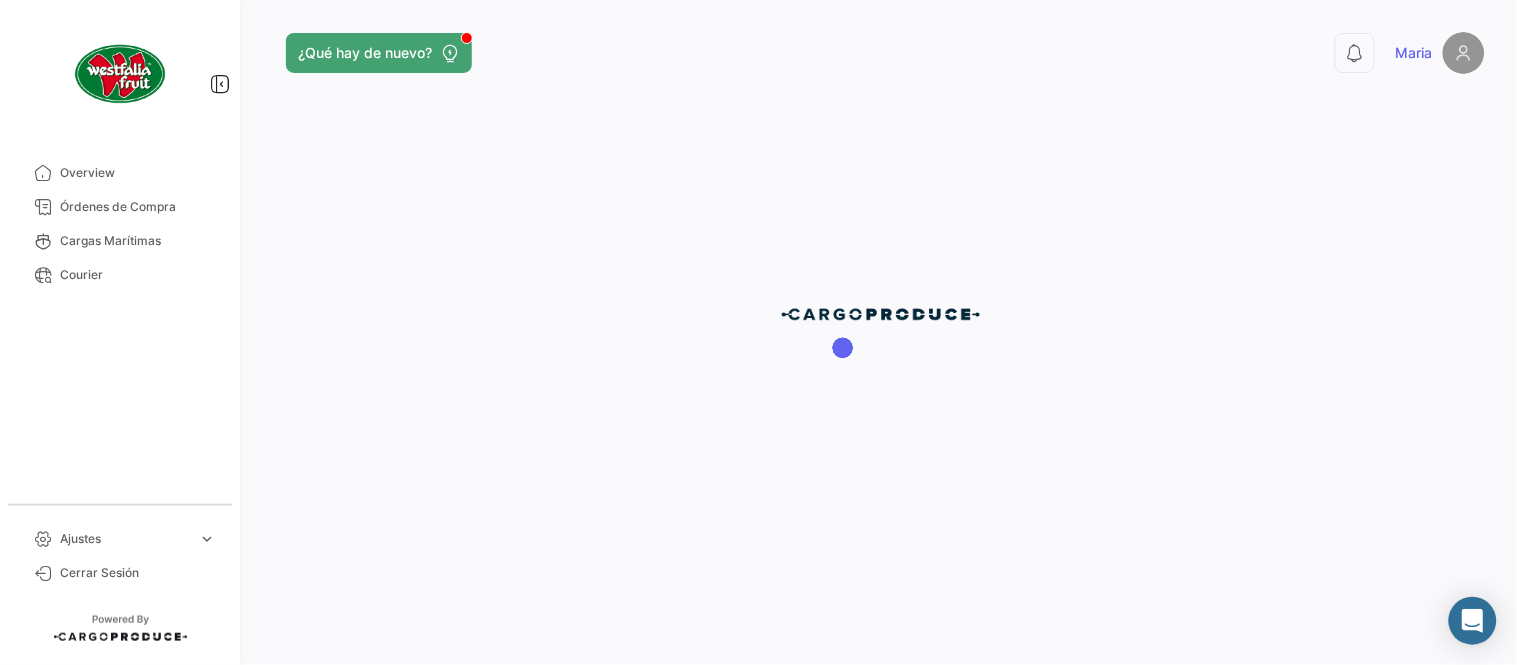 scroll, scrollTop: 0, scrollLeft: 0, axis: both 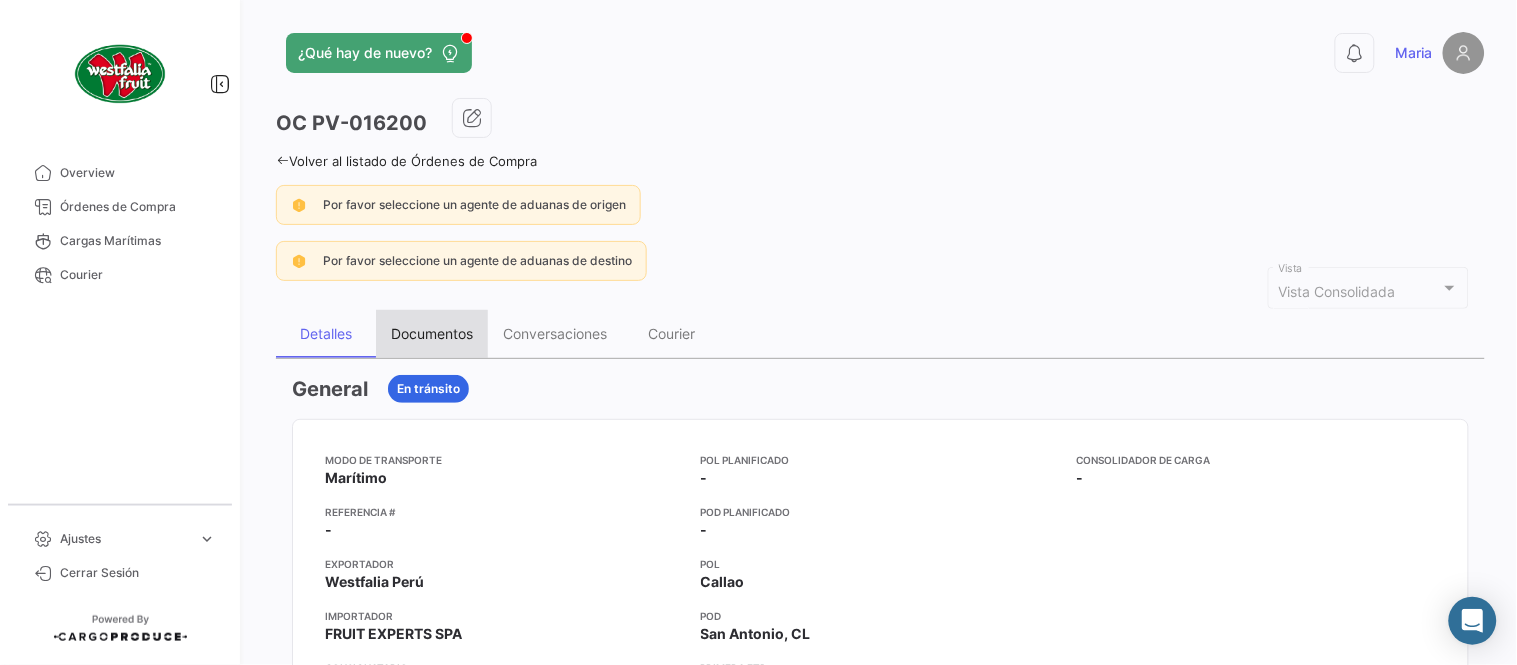 click on "Documentos" at bounding box center [432, 334] 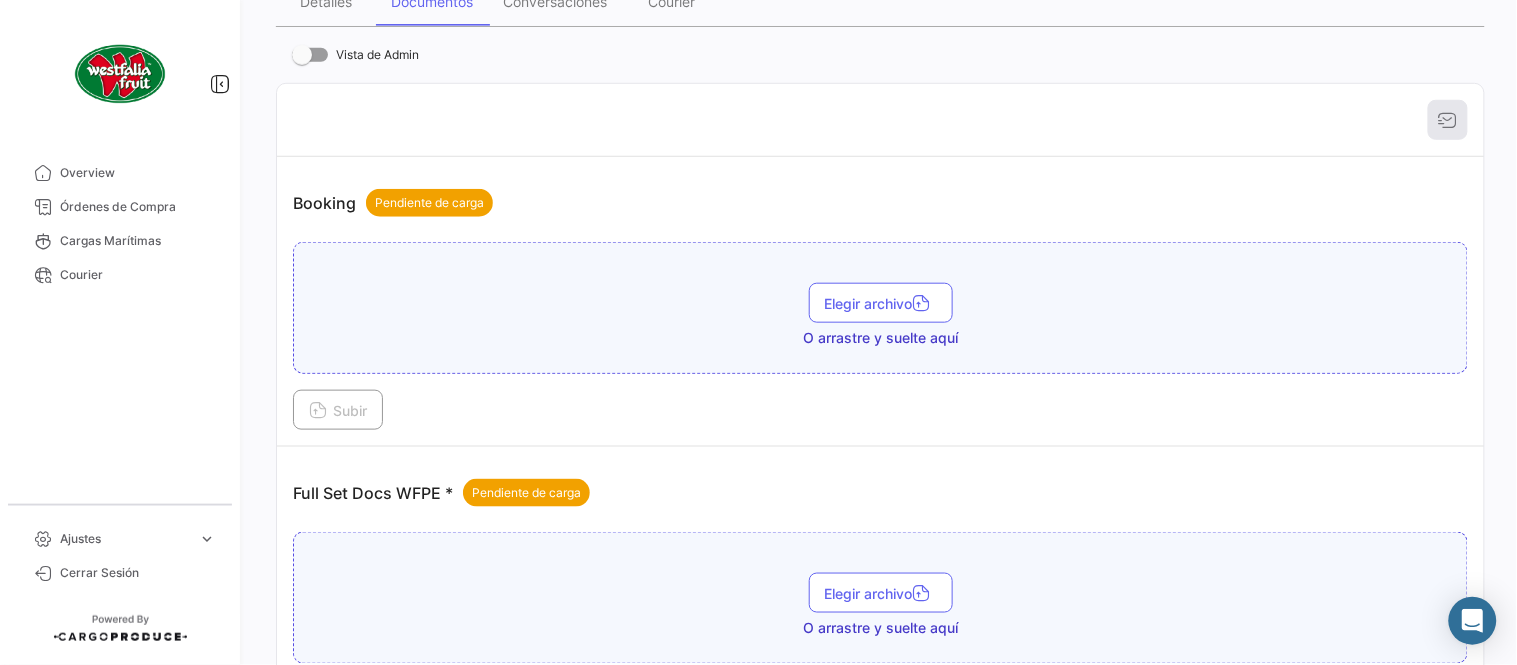scroll, scrollTop: 806, scrollLeft: 0, axis: vertical 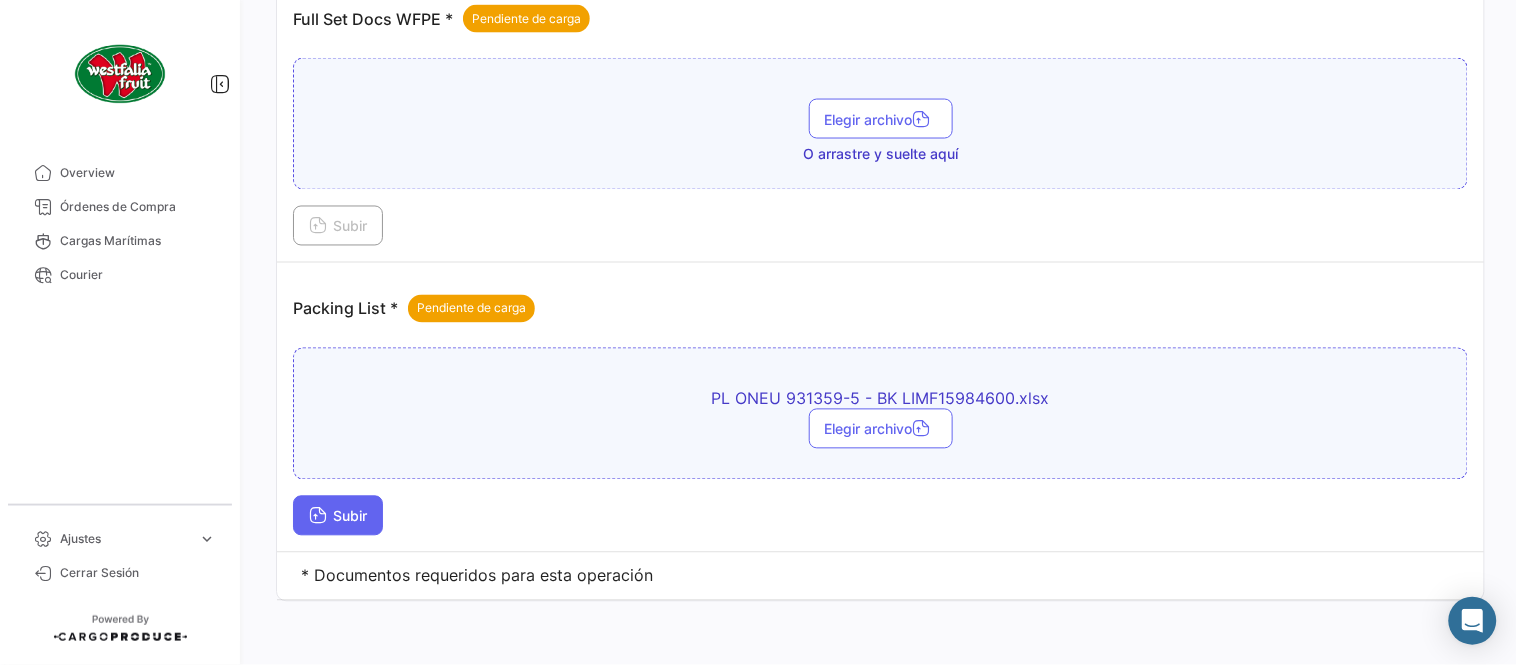 click on "Subir" at bounding box center [338, 516] 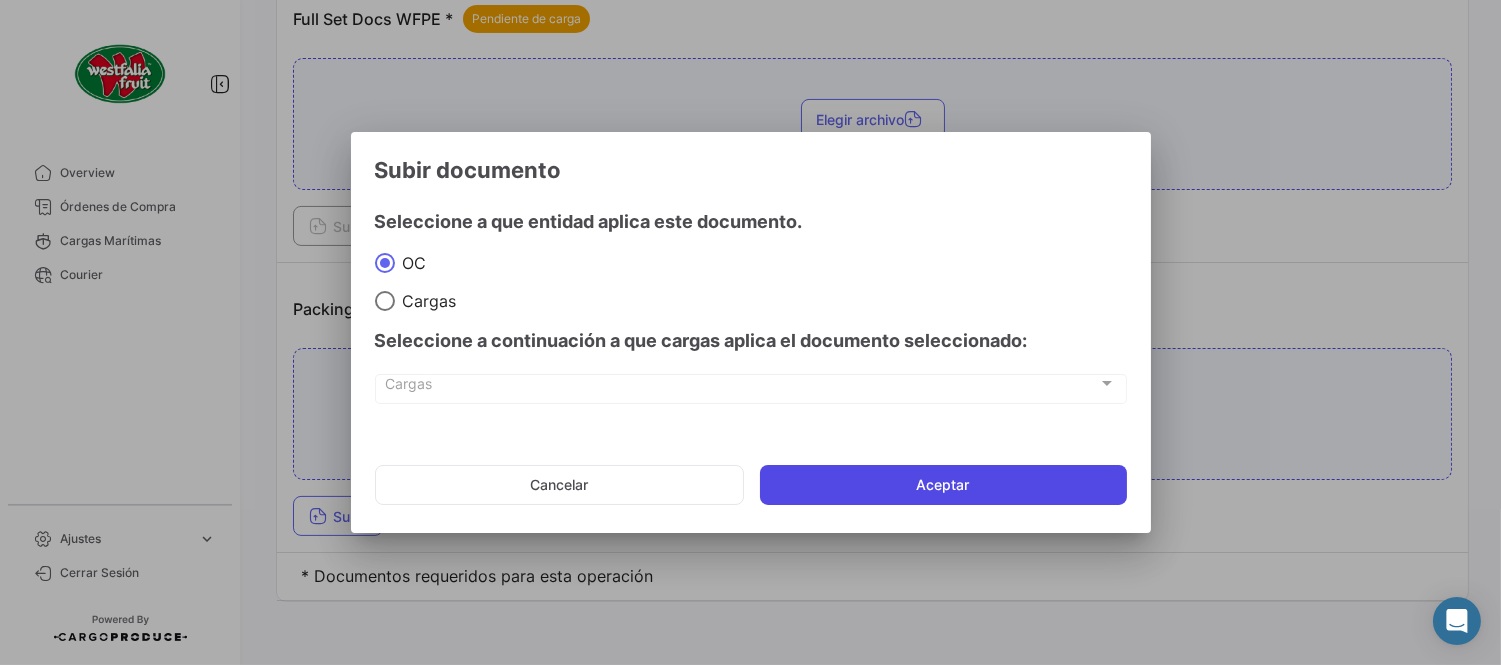 click on "Aceptar" 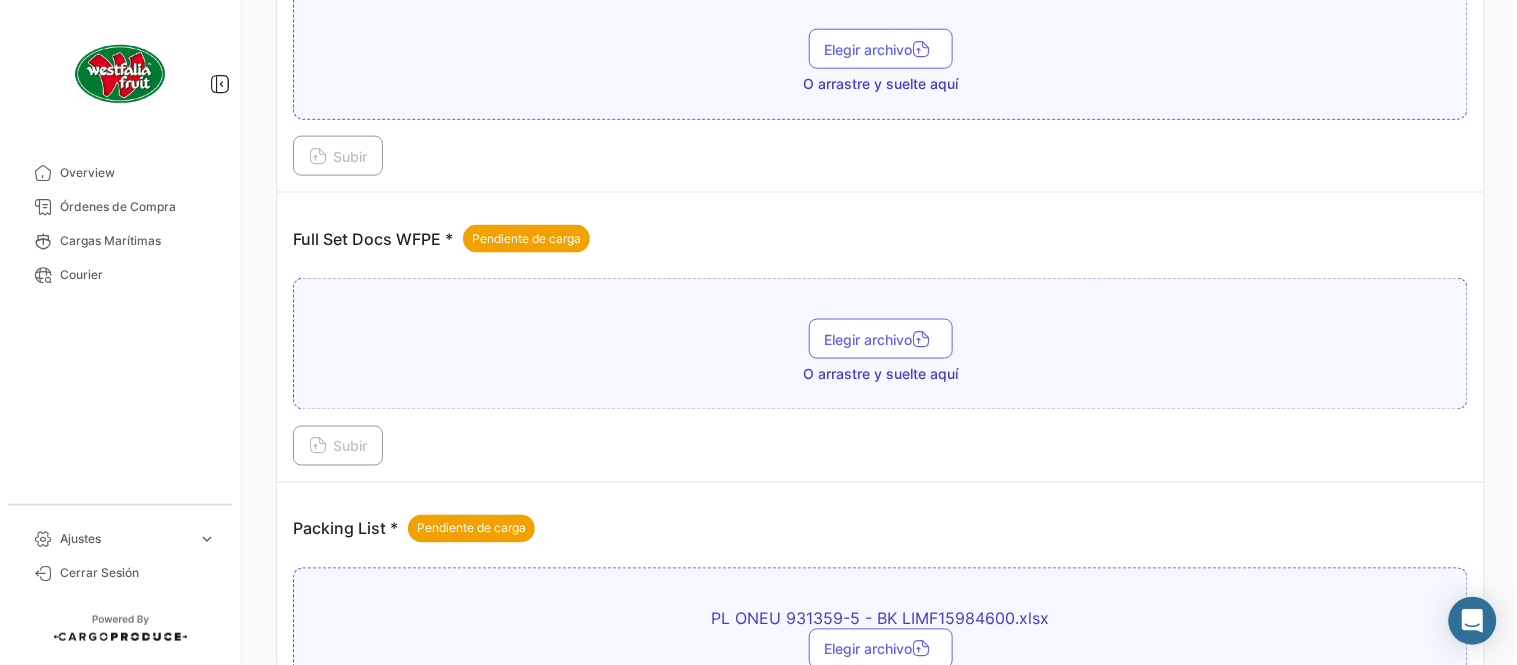 scroll, scrollTop: 584, scrollLeft: 0, axis: vertical 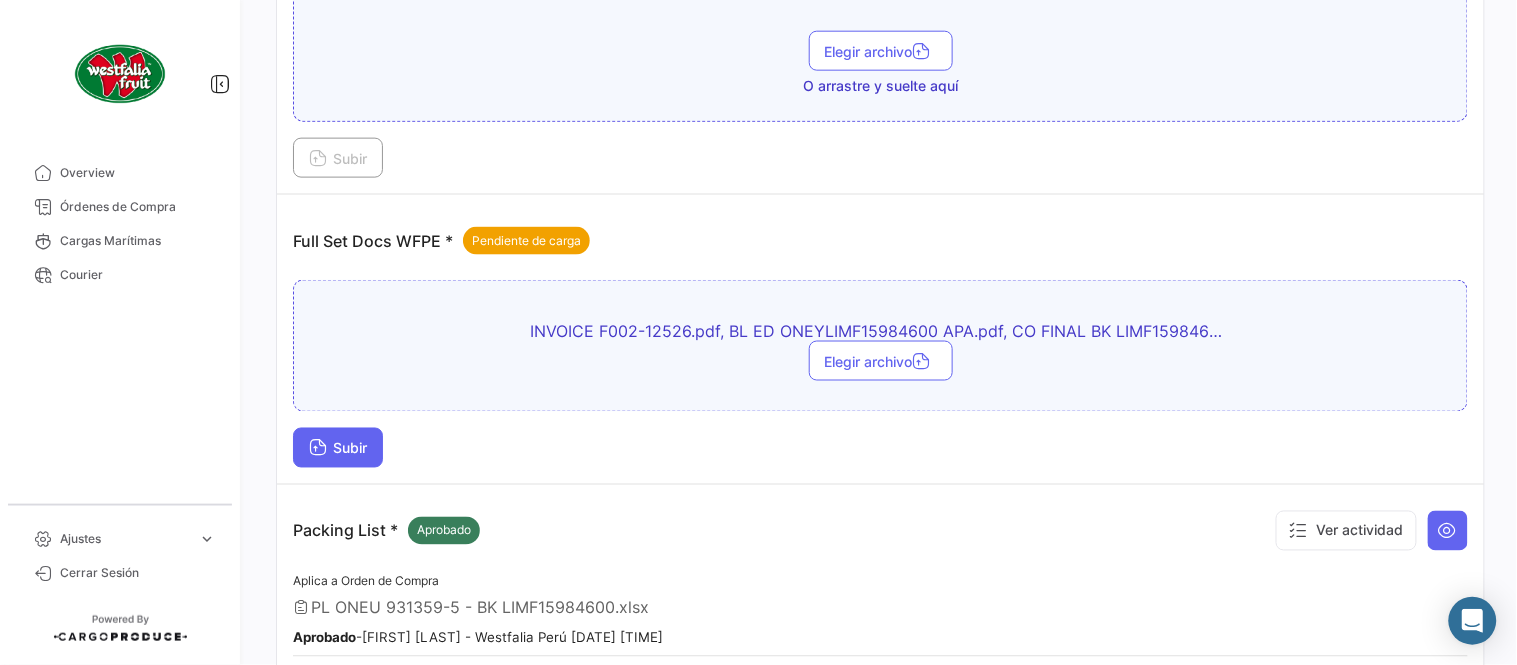 click on "Subir" at bounding box center [338, 448] 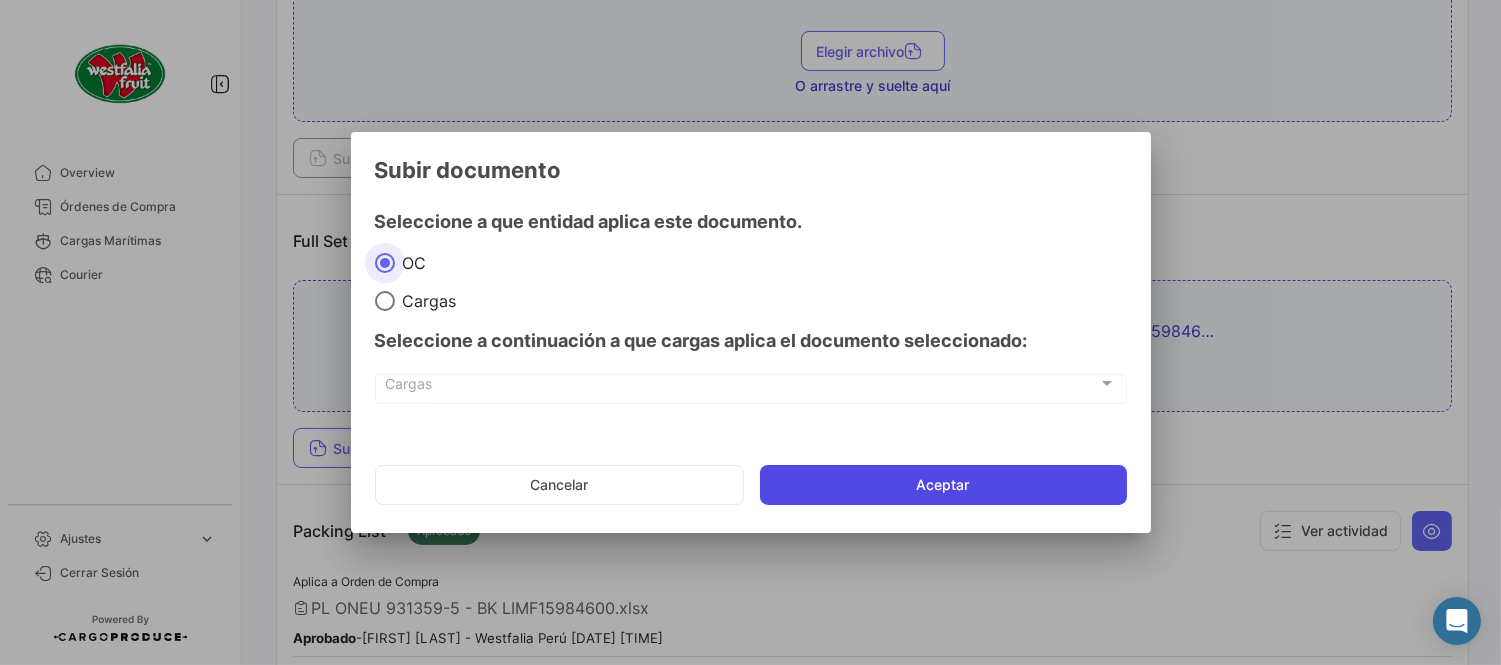 drag, startPoint x: 1016, startPoint y: 486, endPoint x: 995, endPoint y: 474, distance: 24.186773 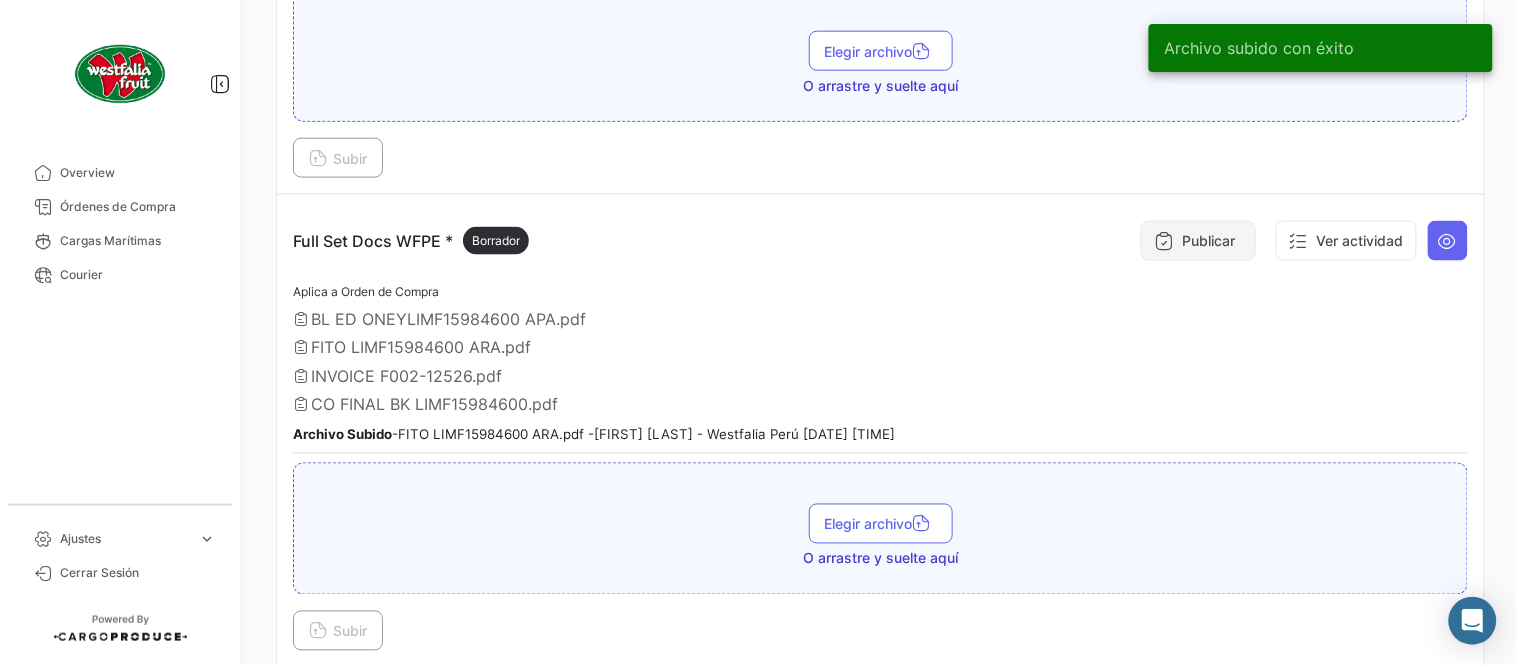 click on "Publicar" at bounding box center [1198, 241] 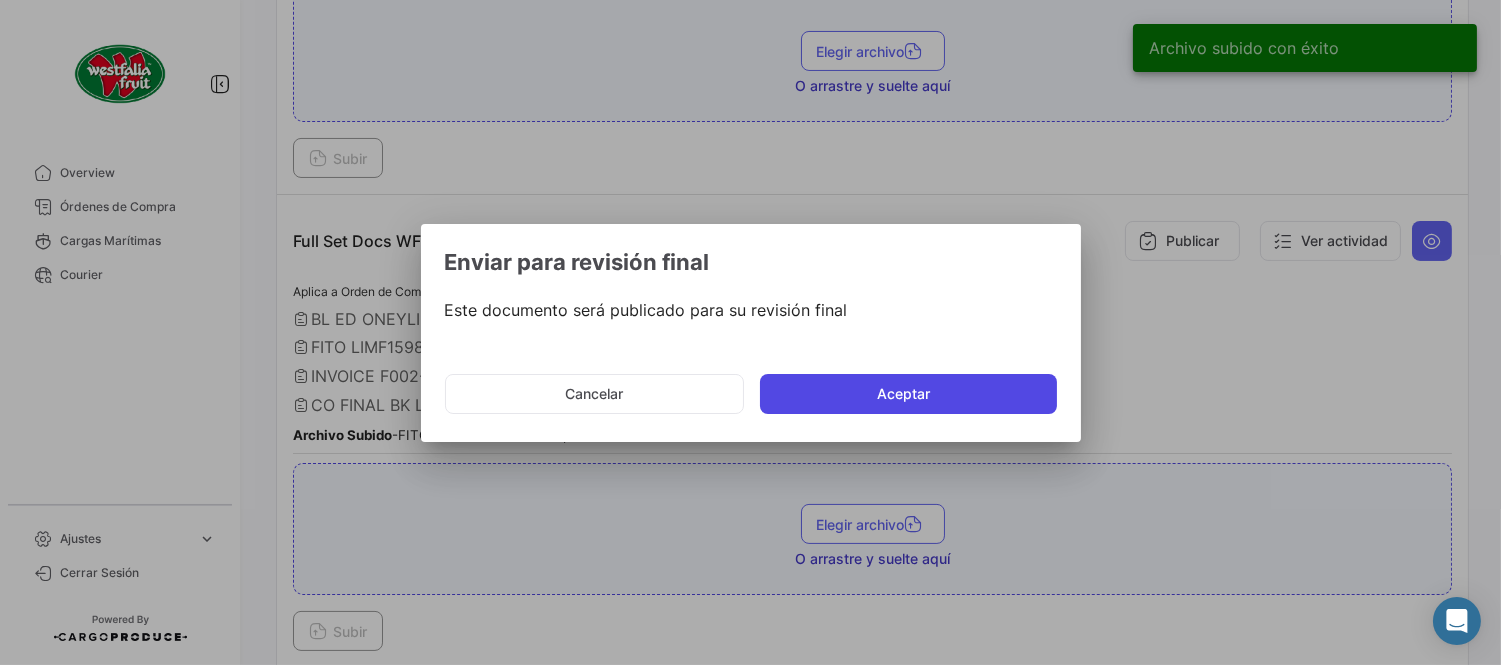 click on "Aceptar" 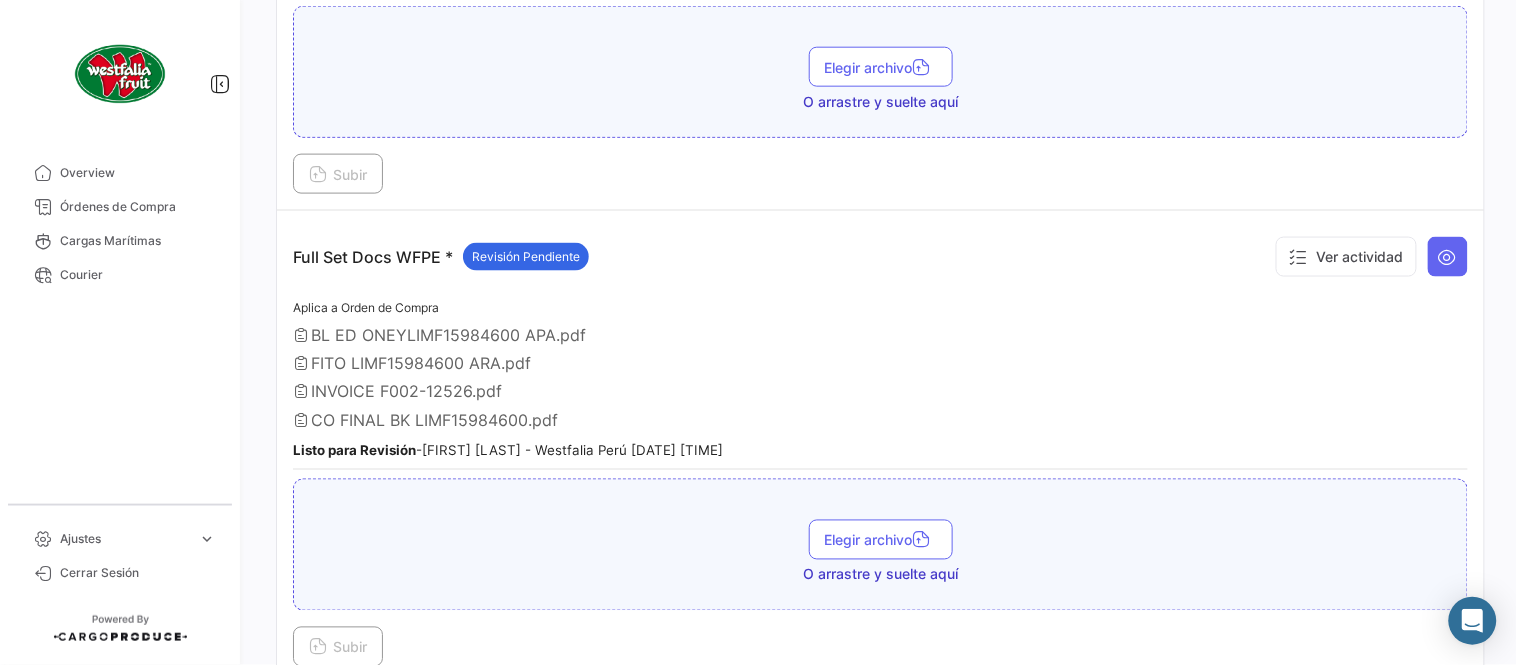 drag, startPoint x: 136, startPoint y: 210, endPoint x: 264, endPoint y: 244, distance: 132.43866 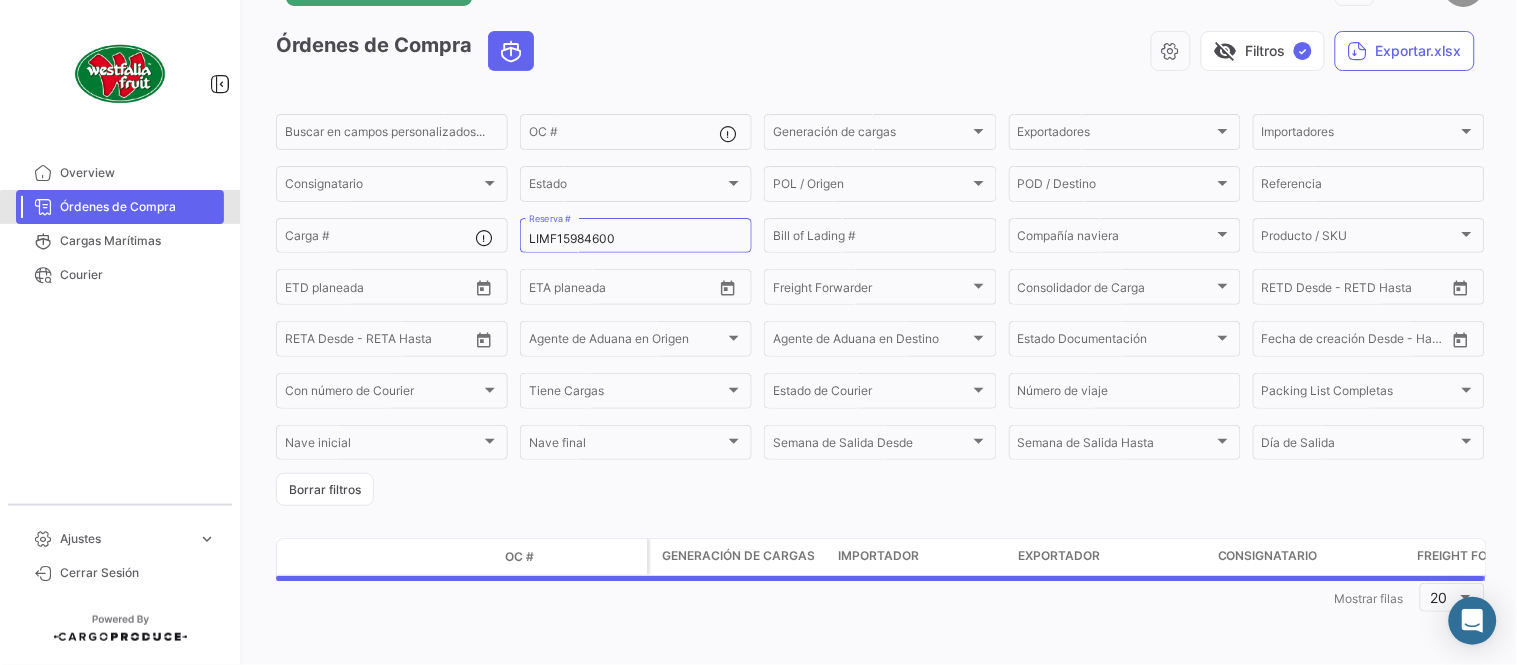 scroll, scrollTop: 0, scrollLeft: 0, axis: both 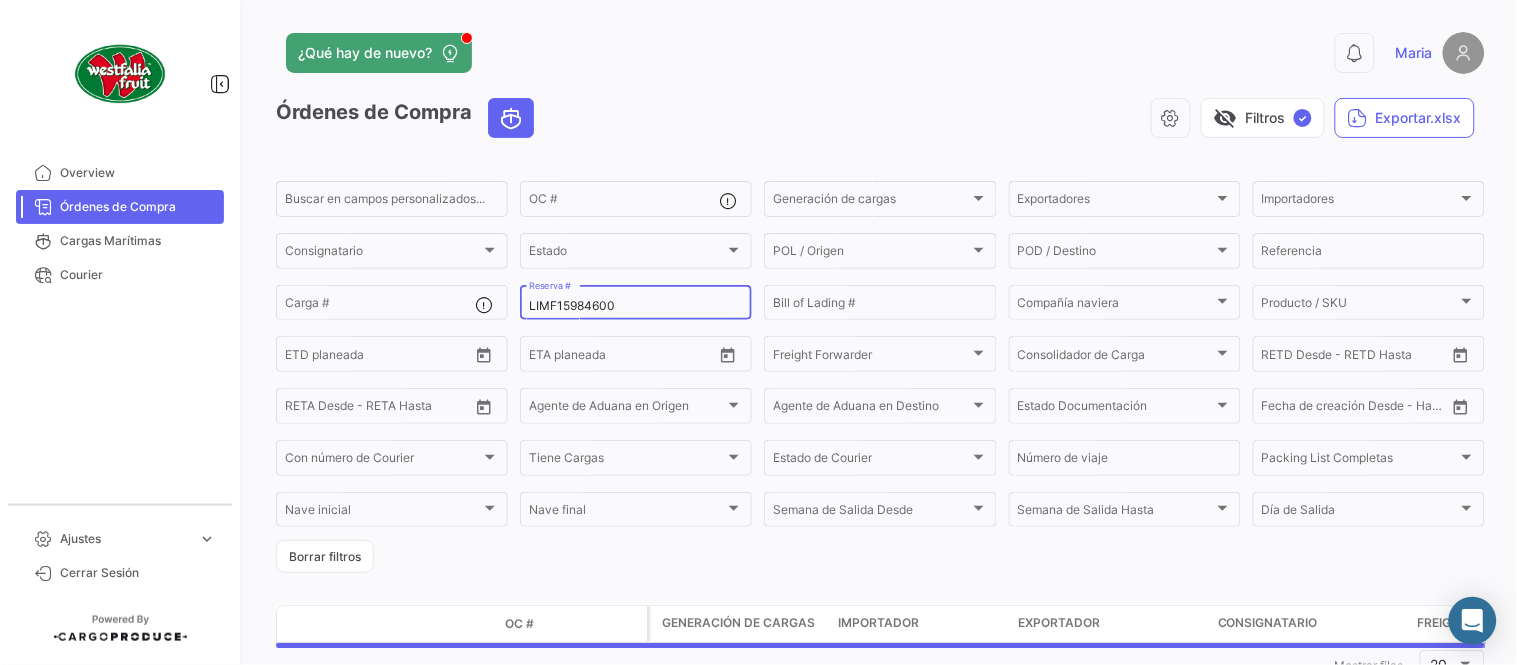 click on "LIMF15984600" at bounding box center (636, 306) 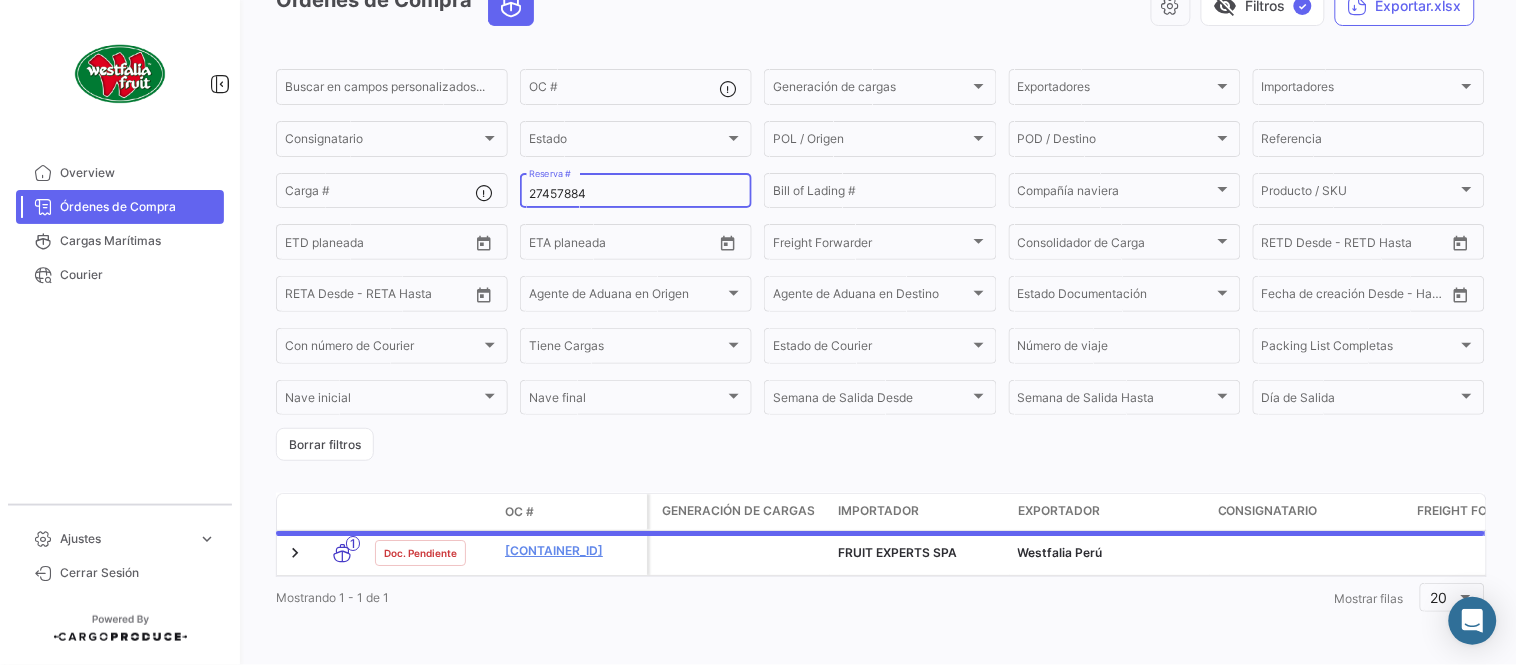 scroll, scrollTop: 128, scrollLeft: 0, axis: vertical 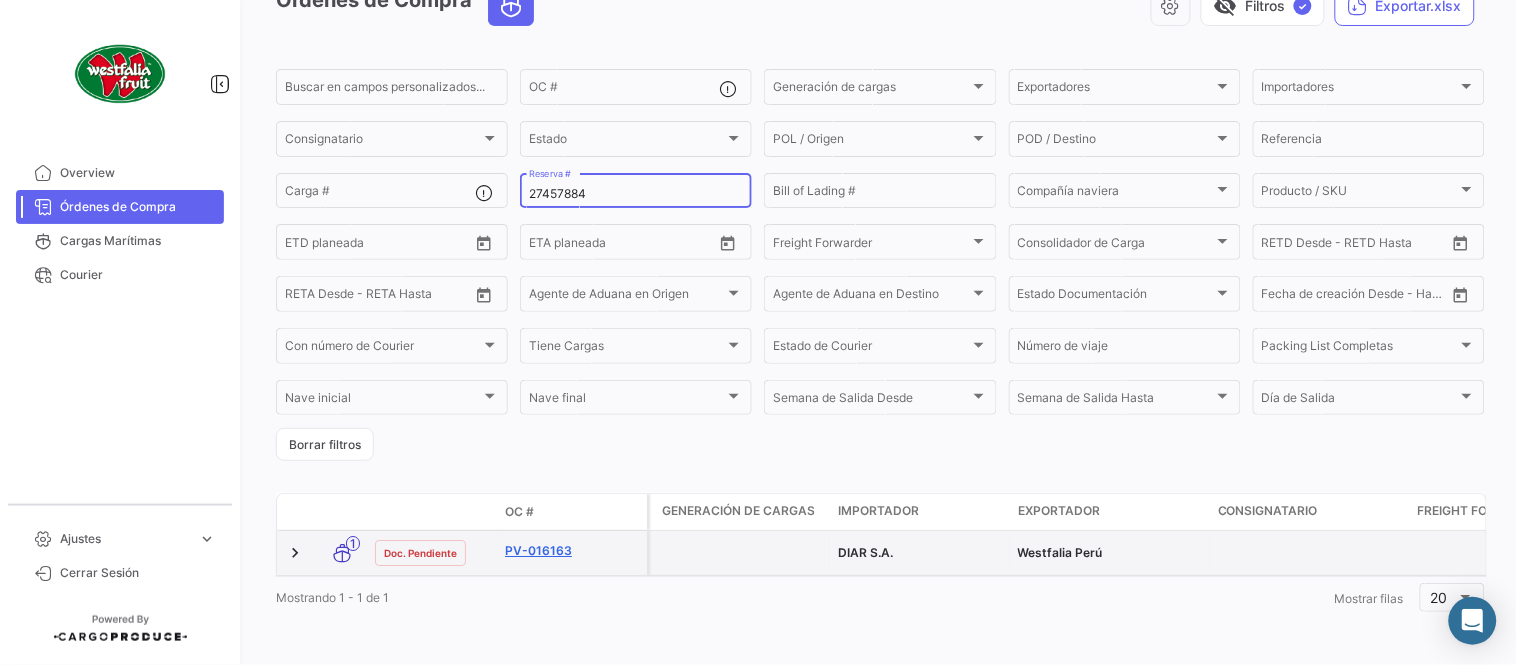 type on "27457884" 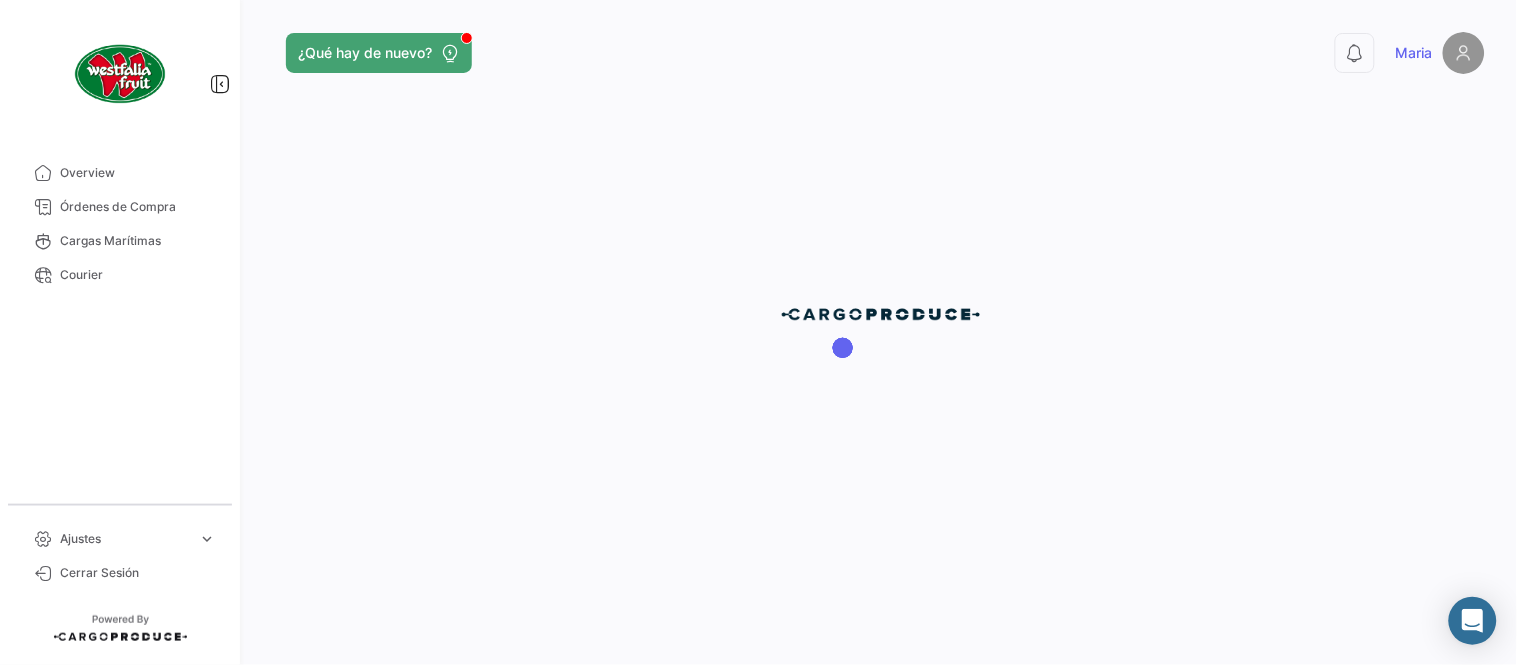 scroll, scrollTop: 0, scrollLeft: 0, axis: both 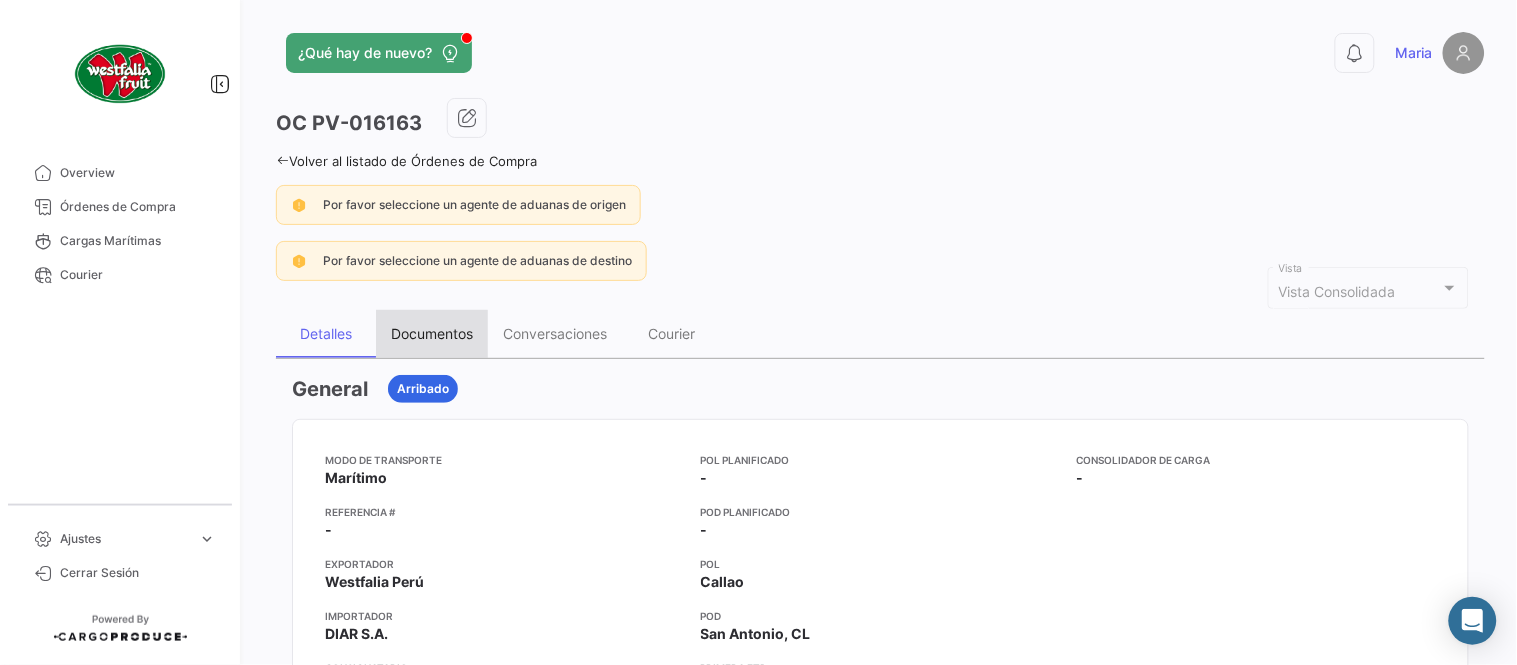 click on "Documentos" at bounding box center [432, 334] 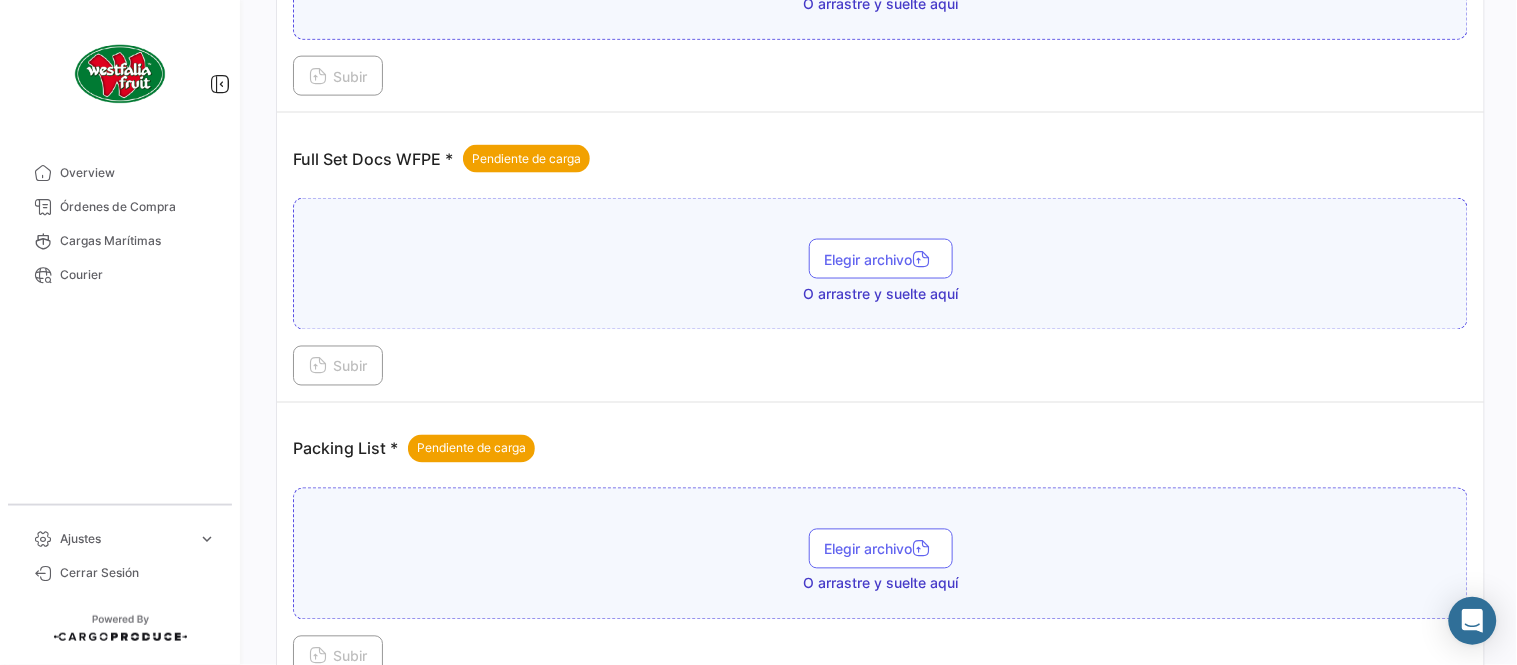 scroll, scrollTop: 806, scrollLeft: 0, axis: vertical 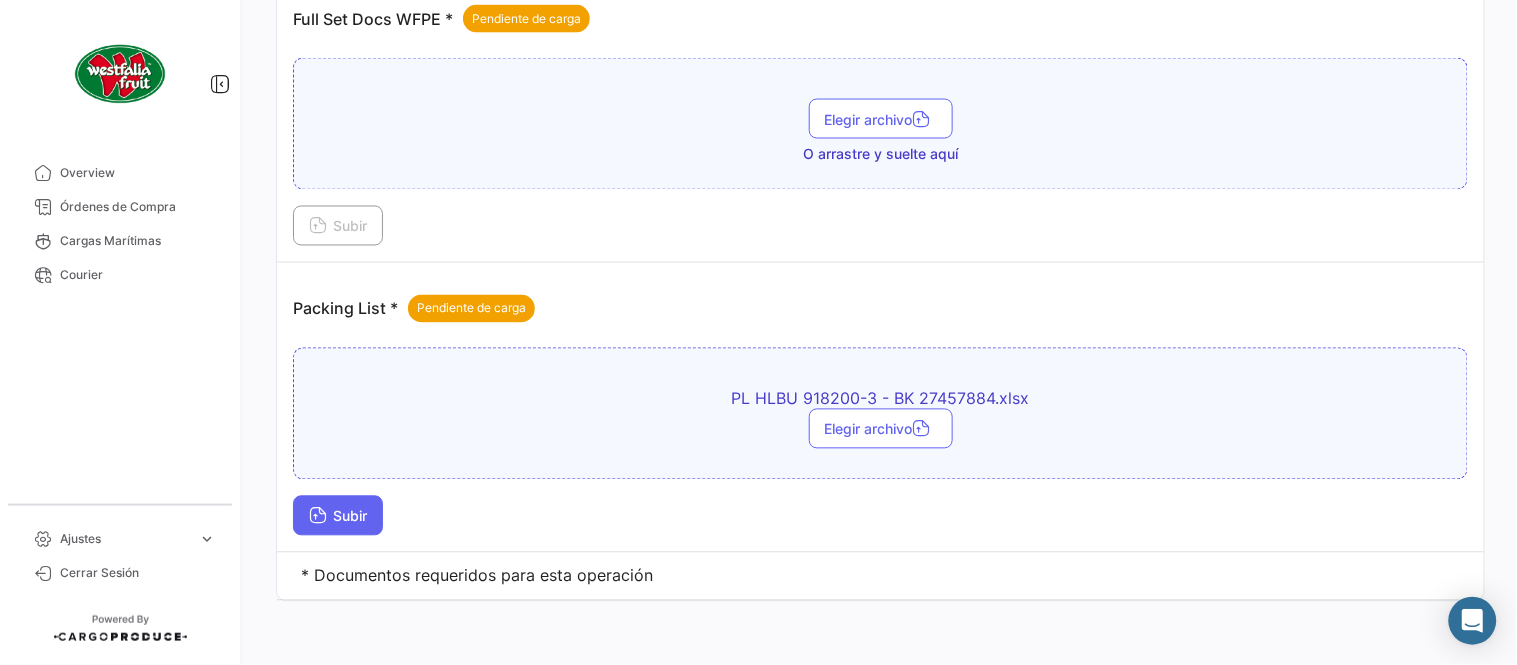 click at bounding box center (318, 518) 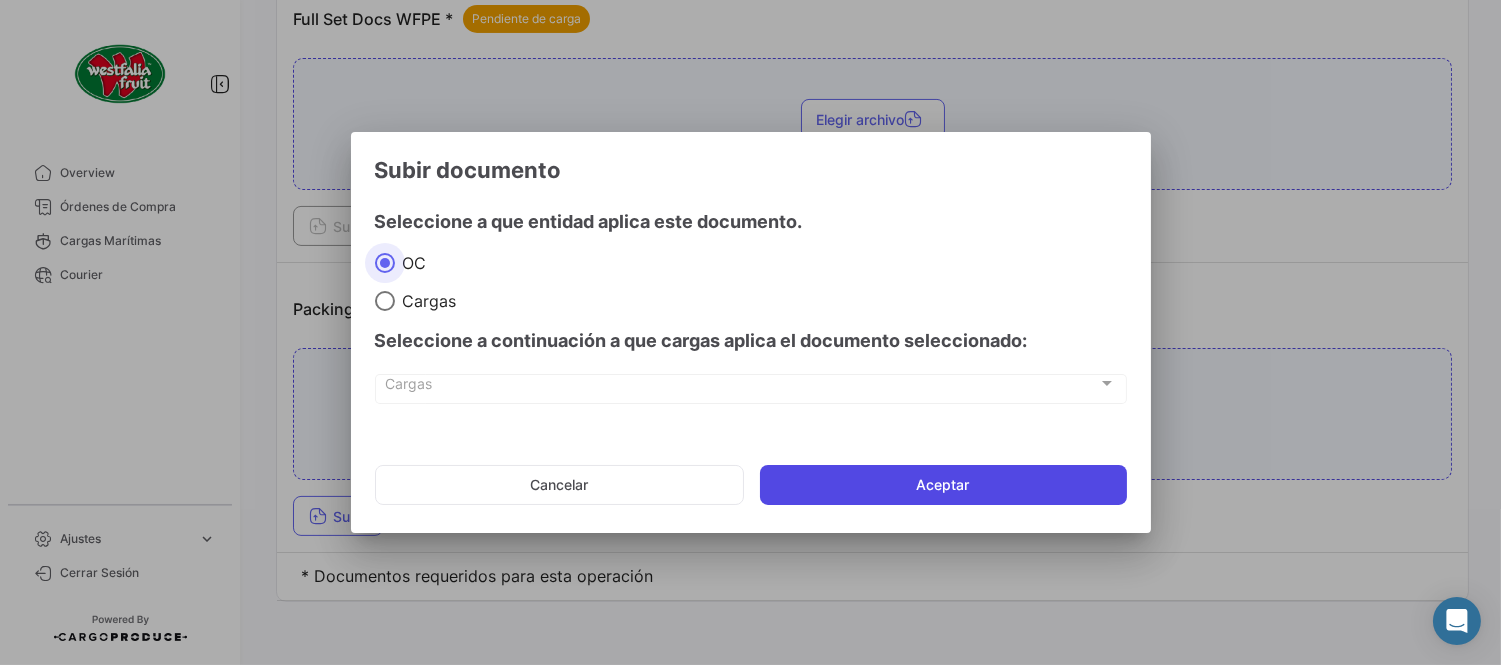 click on "Aceptar" 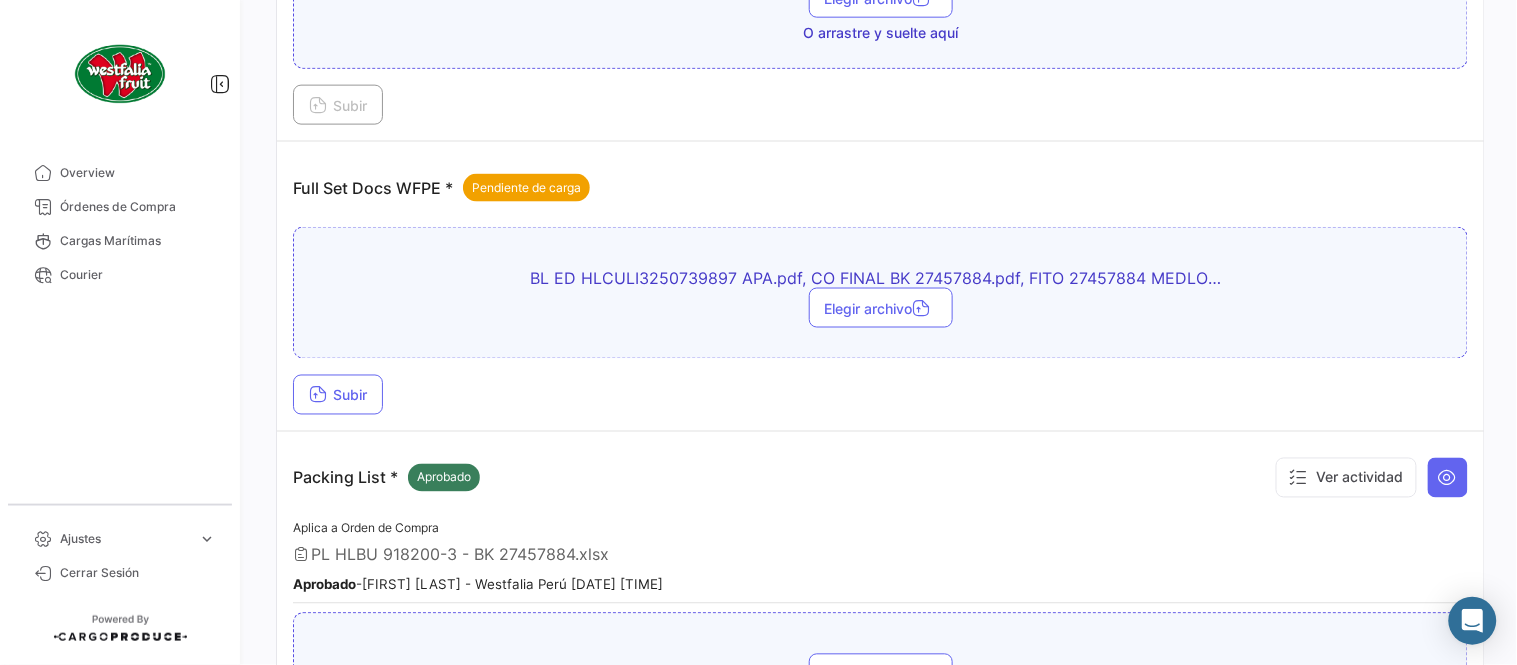 scroll, scrollTop: 584, scrollLeft: 0, axis: vertical 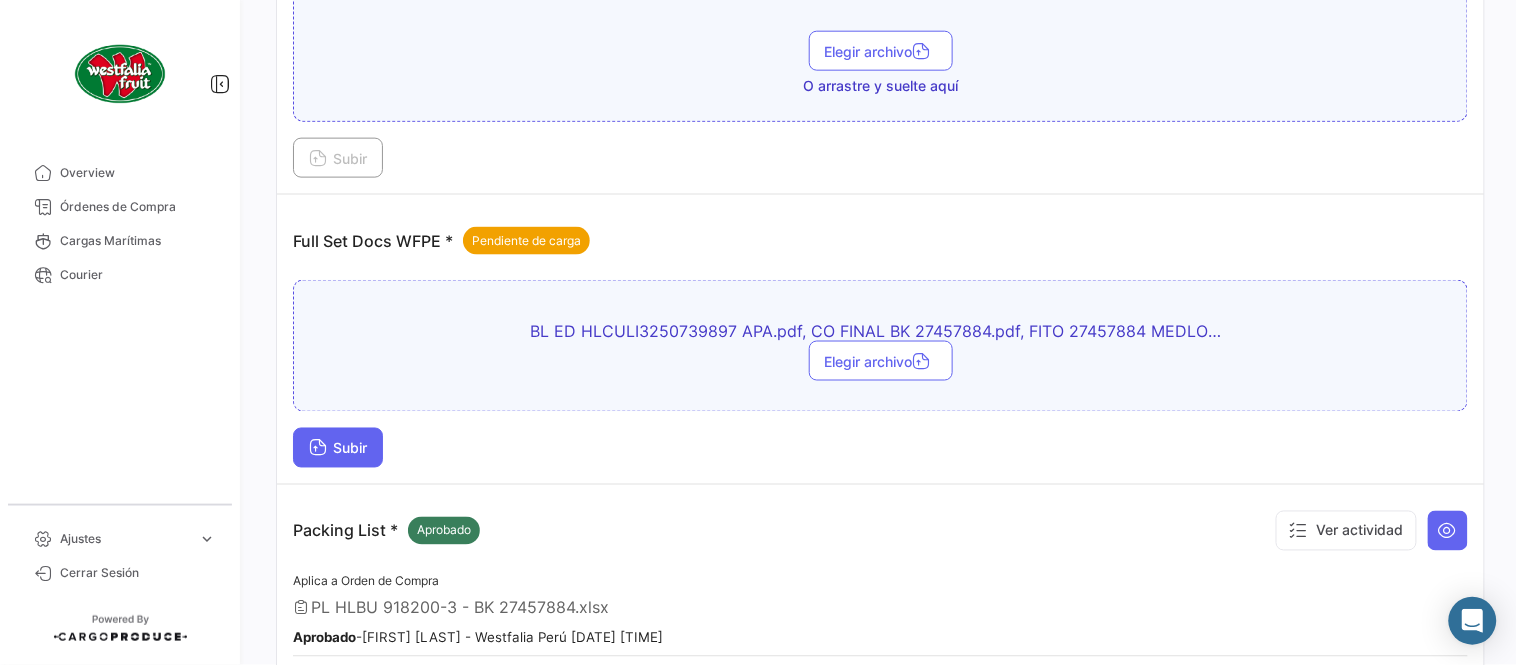 click on "Subir" at bounding box center (338, 448) 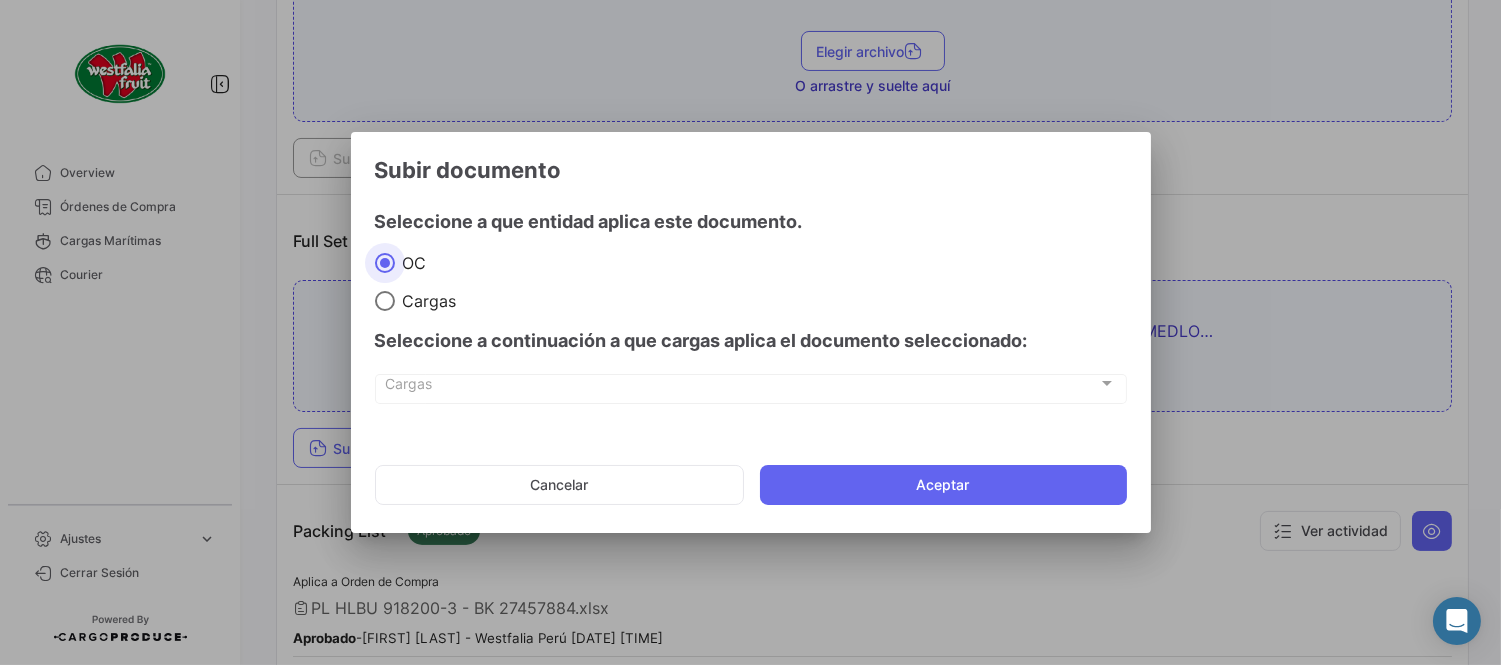 click on "Subir documento Seleccione a que entidad aplica este documento.    OC     Cargas  Seleccione a continuación a que cargas aplica el documento seleccionado: Cargas Cargas  Cancelar   Aceptar" at bounding box center (751, 338) 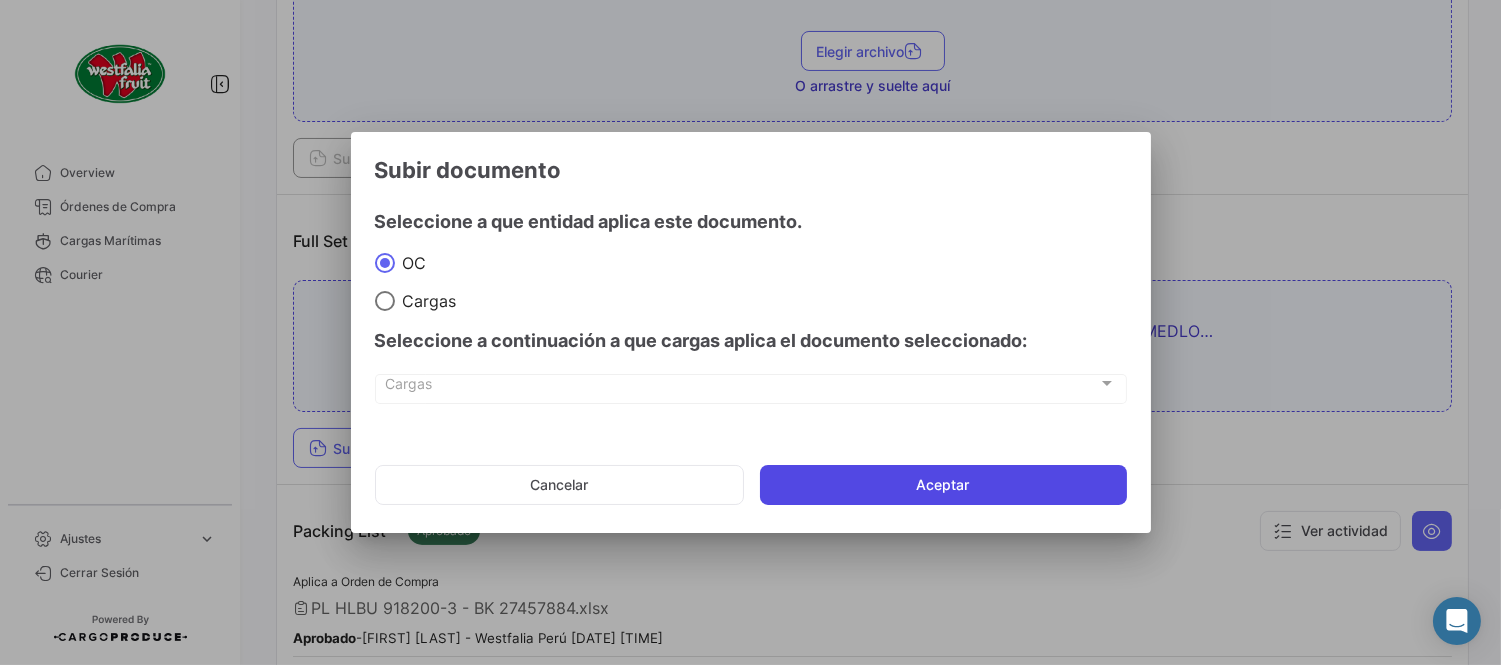click on "Aceptar" 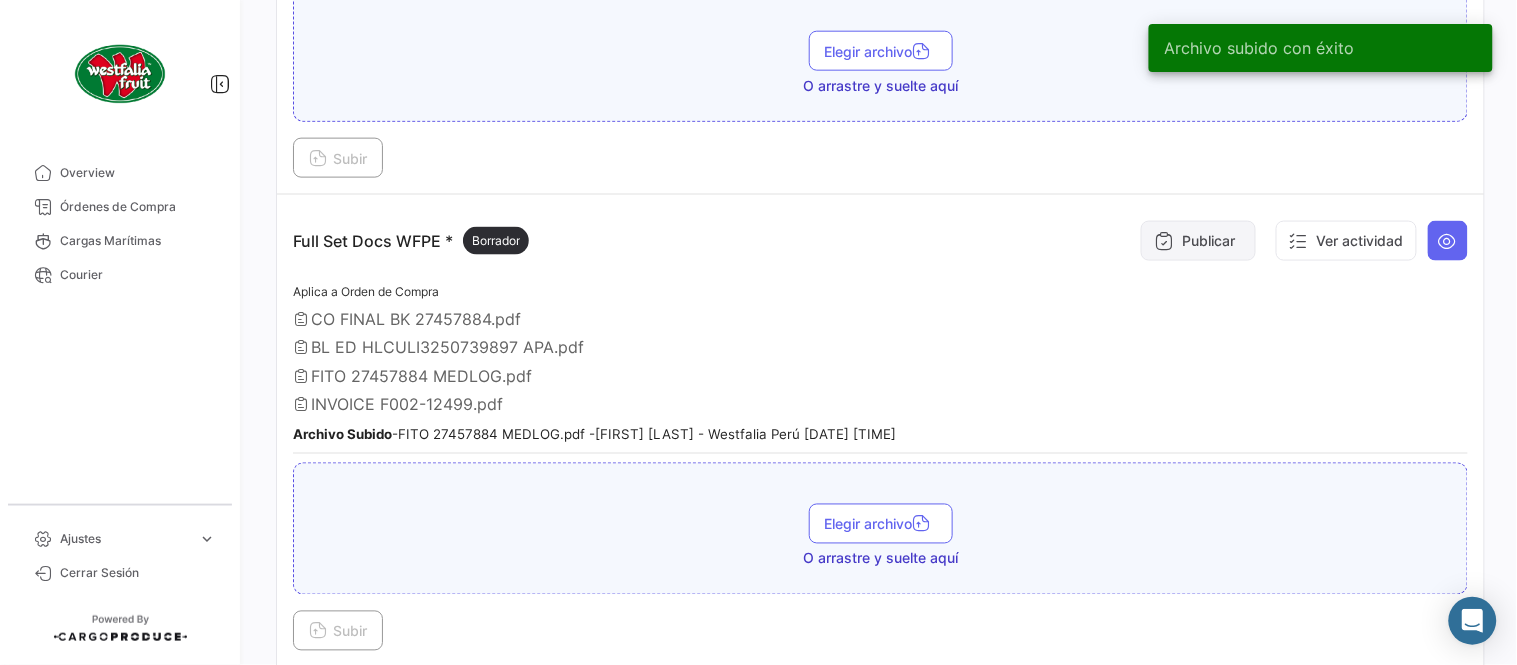 click at bounding box center [1164, 241] 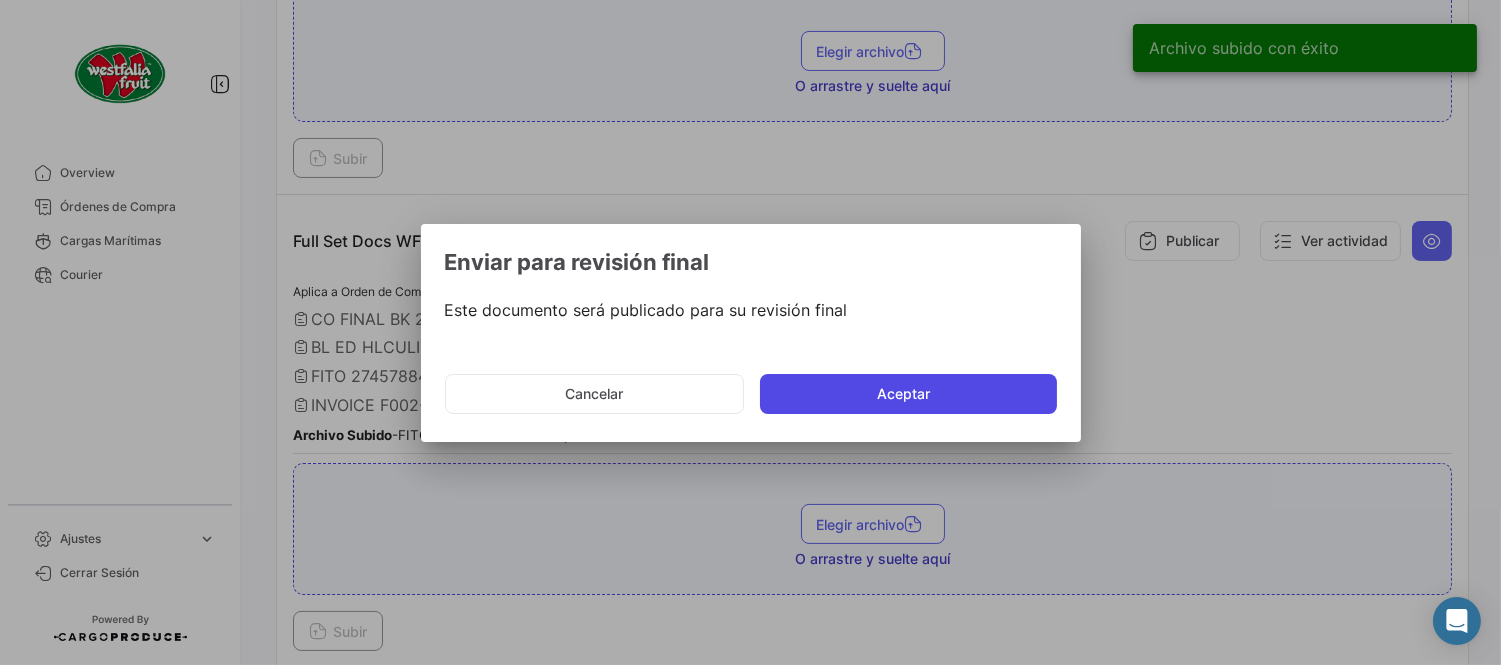click on "Aceptar" 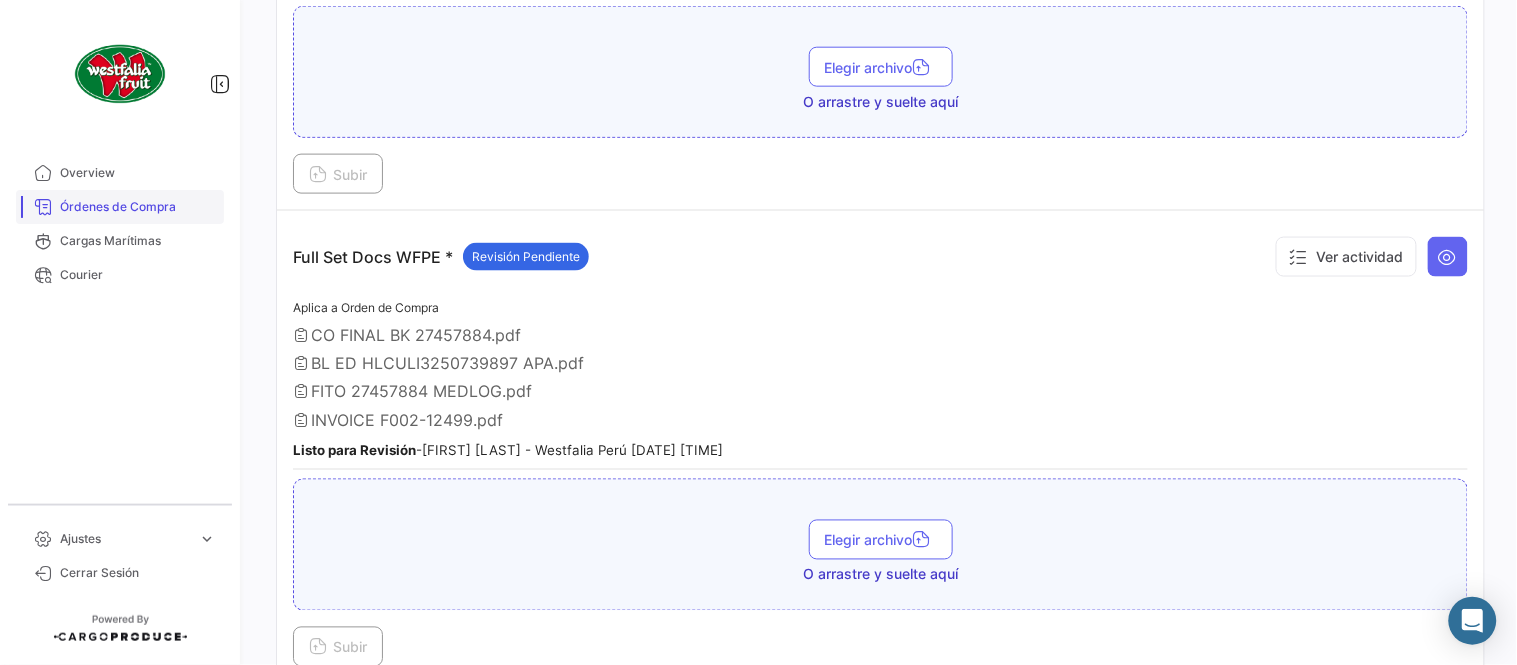 click on "Órdenes de Compra" at bounding box center (138, 207) 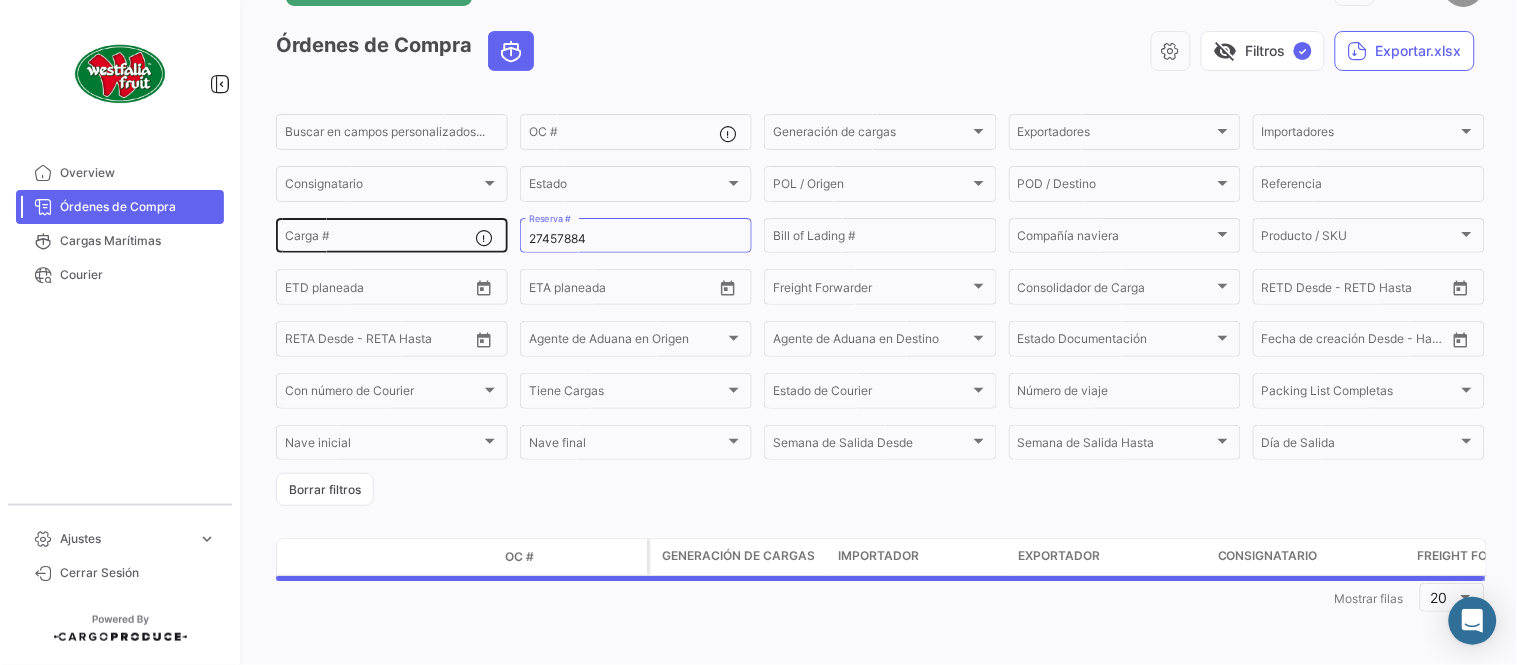 scroll, scrollTop: 0, scrollLeft: 0, axis: both 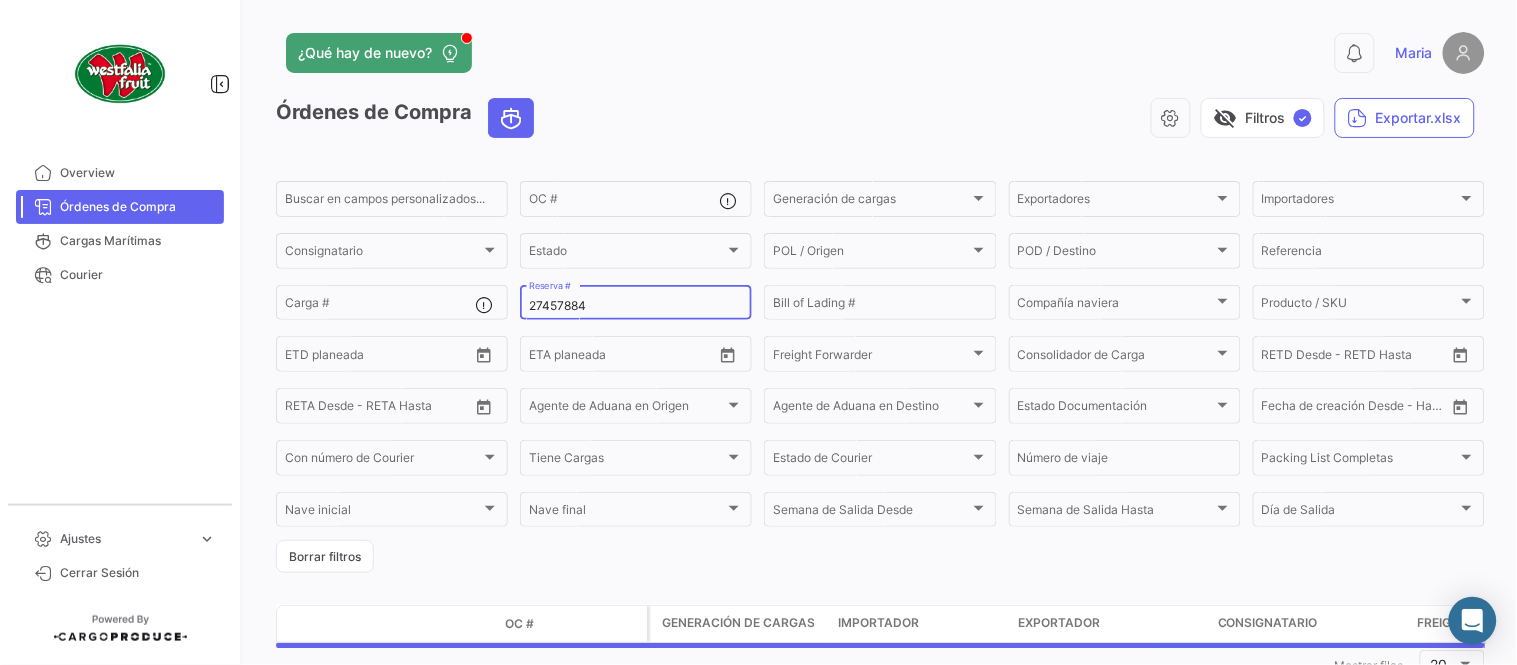 click on "27457884" at bounding box center (636, 306) 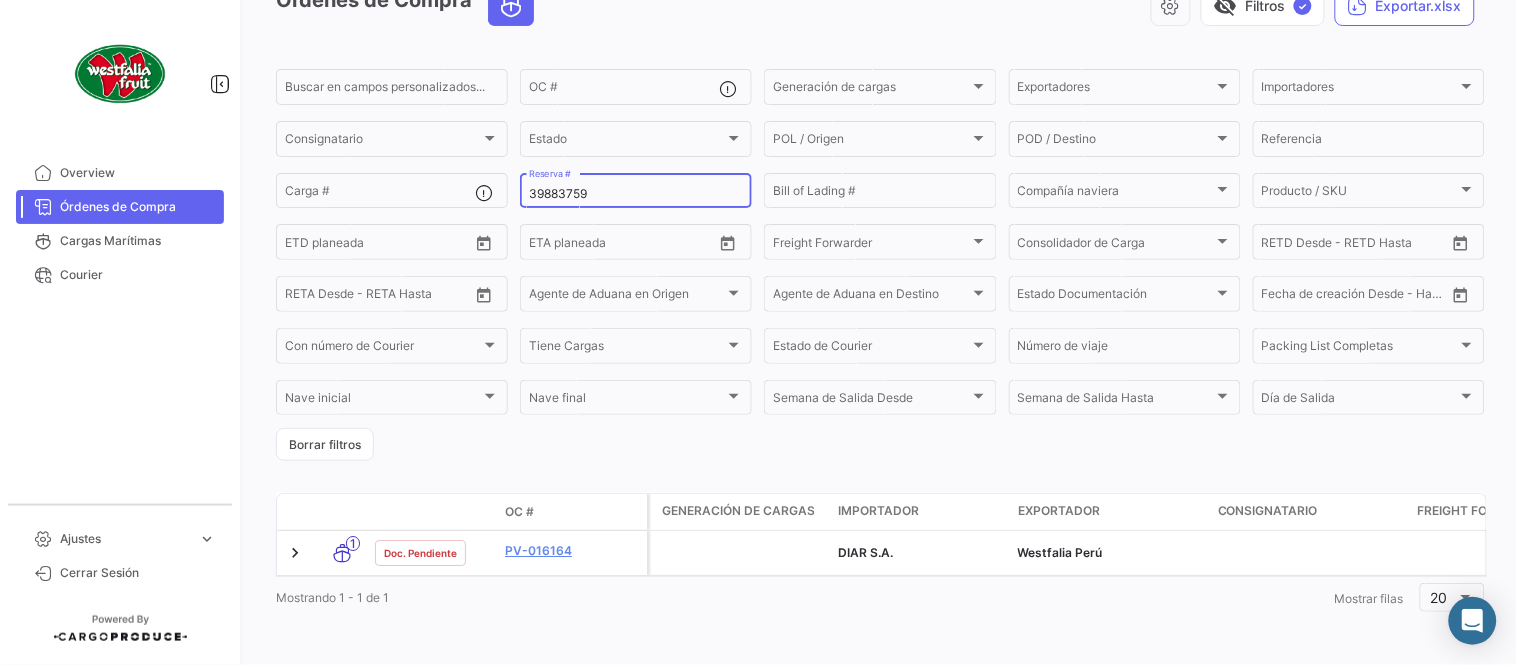 scroll, scrollTop: 128, scrollLeft: 0, axis: vertical 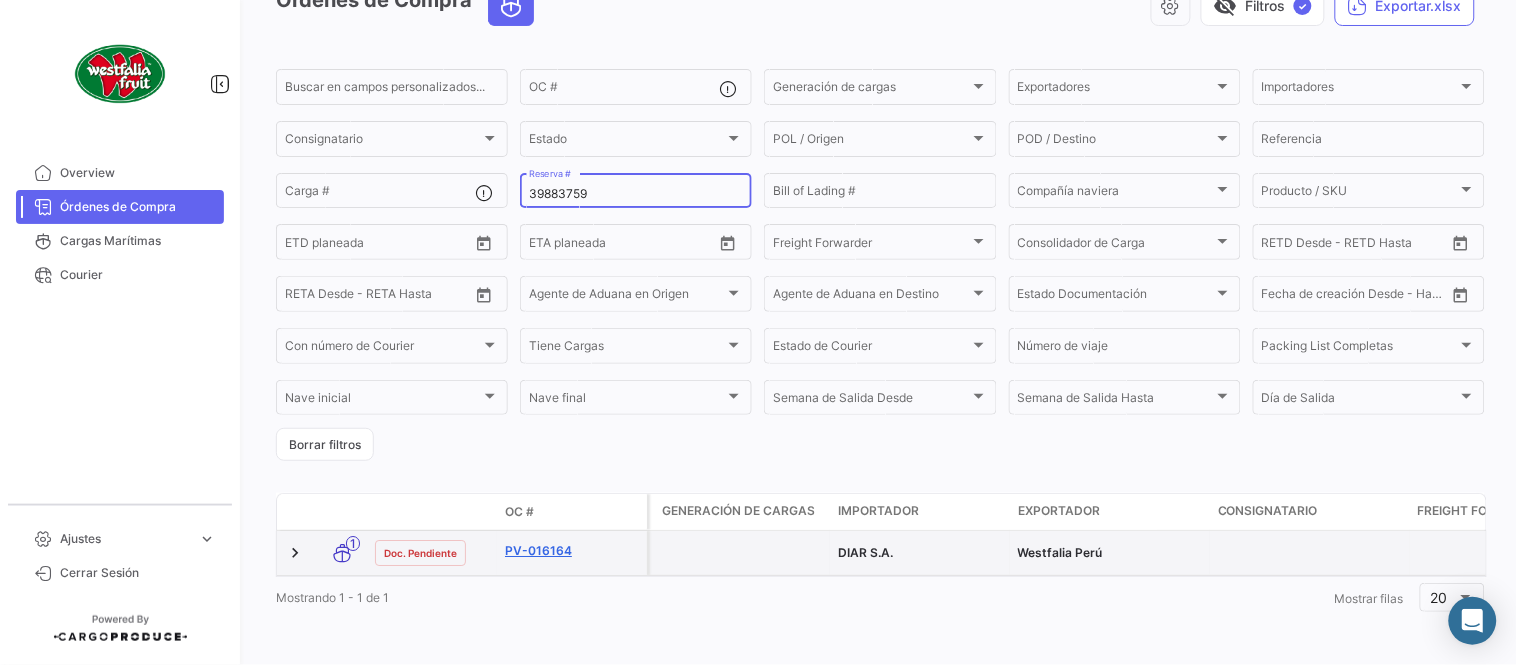 type on "39883759" 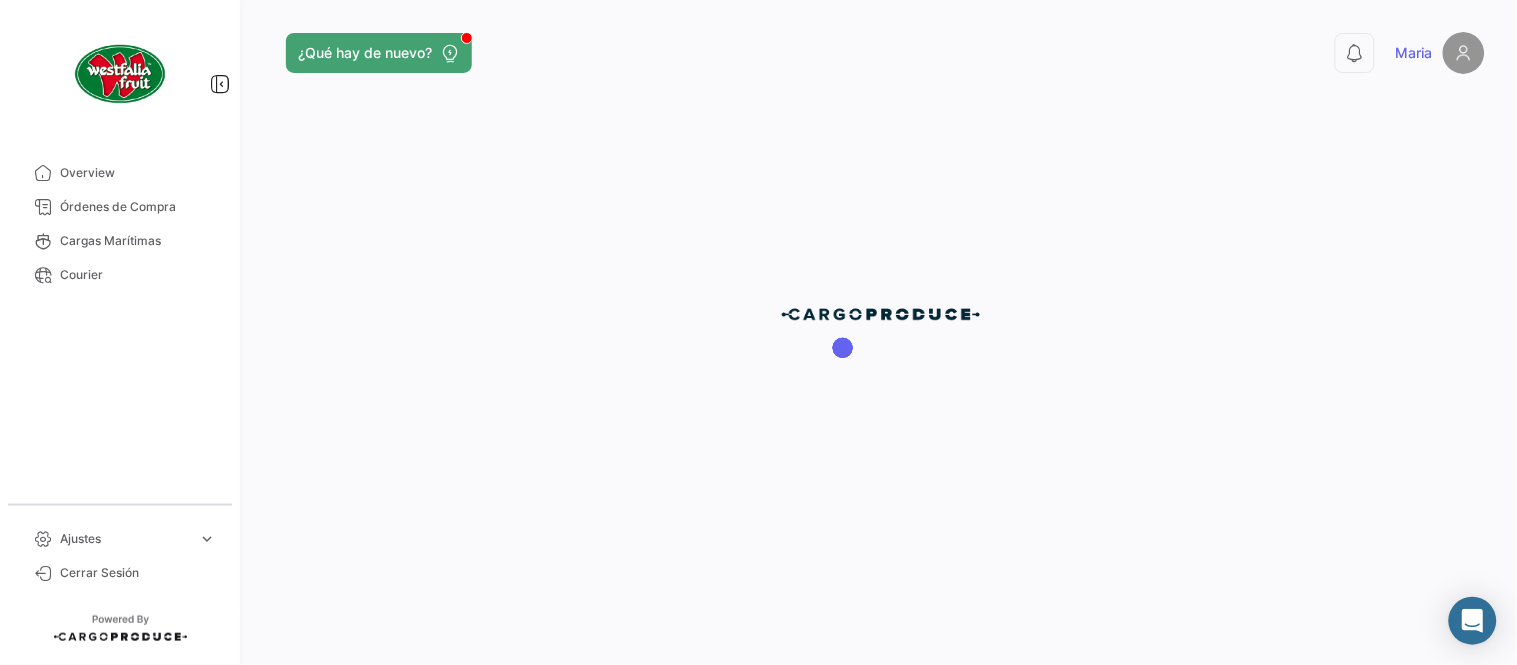 scroll, scrollTop: 0, scrollLeft: 0, axis: both 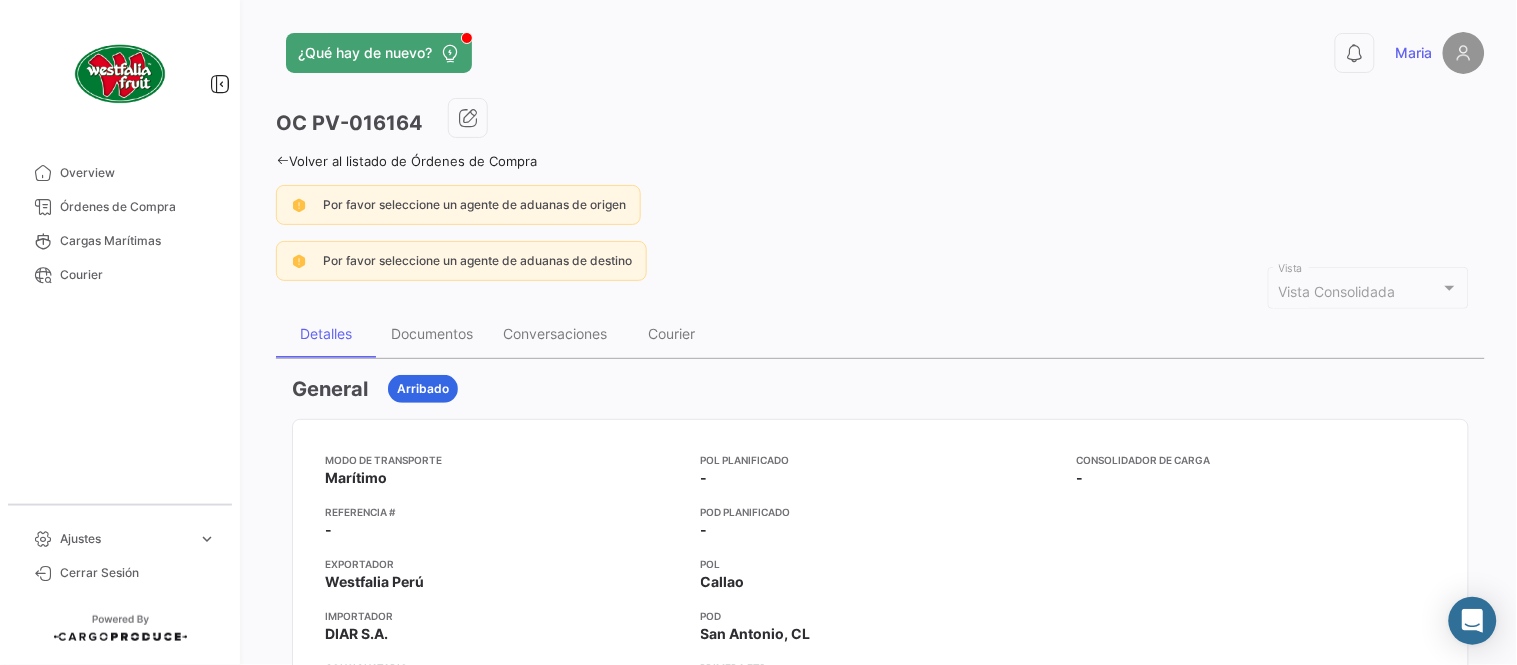 drag, startPoint x: 933, startPoint y: 170, endPoint x: 774, endPoint y: 224, distance: 167.91962 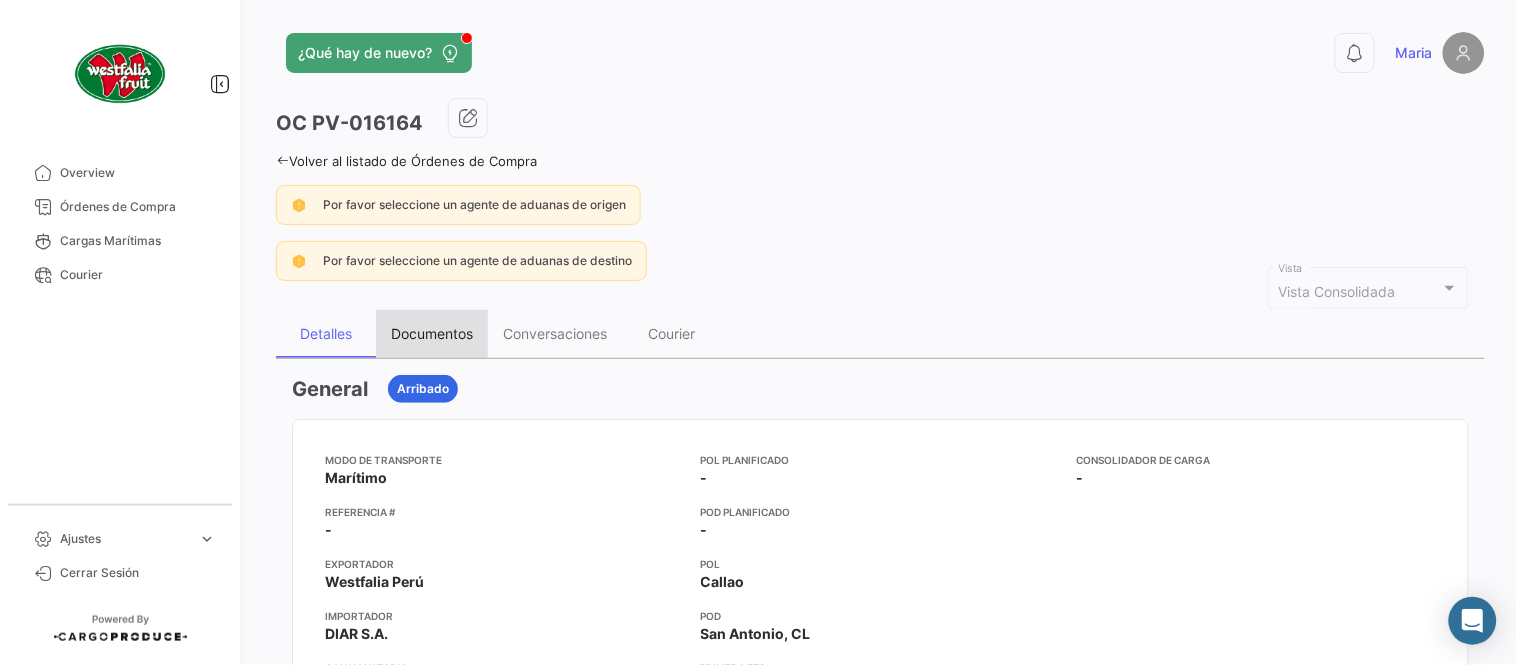 click on "Documentos" at bounding box center [432, 334] 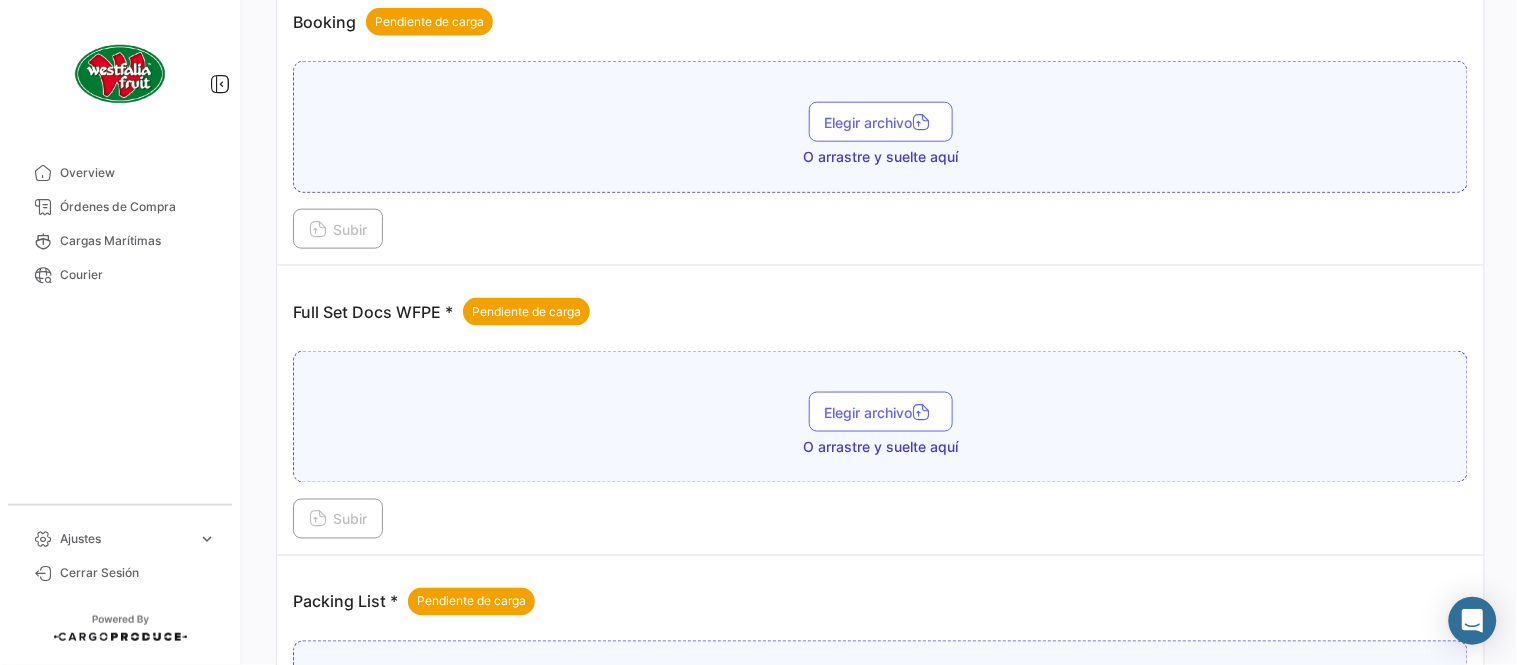 scroll, scrollTop: 806, scrollLeft: 0, axis: vertical 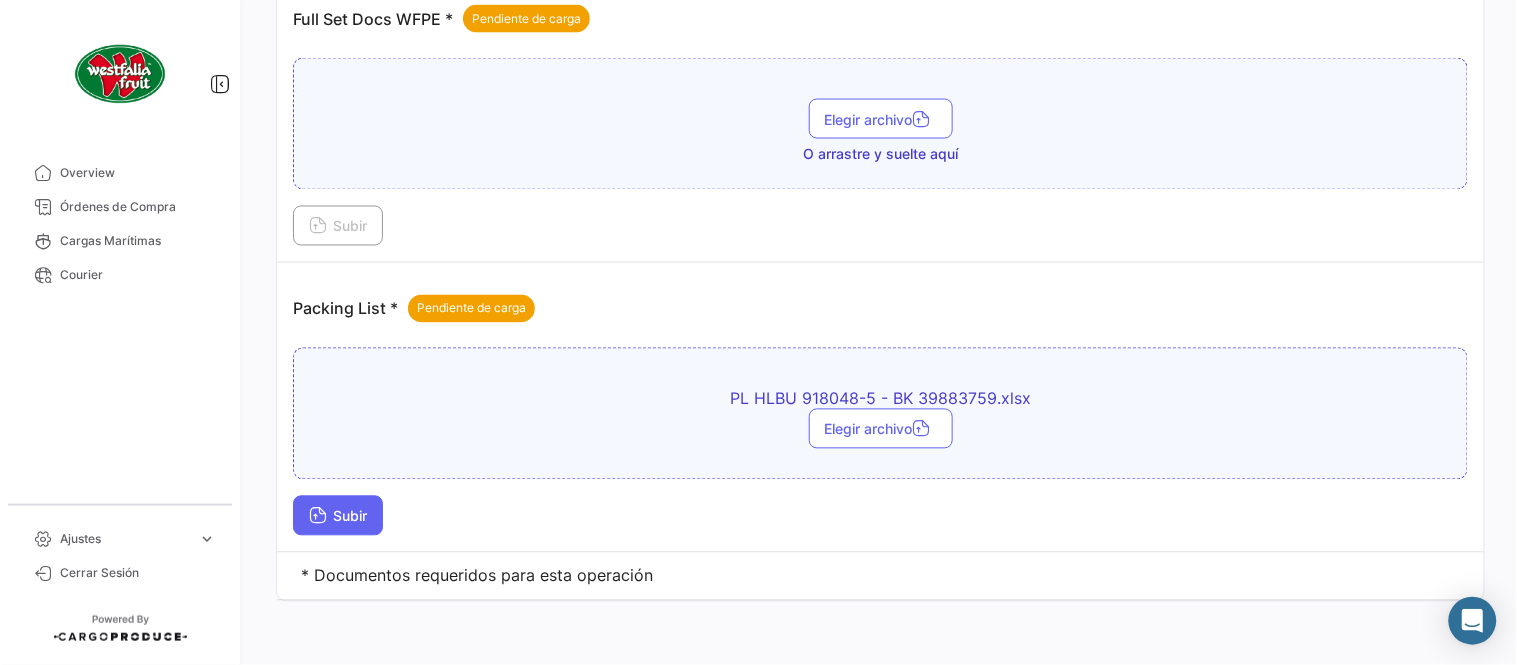 click on "Subir" at bounding box center (338, 516) 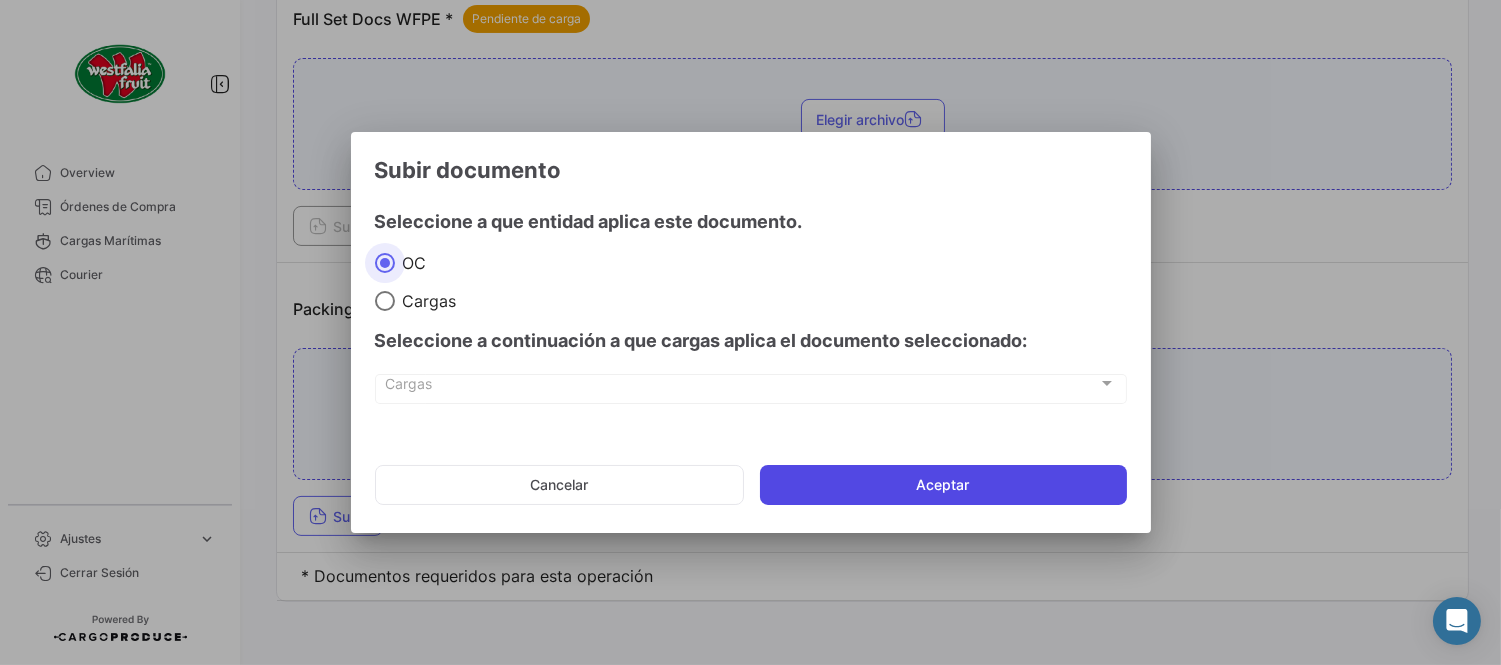 click on "Aceptar" 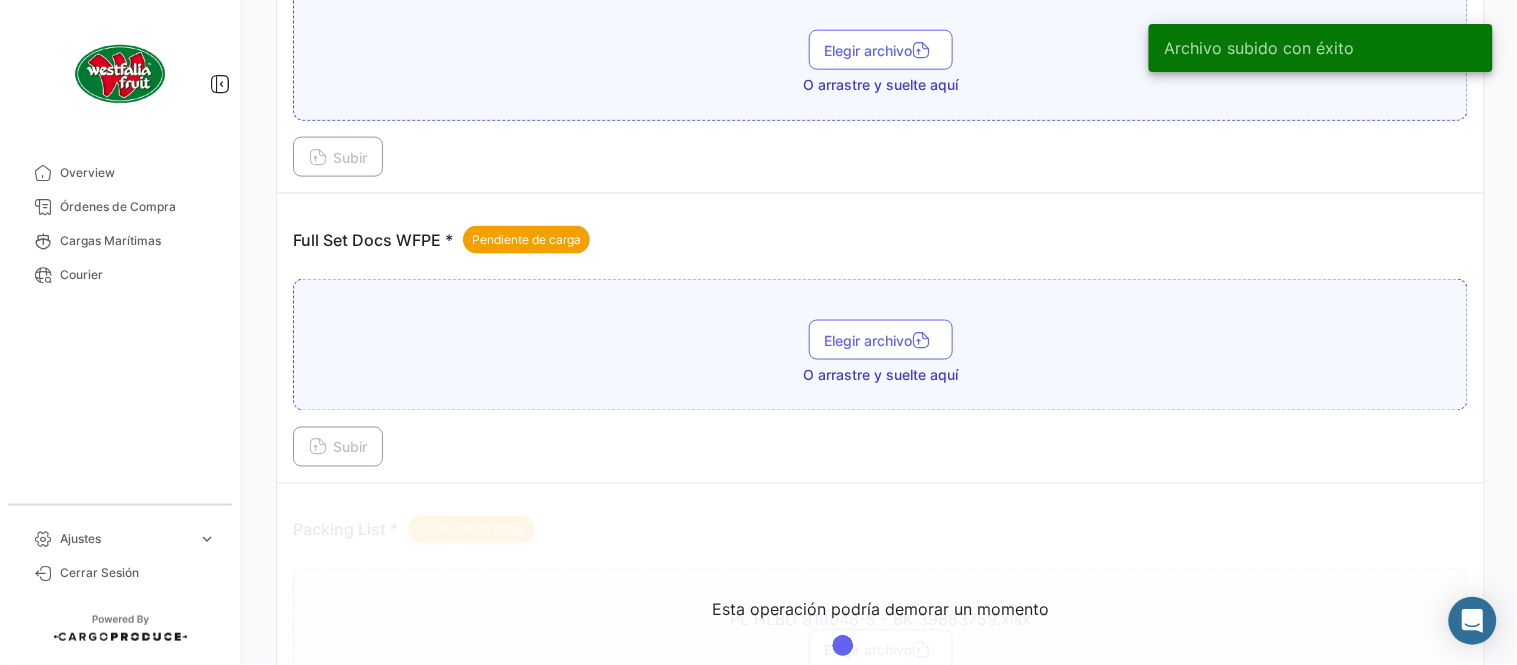 scroll, scrollTop: 584, scrollLeft: 0, axis: vertical 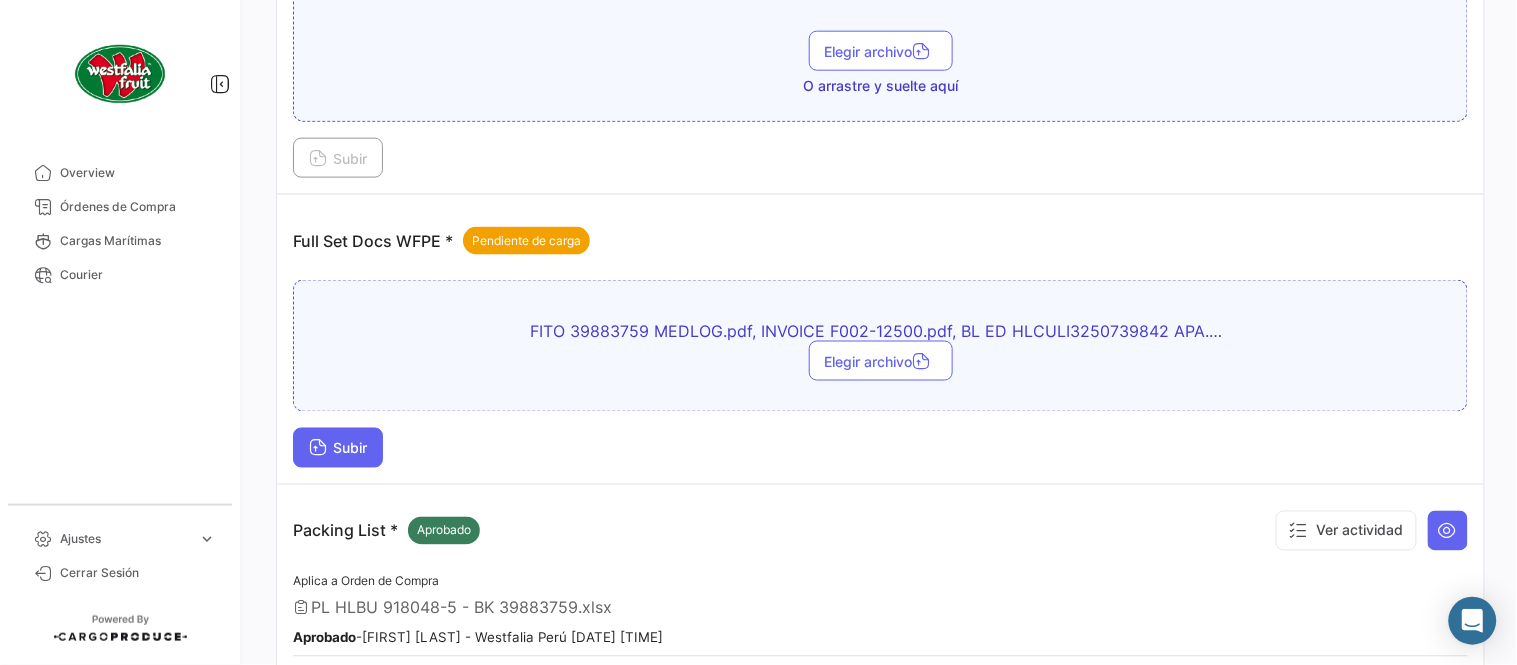 click on "Subir" at bounding box center (338, 448) 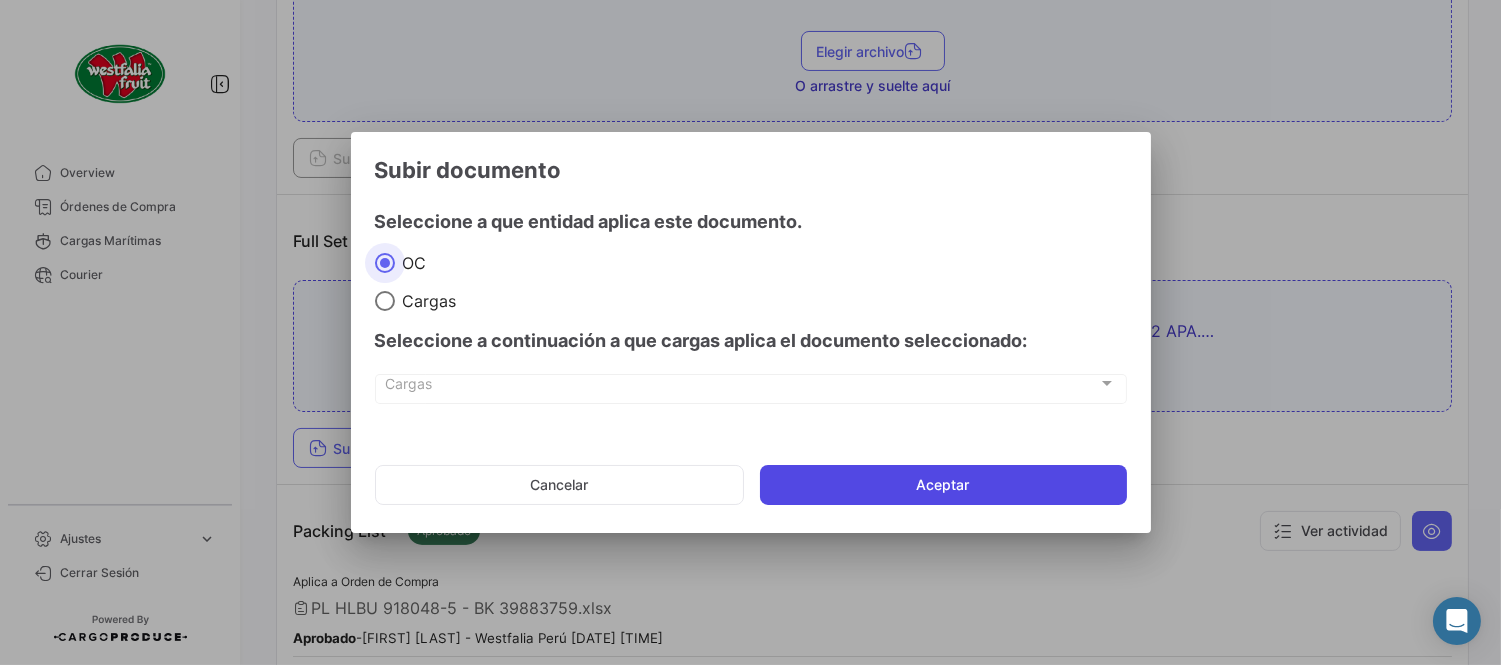click on "Aceptar" 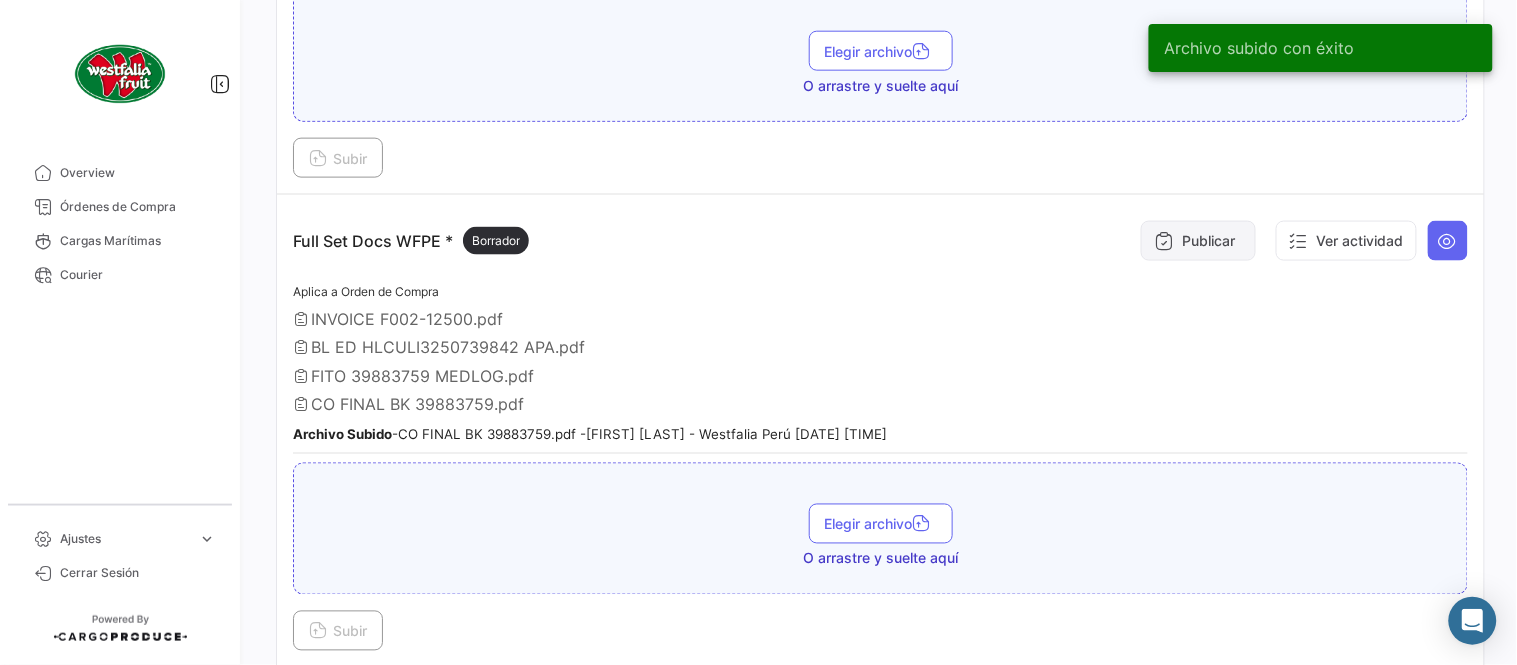 click on "Publicar" at bounding box center (1198, 241) 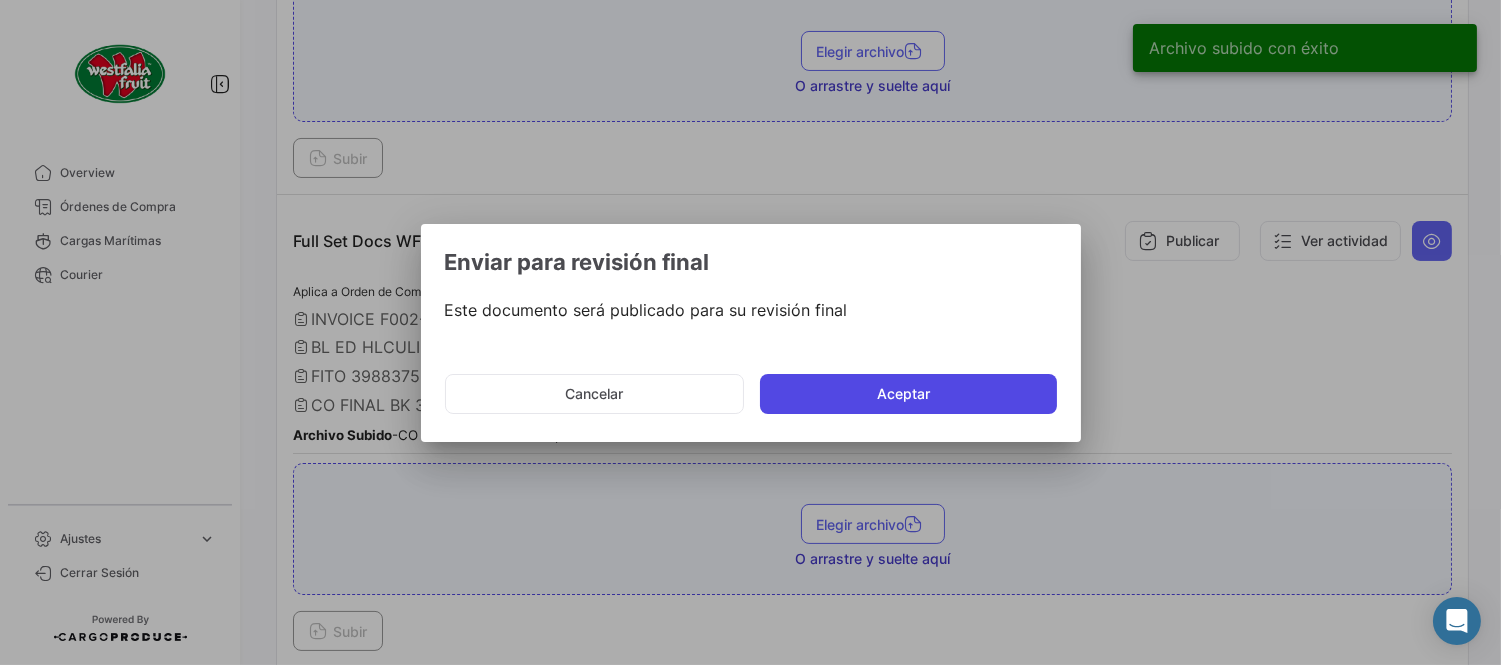 click on "Aceptar" 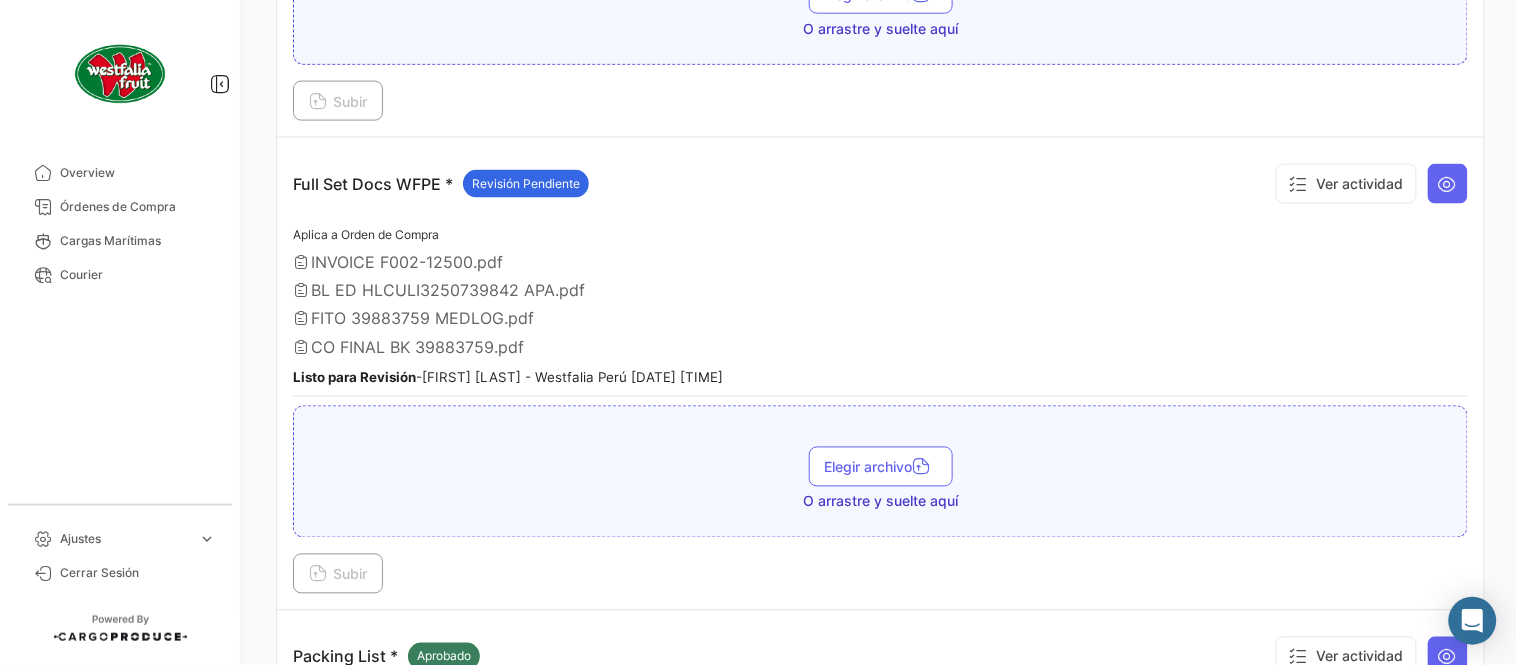 scroll, scrollTop: 695, scrollLeft: 0, axis: vertical 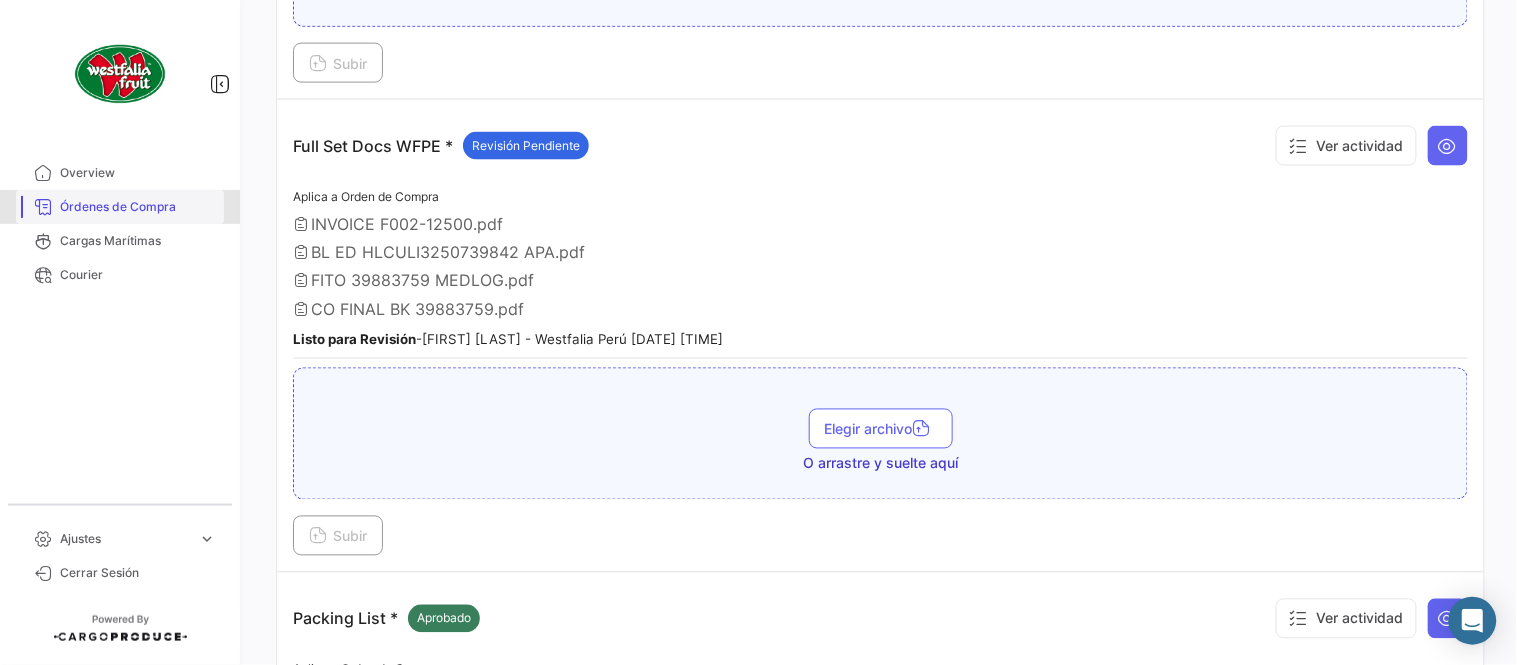 click on "Órdenes de Compra" at bounding box center (138, 207) 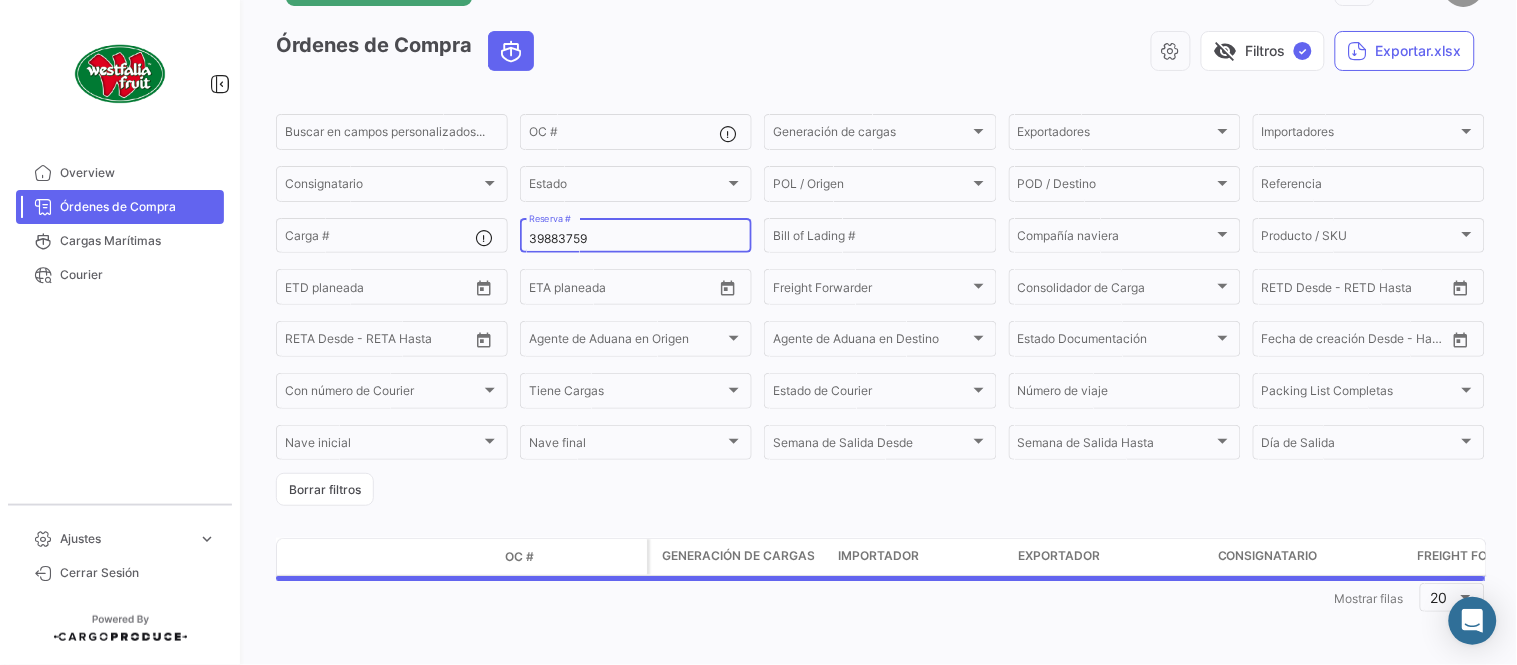 scroll, scrollTop: 0, scrollLeft: 0, axis: both 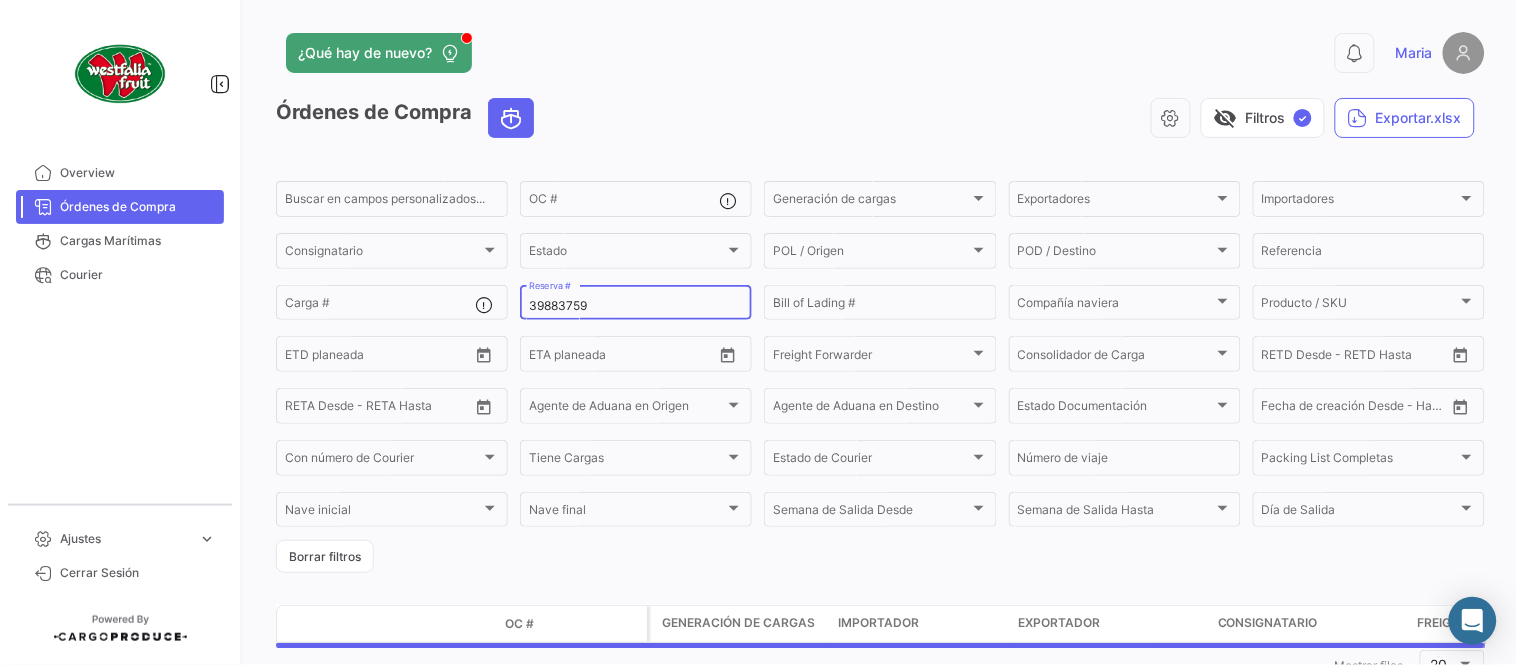 click on "39883759" at bounding box center (636, 306) 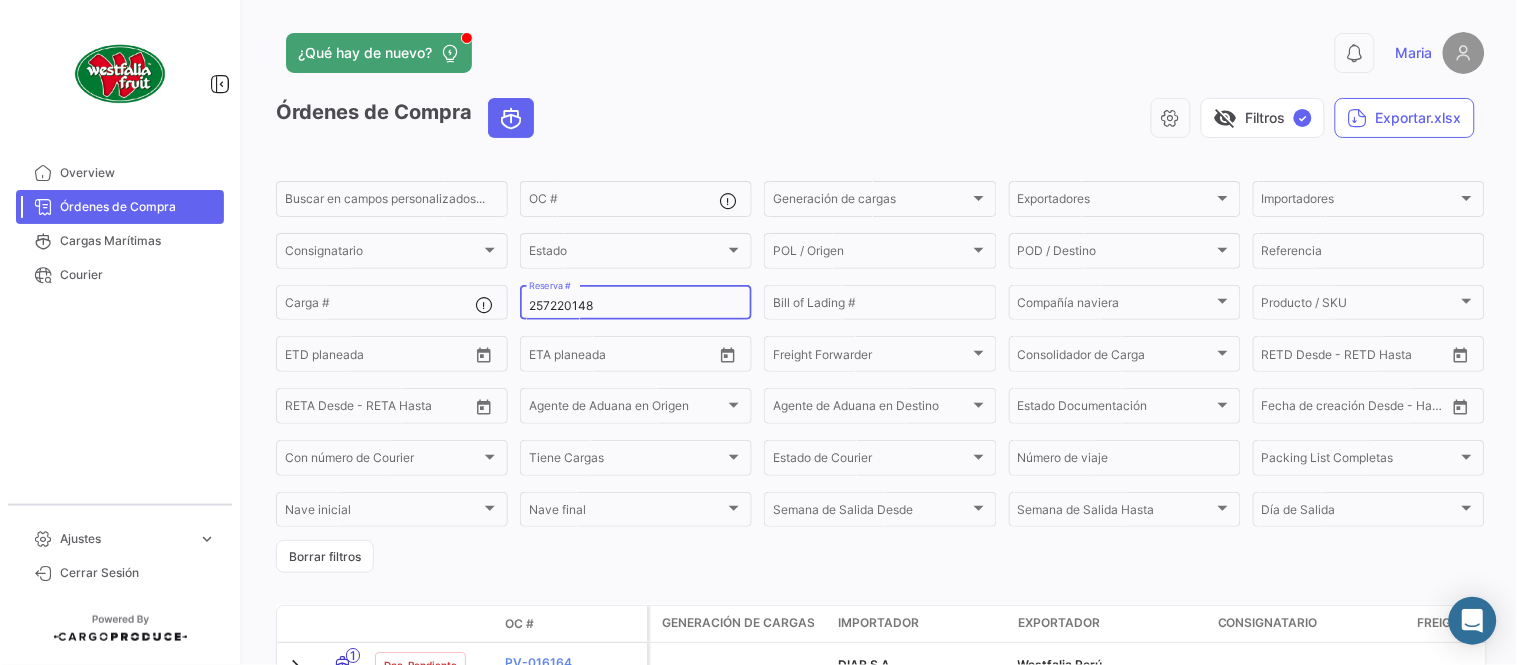 type on "257220148" 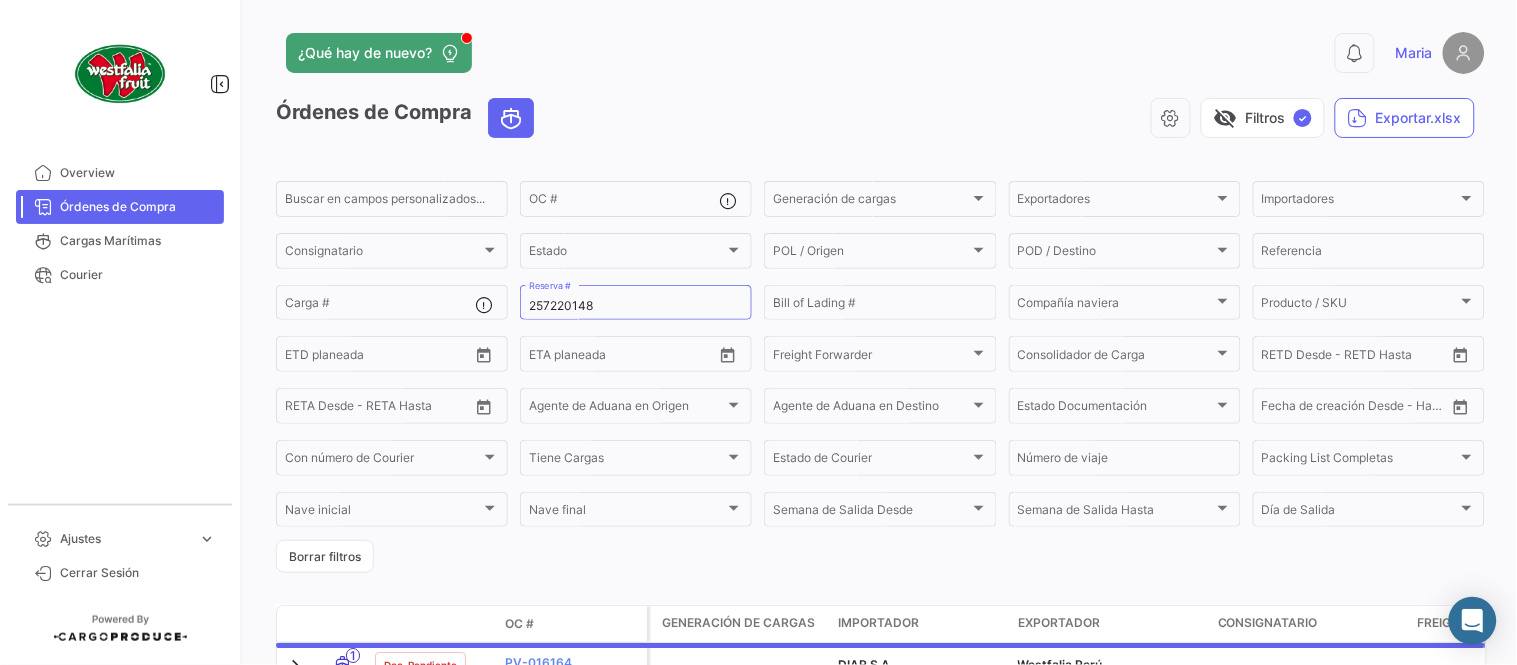 drag, startPoint x: 868, startPoint y: 56, endPoint x: 824, endPoint y: 86, distance: 53.25411 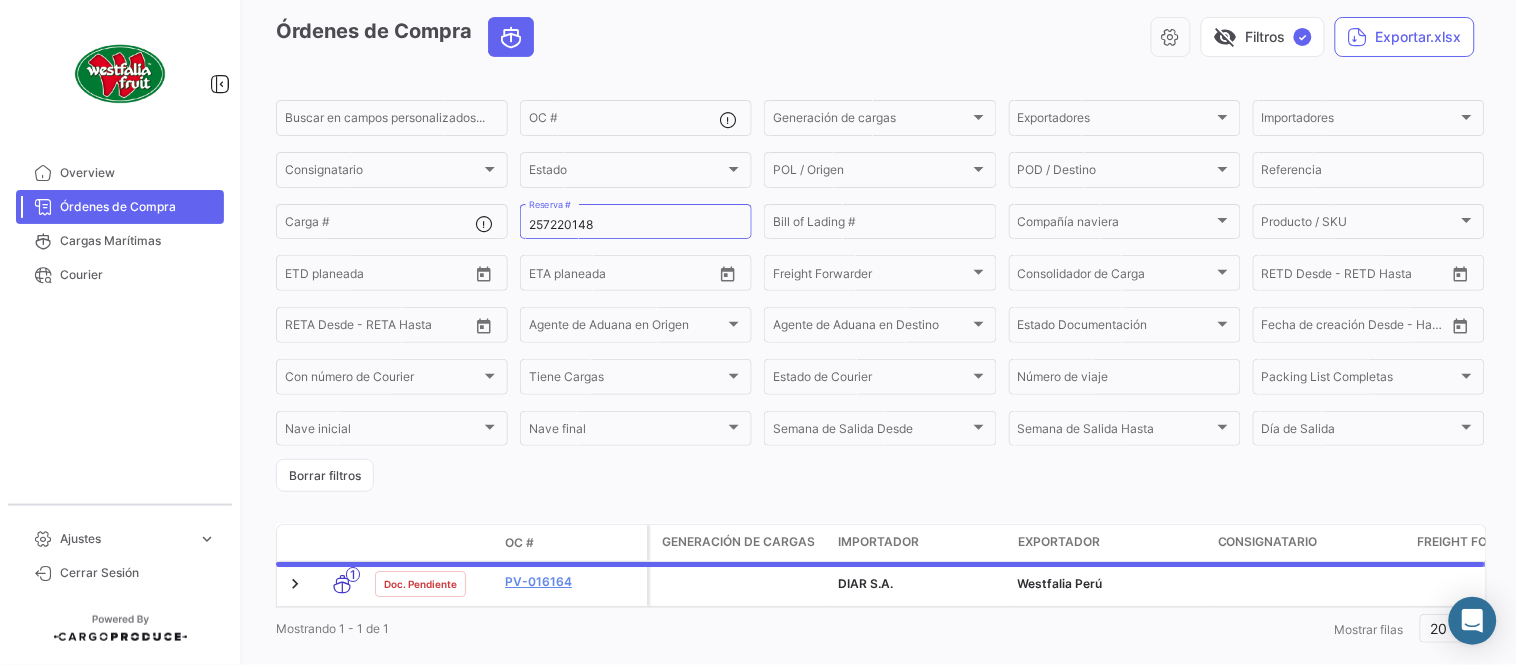 scroll, scrollTop: 128, scrollLeft: 0, axis: vertical 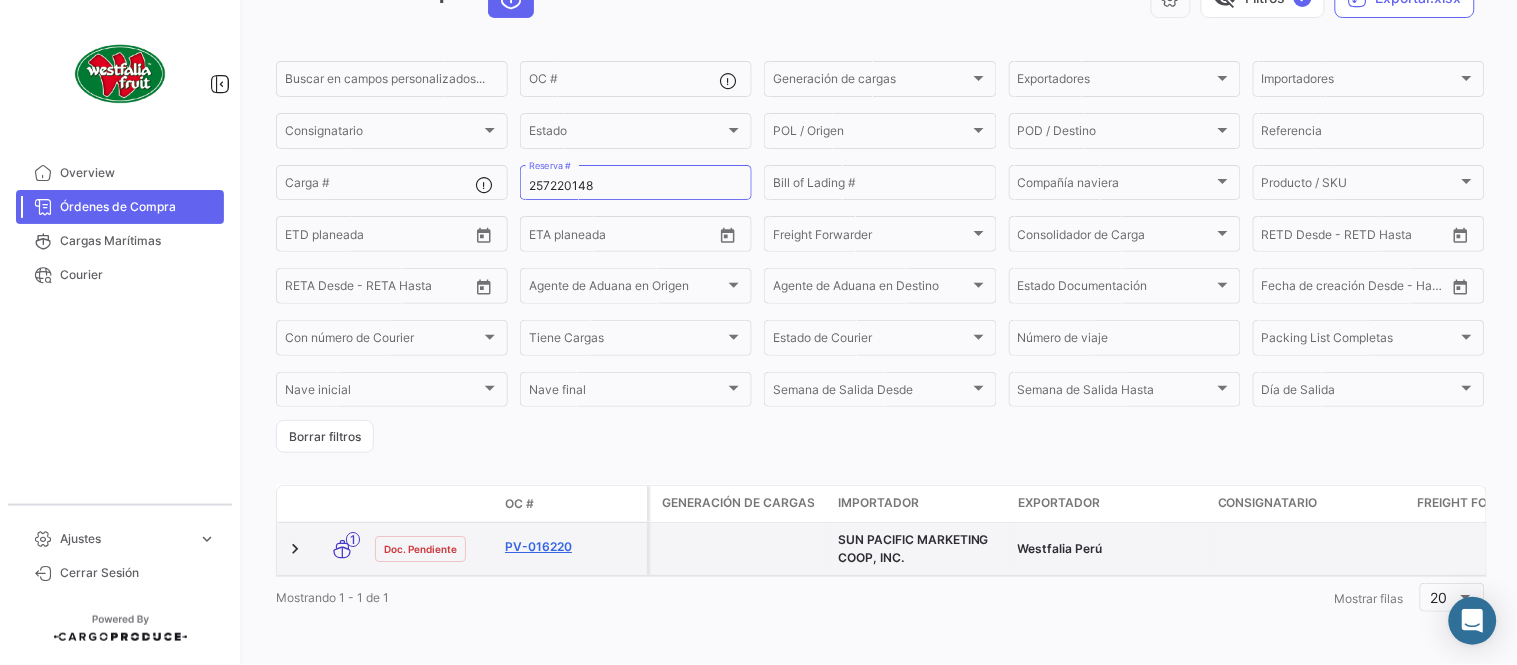 click on "PV-016220" 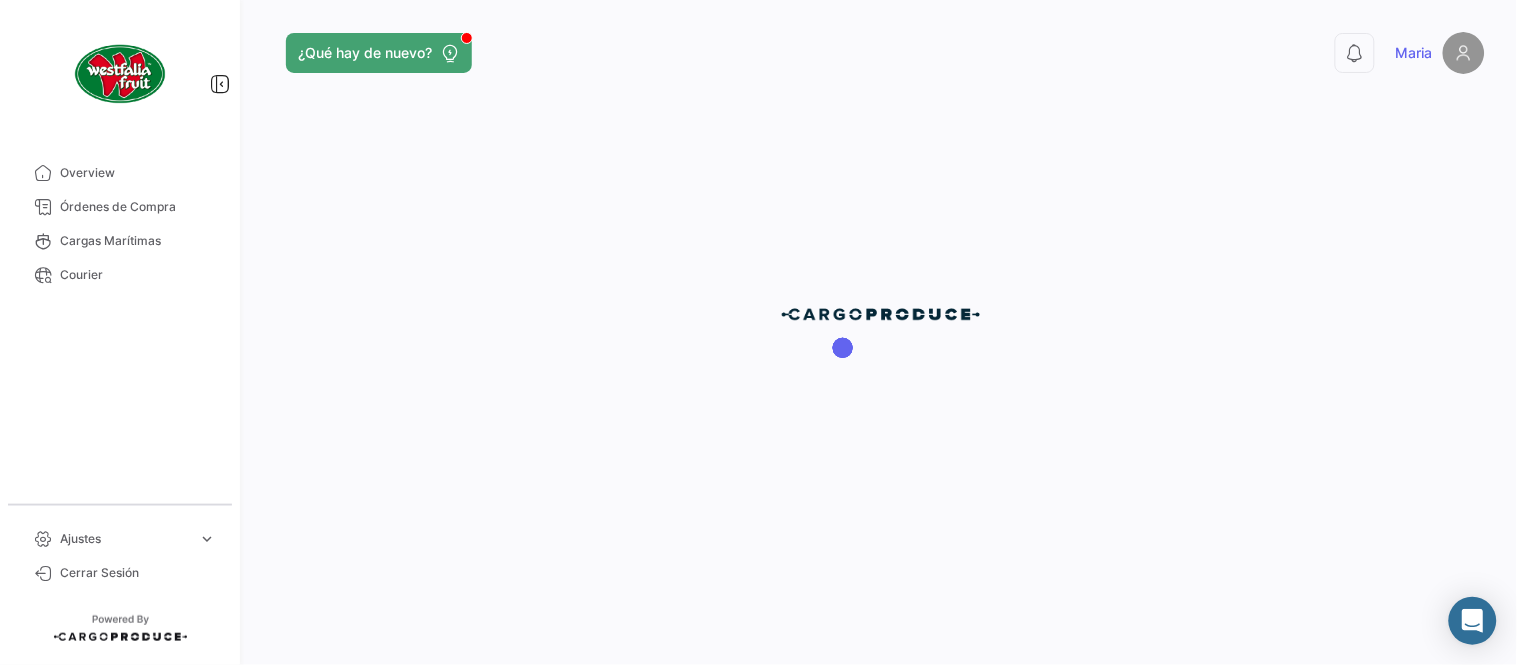 scroll, scrollTop: 0, scrollLeft: 0, axis: both 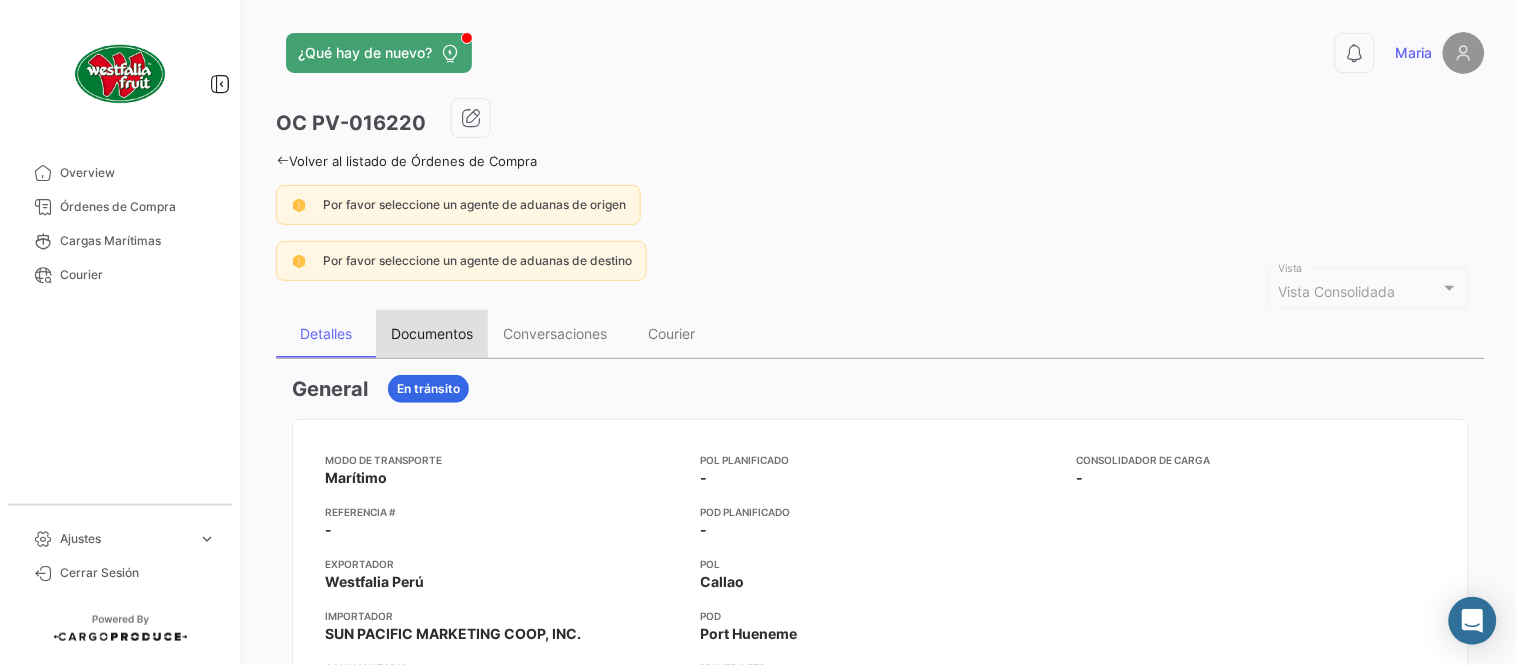 click on "Documentos" at bounding box center [432, 333] 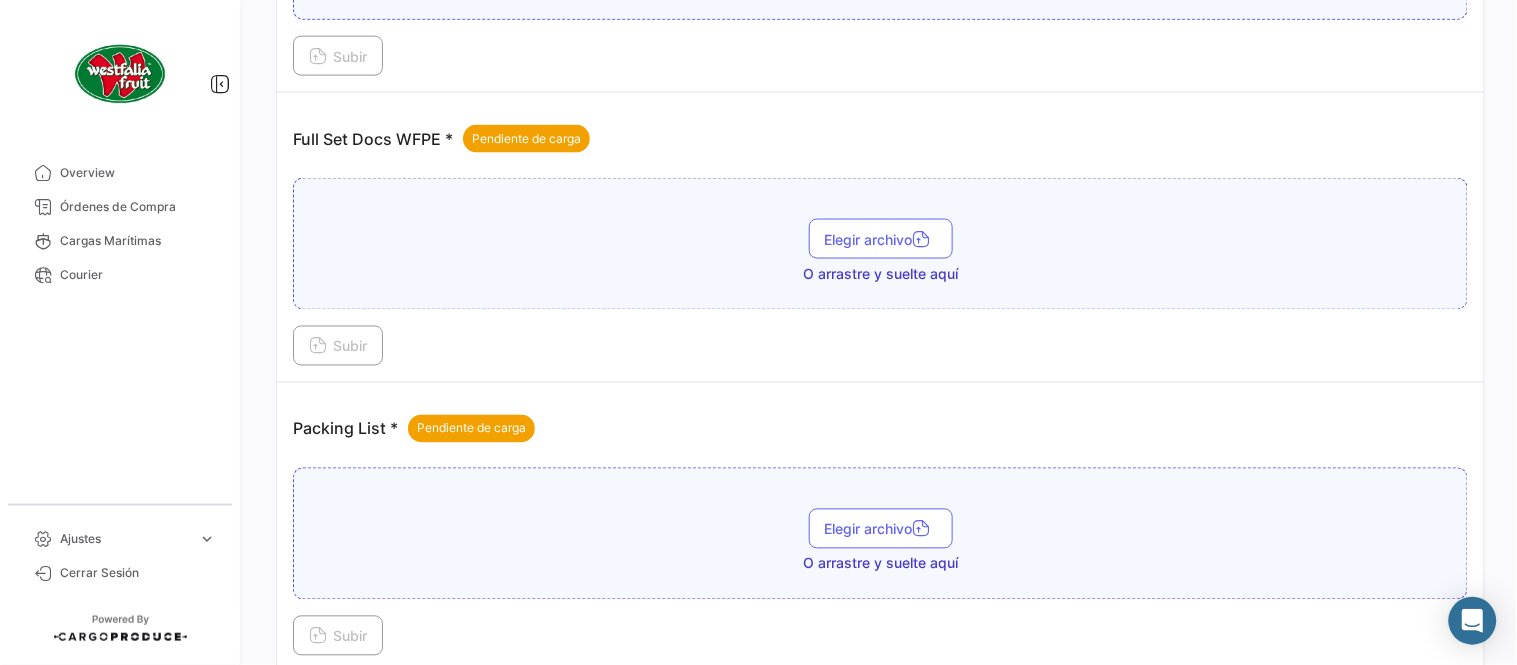 scroll, scrollTop: 806, scrollLeft: 0, axis: vertical 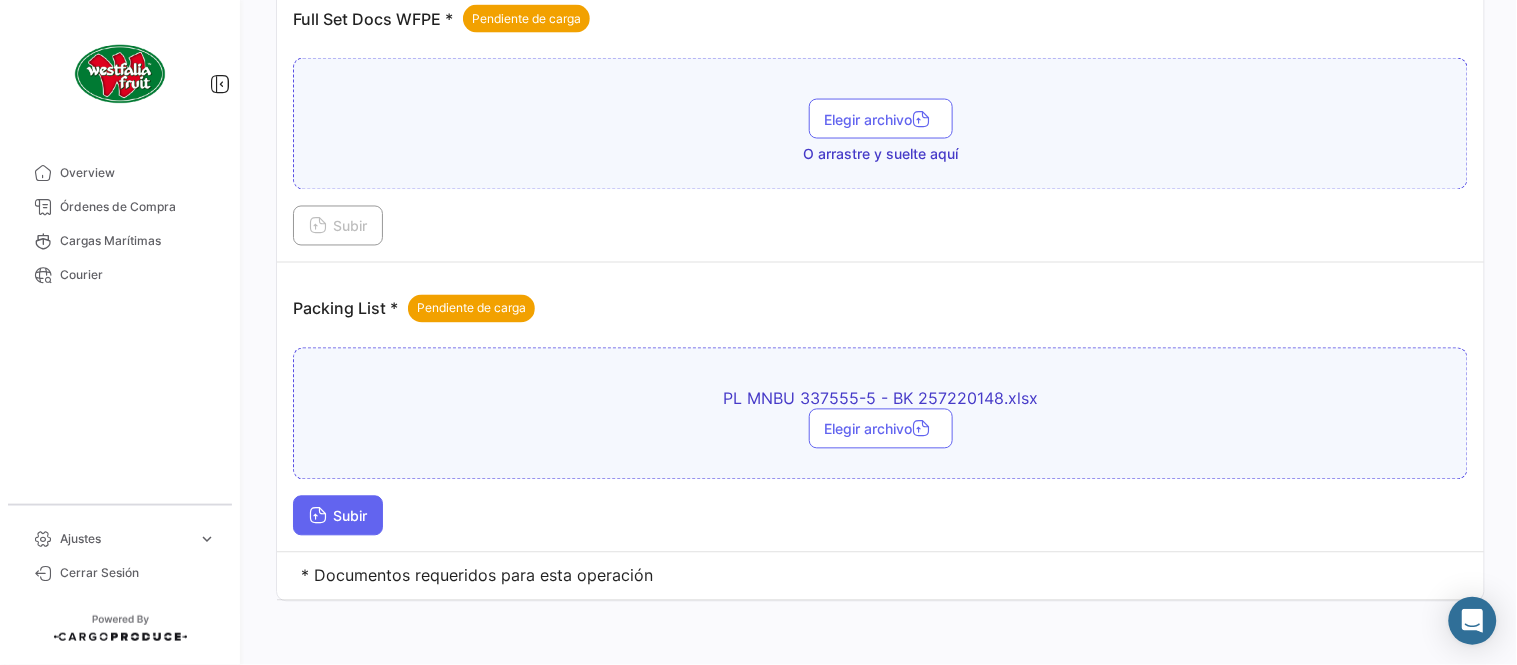 click on "Subir" at bounding box center (338, 516) 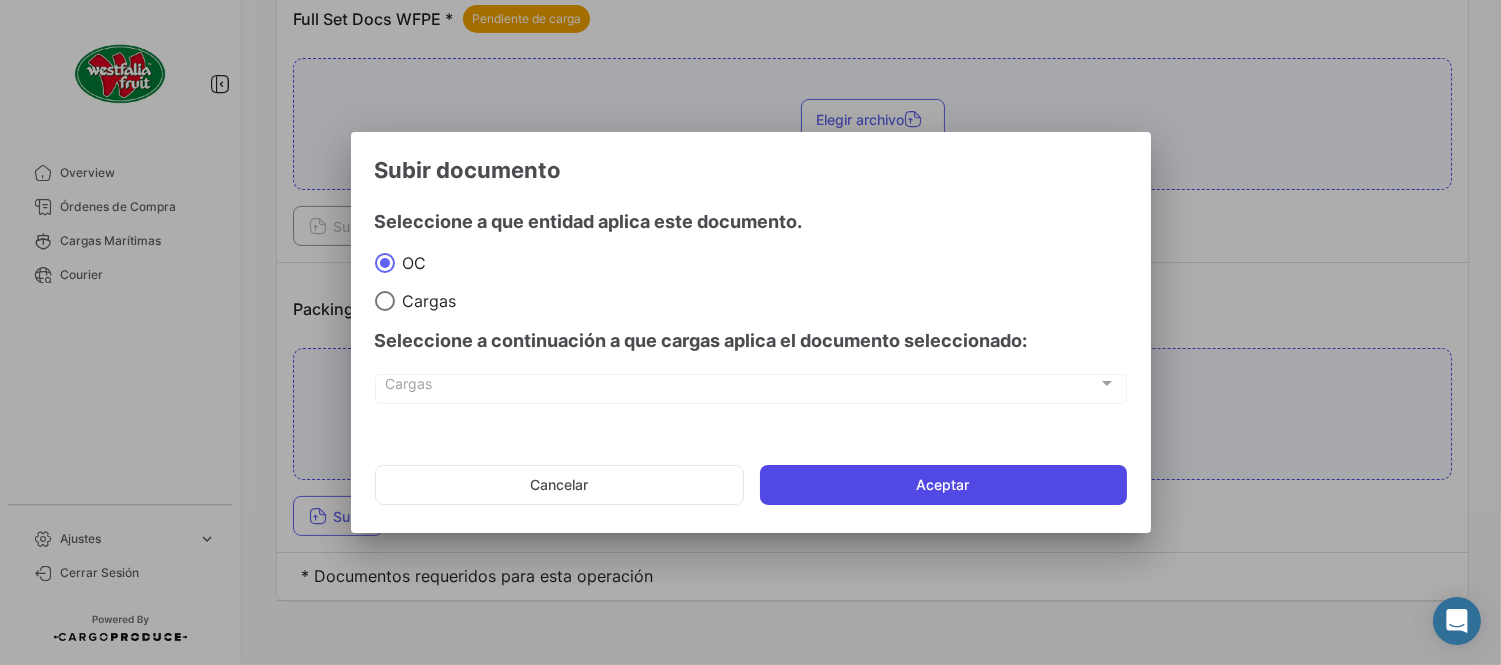 click on "Aceptar" 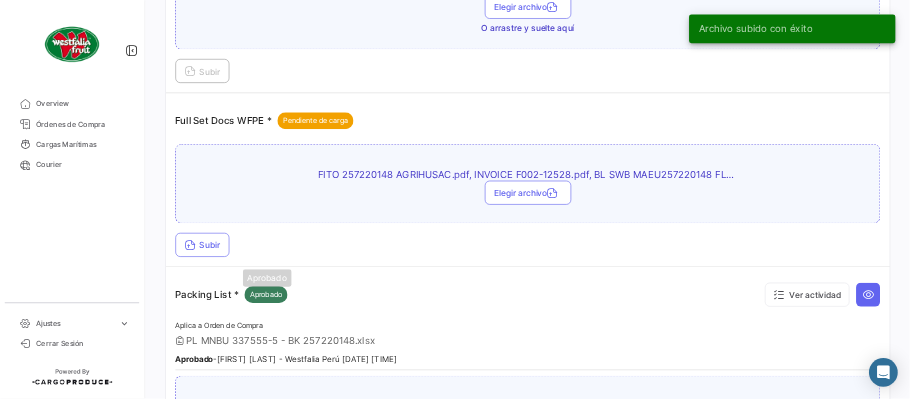 scroll, scrollTop: 584, scrollLeft: 0, axis: vertical 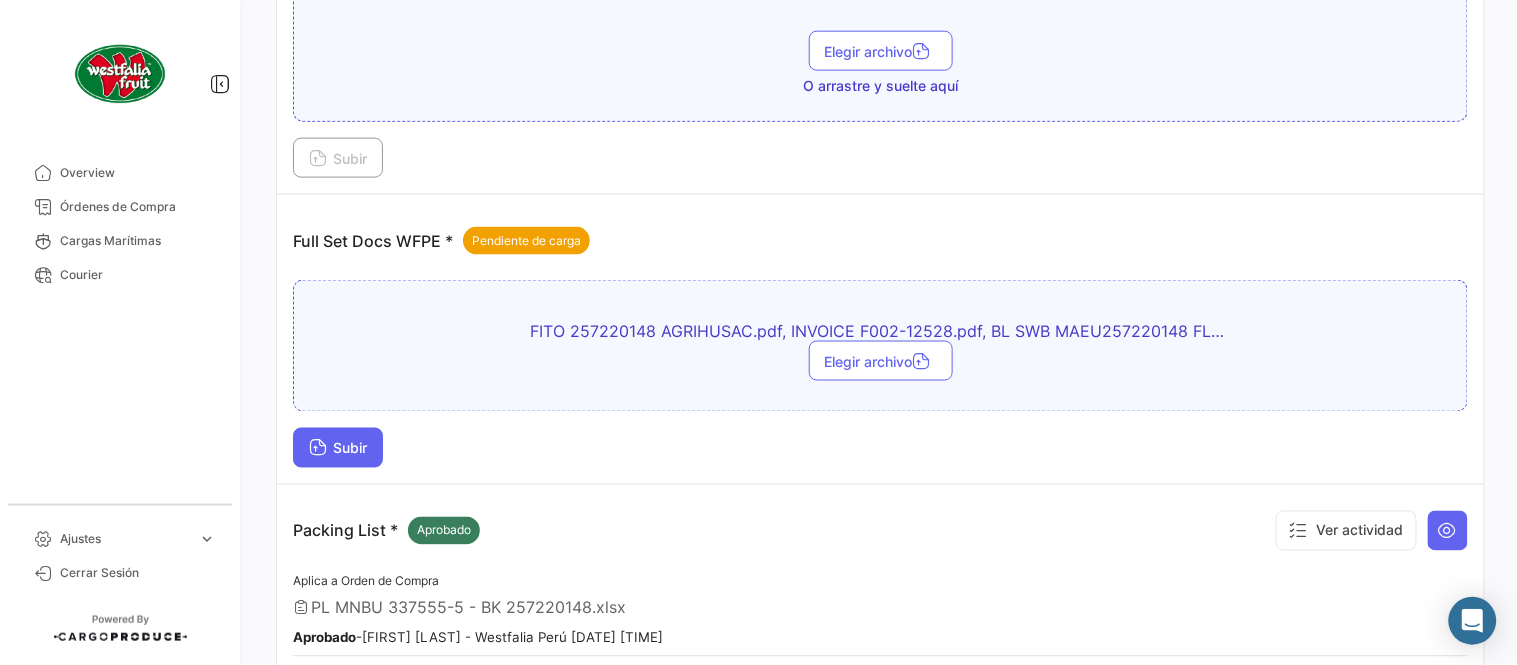 click on "Subir" at bounding box center [338, 448] 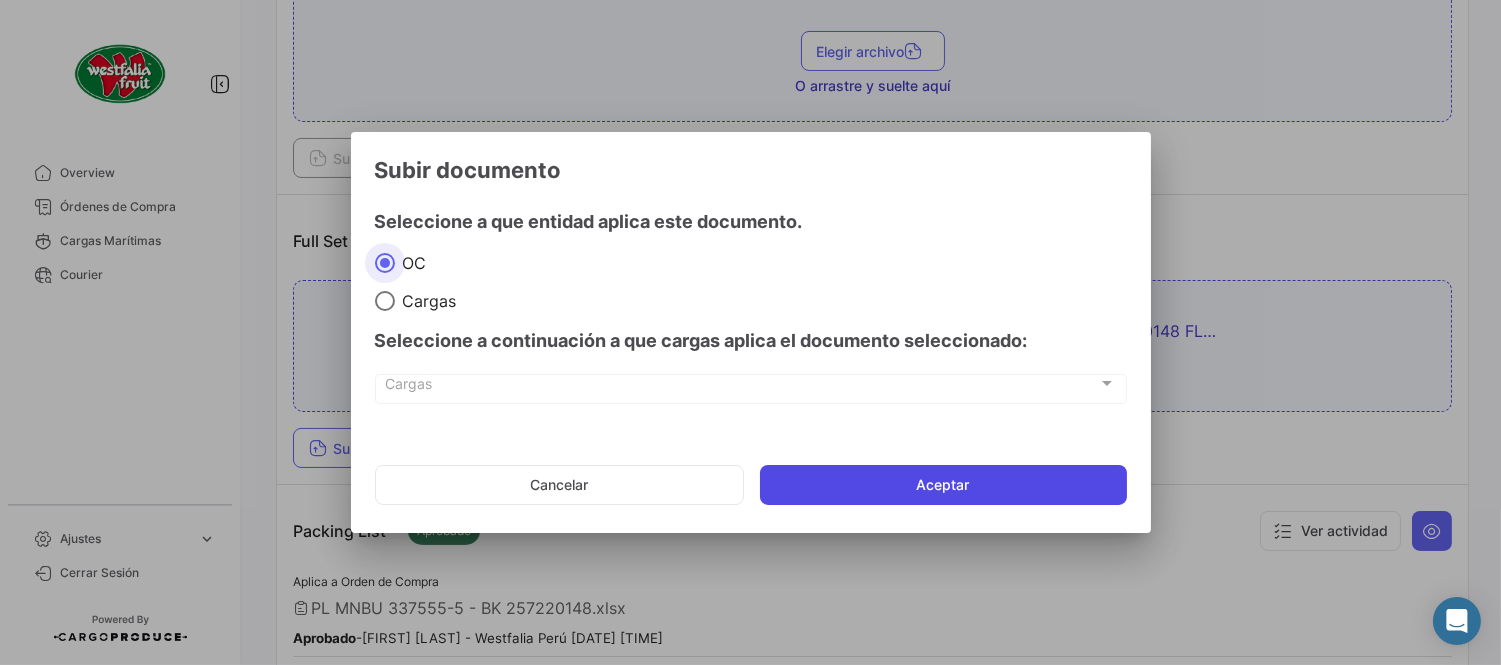 click on "Aceptar" 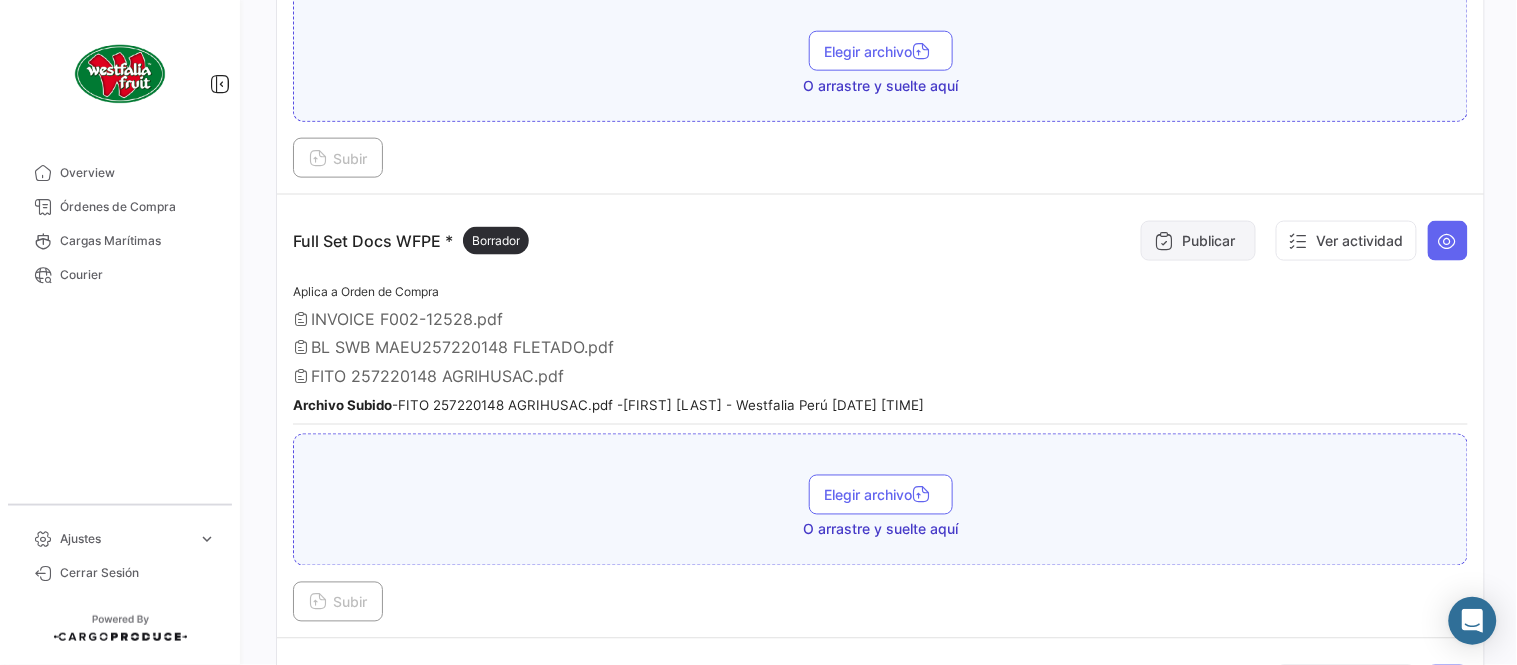 click on "Publicar" at bounding box center [1198, 241] 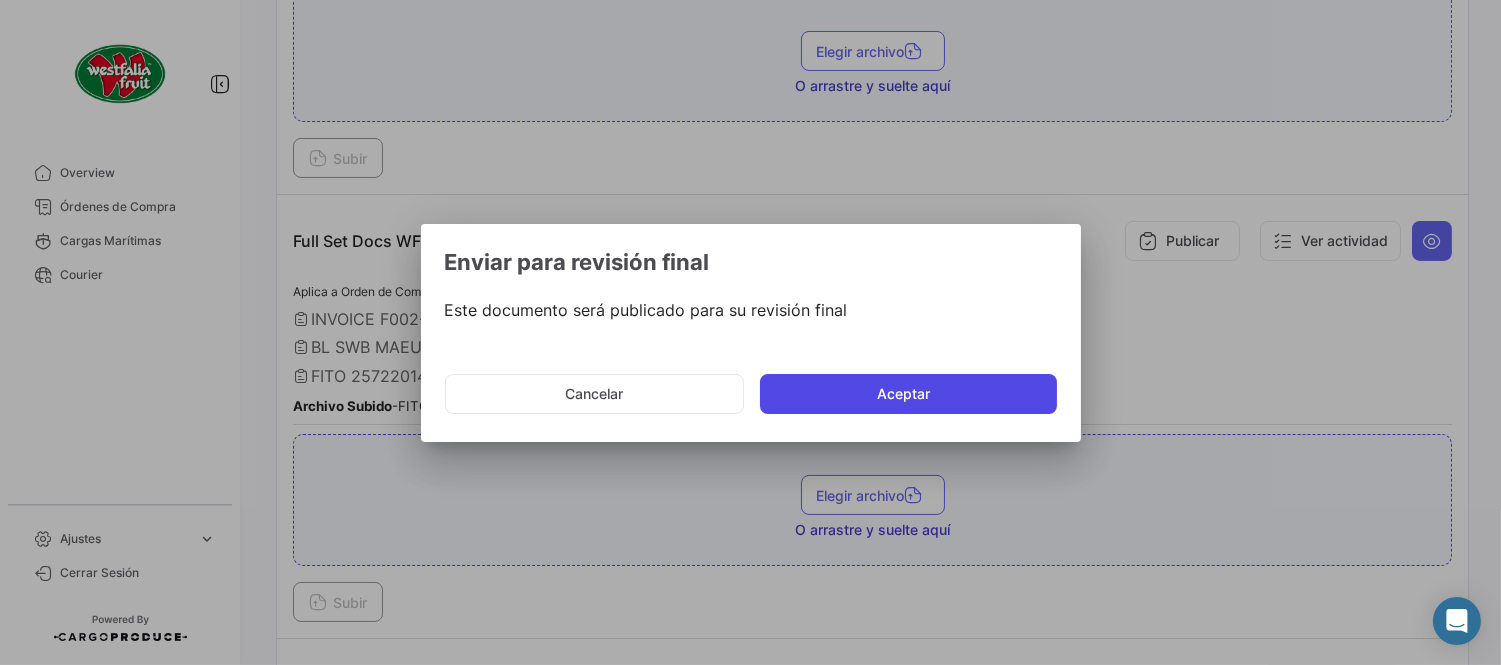 click on "Aceptar" 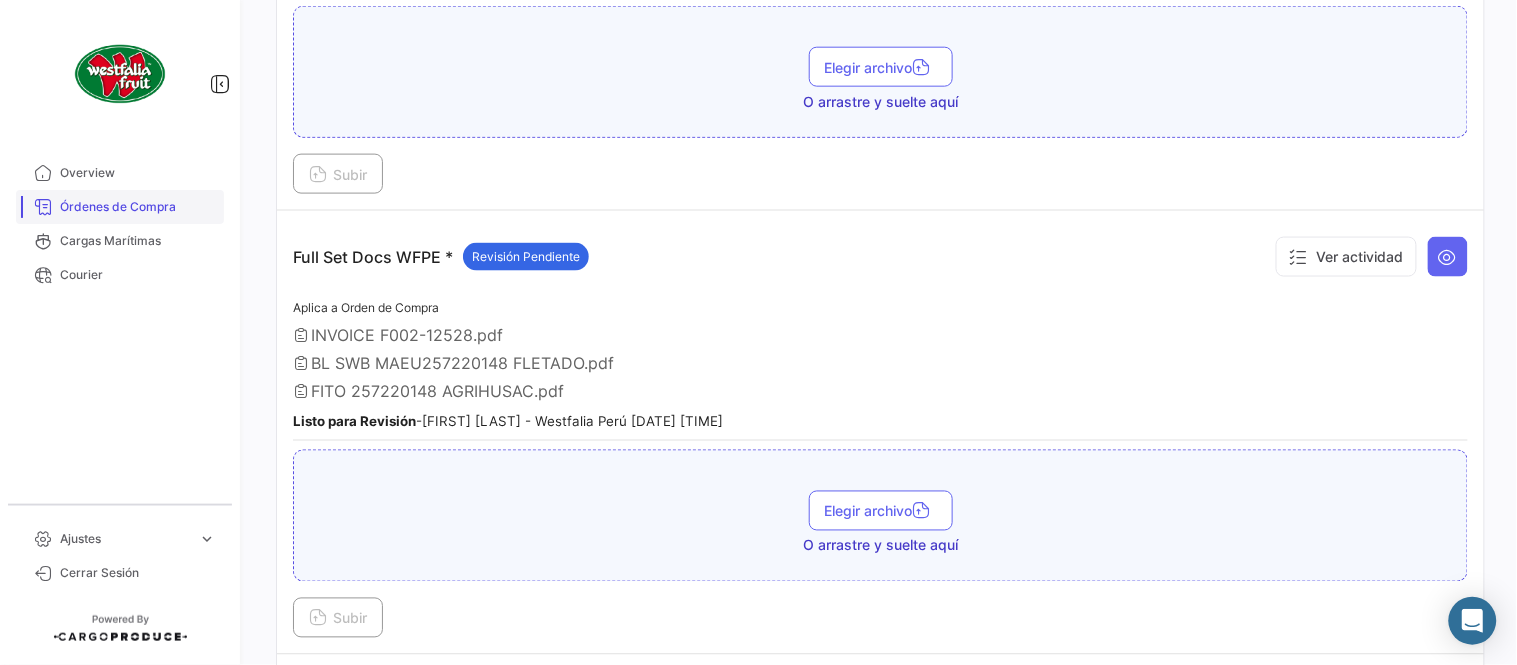 click on "Órdenes de Compra" at bounding box center [138, 207] 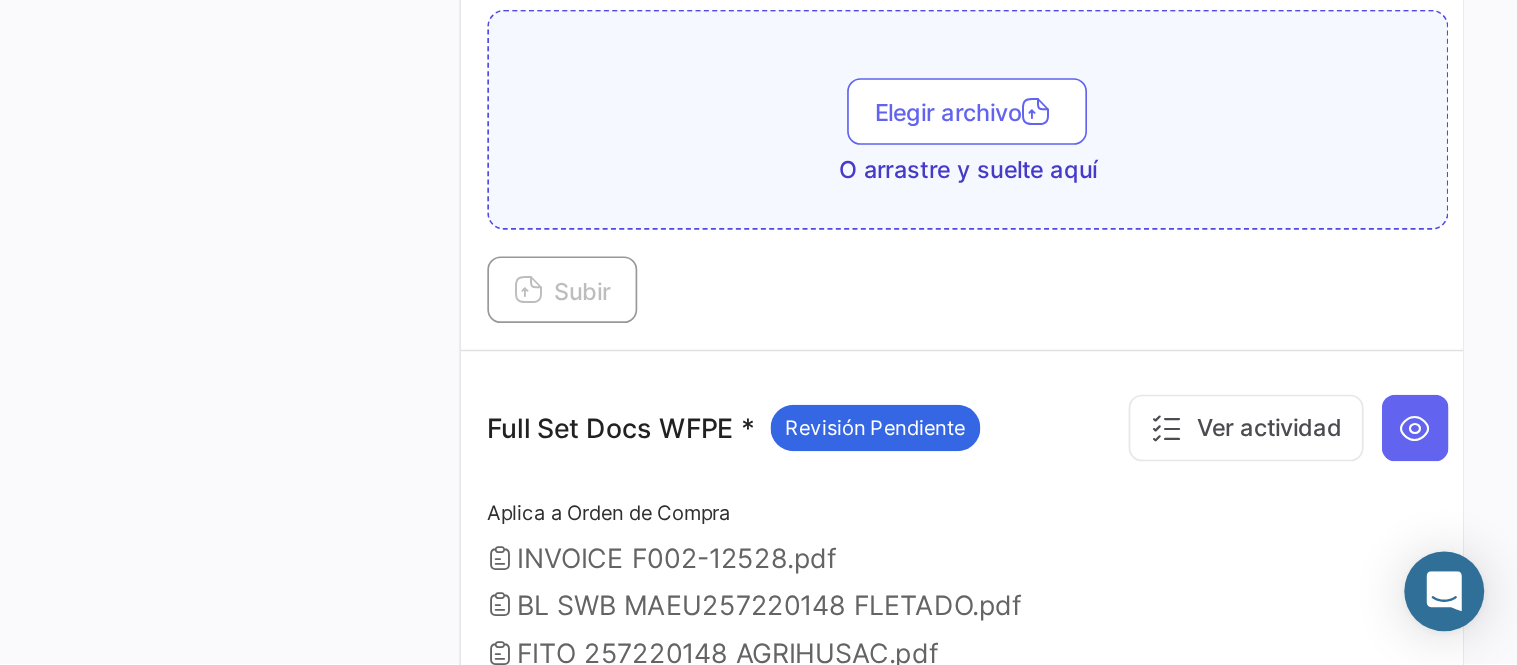 scroll, scrollTop: 584, scrollLeft: 0, axis: vertical 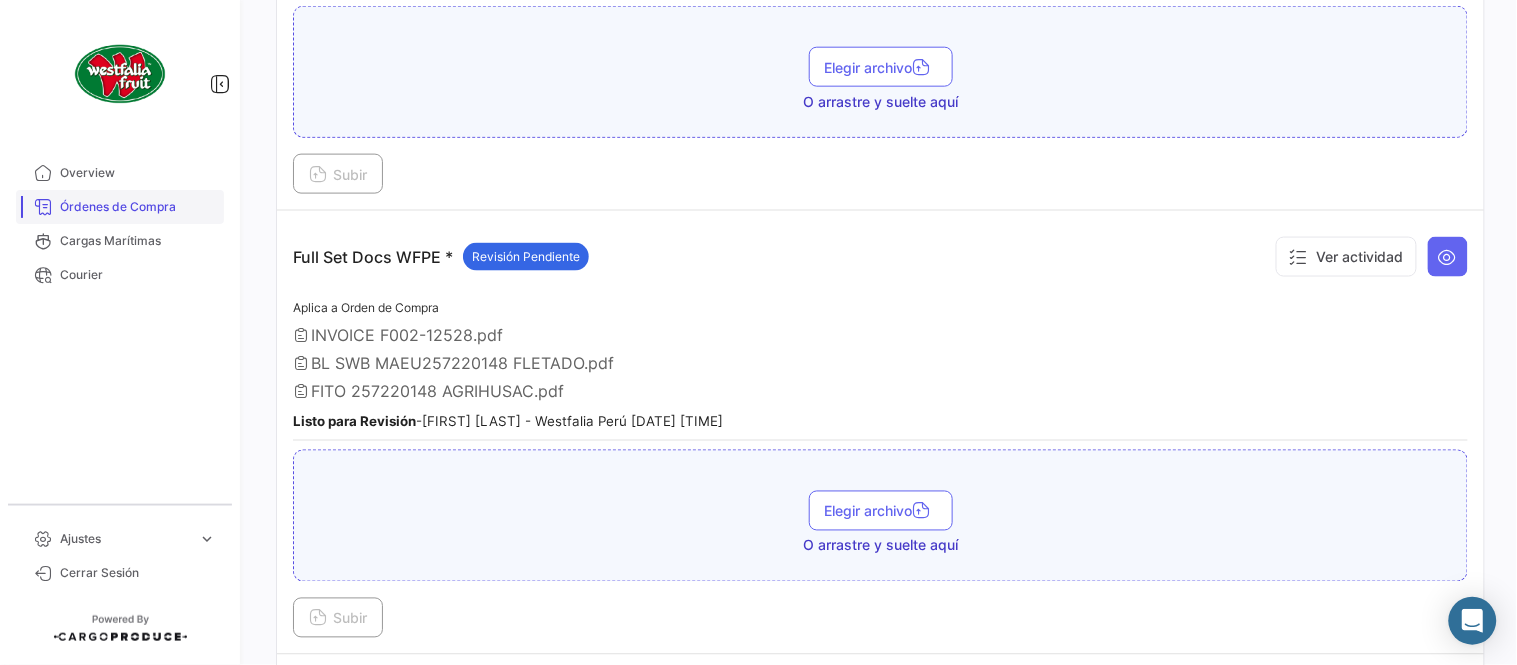 click on "Órdenes de Compra" at bounding box center [120, 207] 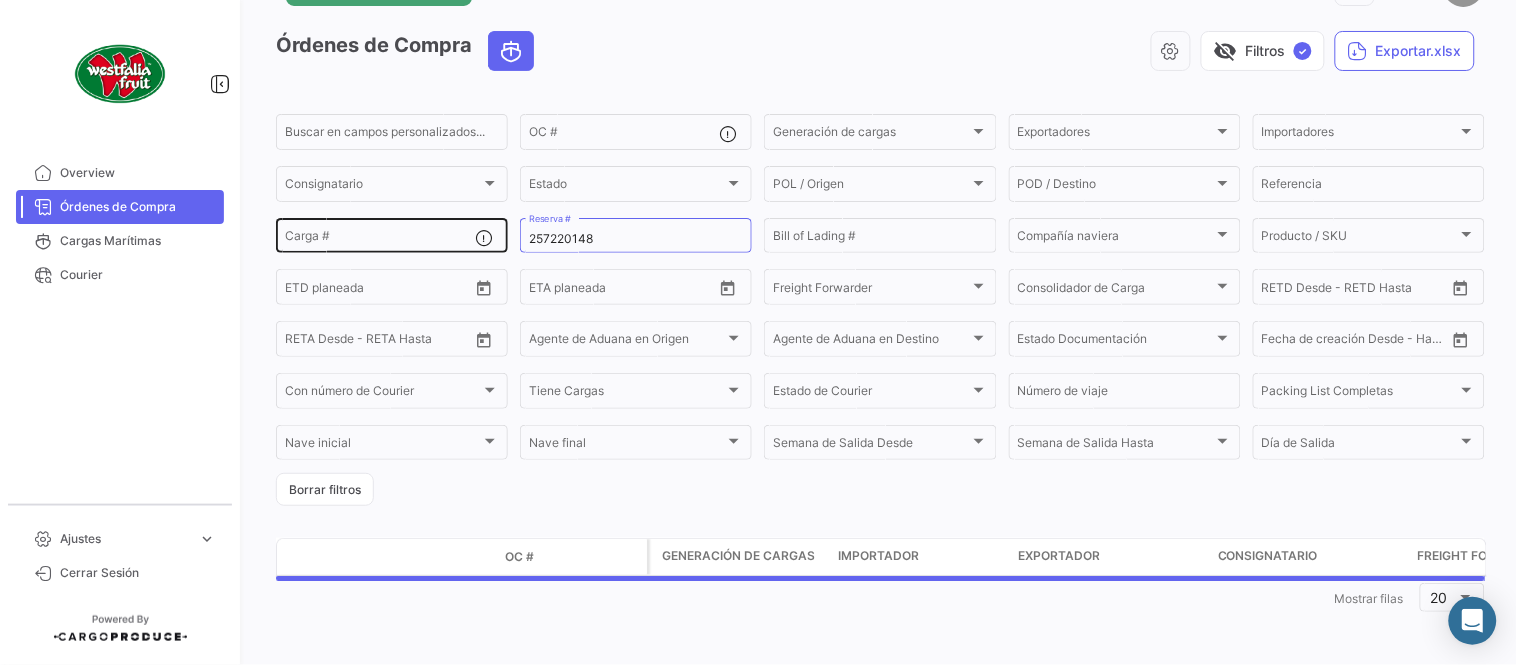 scroll, scrollTop: 0, scrollLeft: 0, axis: both 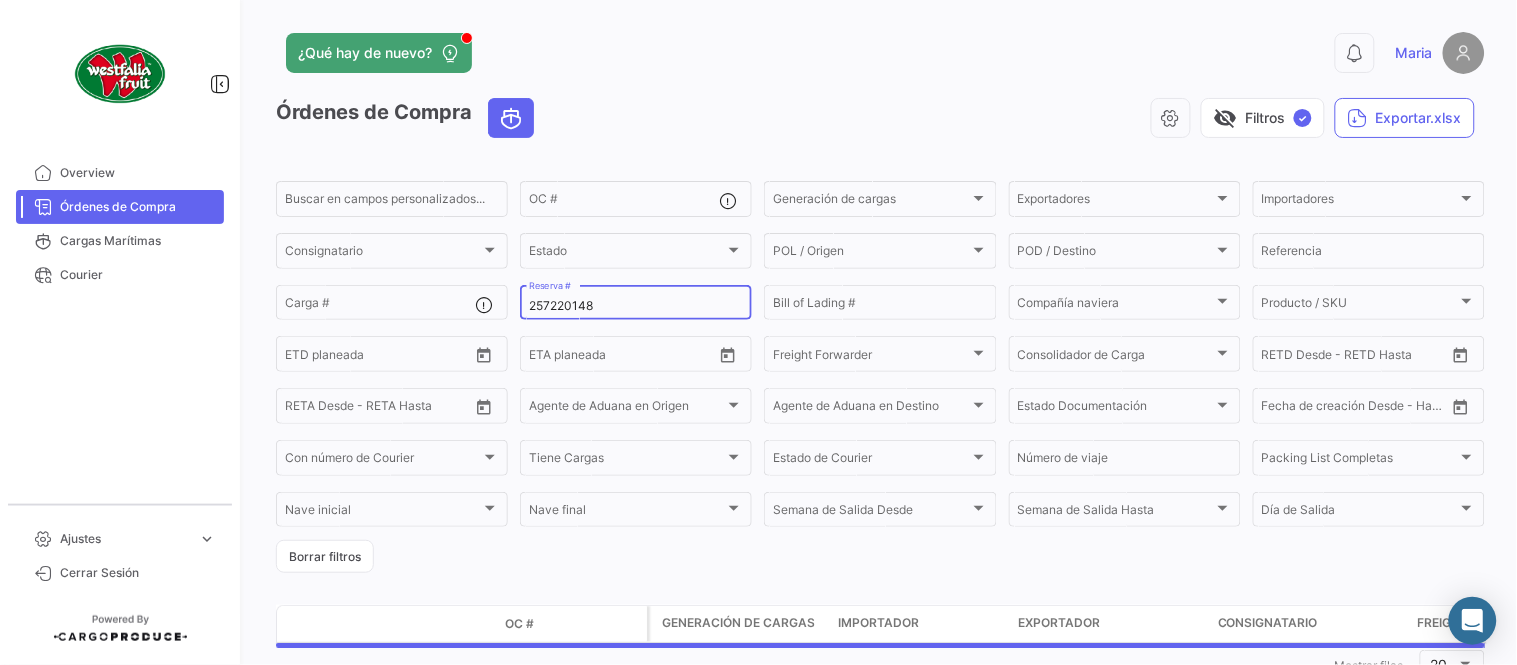 click on "257220148" at bounding box center (636, 306) 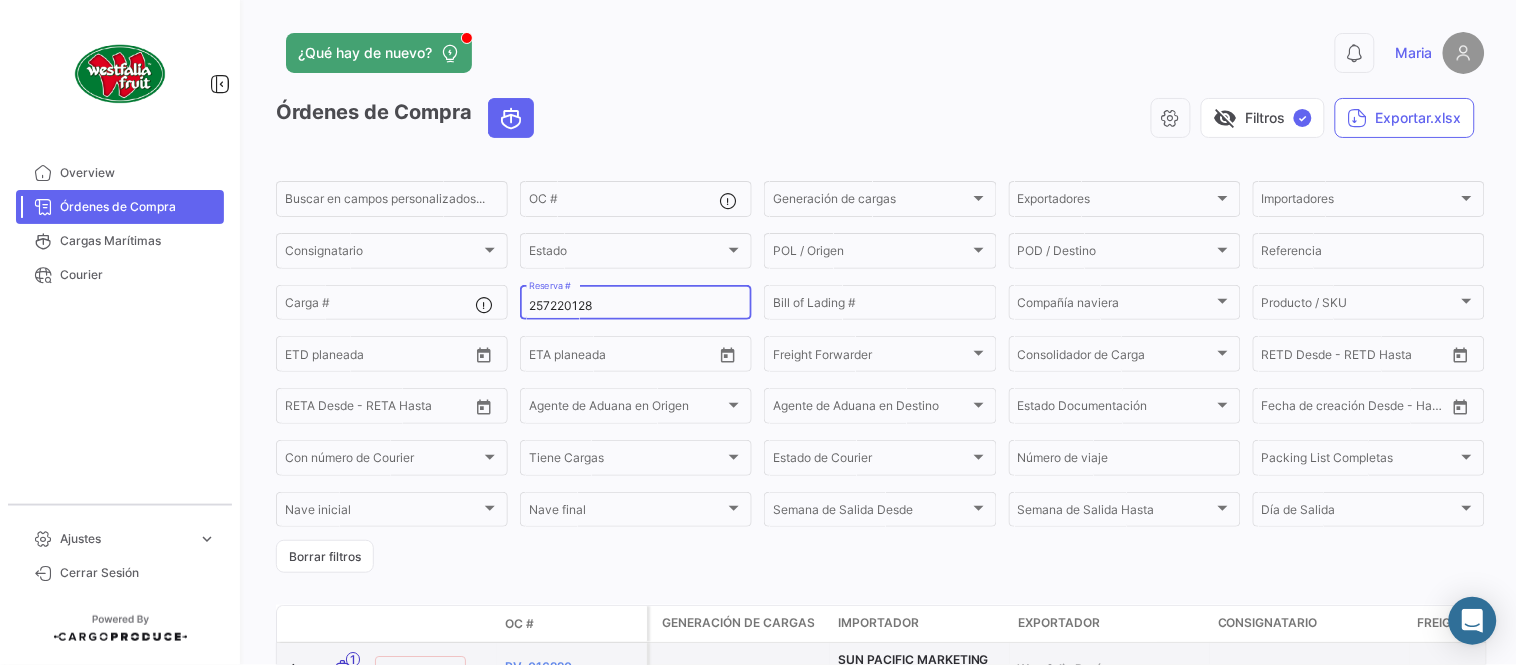 type on "257220128" 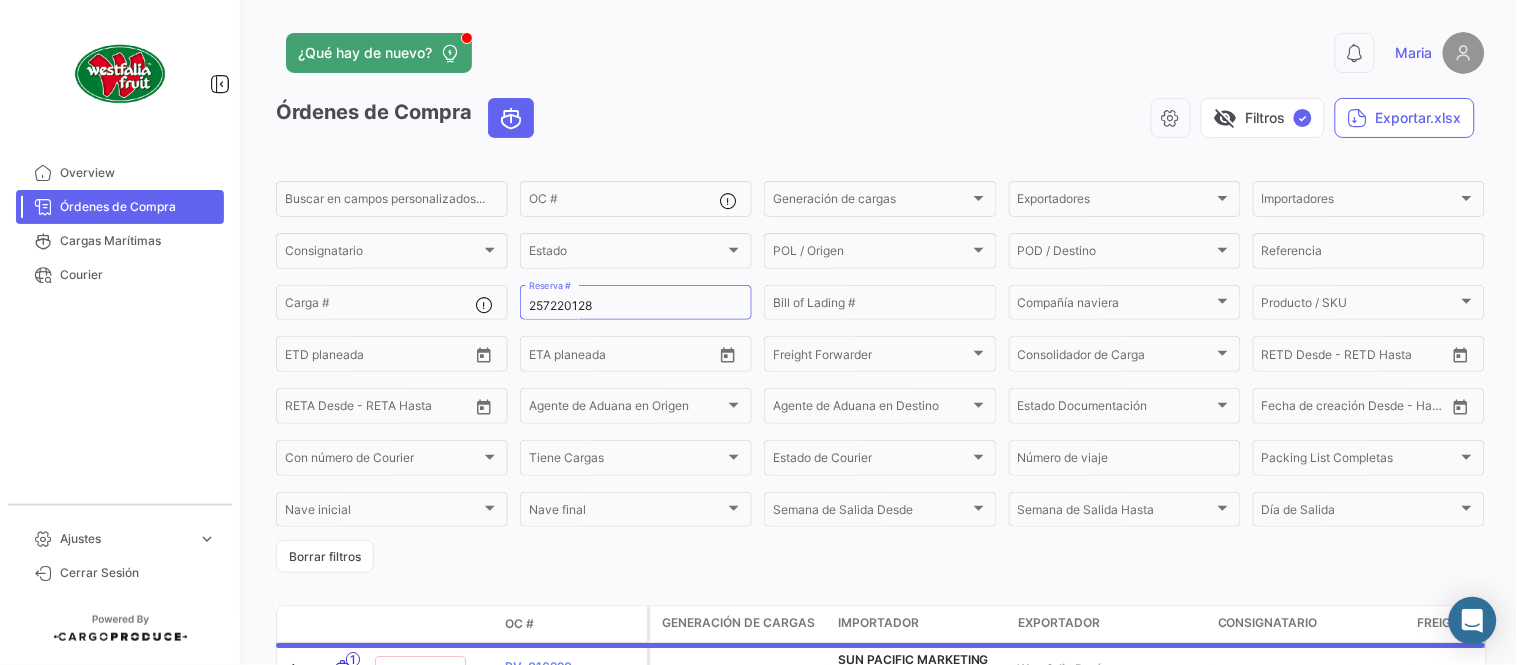 click on "¿Qué hay de nuevo?  0  [FIRST]" 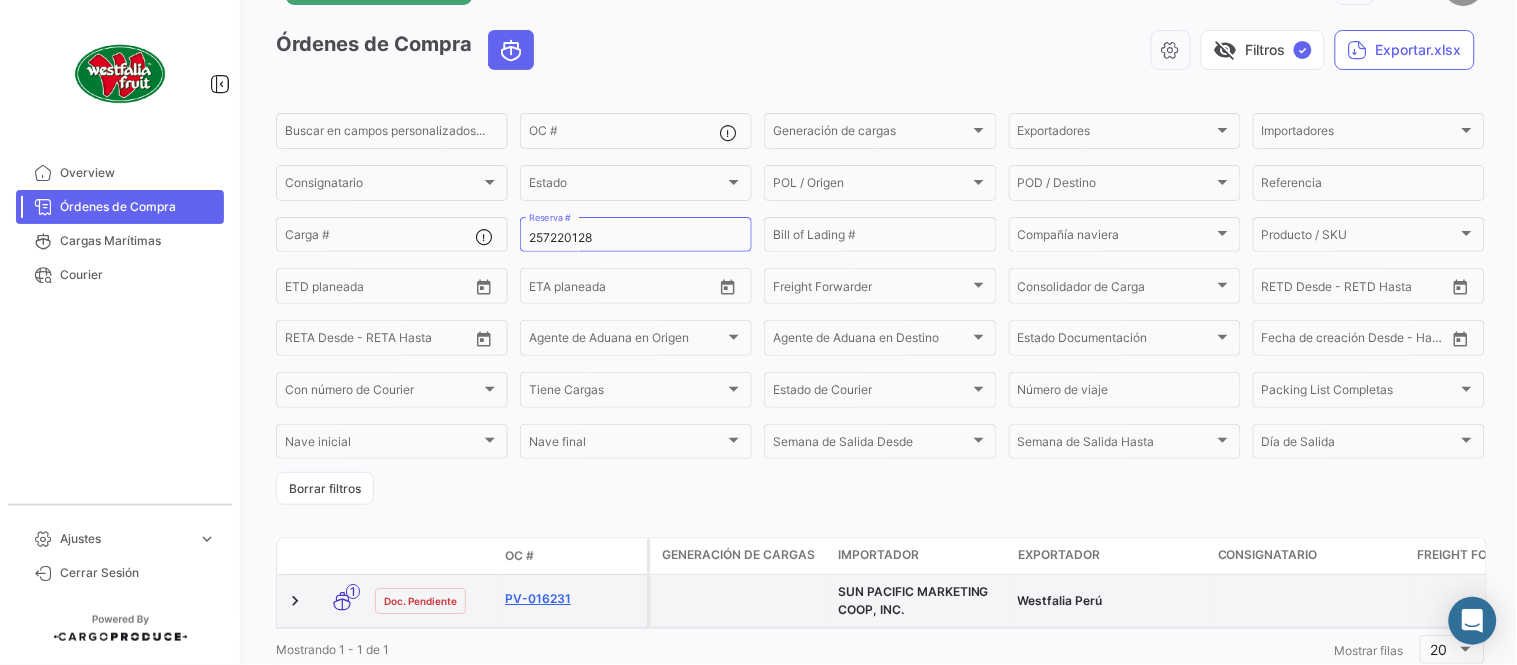 scroll, scrollTop: 136, scrollLeft: 0, axis: vertical 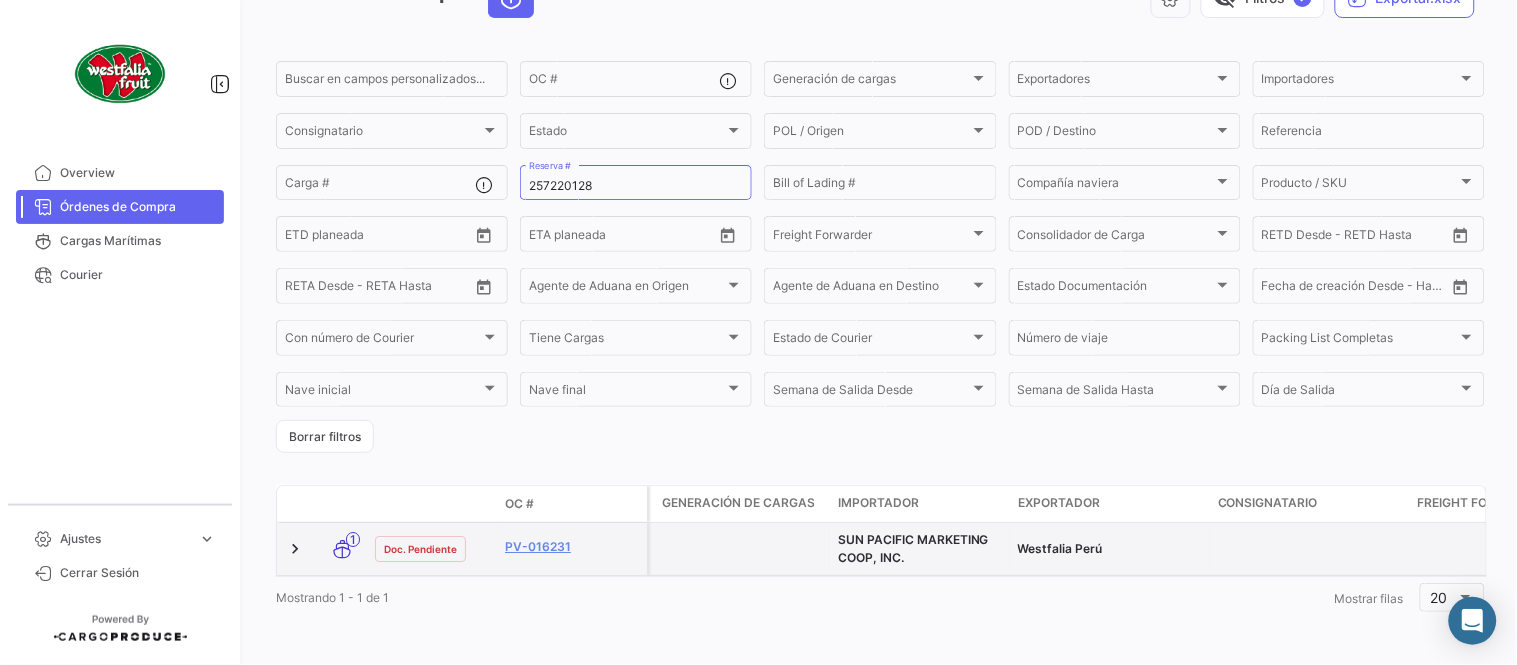 click on "PV-016231" 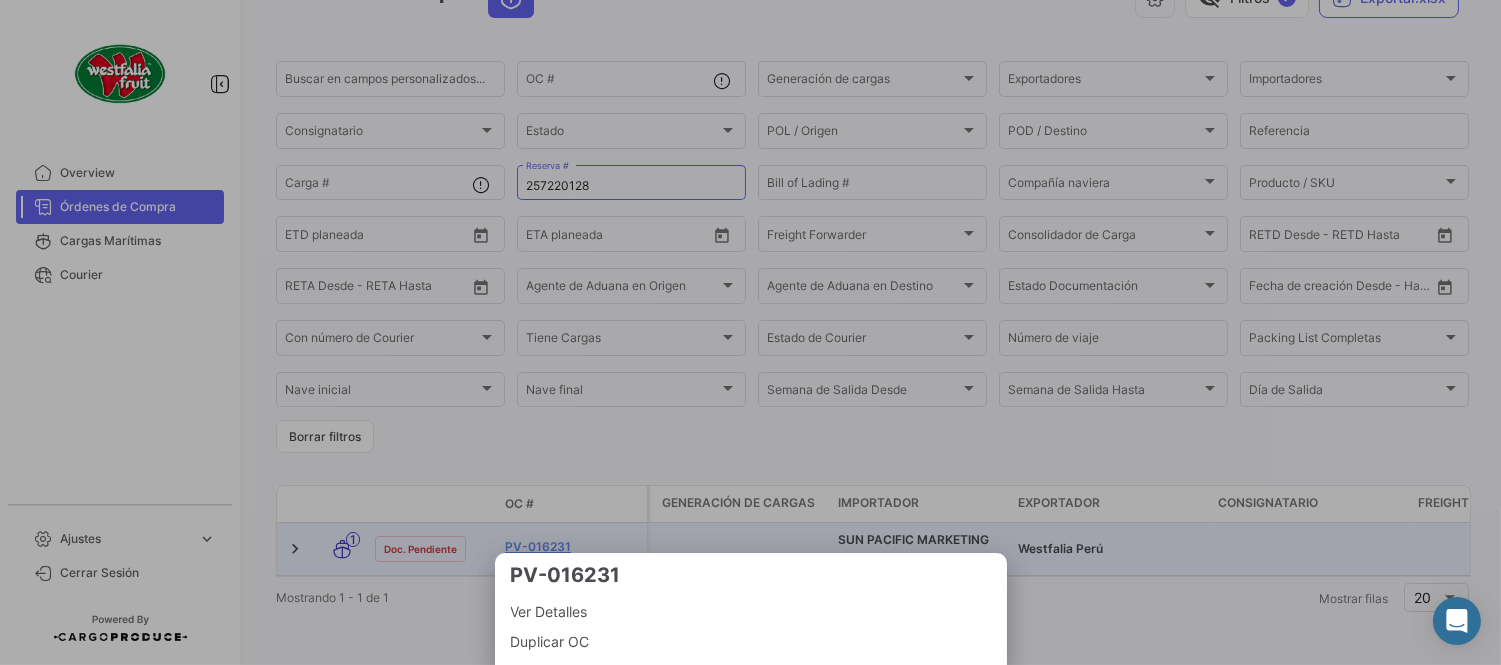 click at bounding box center [750, 332] 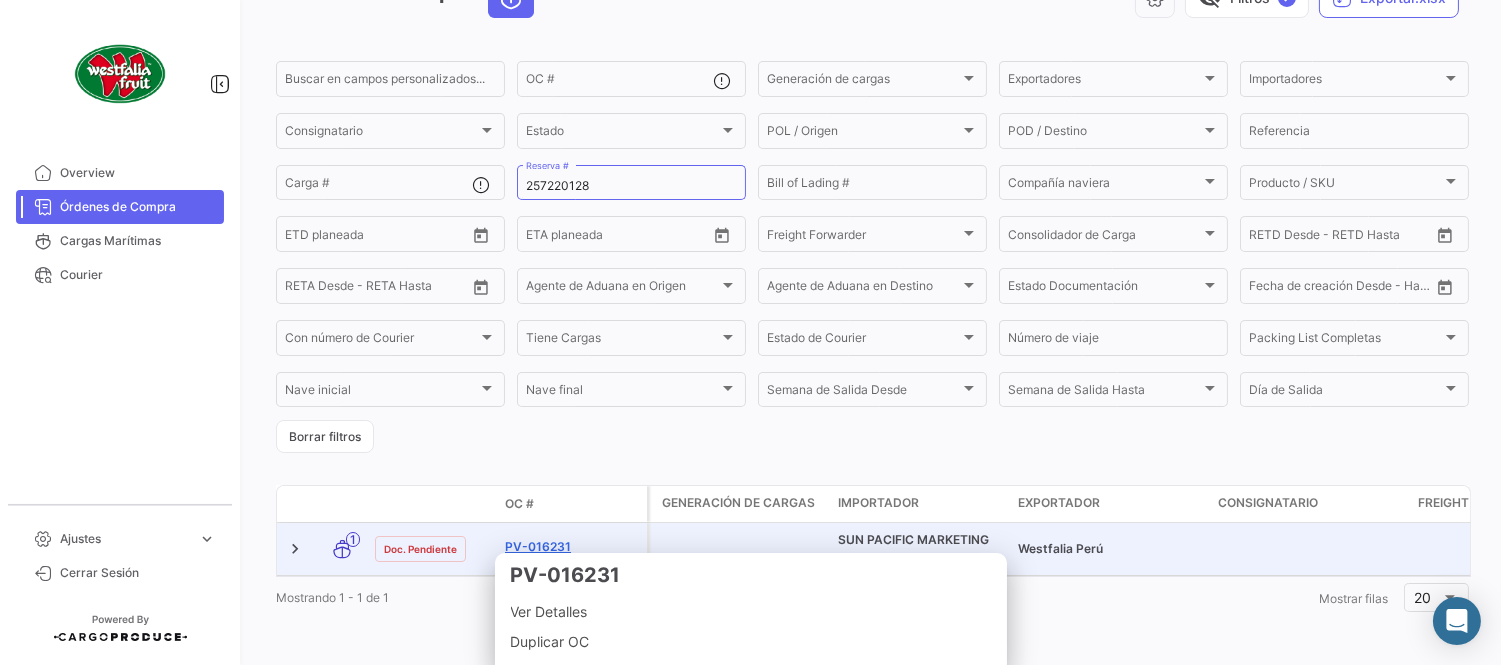 click on "PV-016231" 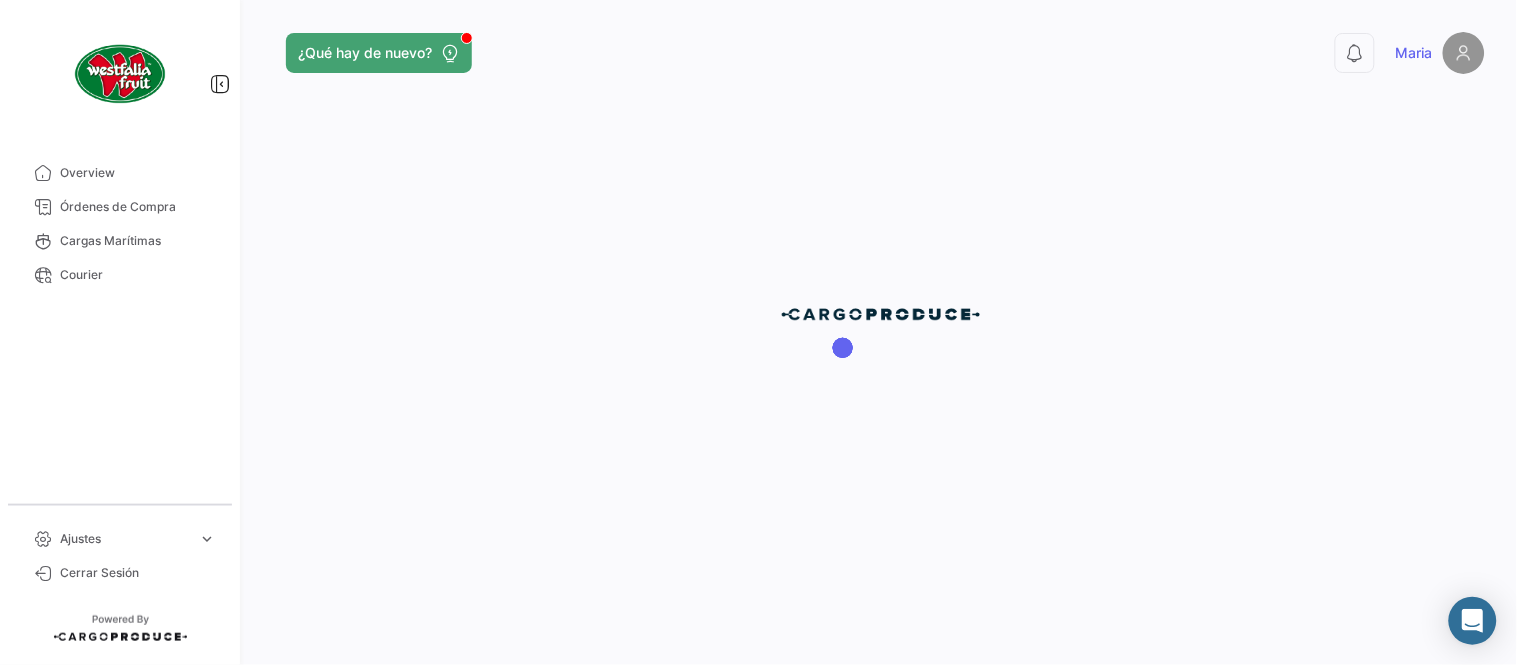 scroll, scrollTop: 0, scrollLeft: 0, axis: both 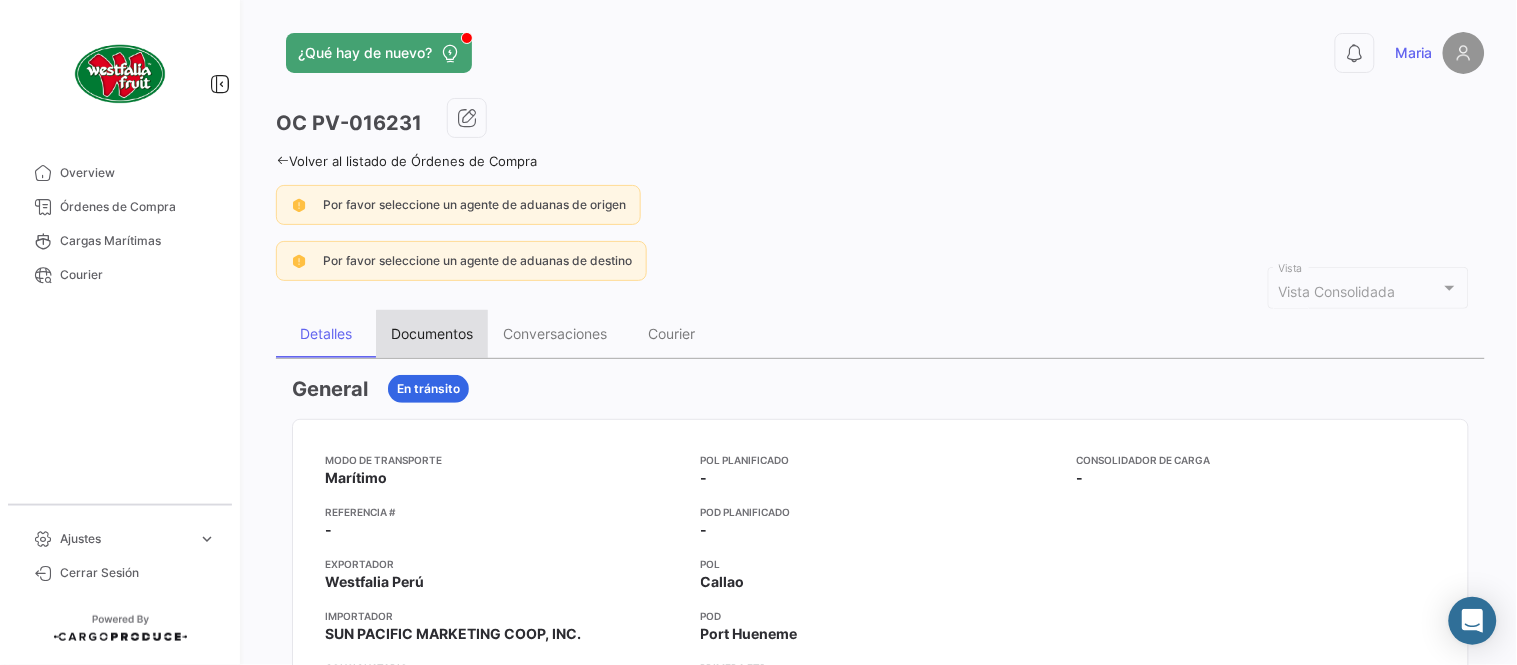 click on "Documentos" at bounding box center [432, 334] 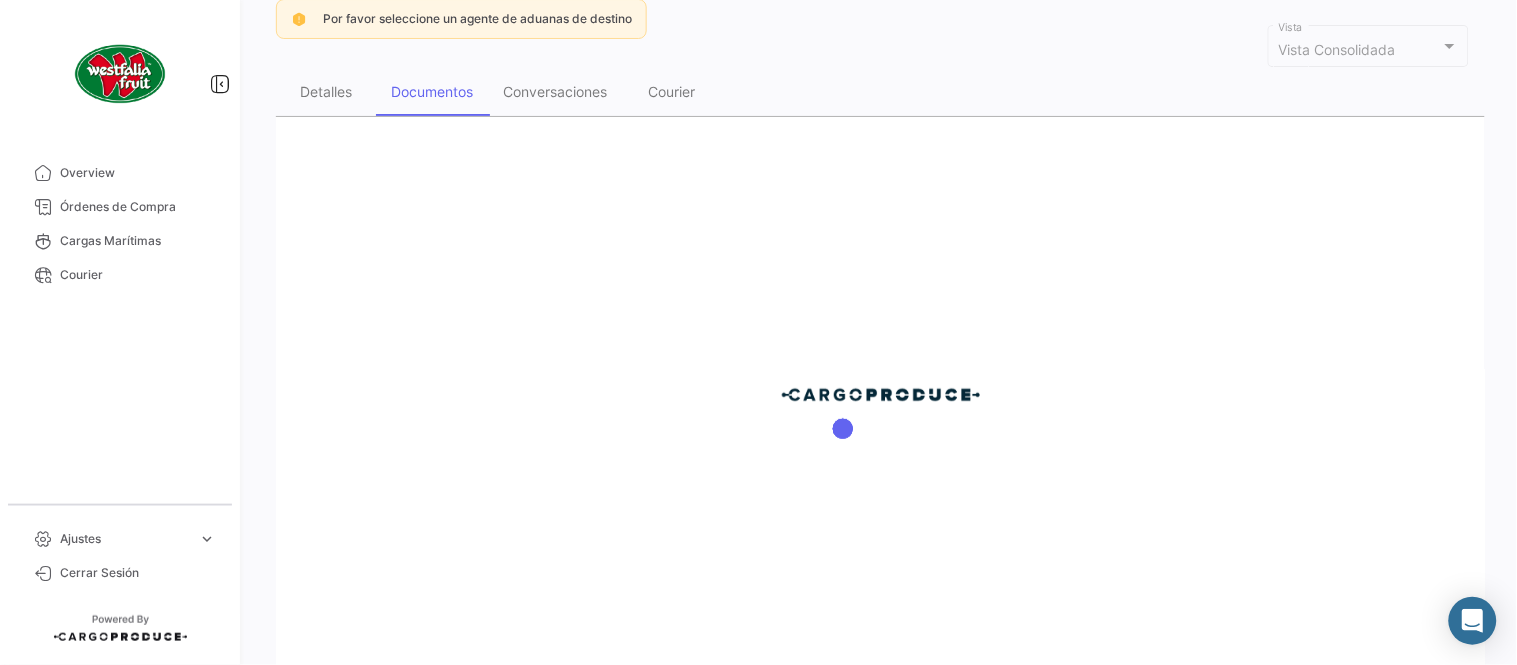 scroll, scrollTop: 0, scrollLeft: 0, axis: both 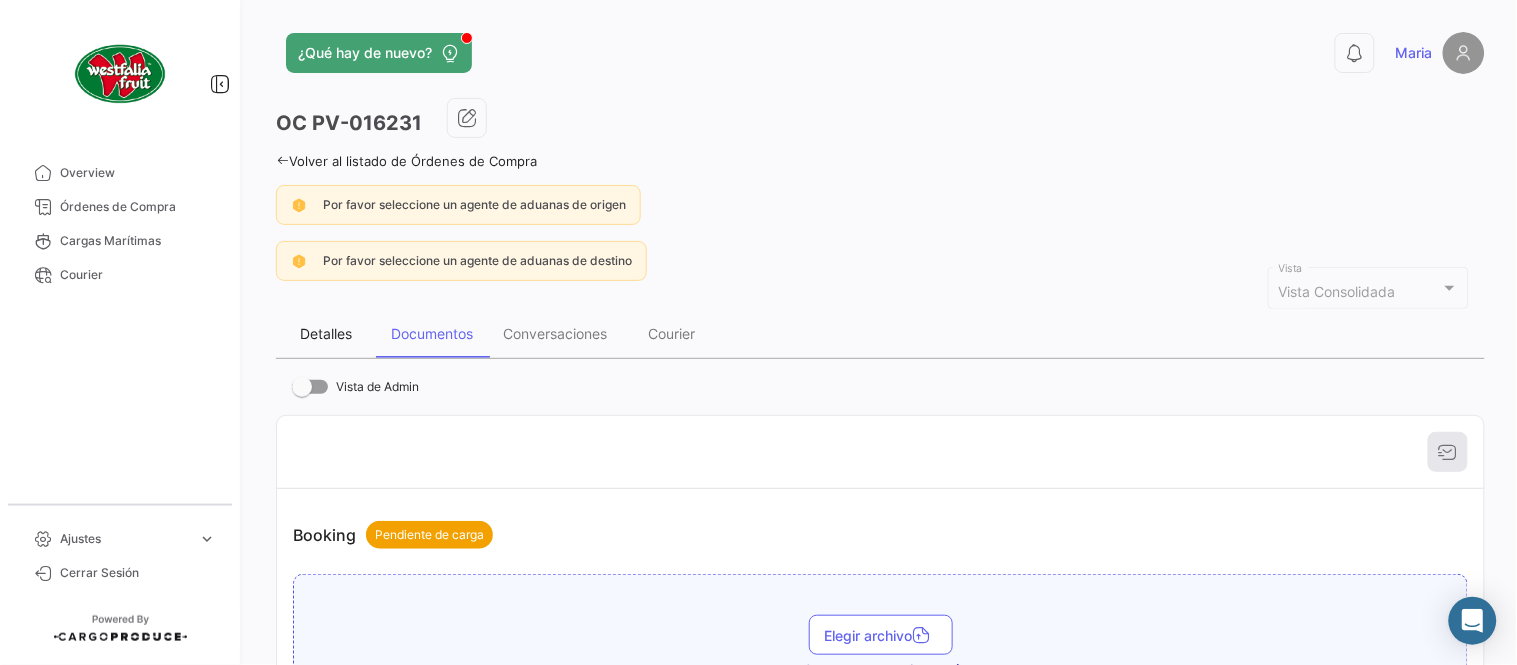 click on "Detalles" at bounding box center (326, 334) 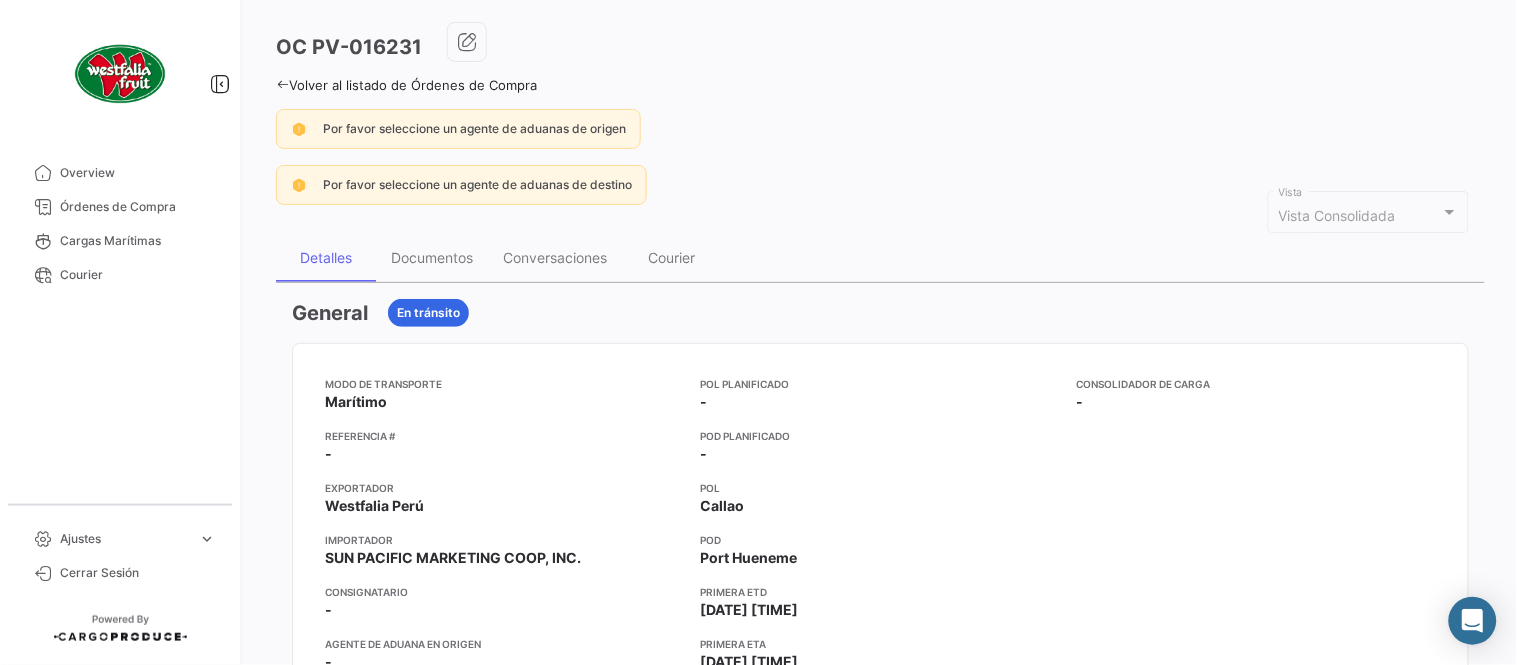 scroll, scrollTop: 111, scrollLeft: 0, axis: vertical 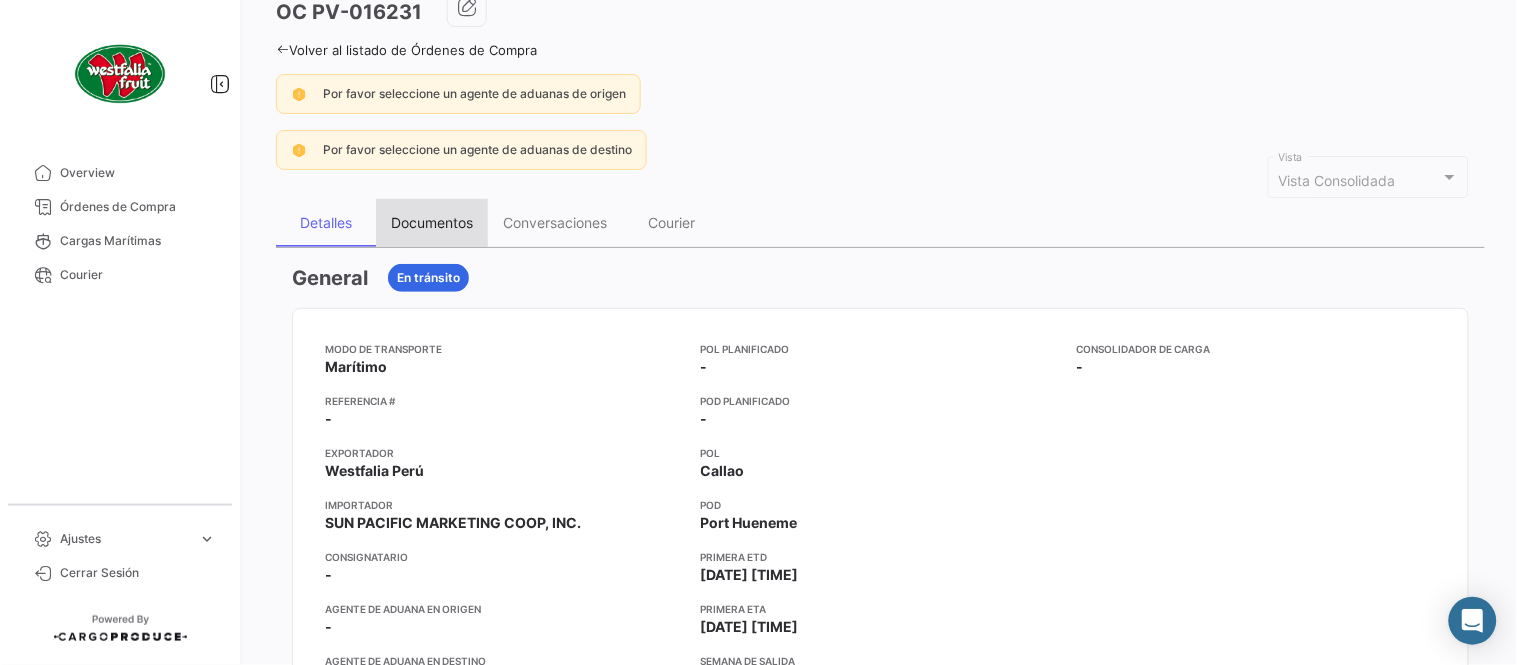 click on "Documentos" at bounding box center [432, 222] 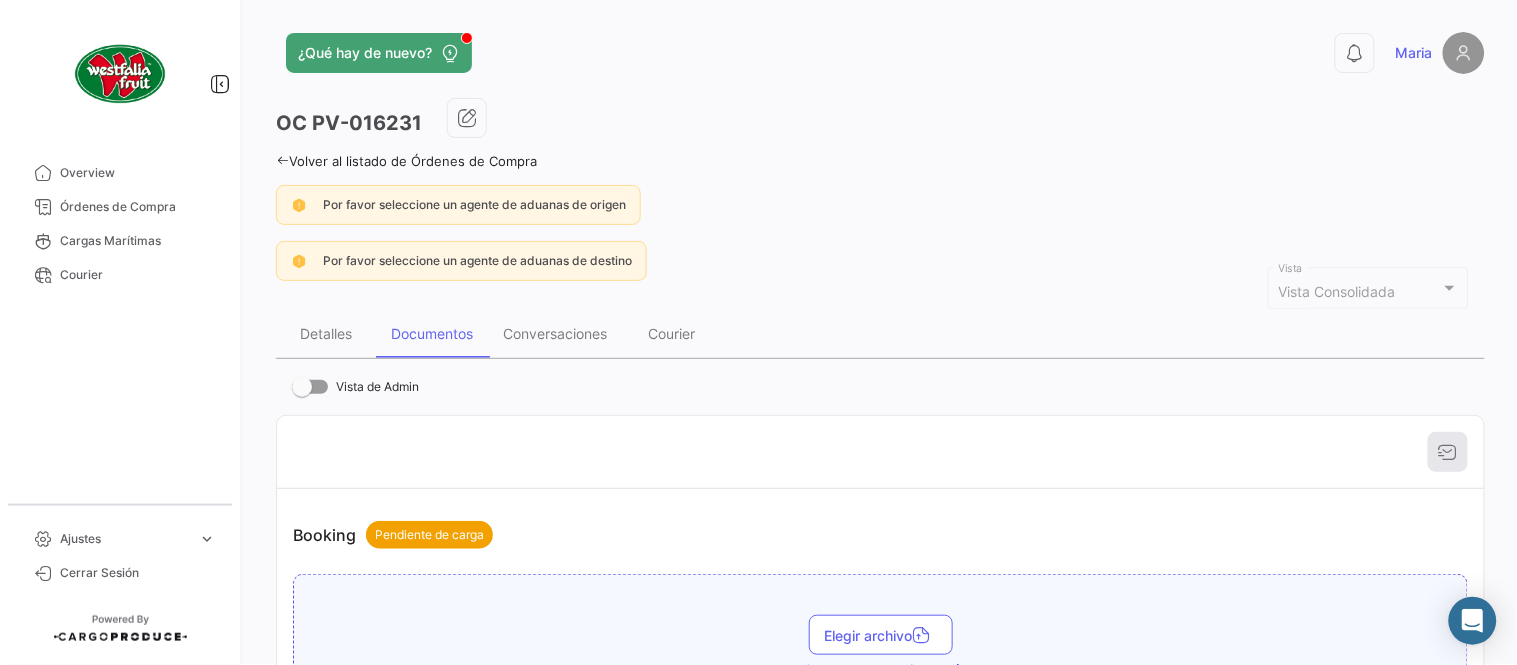click on "OC
PV-016231" 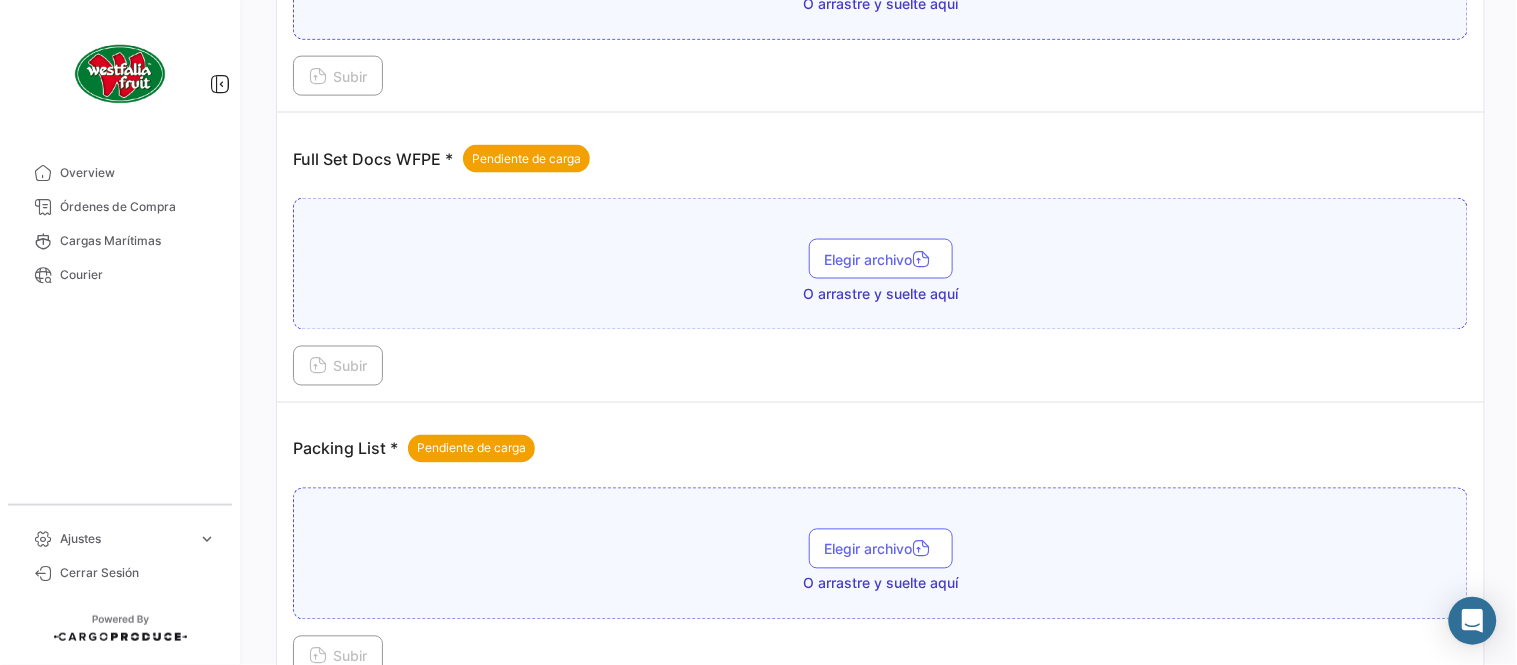 scroll, scrollTop: 806, scrollLeft: 0, axis: vertical 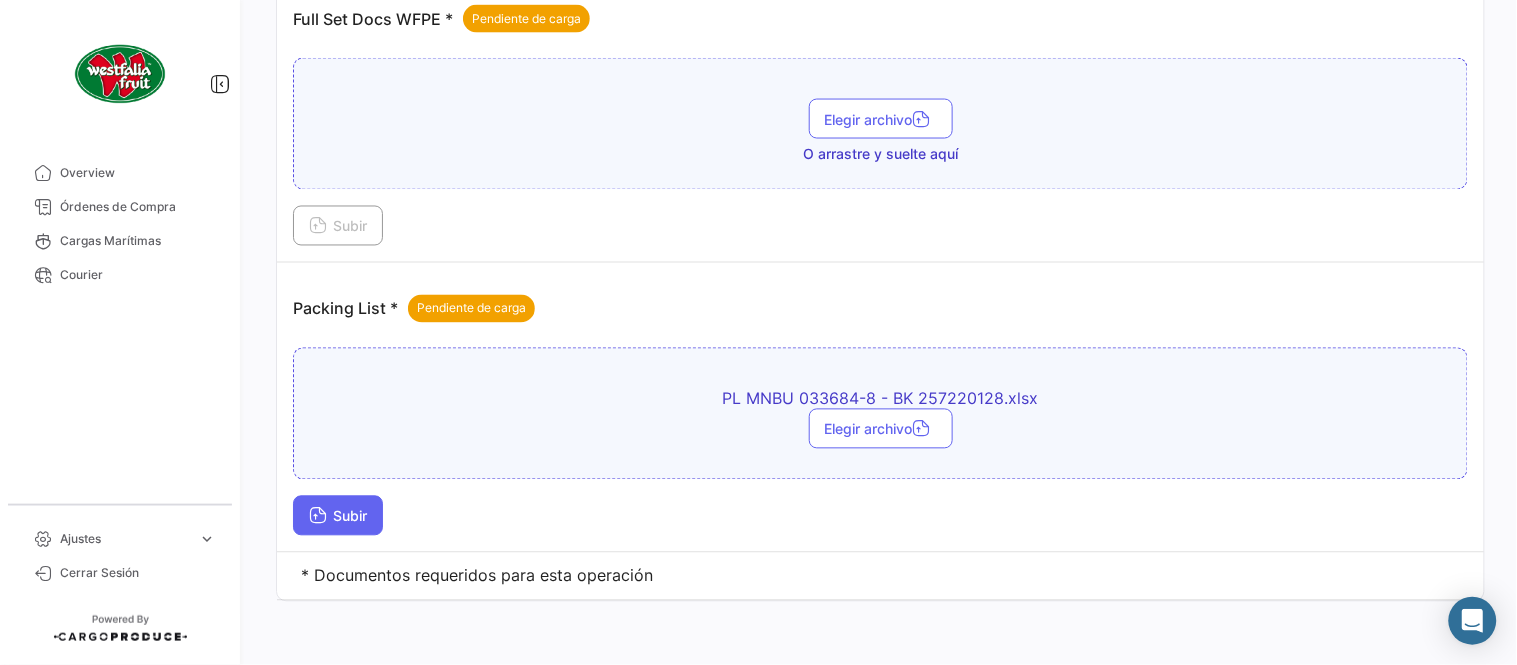 click on "Subir" at bounding box center (338, 516) 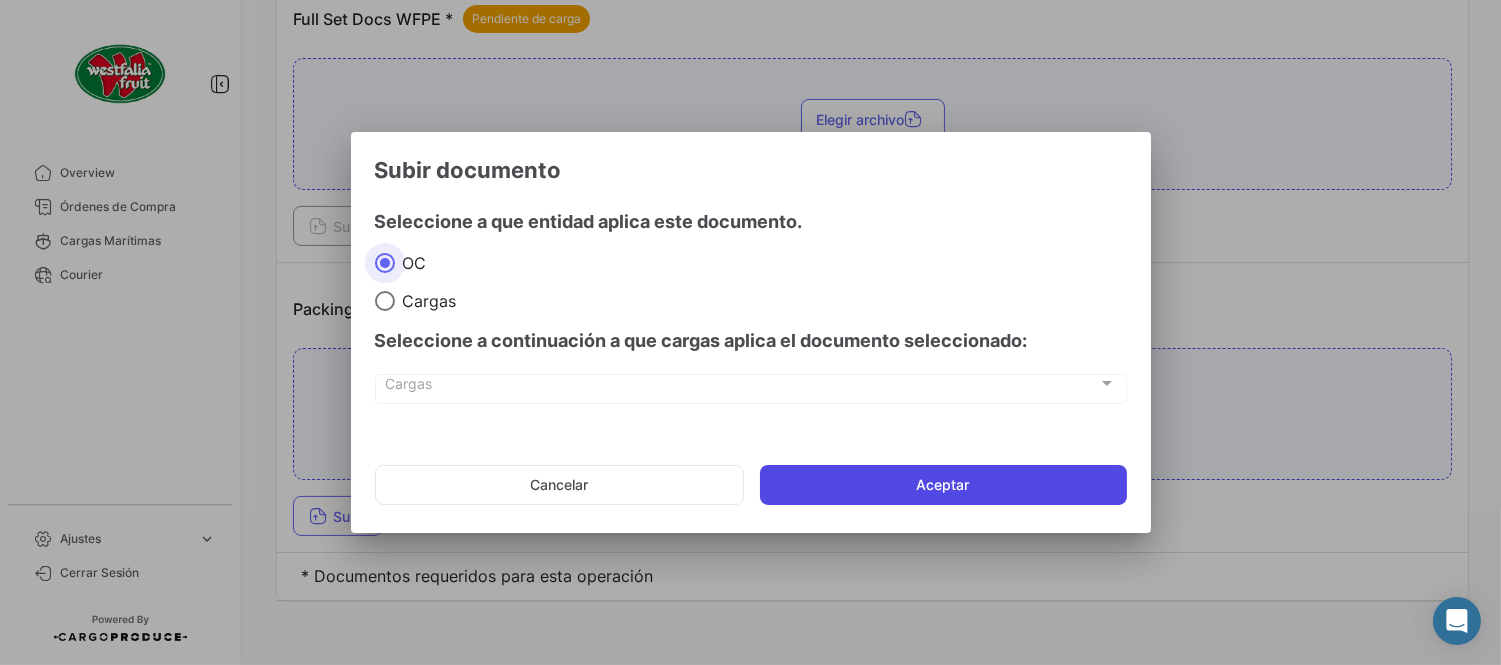 click on "Aceptar" 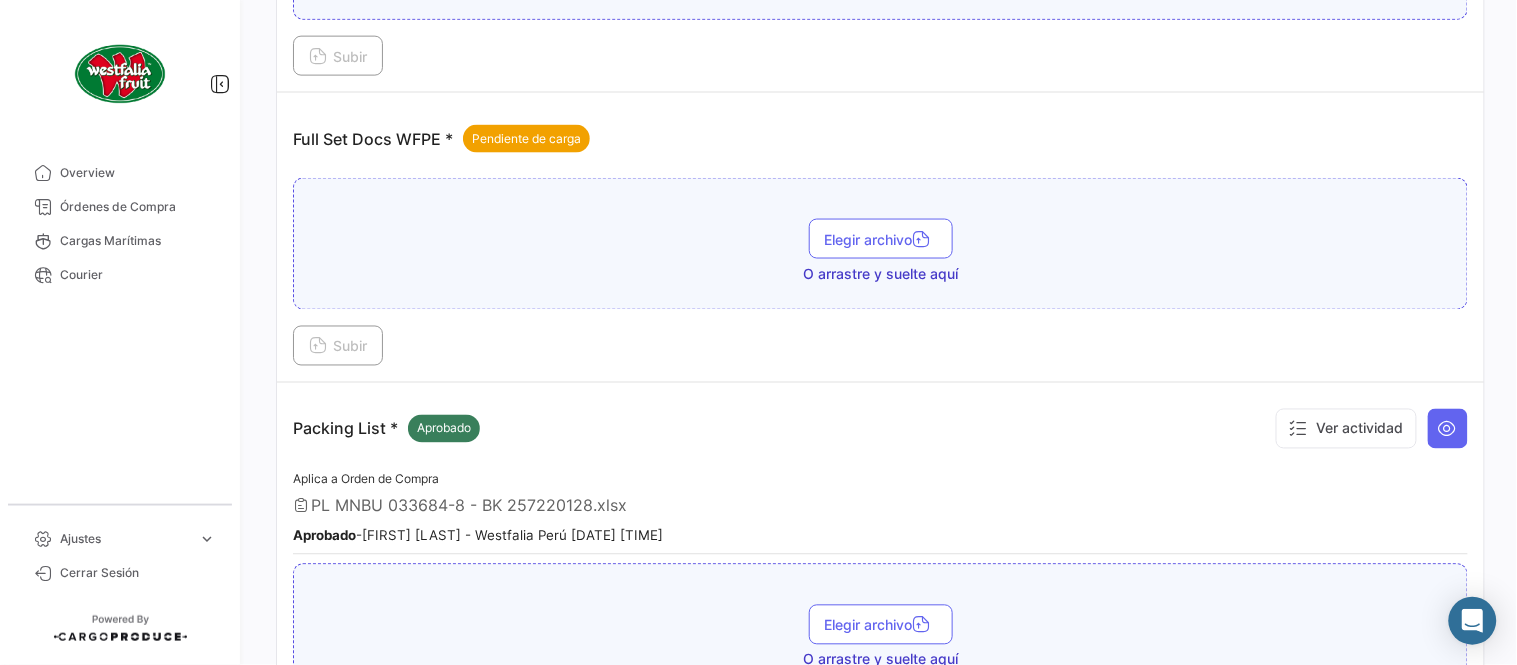 scroll, scrollTop: 584, scrollLeft: 0, axis: vertical 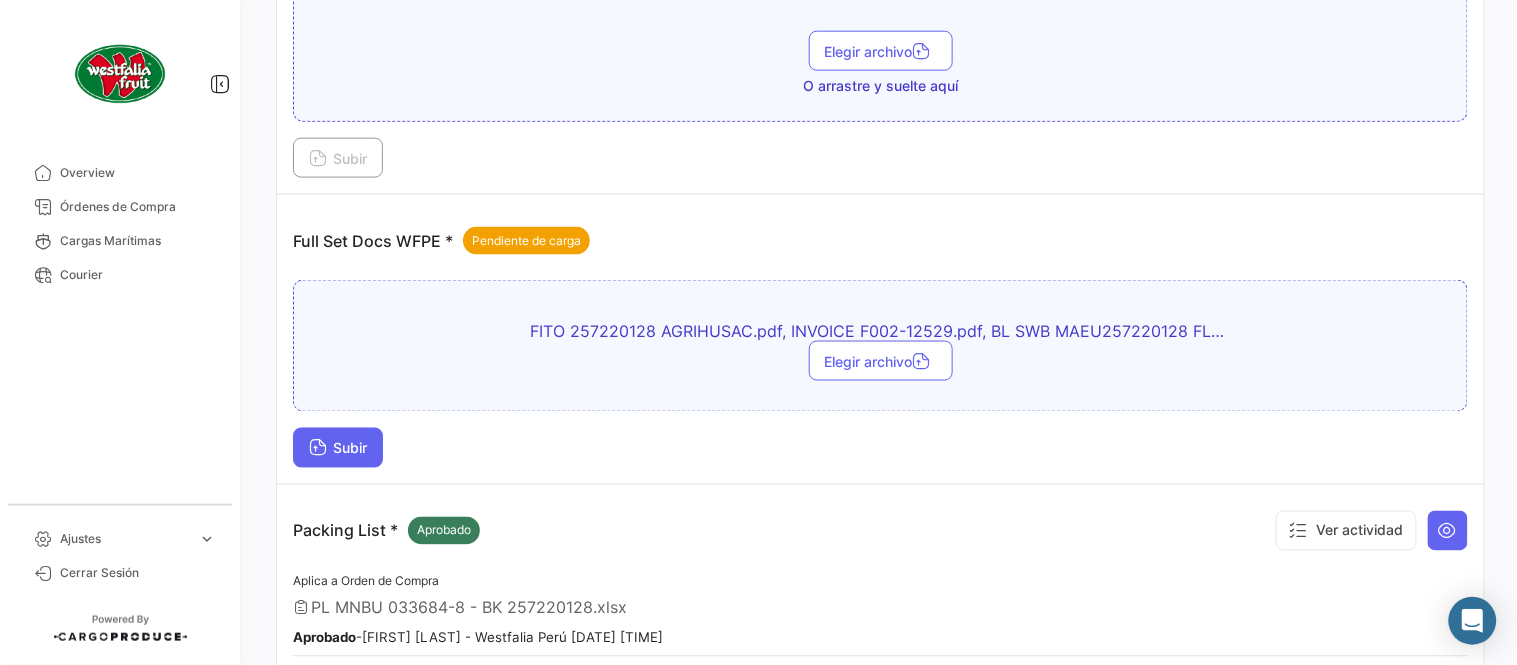 click on "Subir" at bounding box center (338, 448) 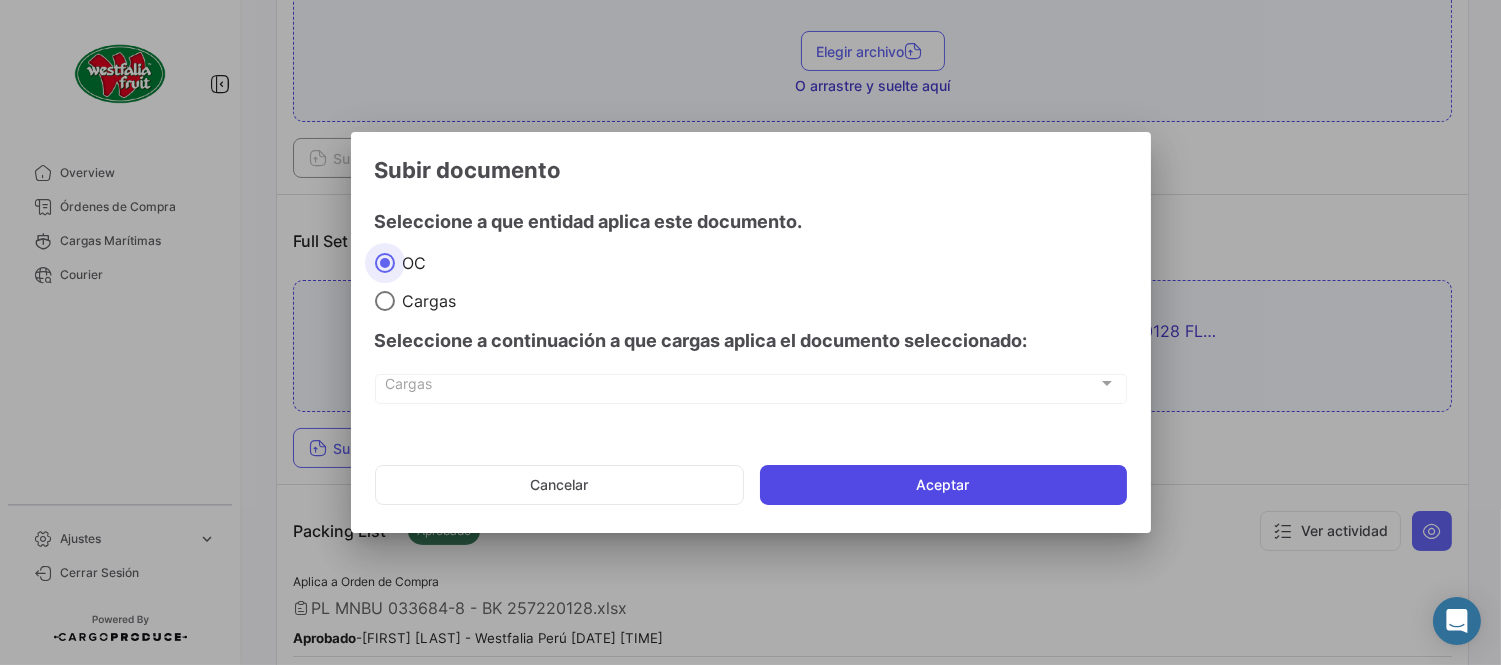 click on "Aceptar" 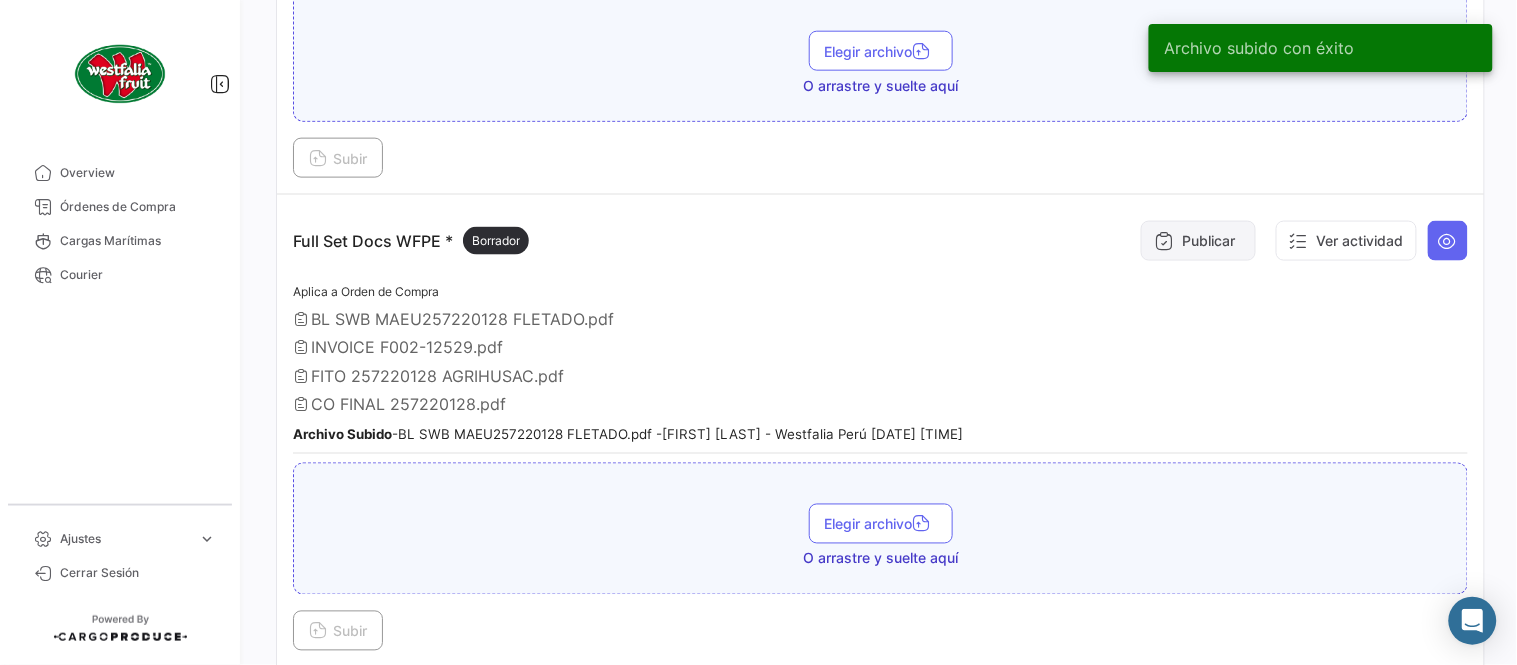 click on "Publicar" at bounding box center [1198, 241] 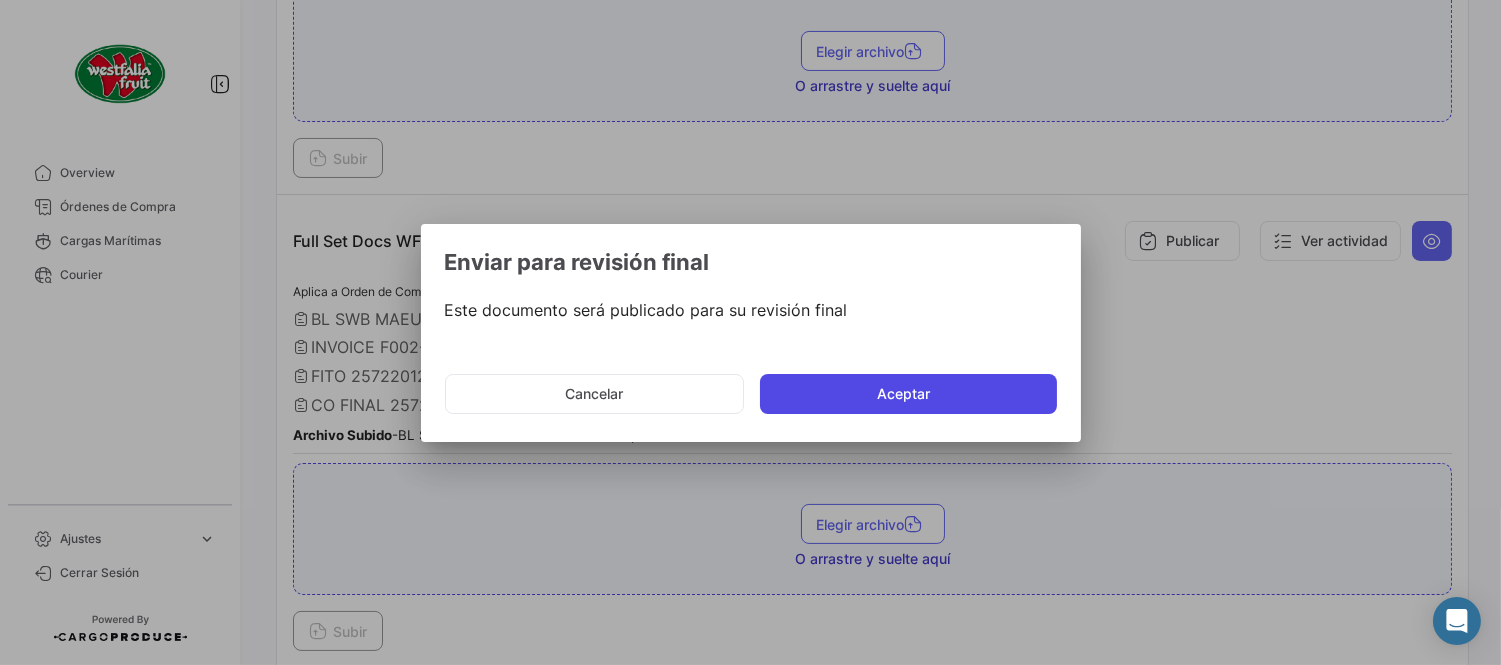 click on "Aceptar" 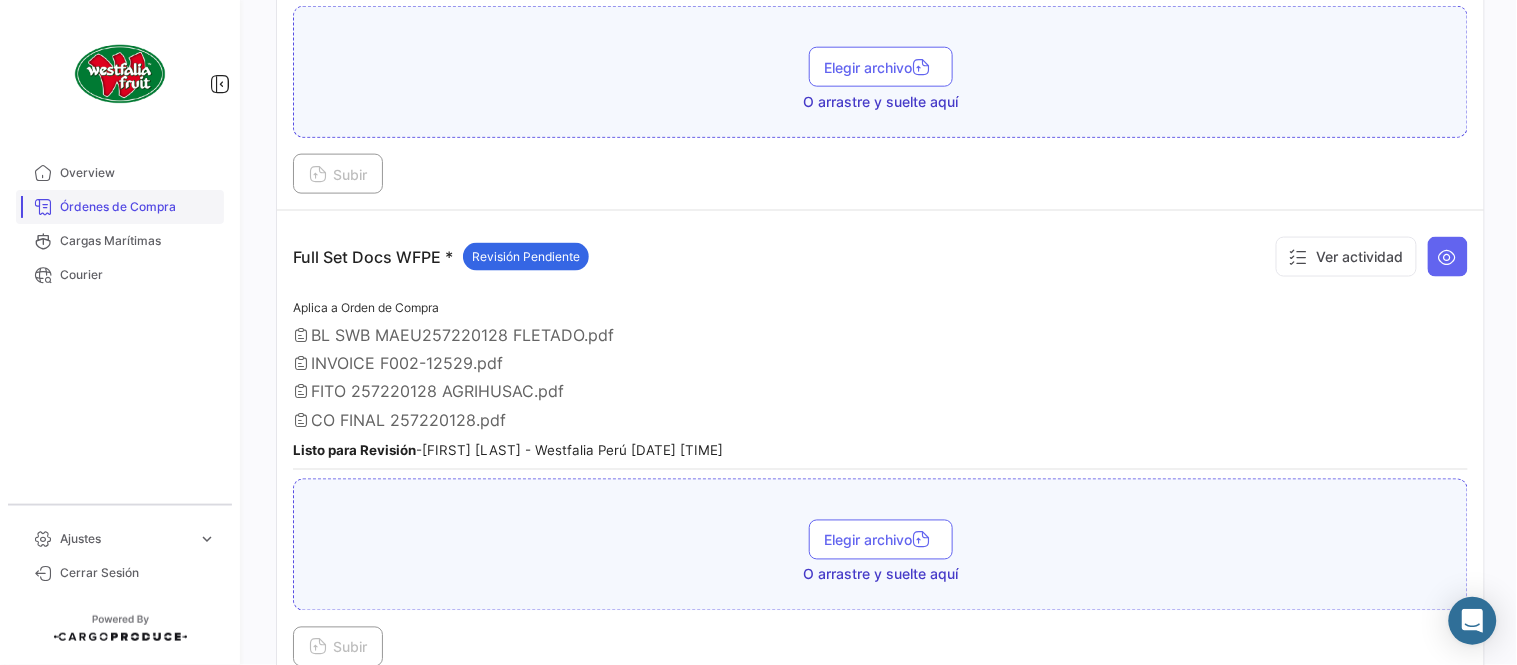 click on "Órdenes de Compra" at bounding box center (138, 207) 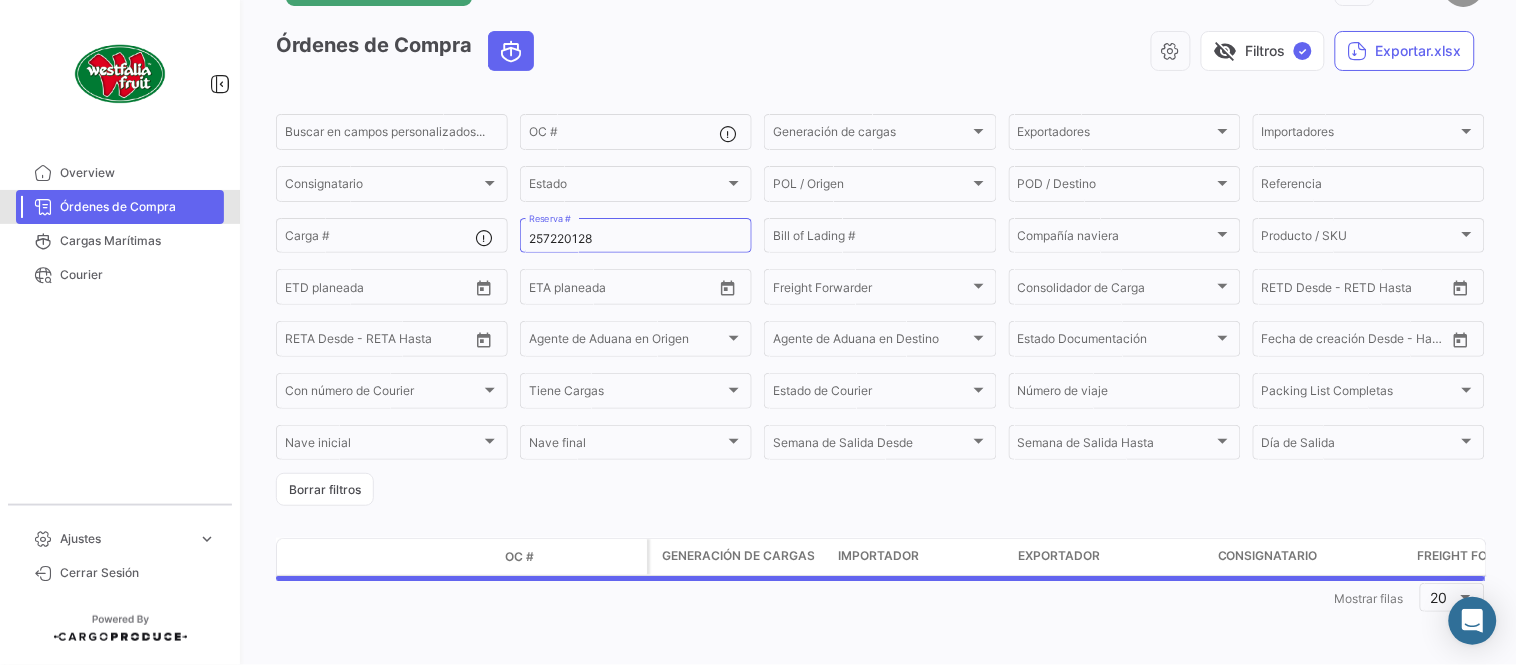 scroll, scrollTop: 0, scrollLeft: 0, axis: both 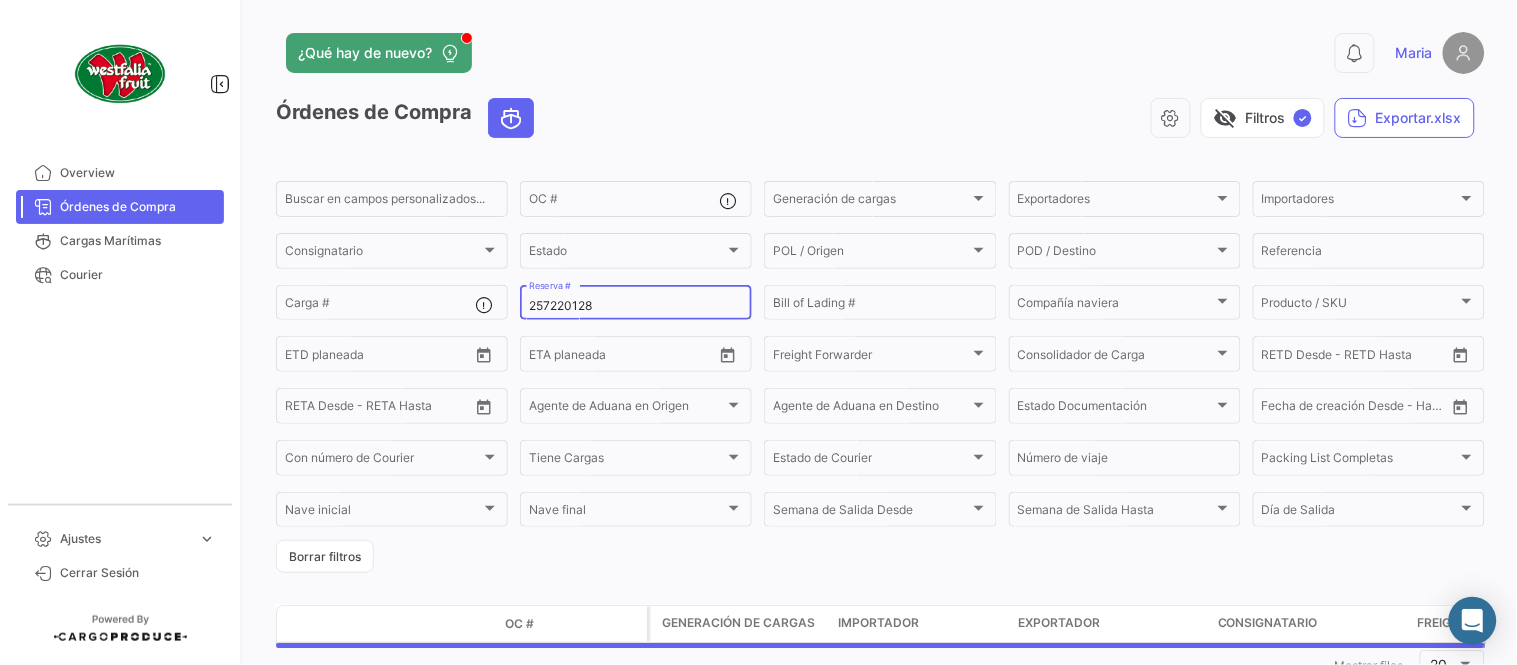 click on "257220128" at bounding box center [636, 306] 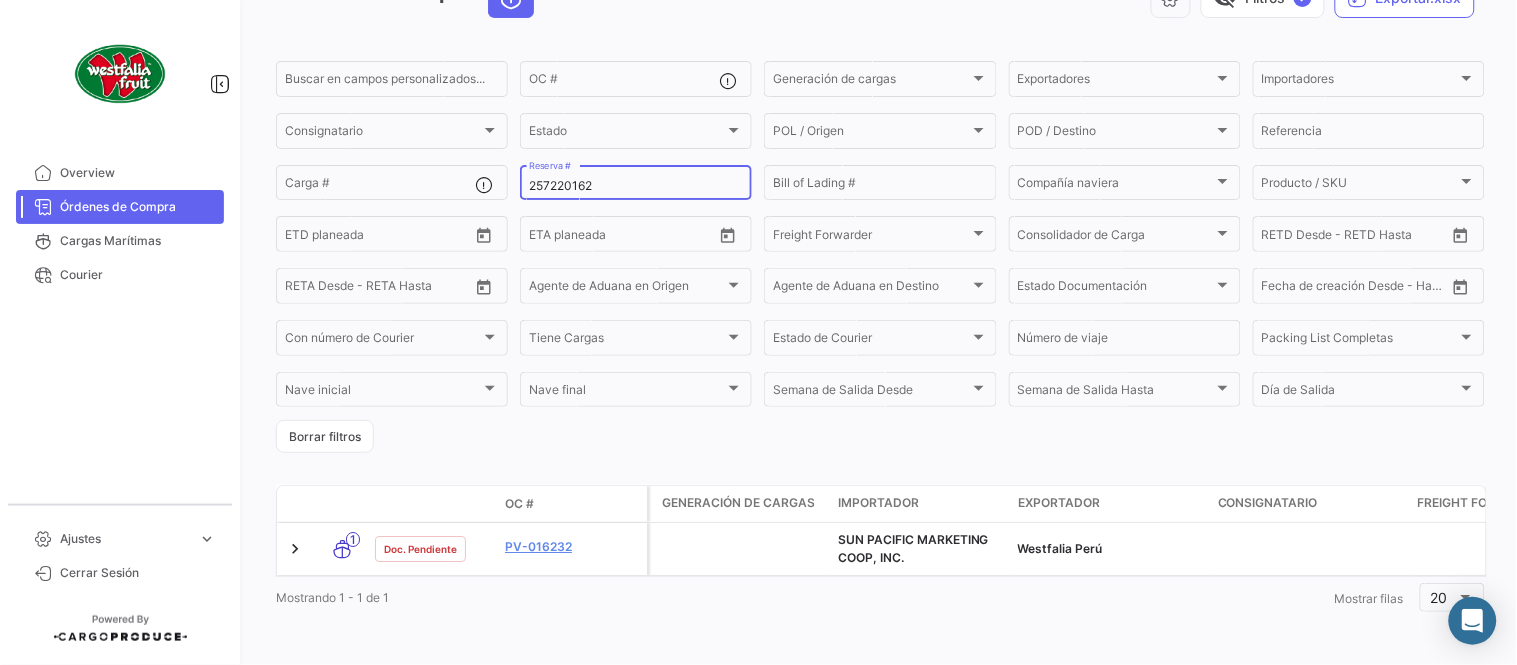 scroll, scrollTop: 136, scrollLeft: 0, axis: vertical 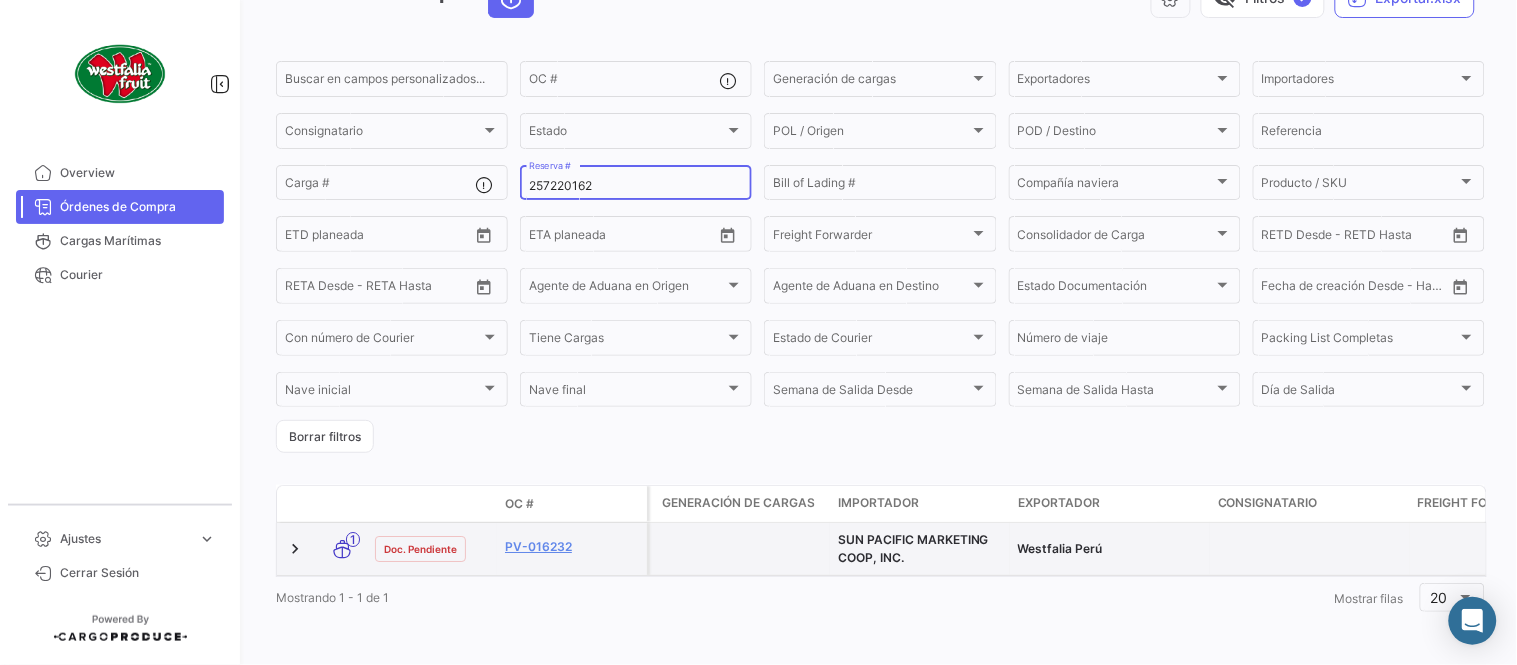 type on "257220162" 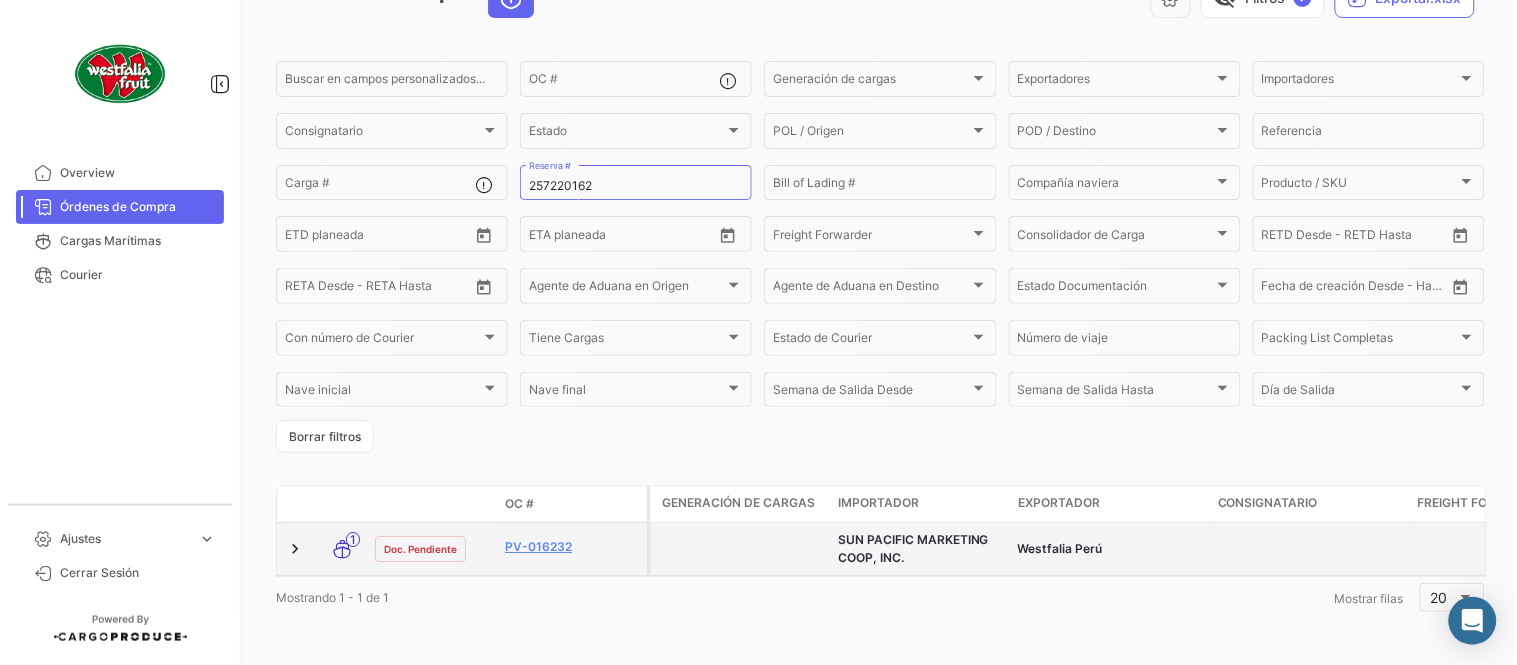 click on "PV-016232" 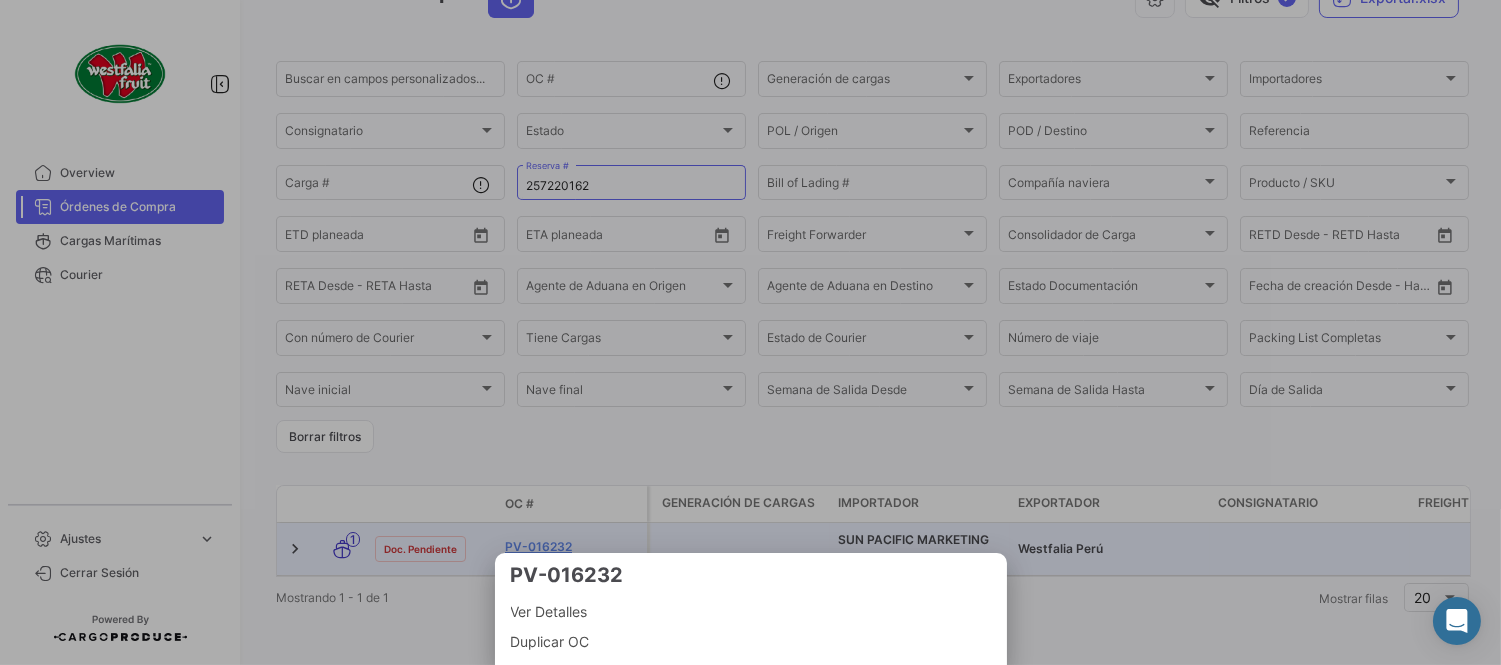 click at bounding box center [750, 332] 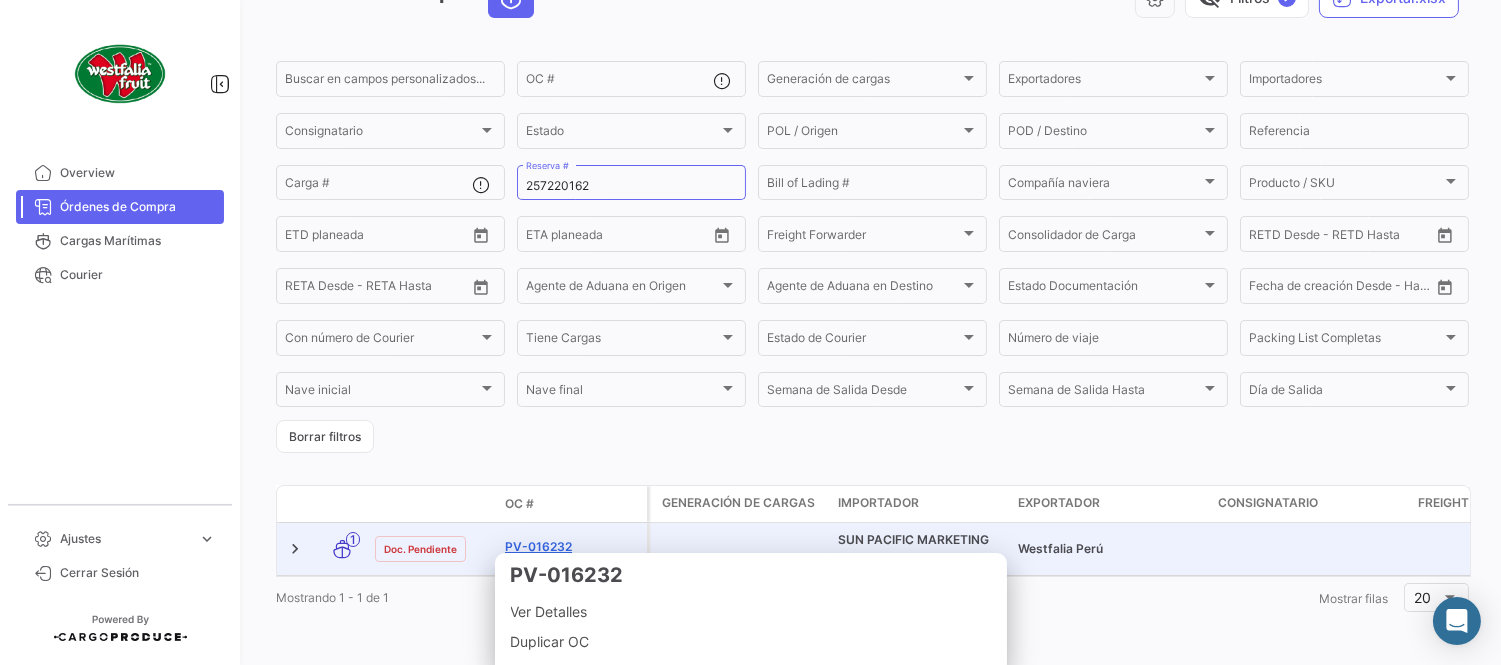 click on "PV-016232" 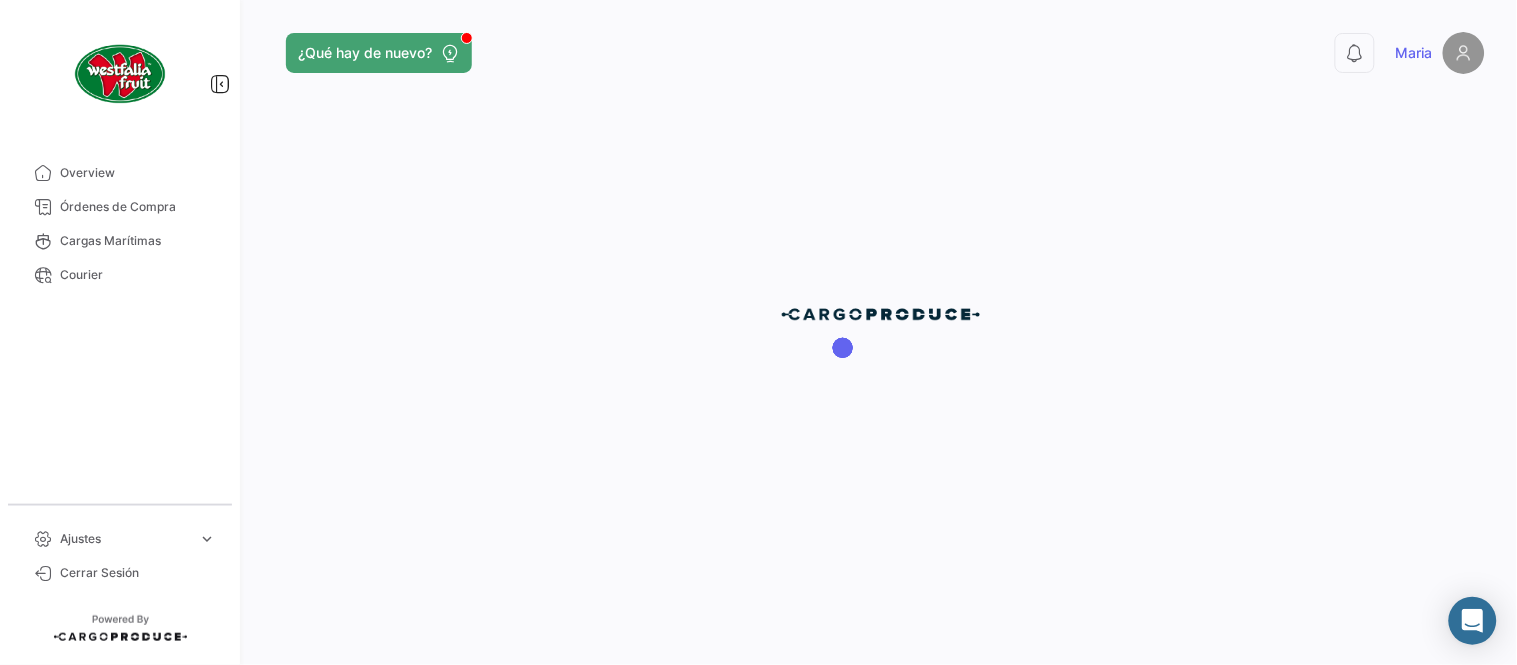 scroll, scrollTop: 0, scrollLeft: 0, axis: both 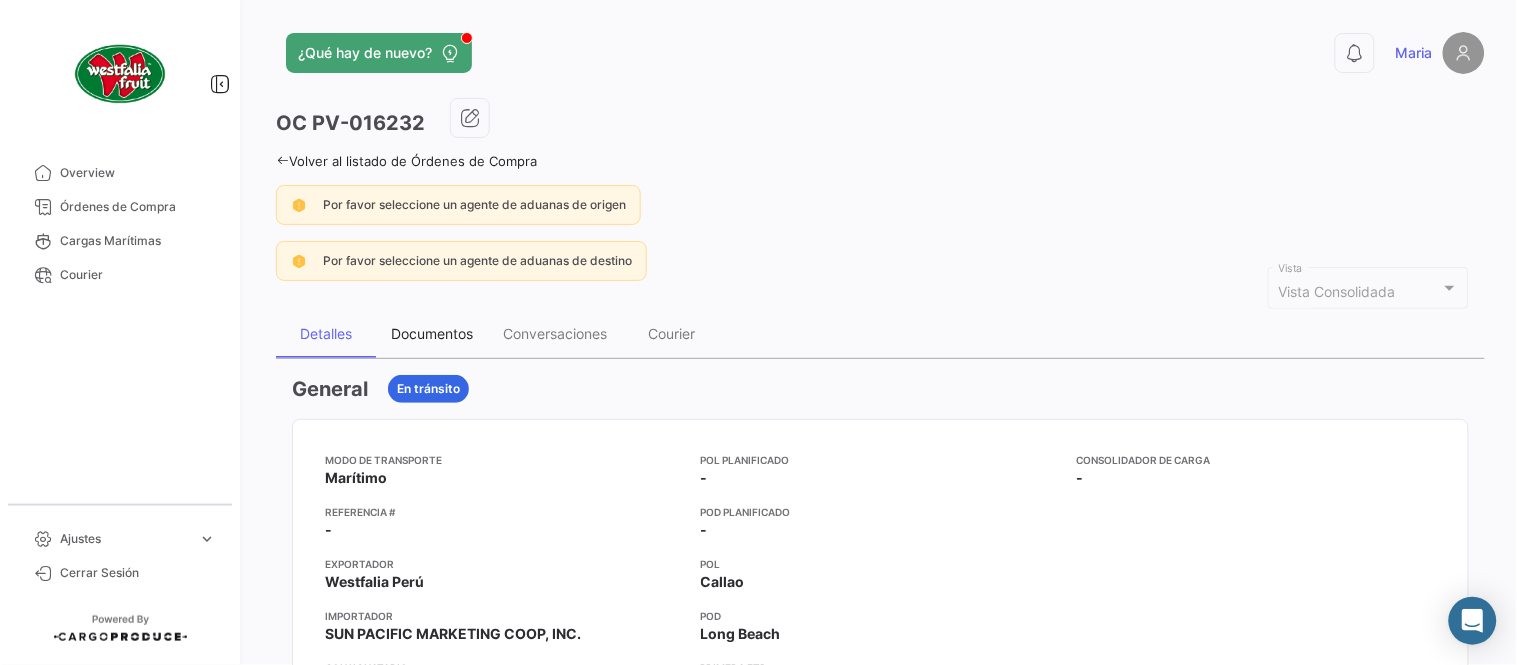 click on "Documentos" at bounding box center [432, 333] 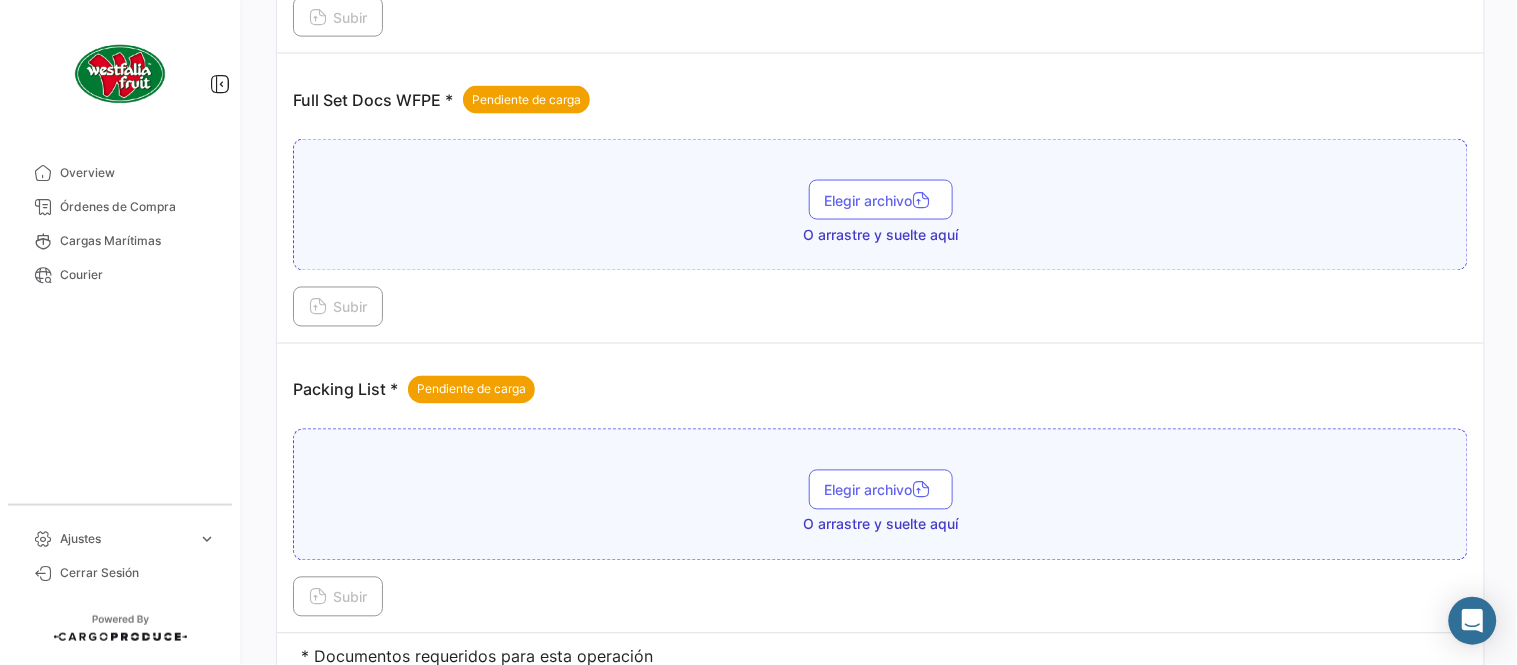 scroll, scrollTop: 806, scrollLeft: 0, axis: vertical 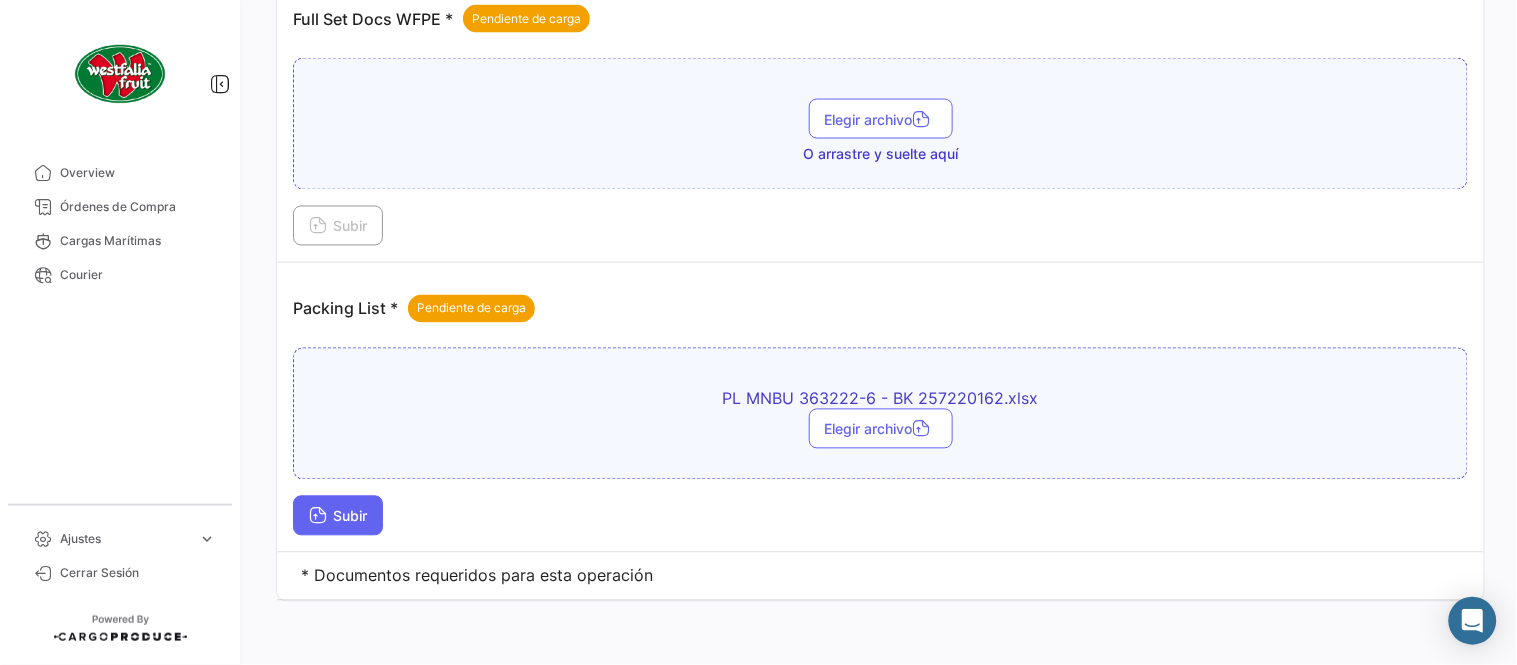 click on "Subir" at bounding box center [338, 516] 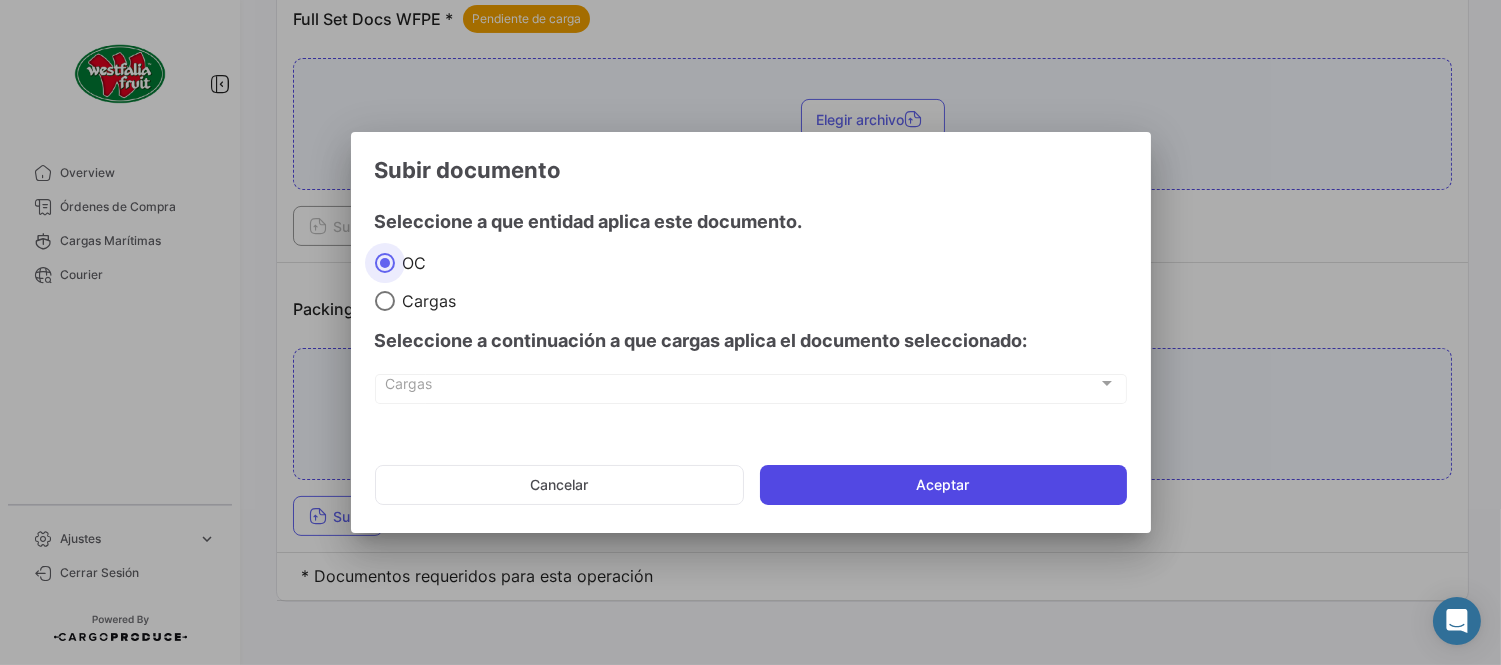 click on "Aceptar" 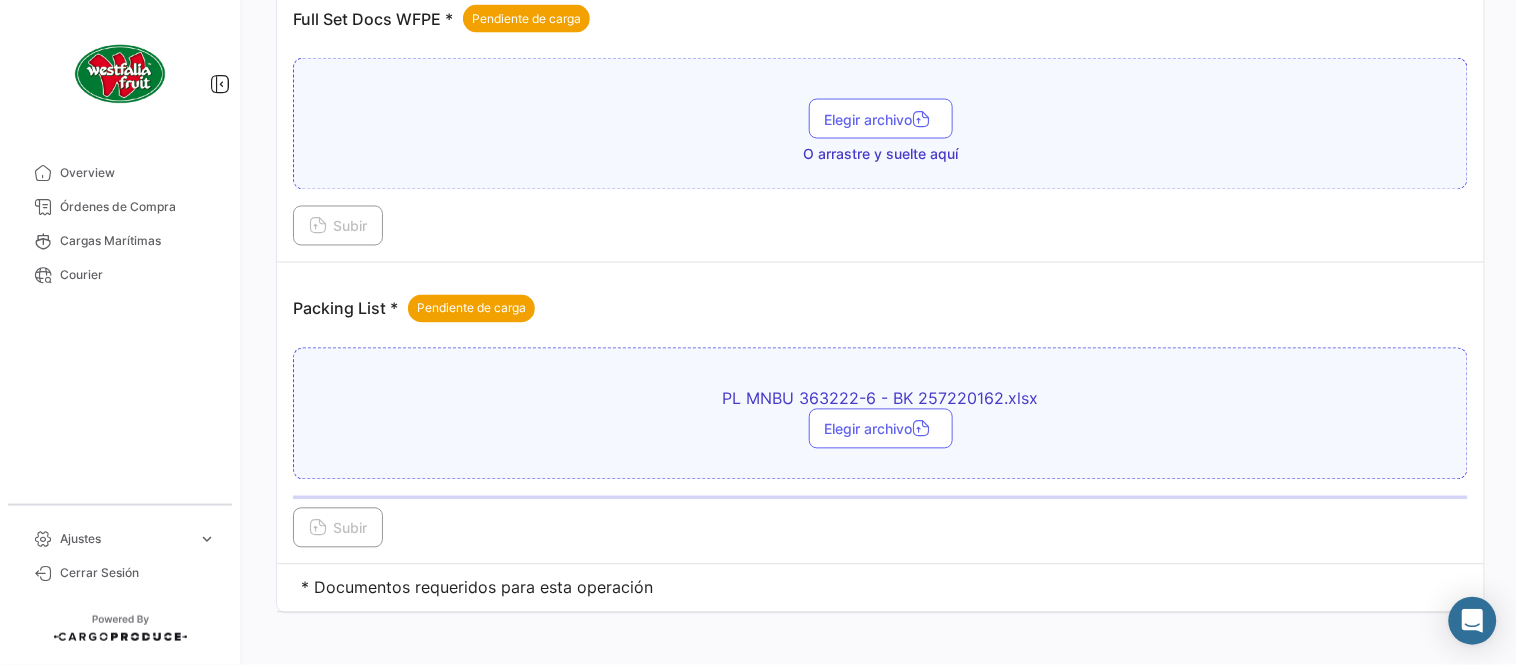 scroll, scrollTop: 584, scrollLeft: 0, axis: vertical 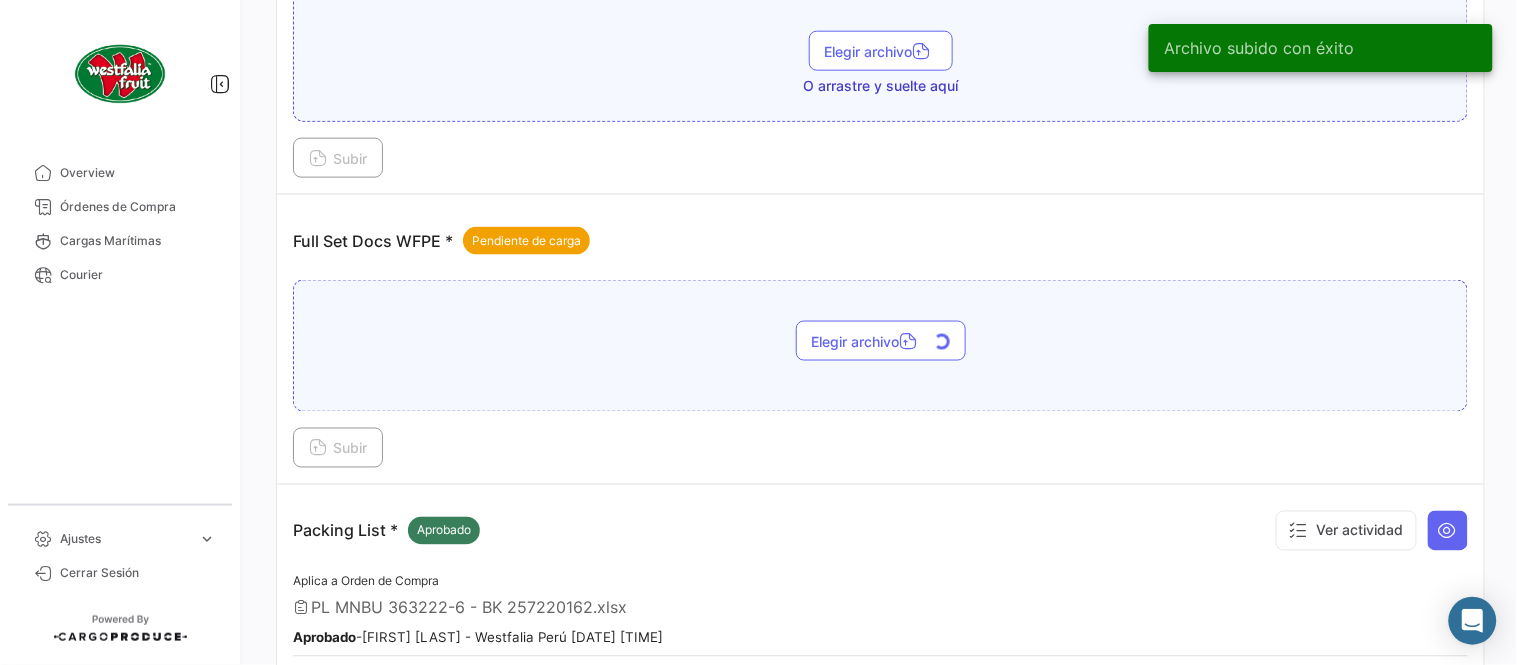 click on "Subir" at bounding box center (338, 448) 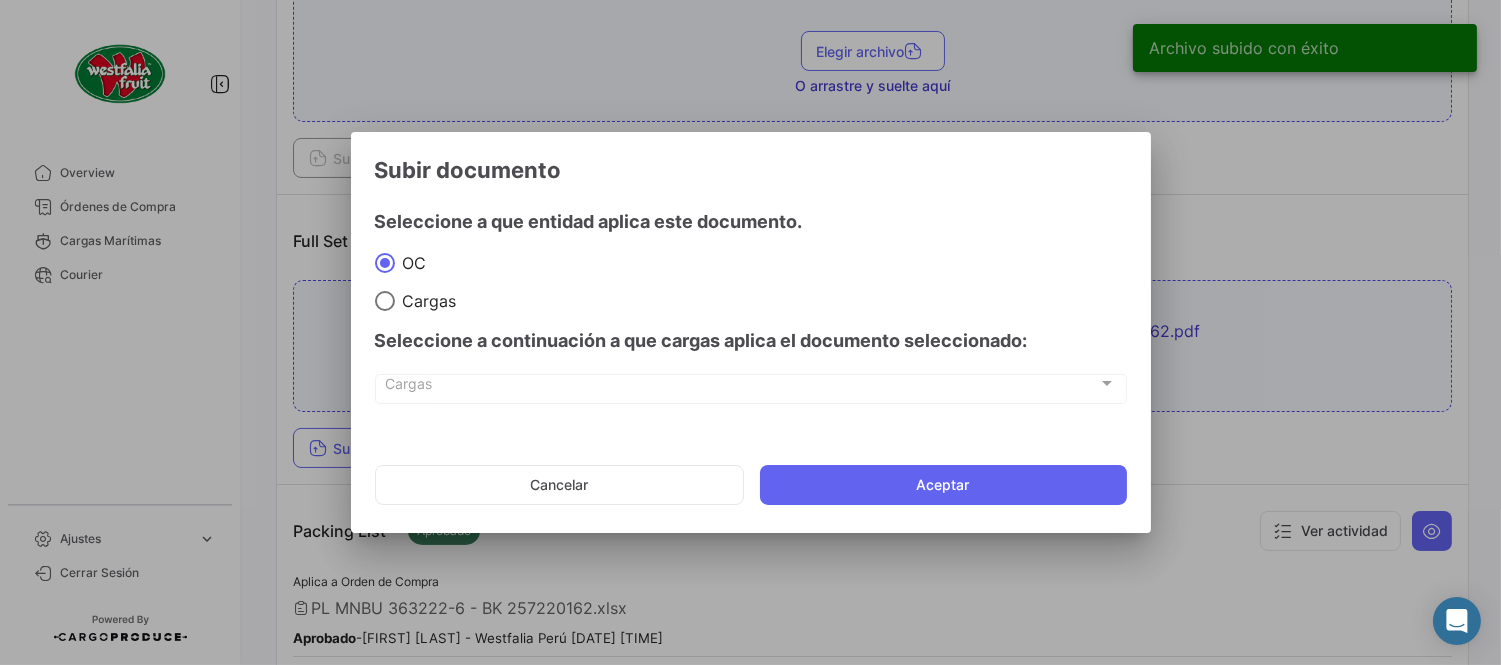 click on "Subir documento Seleccione a que entidad aplica este documento.    OC     Cargas  Seleccione a continuación a que cargas aplica el documento seleccionado: Cargas Cargas  Cancelar   Aceptar" at bounding box center (751, 333) 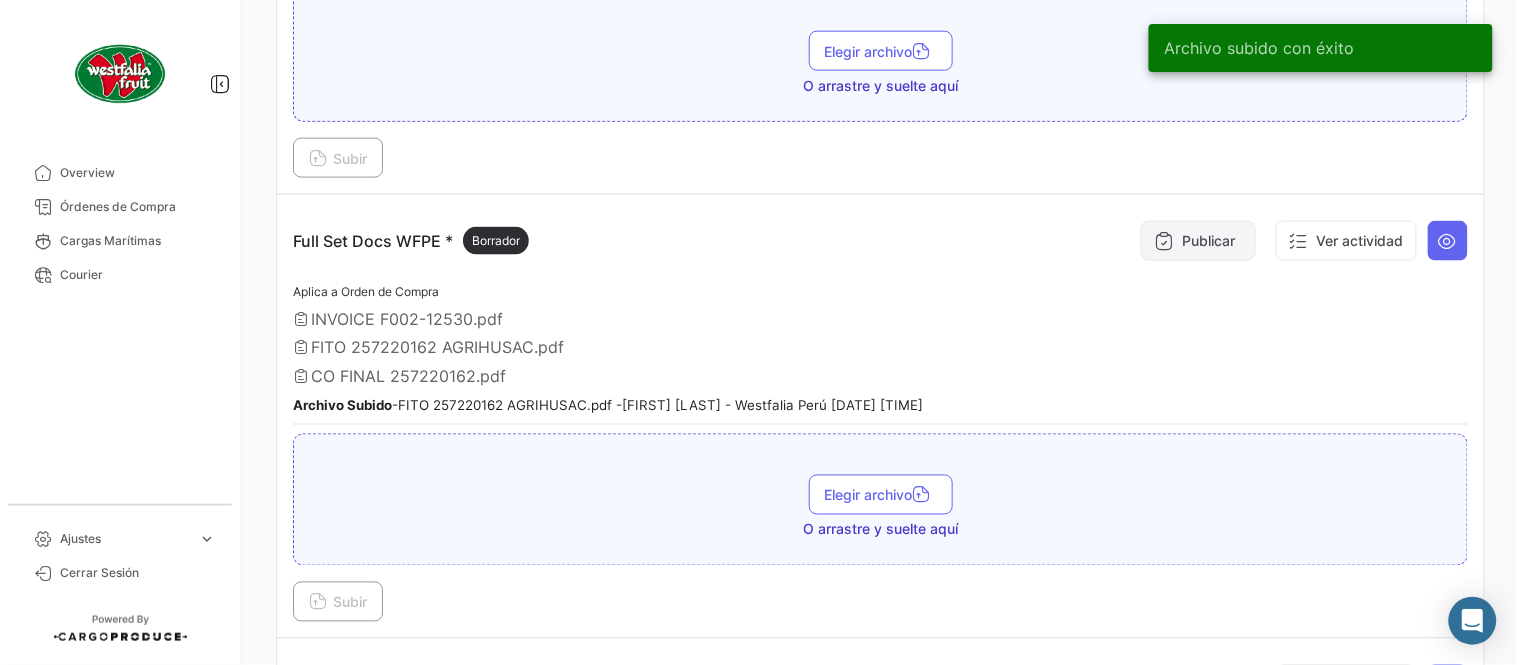 click on "Publicar" at bounding box center [1198, 241] 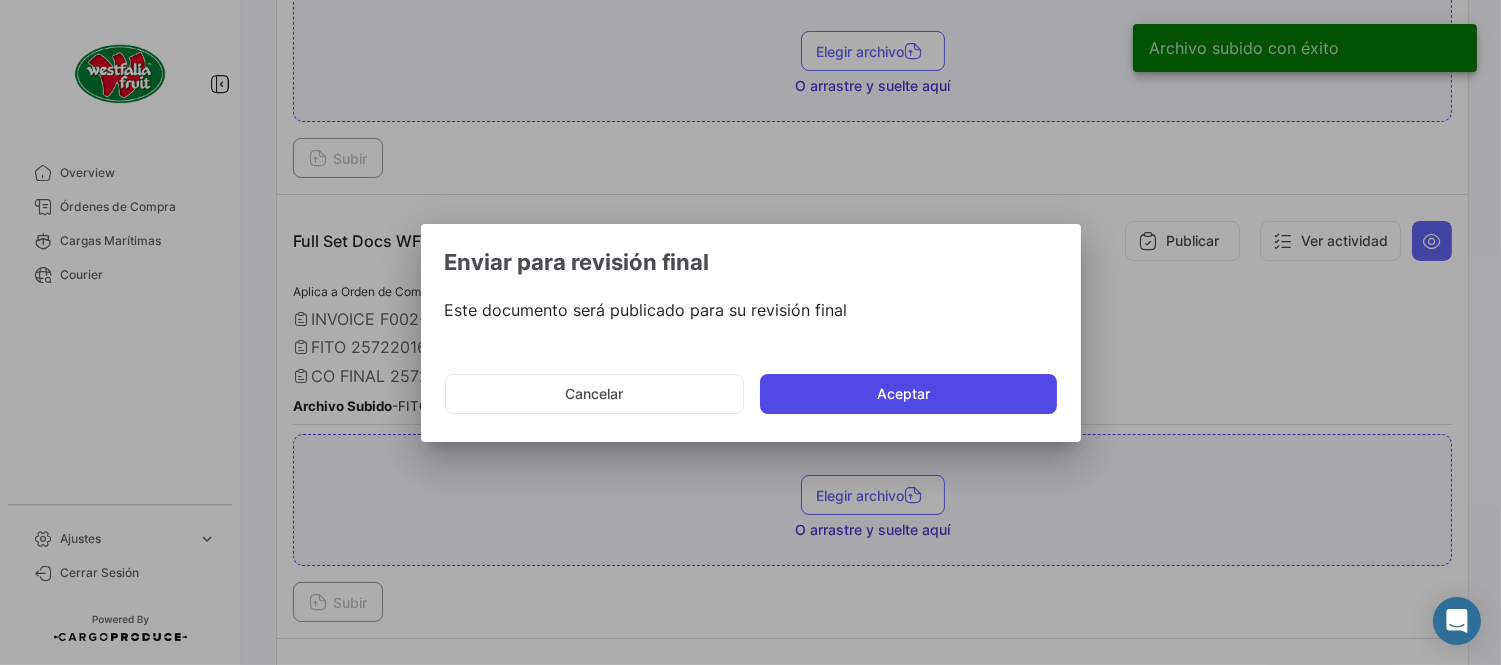 click on "Aceptar" 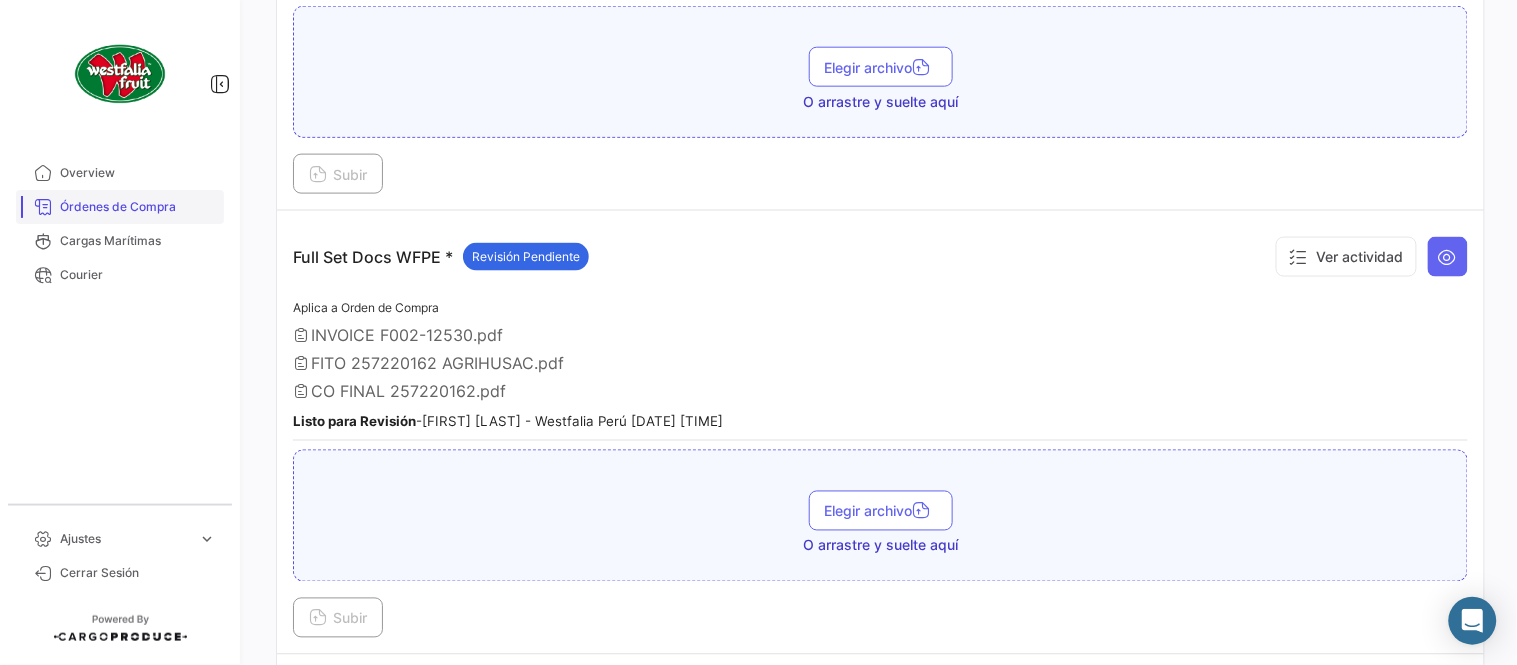click on "Órdenes de Compra" at bounding box center [120, 207] 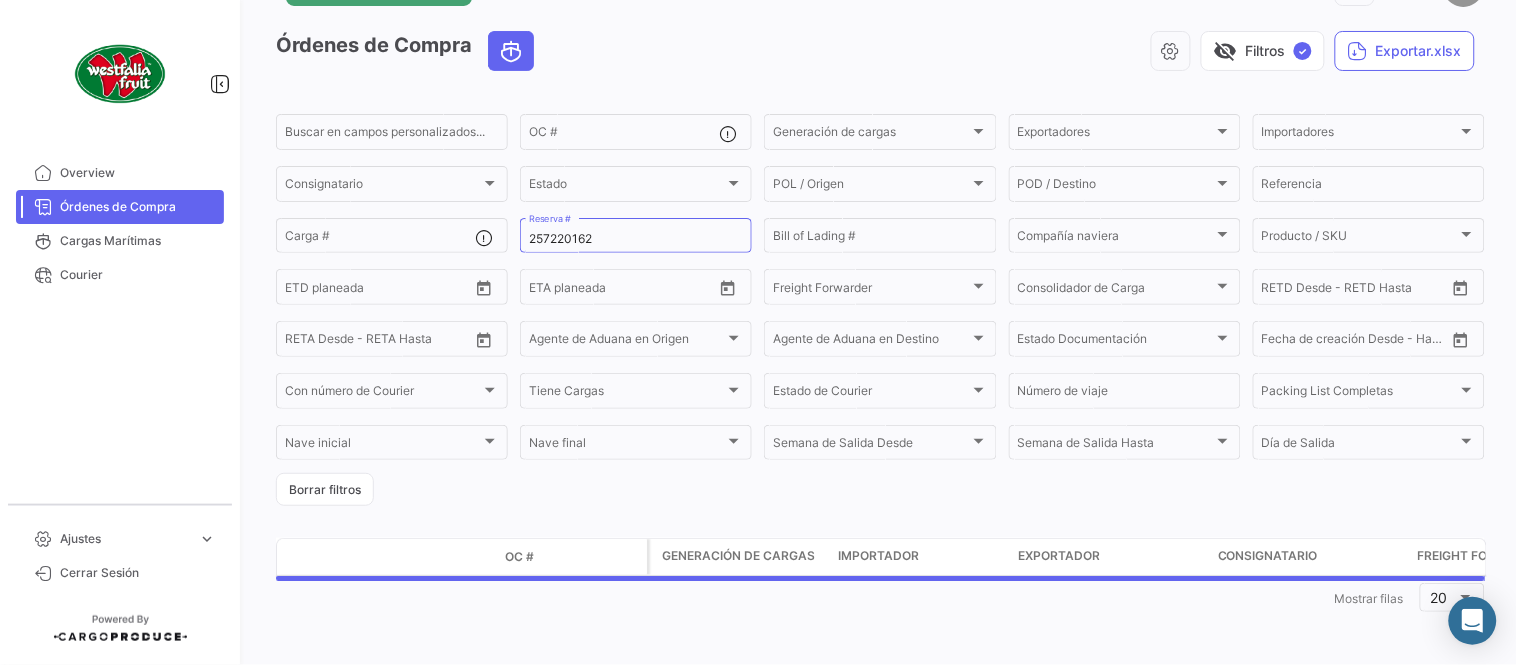 scroll, scrollTop: 0, scrollLeft: 0, axis: both 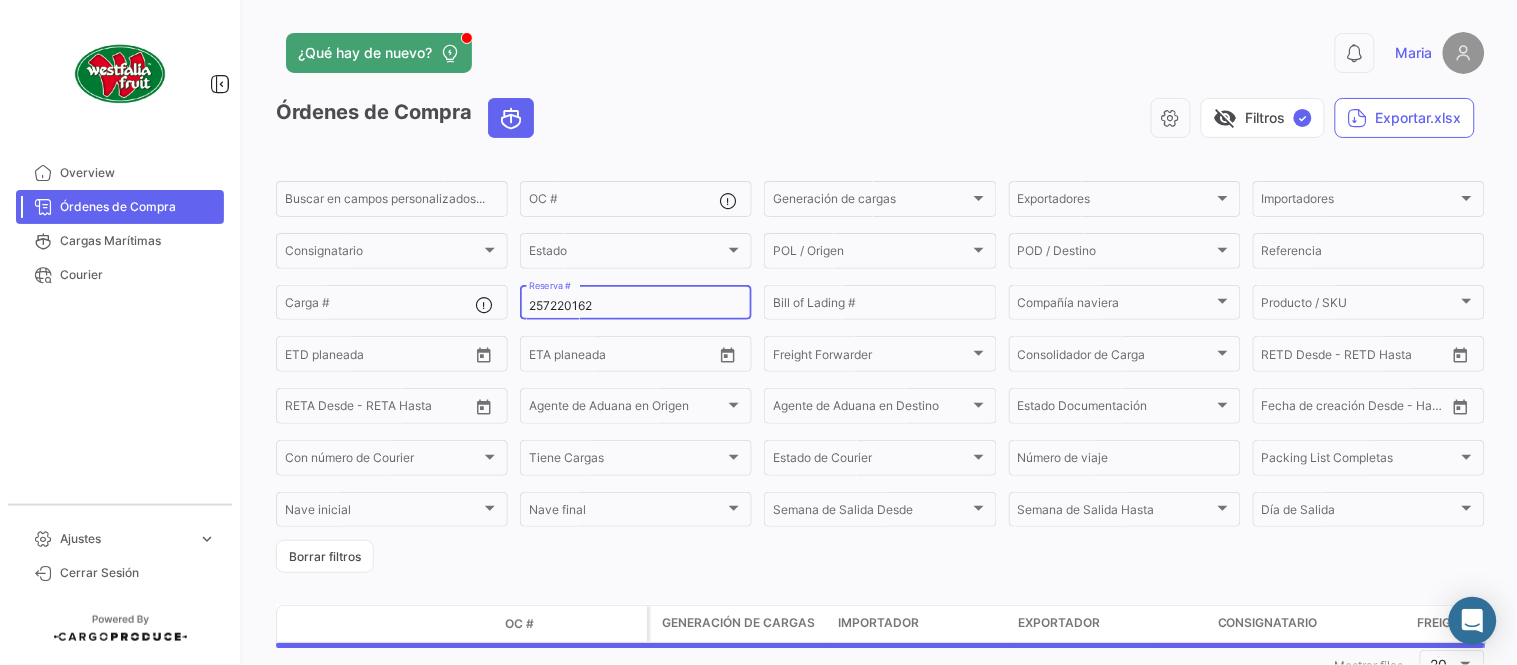 click on "257220162" at bounding box center [636, 306] 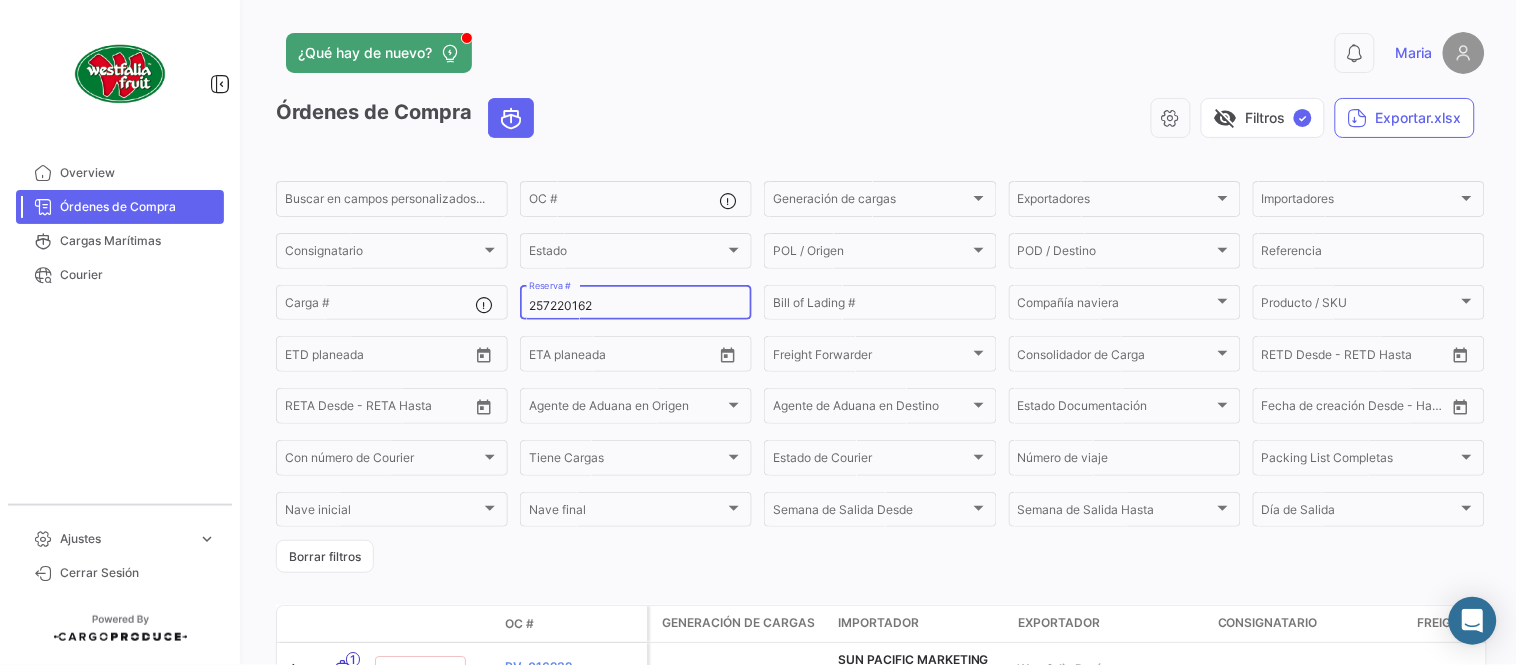 click on "257220162" at bounding box center (636, 306) 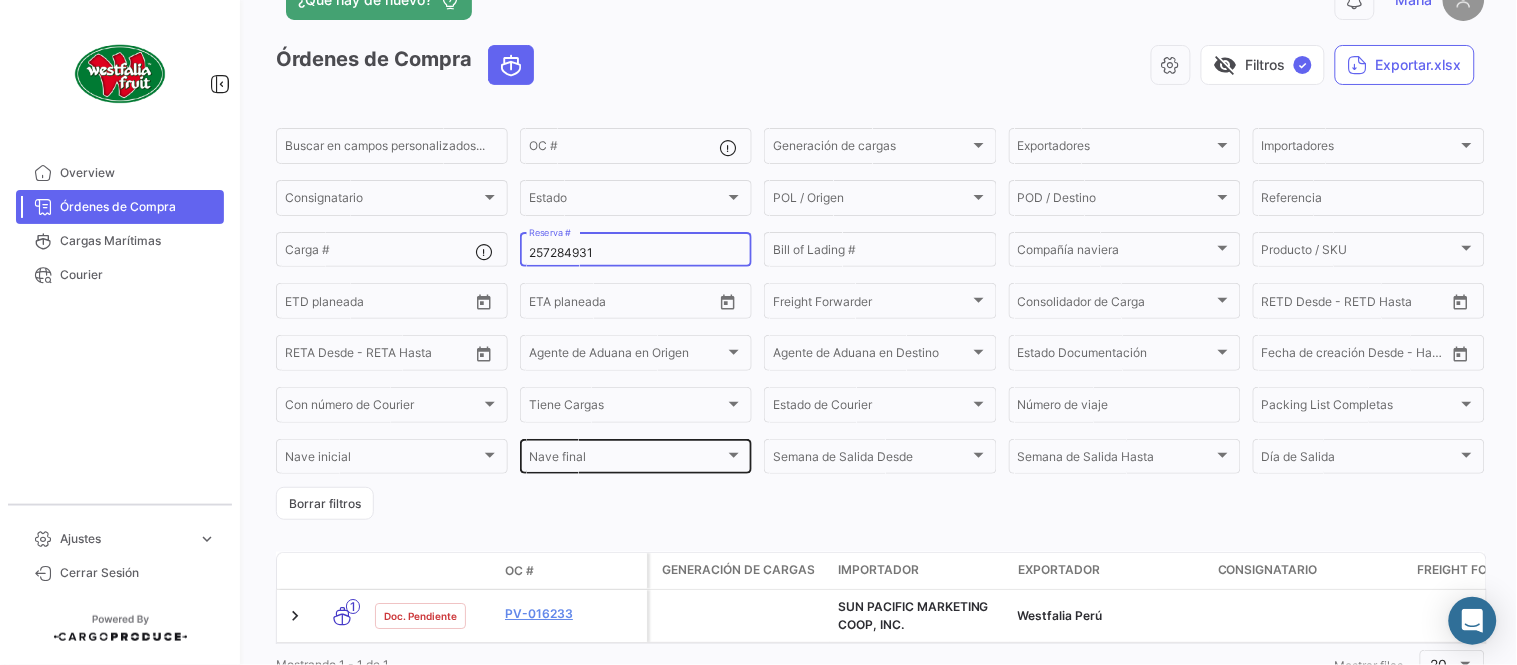 scroll, scrollTop: 136, scrollLeft: 0, axis: vertical 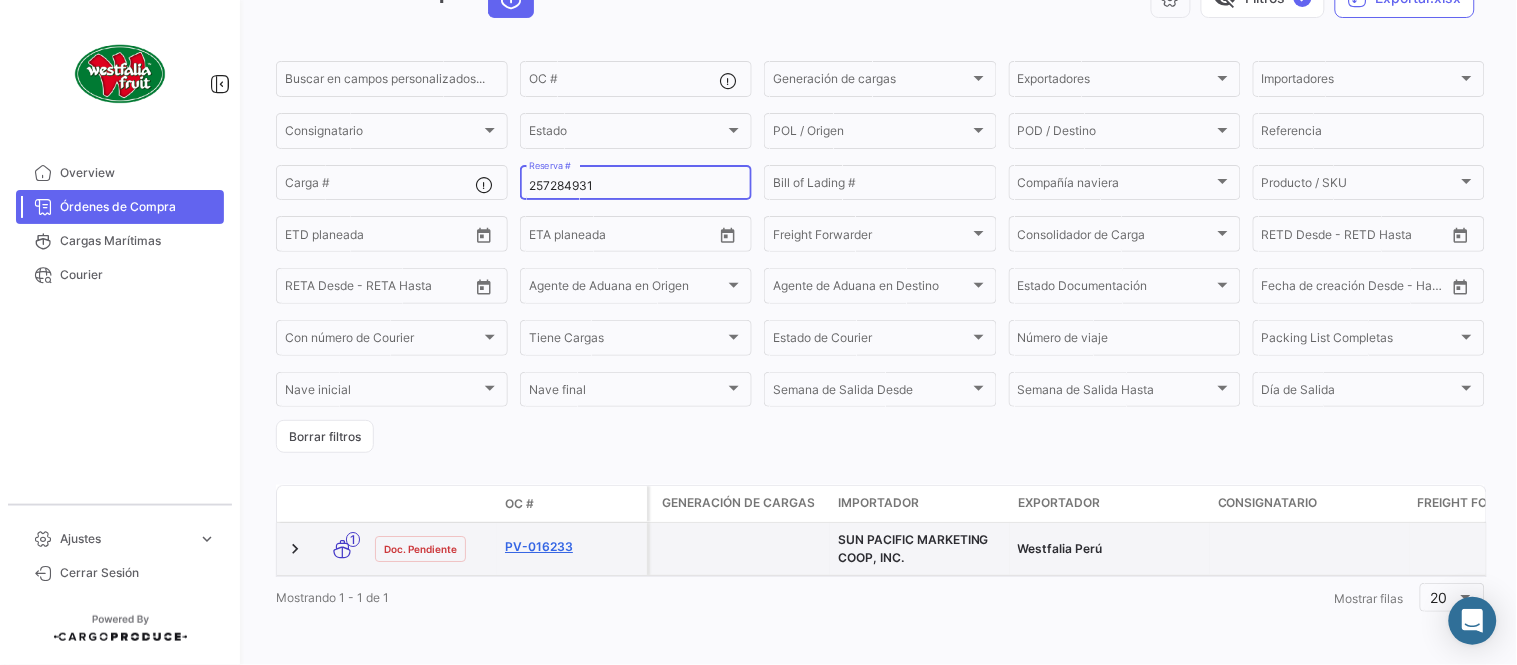 type on "257284931" 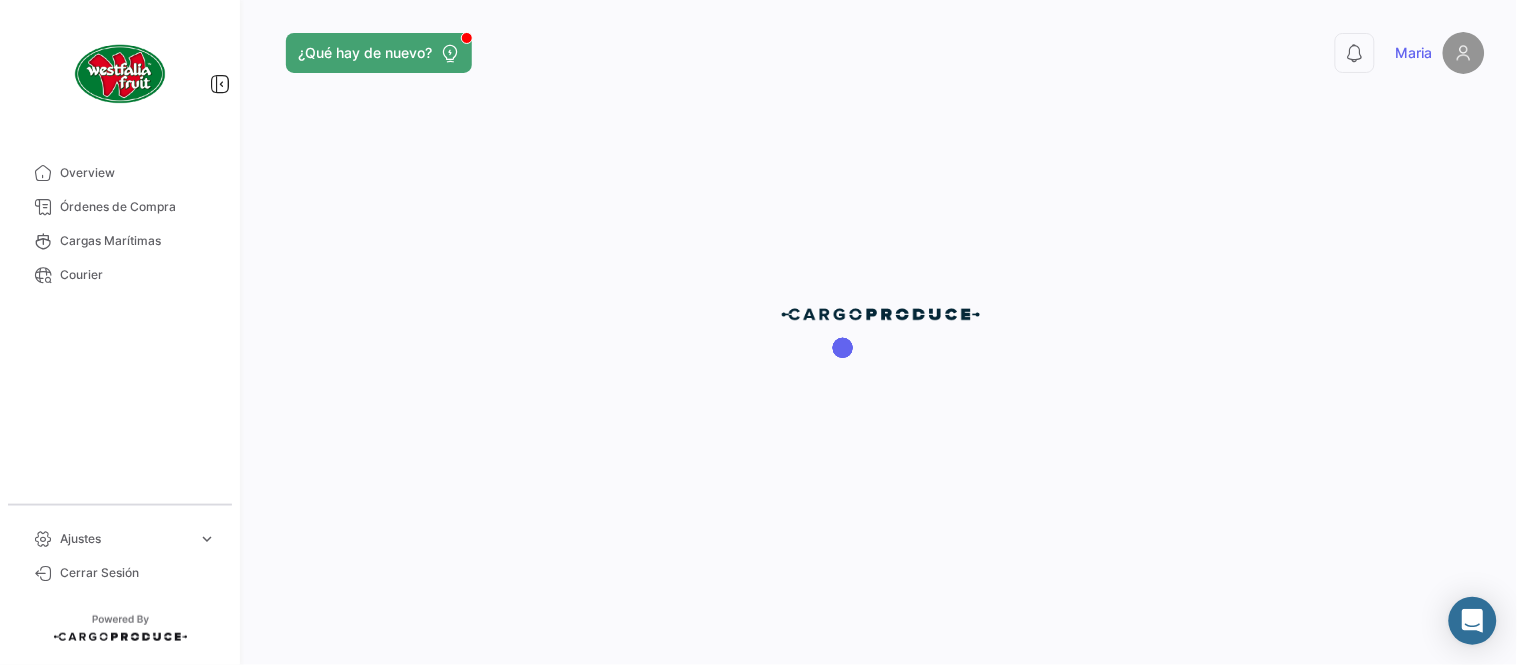 scroll, scrollTop: 0, scrollLeft: 0, axis: both 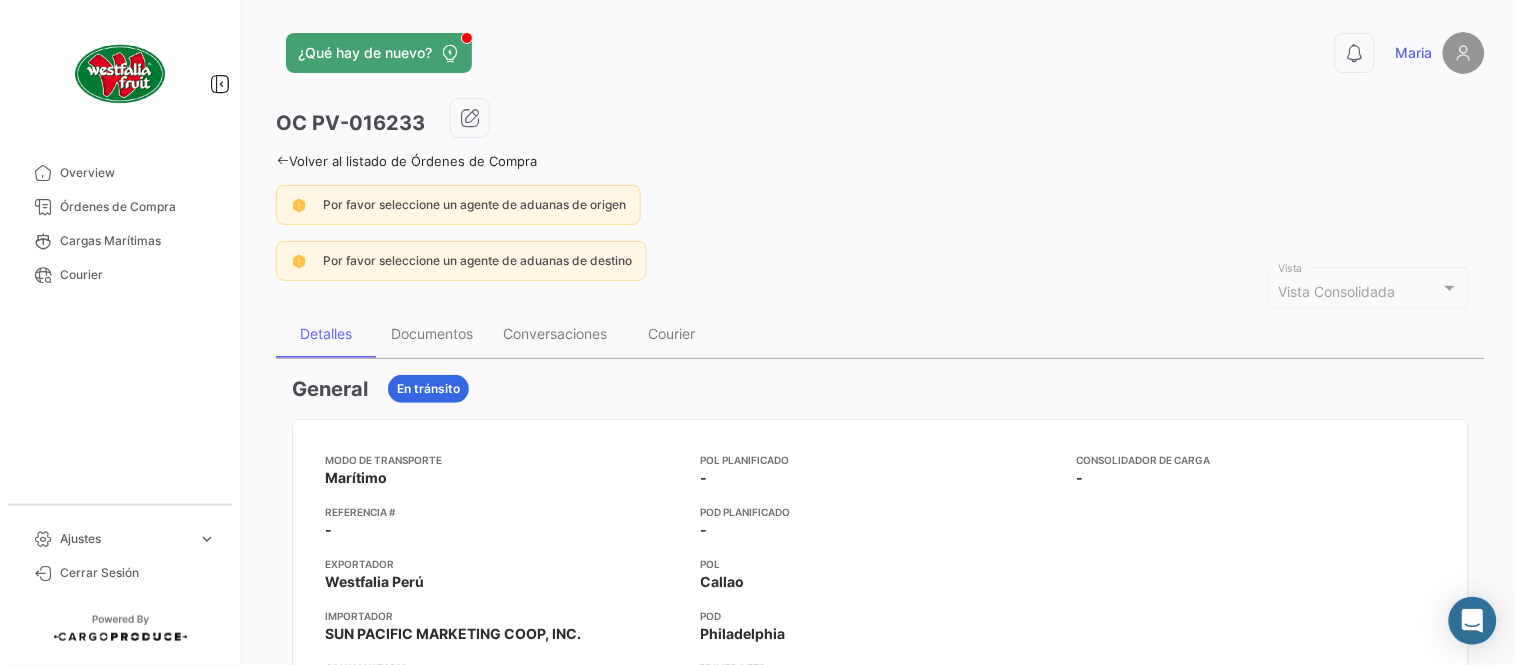 click on "OC
PV-016233 Volver al listado de Órdenes de Compra Por favor seleccione un agente de aduanas de origen Por favor seleccione un agente de aduanas de destino Vista Consolidada Vista Detalles Documentos Conversaciones Courier General En tránsito Modo de Transporte
Marítimo Referencia #
- Exportador
Westfalia Perú Importador
SUN PACIFIC MARKETING COOP, INC. Consignatario
- Agente de Aduana en Origen
- Agente de Aduana en Destino
- POL Planificado
- POD Planificado
- POL
Callao POD
Philadelphia Primera ETD
[DATE] [TIME]
Primera ETA
[DATE] [TIME]
Semana de Salida
31 - 2025 Día de Salida
Sábado Consolidador de Carga
- Temperatura
- AC
- Productos/SKU Solicitados Nombre del SKU Código de SKU Moneda Precio por Cajas Cantidad de Cajas Subtotal Clementina - Frescos Mandarina USD 0 1 USD 0.00 Numero de cajas 1 Precio Total USD 0.00 Generación de cargas por Reserva/BL No hay envíos para mostrar Cargas" 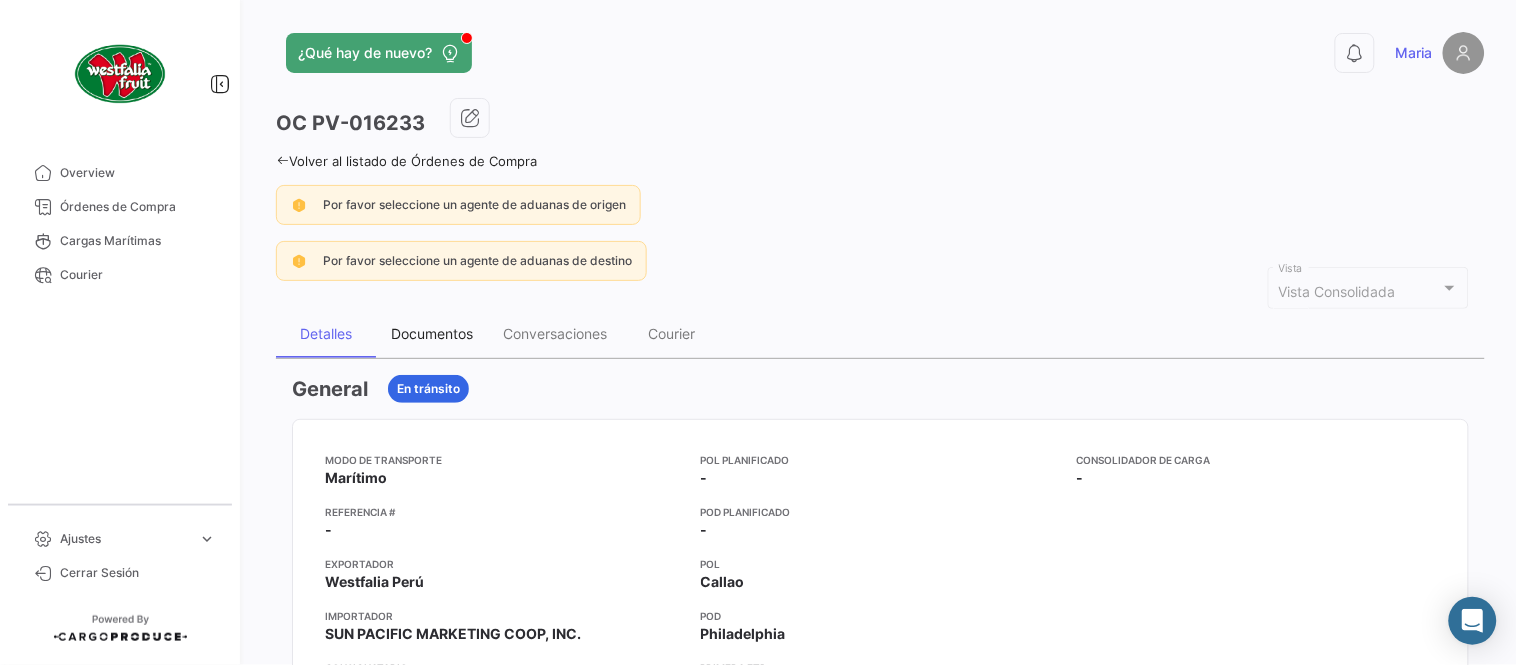 click on "Documentos" at bounding box center (432, 333) 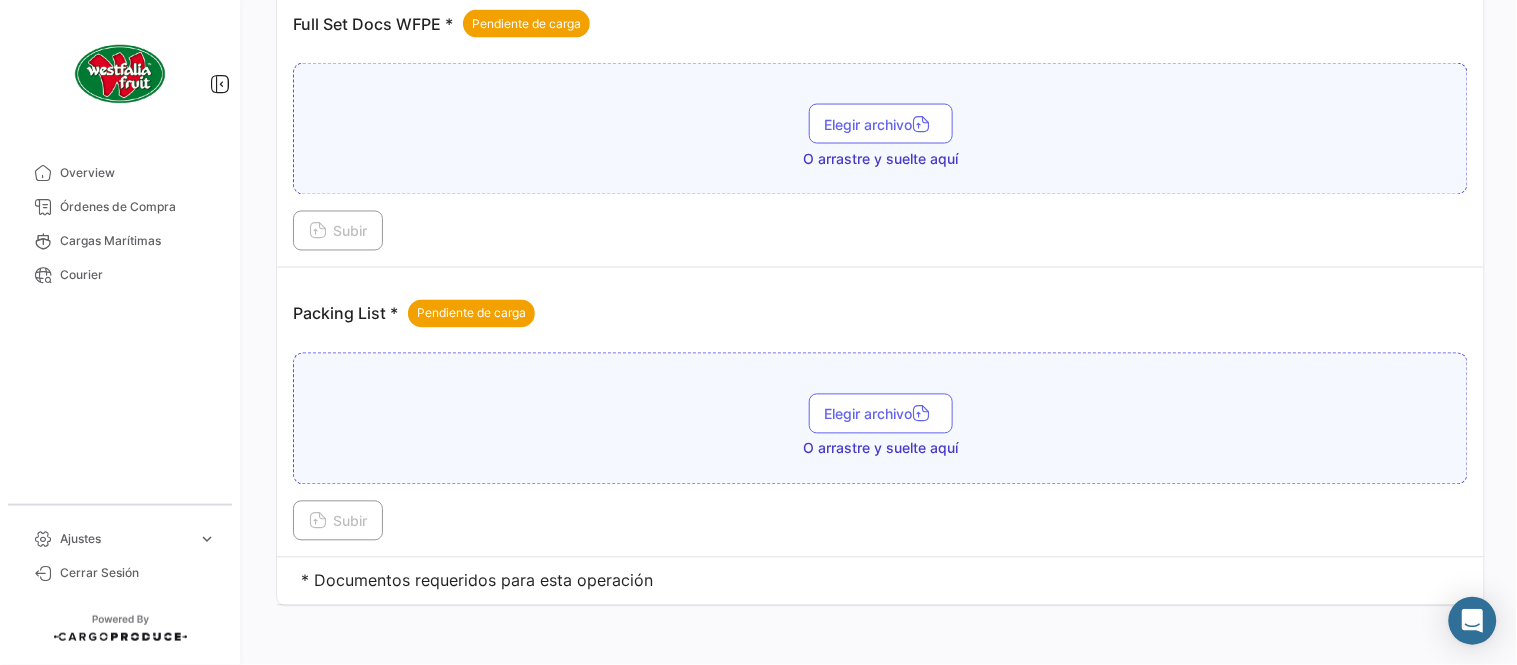 scroll, scrollTop: 806, scrollLeft: 0, axis: vertical 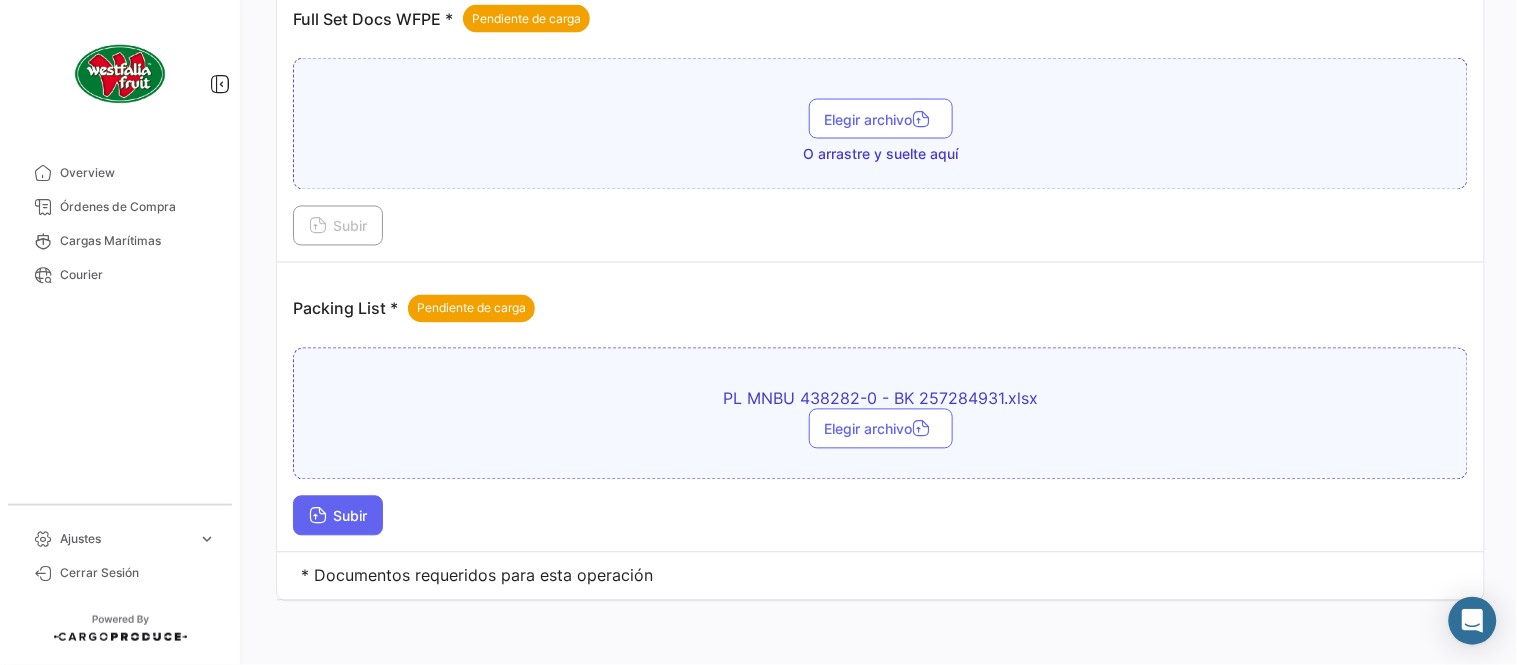 click on "Subir" at bounding box center [338, 516] 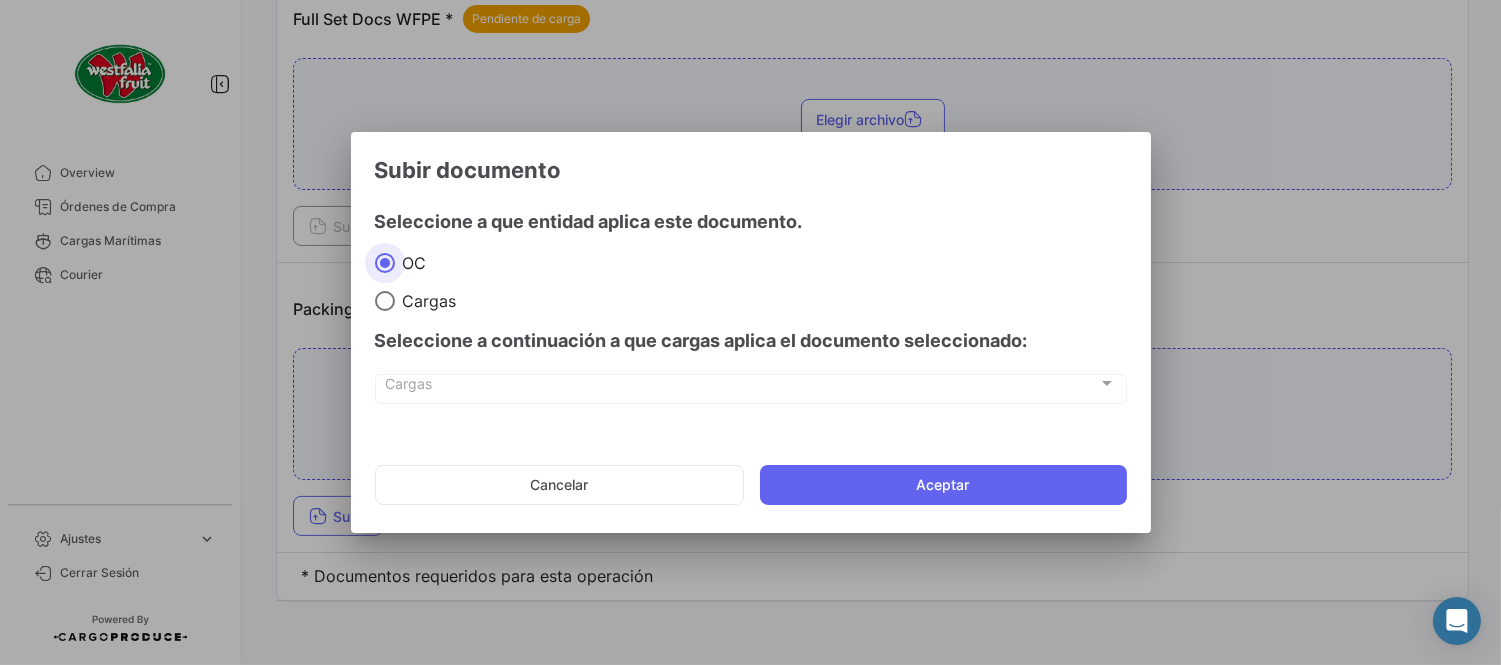click on "Subir documento Seleccione a que entidad aplica este documento.    OC     Cargas  Seleccione a continuación a que cargas aplica el documento seleccionado: Cargas Cargas  Cancelar   Aceptar" at bounding box center (751, 338) 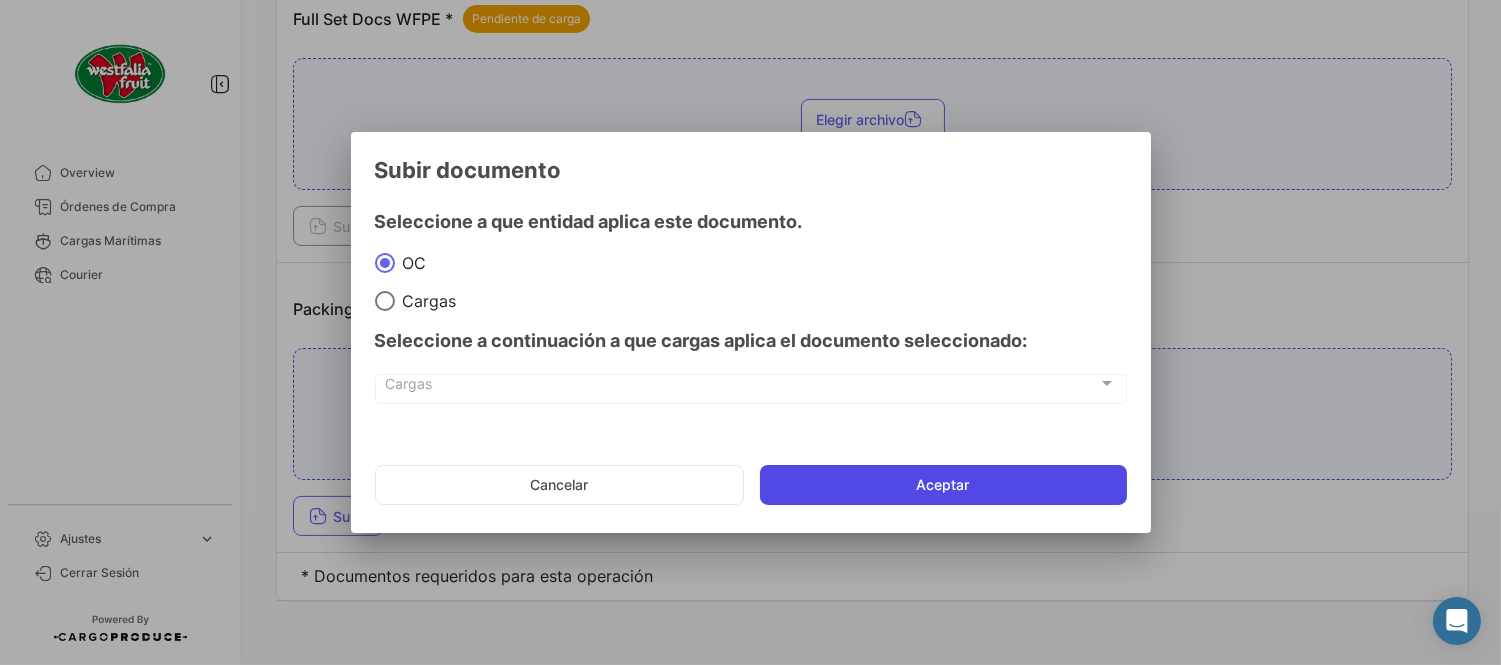 click on "Aceptar" 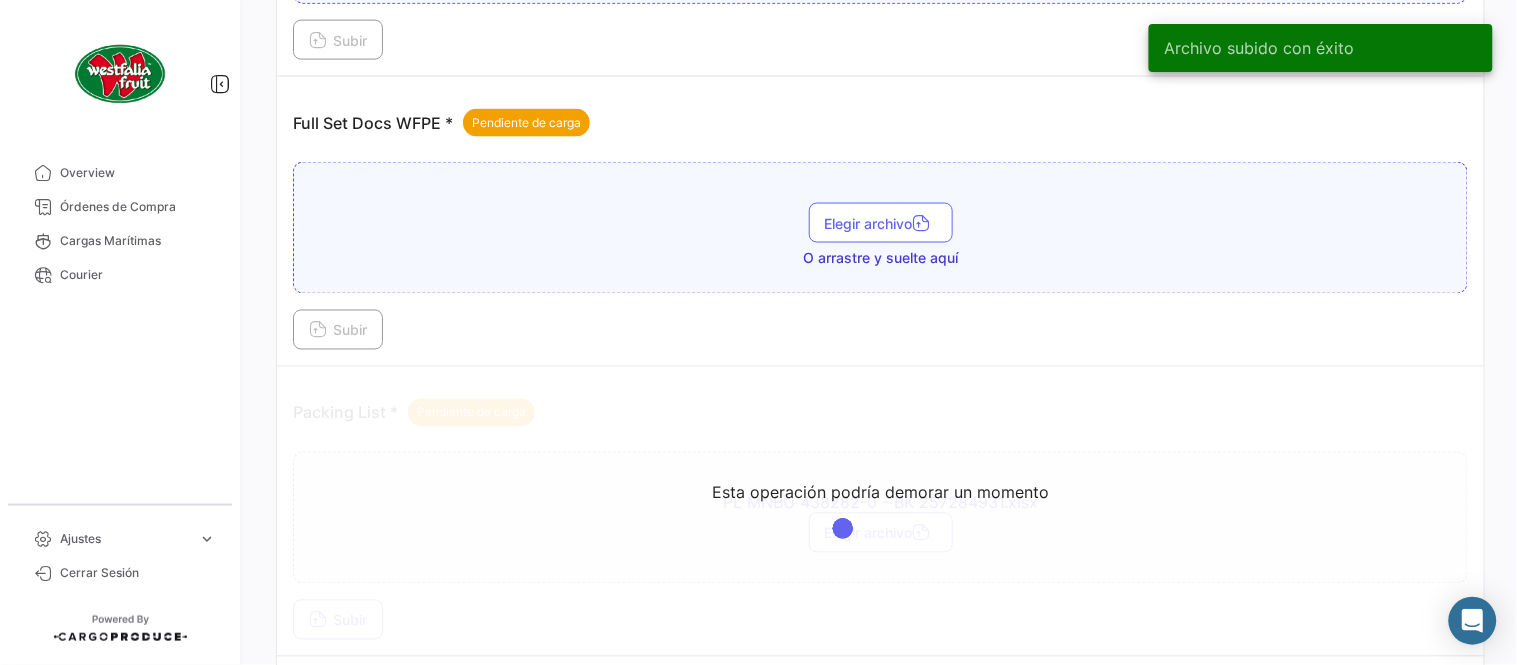 scroll, scrollTop: 584, scrollLeft: 0, axis: vertical 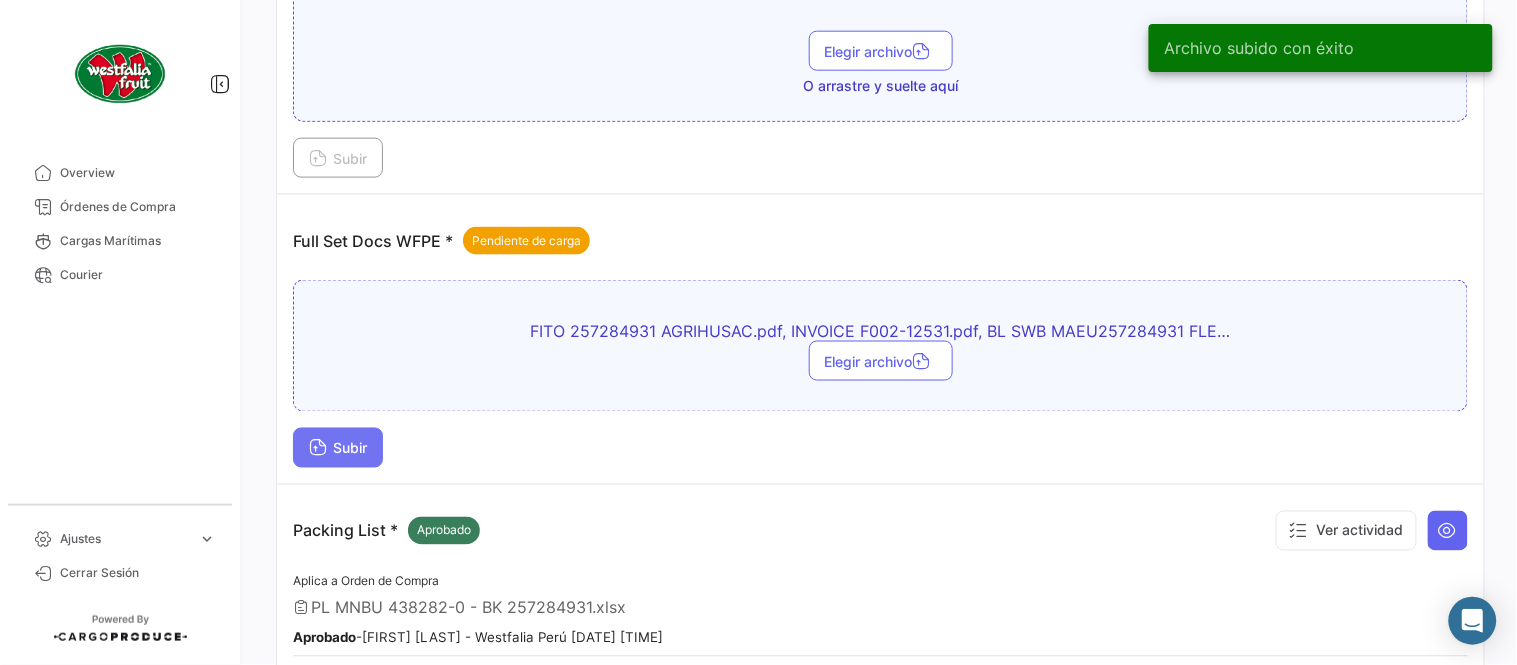 click on "Subir" at bounding box center (338, 448) 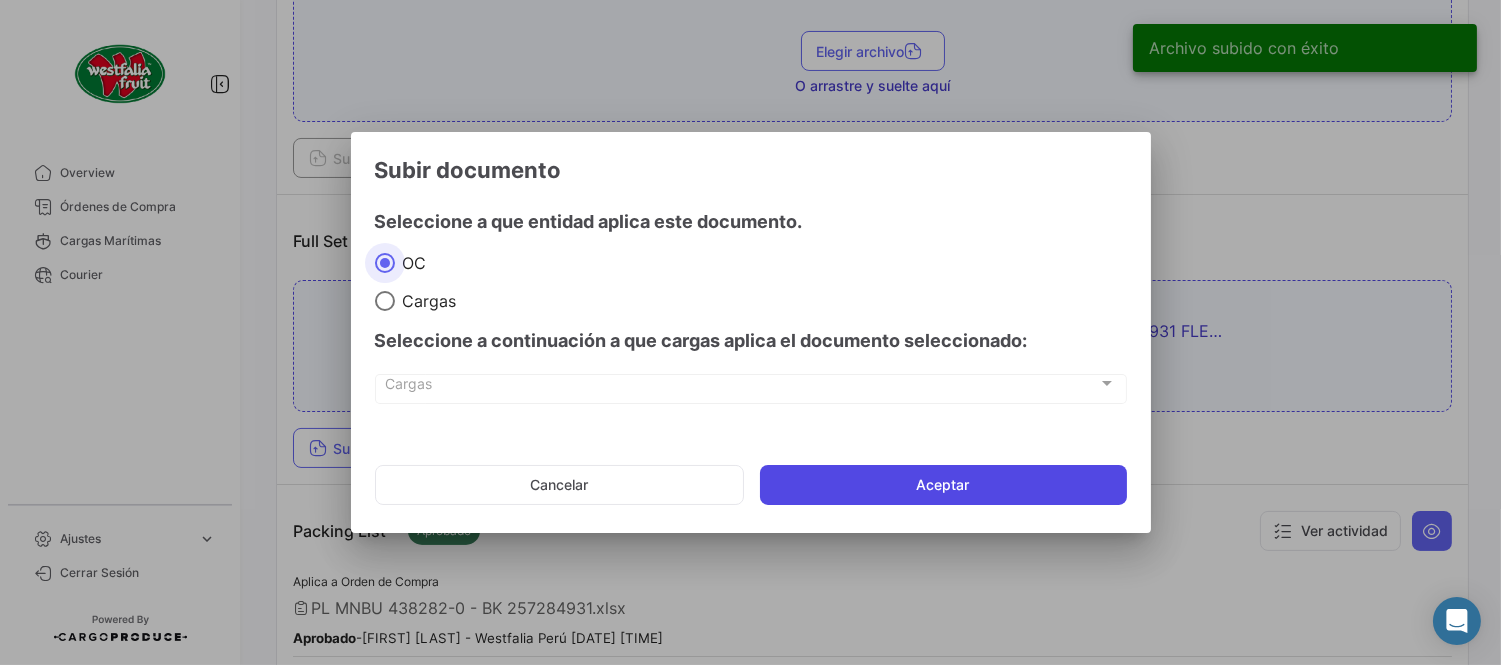 click on "Aceptar" 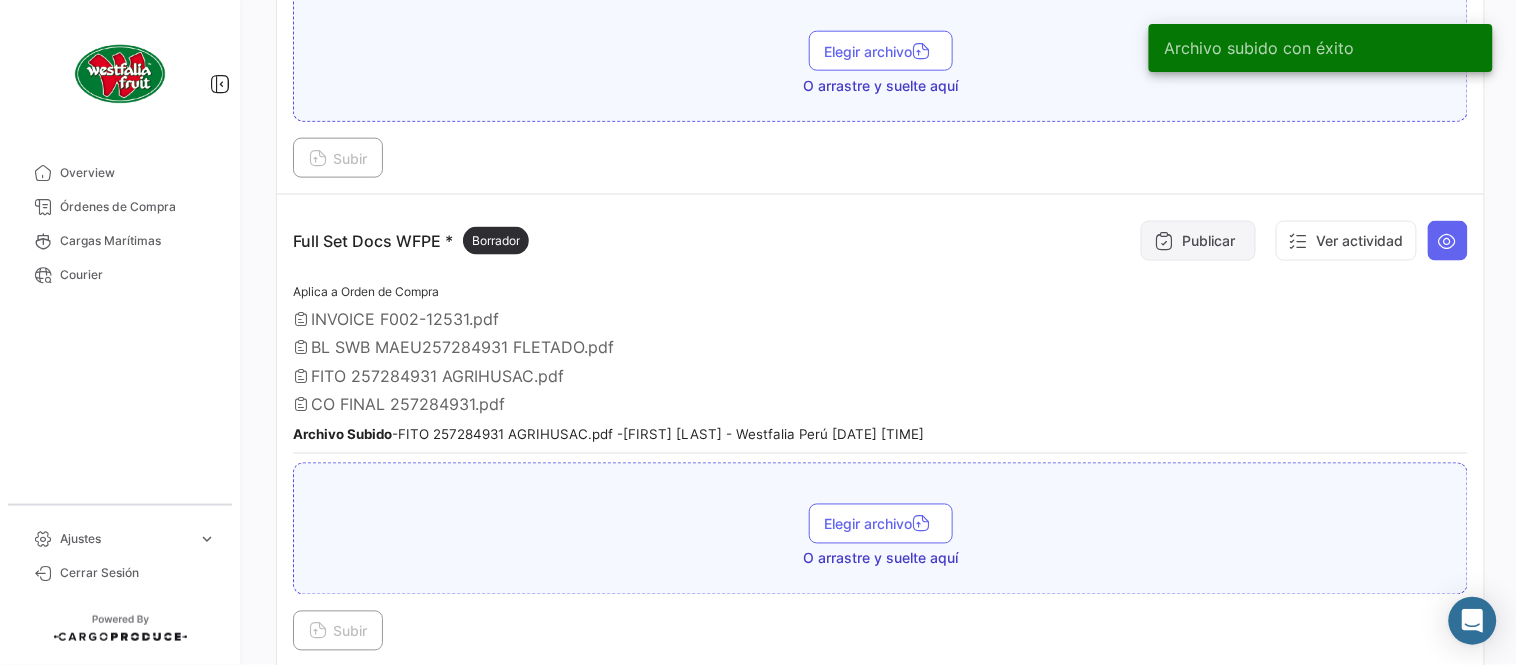 click on "Publicar" at bounding box center (1198, 241) 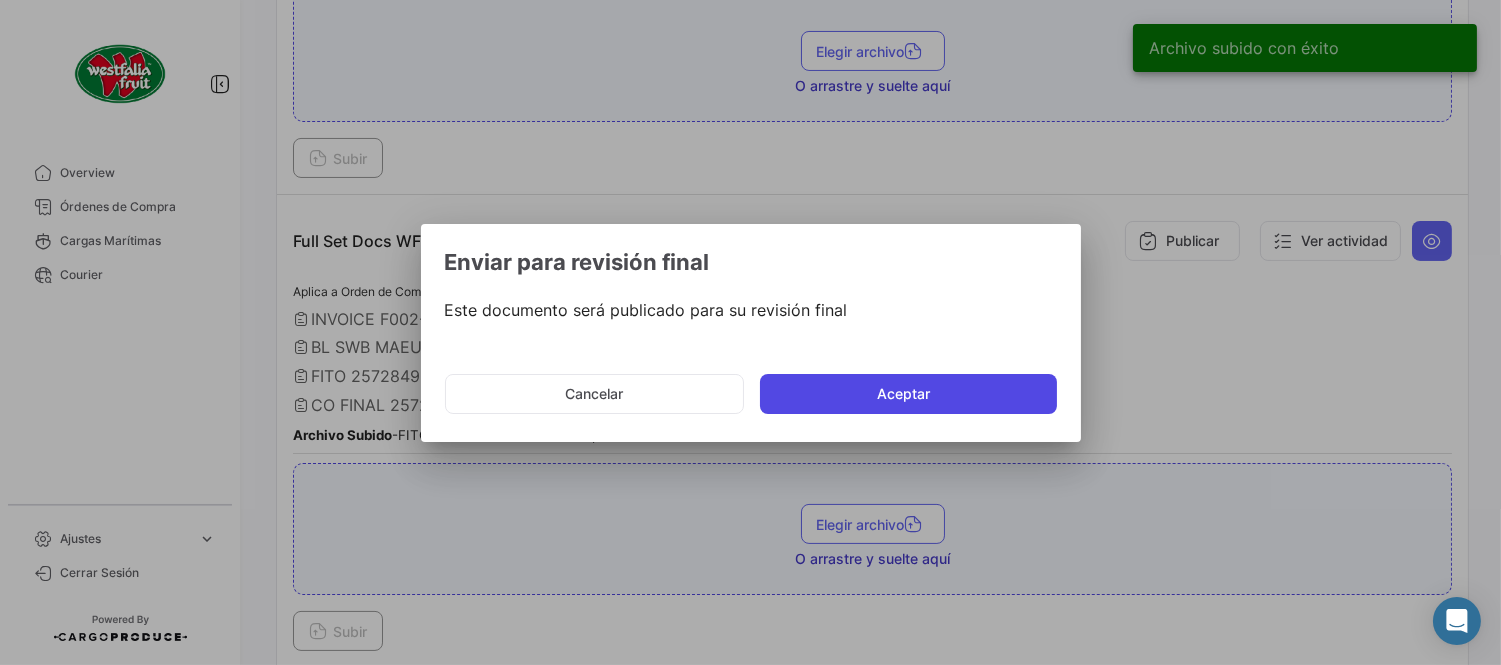 click on "Aceptar" 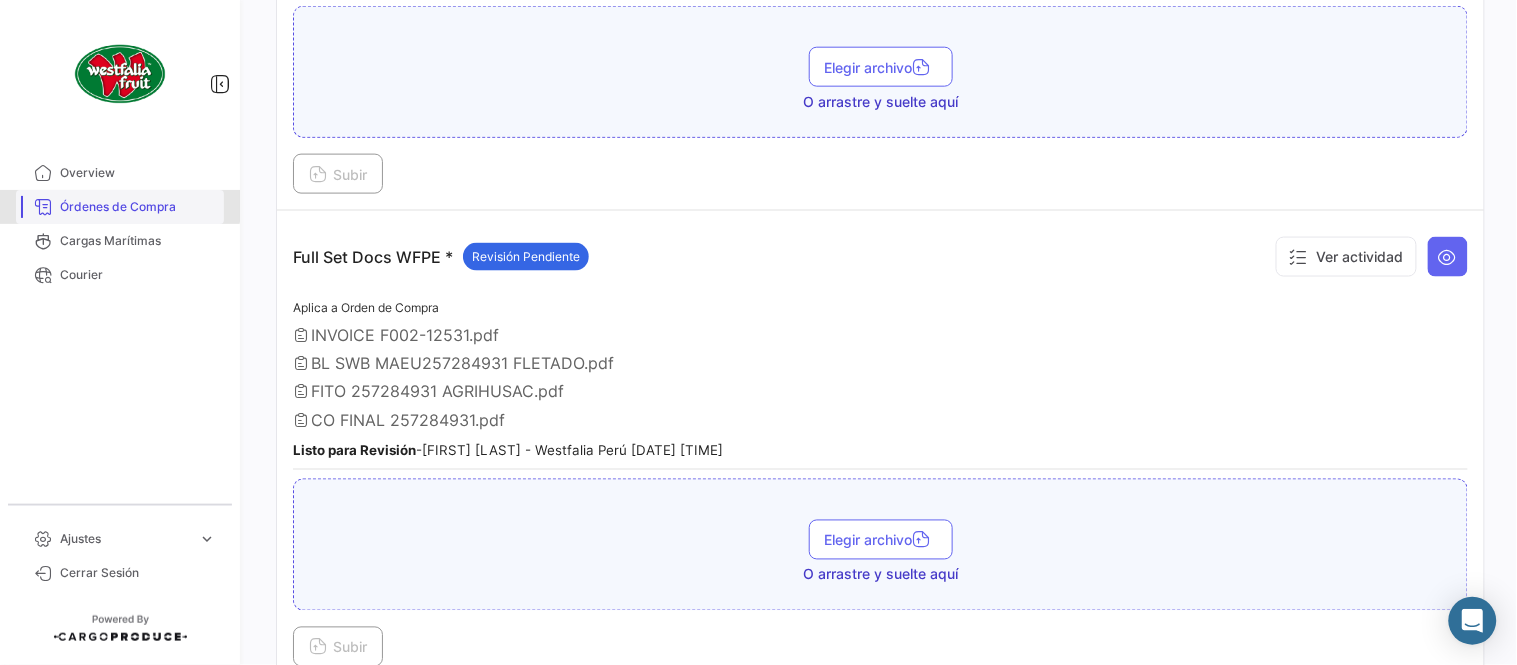 click on "Órdenes de Compra" at bounding box center (138, 207) 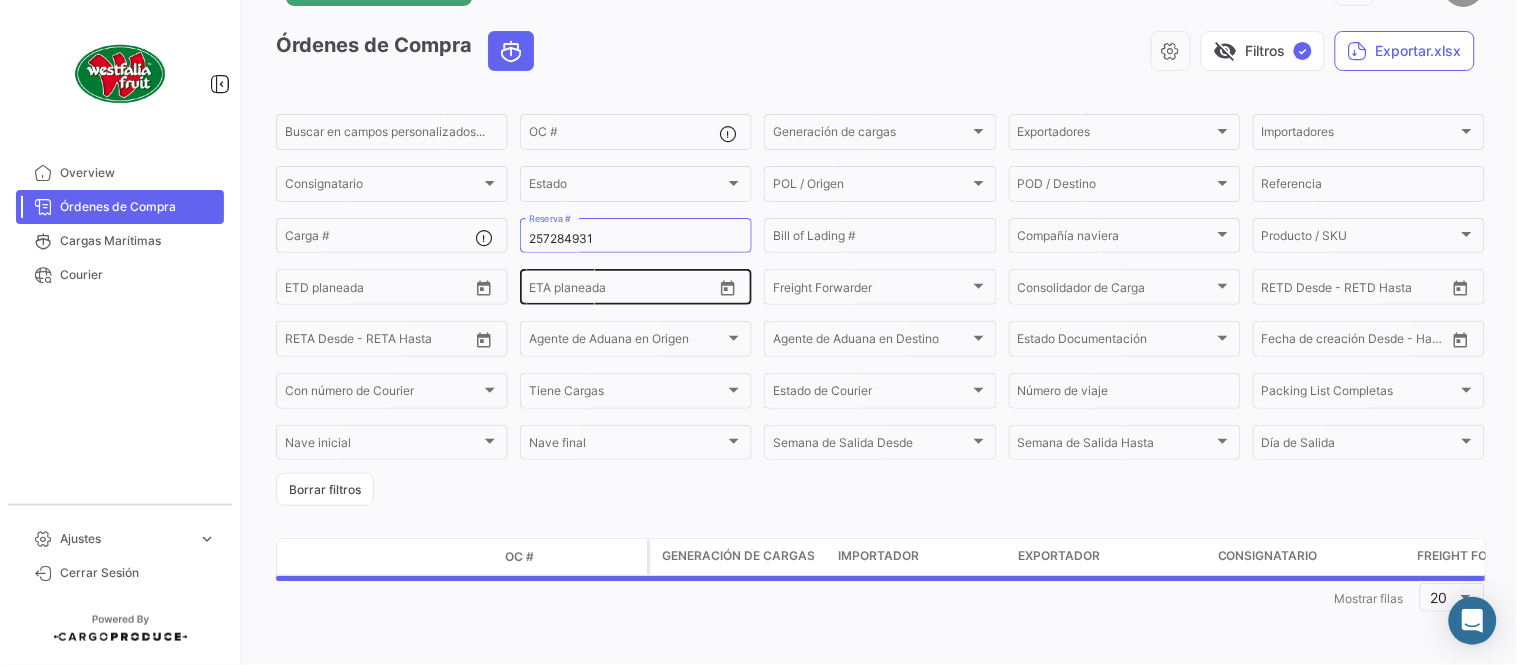 scroll, scrollTop: 0, scrollLeft: 0, axis: both 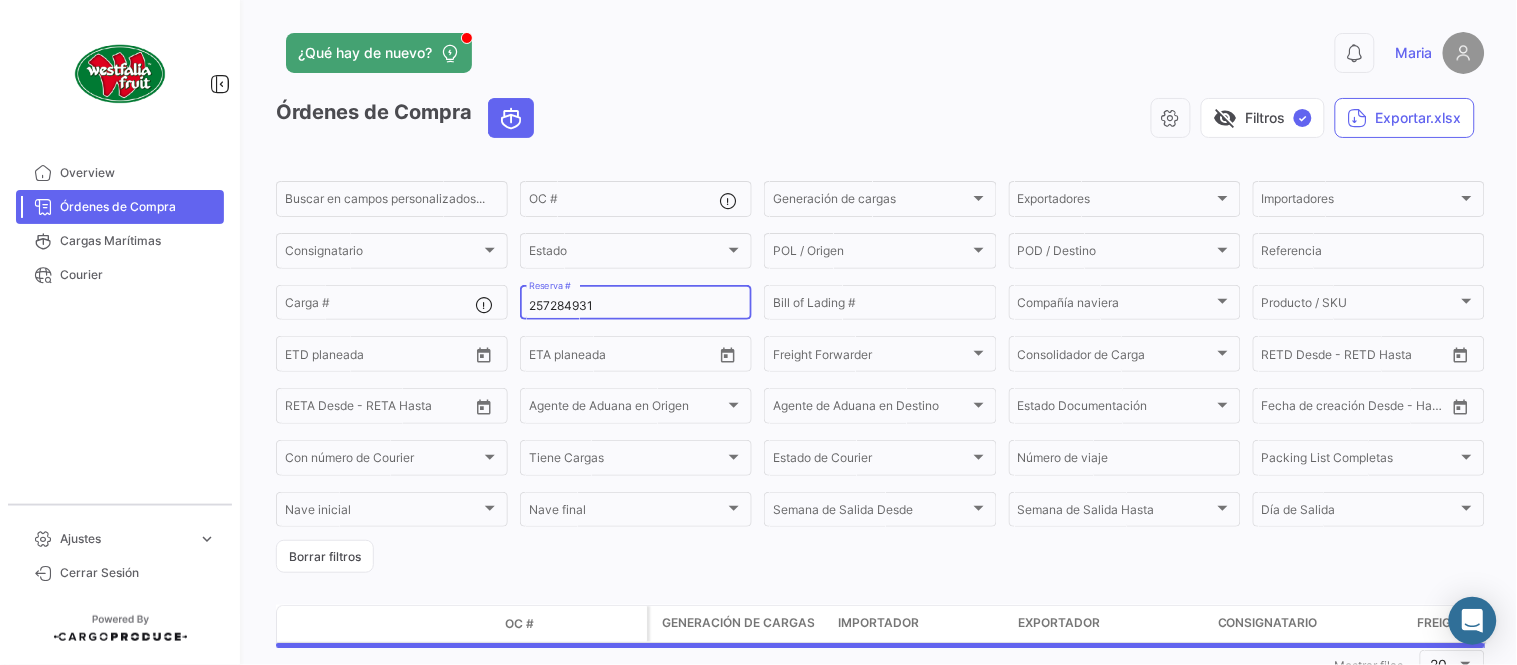 click on "257284931" at bounding box center [636, 306] 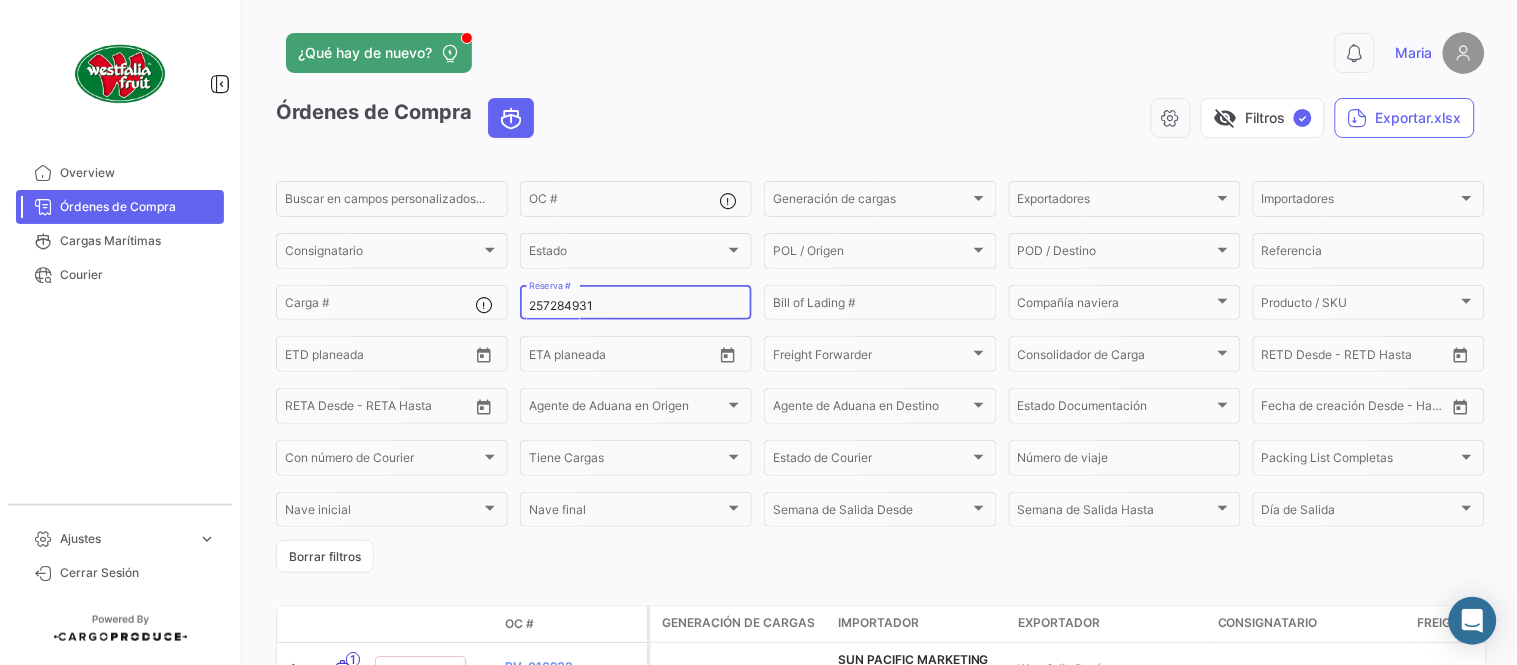 paste on "88" 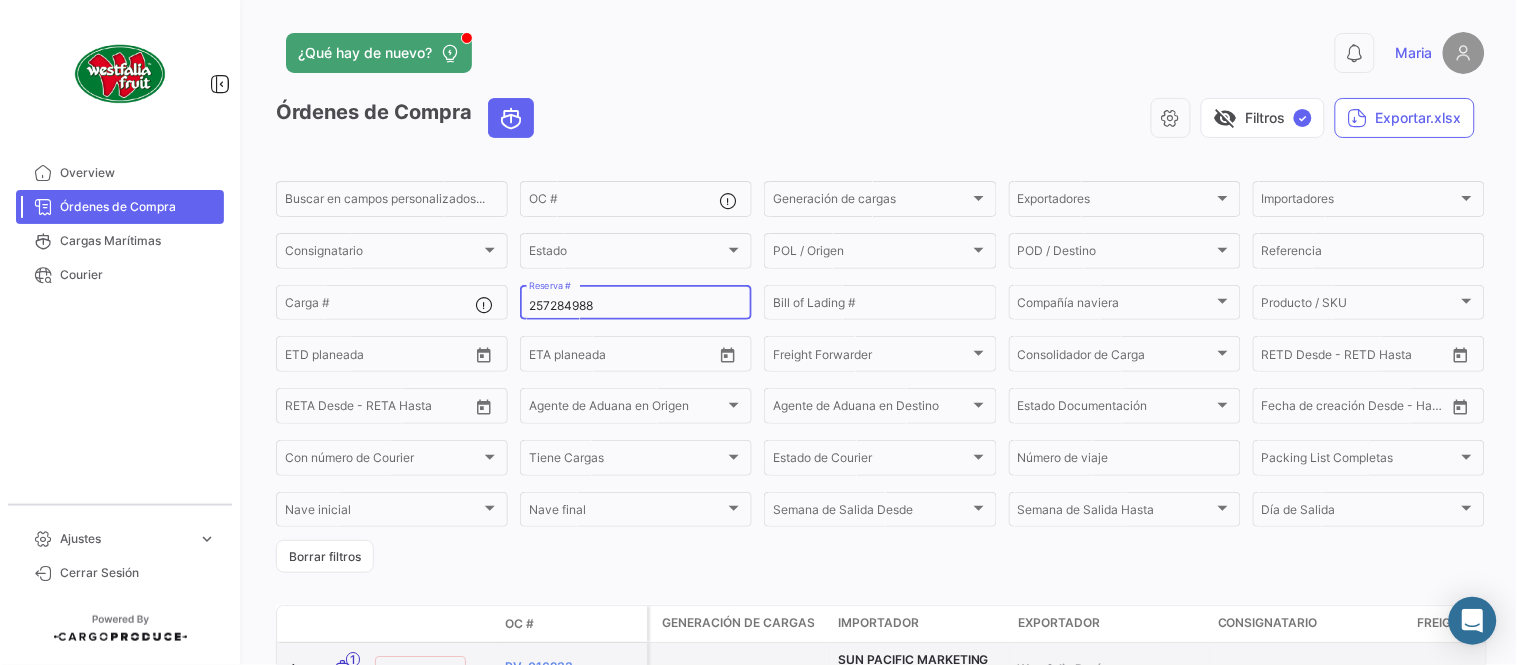 type on "257284988" 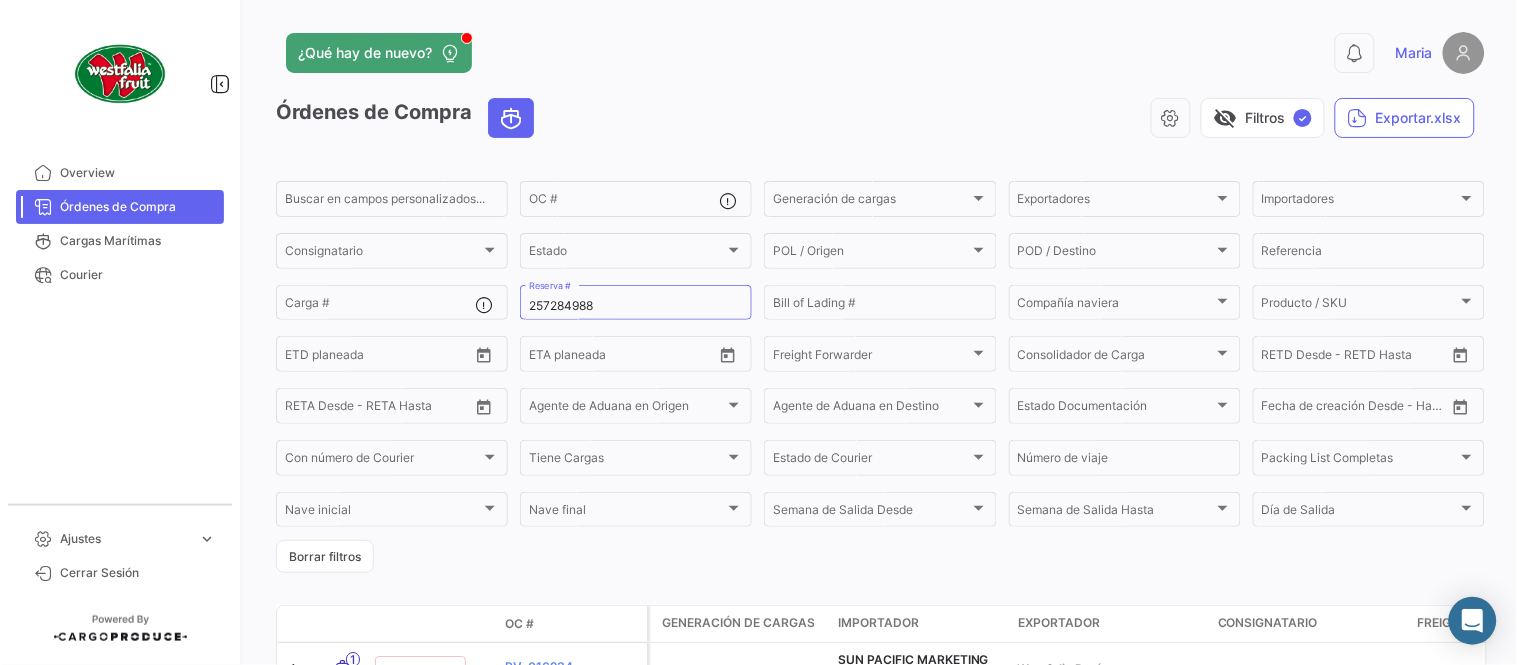 click on "¿Qué hay de nuevo?  0  [FIRST]" 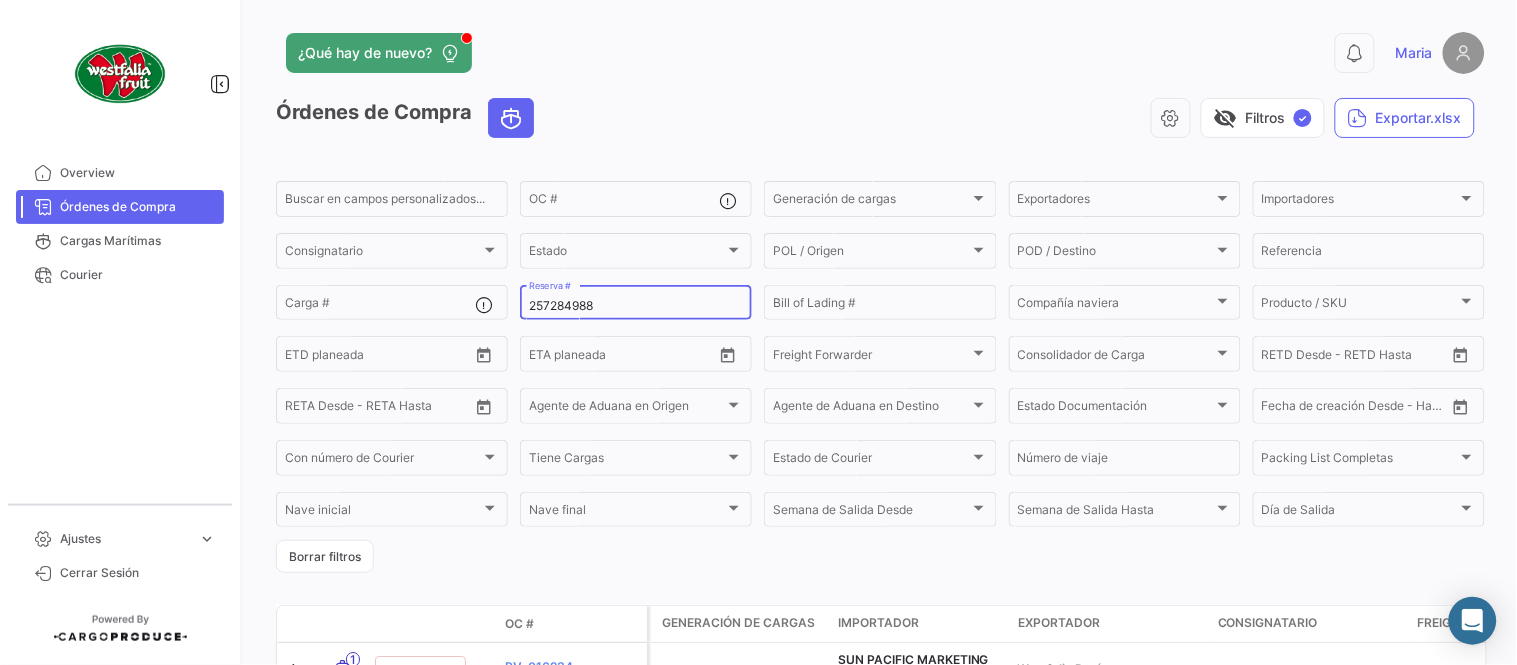click on "257284988" at bounding box center (636, 306) 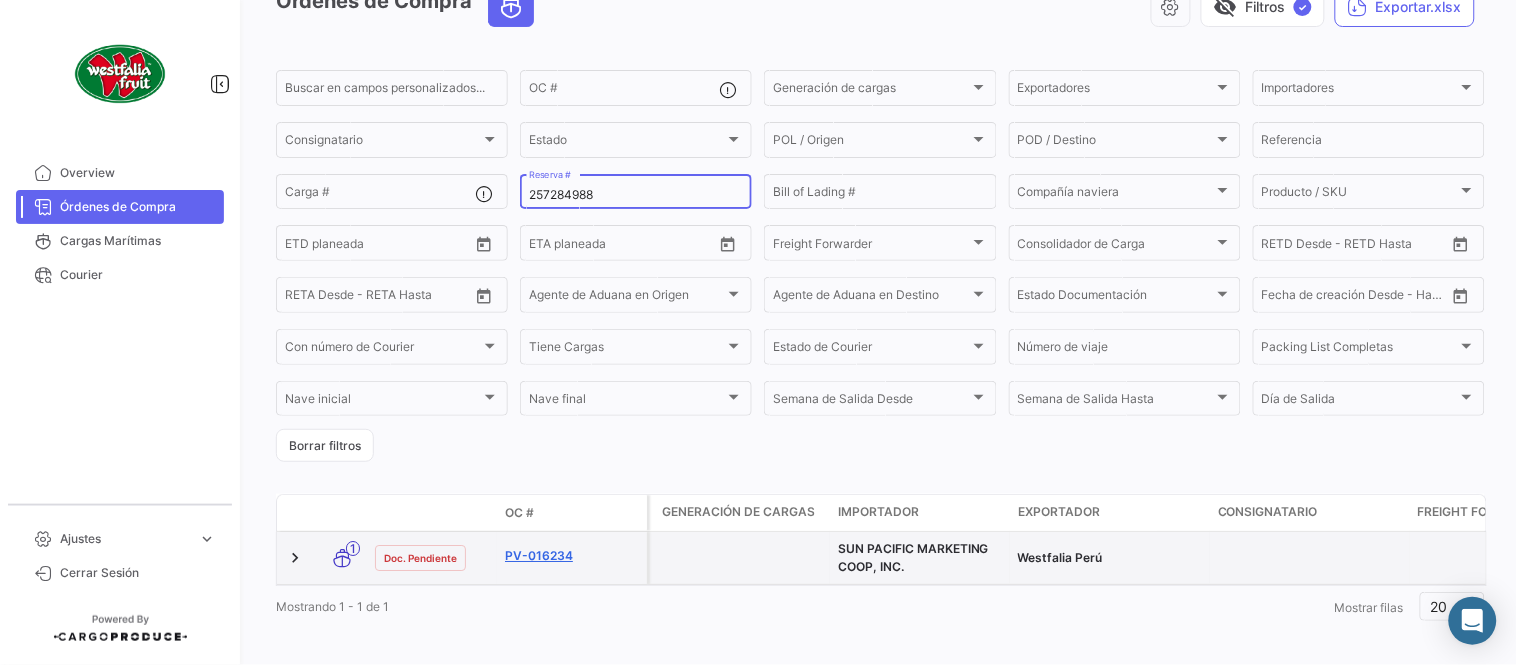 scroll, scrollTop: 136, scrollLeft: 0, axis: vertical 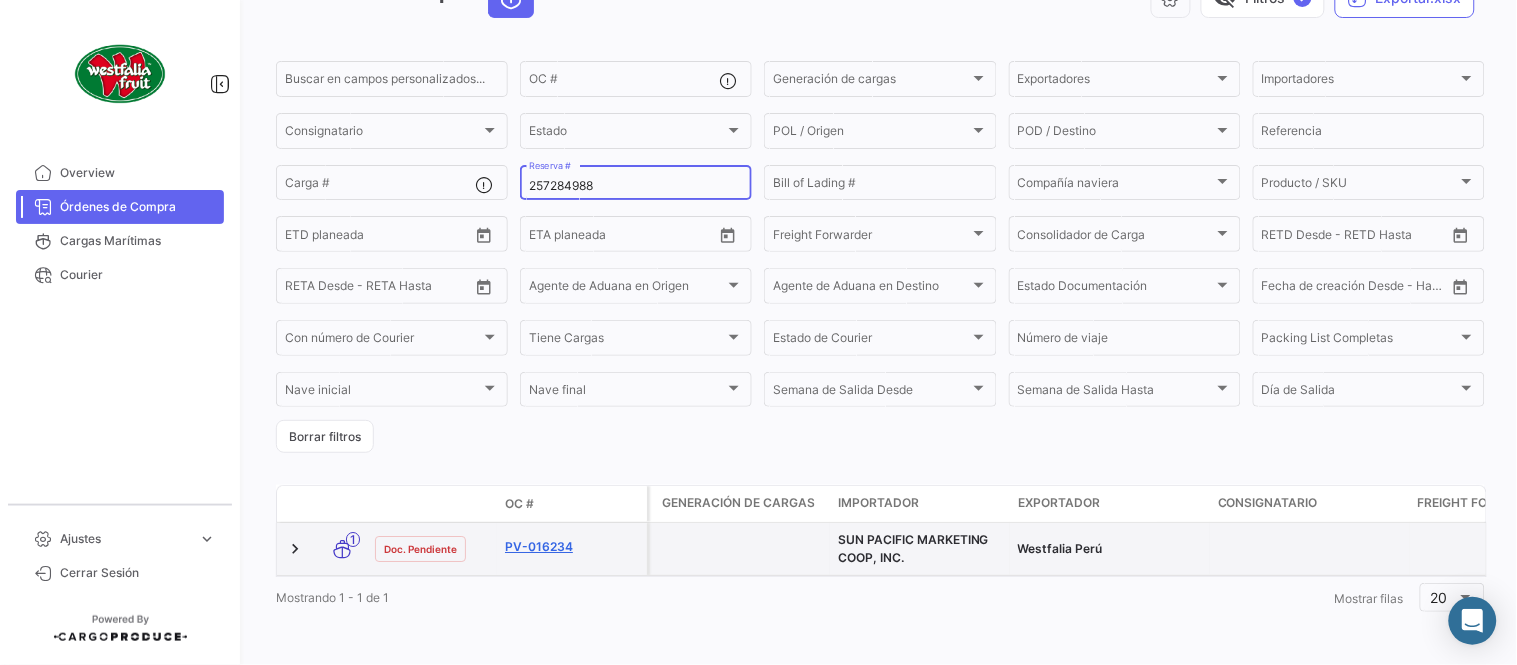 click on "PV-016234" 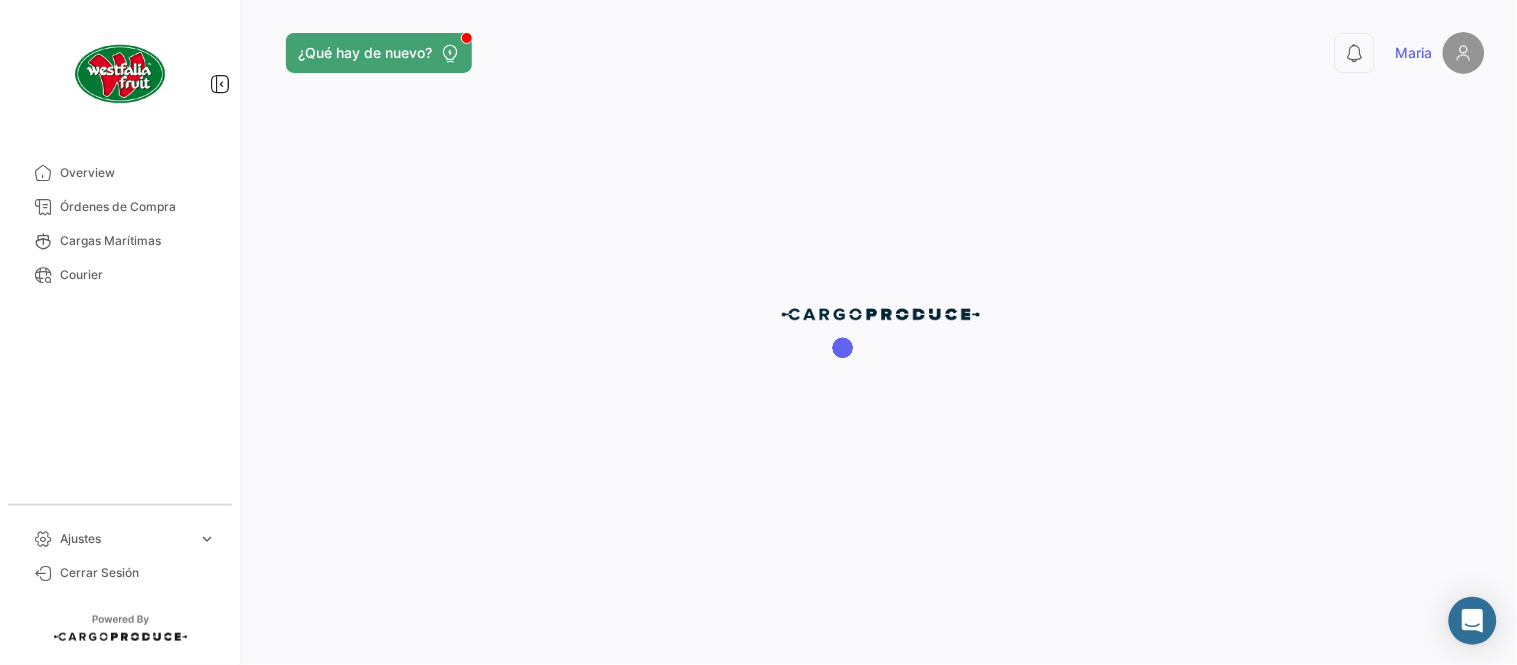 scroll, scrollTop: 0, scrollLeft: 0, axis: both 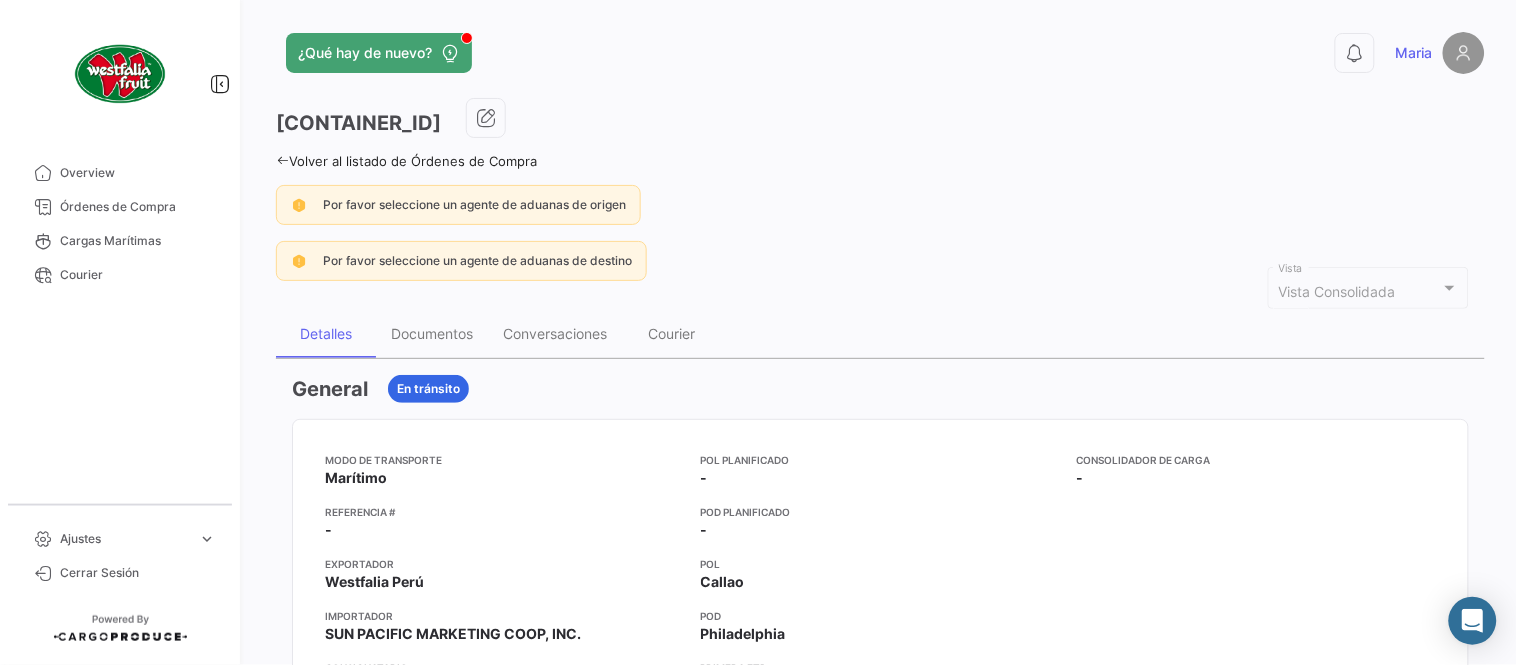 drag, startPoint x: 945, startPoint y: 132, endPoint x: 668, endPoint y: 296, distance: 321.9084 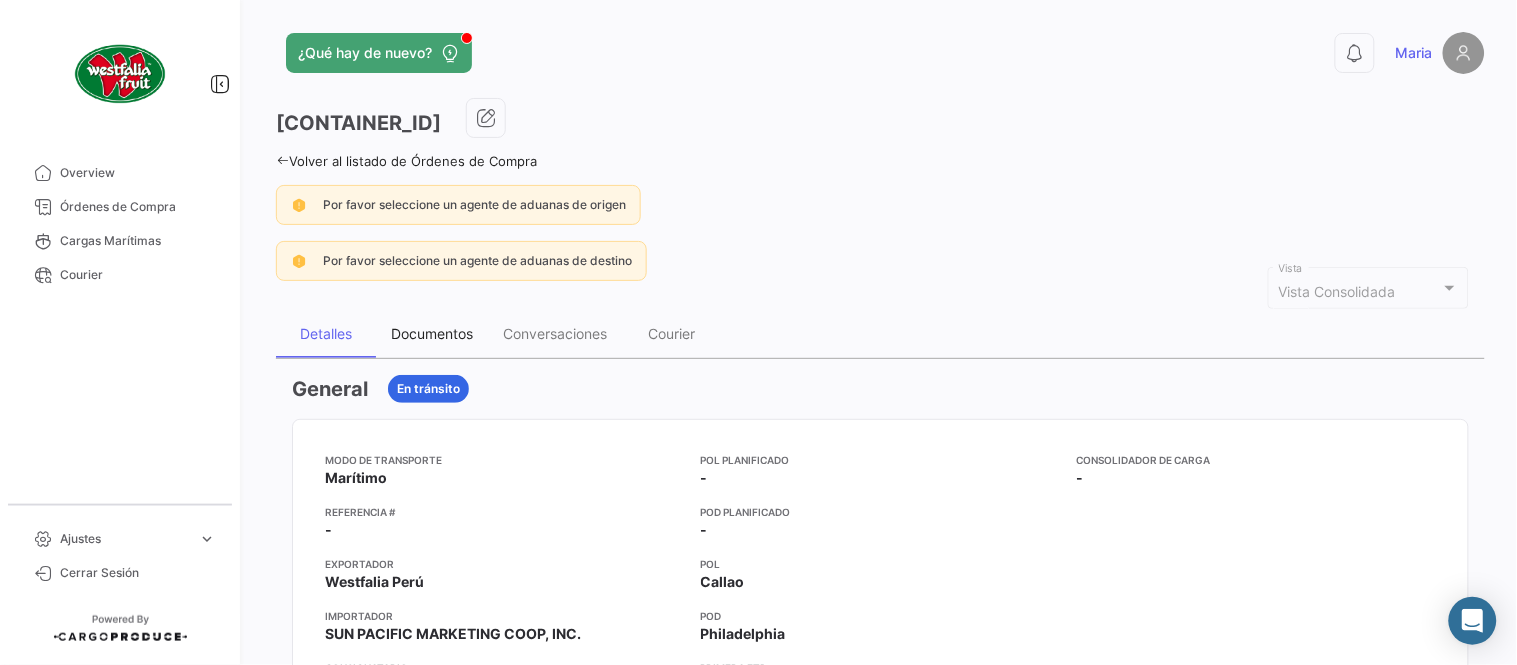 click on "Documentos" at bounding box center [432, 334] 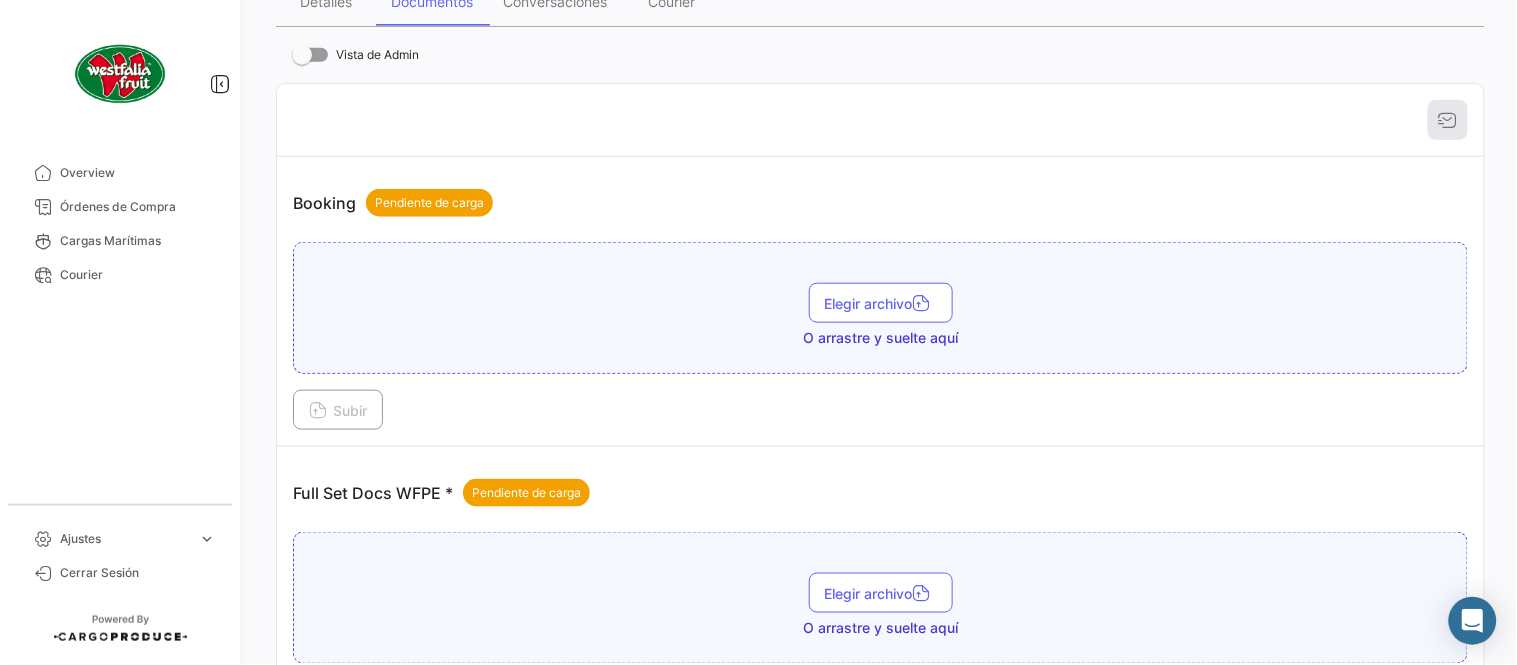scroll, scrollTop: 806, scrollLeft: 0, axis: vertical 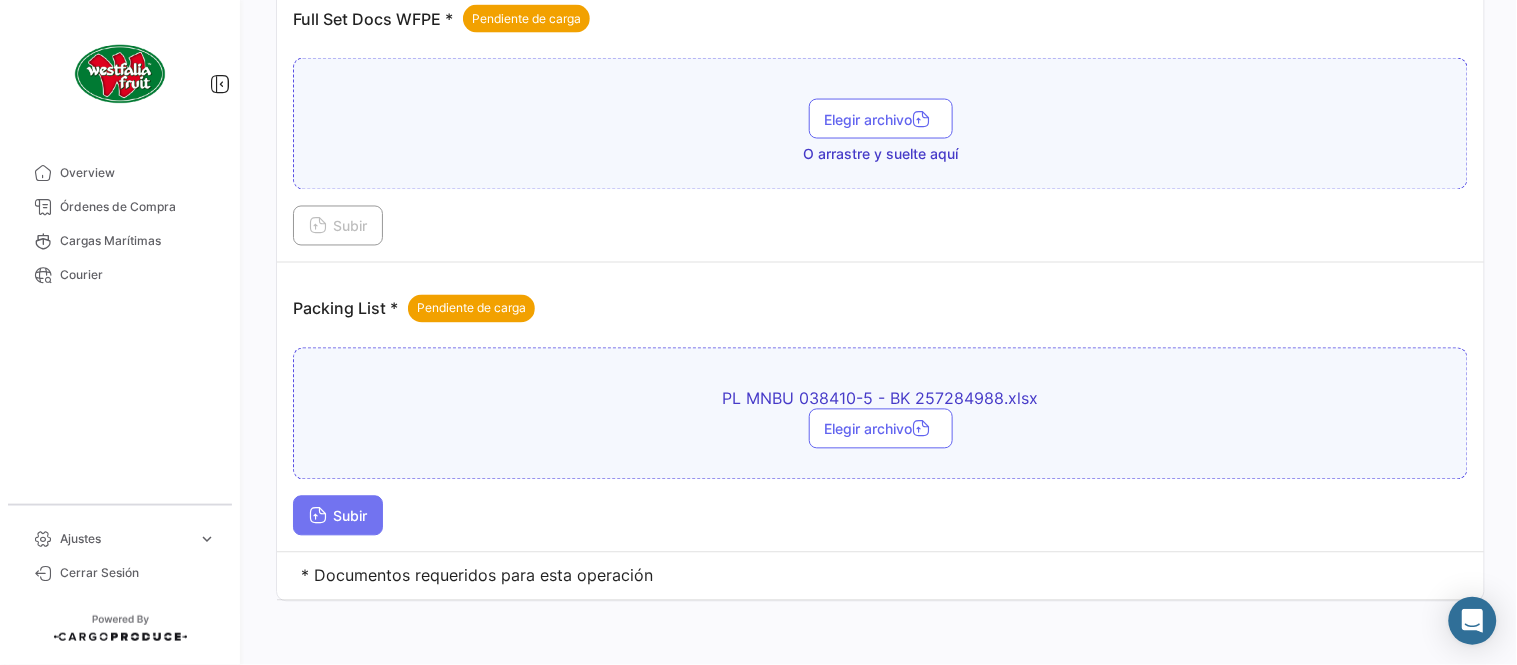 click on "Subir" at bounding box center (338, 516) 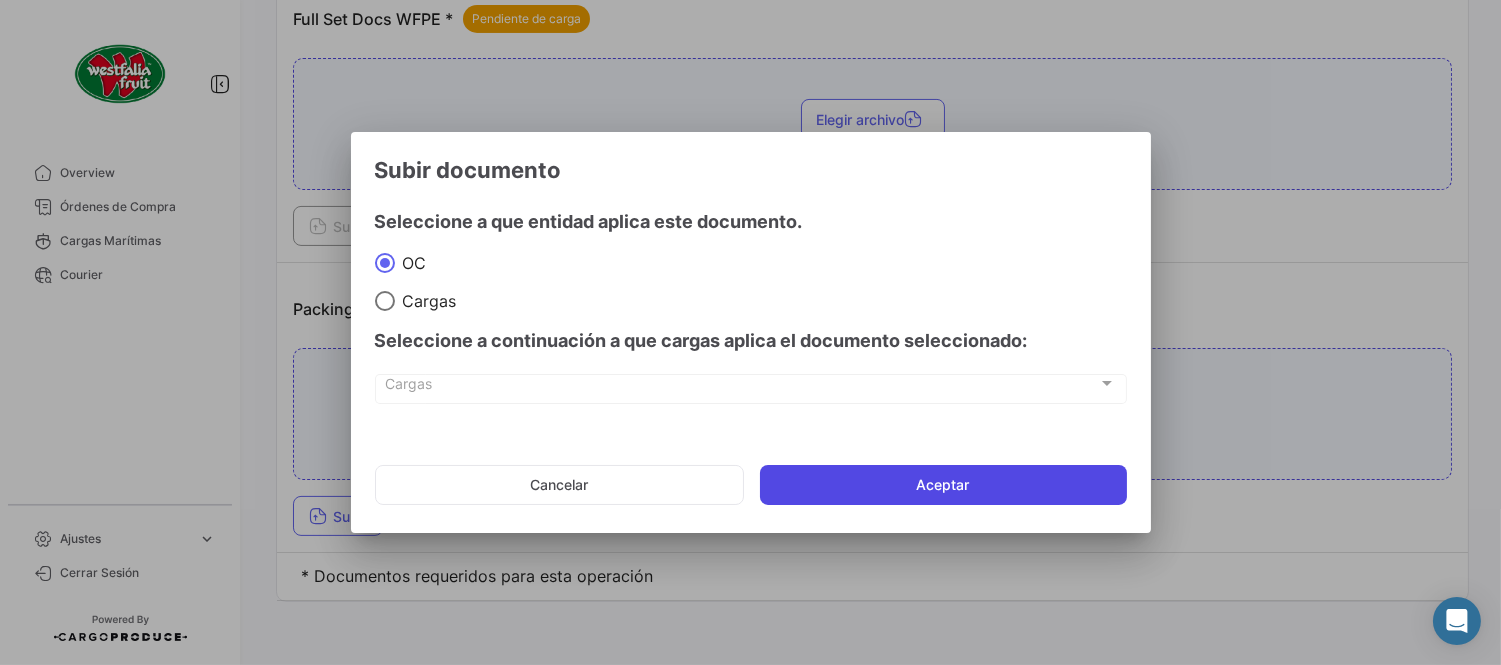 click on "Aceptar" 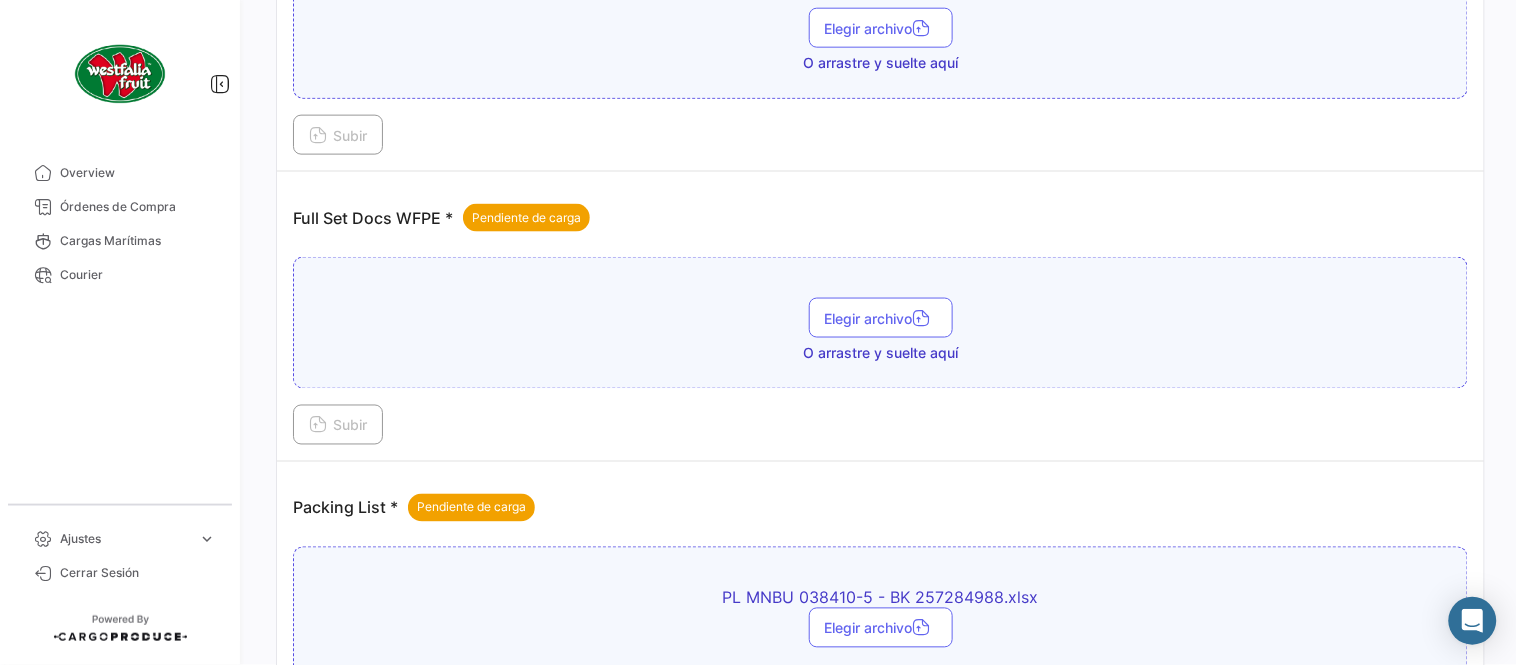 scroll, scrollTop: 584, scrollLeft: 0, axis: vertical 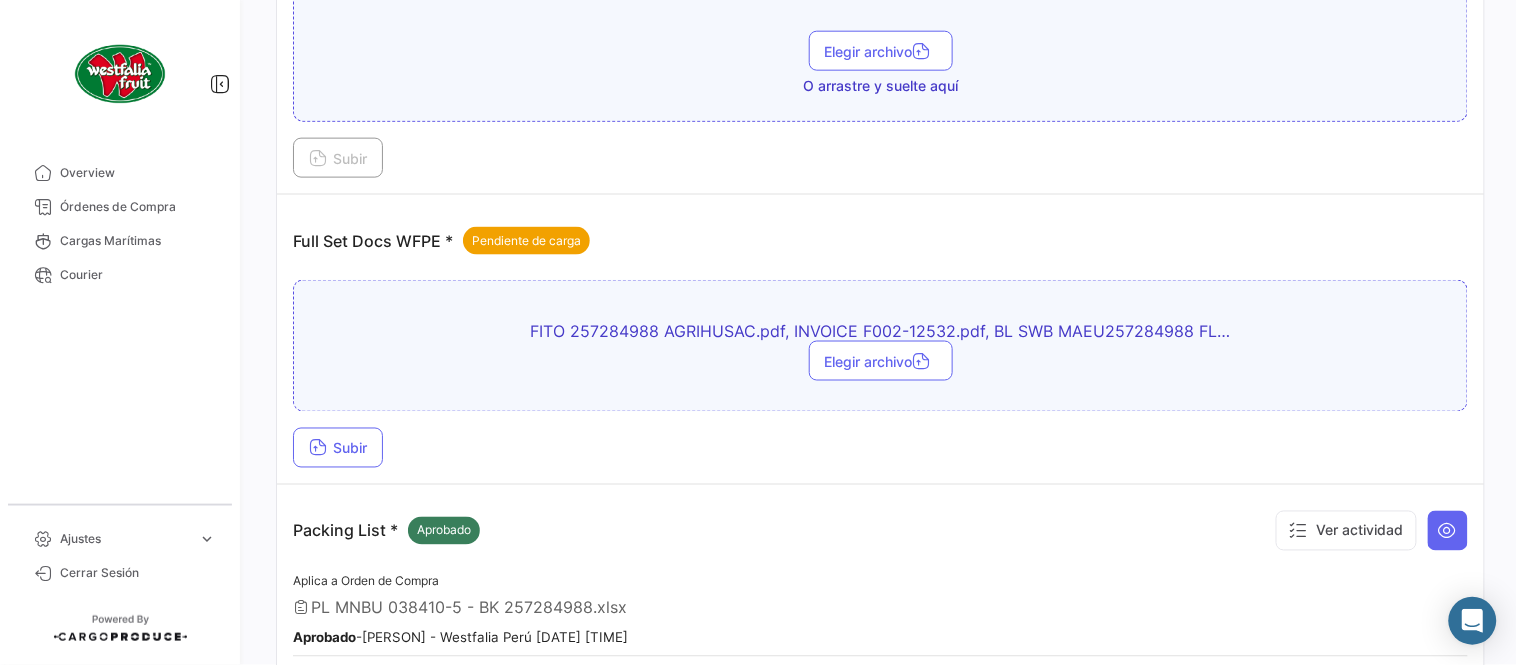 click on "FITO 257284988 AGRIHUSAC.pdf, INVOICE F002-12532.pdf, BL SWB MAEU257284988 FLETADO.pdf, CO FINAL 257284988.pdf   Elegir archivo   Subir" at bounding box center (880, 374) 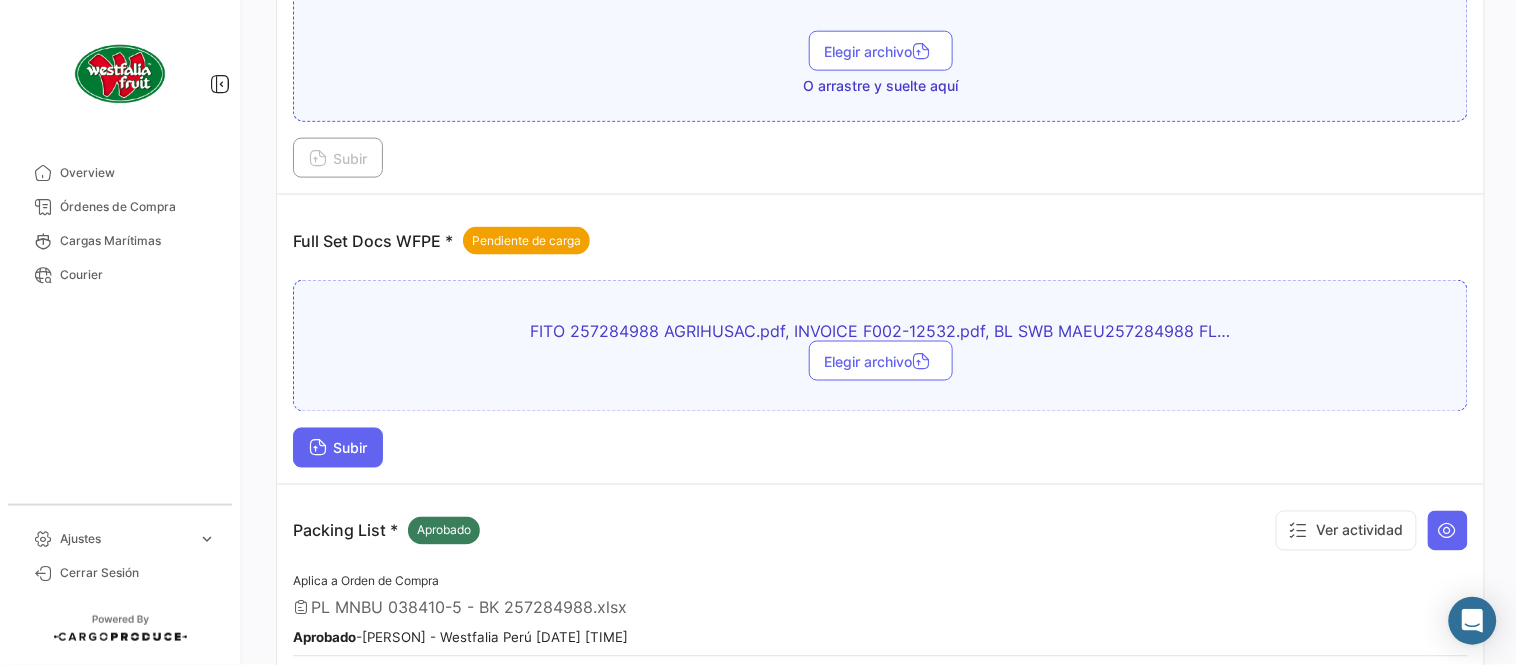 click on "Subir" at bounding box center (338, 448) 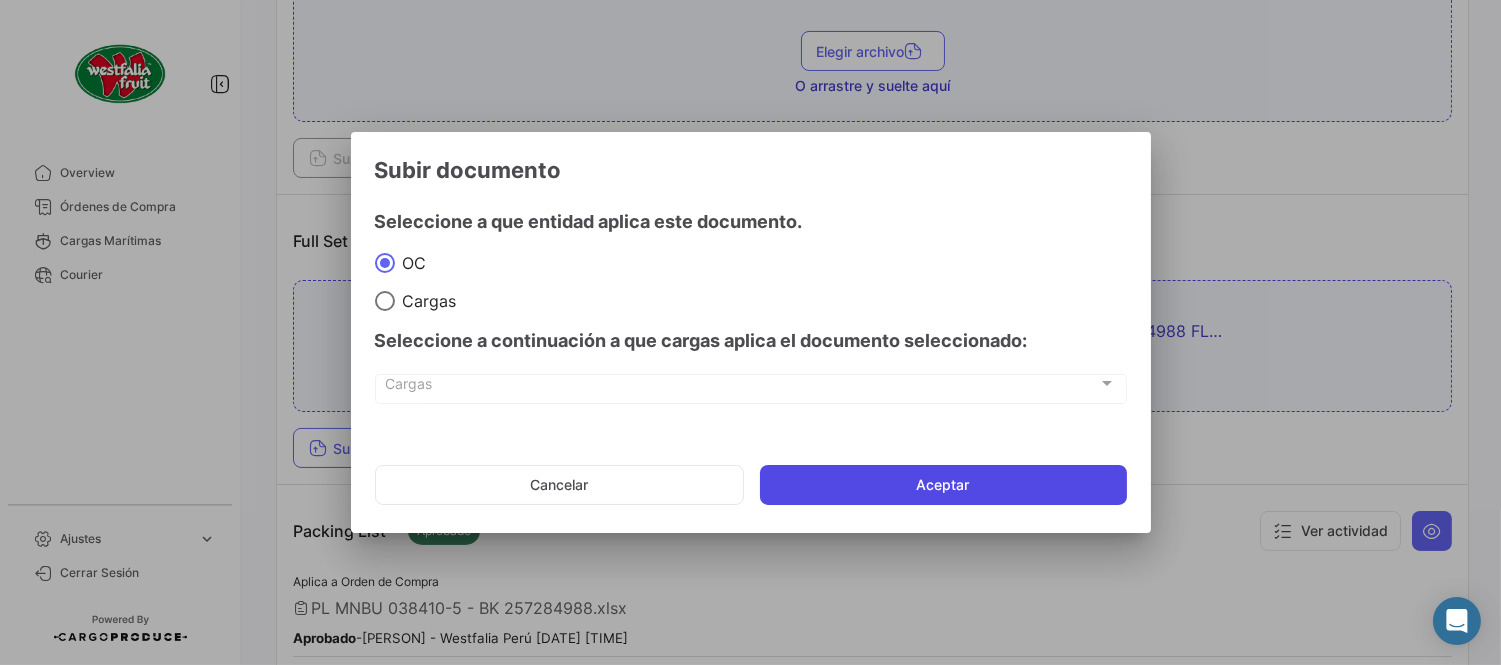 click on "Aceptar" 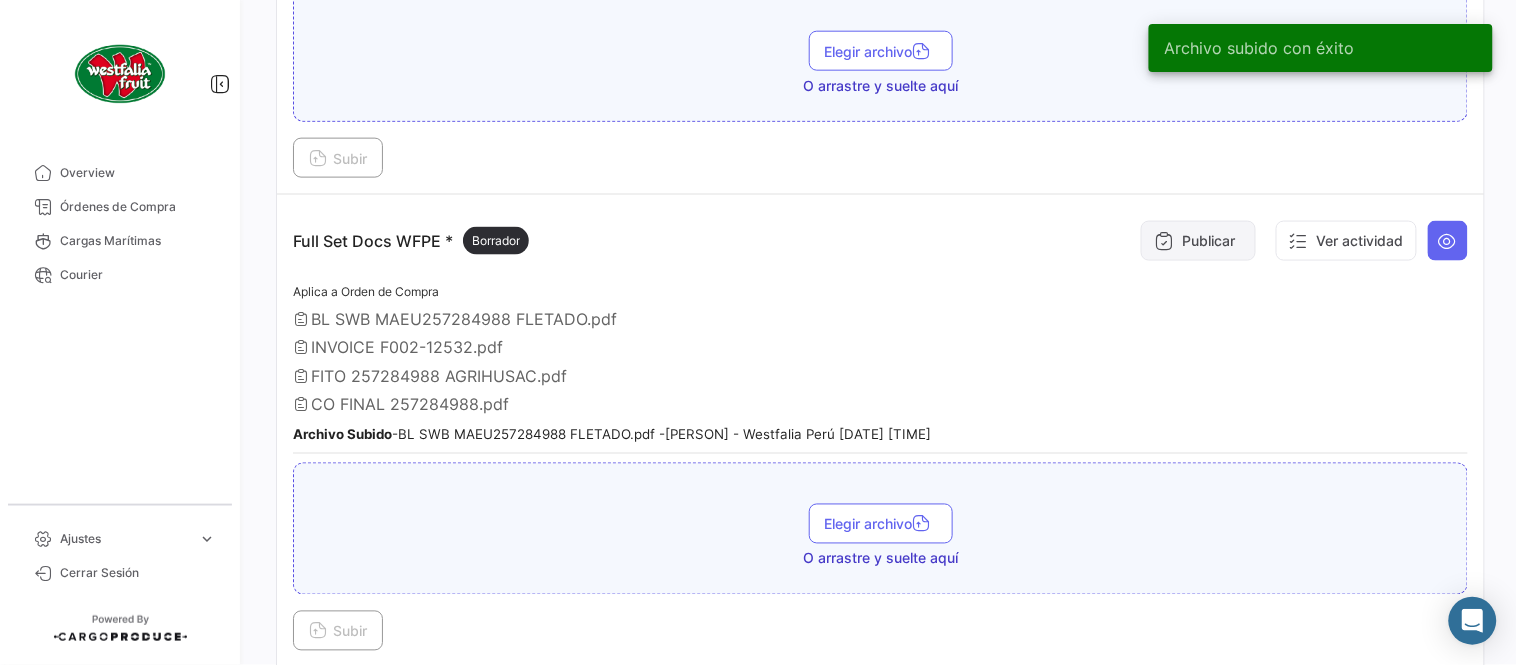 click on "Publicar" at bounding box center (1198, 241) 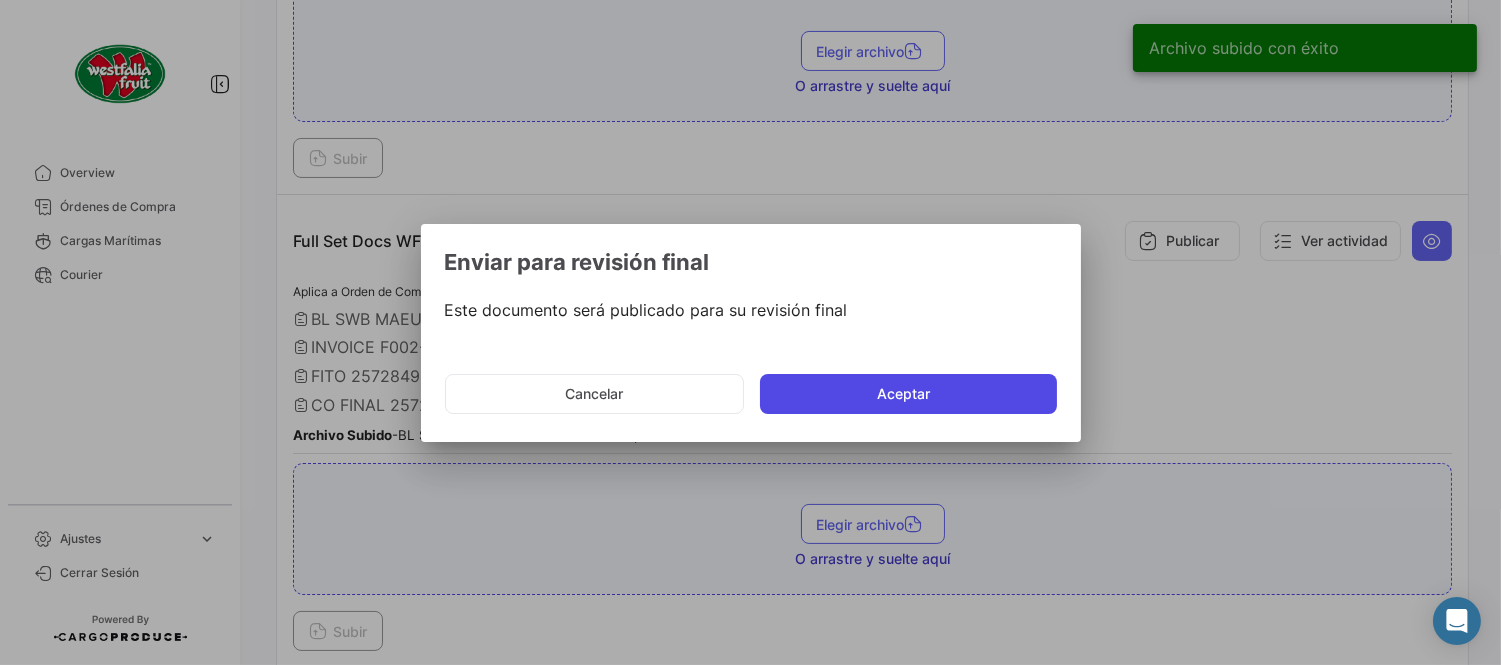 click on "Aceptar" 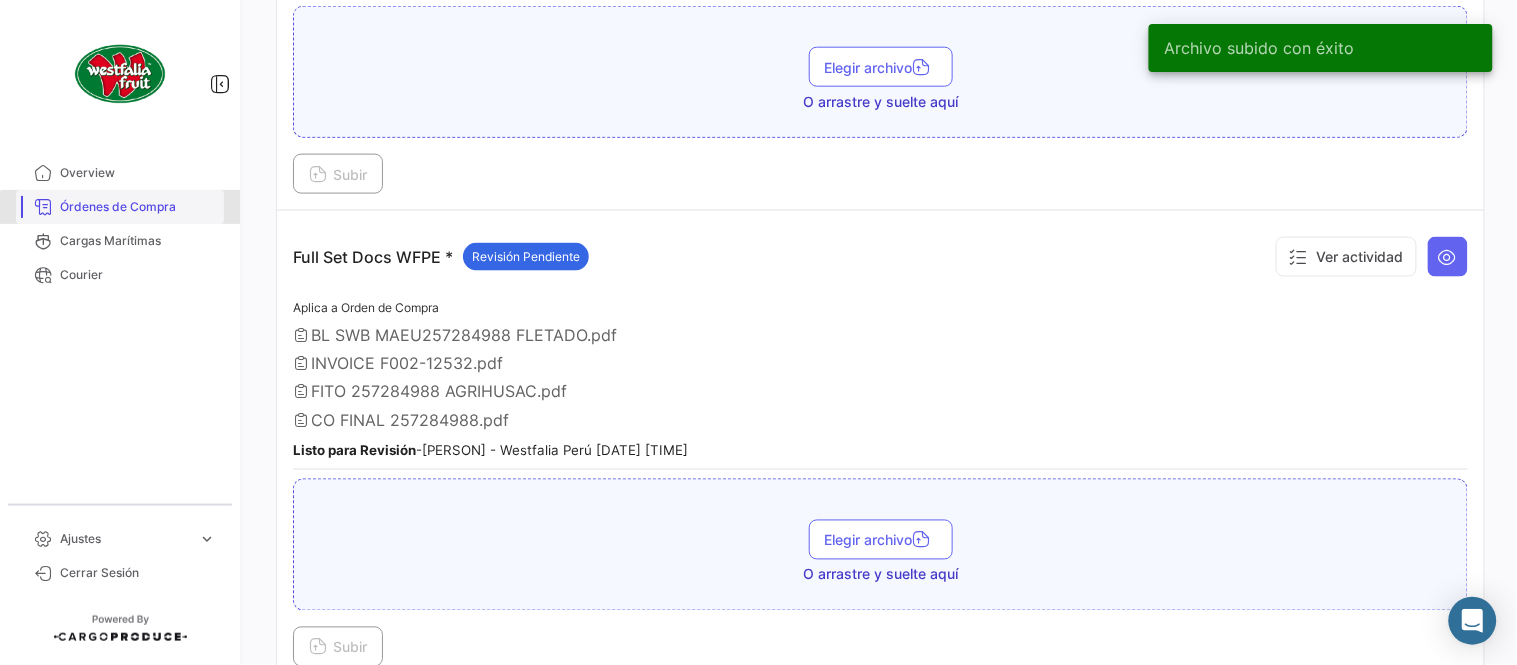 click on "Órdenes de Compra" at bounding box center [138, 207] 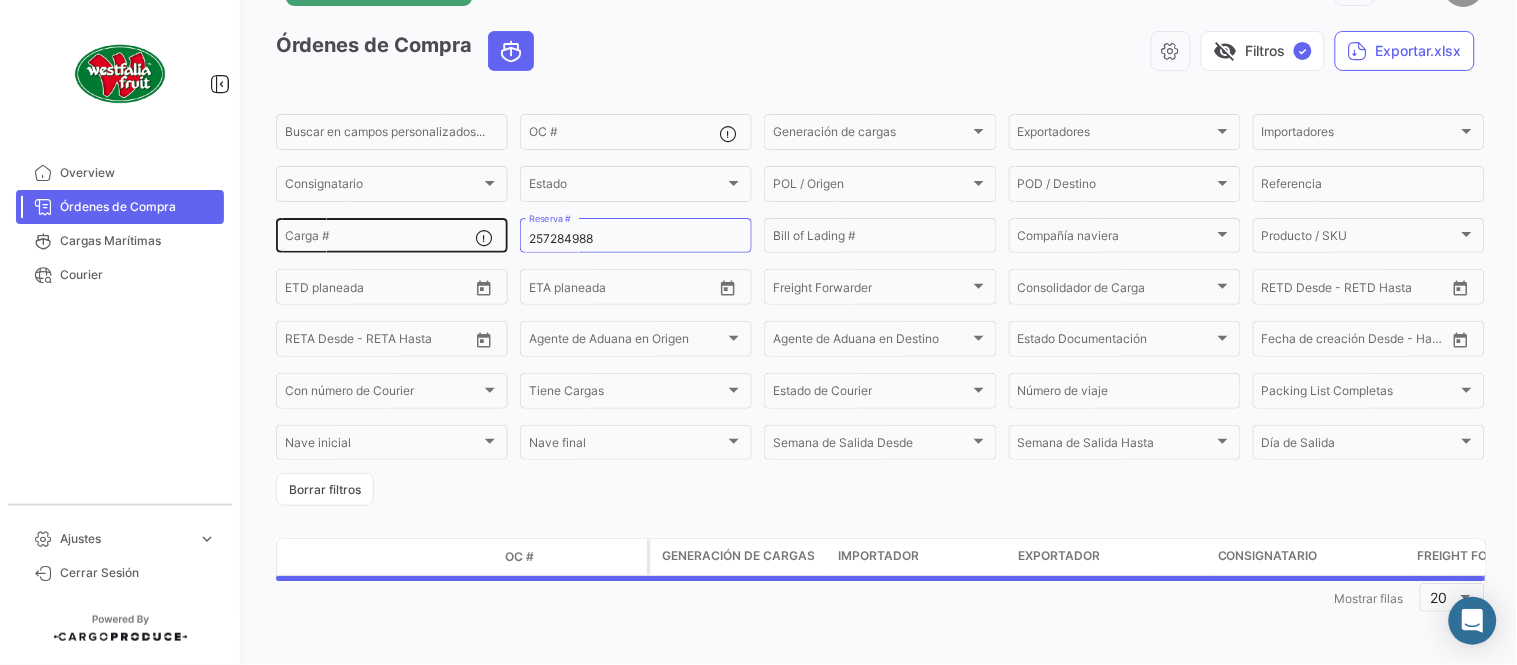 scroll, scrollTop: 0, scrollLeft: 0, axis: both 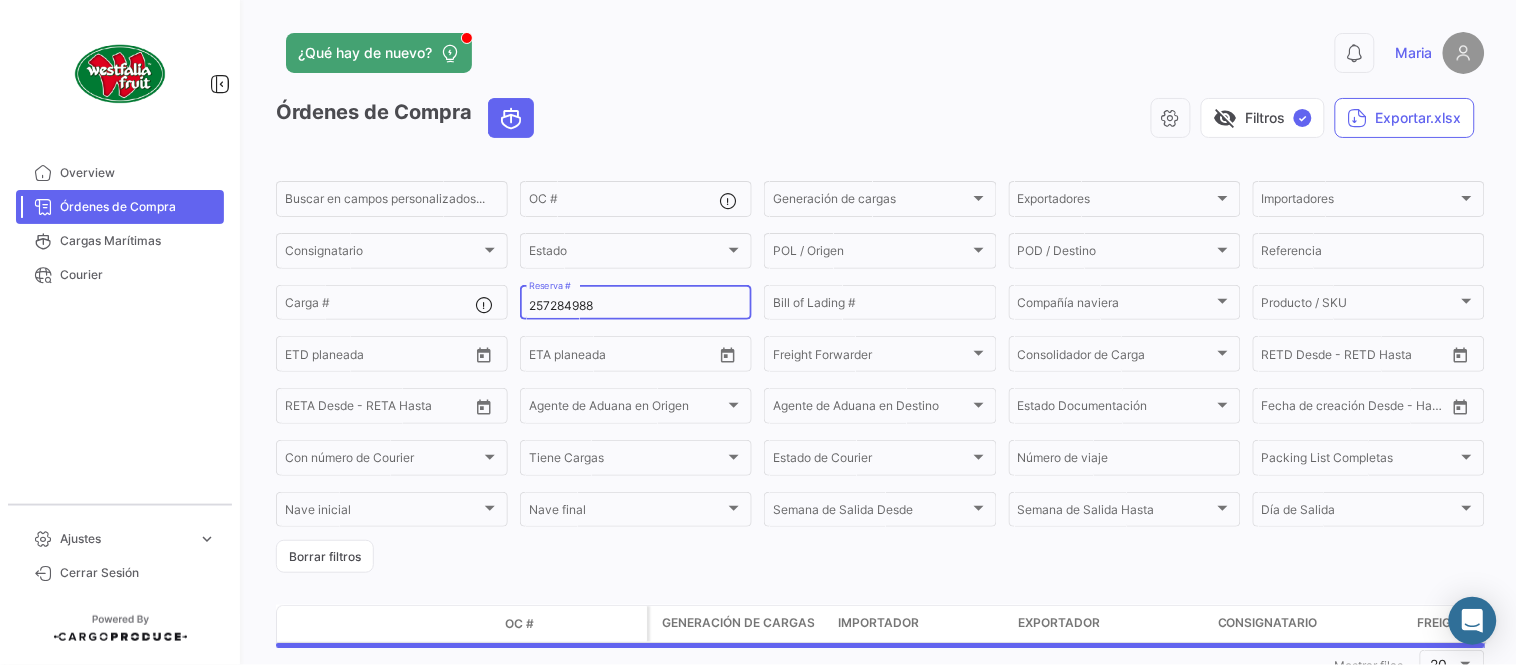 click on "257284988" at bounding box center [636, 306] 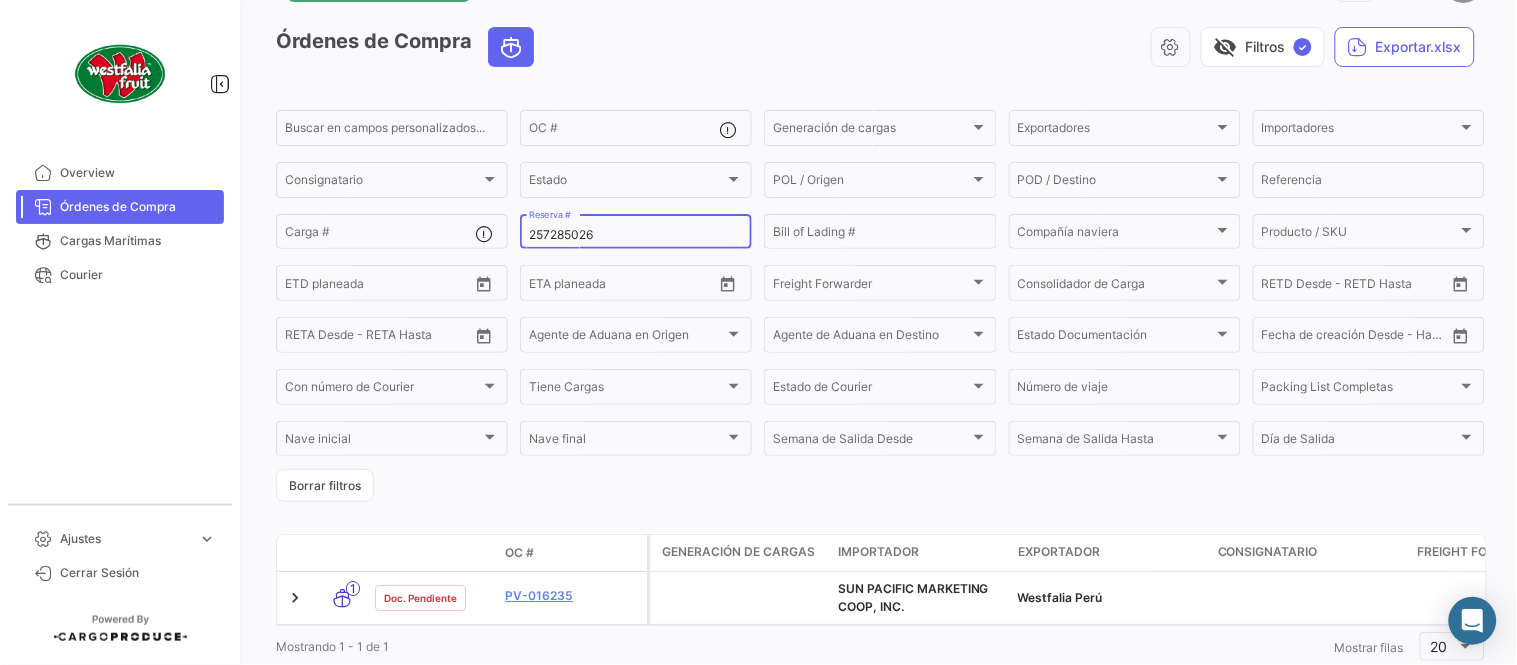 scroll, scrollTop: 136, scrollLeft: 0, axis: vertical 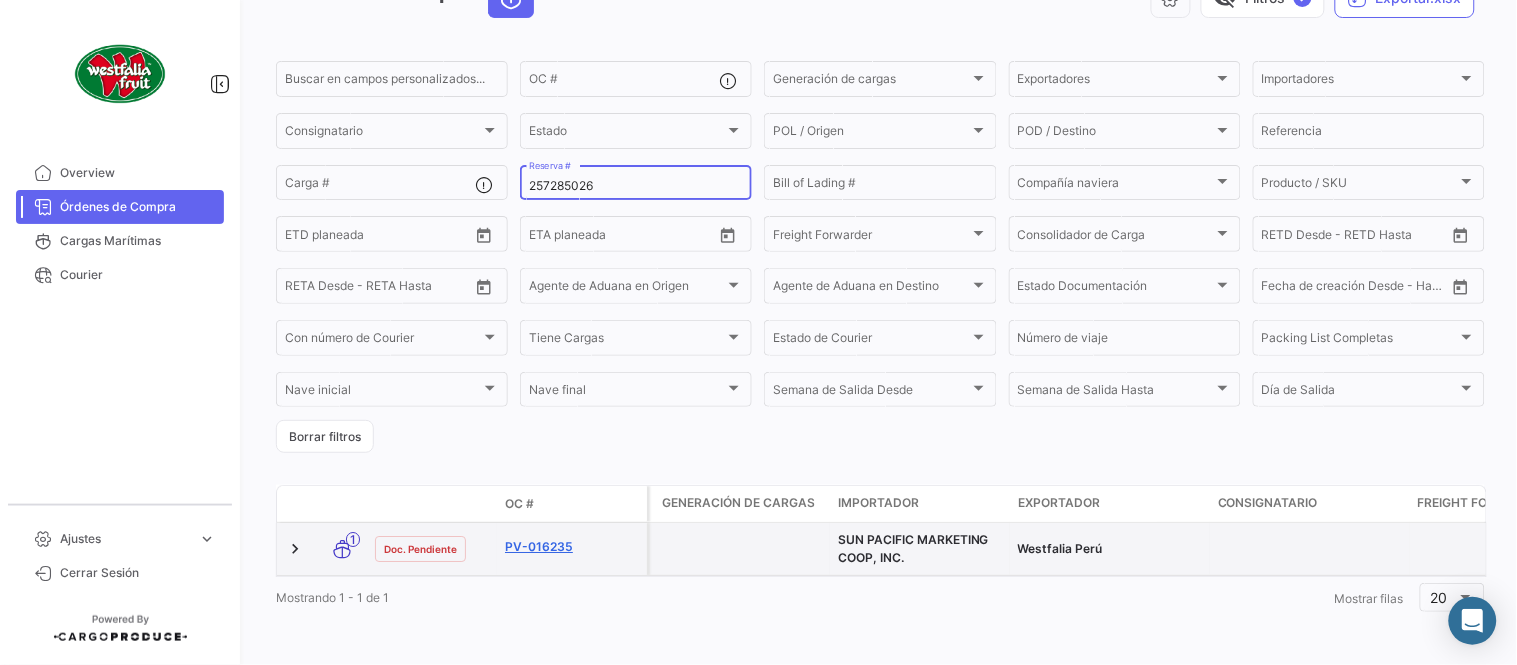 type on "257285026" 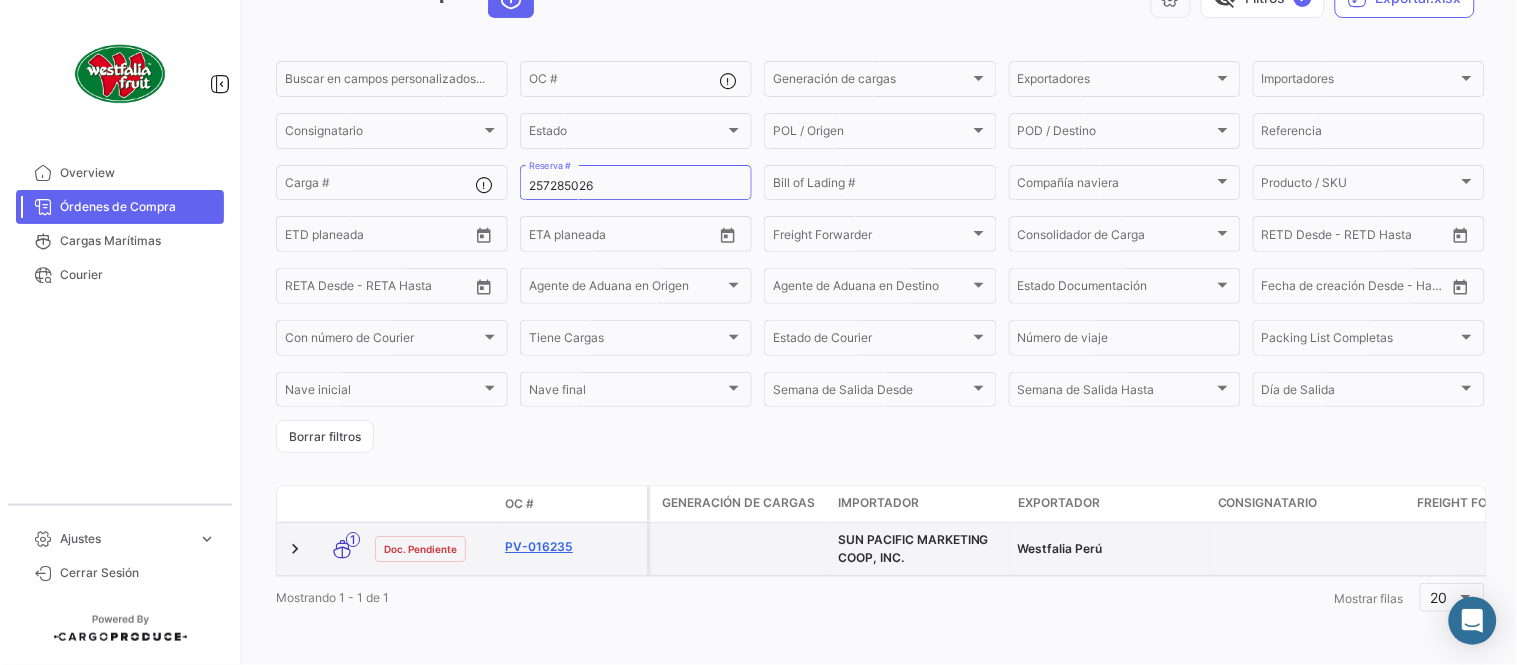 click on "PV-016235" 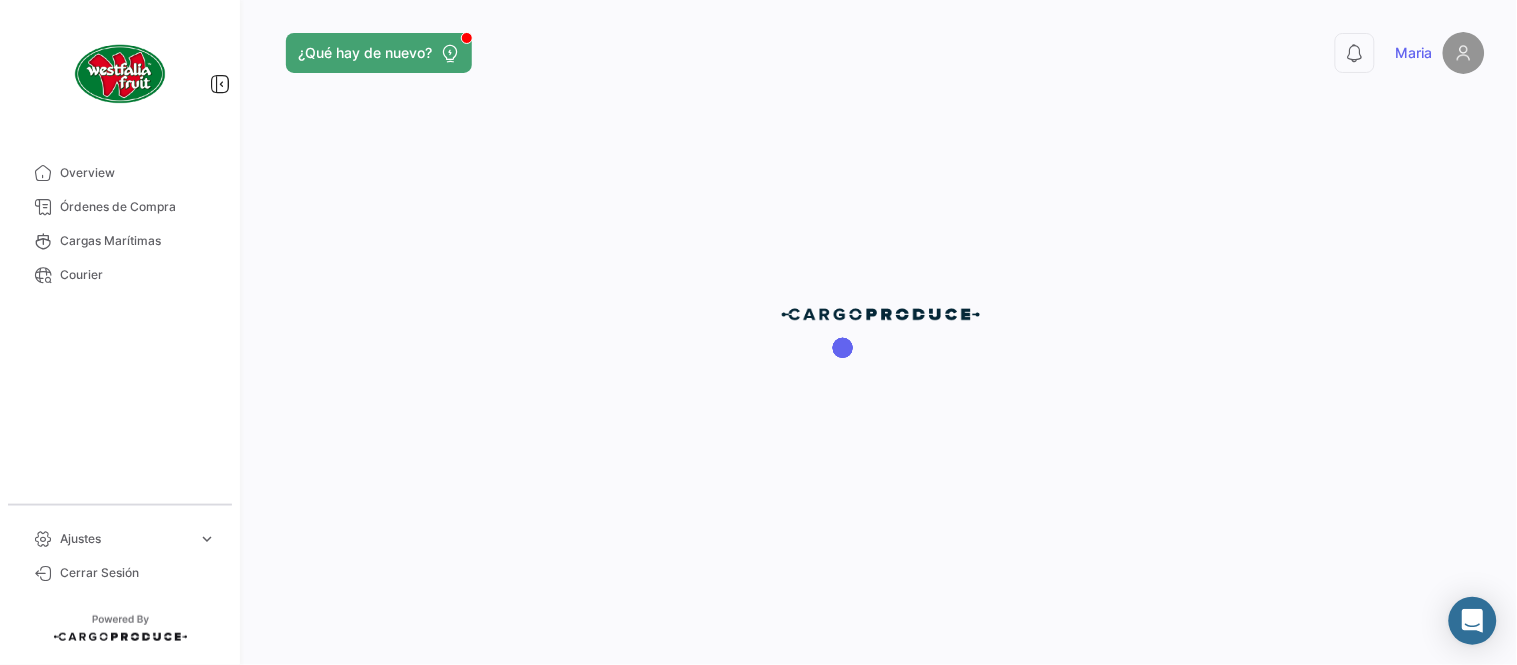 scroll, scrollTop: 0, scrollLeft: 0, axis: both 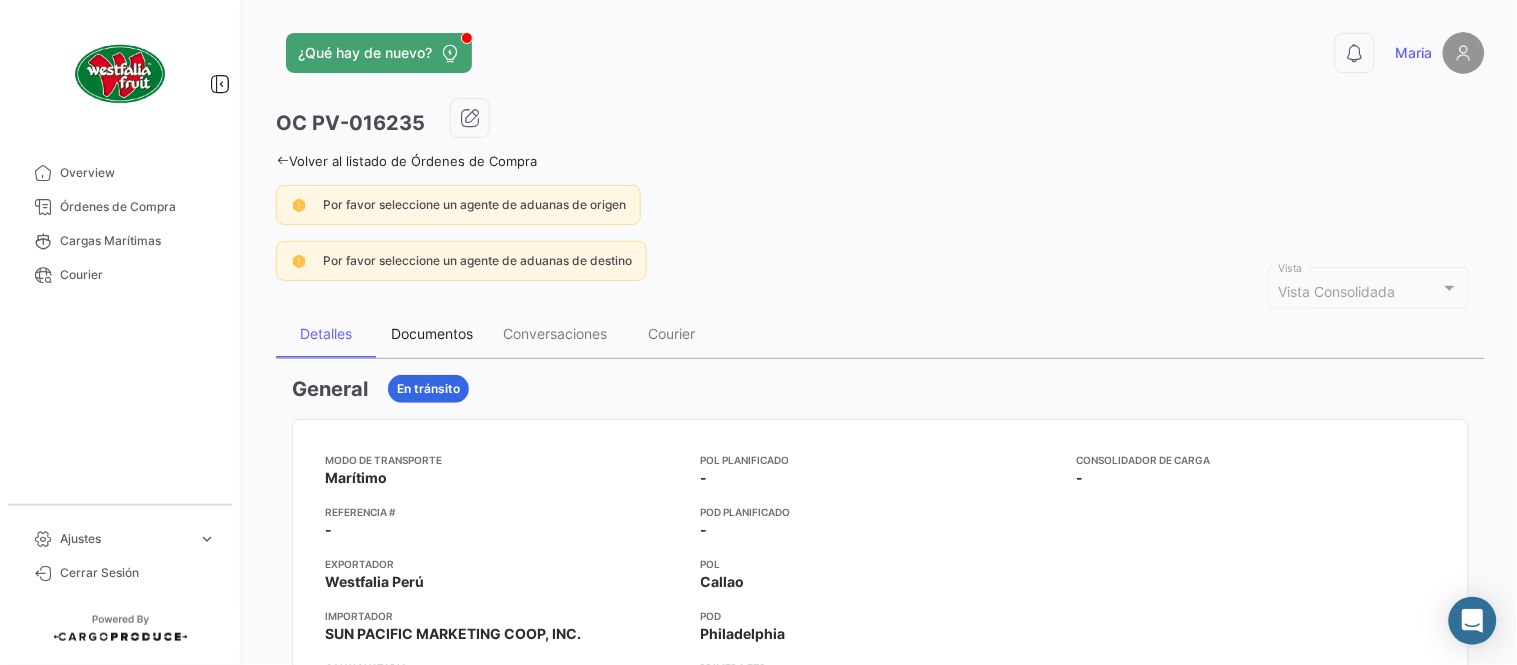 click on "Documentos" at bounding box center [432, 333] 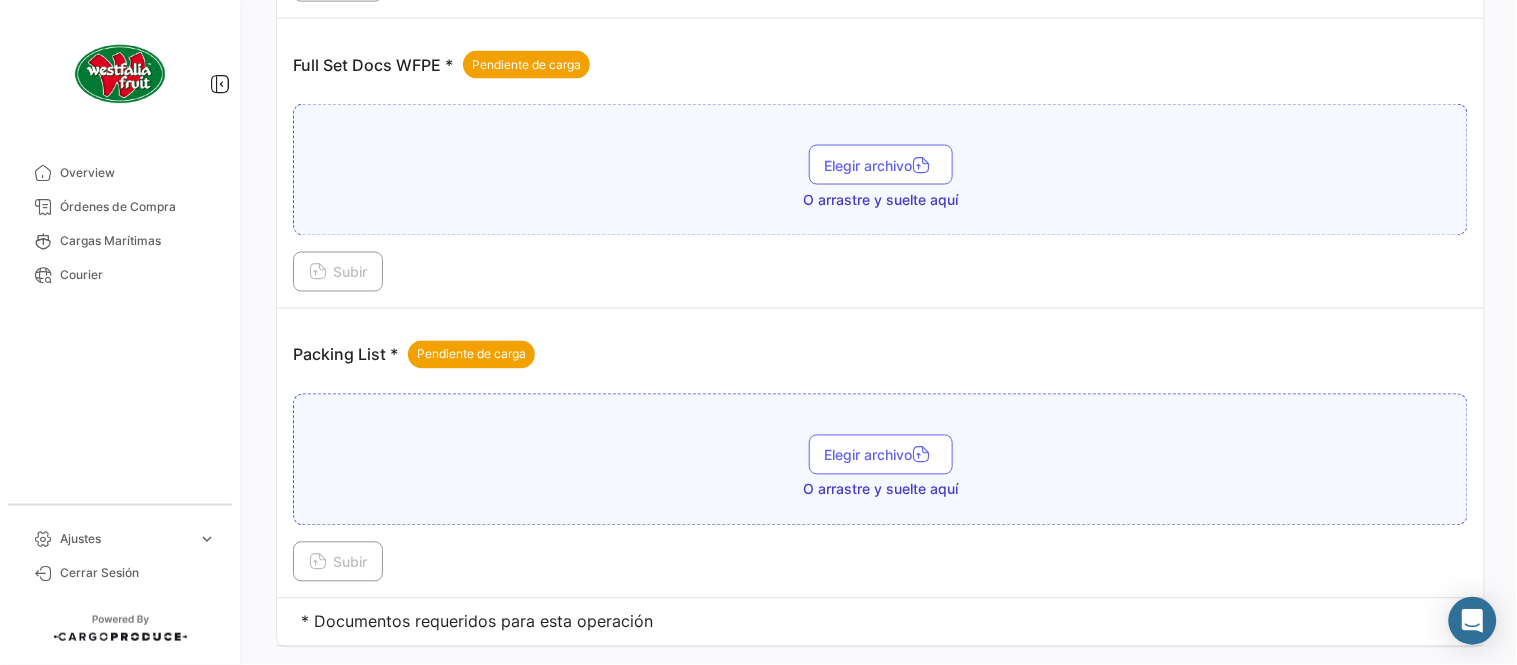 scroll, scrollTop: 806, scrollLeft: 0, axis: vertical 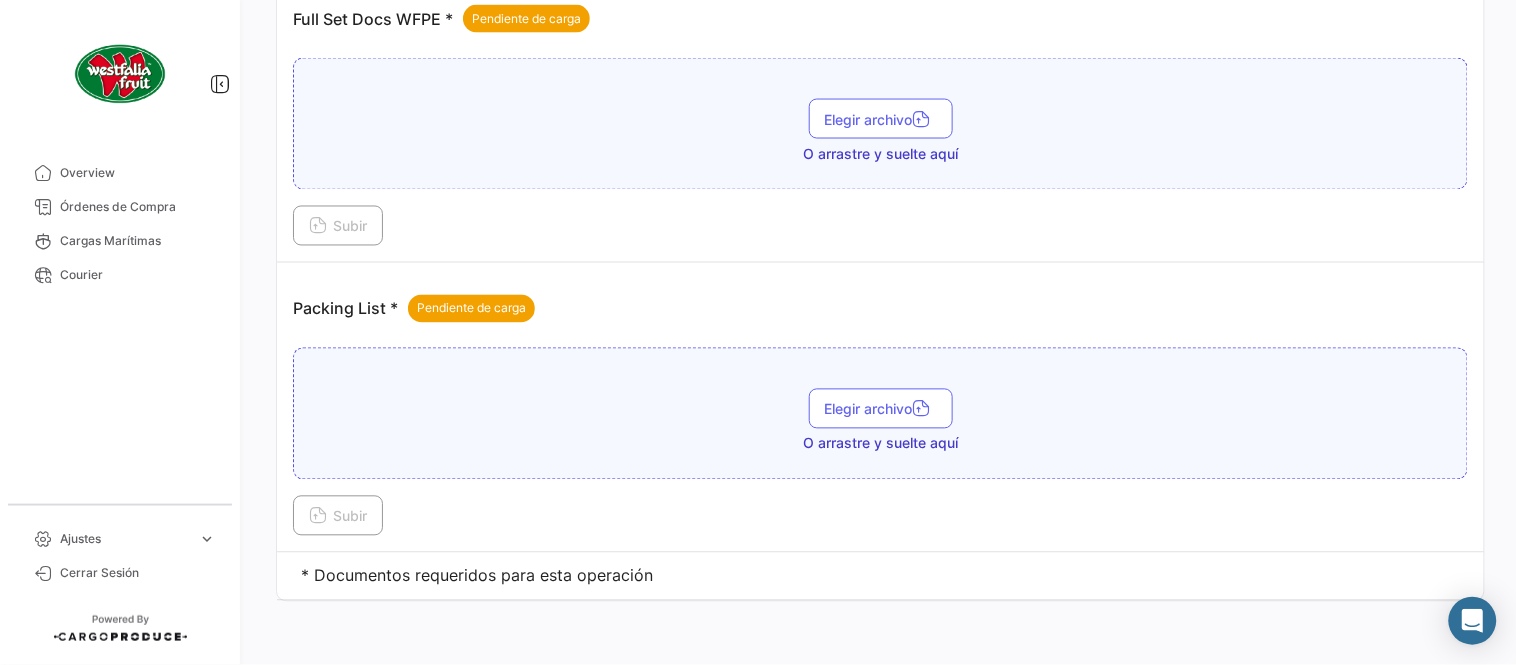 click on "Subir" at bounding box center [880, 226] 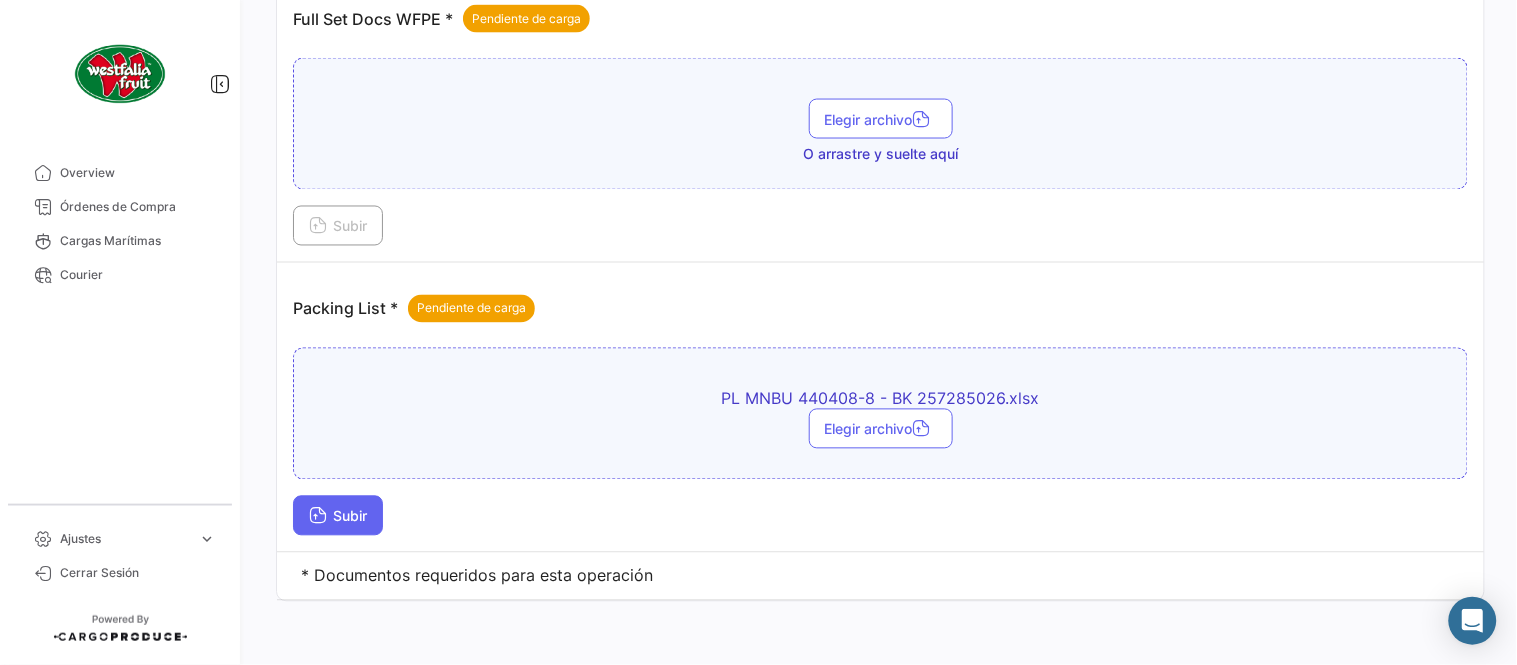 click on "Subir" at bounding box center (338, 516) 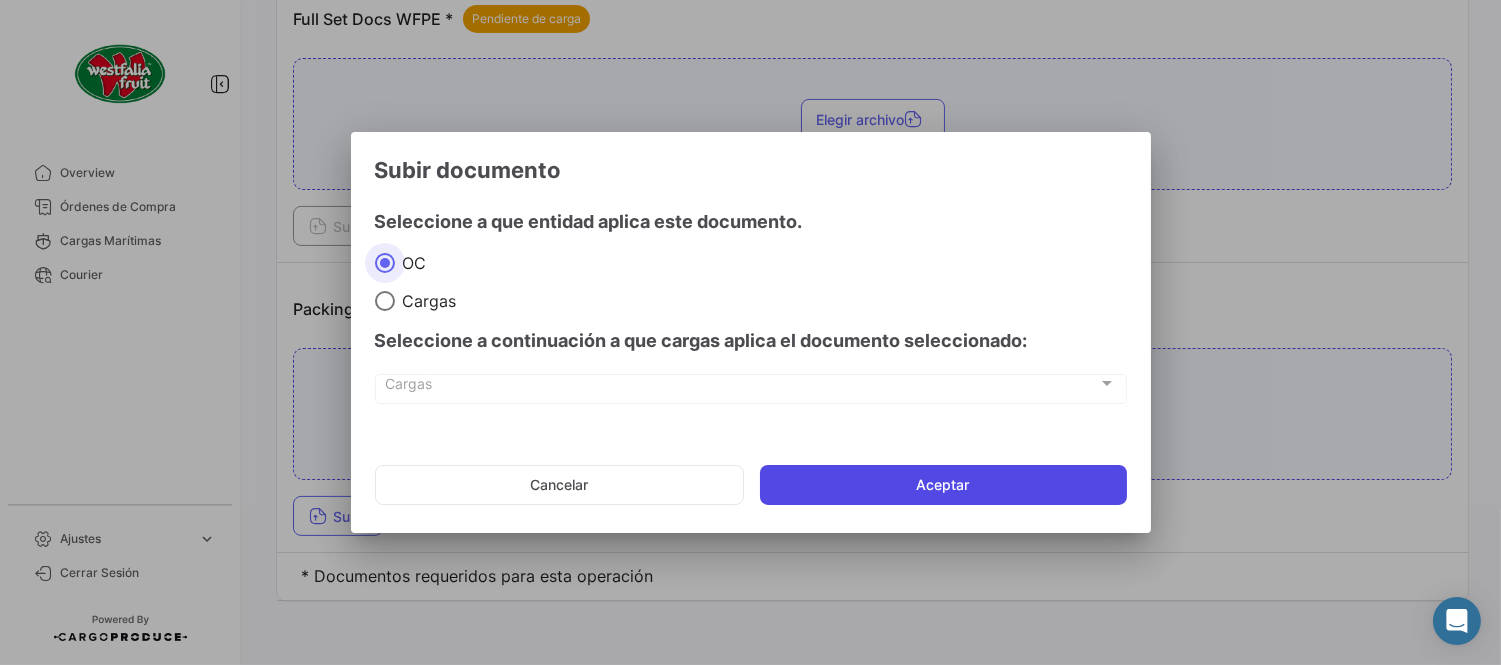 click on "Aceptar" 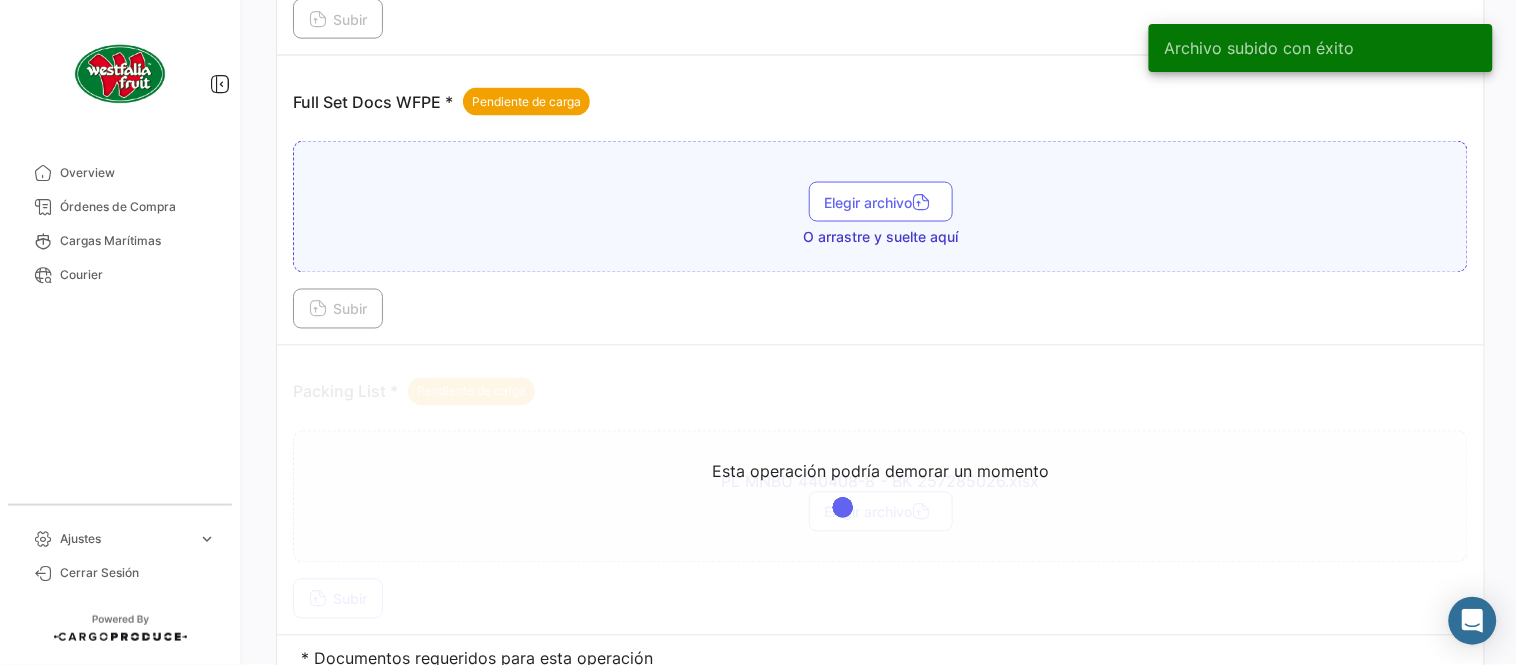 scroll, scrollTop: 584, scrollLeft: 0, axis: vertical 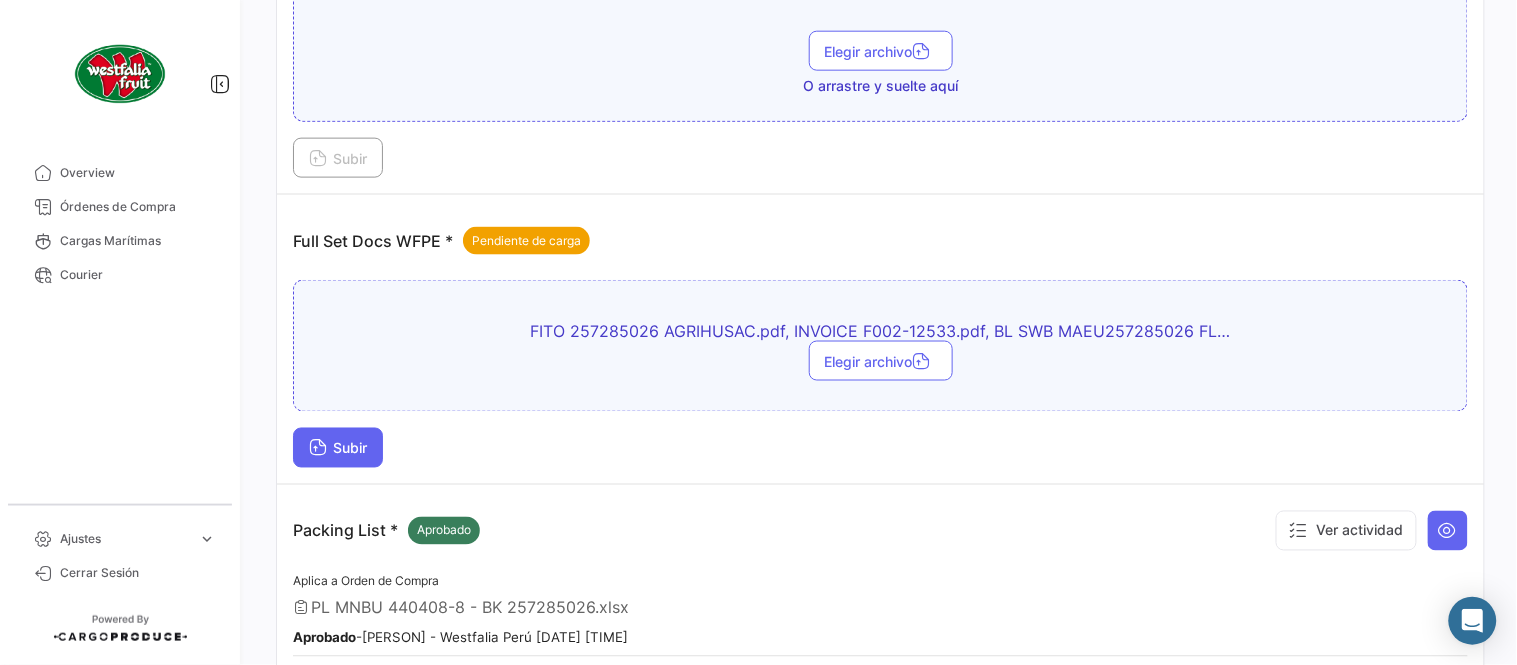 click on "Subir" at bounding box center (338, 448) 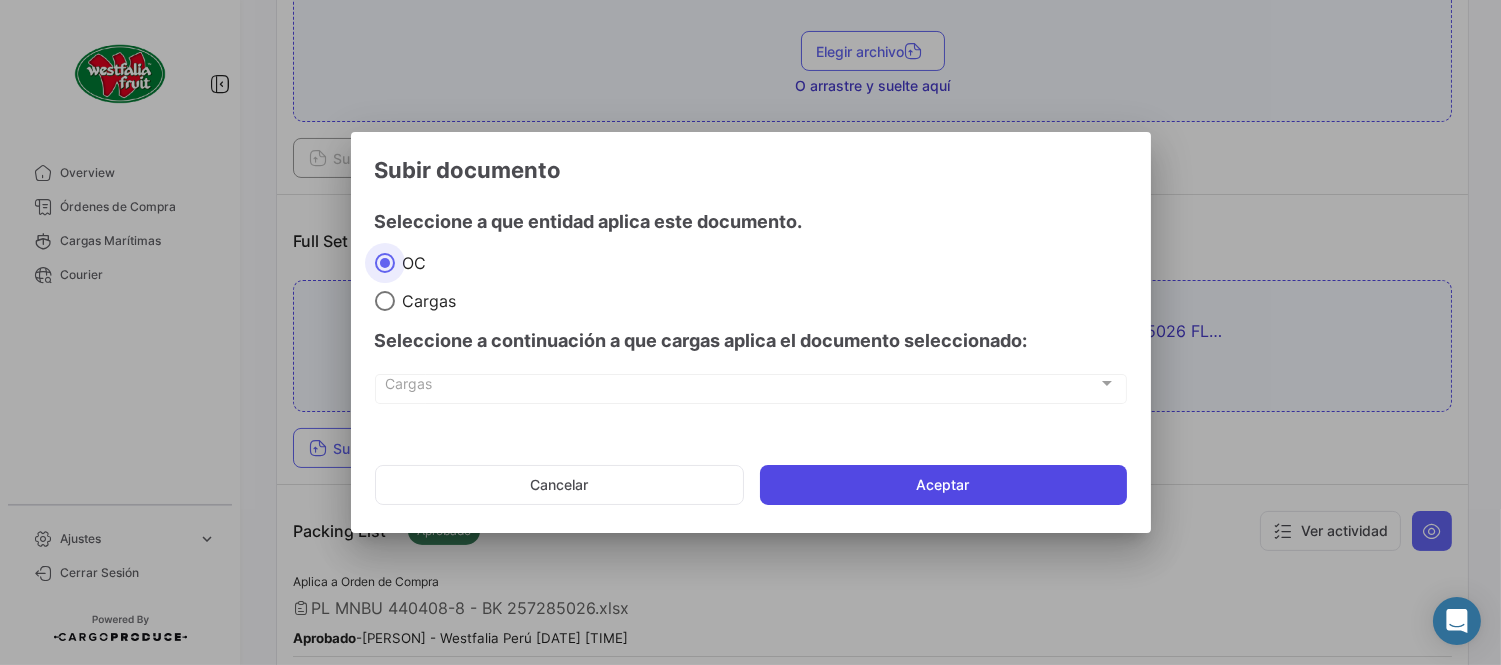 click on "Aceptar" 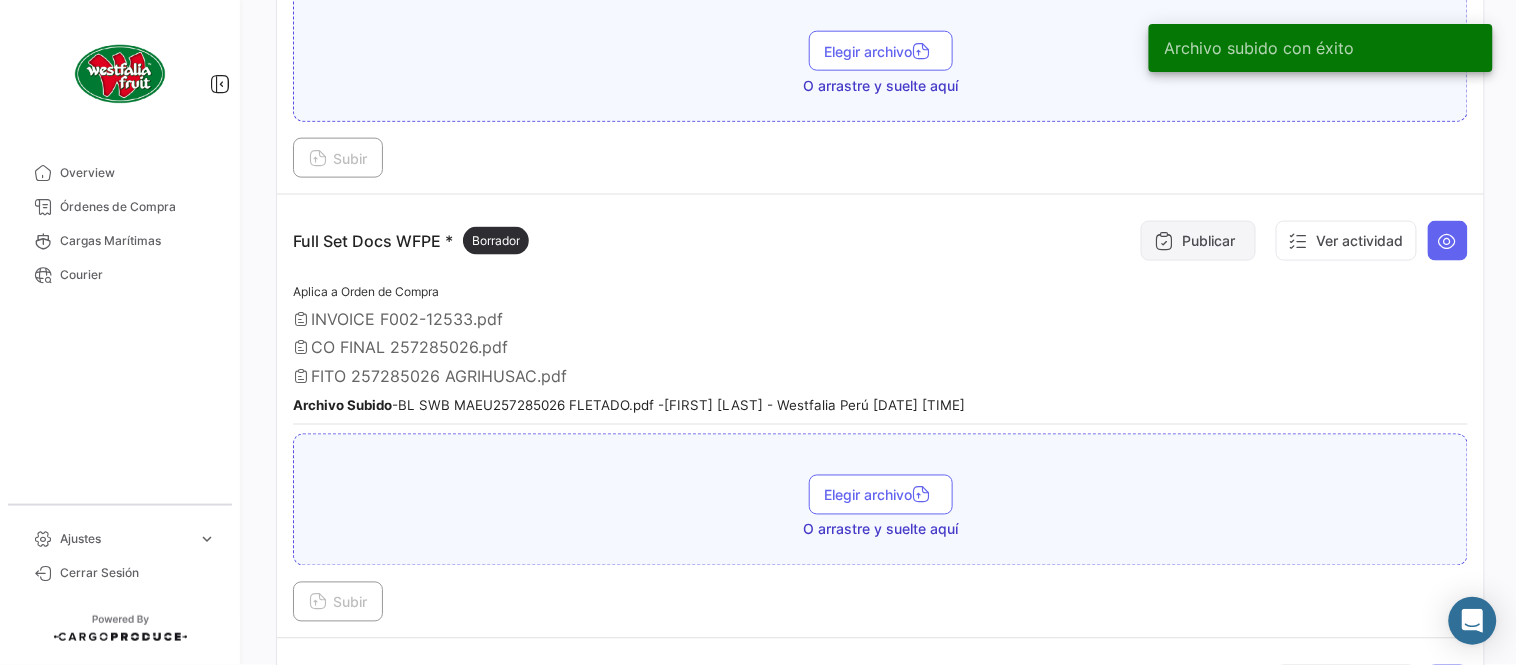 click at bounding box center [1164, 241] 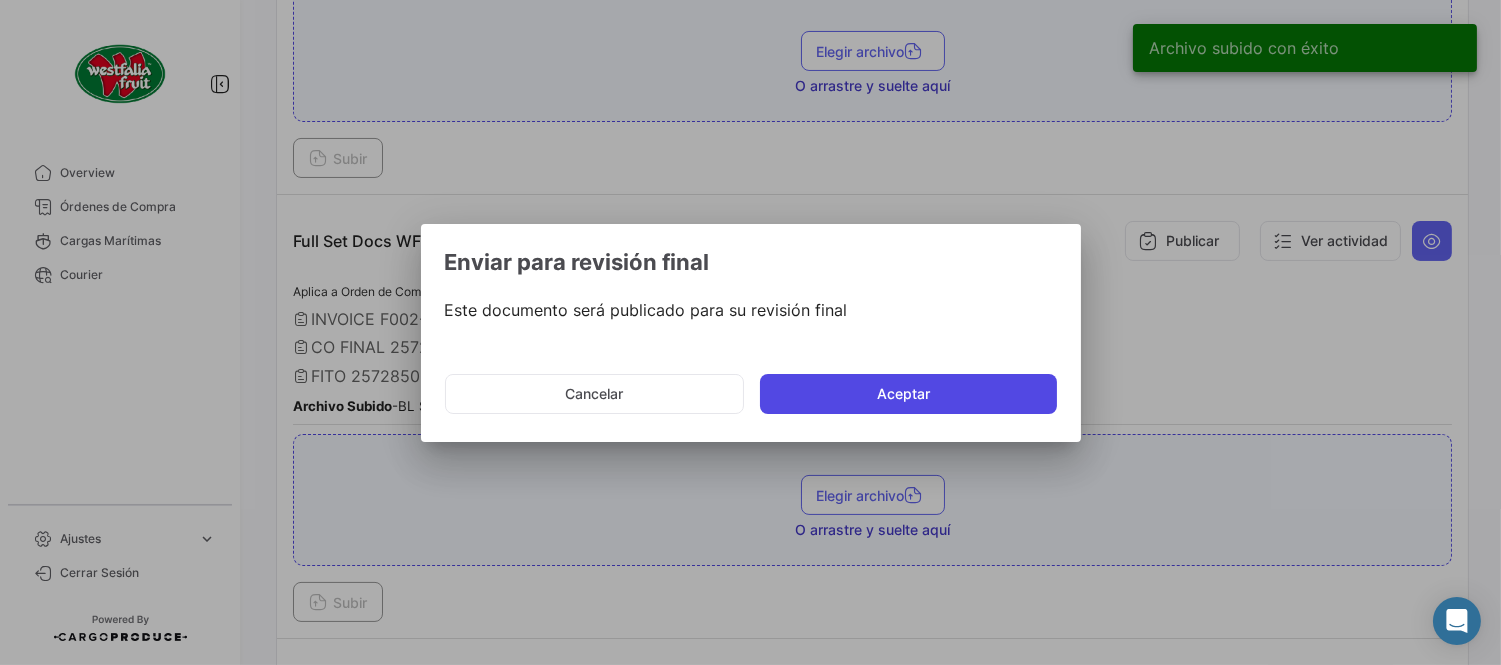 click on "Aceptar" 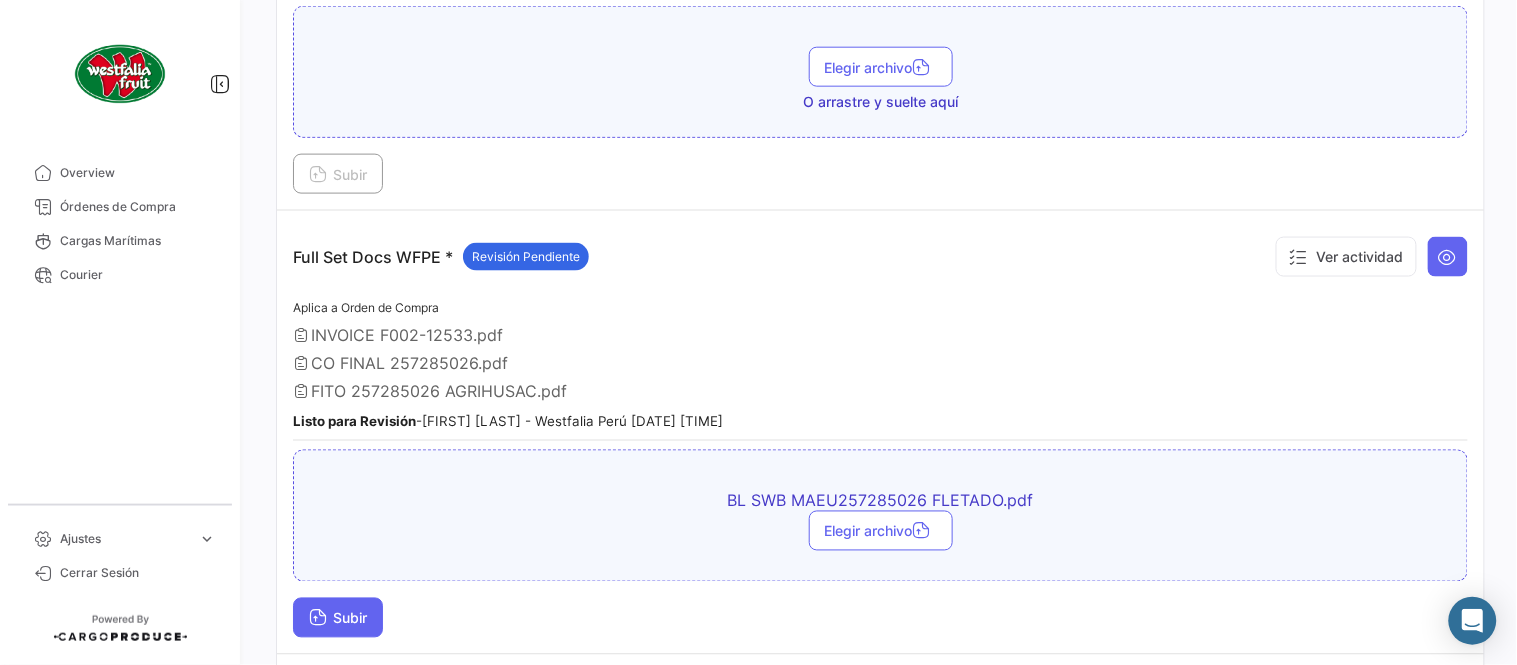click on "Subir" at bounding box center [338, 618] 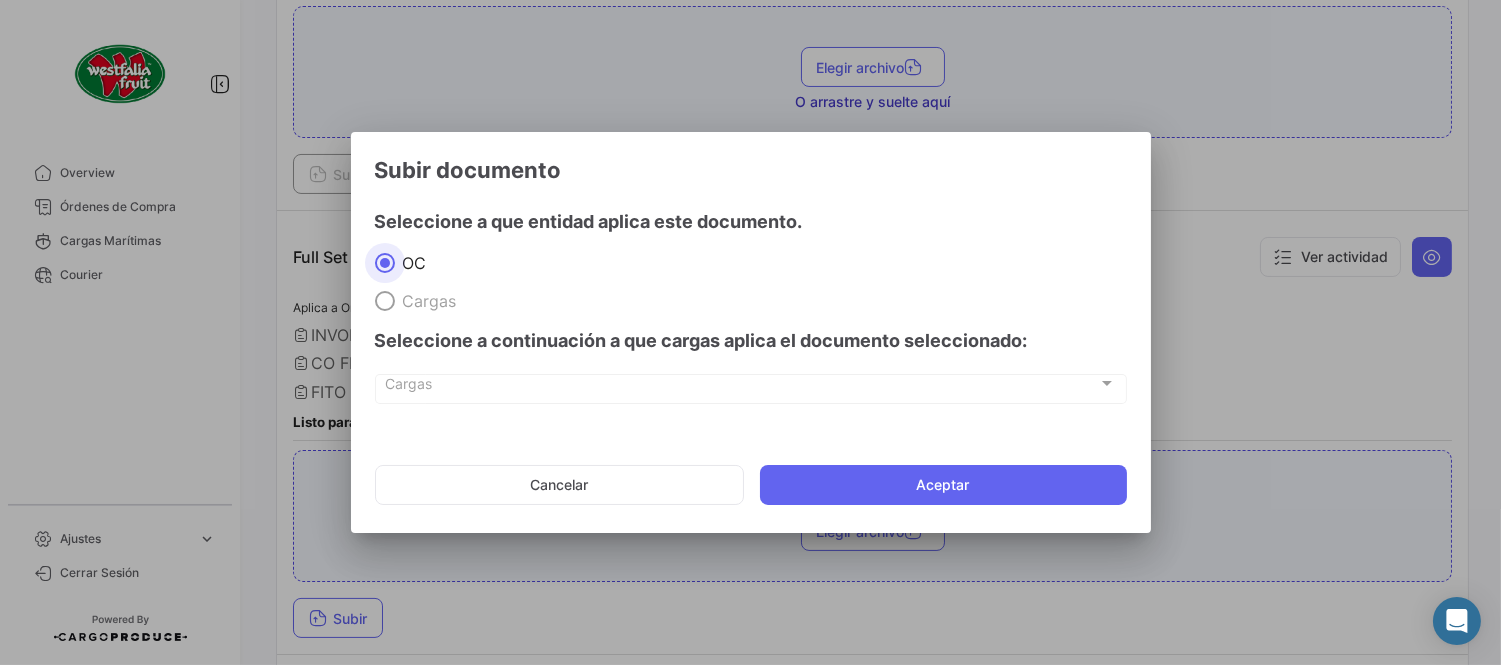 click on "Cancelar   Aceptar" 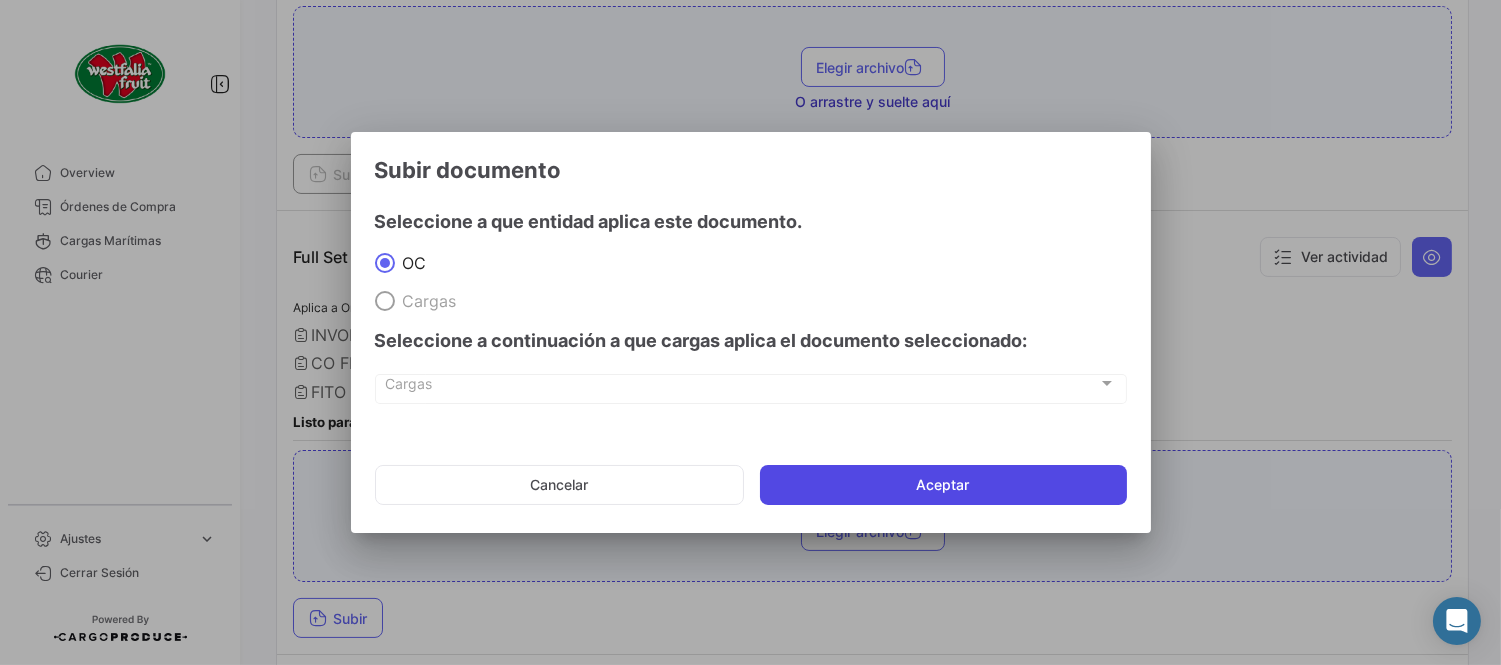 click on "Aceptar" 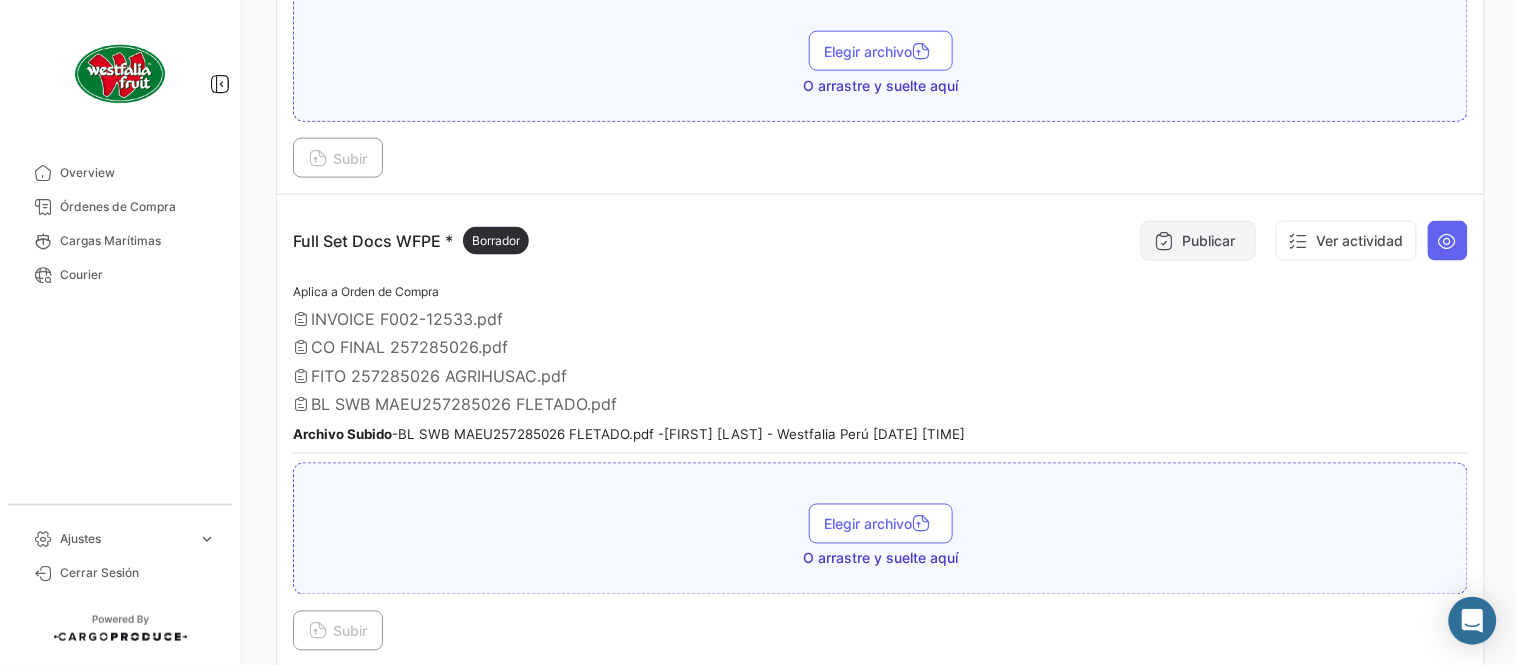 click on "Publicar" at bounding box center (1198, 241) 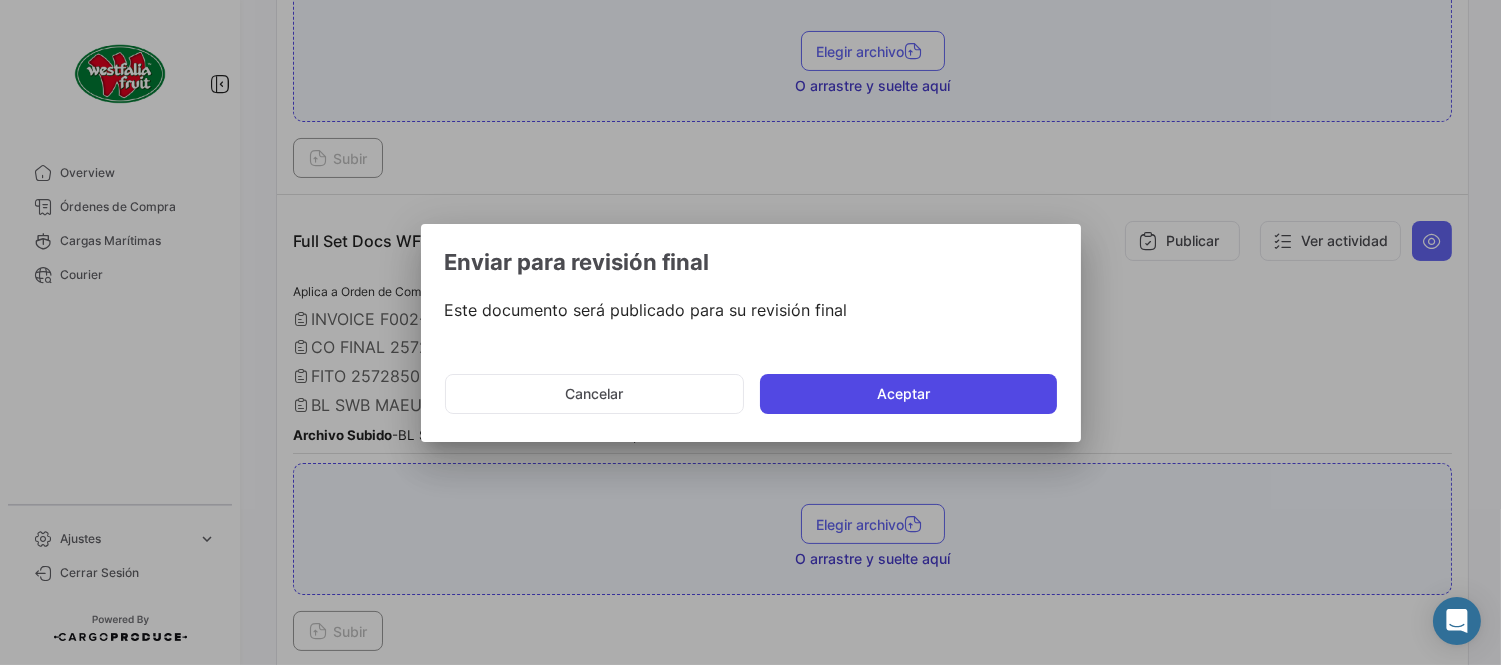 click on "Aceptar" 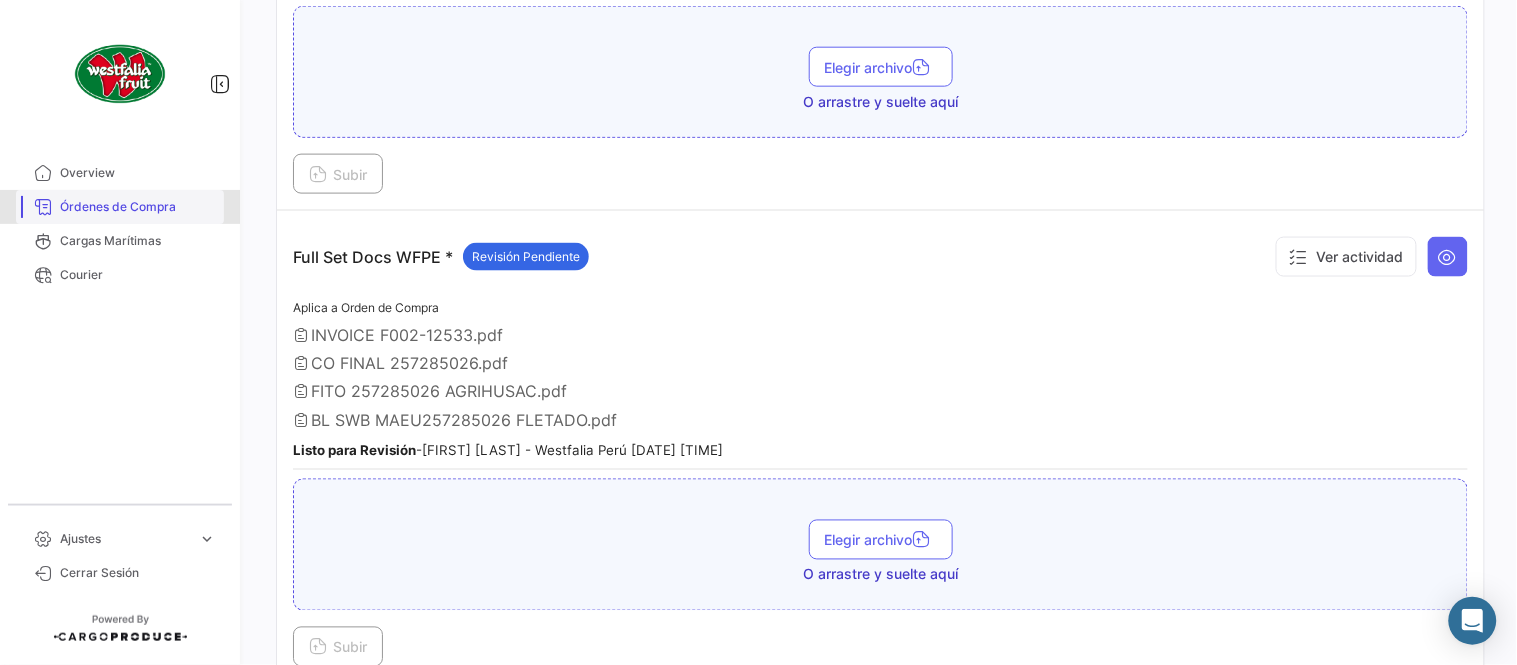 click on "Órdenes de Compra" at bounding box center [138, 207] 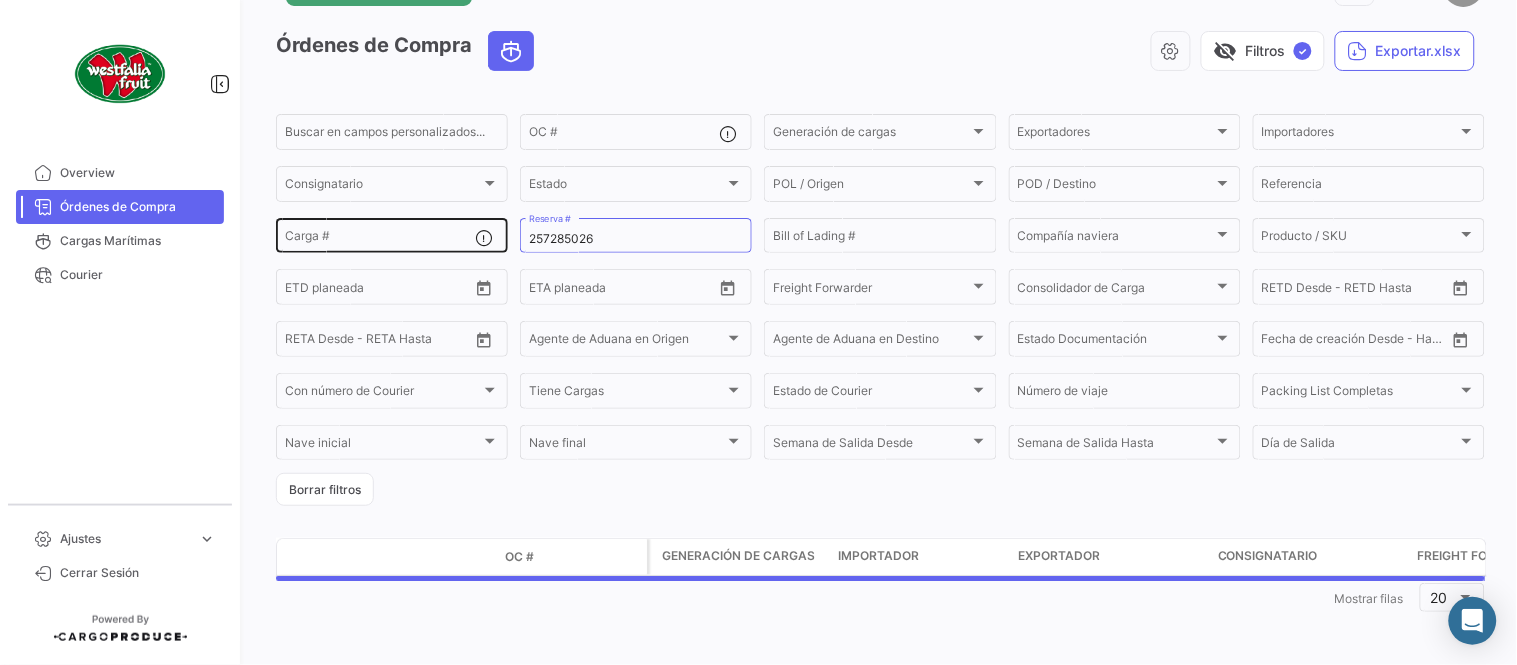 scroll, scrollTop: 0, scrollLeft: 0, axis: both 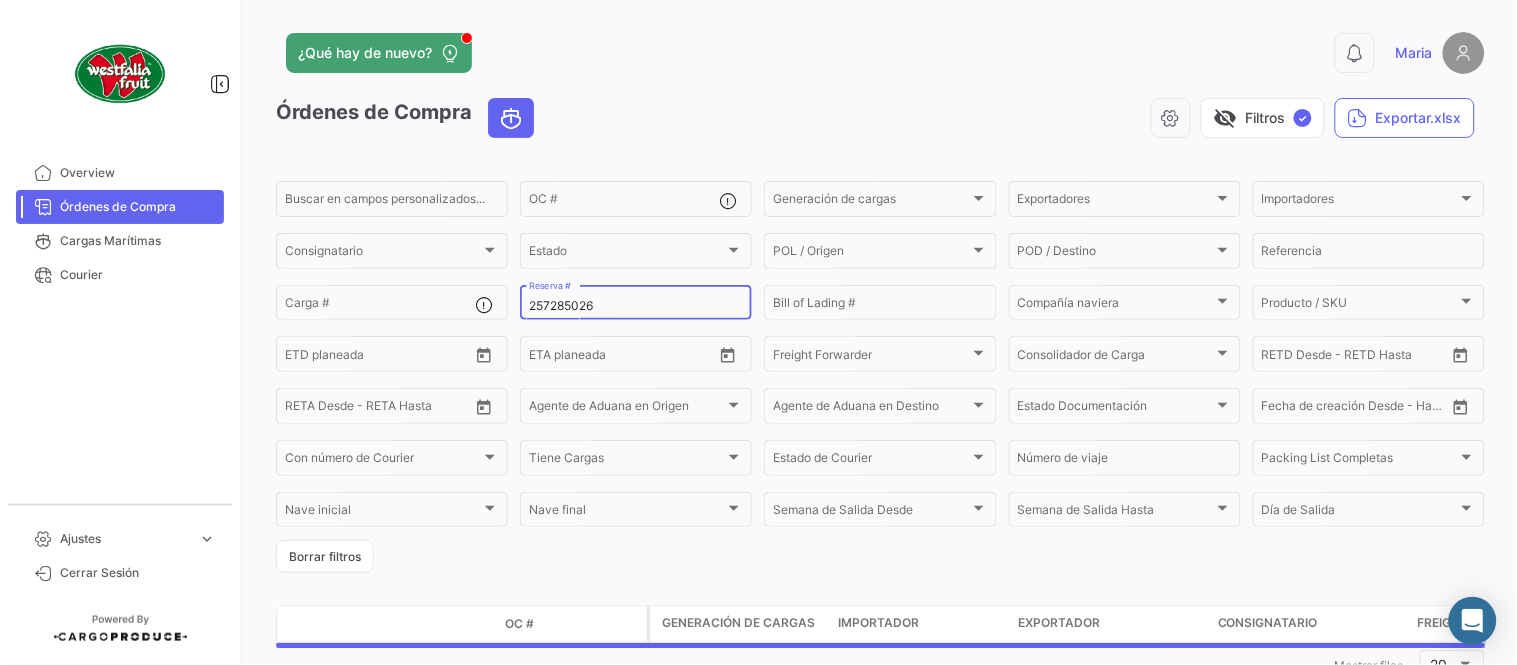click on "257285026" at bounding box center (636, 306) 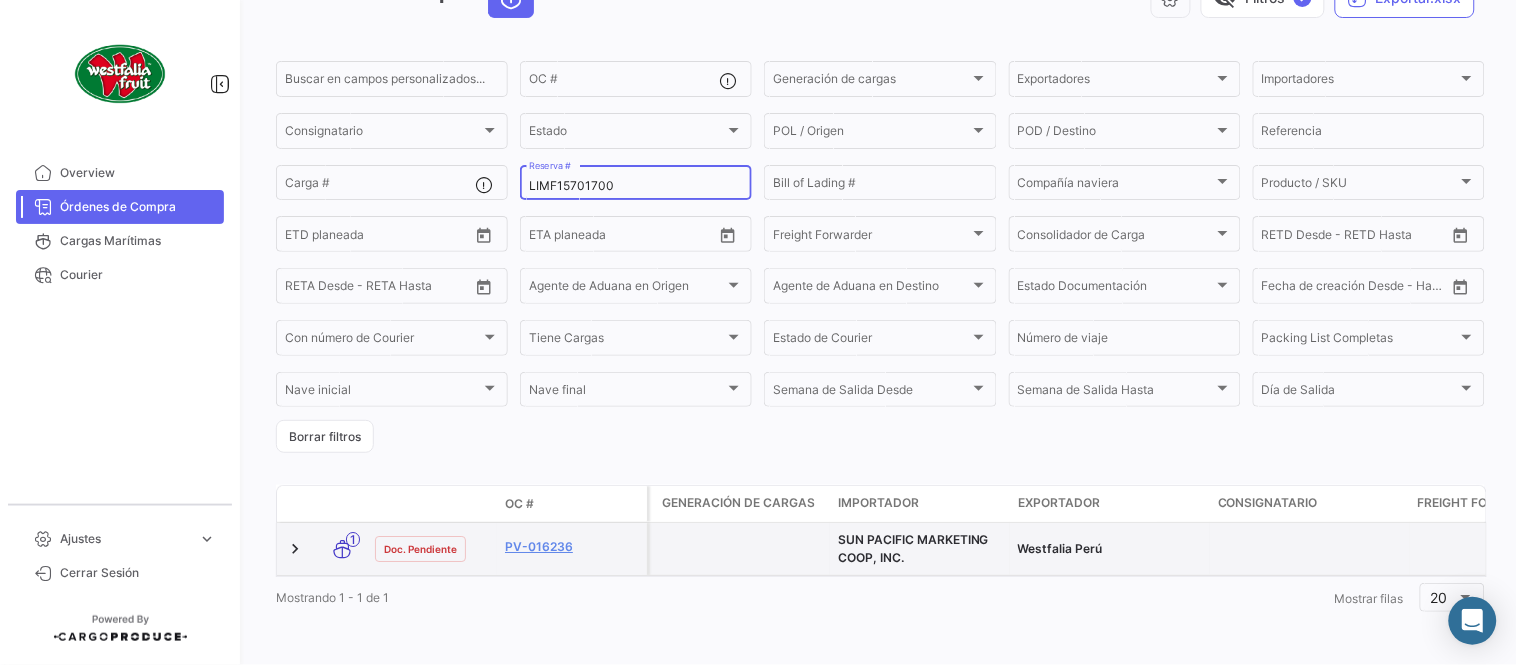 scroll, scrollTop: 136, scrollLeft: 0, axis: vertical 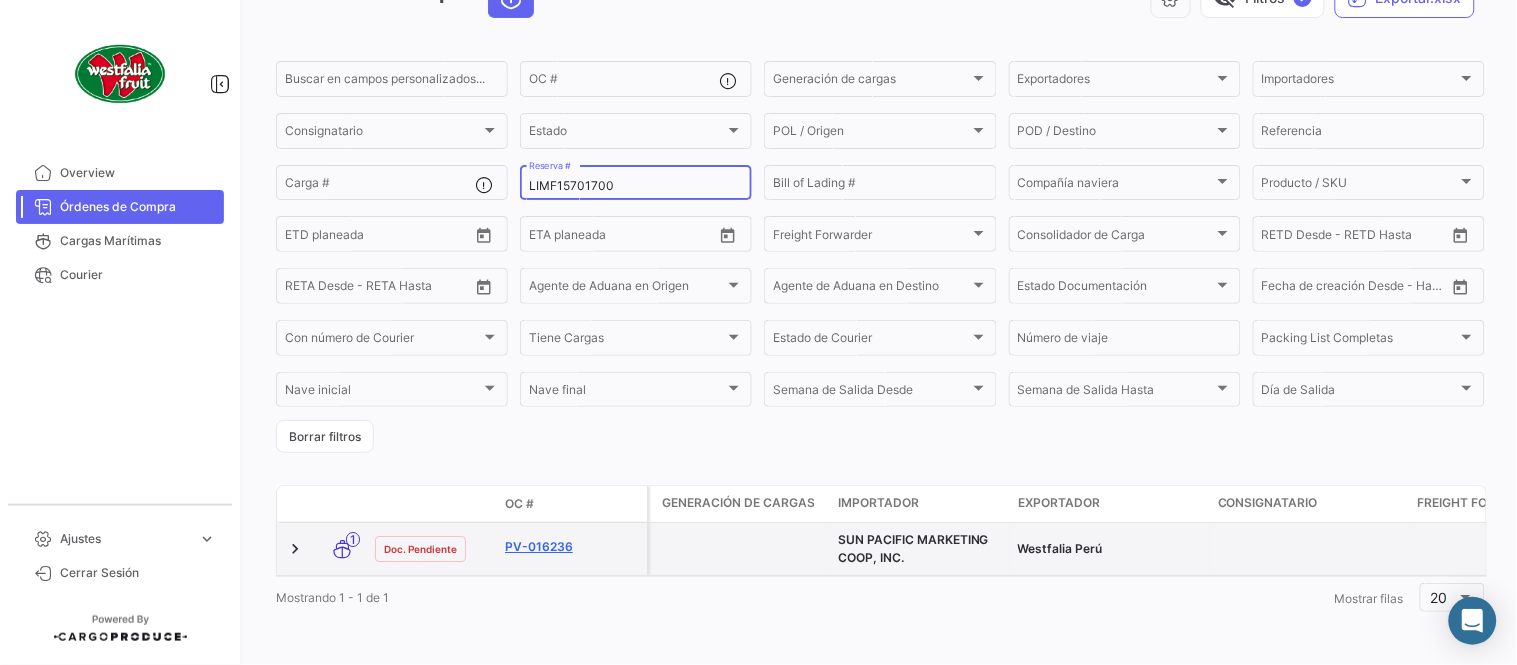 type on "LIMF15701700" 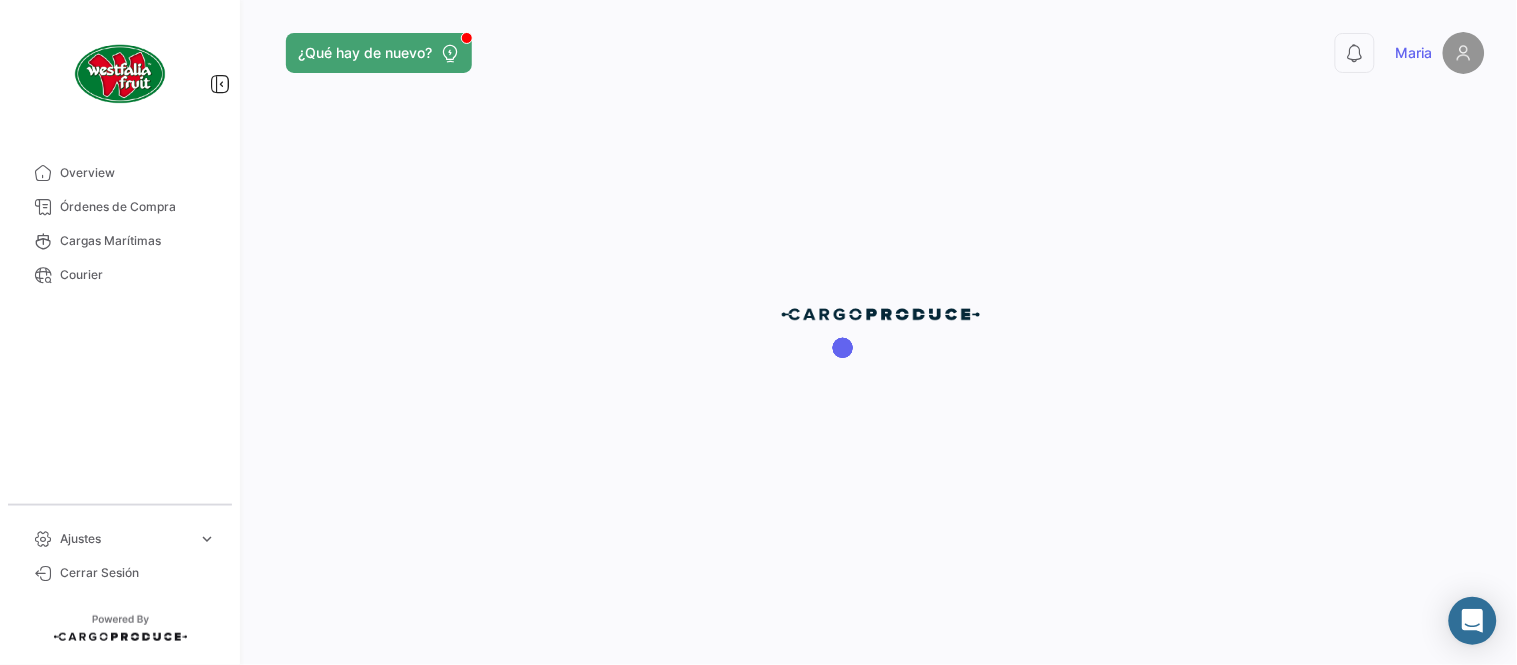 scroll, scrollTop: 0, scrollLeft: 0, axis: both 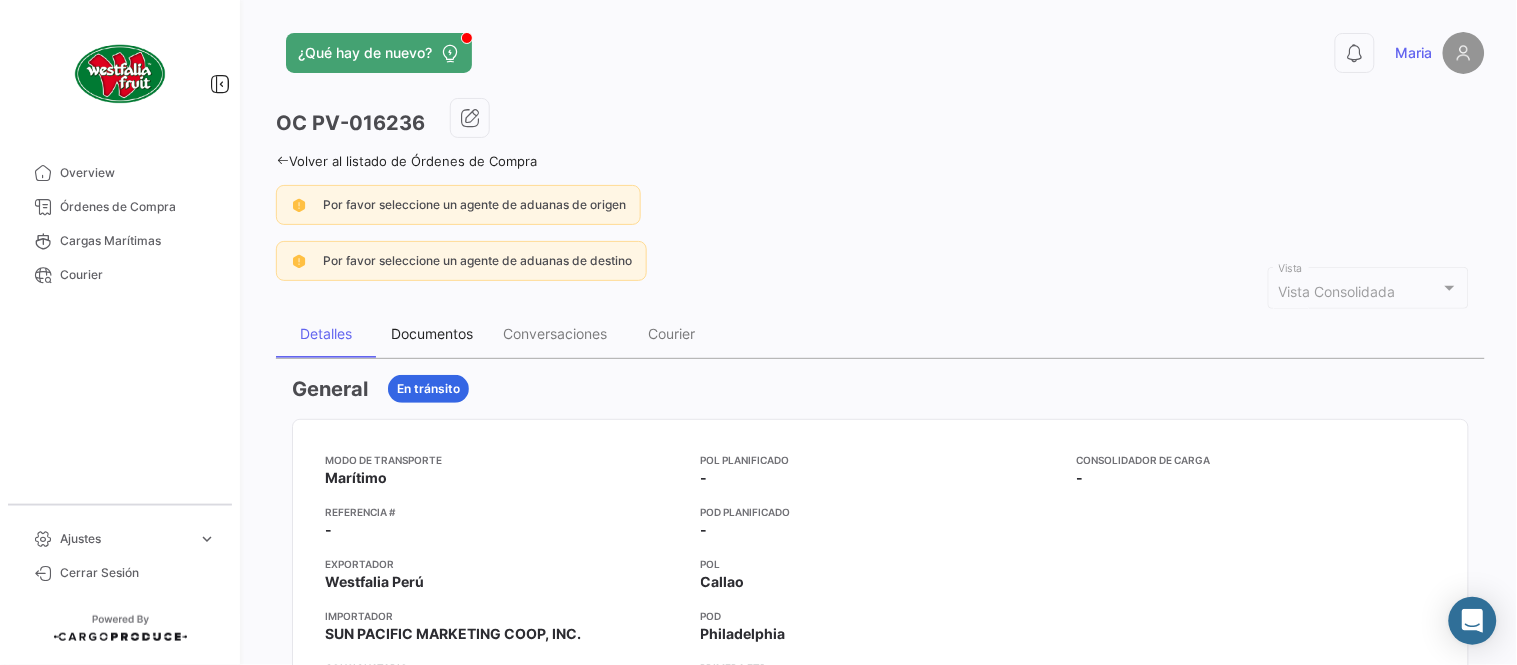 click on "Documentos" at bounding box center (432, 333) 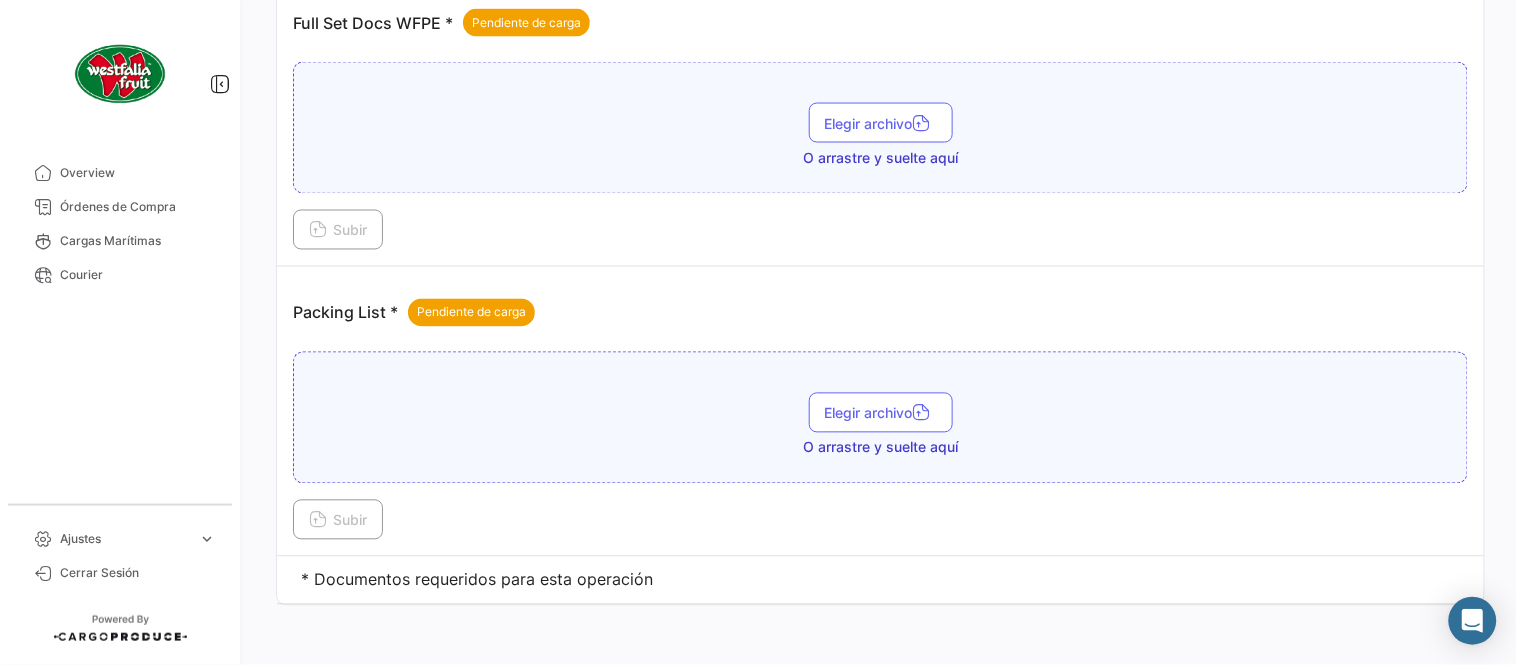 scroll, scrollTop: 806, scrollLeft: 0, axis: vertical 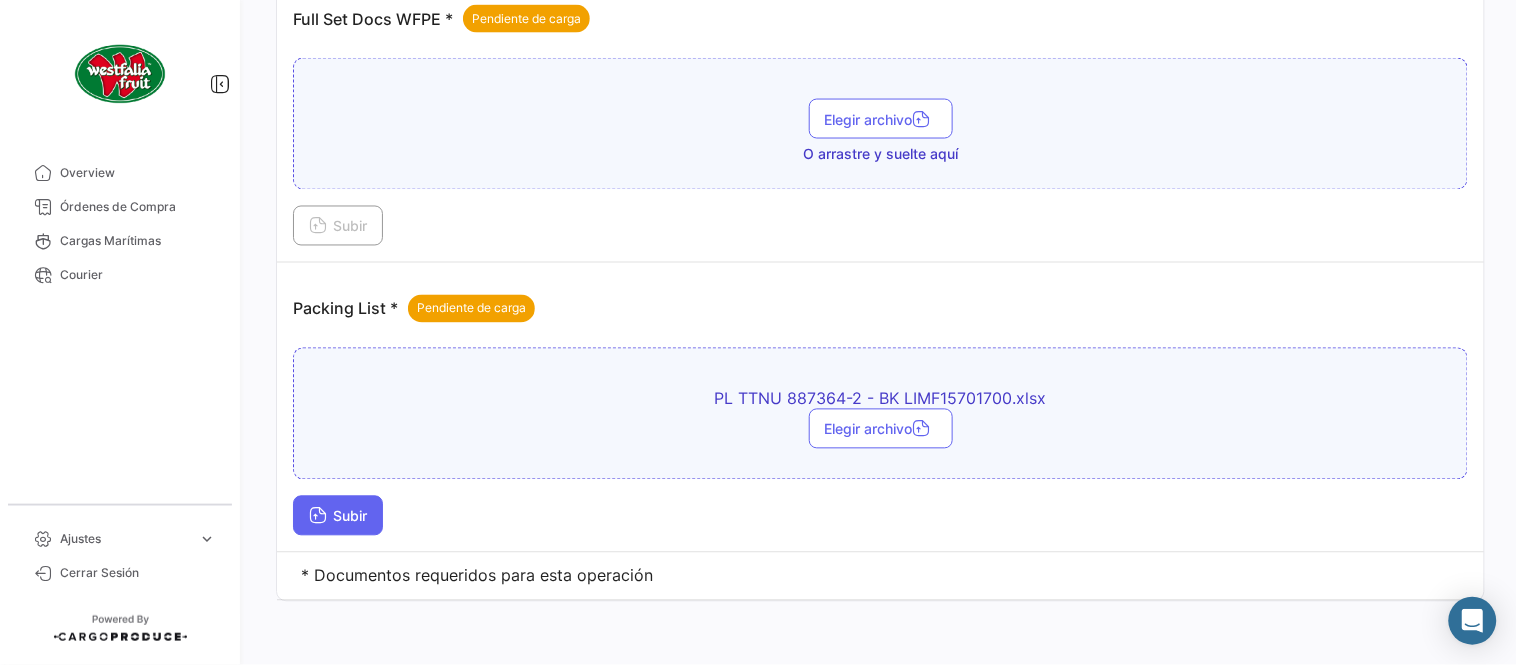 click on "Subir" at bounding box center (338, 516) 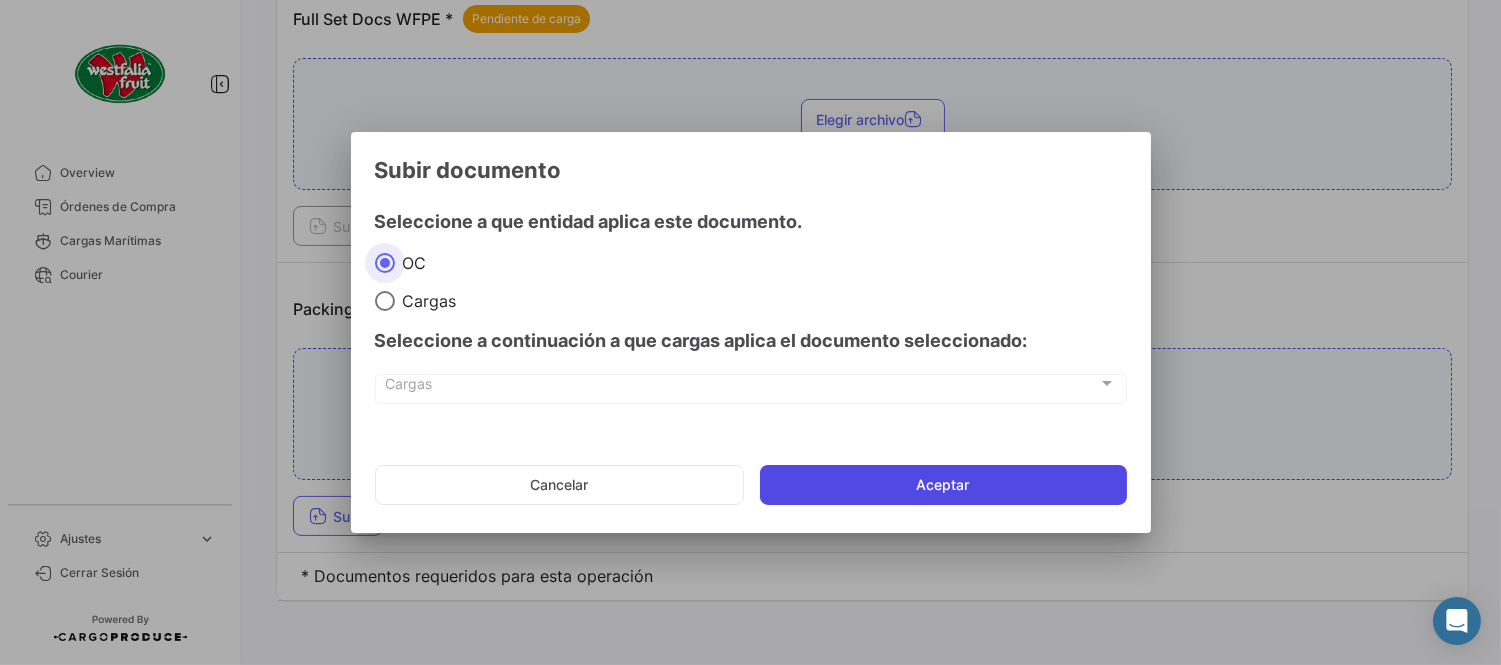 click on "Aceptar" 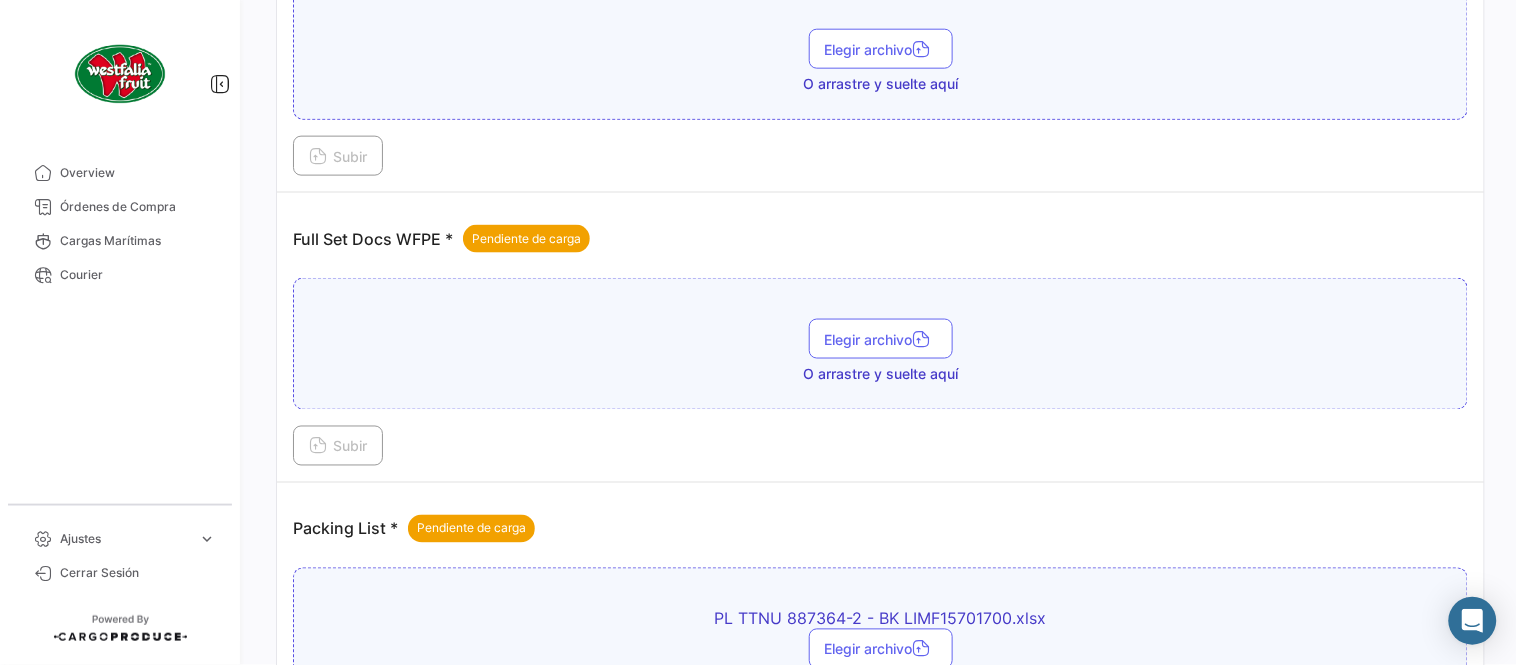 scroll, scrollTop: 584, scrollLeft: 0, axis: vertical 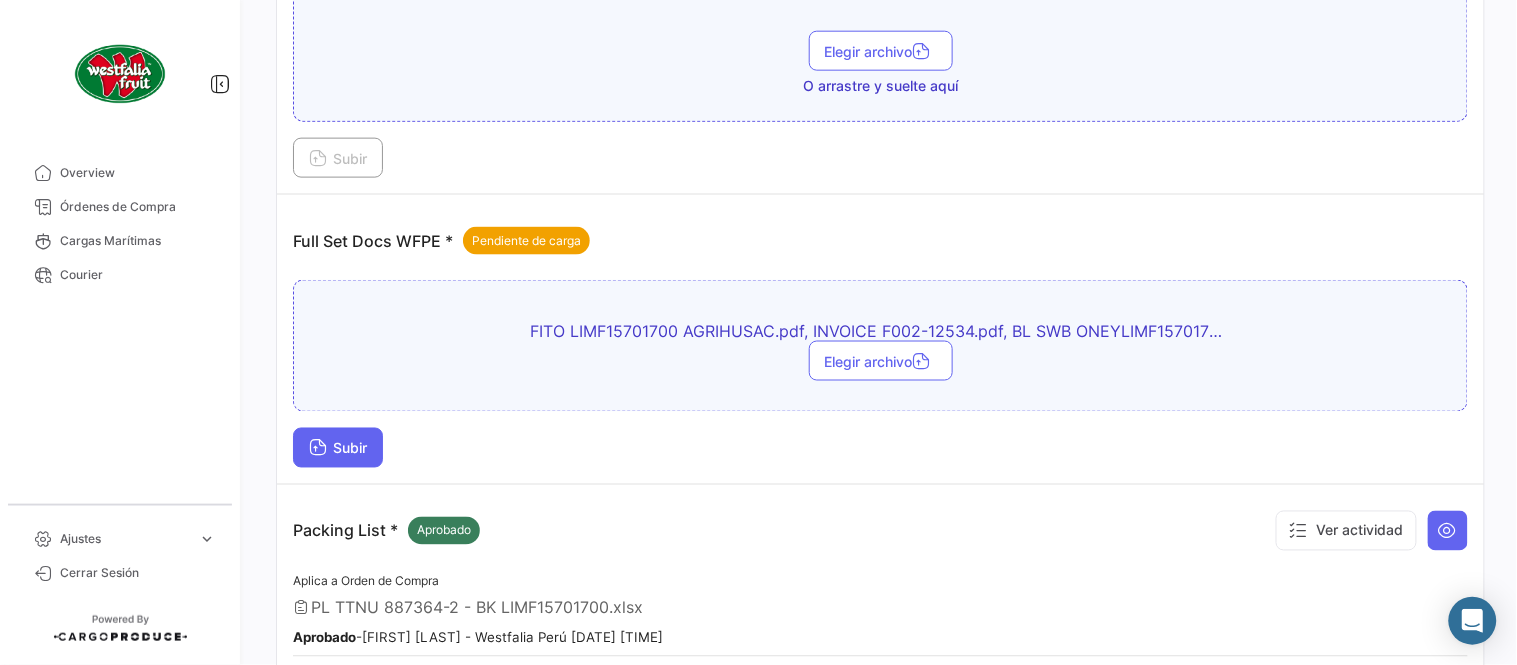 click on "Subir" at bounding box center (338, 448) 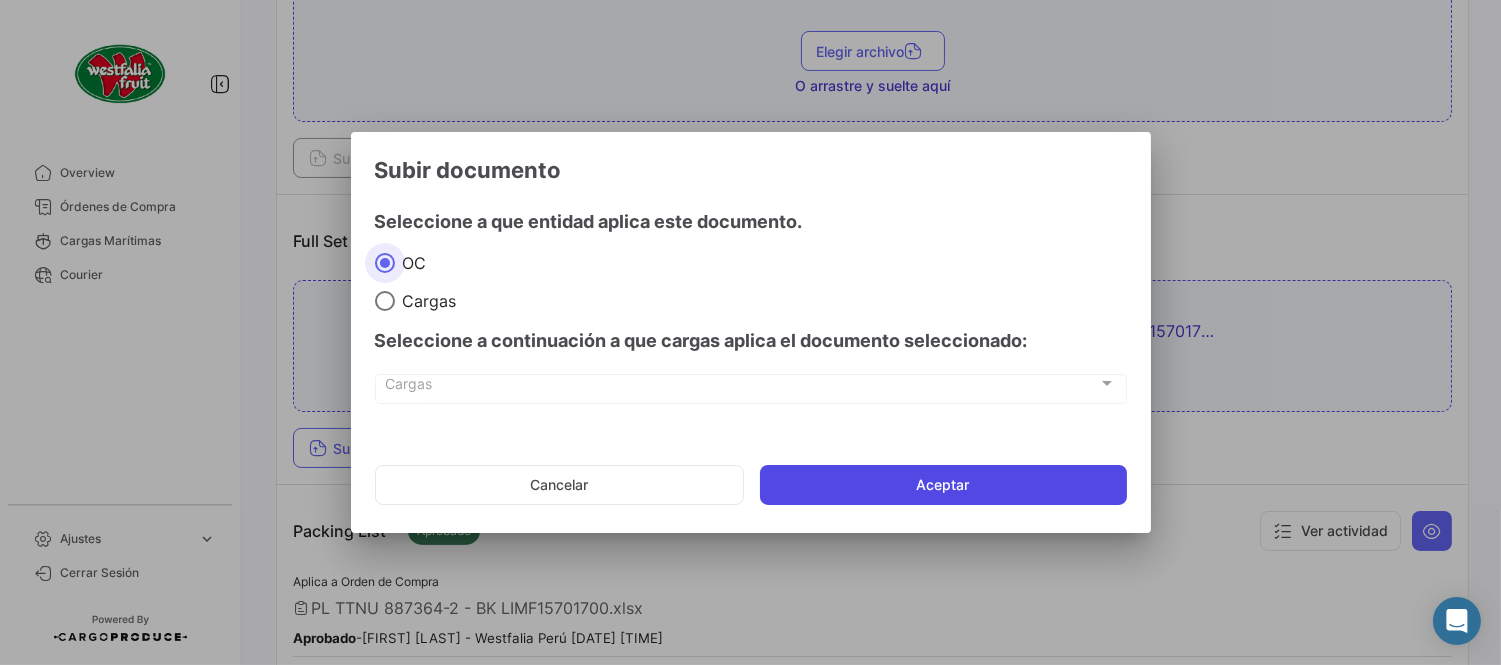 click on "Aceptar" 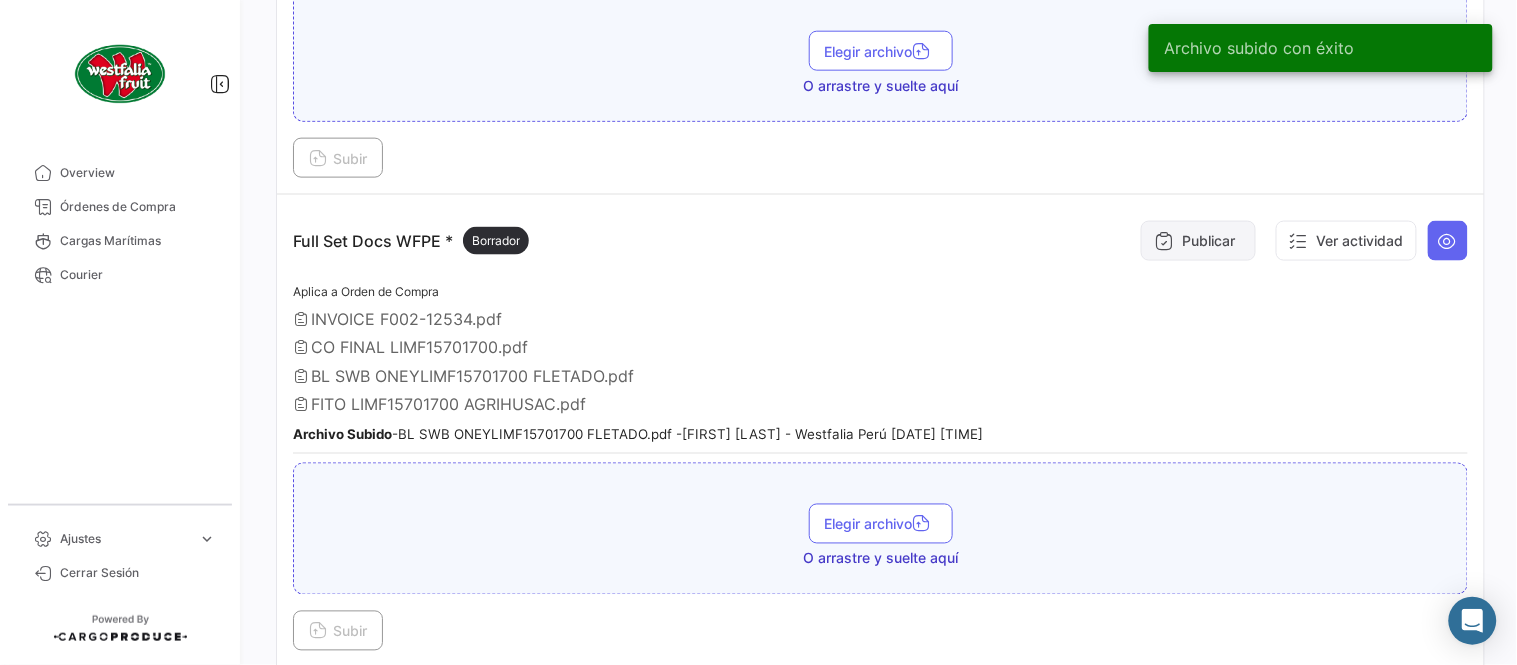 click at bounding box center [1164, 241] 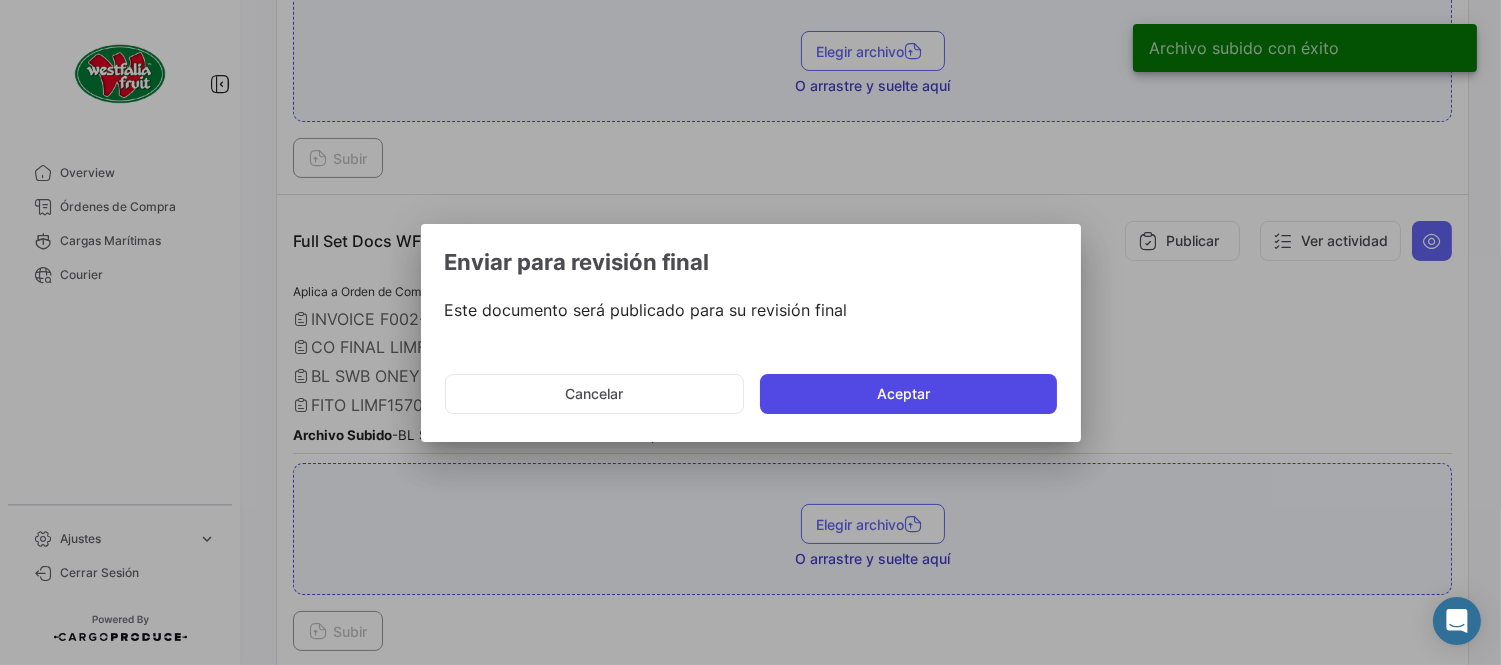 click on "Aceptar" 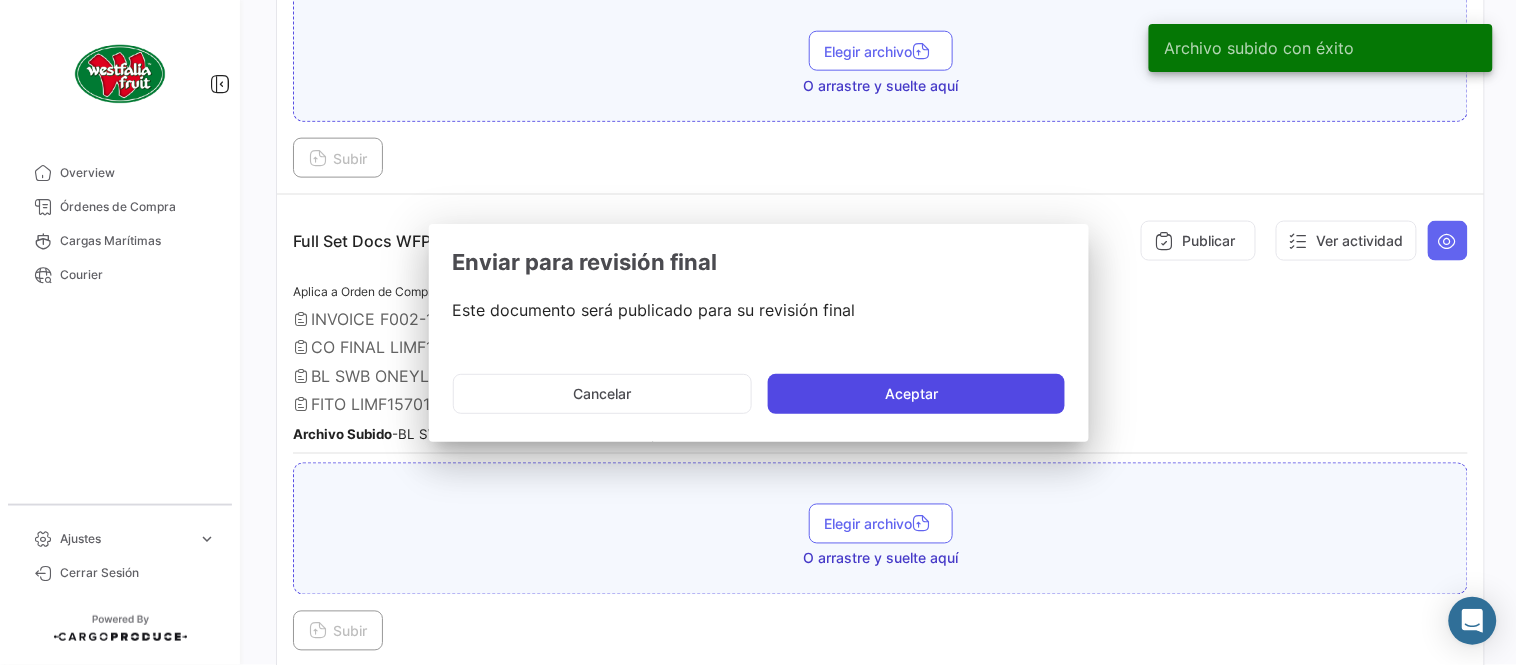 type 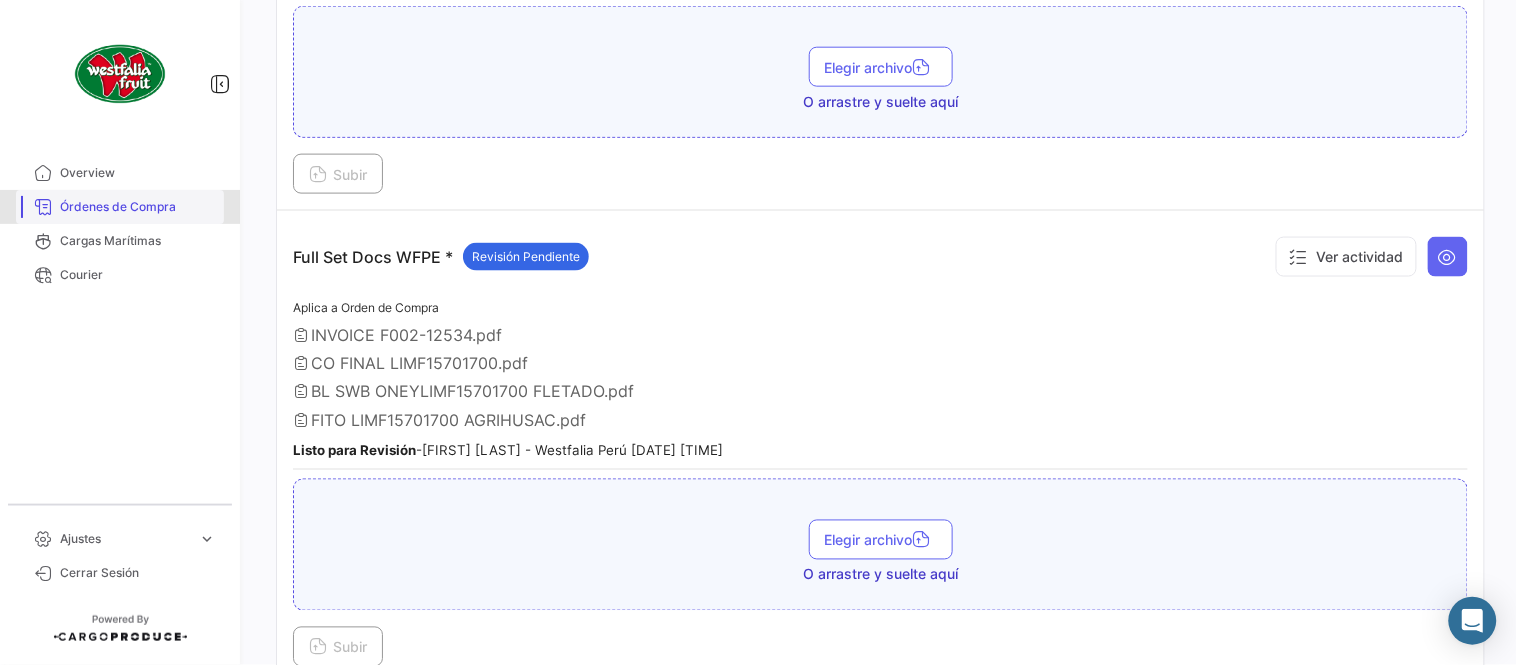 click on "Órdenes de Compra" at bounding box center [138, 207] 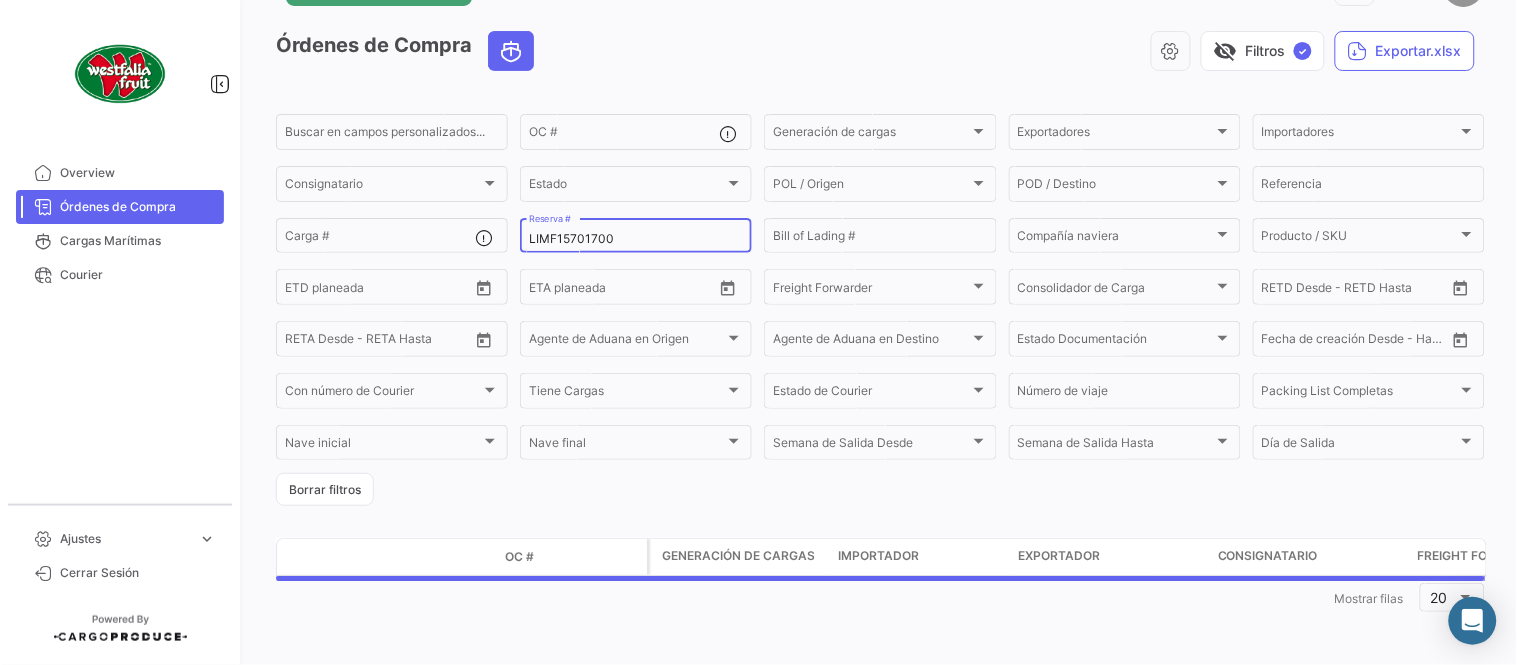 scroll, scrollTop: 0, scrollLeft: 0, axis: both 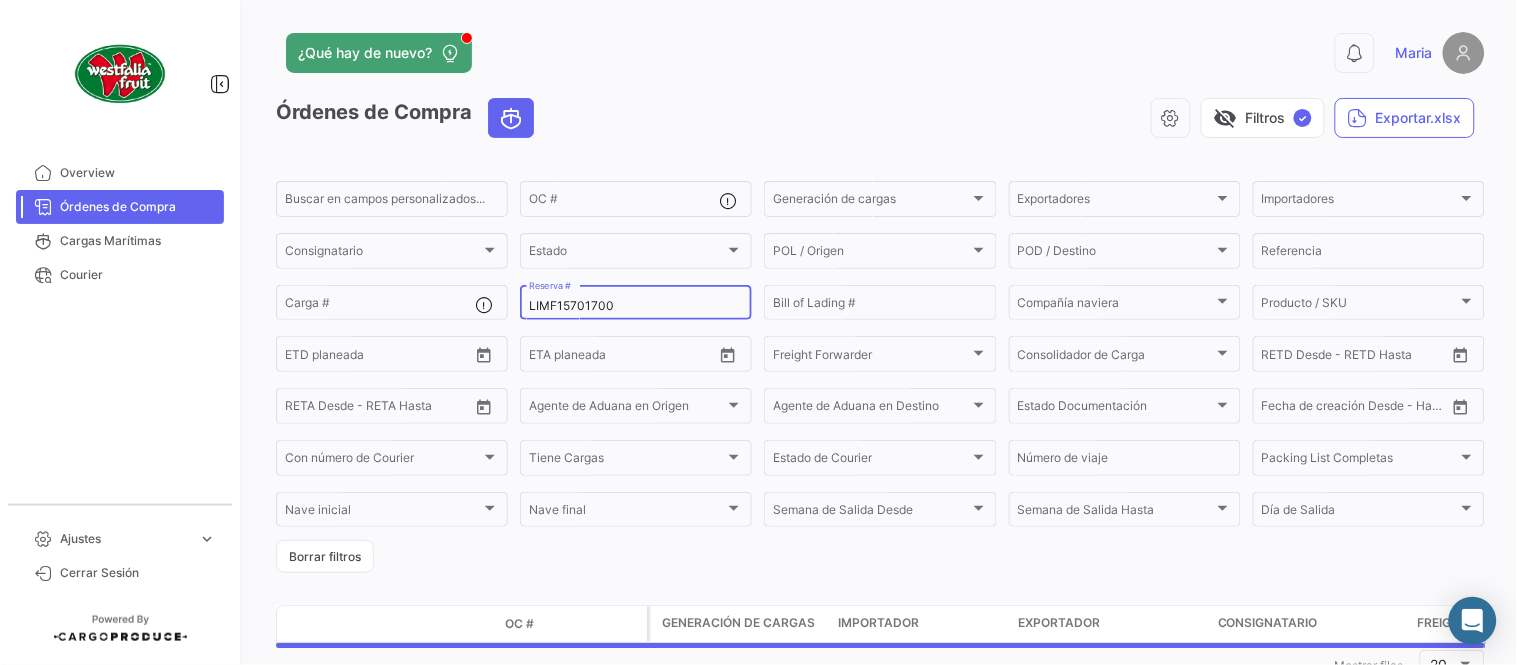 click on "LIMF15701700 Reserva #" 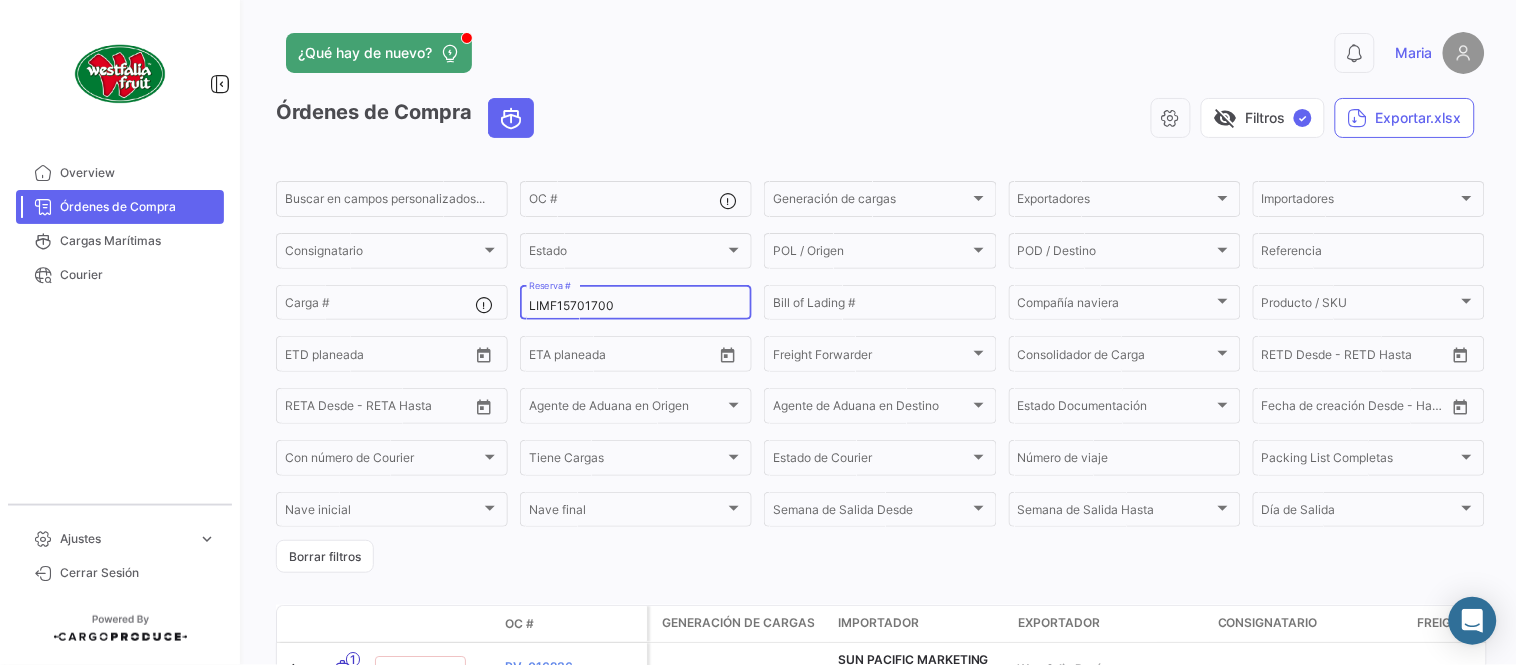 click on "LIMF15701700 Reserva #" 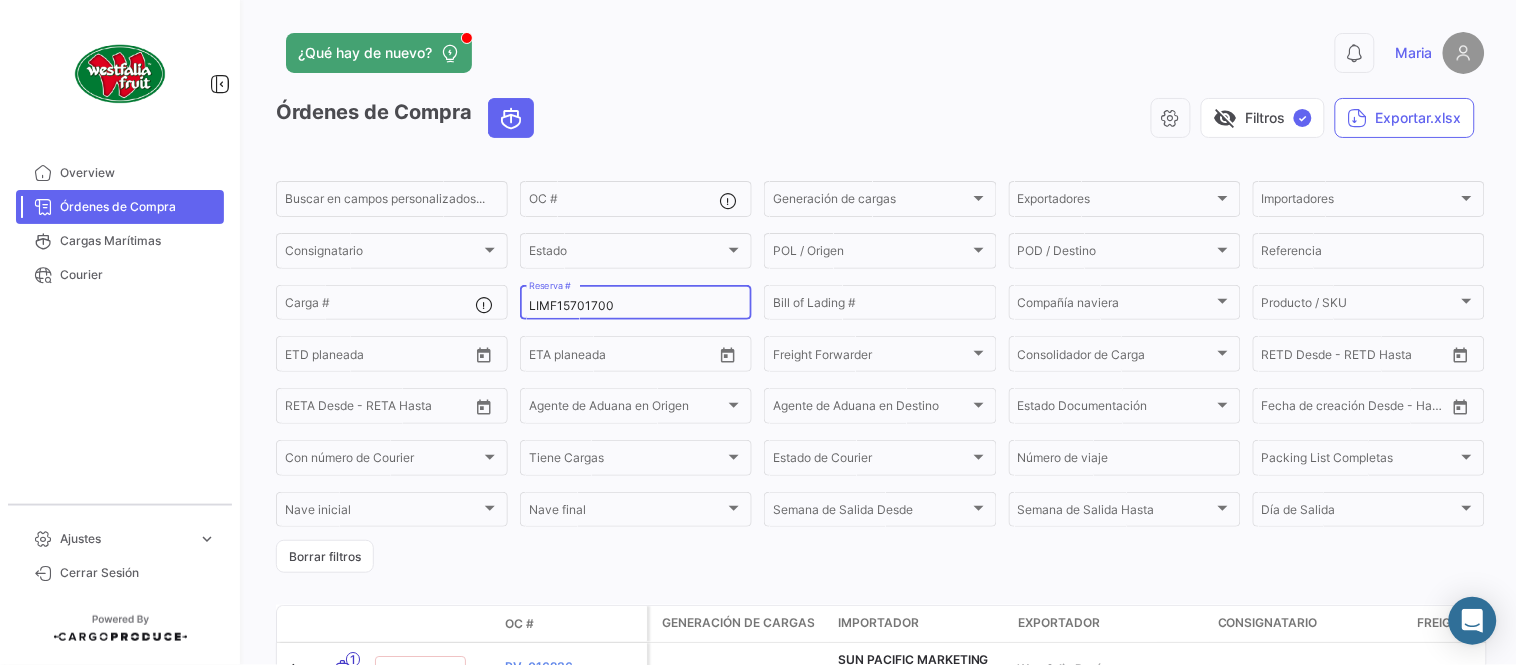 click on "LIMF15701700" at bounding box center (636, 306) 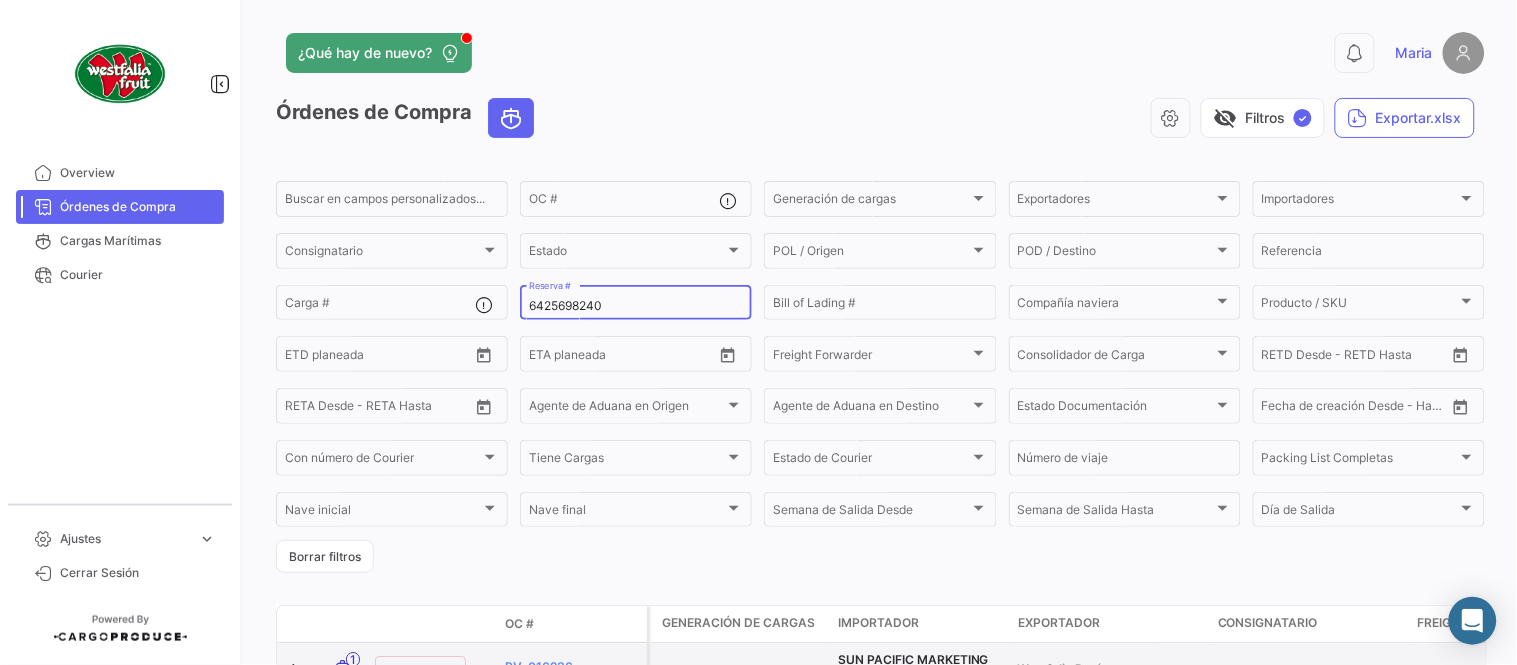 type on "6425698240" 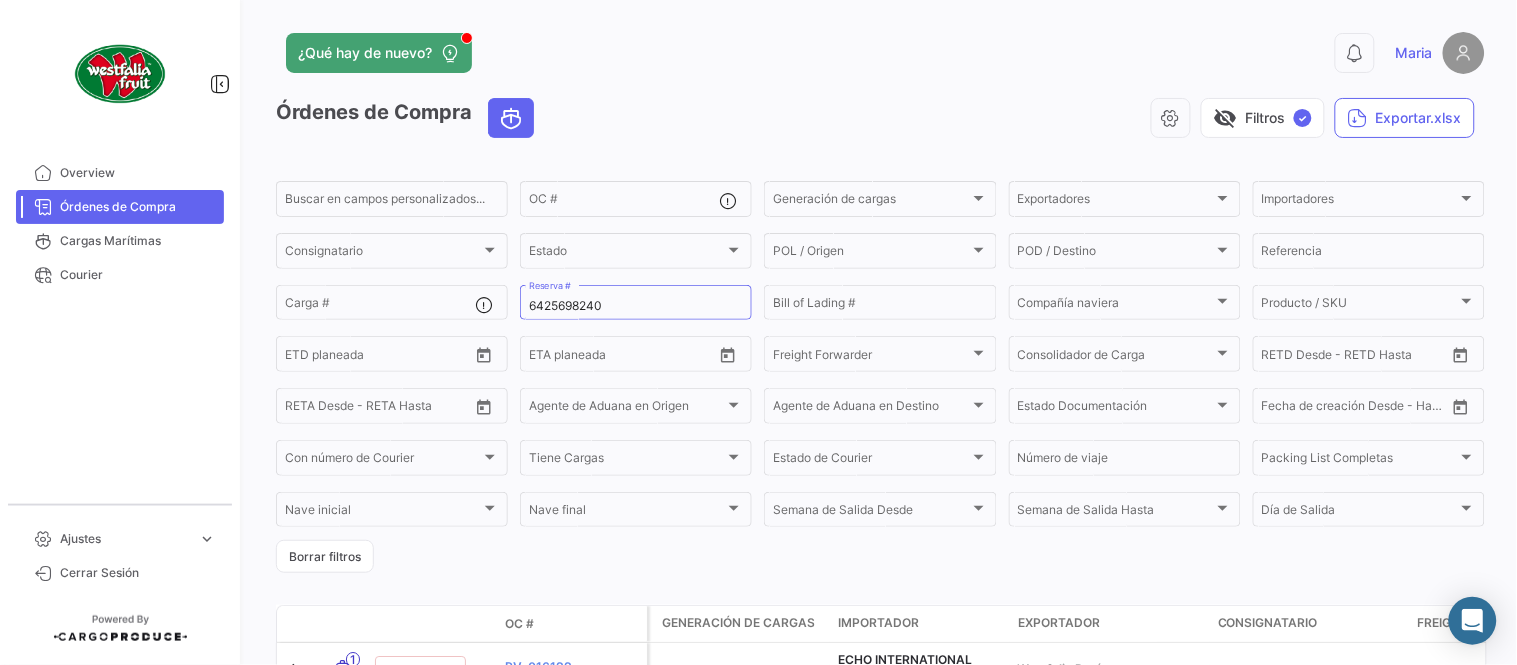 click on "Buscar en campos personalizados... OC # Generación de cargas Generación de cargas Exportadores Exportadores Importadores Importadores Consignatario Consignatario Estado Estado POL / Origen POL / Origen POD / Destino POD / Destino Referencia Carga # 6425698240 Reserva # Bill of Lading # Compañía naviera Compañía naviera Producto / SKU Producto / SKU Desde – ETD planeada Desde – ETA planeada Freight Forwarder Freight Forwarder Consolidador de Carga Consolidador de Carga Desde – RETD Desde - RETD Hasta Desde – RETA Desde - RETA Hasta Agente de Aduana en Origen Agente de Aduana en Origen Agente de Aduana en Destino Agente de Aduana en Destino Estado Documentación Estado Documentación Desde – Fecha de creación Desde - Hasta Con número de Courier Con número de Courier Tiene Cargas Tiene Cargas Estado de Courier Estado de Courier Número de viaje Packing List Completas Nave final" 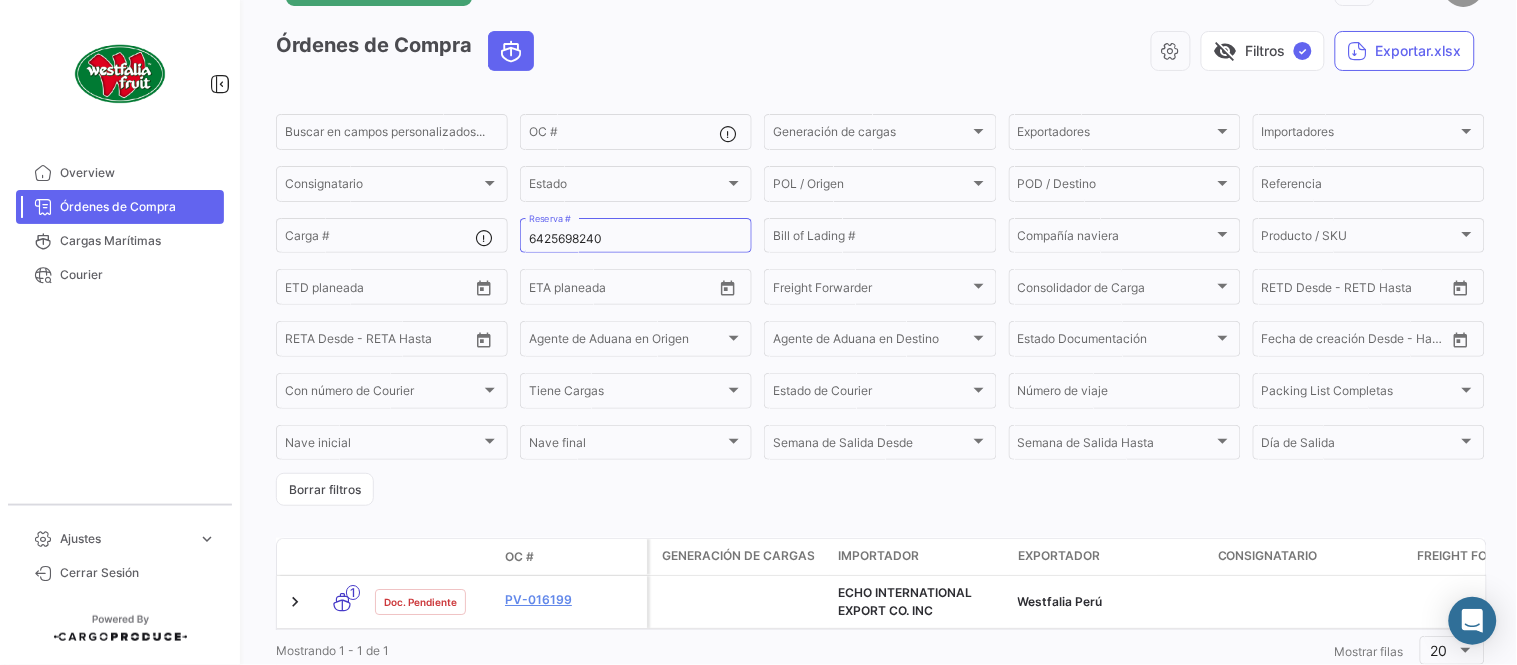 scroll, scrollTop: 136, scrollLeft: 0, axis: vertical 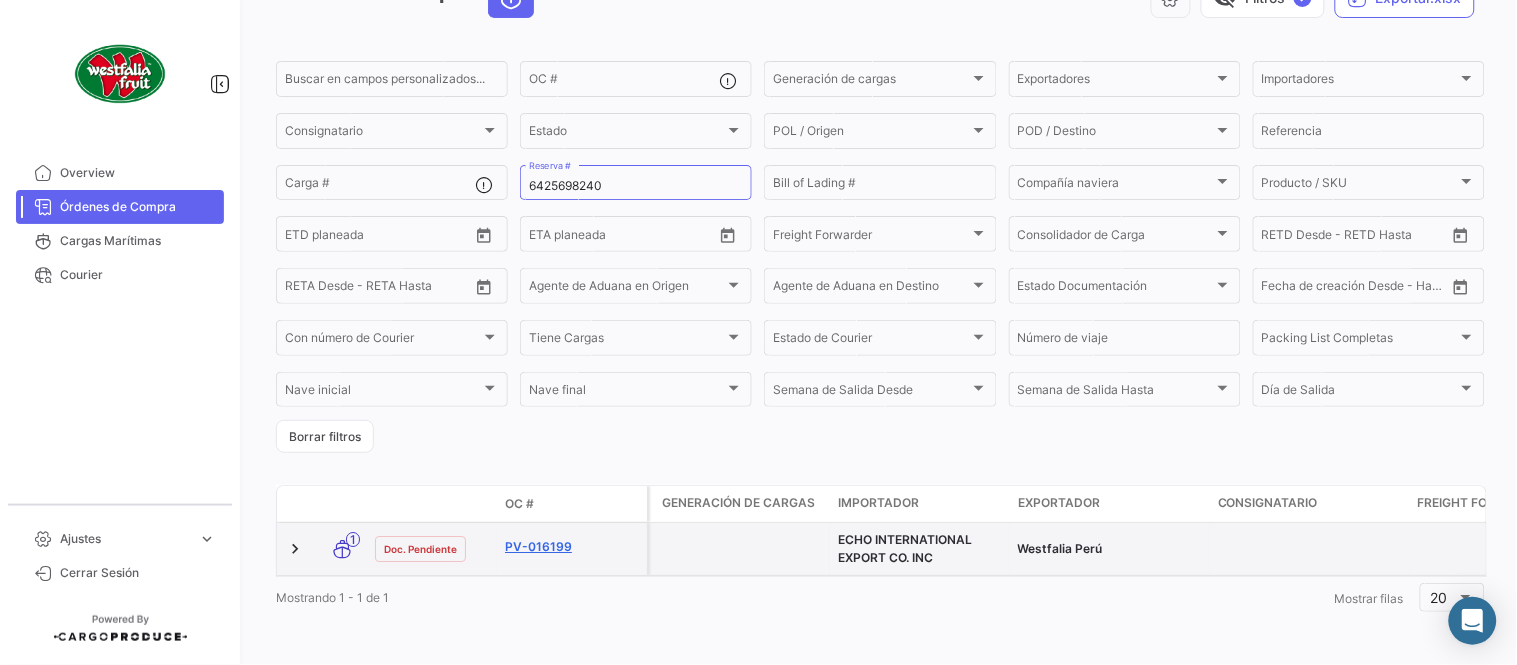 click on "PV-016199" 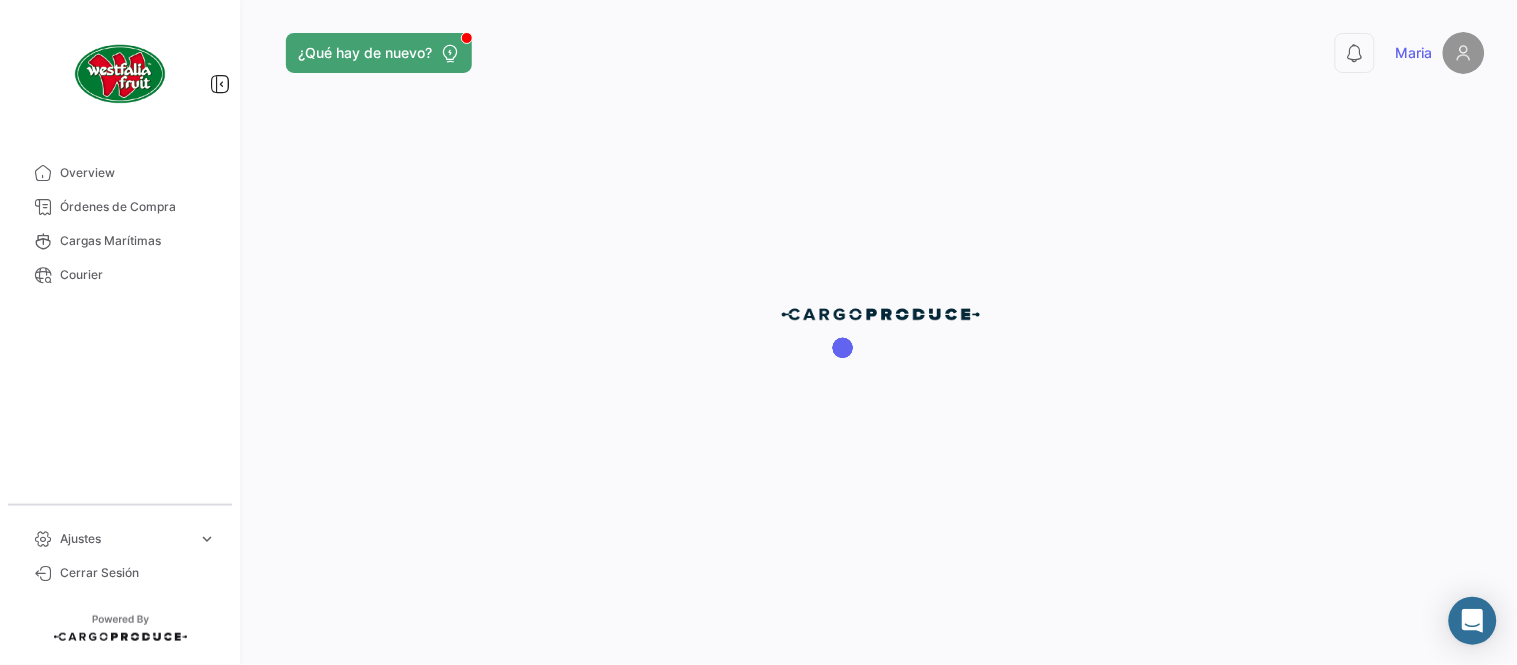 scroll, scrollTop: 0, scrollLeft: 0, axis: both 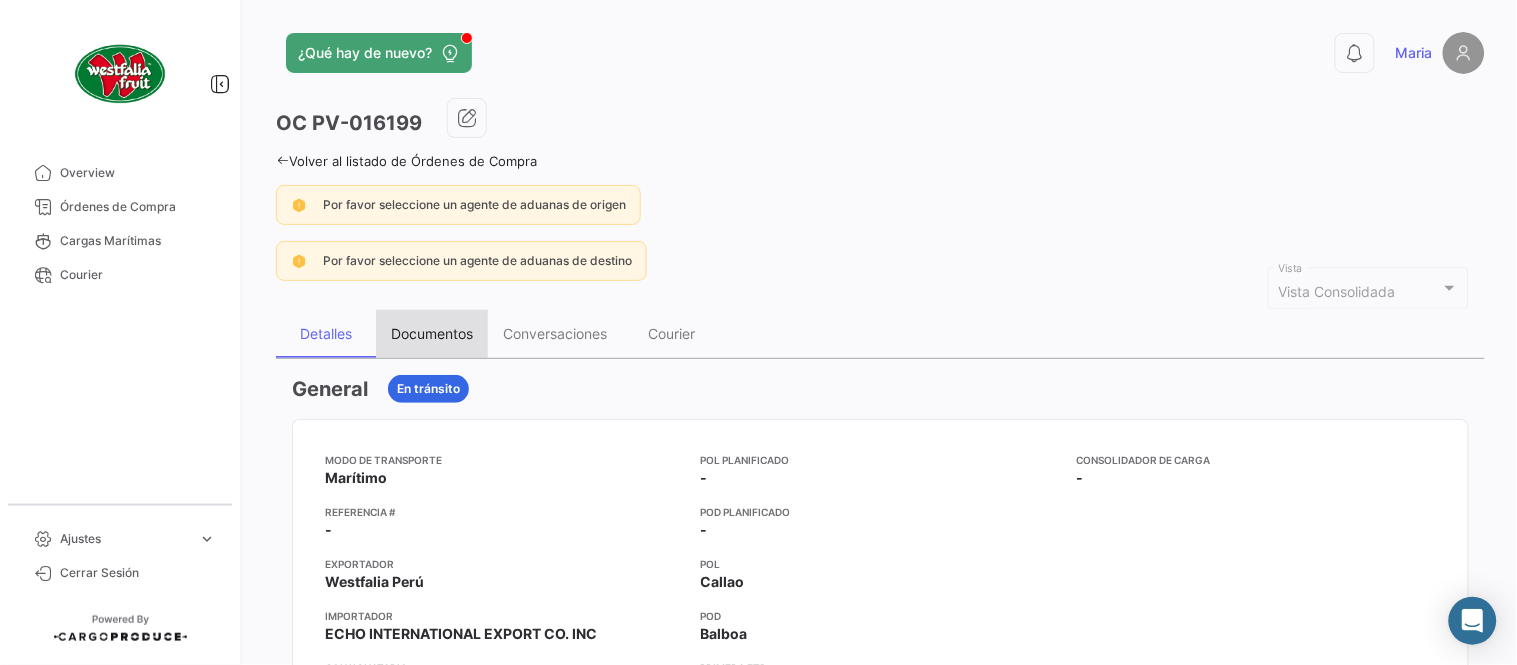 click on "Documentos" at bounding box center [432, 333] 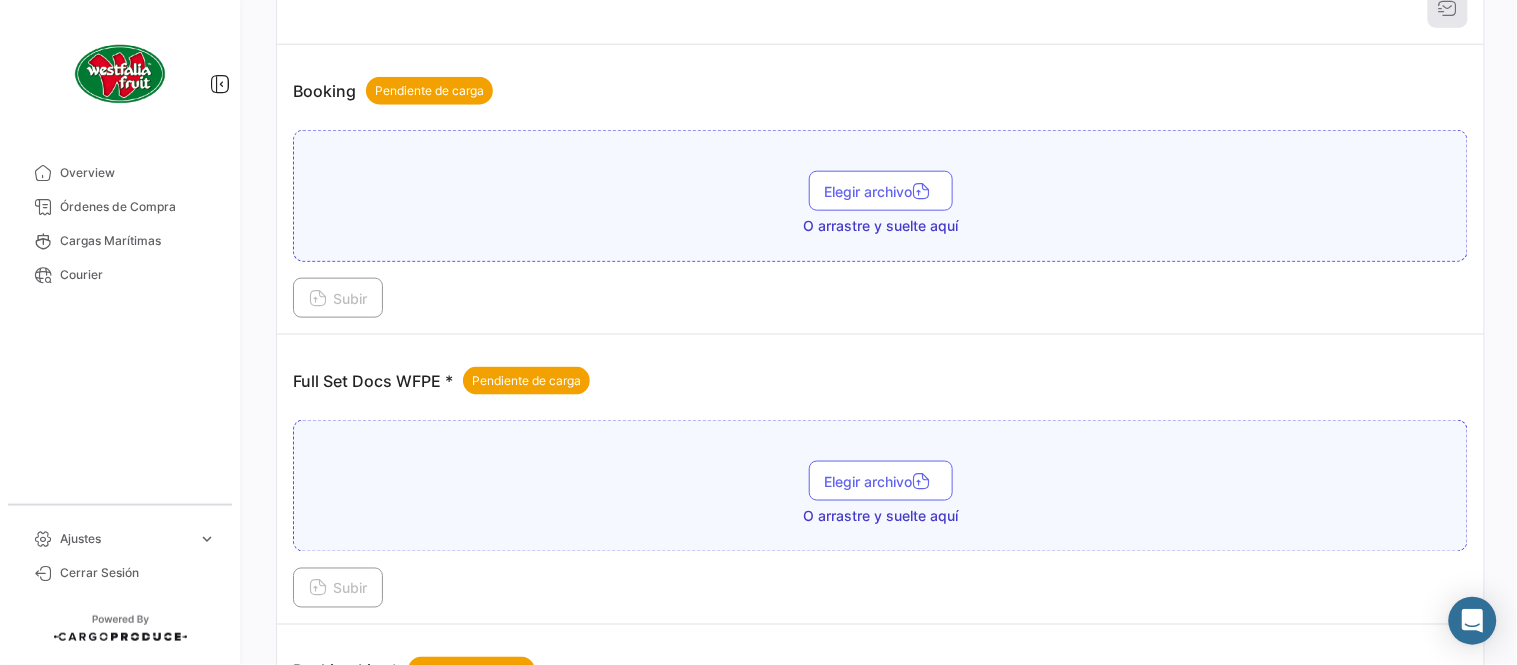 scroll, scrollTop: 806, scrollLeft: 0, axis: vertical 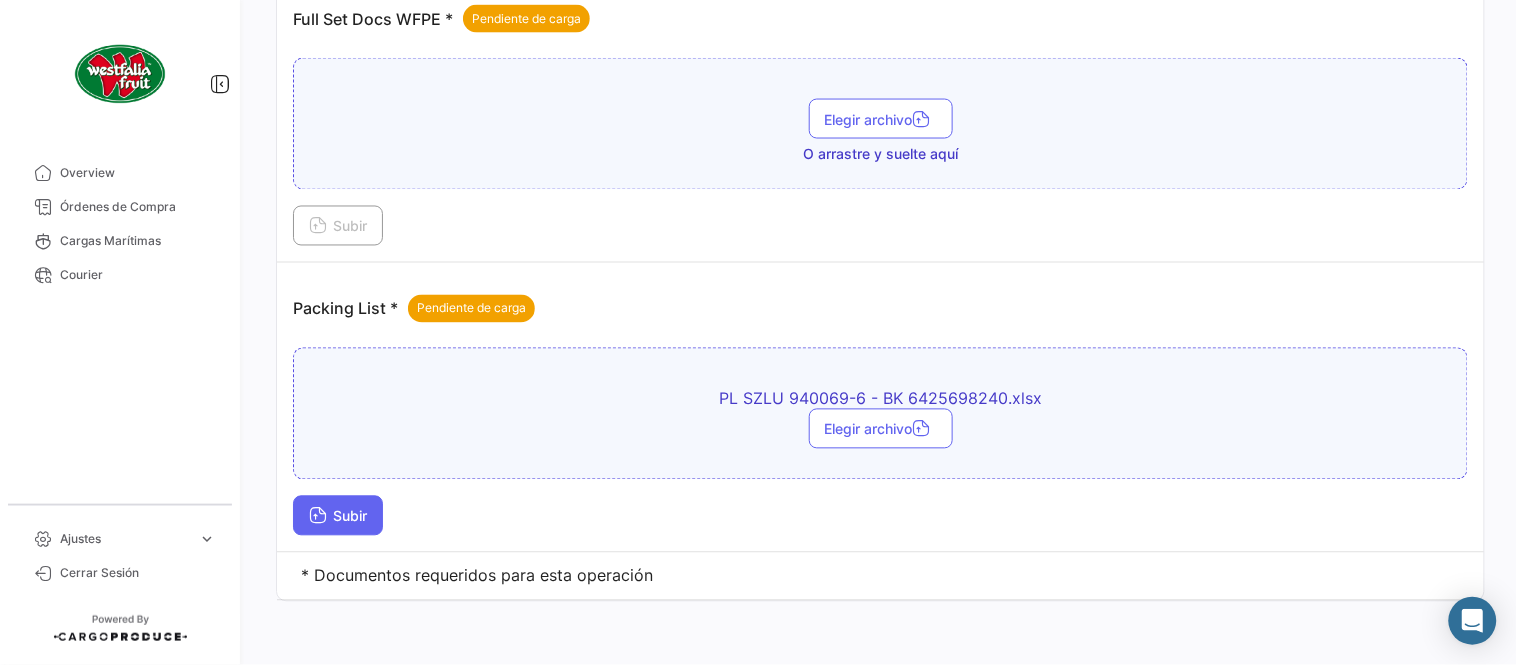 click on "Subir" at bounding box center [338, 516] 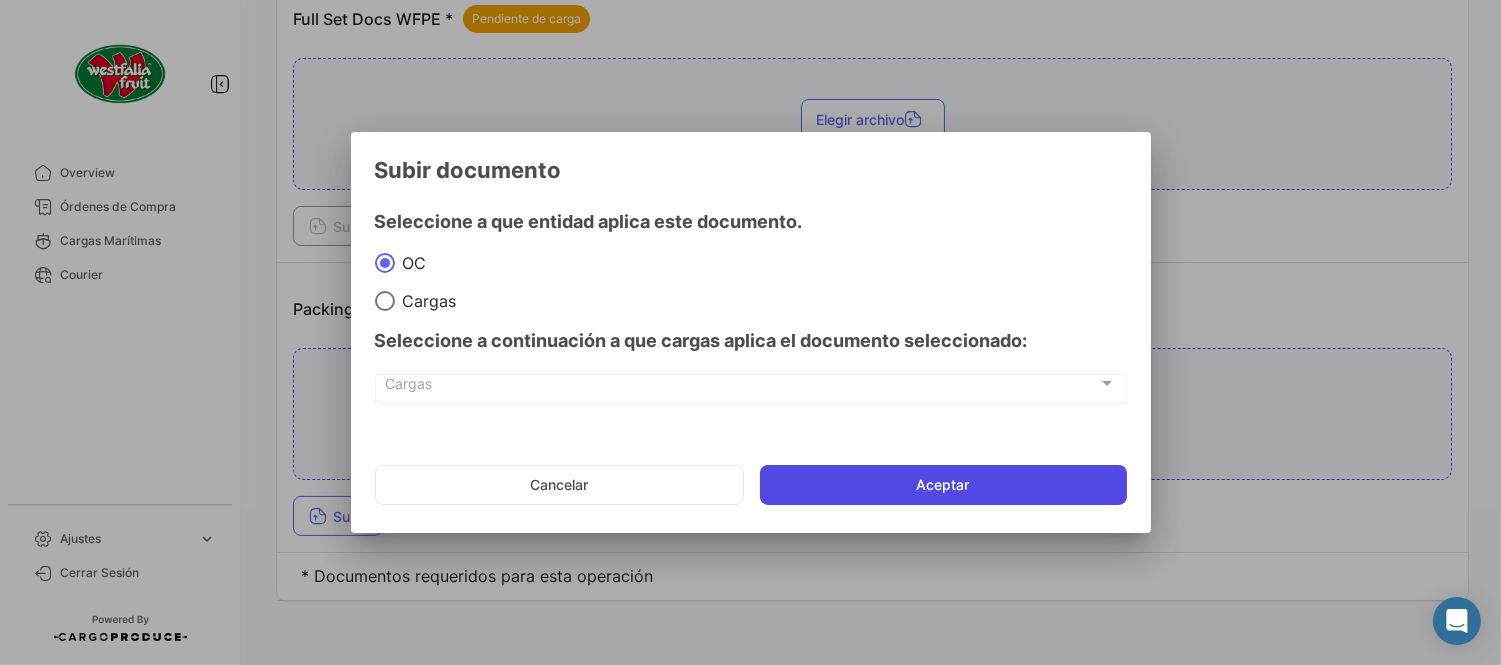 click on "Aceptar" 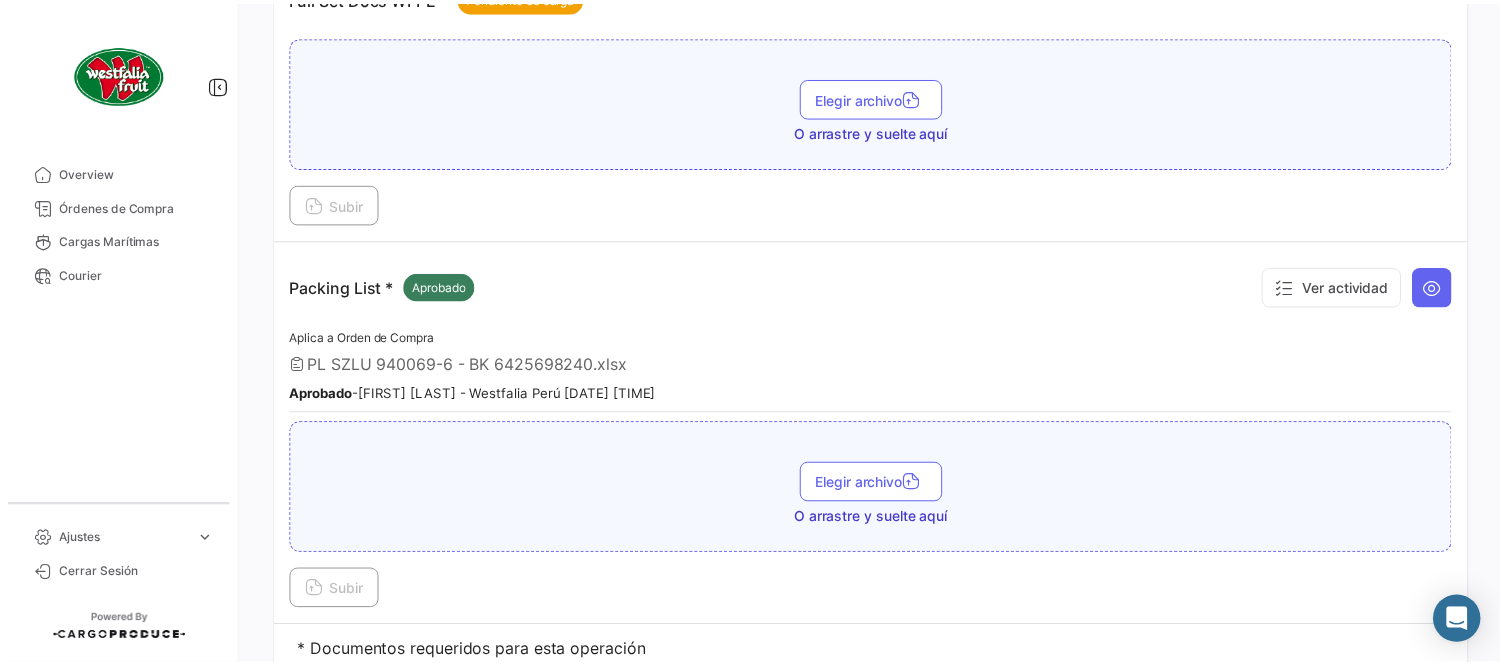 scroll, scrollTop: 788, scrollLeft: 0, axis: vertical 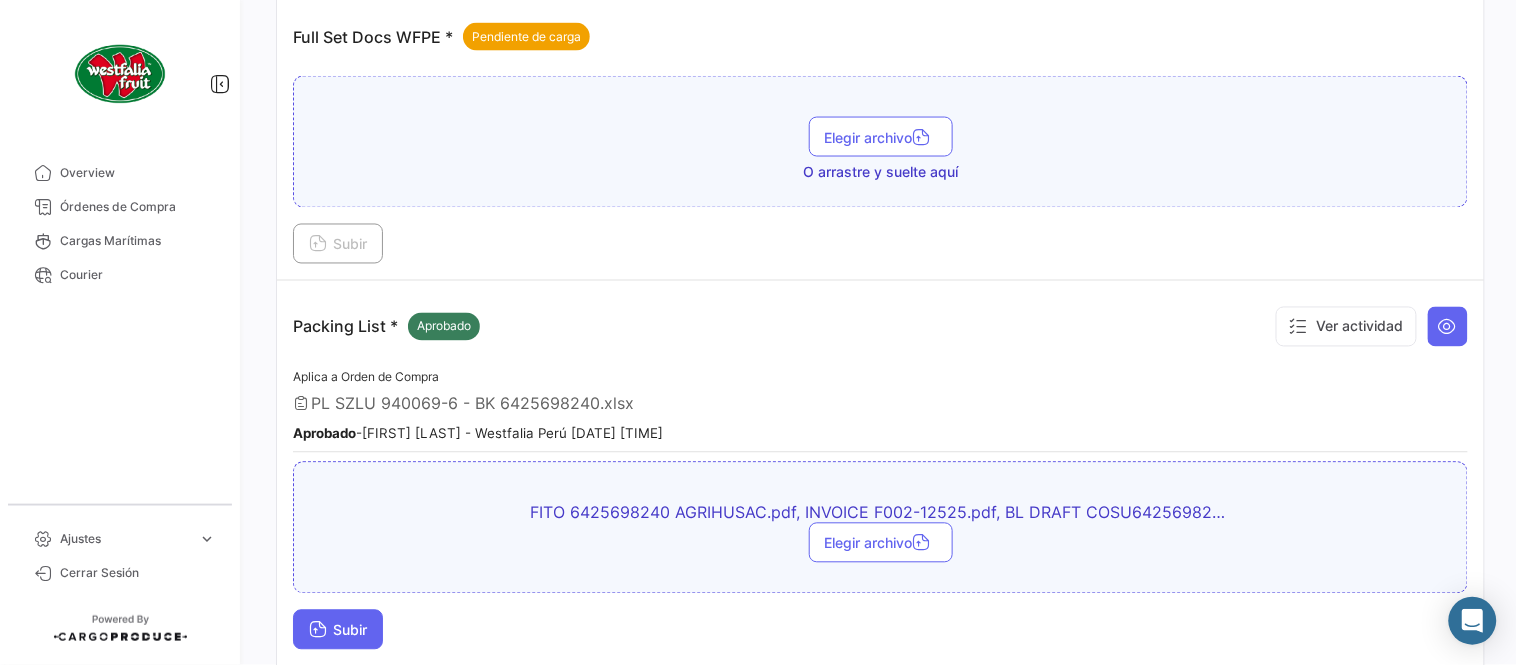 click on "Subir" at bounding box center [338, 630] 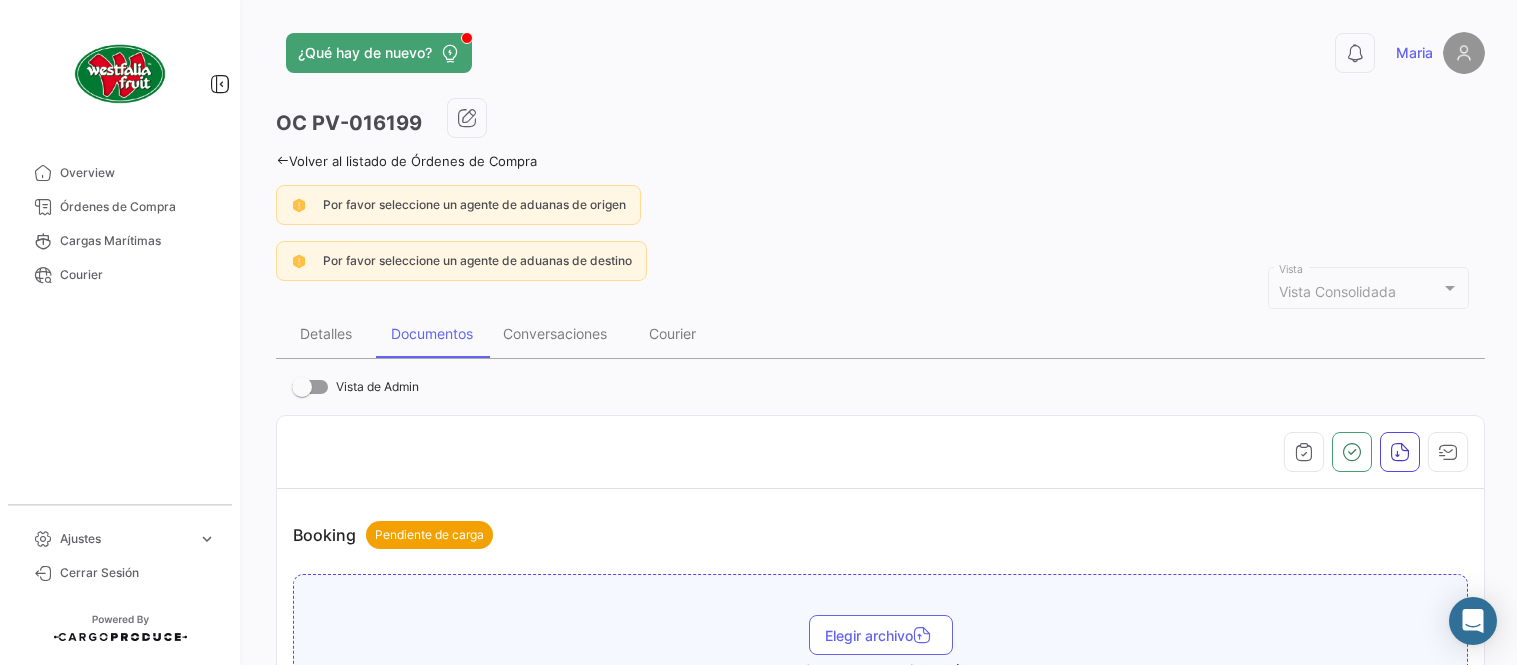 scroll, scrollTop: 0, scrollLeft: 0, axis: both 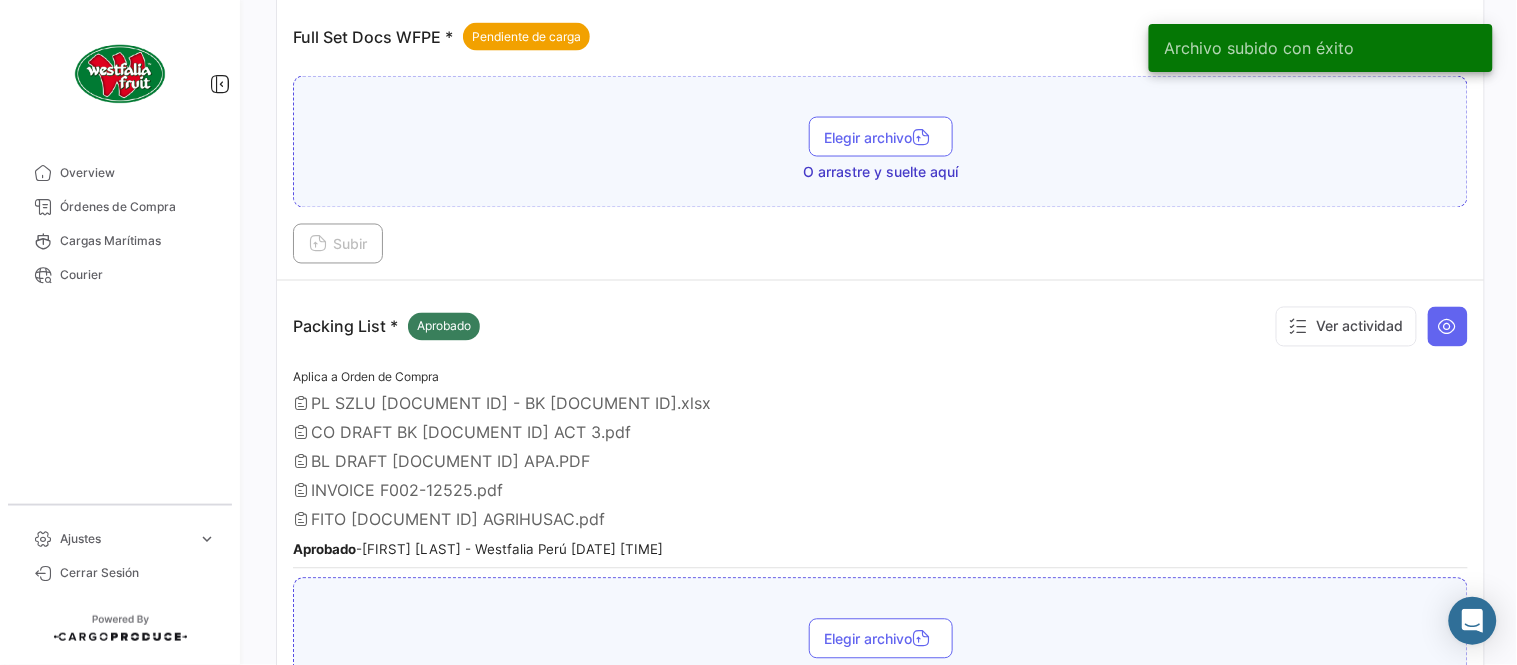 click on "Packing List *   Aprobado   Ver actividad" at bounding box center (880, 327) 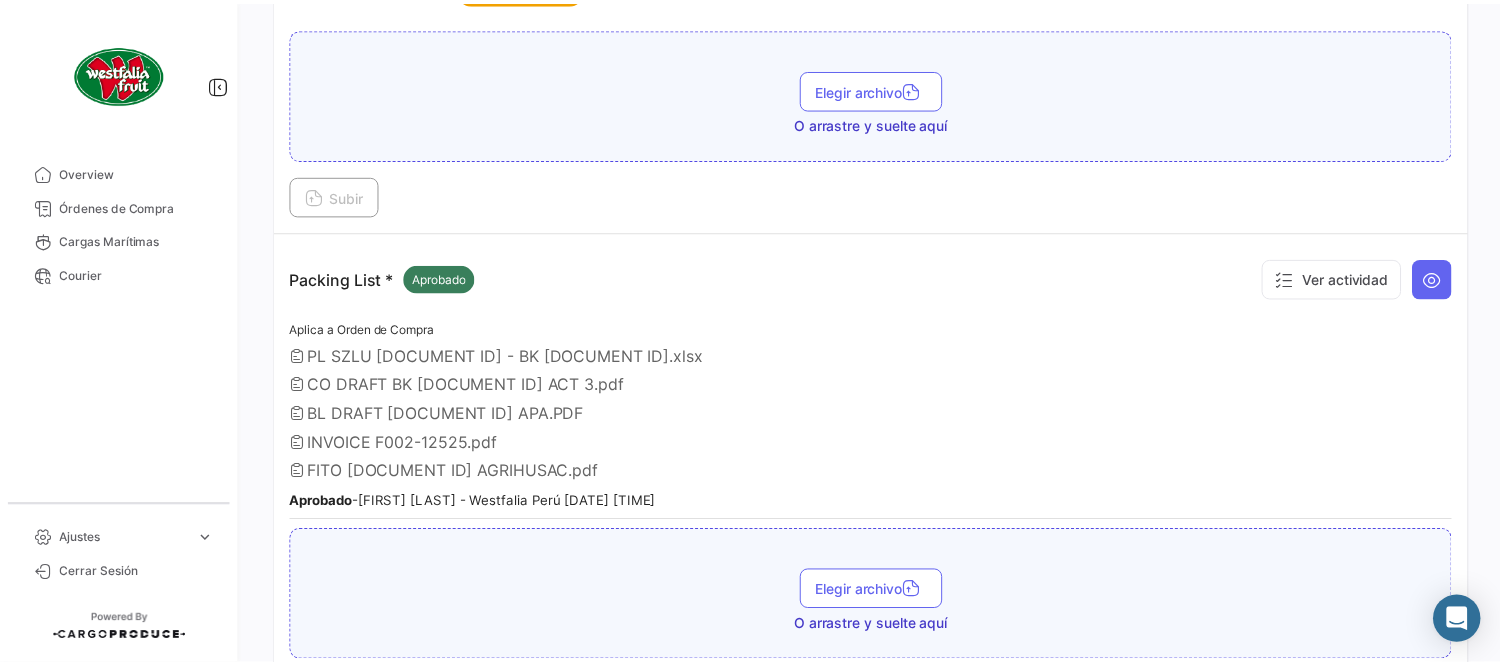 scroll, scrollTop: 788, scrollLeft: 0, axis: vertical 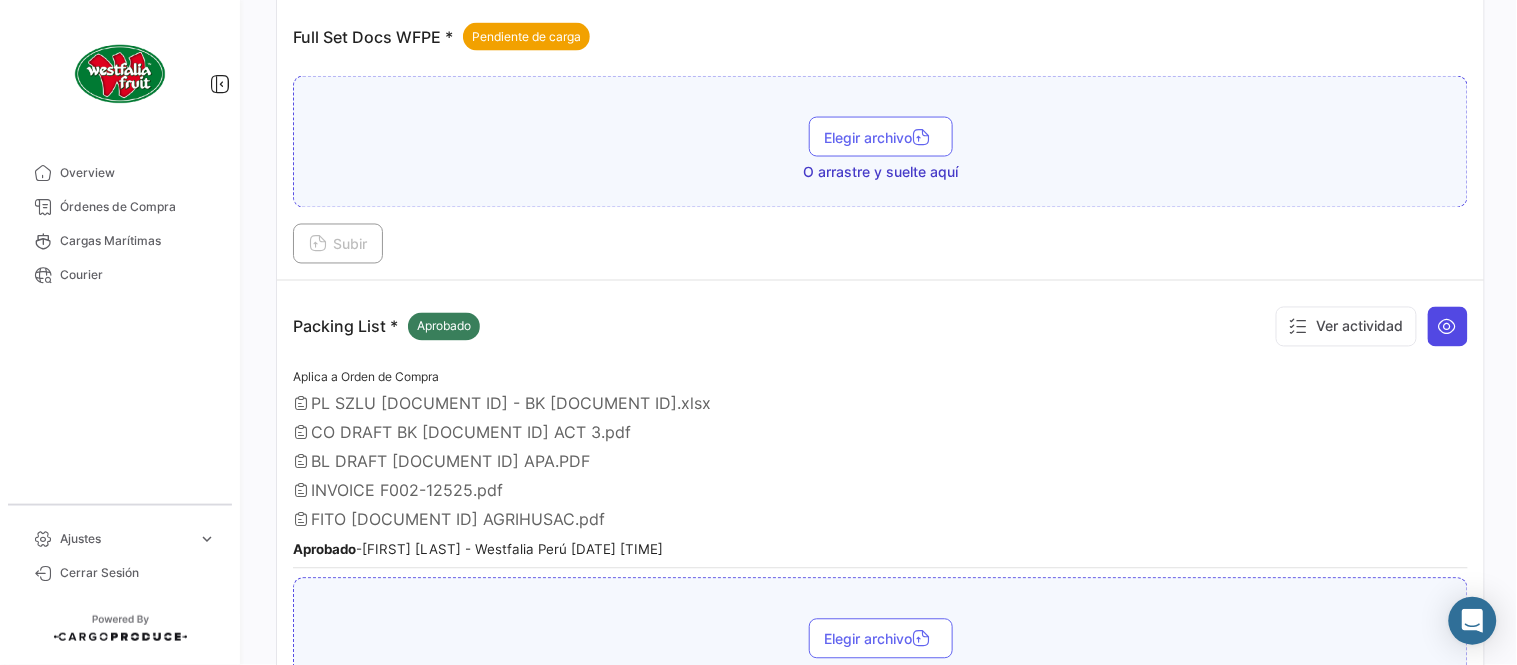 click at bounding box center (1448, 327) 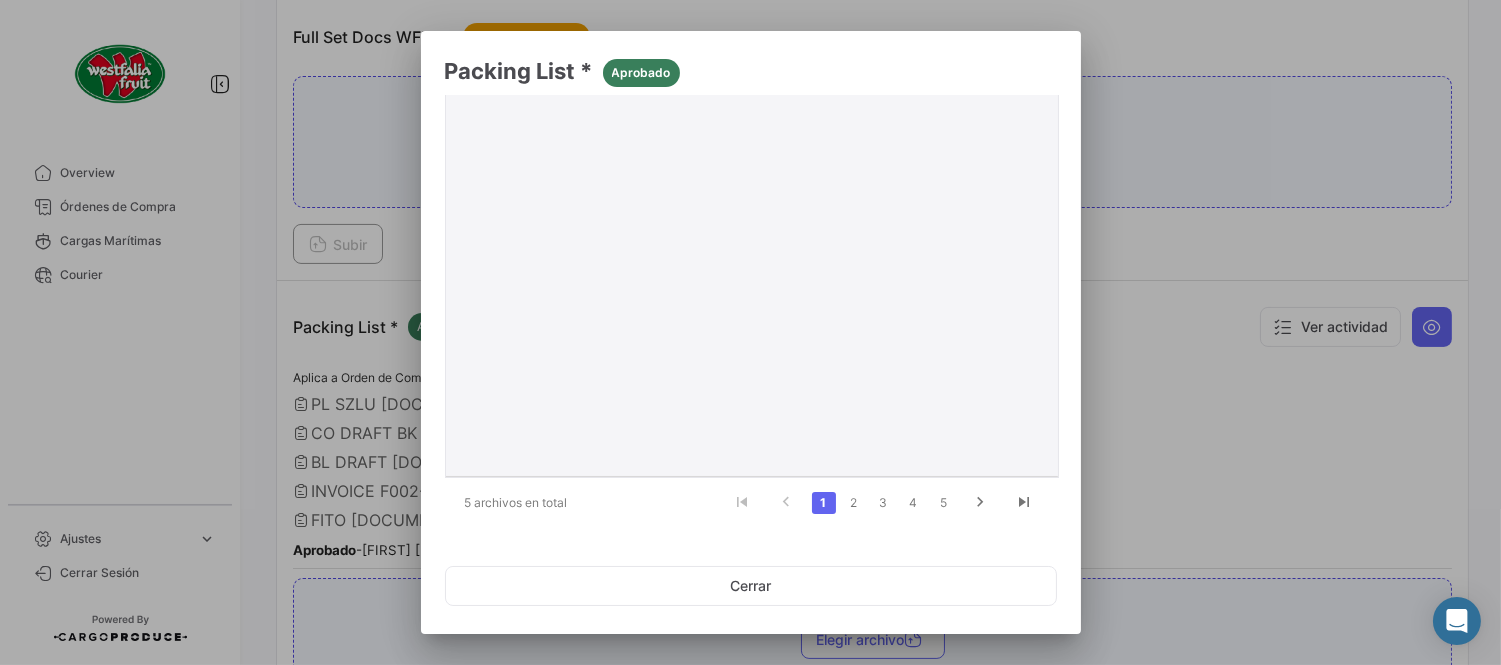 scroll, scrollTop: 228, scrollLeft: 0, axis: vertical 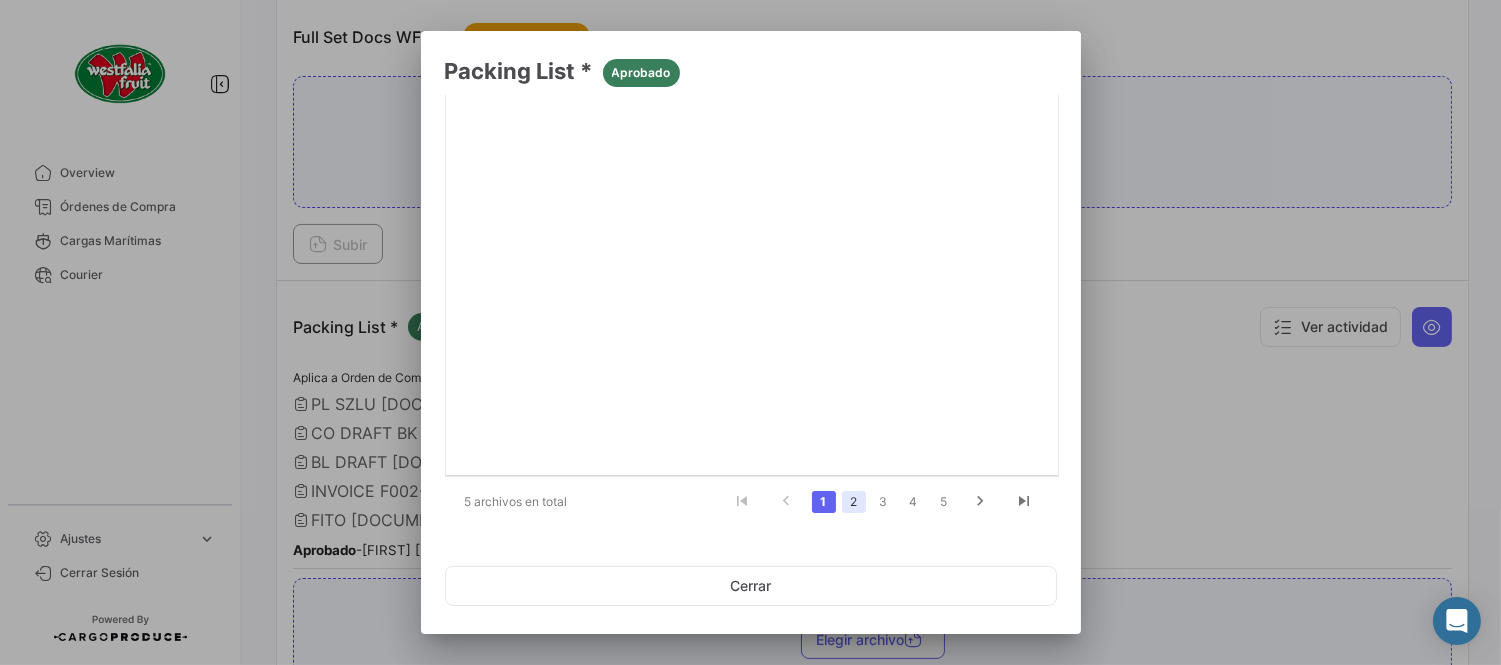 click on "2" 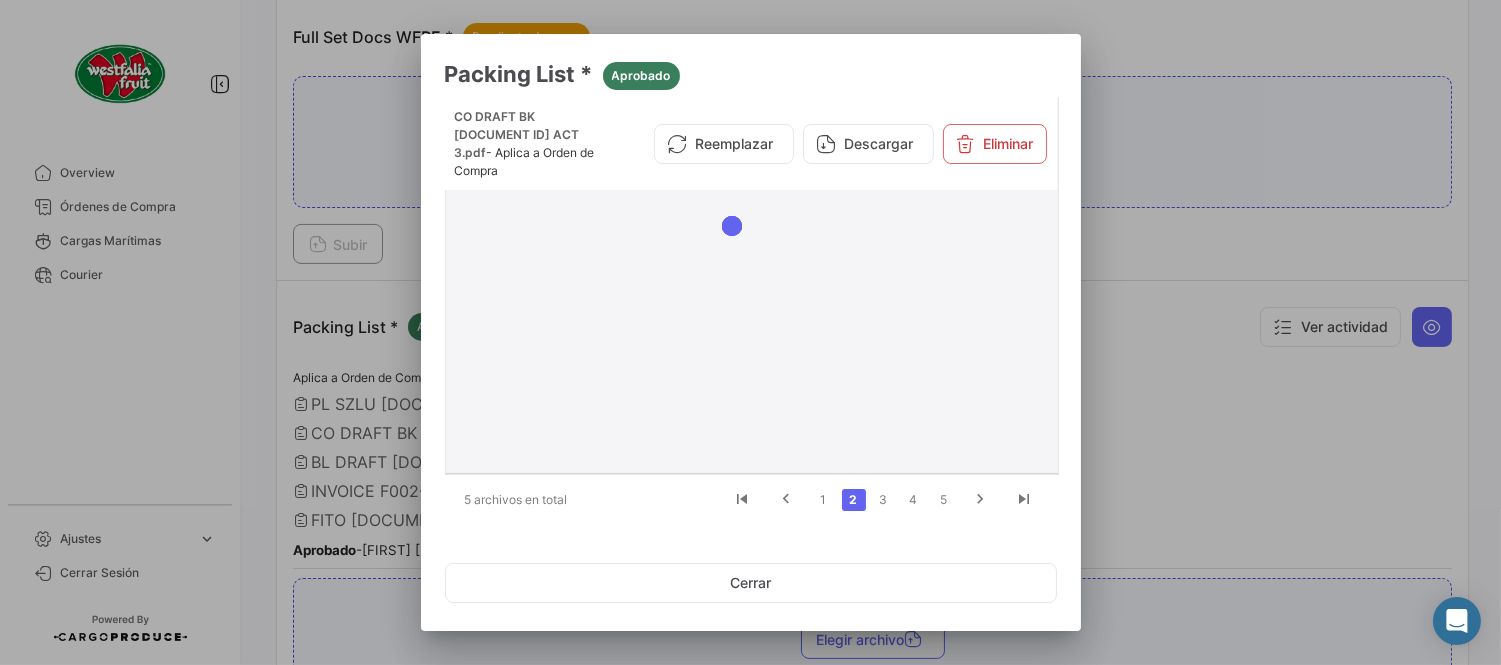 scroll, scrollTop: 0, scrollLeft: 0, axis: both 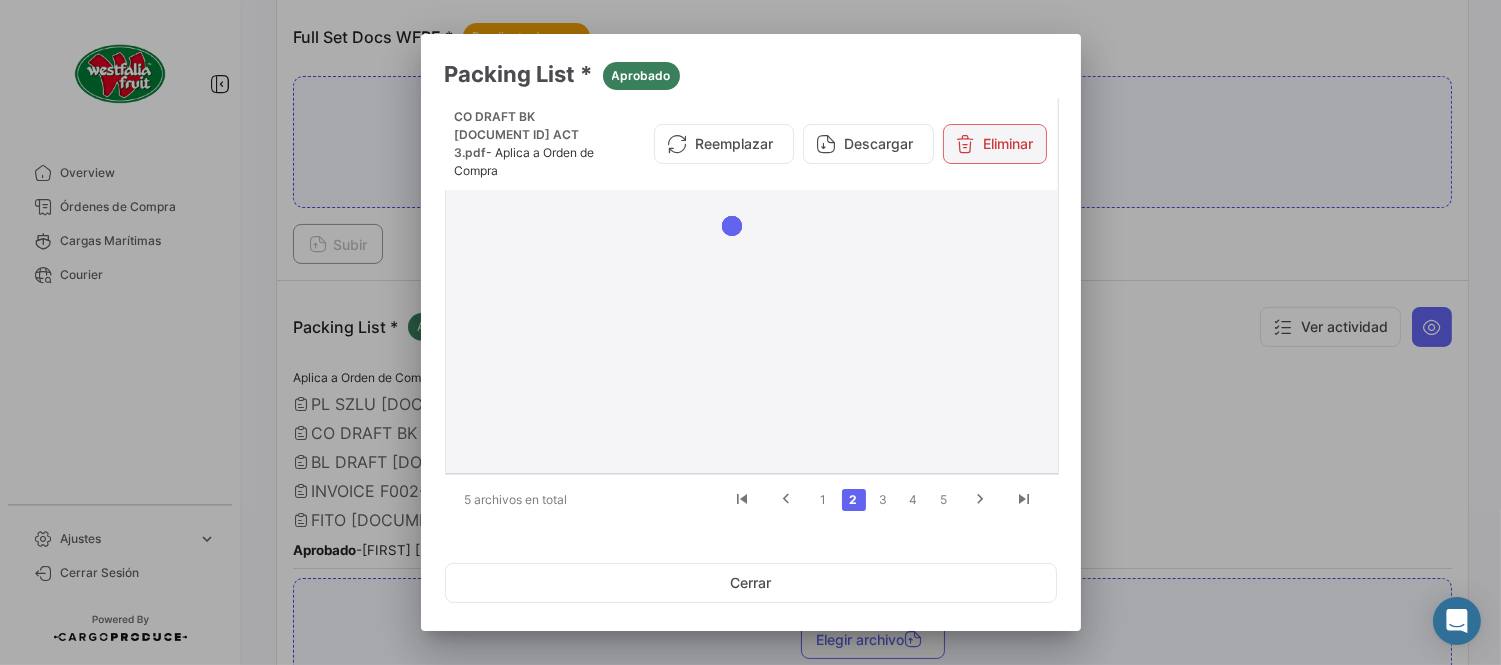 click on "Eliminar" at bounding box center (995, 144) 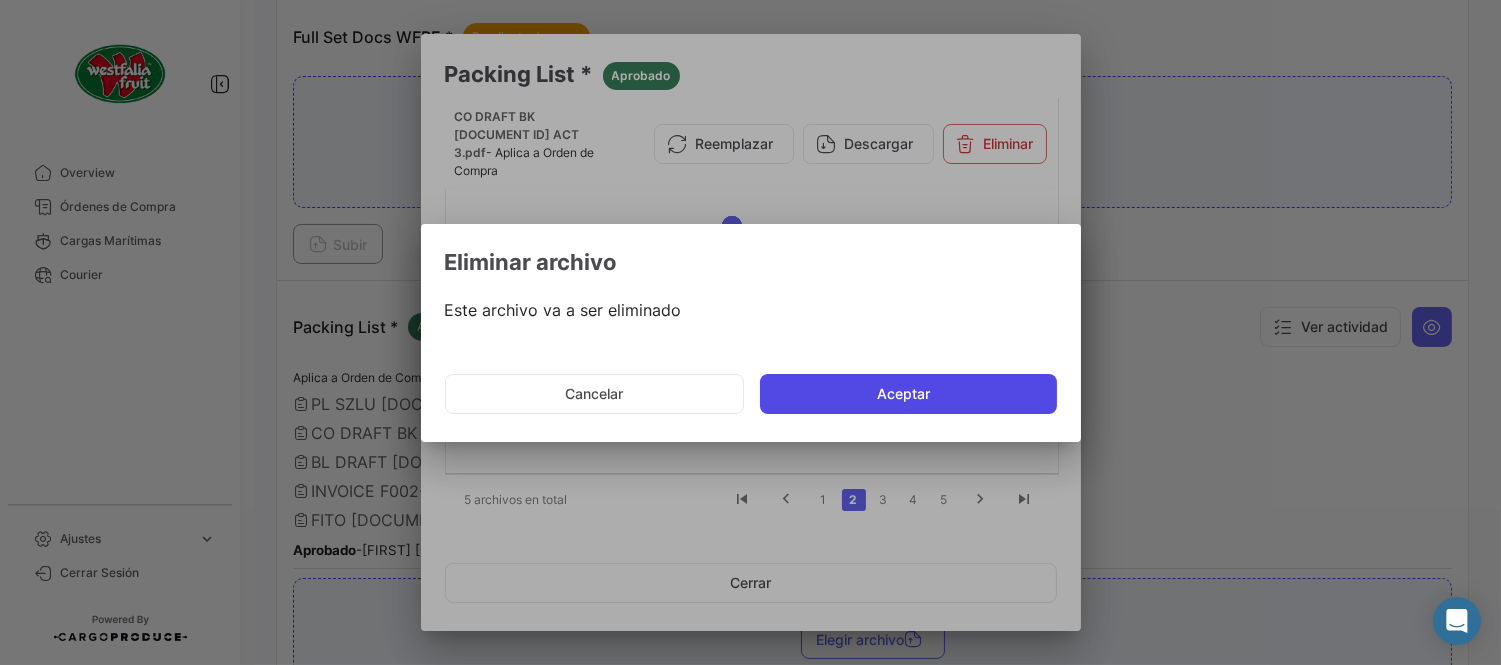 click on "Aceptar" 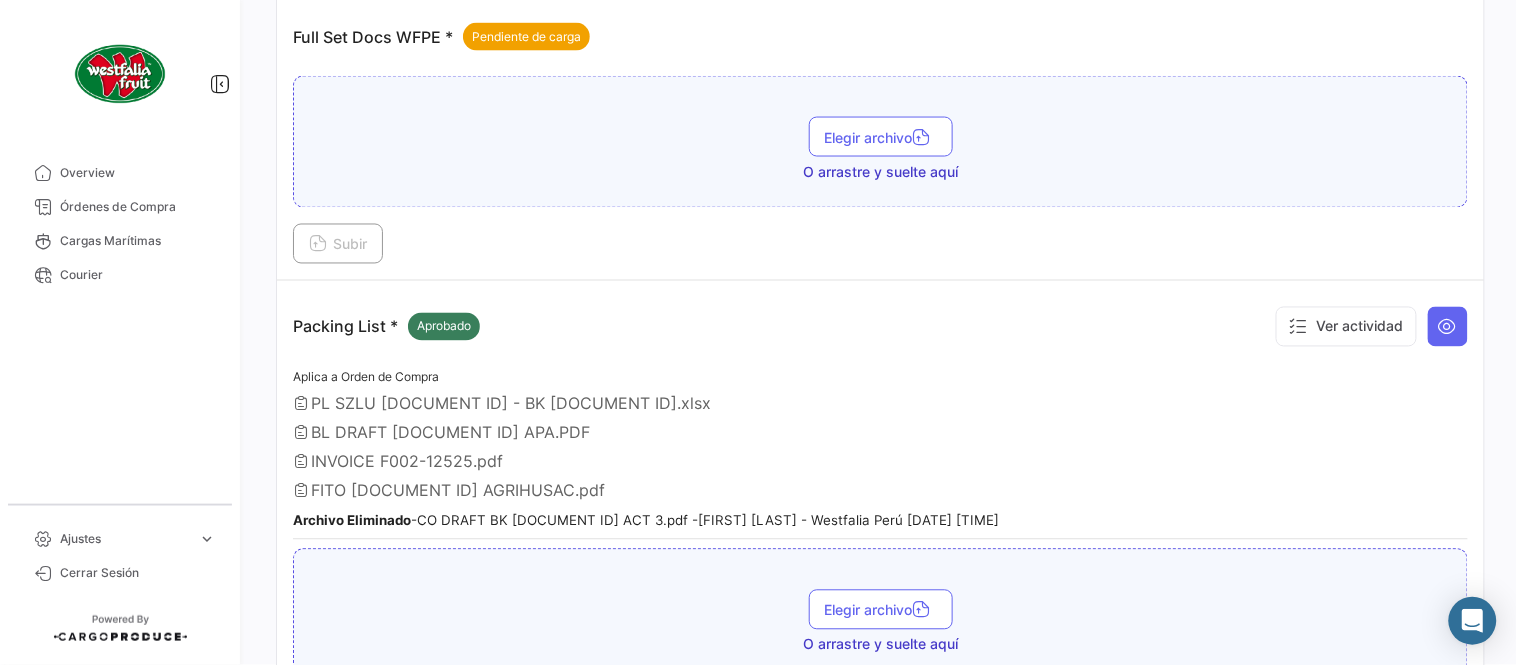 click at bounding box center (1448, 327) 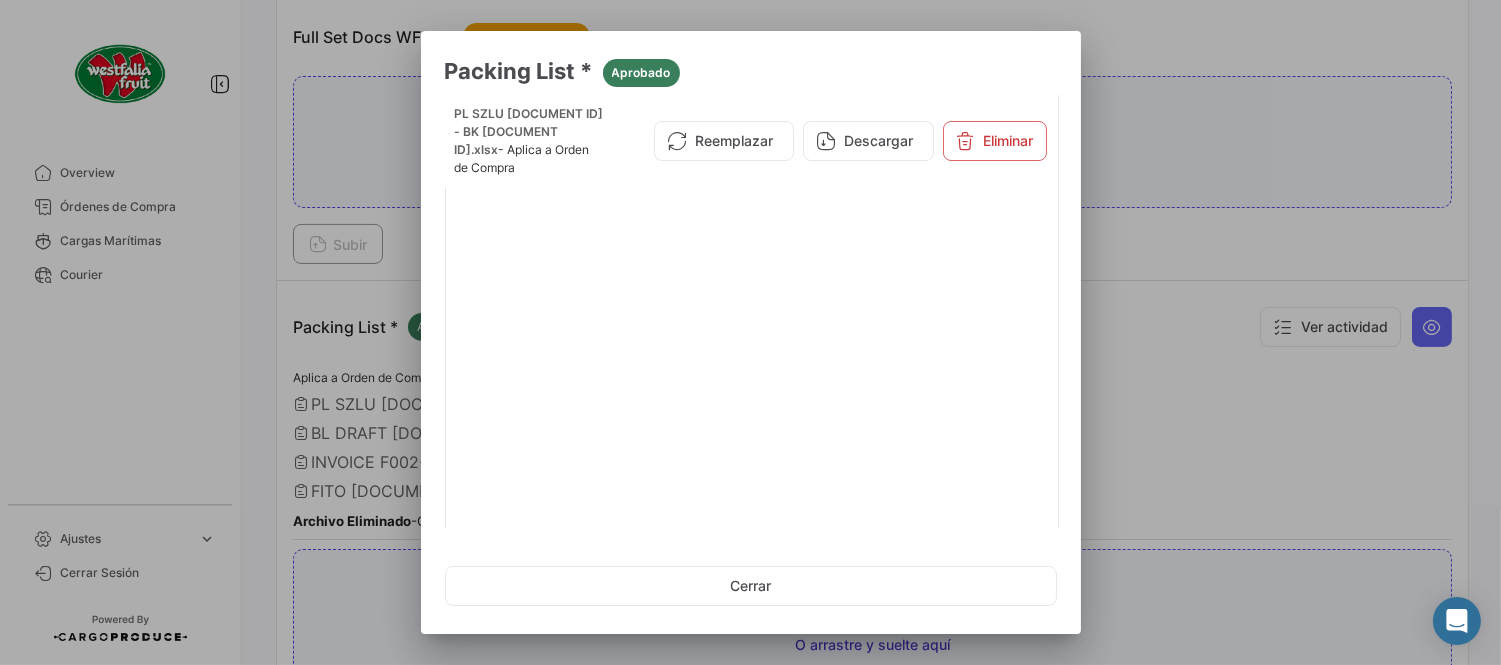 scroll, scrollTop: 228, scrollLeft: 0, axis: vertical 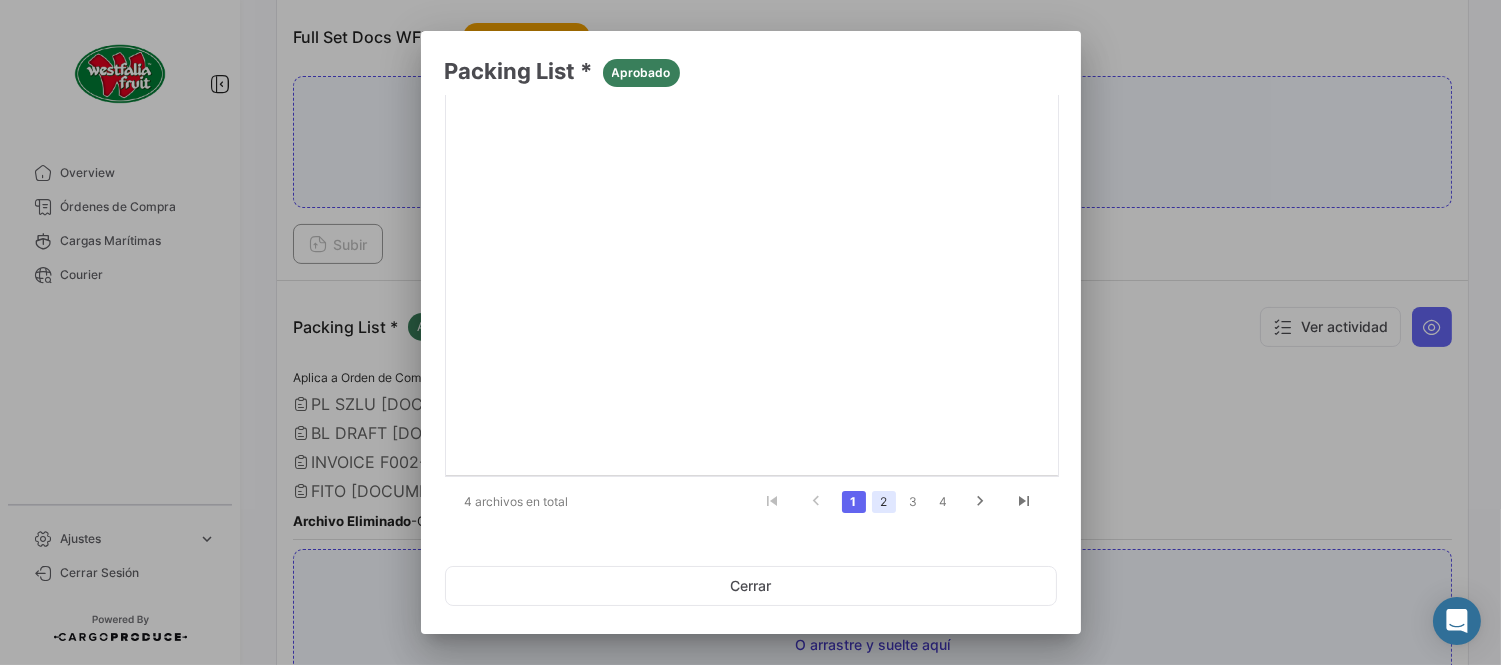 click on "2" 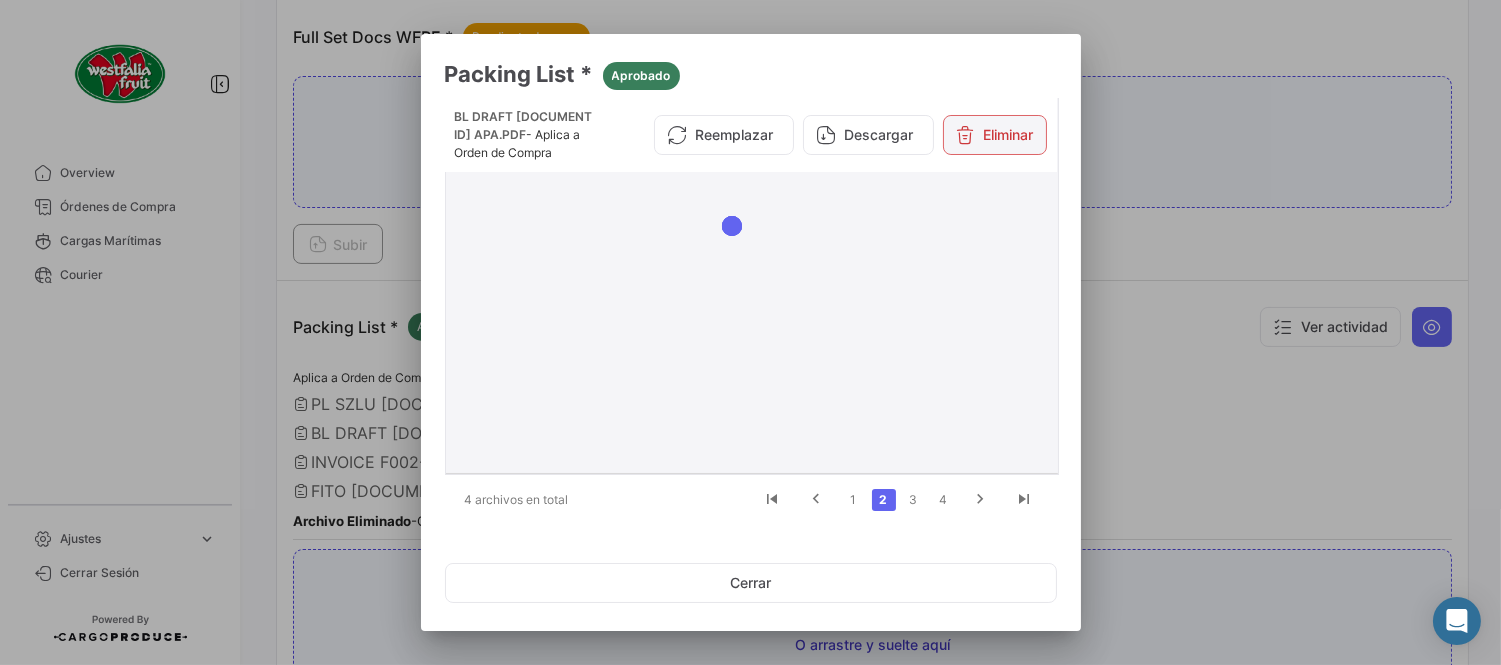 click on "Eliminar" at bounding box center (995, 135) 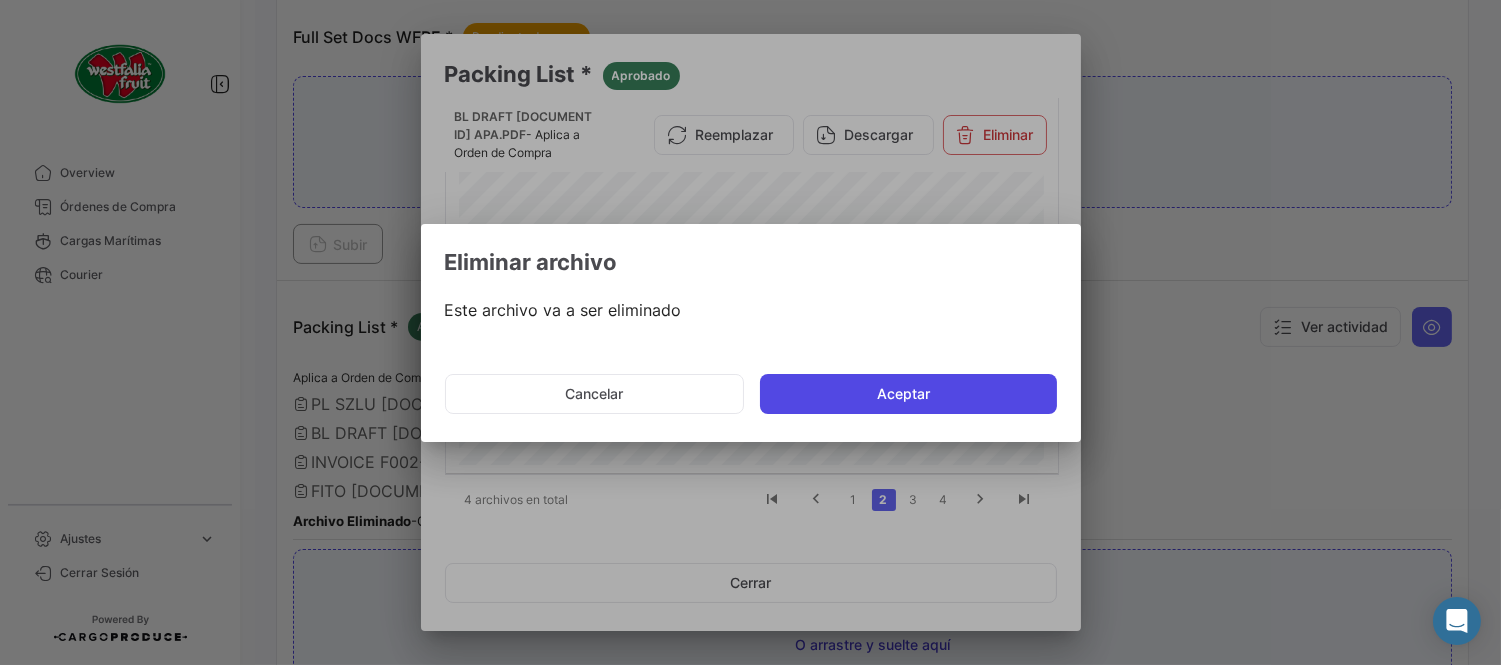 click on "Aceptar" 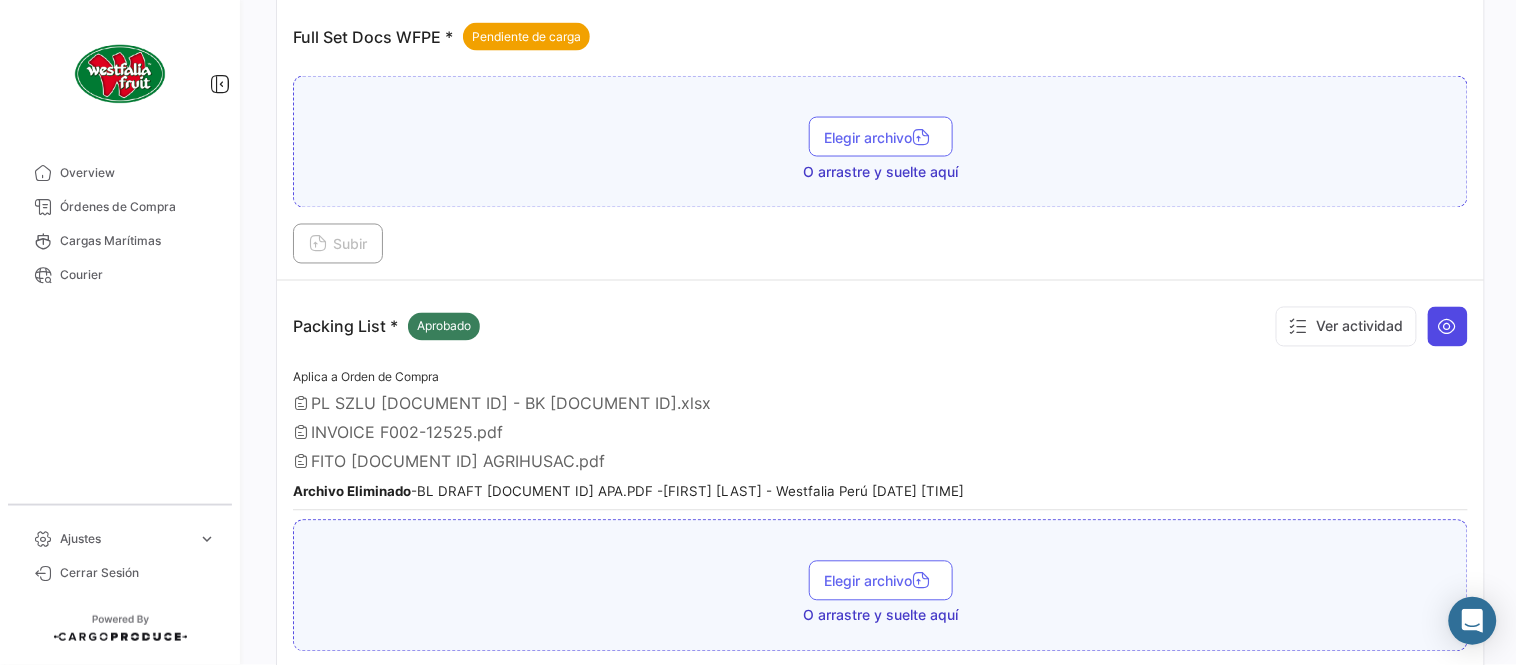 click at bounding box center [1448, 327] 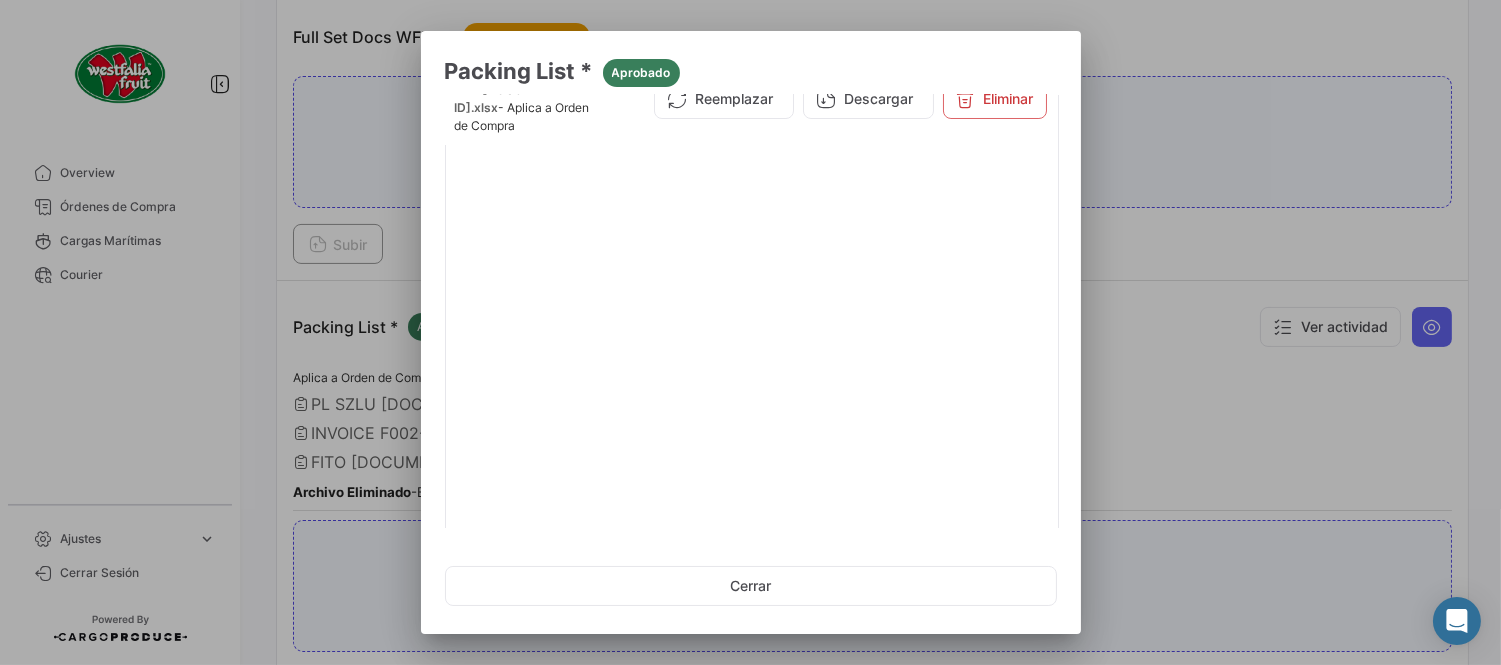 scroll, scrollTop: 228, scrollLeft: 0, axis: vertical 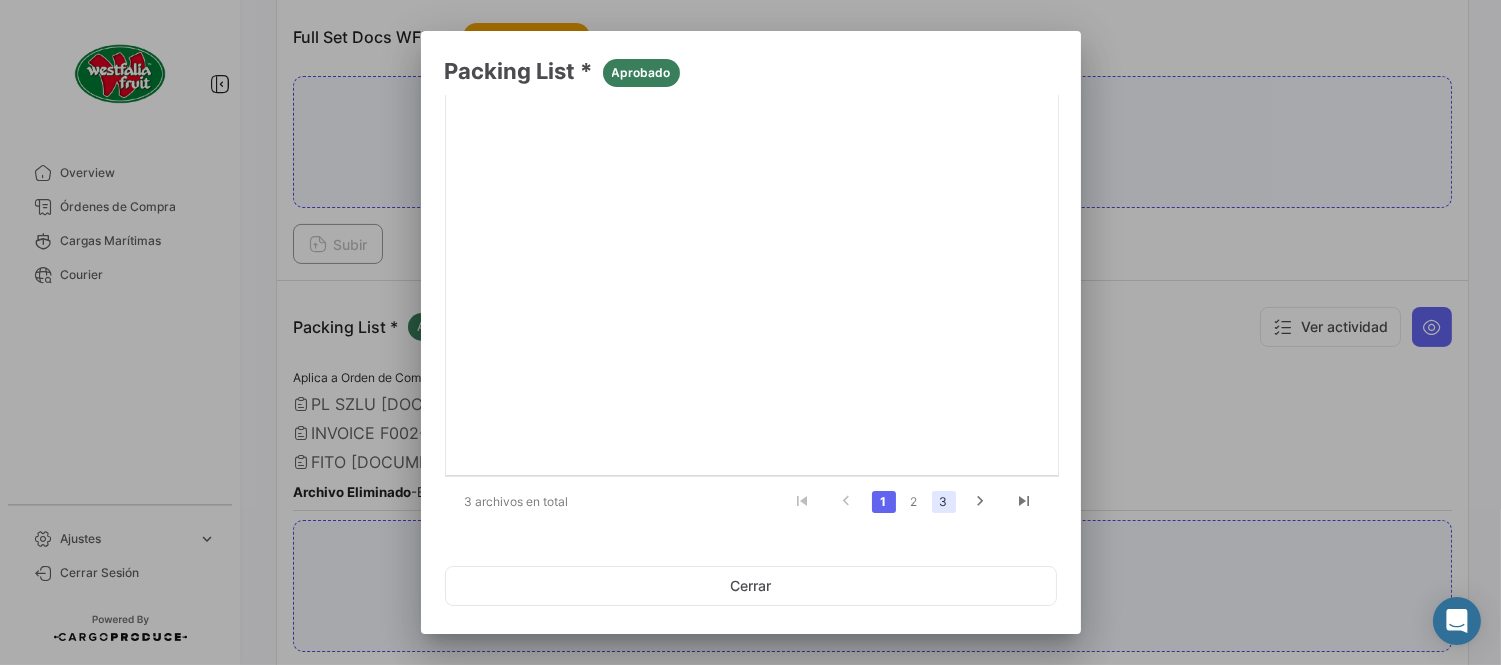 click on "3" 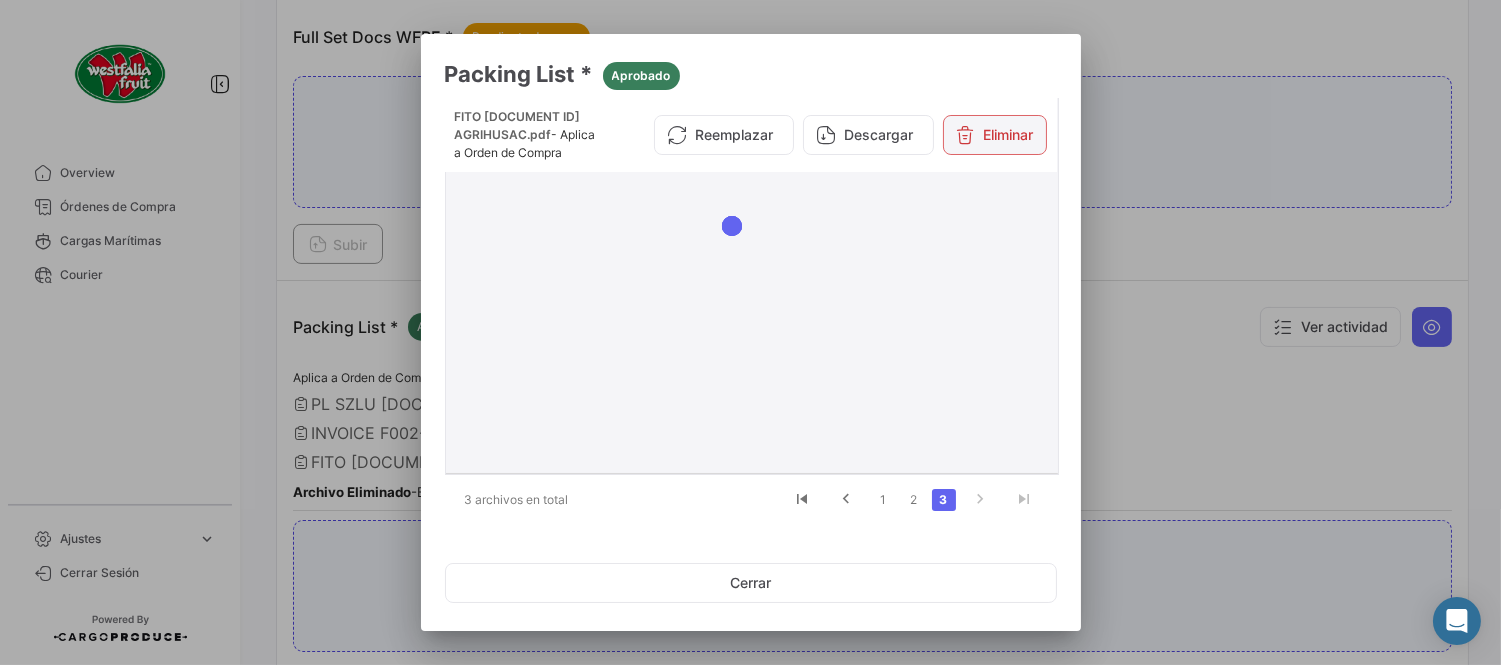 click on "Eliminar" at bounding box center (995, 135) 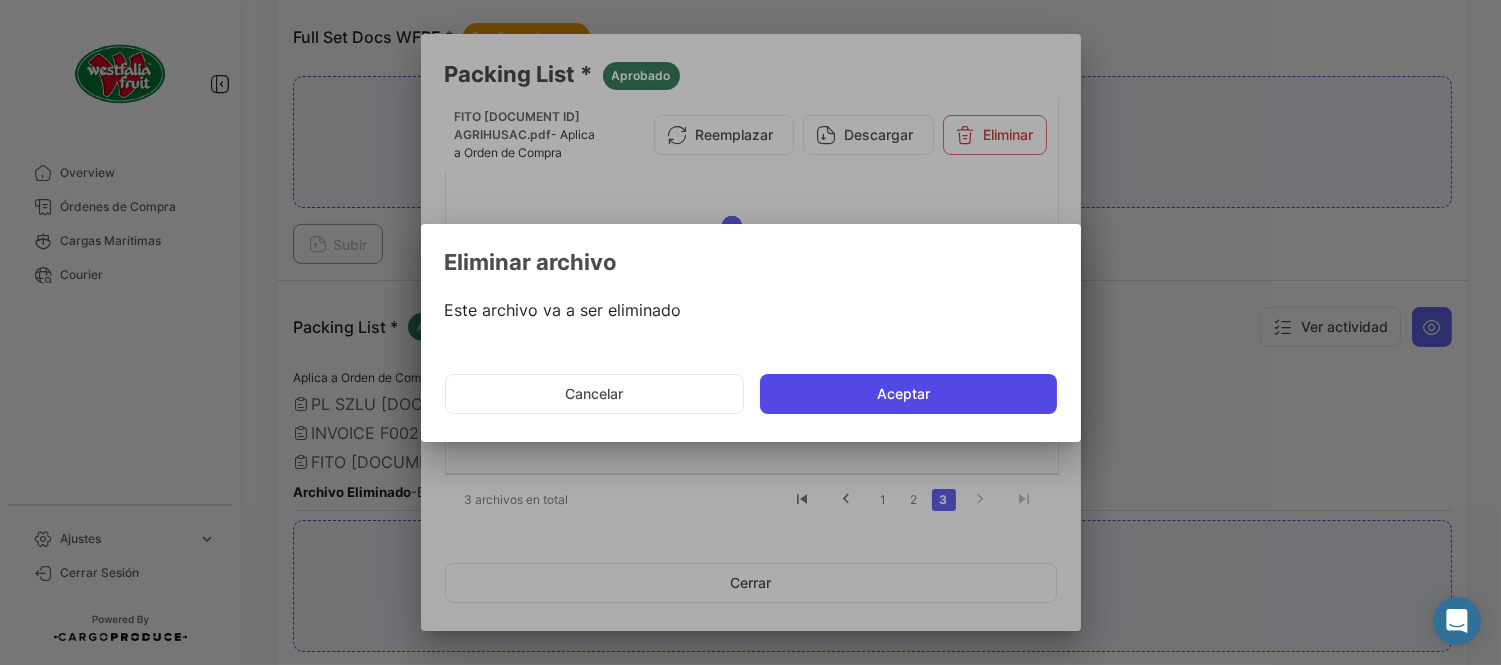 click on "Aceptar" 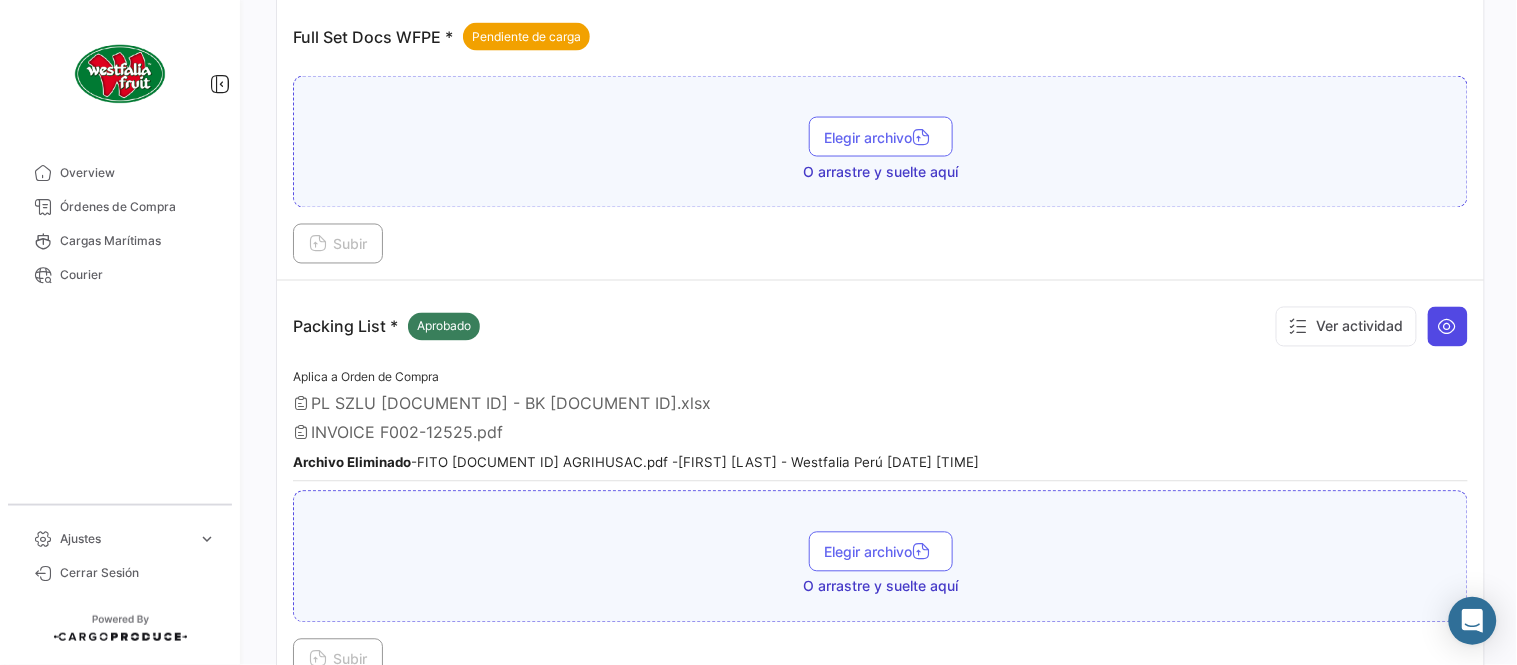 click at bounding box center [1448, 327] 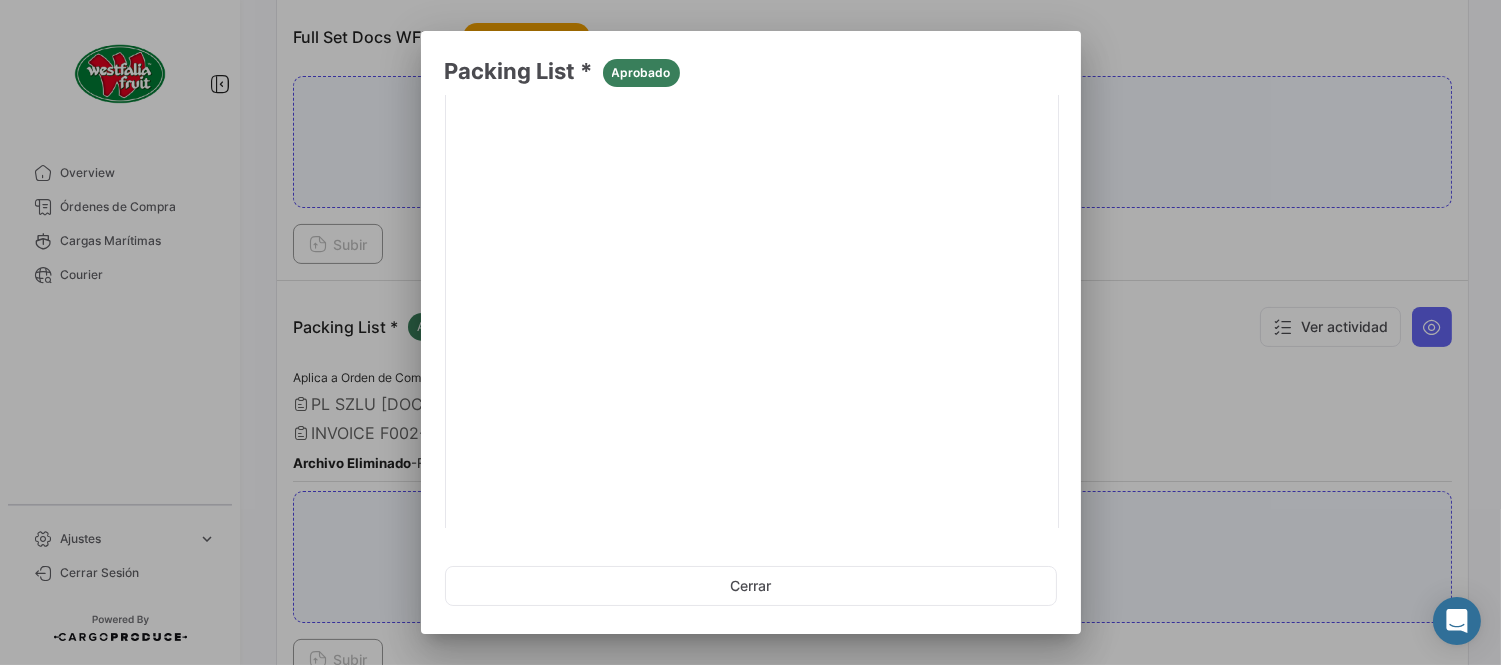 scroll, scrollTop: 228, scrollLeft: 0, axis: vertical 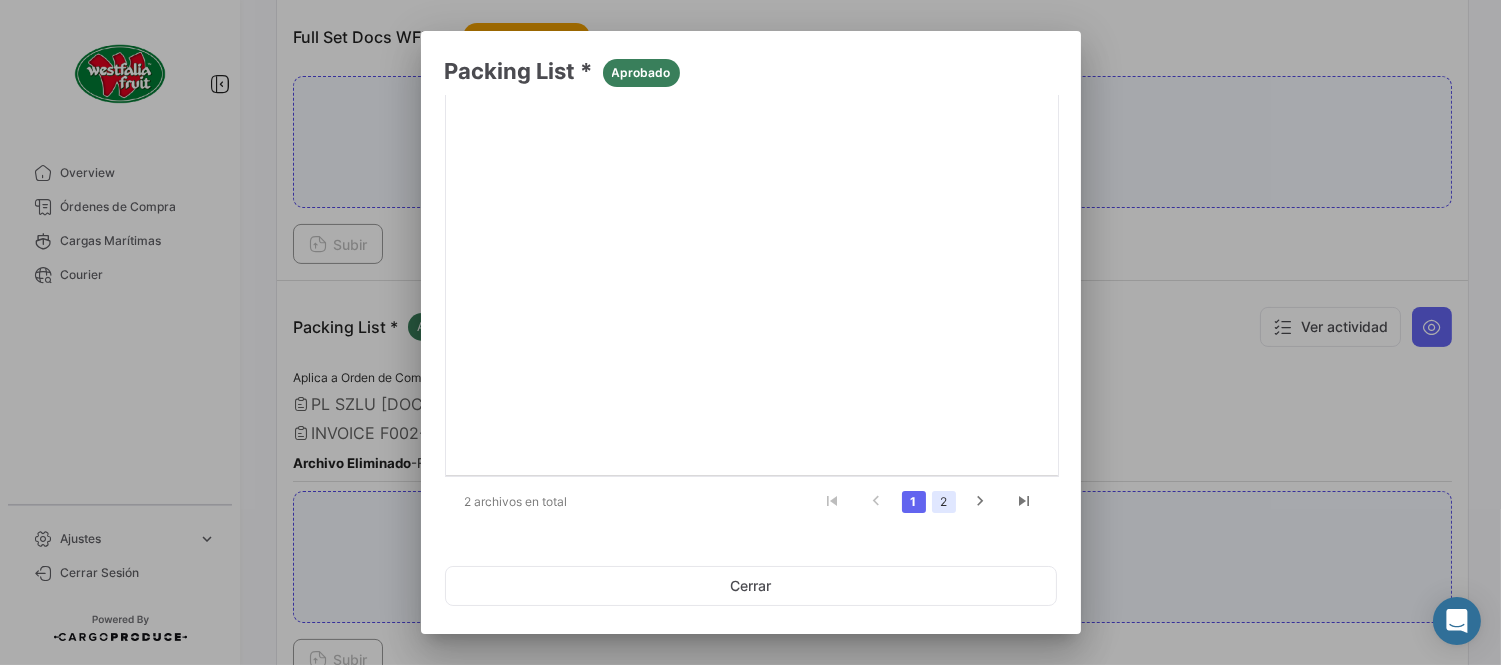 click on "2" 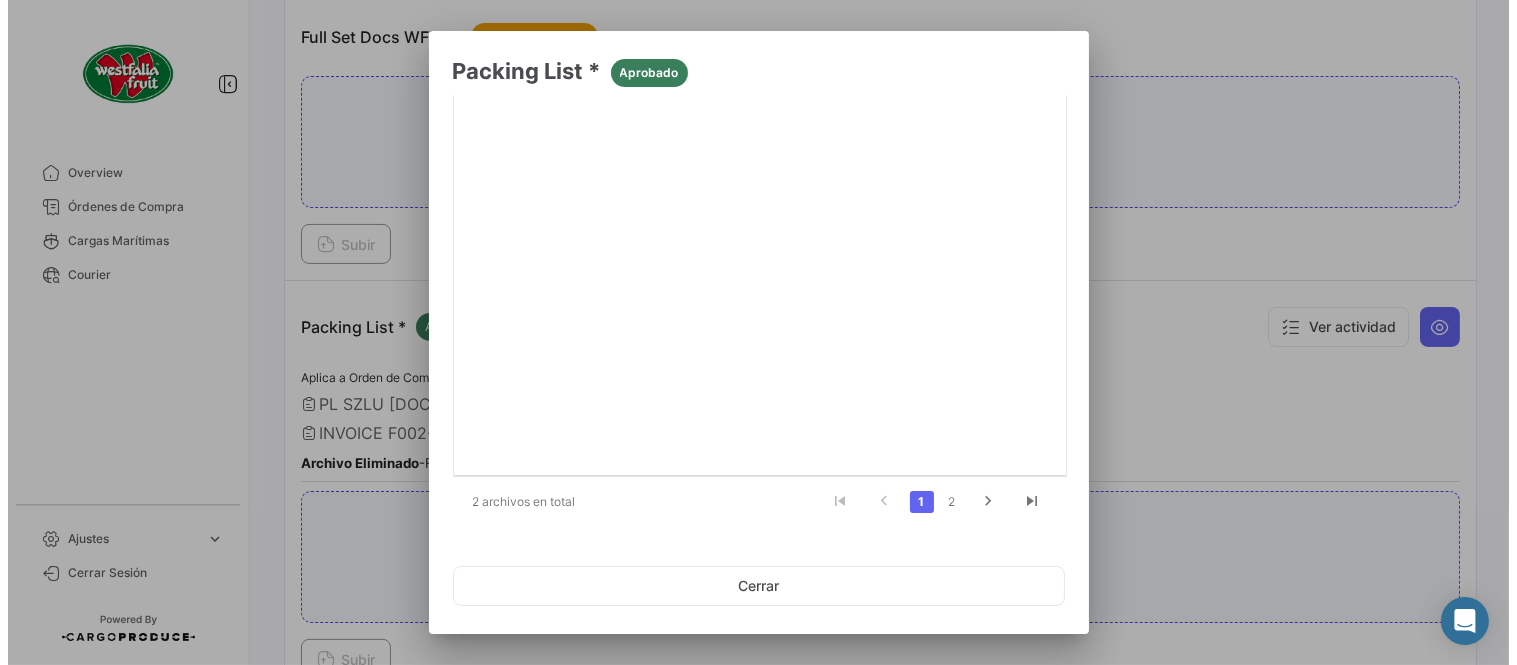 scroll, scrollTop: 0, scrollLeft: 0, axis: both 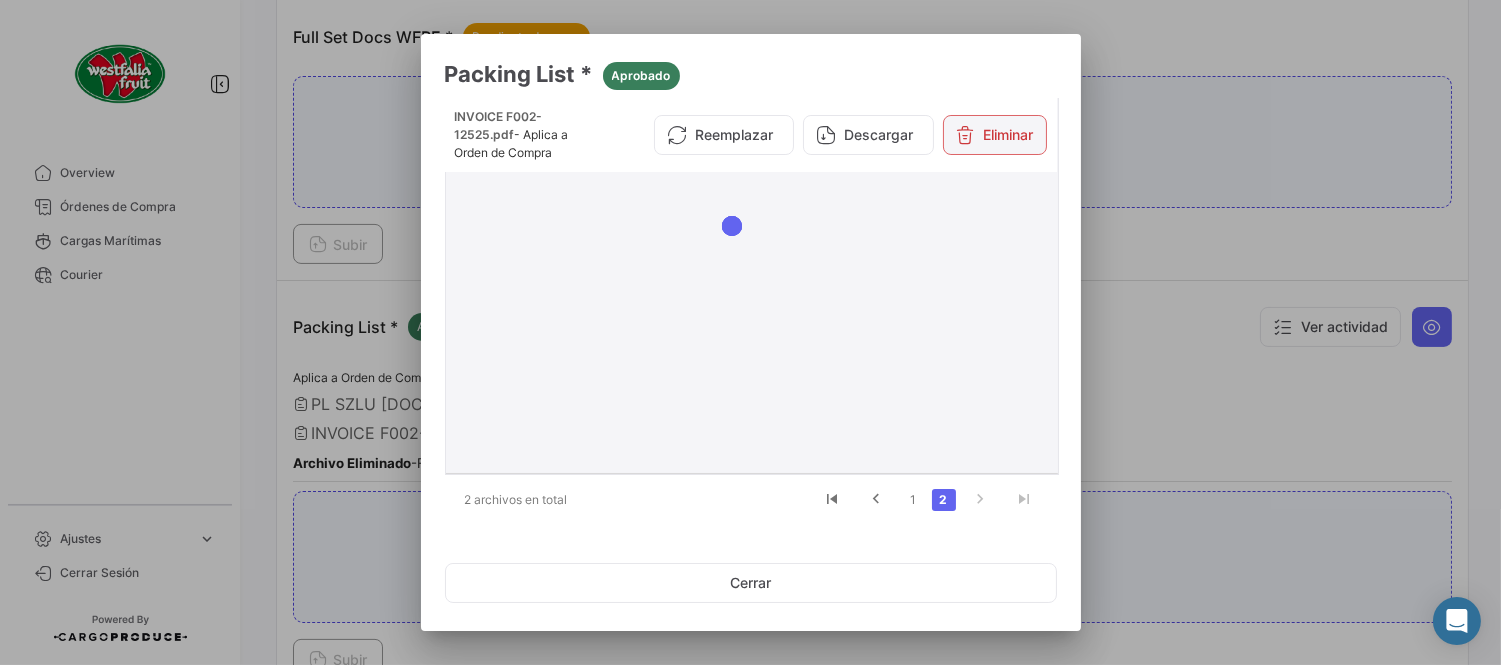 click at bounding box center (966, 135) 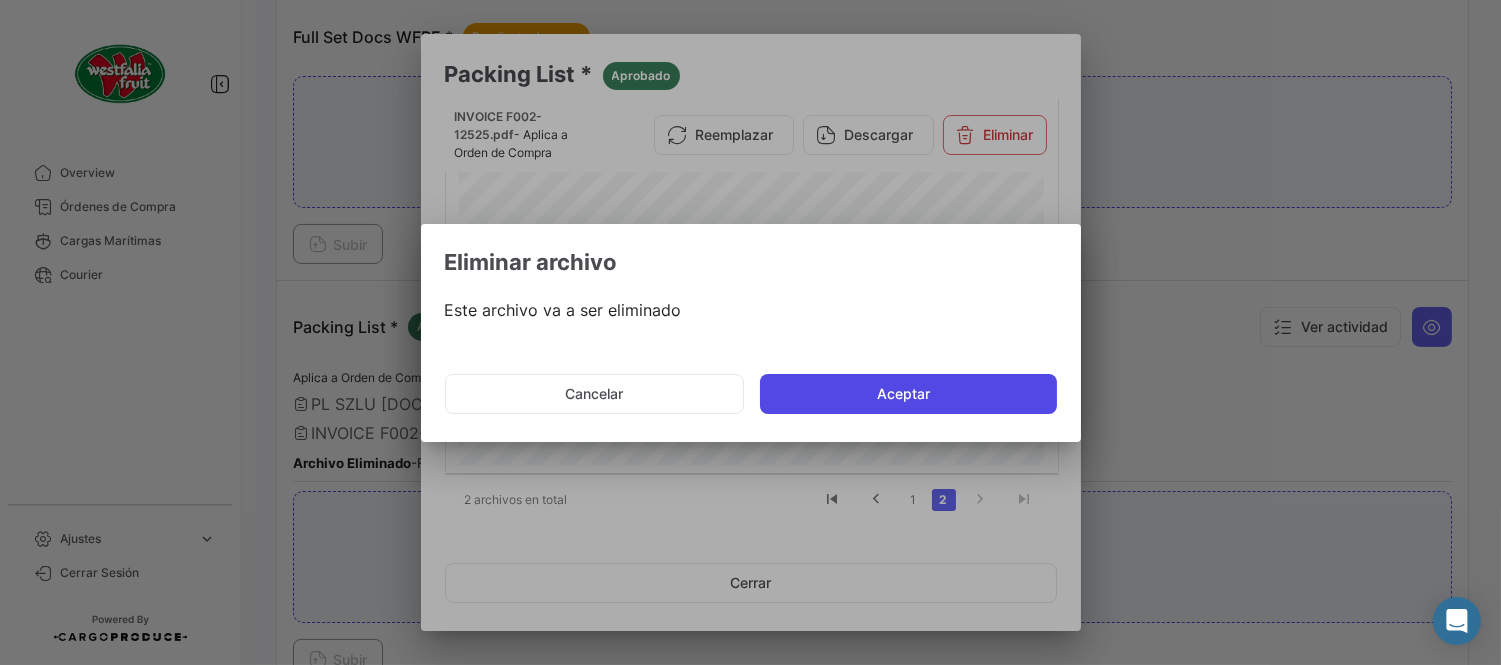 click on "Aceptar" 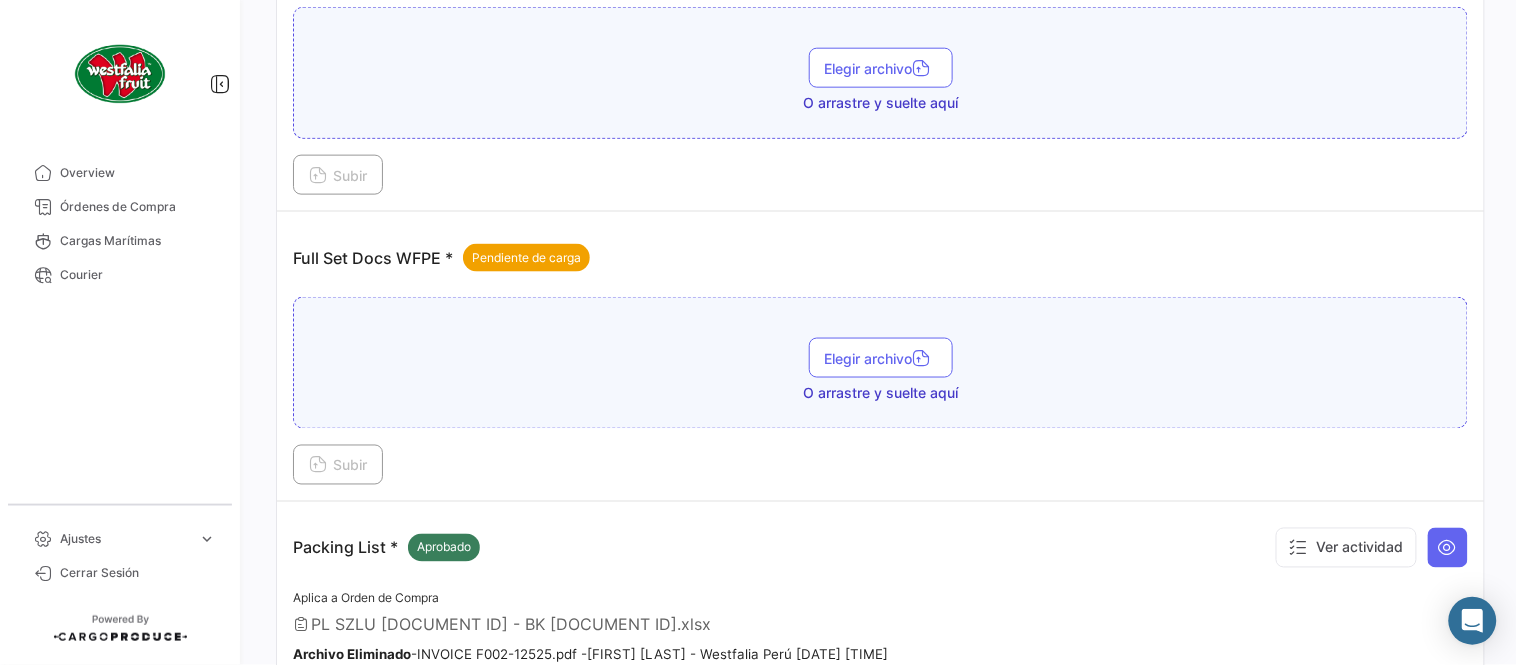 scroll, scrollTop: 566, scrollLeft: 0, axis: vertical 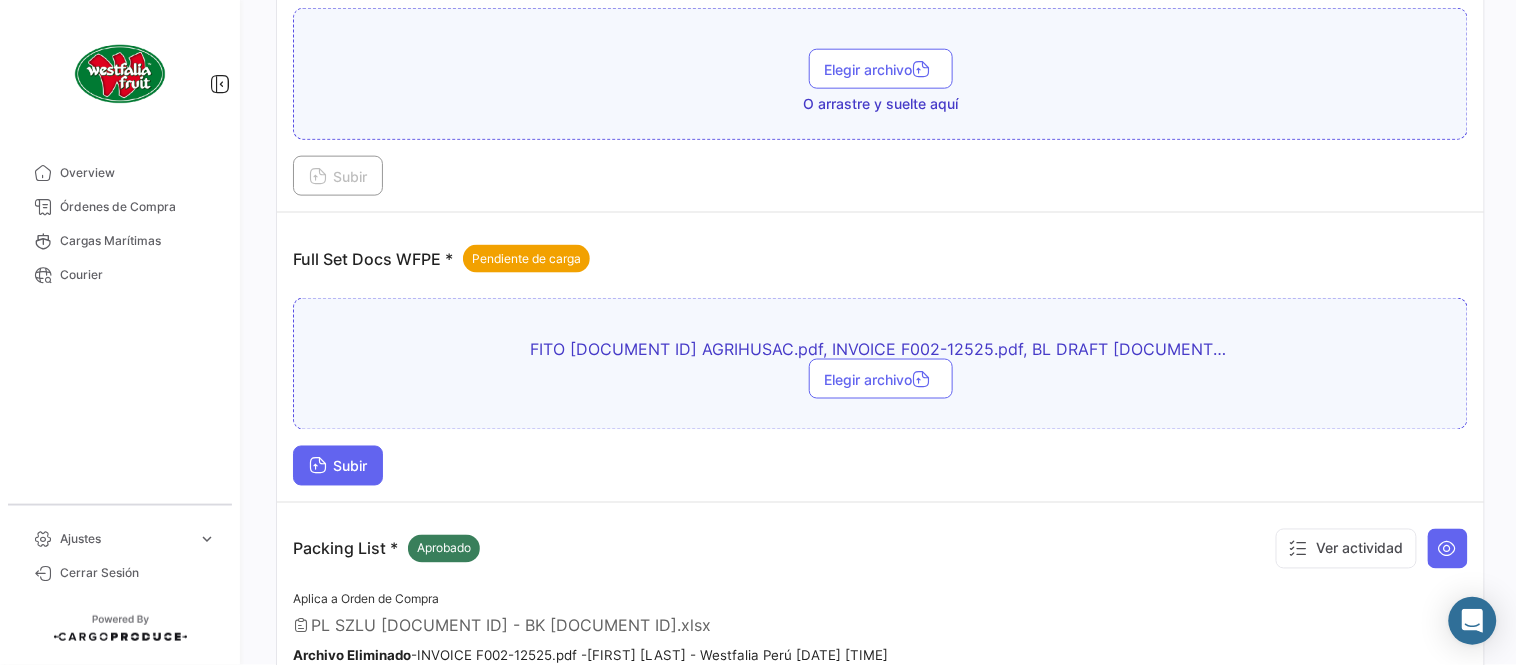 click on "Subir" at bounding box center [338, 466] 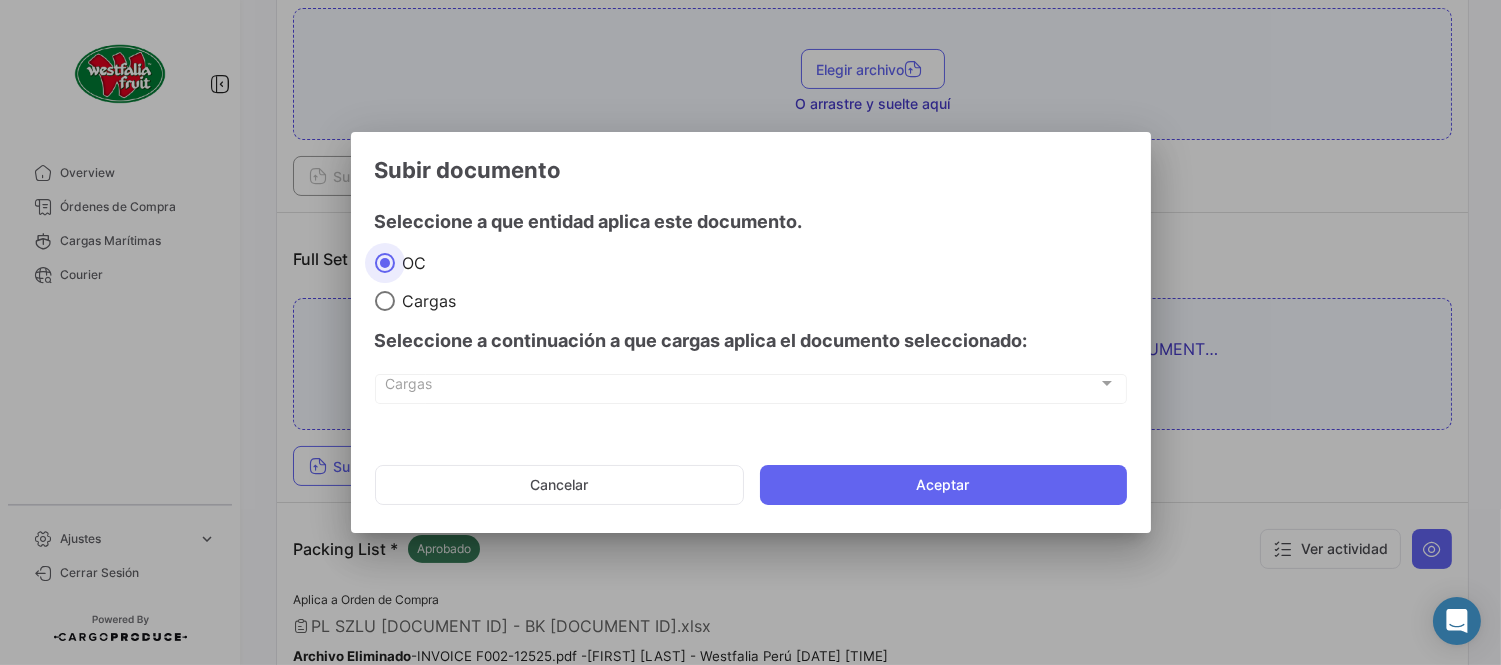 drag, startPoint x: 950, startPoint y: 491, endPoint x: 918, endPoint y: 463, distance: 42.520584 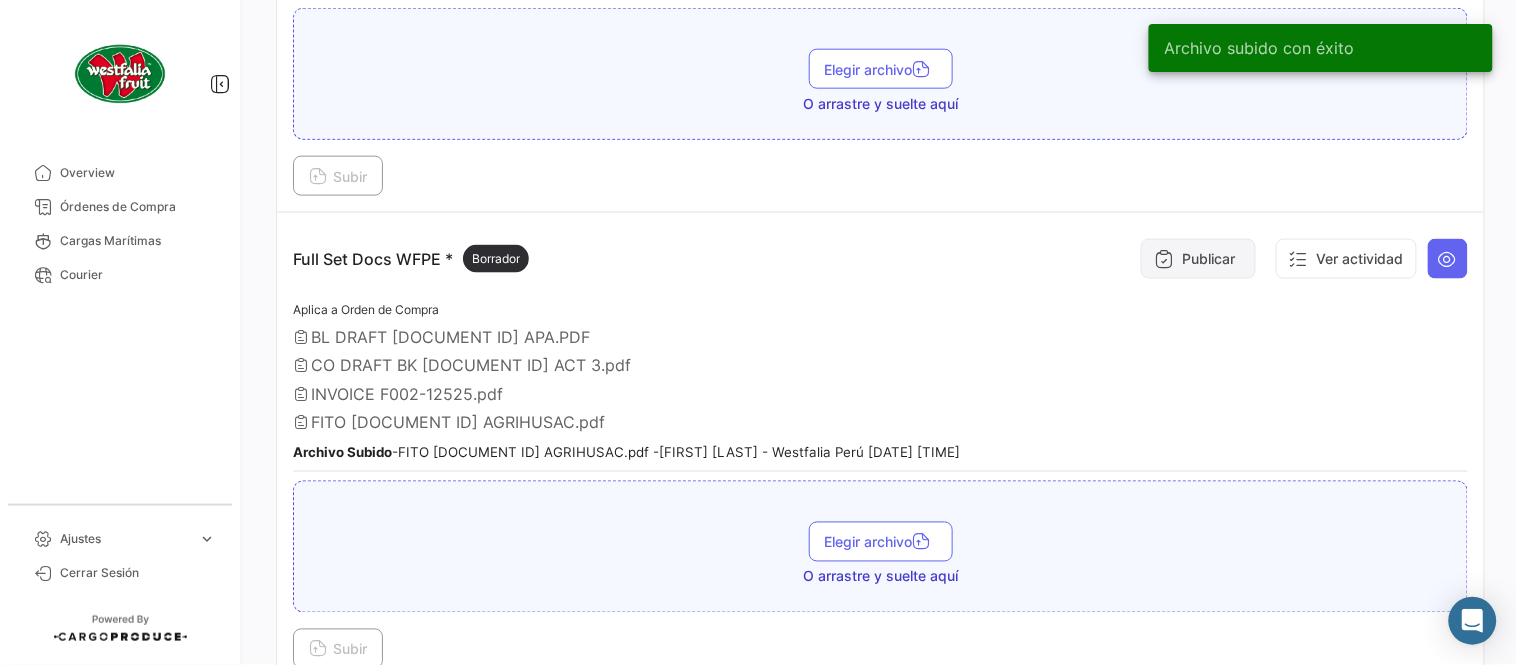click at bounding box center [1164, 259] 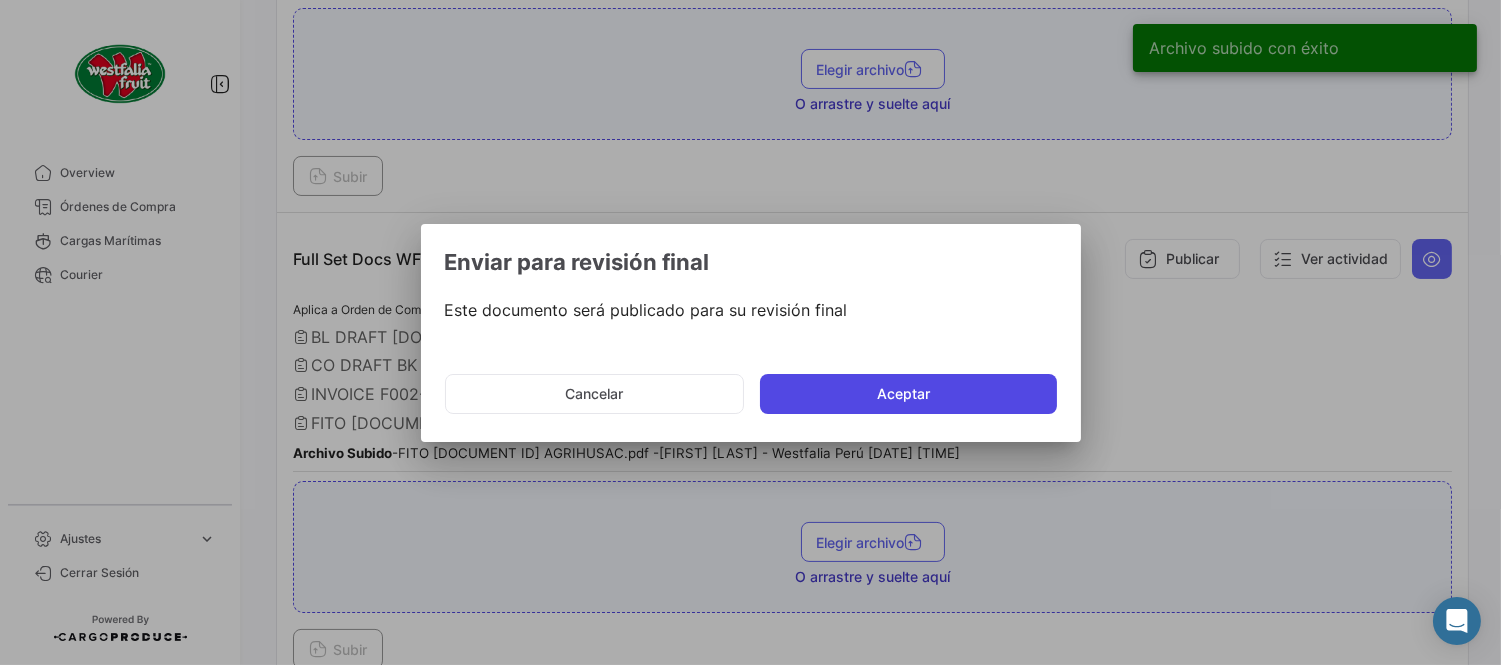 click on "Aceptar" 